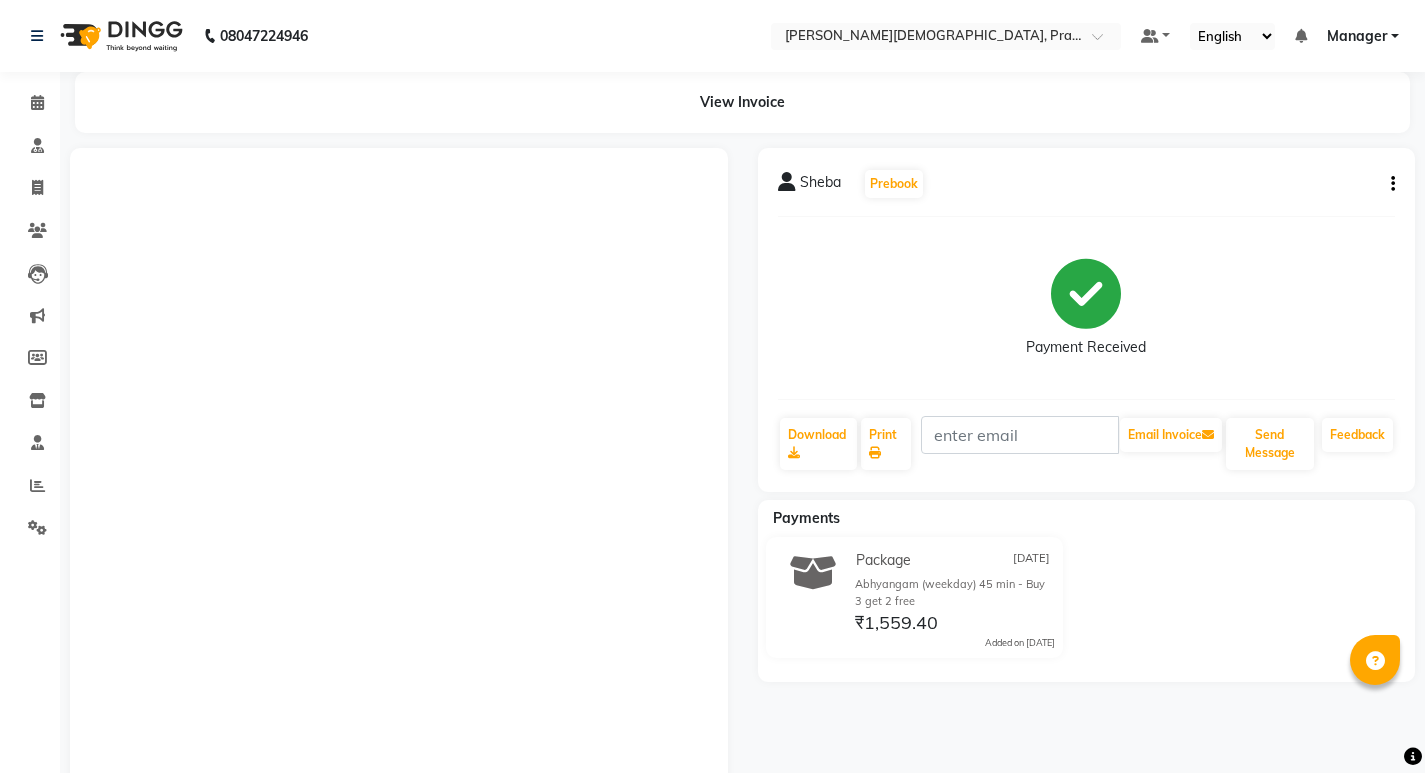 scroll, scrollTop: 0, scrollLeft: 0, axis: both 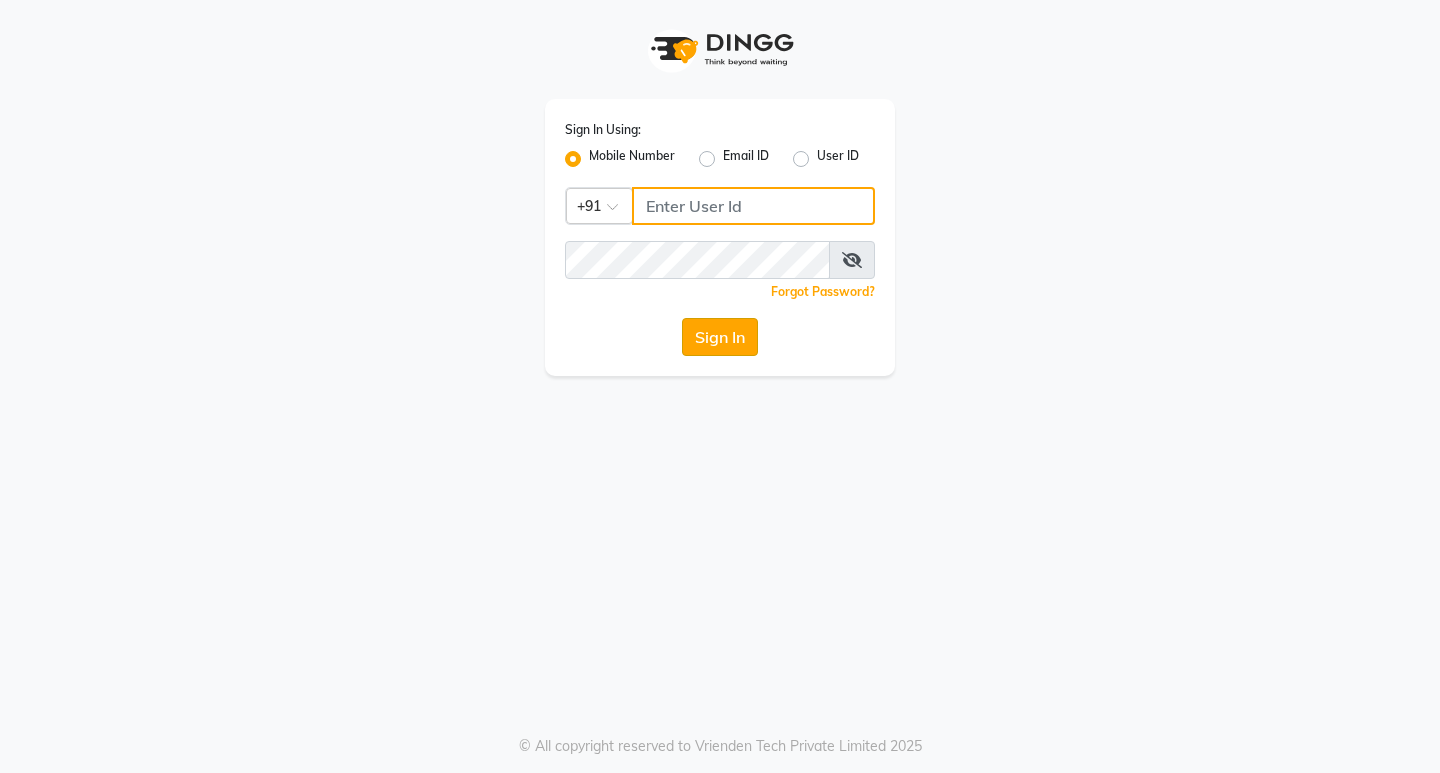 type on "8169197438" 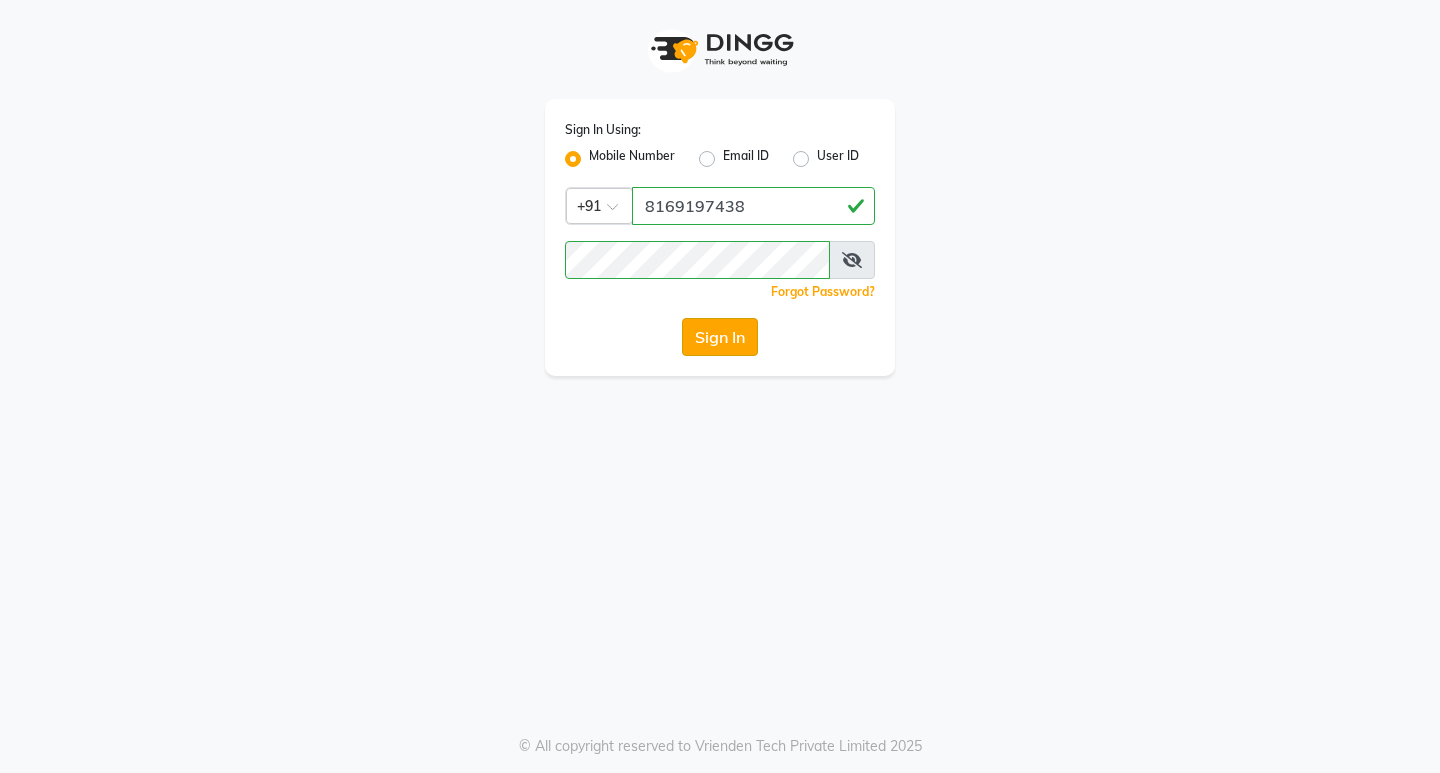 click on "Sign In" 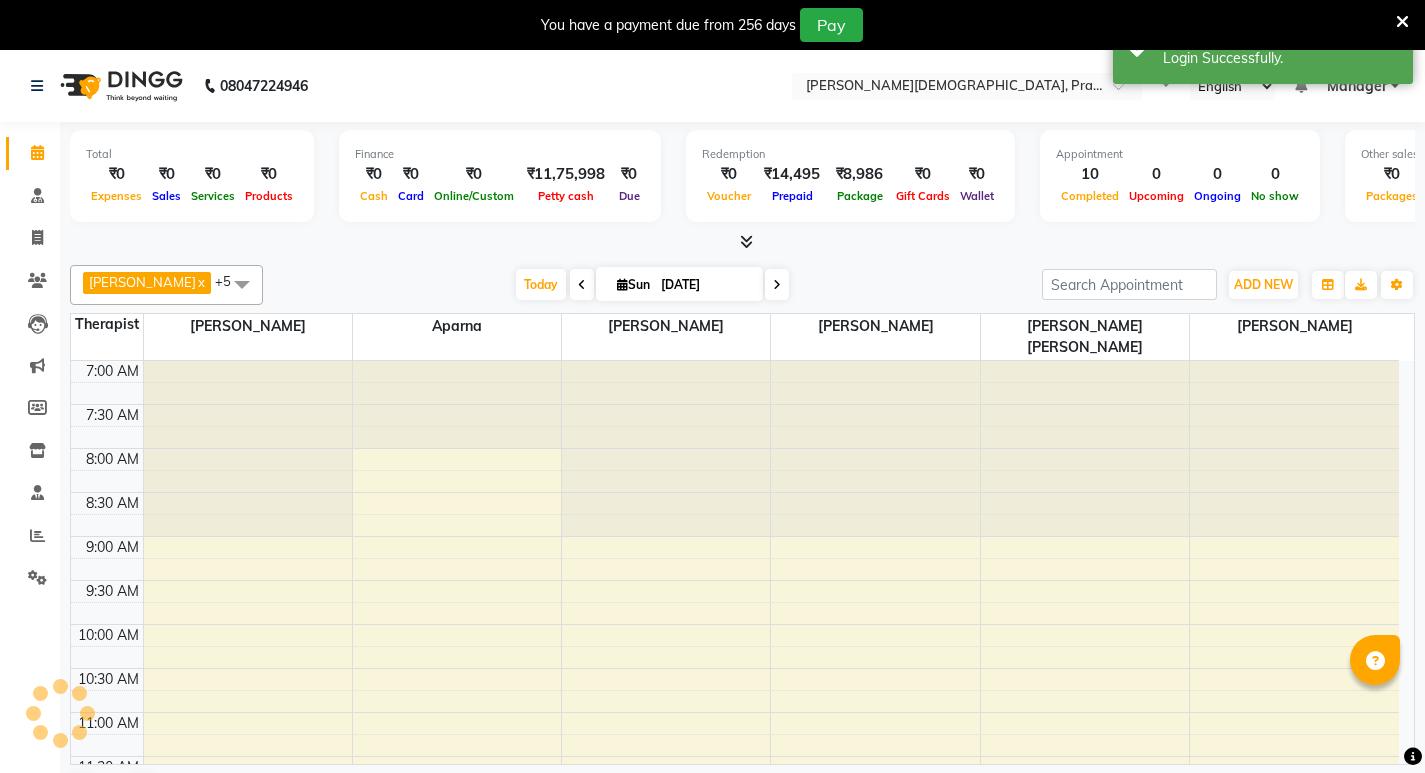 scroll, scrollTop: 0, scrollLeft: 0, axis: both 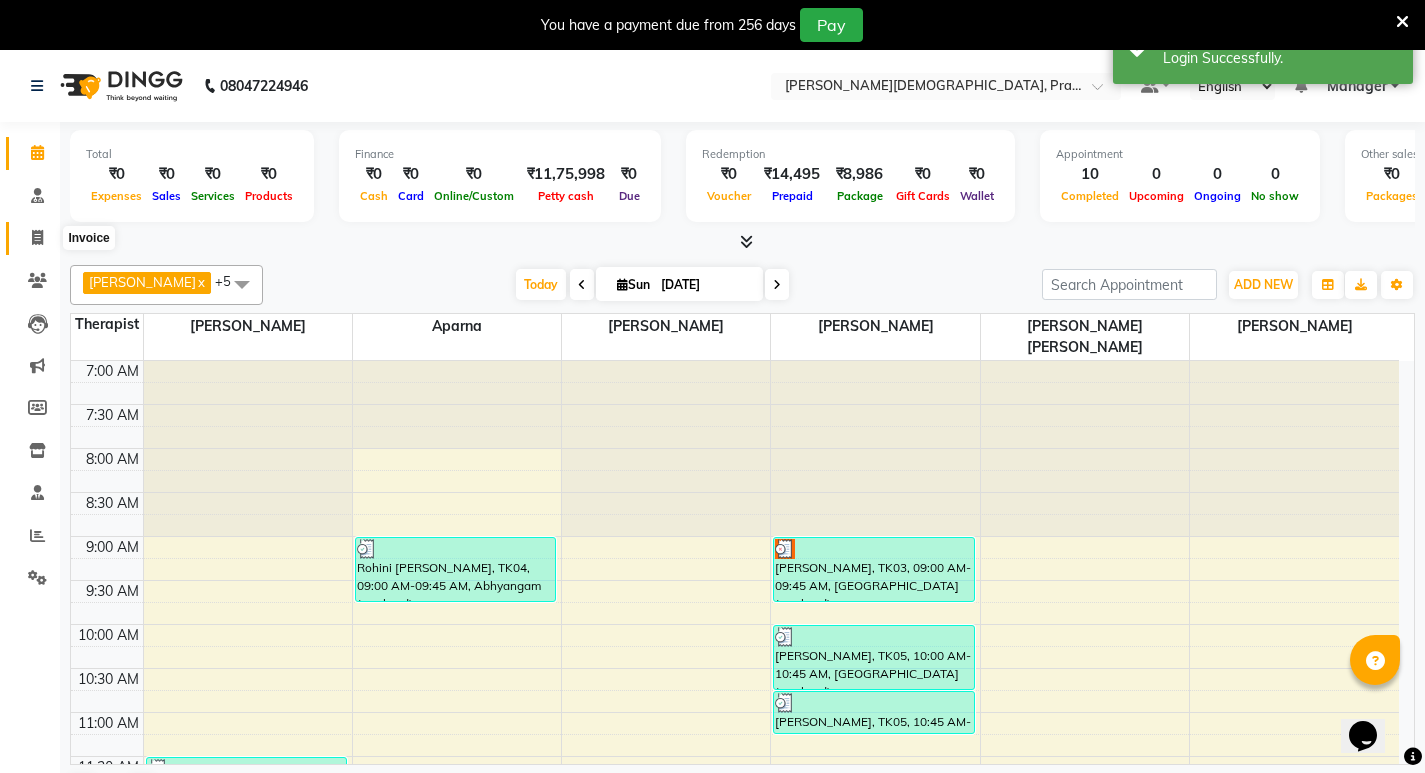 click 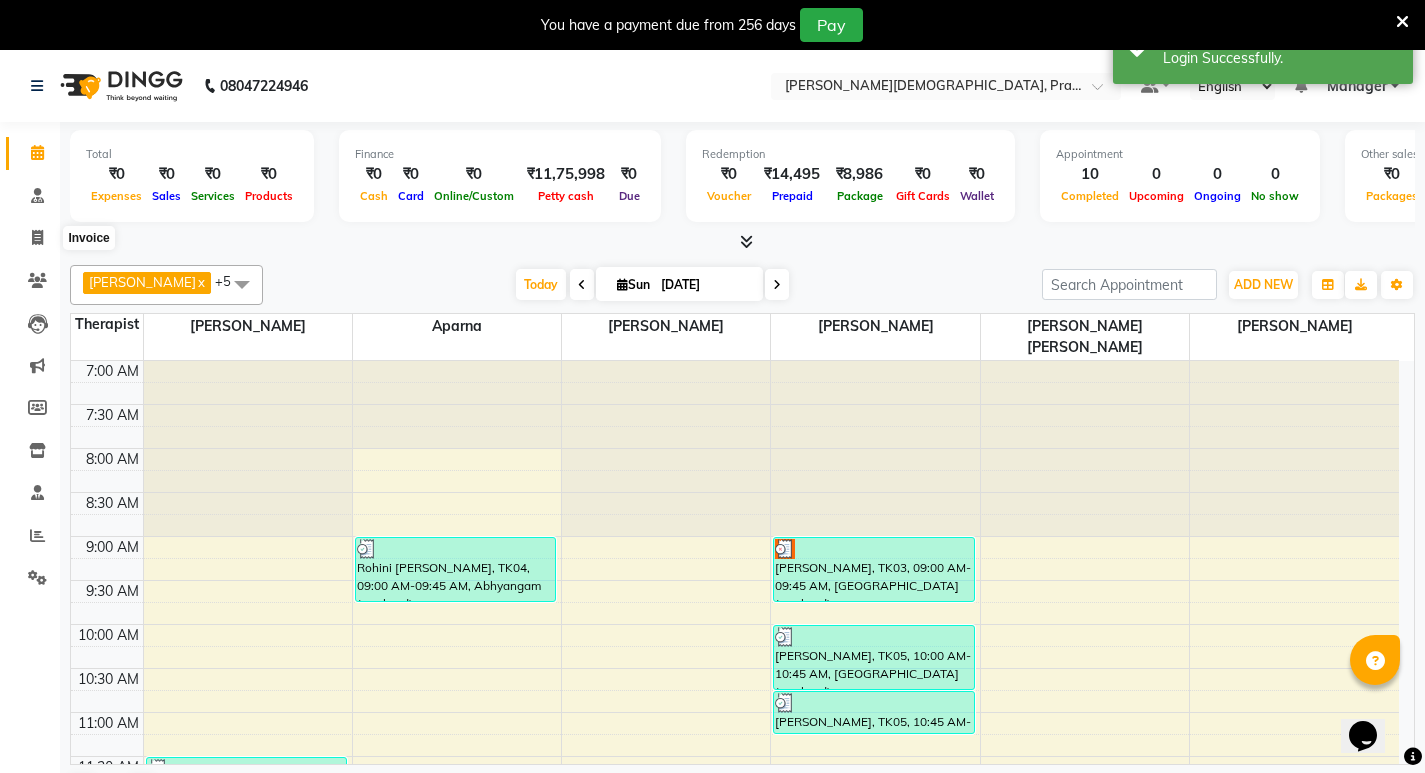 select on "6818" 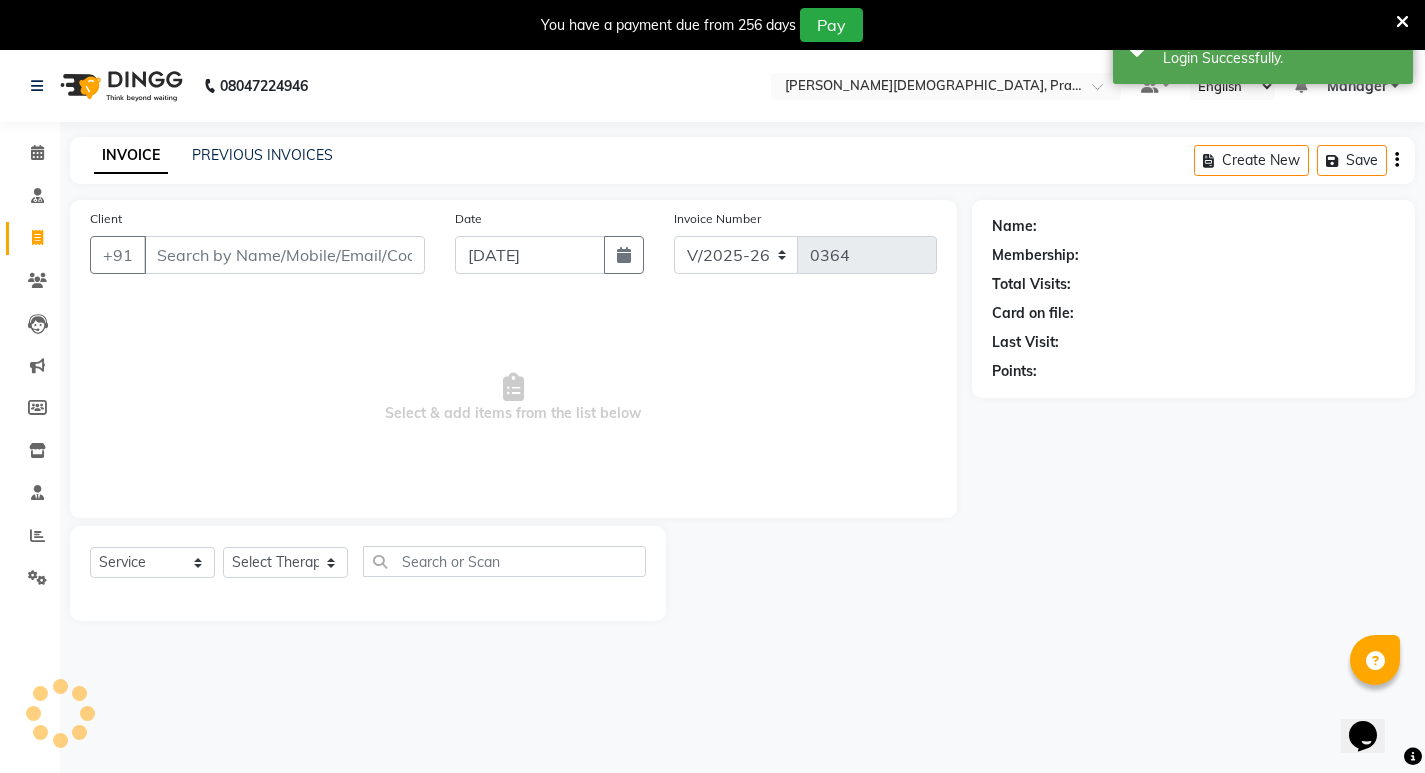 click on "Client" at bounding box center [284, 255] 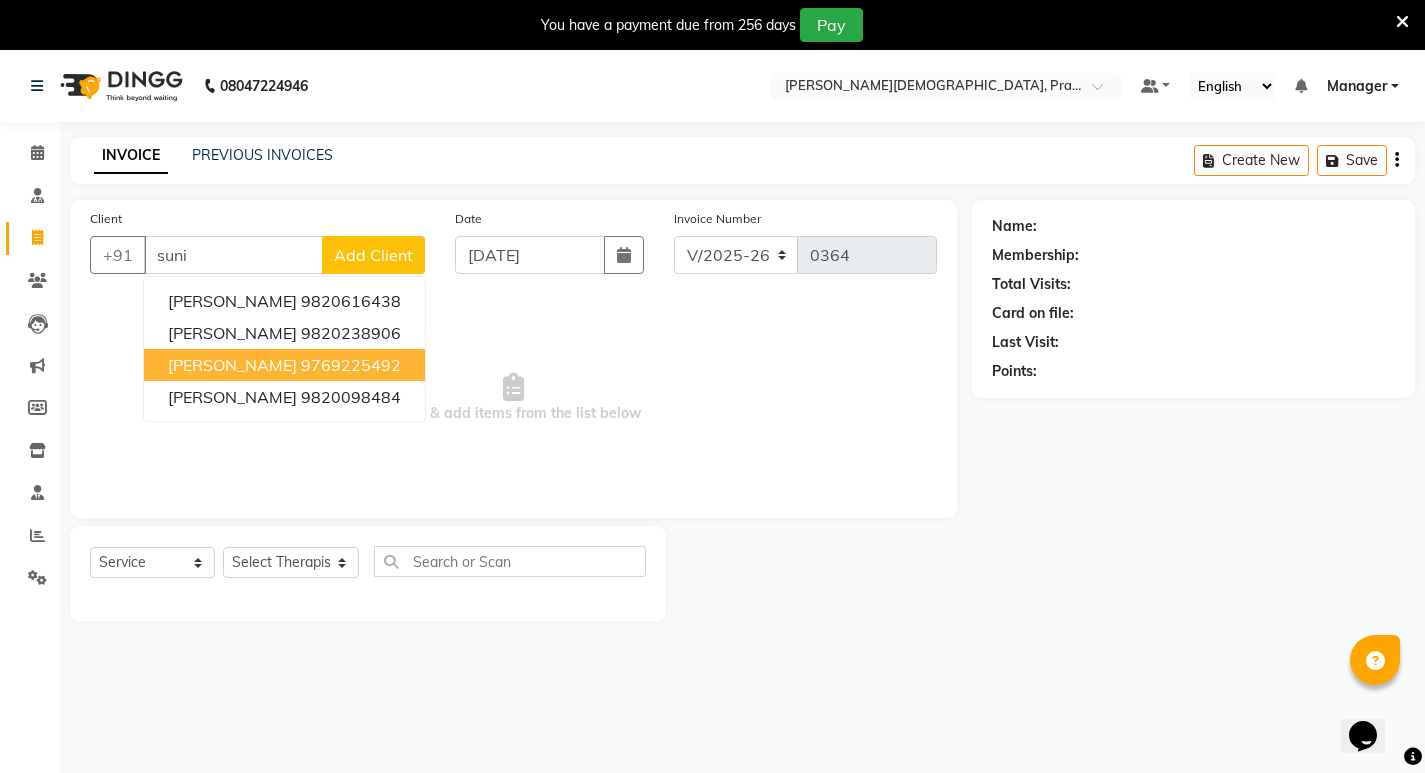 click on "[PERSON_NAME]" at bounding box center [232, 365] 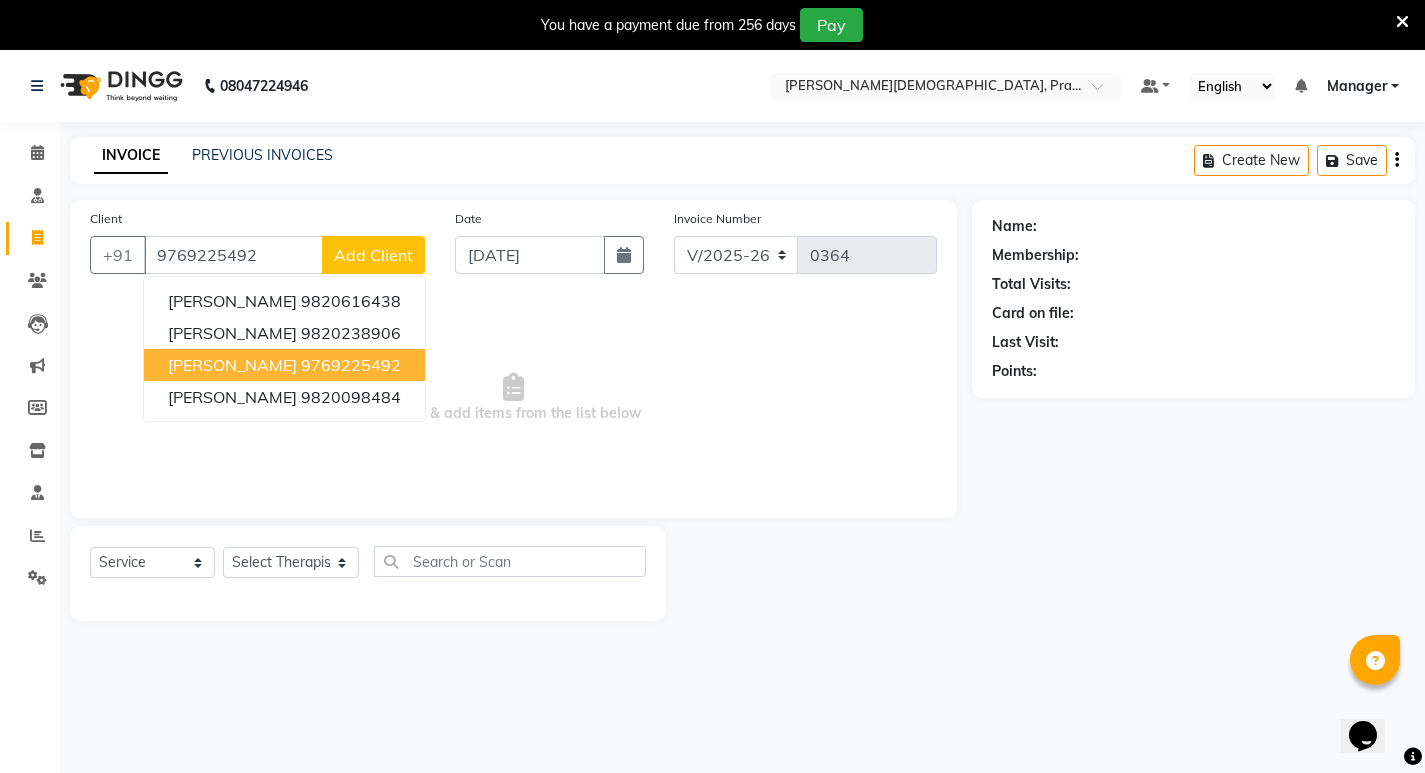 type on "9769225492" 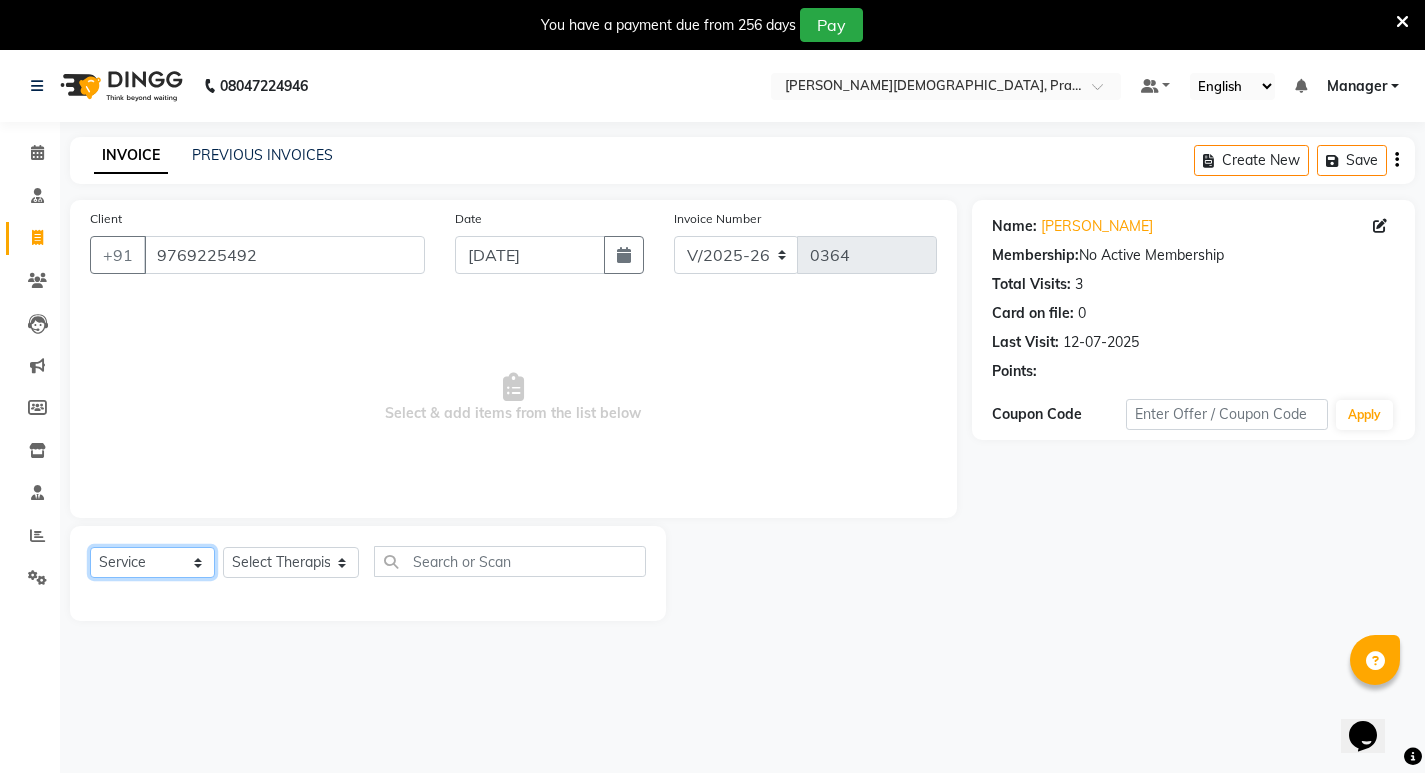 drag, startPoint x: 159, startPoint y: 566, endPoint x: 134, endPoint y: 589, distance: 33.970577 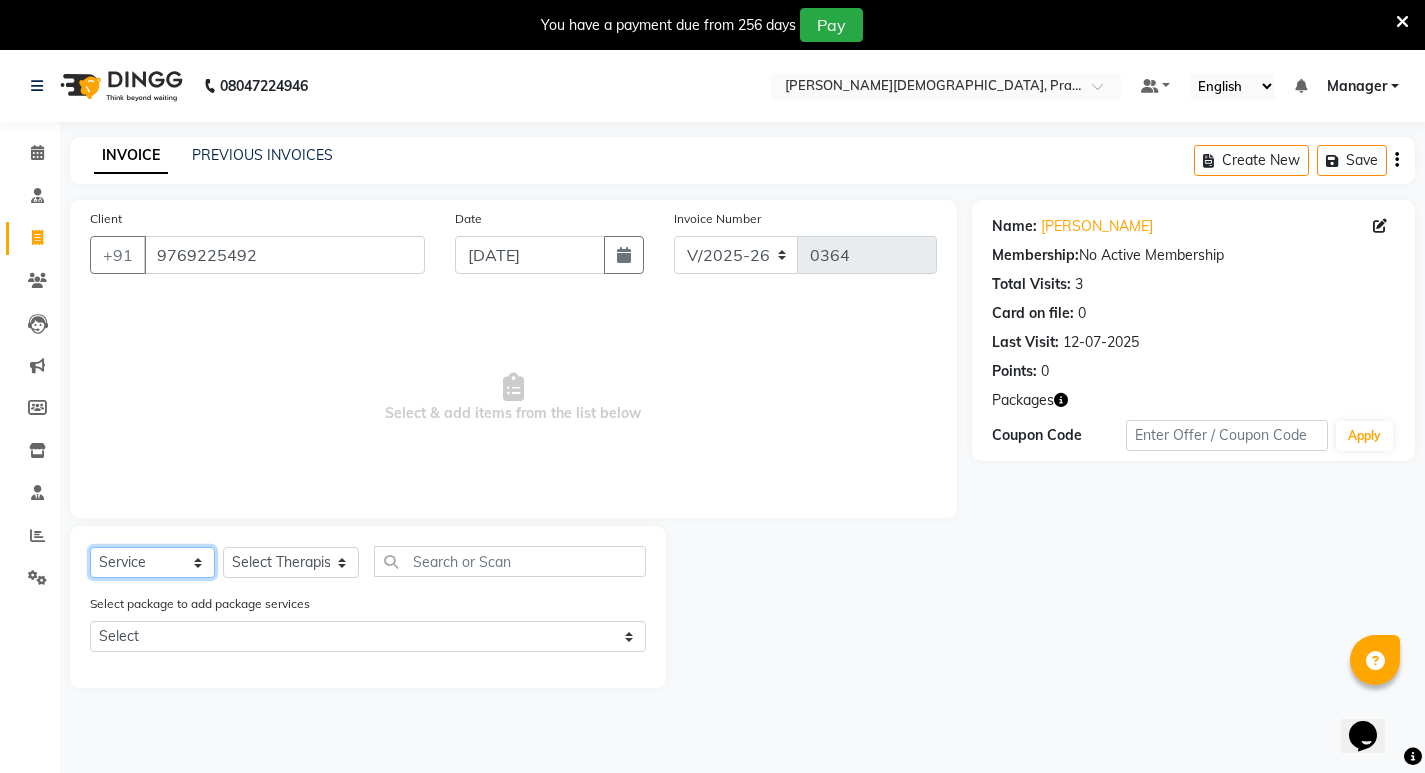 select on "product" 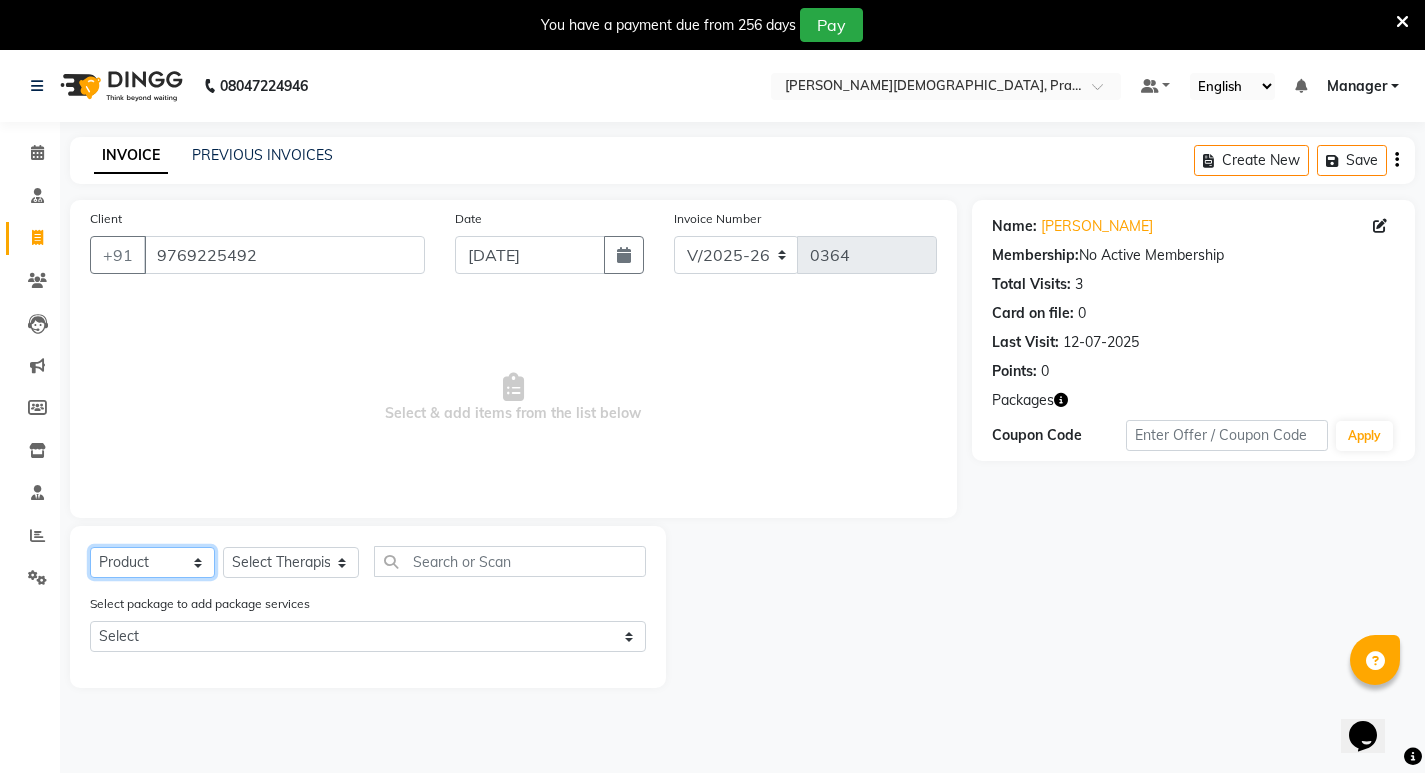 click on "Select  Service  Product  Membership  Package Voucher Prepaid Gift Card" 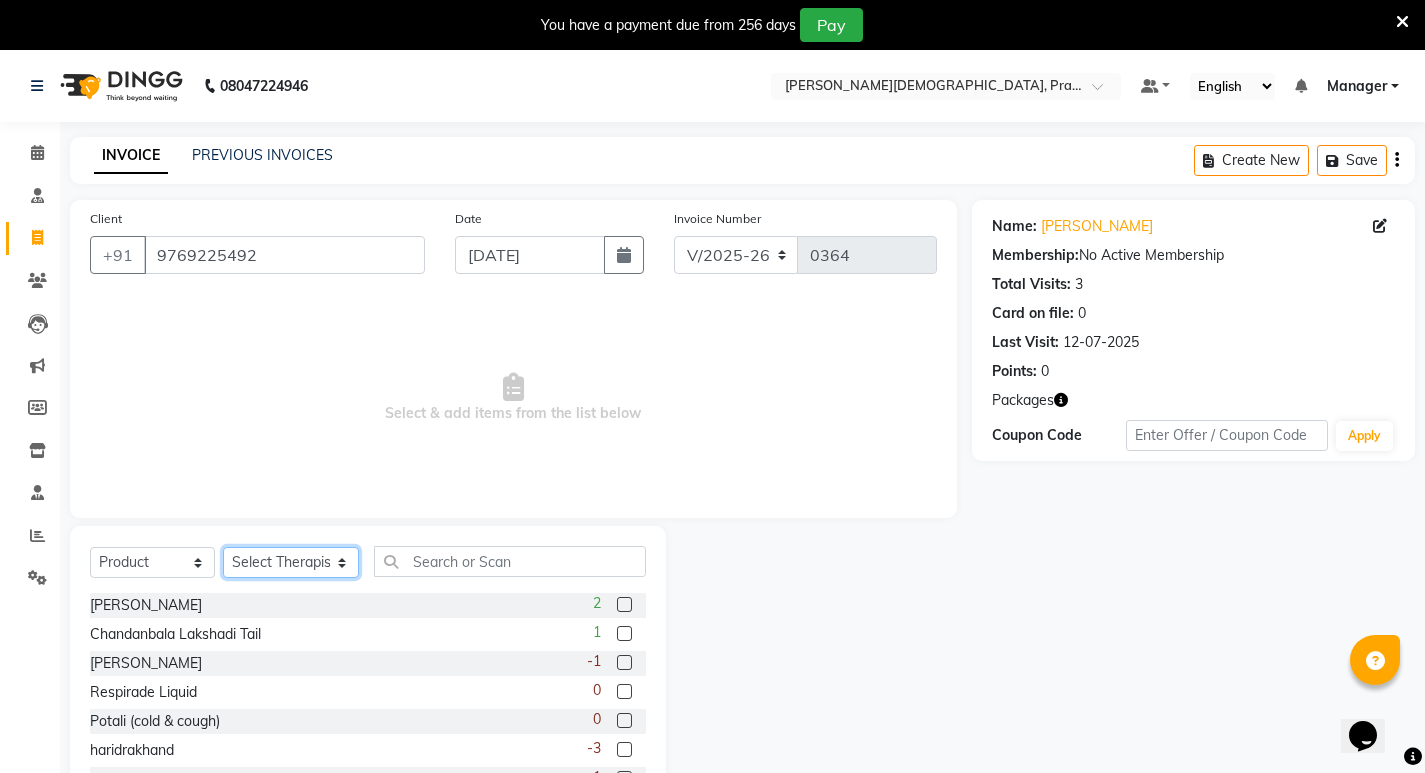click on "Select Therapist [PERSON_NAME] [PERSON_NAME]  [PERSON_NAME] [PERSON_NAME] Aparna [PERSON_NAME] [PERSON_NAME] Bibina [PERSON_NAME] [PERSON_NAME] Dr. [PERSON_NAME] Dr. [PERSON_NAME] [PERSON_NAME] Dr. [PERSON_NAME] [PERSON_NAME] [PERSON_NAME] Y Gloriya [PERSON_NAME] [PERSON_NAME] [PERSON_NAME] [PERSON_NAME] Manager [PERSON_NAME] Mishra [PERSON_NAME] [PERSON_NAME] G [PERSON_NAME] [PERSON_NAME] K M [PERSON_NAME] K [PERSON_NAME] K K [PERSON_NAME] [PERSON_NAME] [PERSON_NAME] Swati [PERSON_NAME] [PERSON_NAME] [PERSON_NAME] Vidya [PERSON_NAME] [PERSON_NAME]" 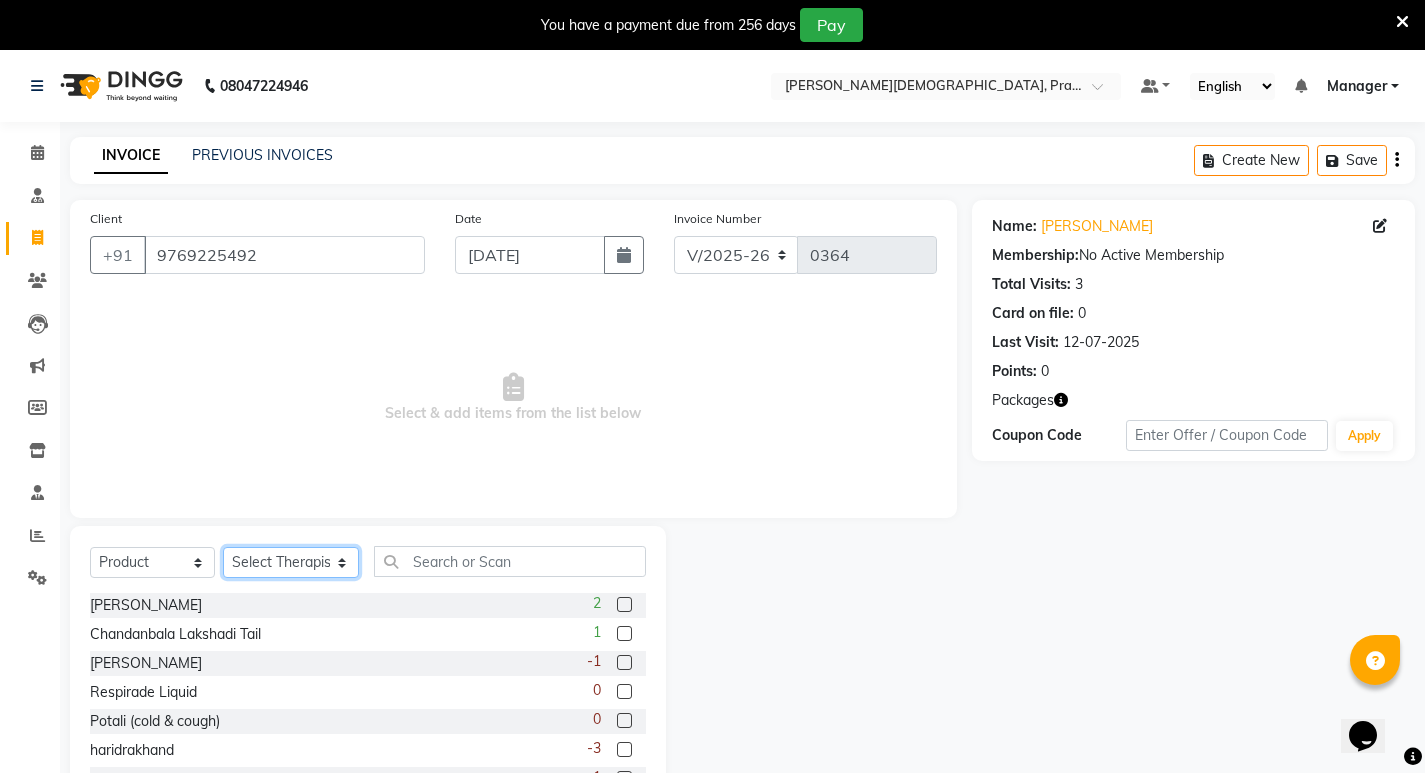 select on "56972" 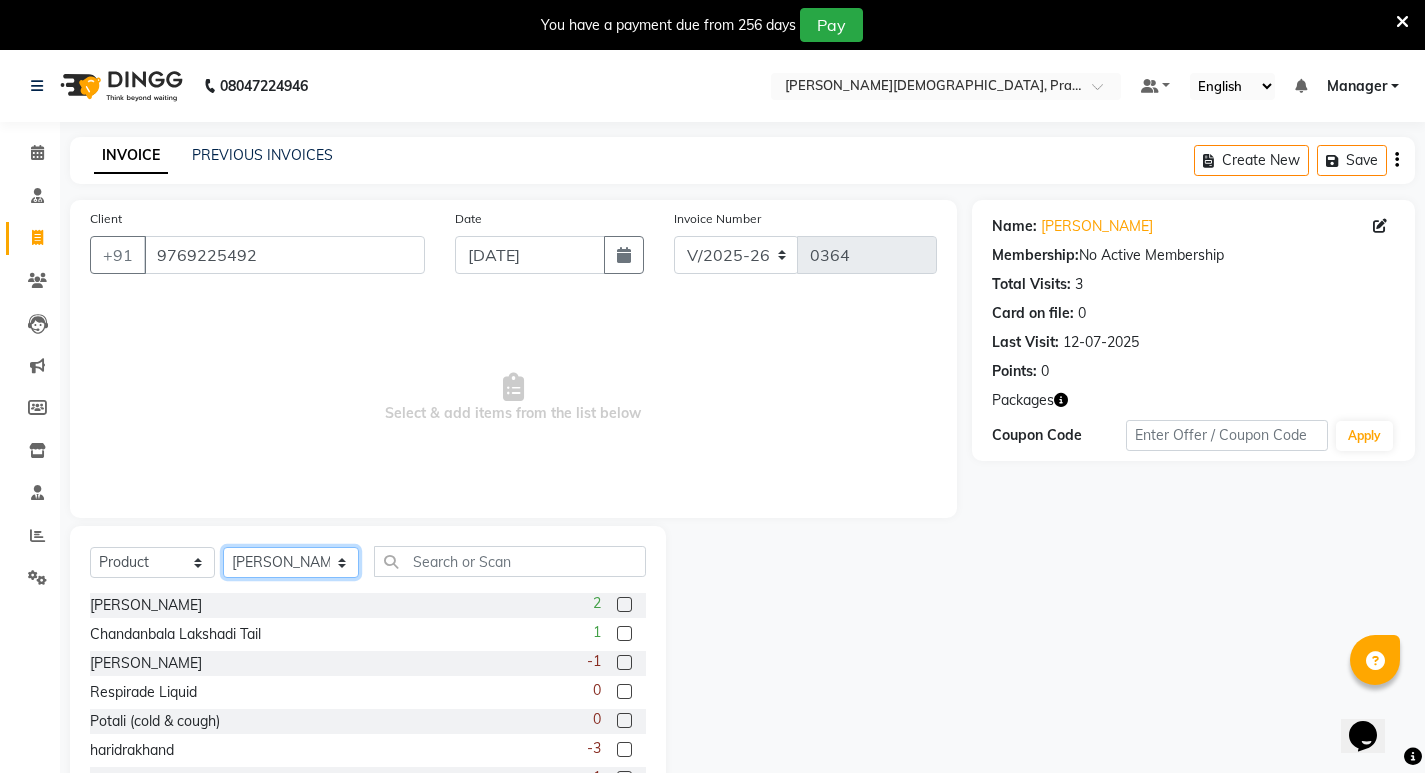 click on "Select Therapist [PERSON_NAME] [PERSON_NAME]  [PERSON_NAME] [PERSON_NAME] Aparna [PERSON_NAME] [PERSON_NAME] Bibina [PERSON_NAME] [PERSON_NAME] Dr. [PERSON_NAME] Dr. [PERSON_NAME] [PERSON_NAME] Dr. [PERSON_NAME] [PERSON_NAME] [PERSON_NAME] Y Gloriya [PERSON_NAME] [PERSON_NAME] [PERSON_NAME] [PERSON_NAME] Manager [PERSON_NAME] Mishra [PERSON_NAME] [PERSON_NAME] G [PERSON_NAME] [PERSON_NAME] K M [PERSON_NAME] K [PERSON_NAME] K K [PERSON_NAME] [PERSON_NAME] [PERSON_NAME] Swati [PERSON_NAME] [PERSON_NAME] [PERSON_NAME] Vidya [PERSON_NAME] [PERSON_NAME]" 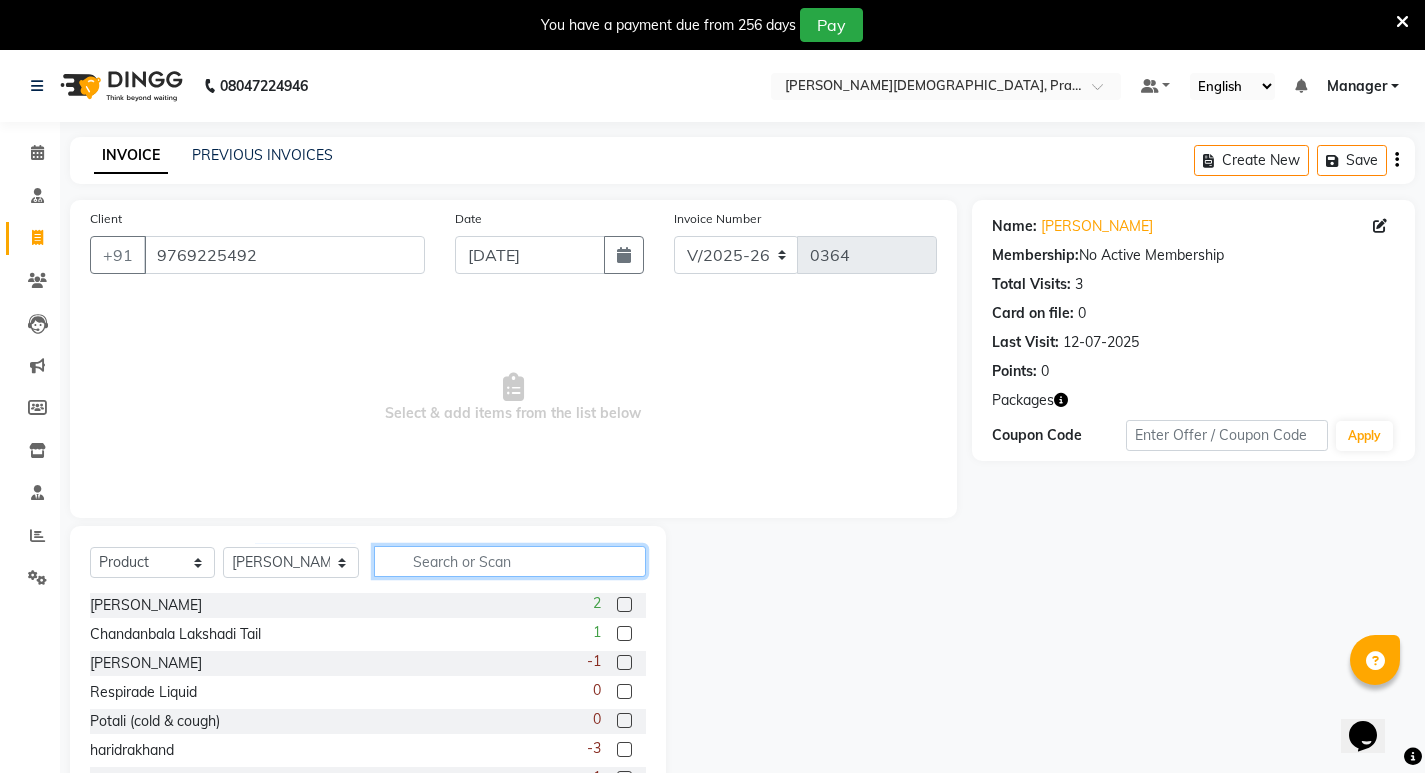 click 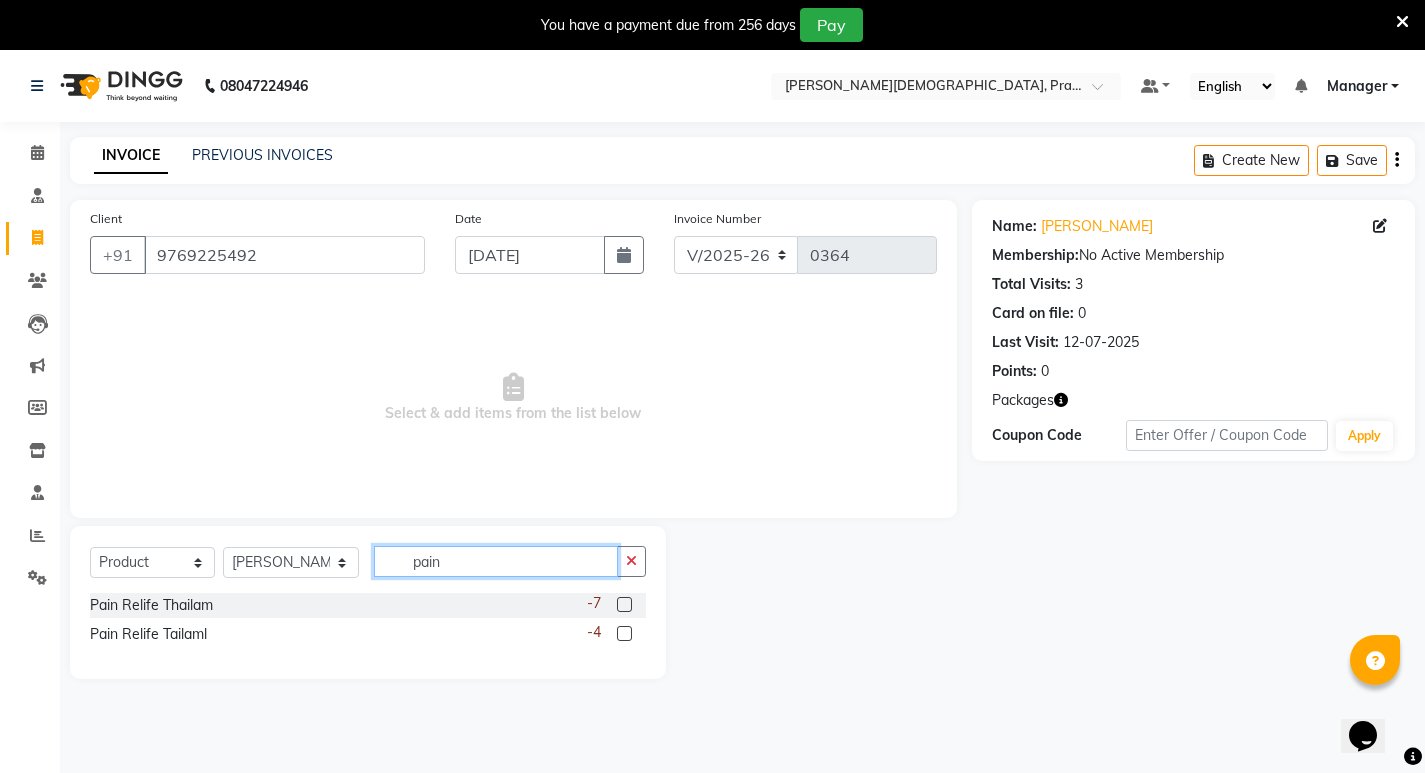 type on "pain" 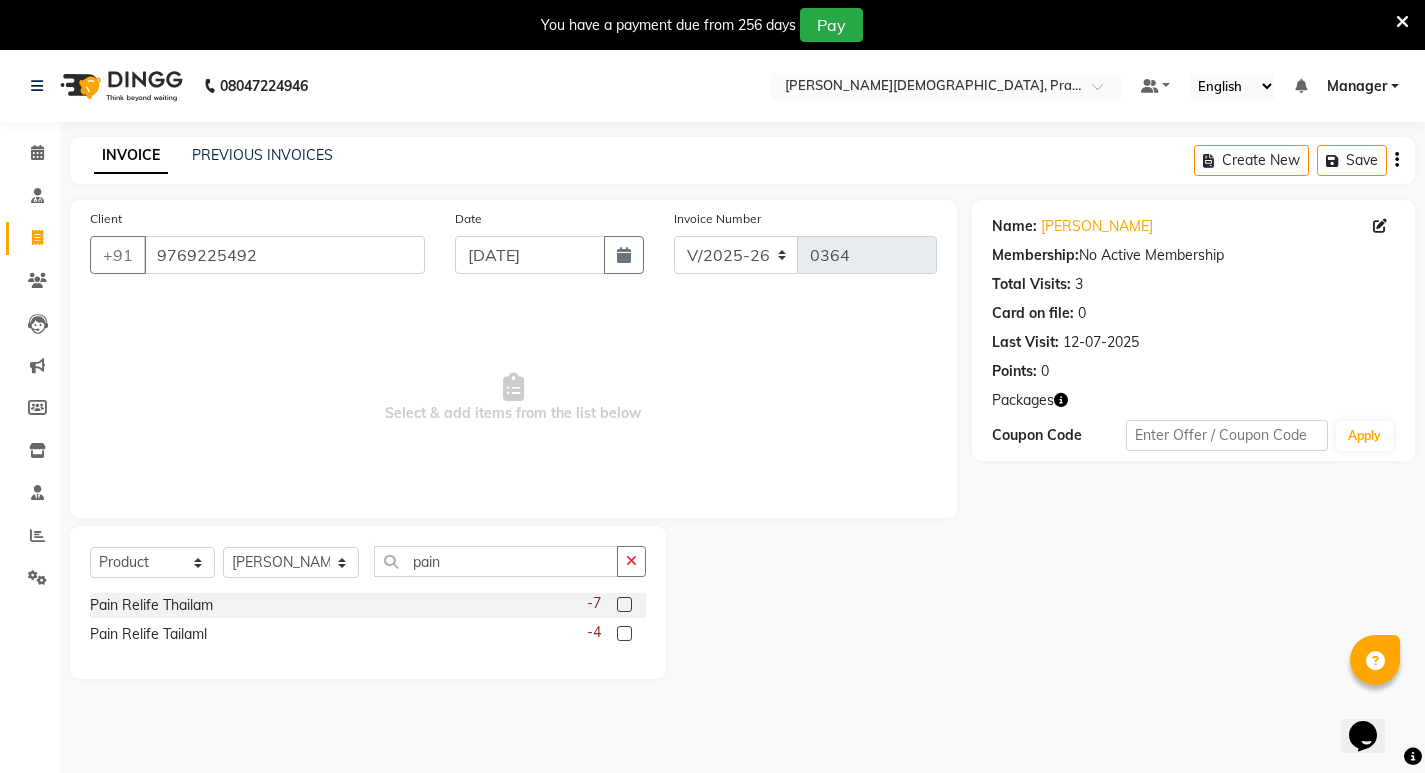 click 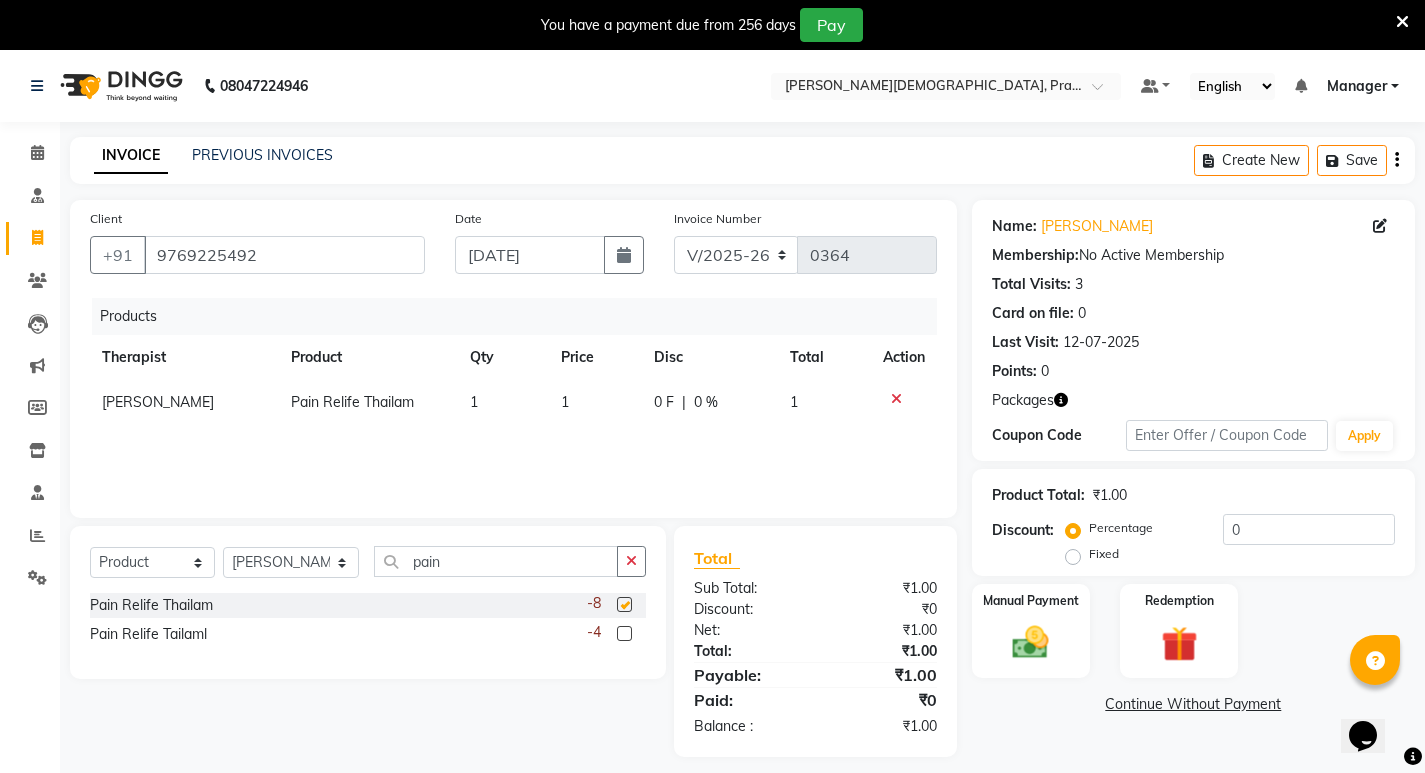 checkbox on "false" 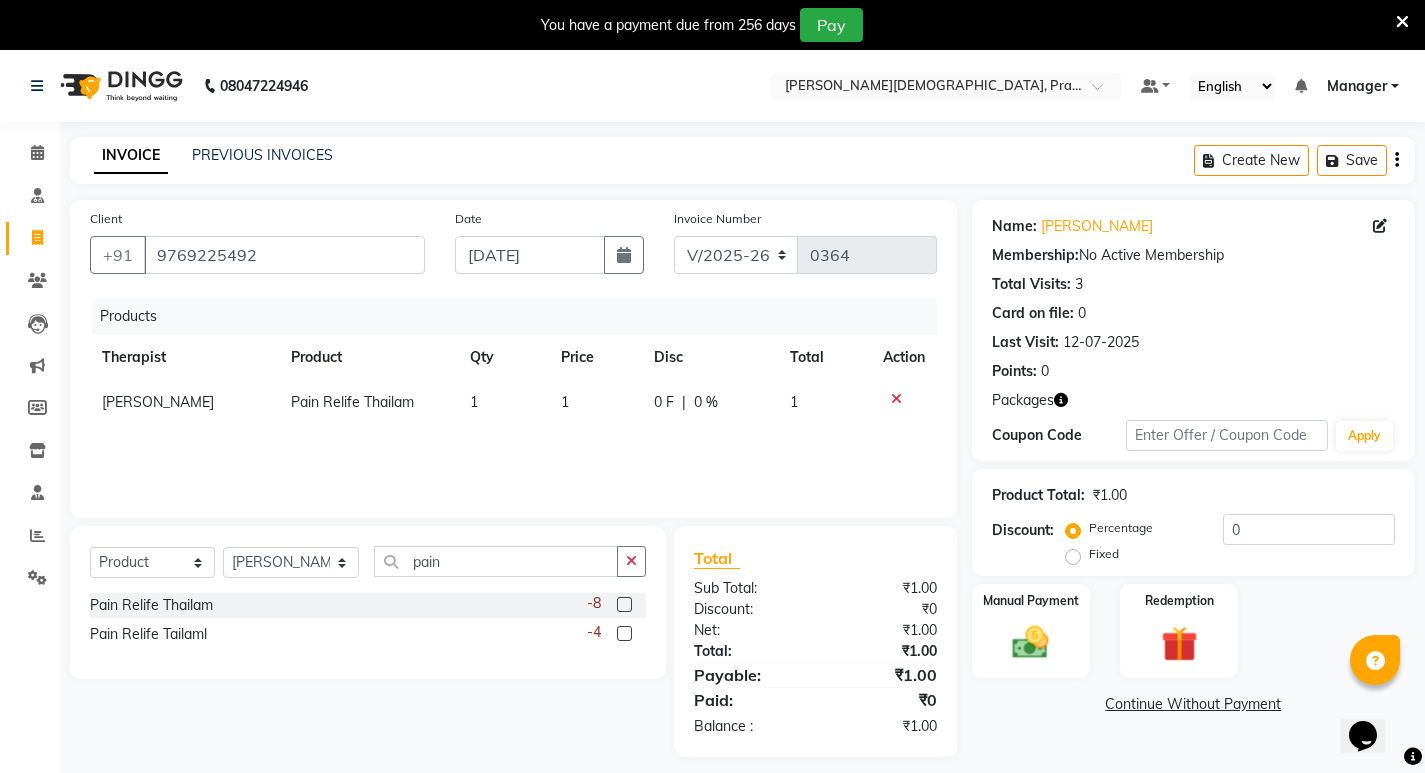 click on "1" 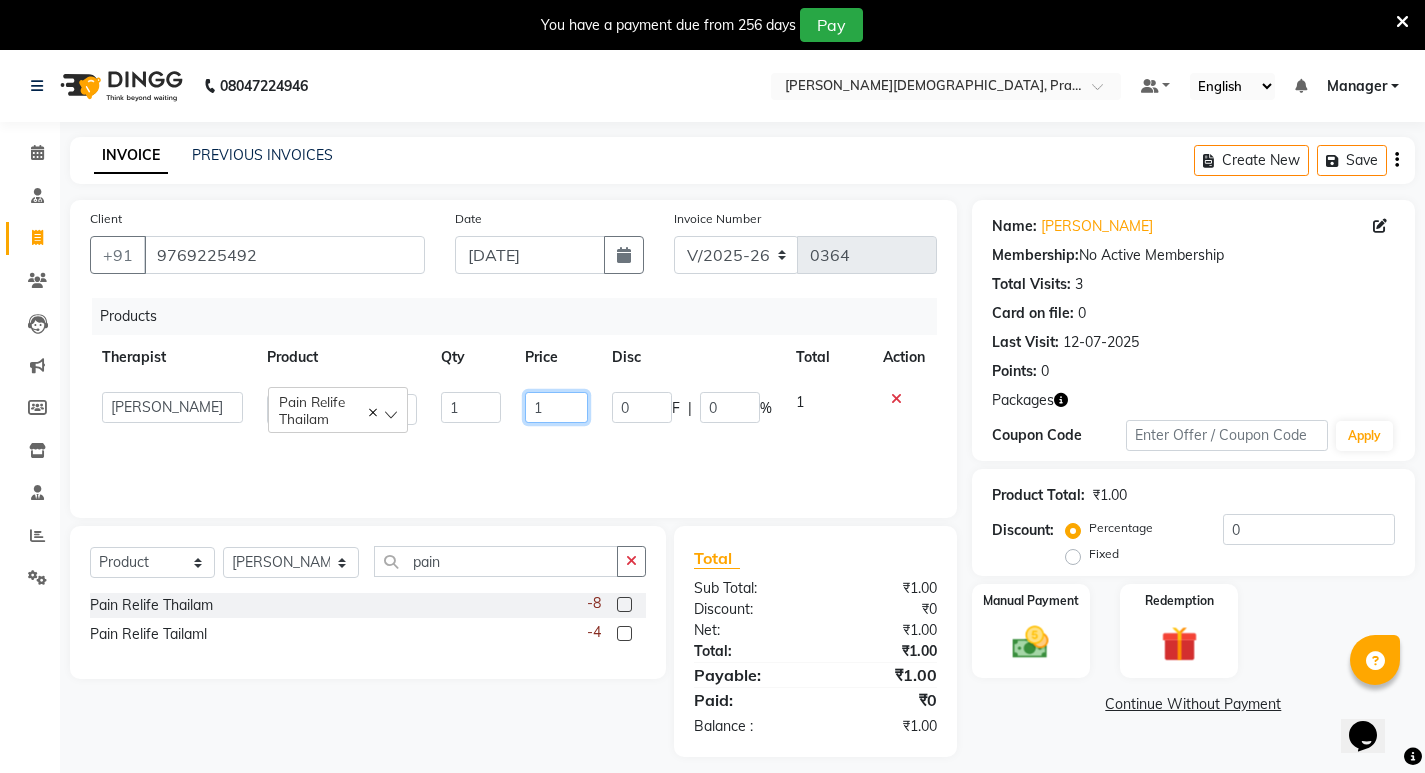 click on "1" 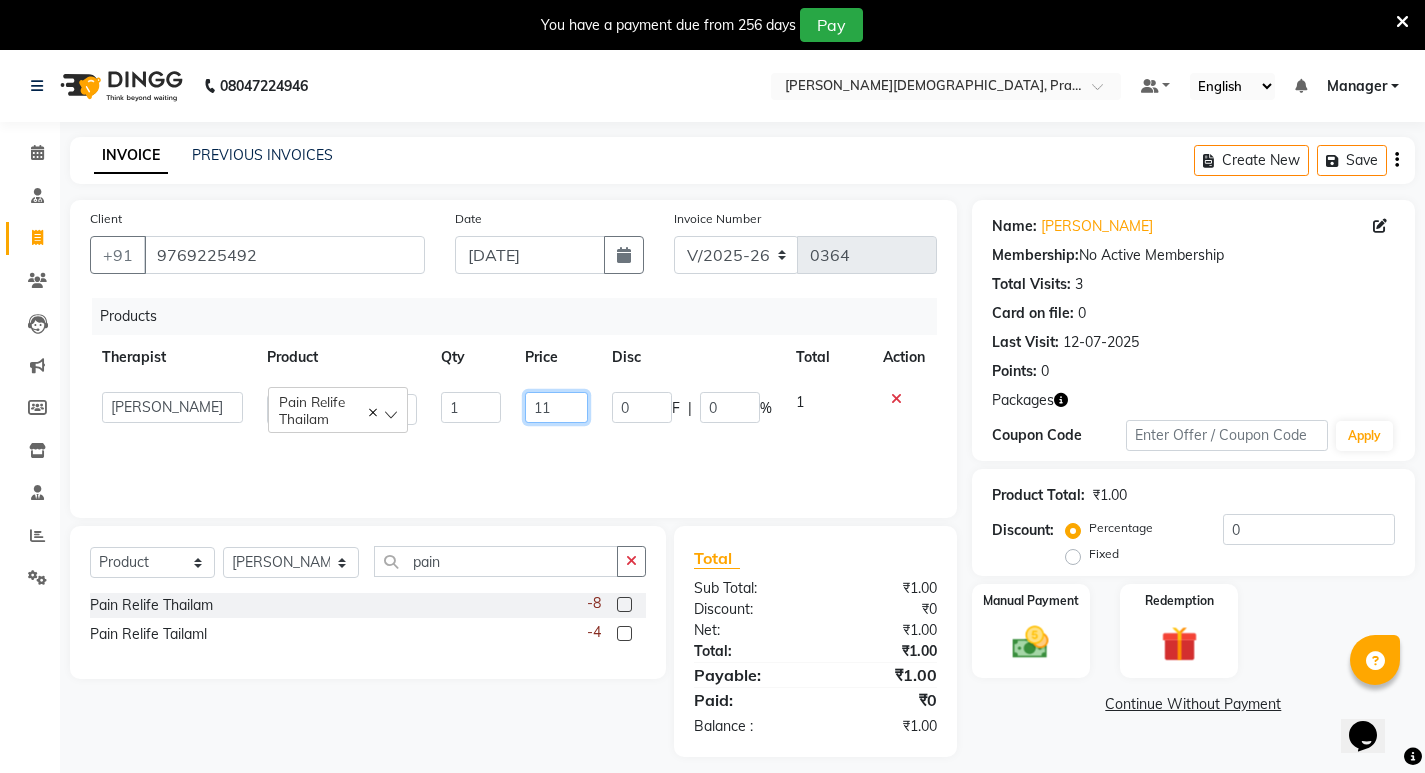 type on "115" 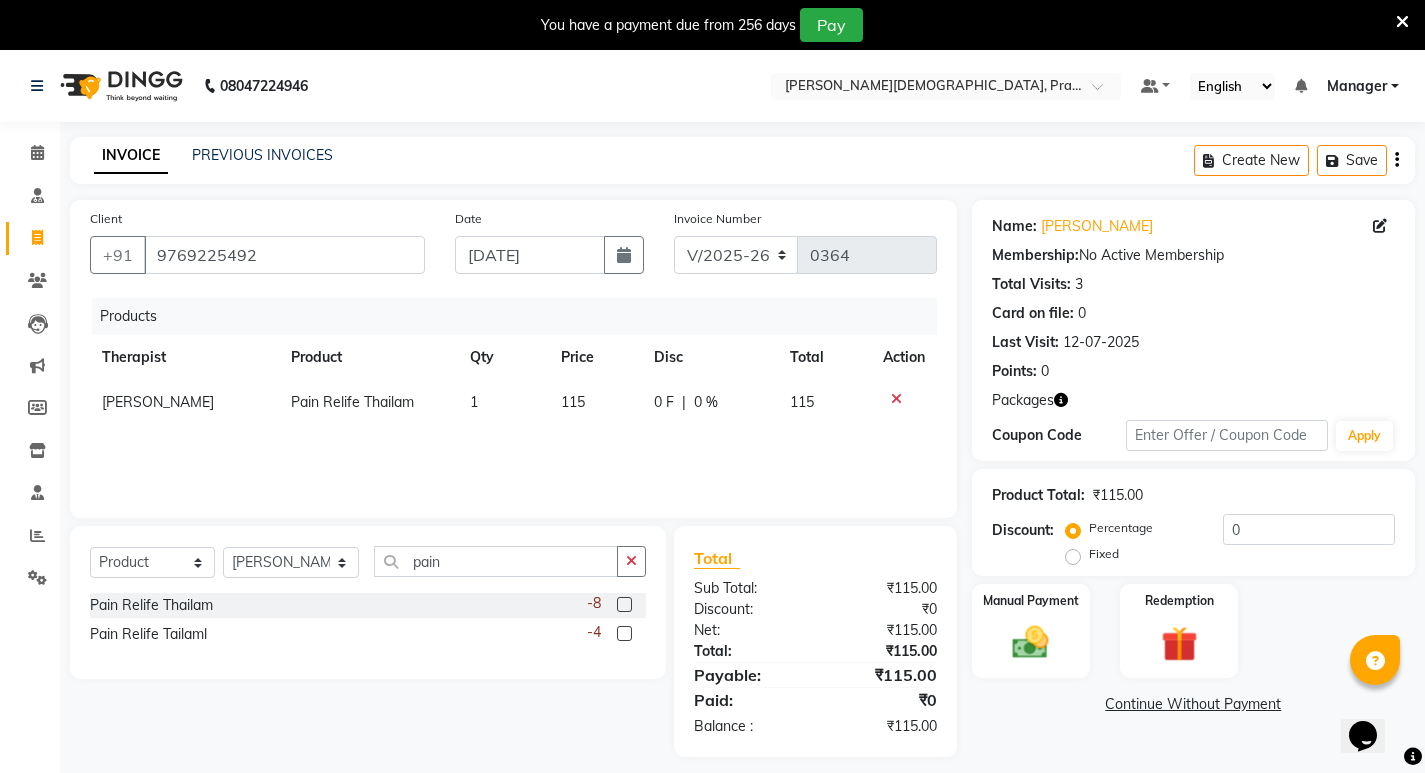 click on "Products Therapist Product Qty Price Disc Total Action Pooja [PERSON_NAME] Pain Relife Thailam 1 115 0 F | 0 % 115" 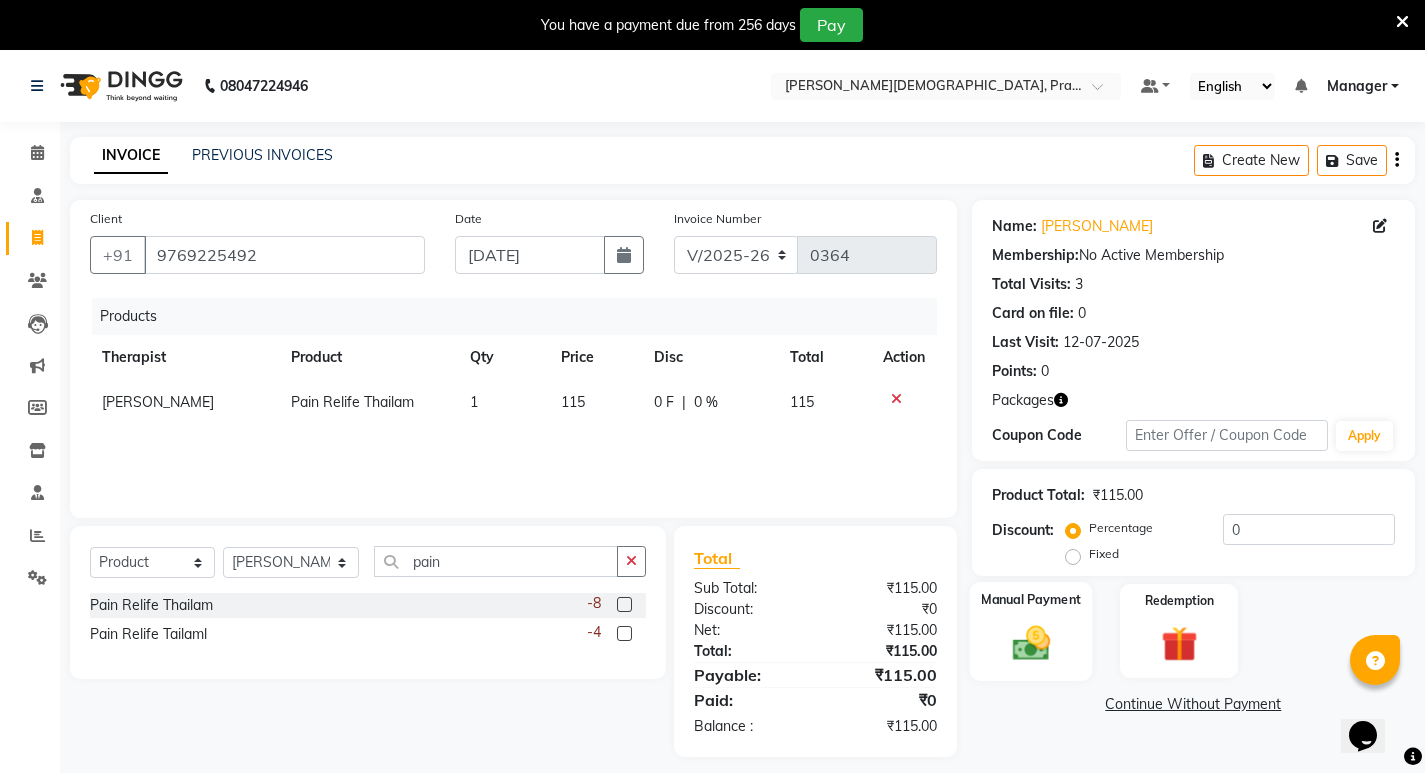 click on "Manual Payment" 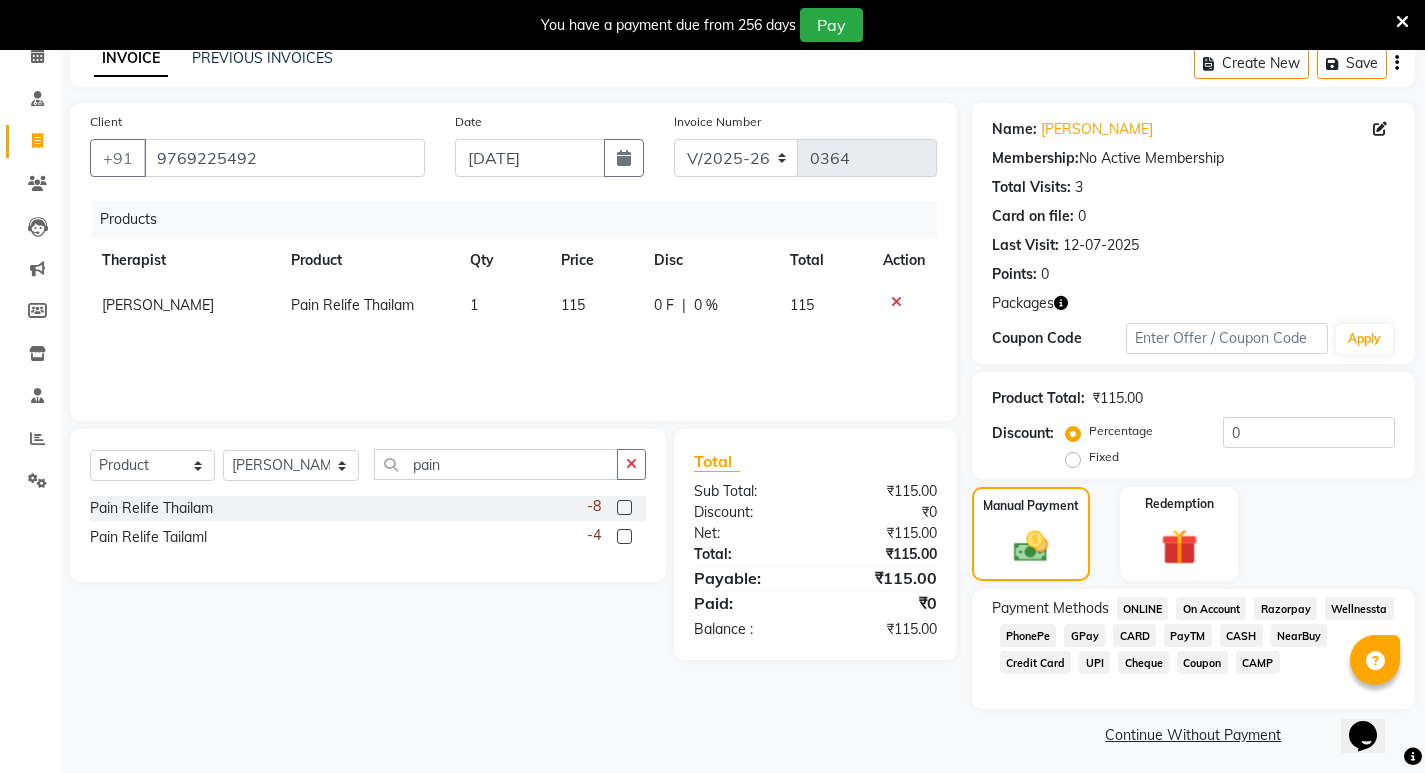 scroll, scrollTop: 104, scrollLeft: 0, axis: vertical 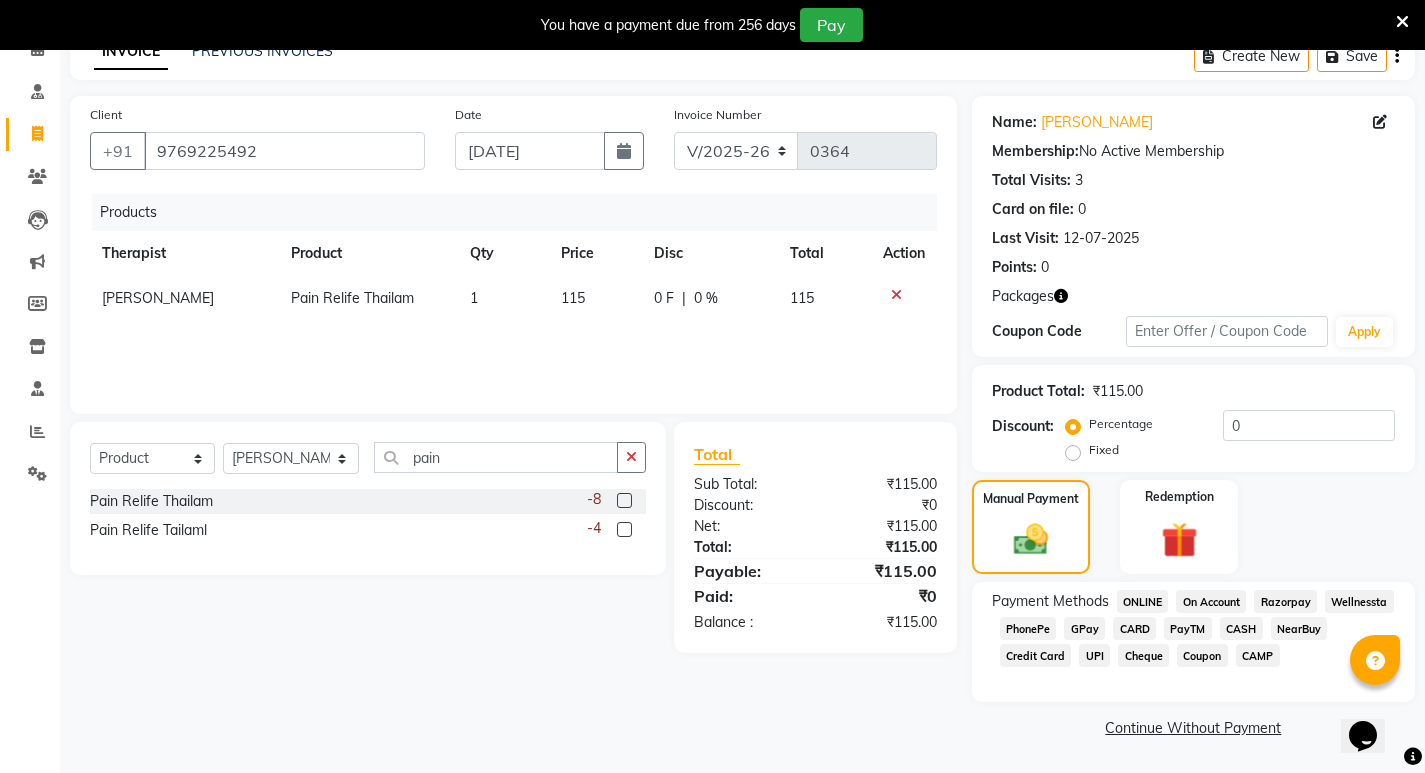 click on "CASH" 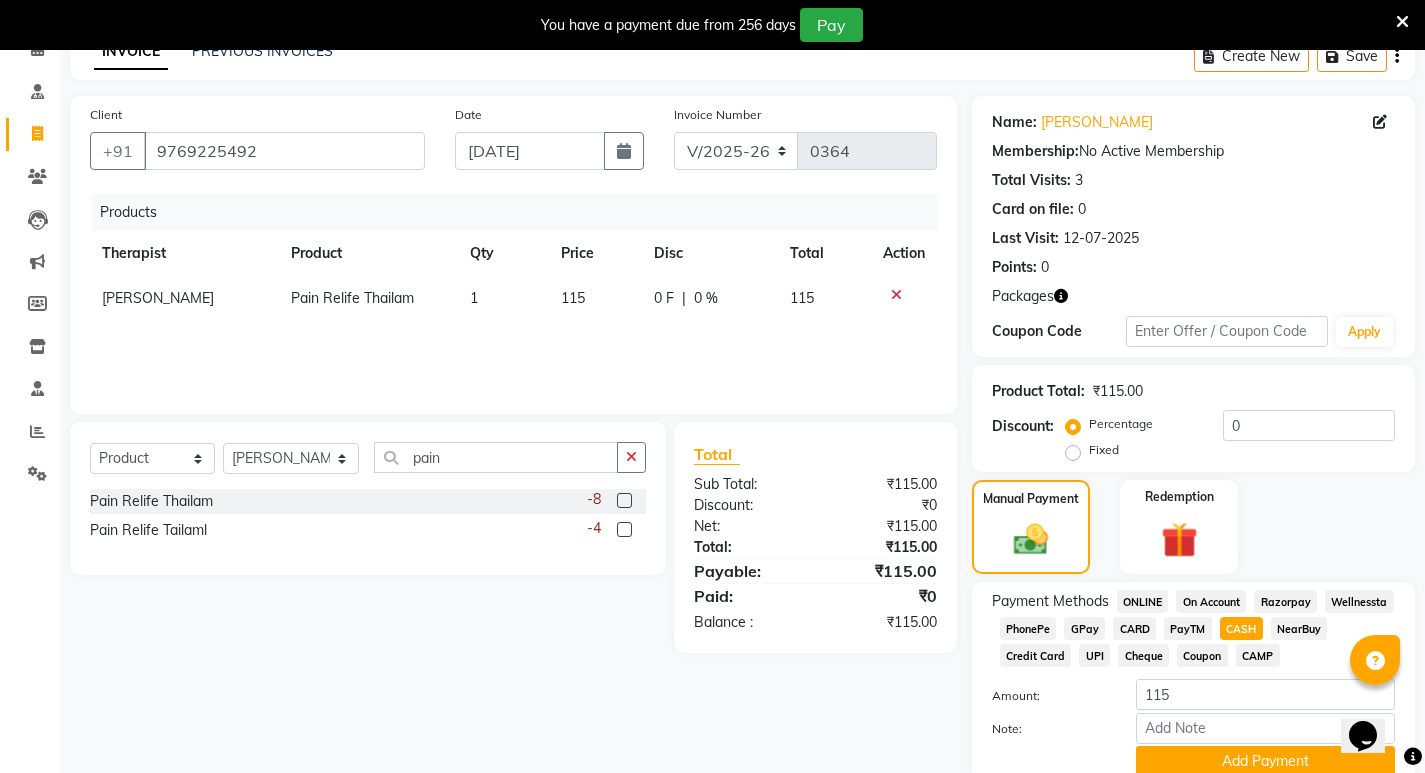 scroll, scrollTop: 187, scrollLeft: 0, axis: vertical 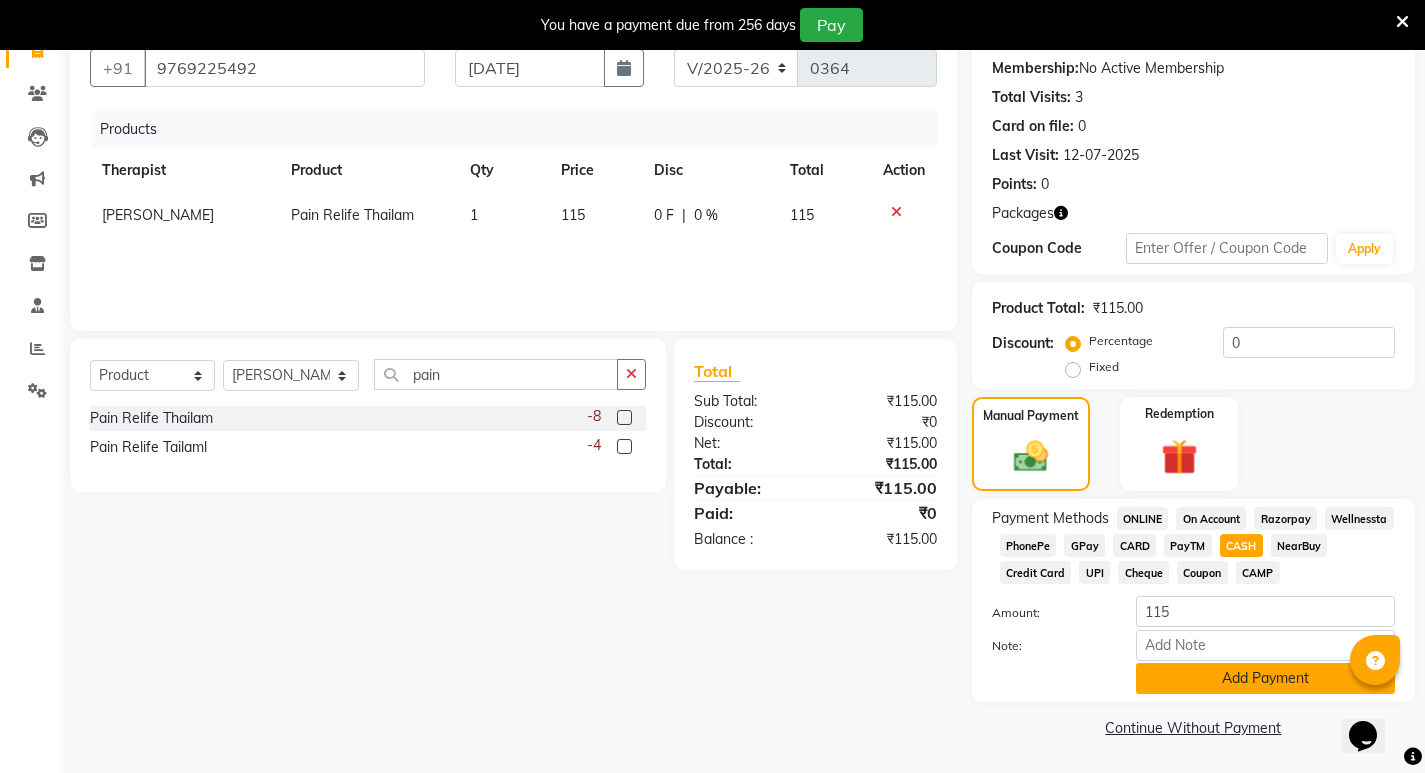 click on "Add Payment" 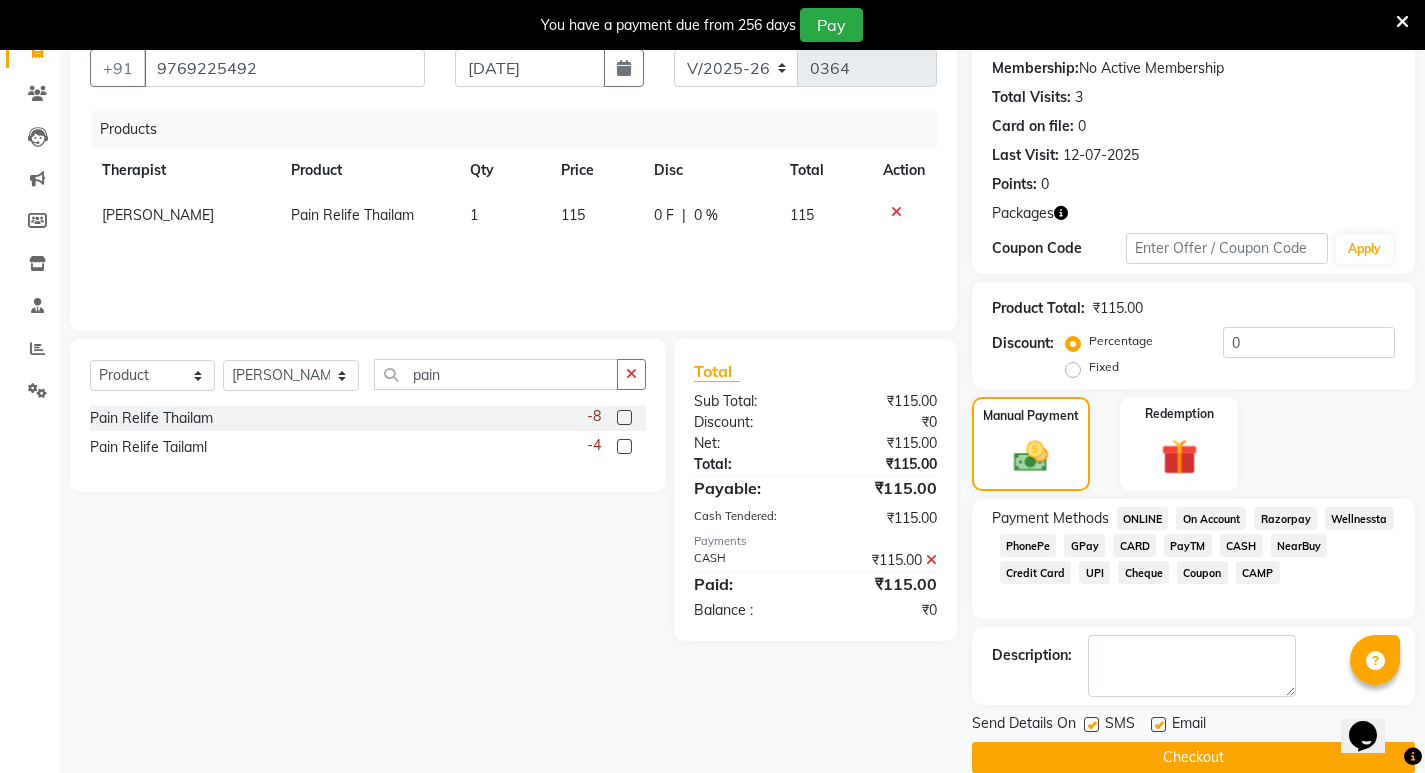 click on "Checkout" 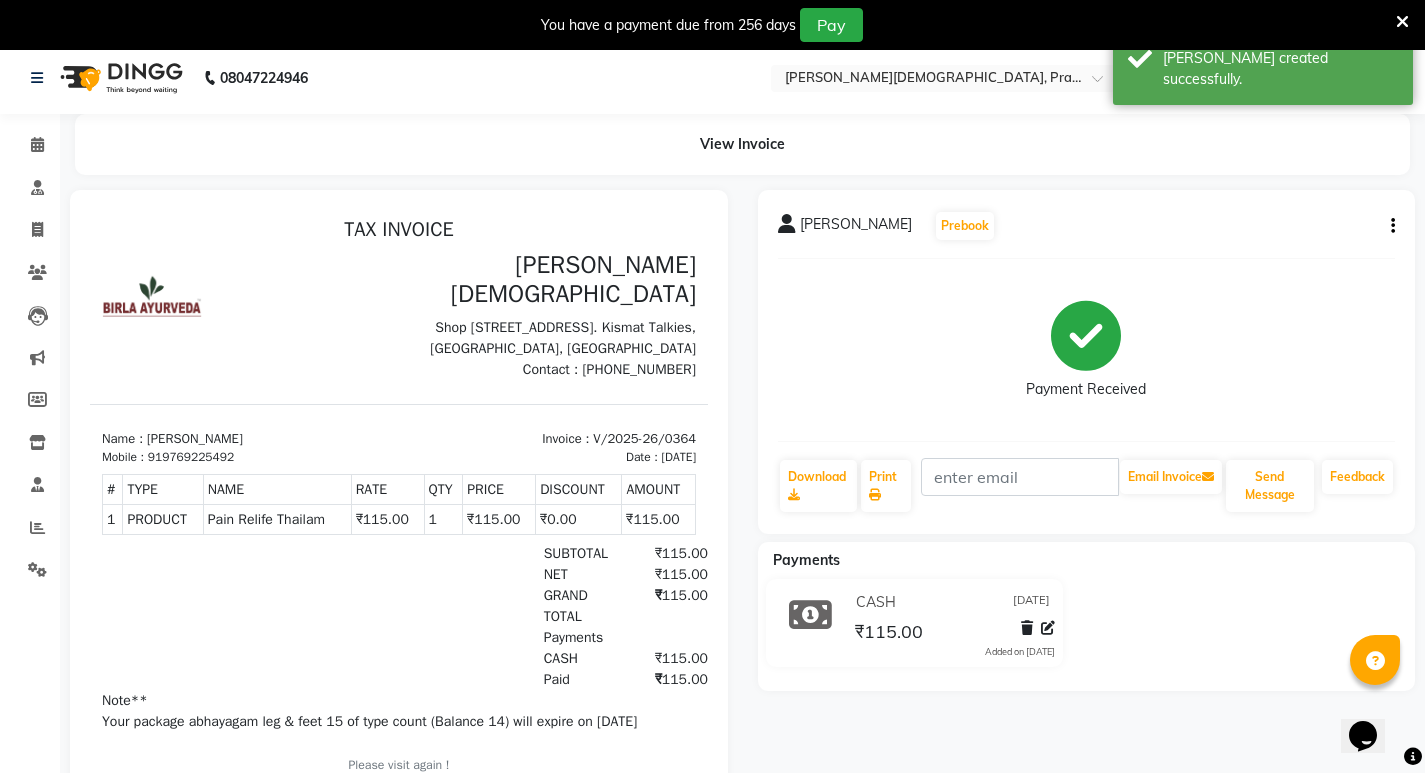scroll, scrollTop: 0, scrollLeft: 0, axis: both 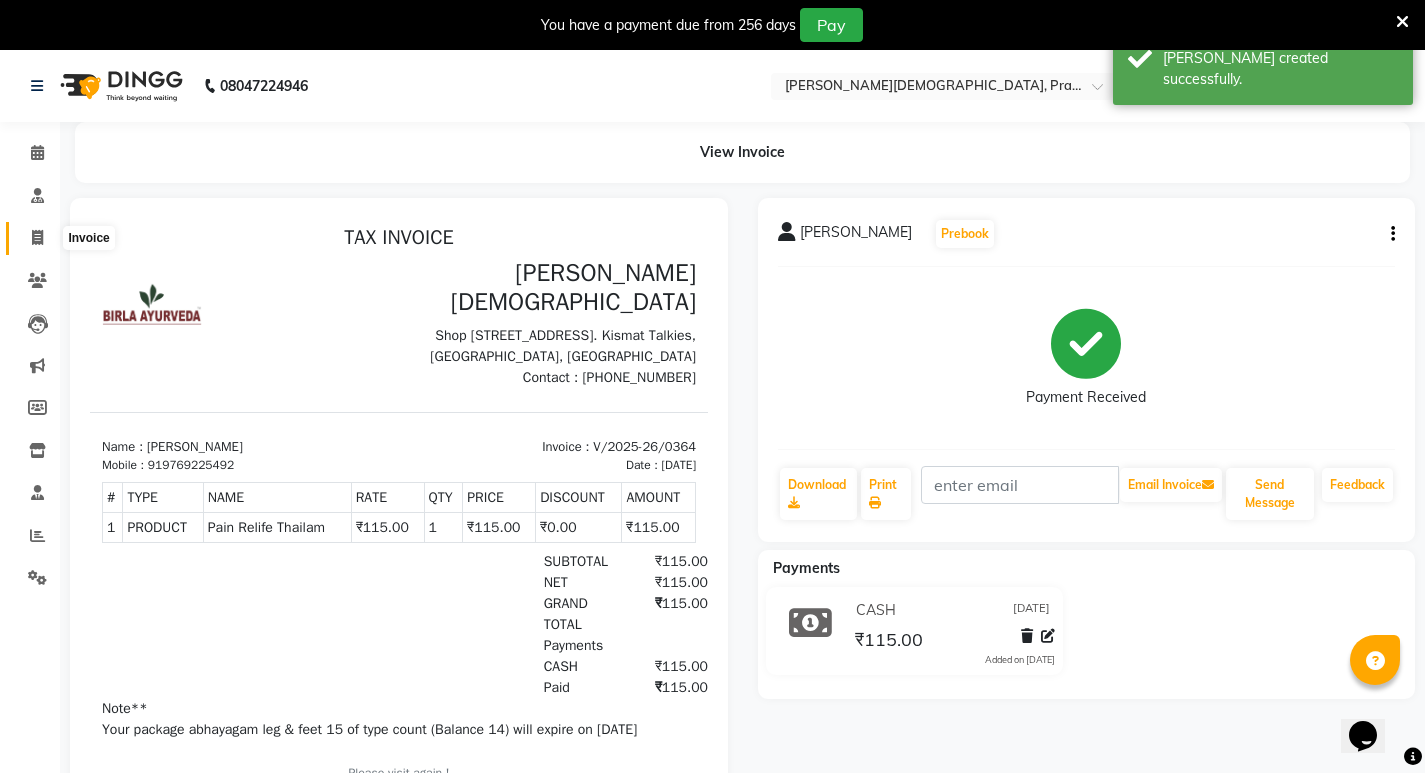 click 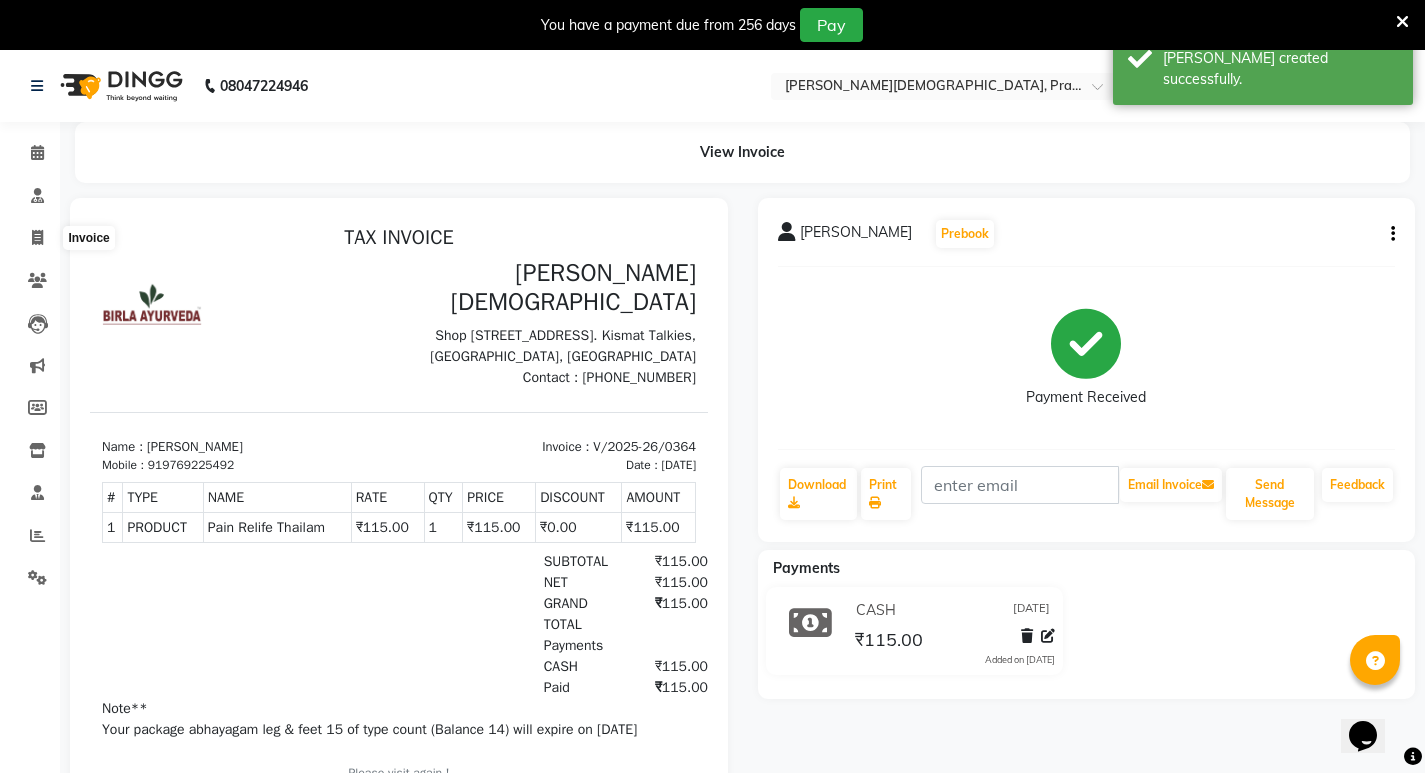 select on "6818" 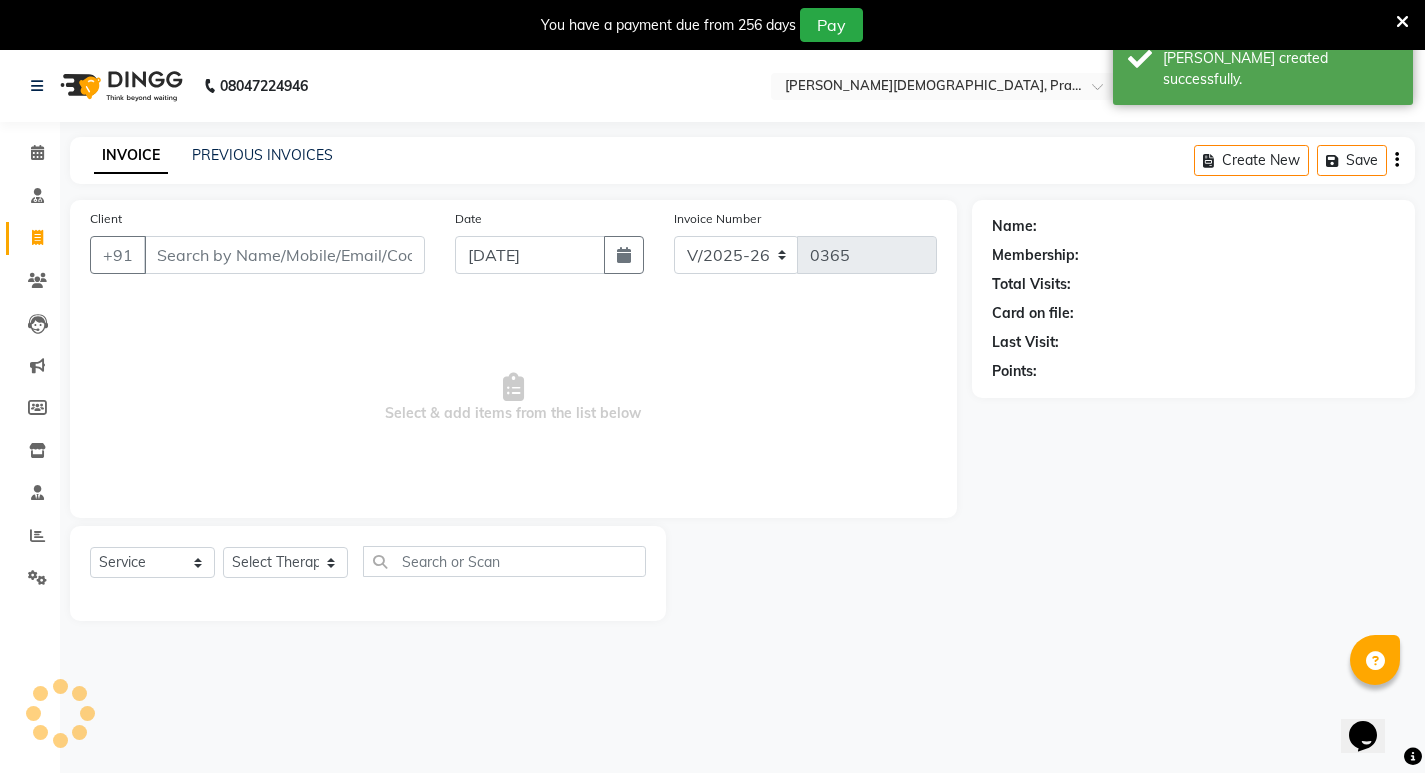 scroll, scrollTop: 50, scrollLeft: 0, axis: vertical 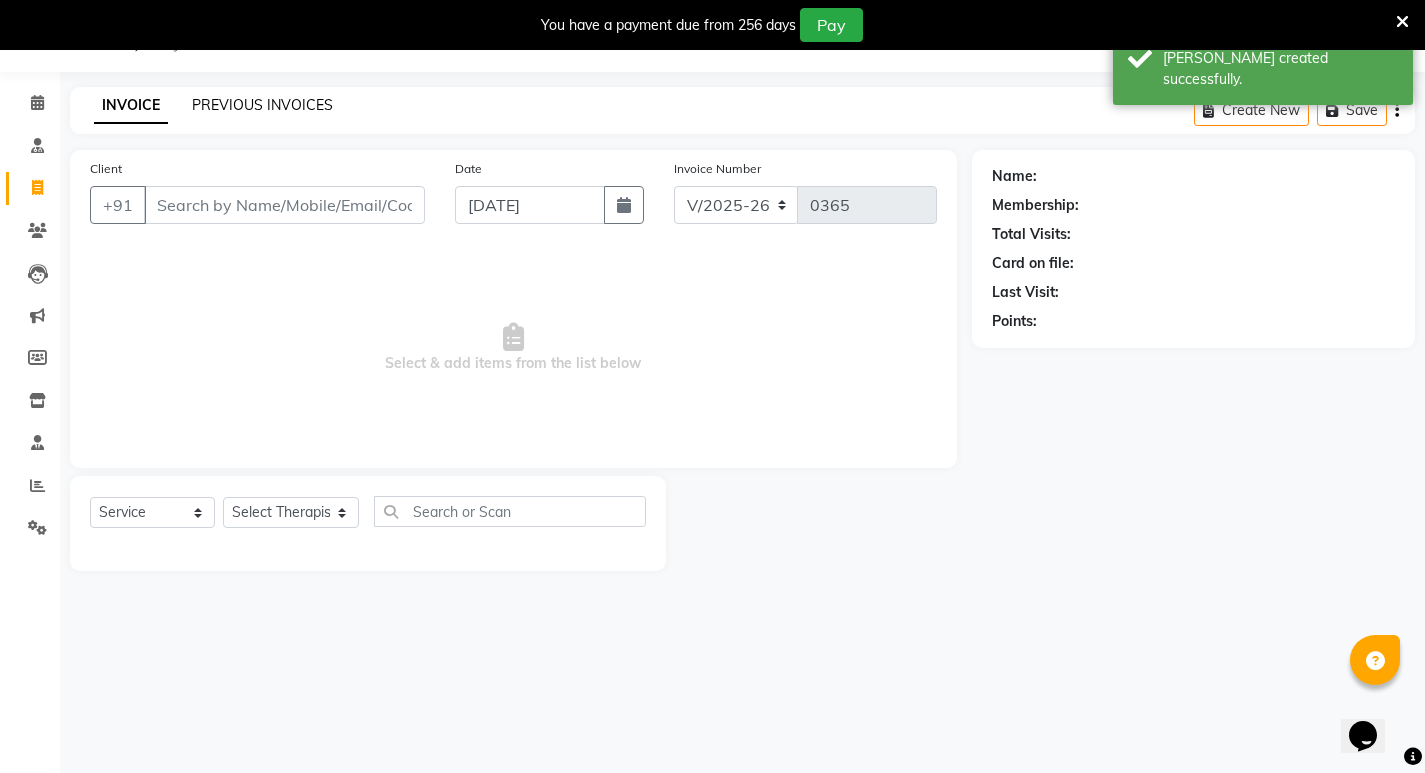 click on "PREVIOUS INVOICES" 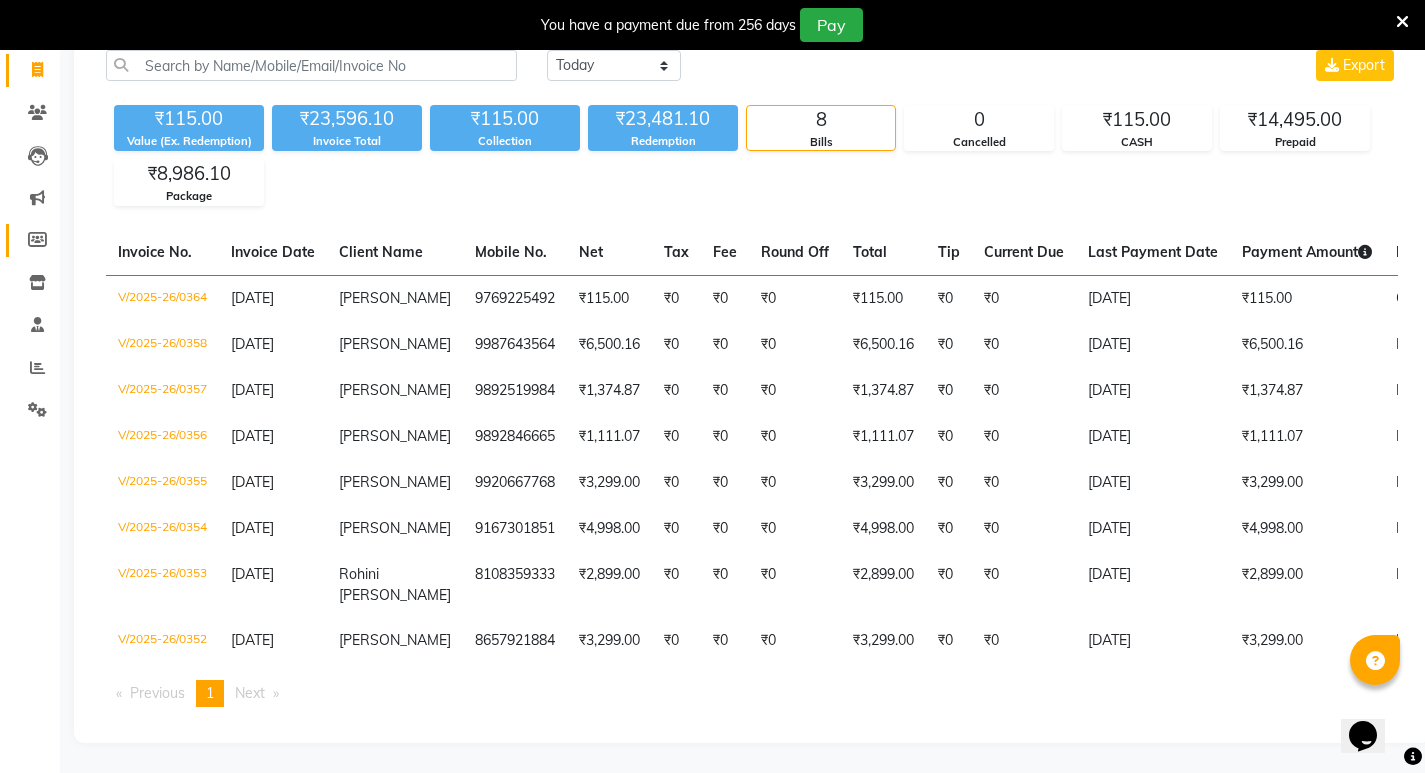 scroll, scrollTop: 0, scrollLeft: 0, axis: both 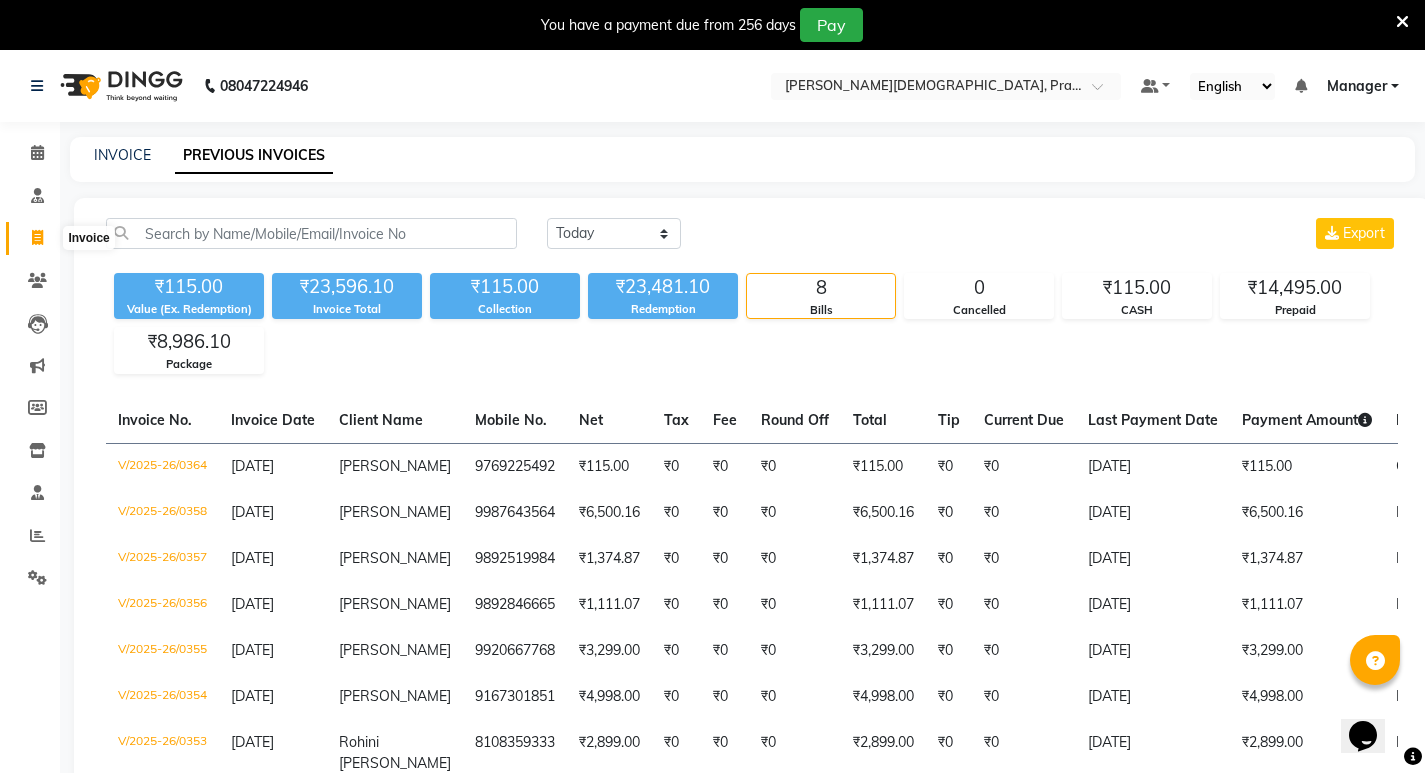 click 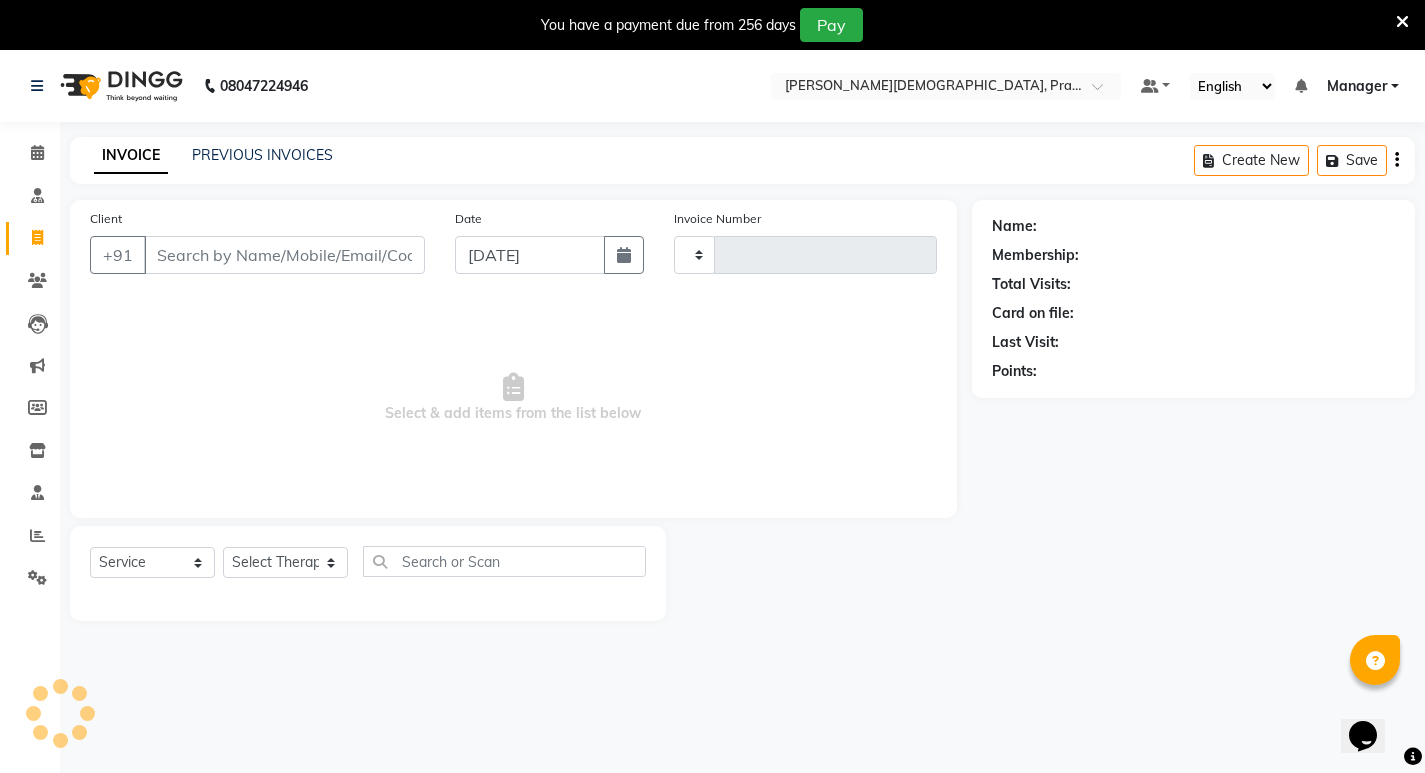type on "0365" 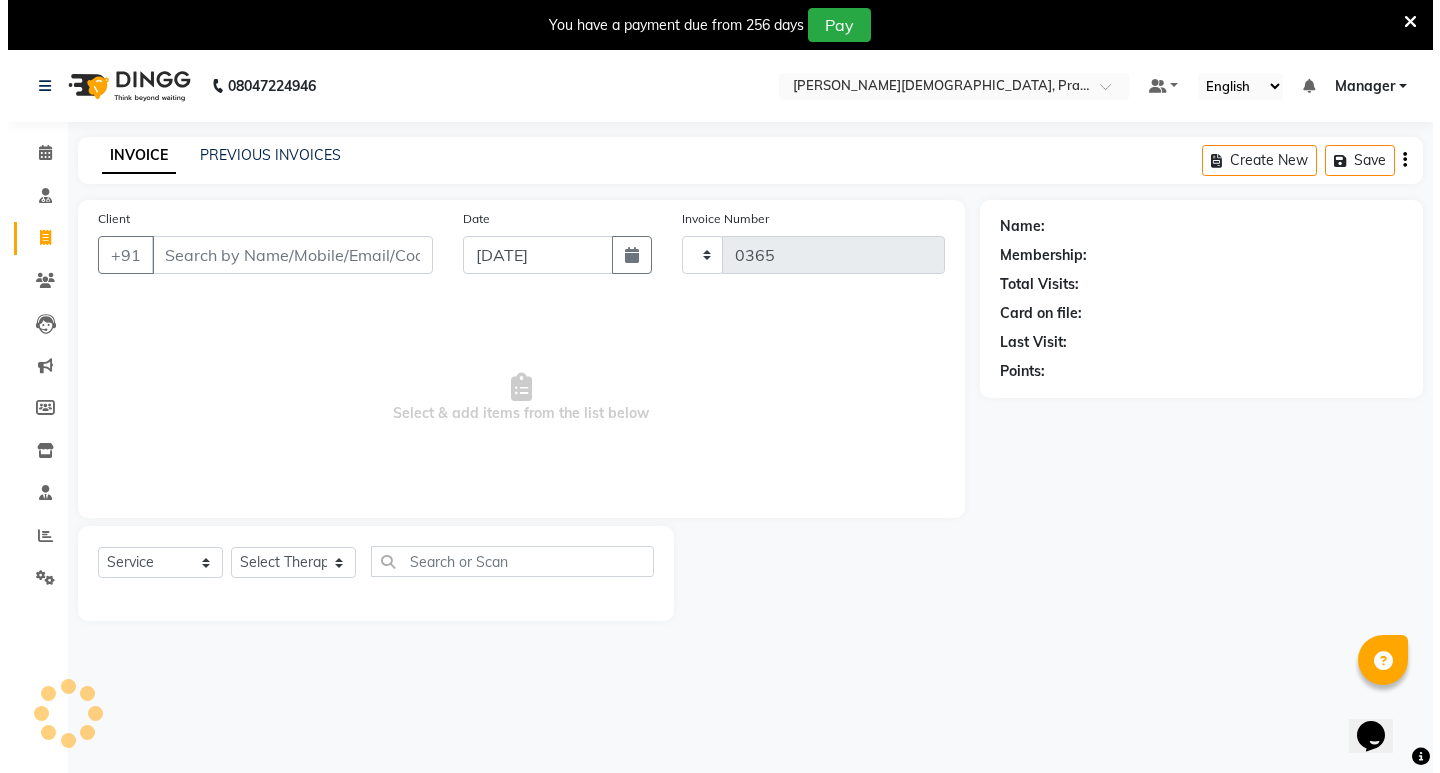 scroll, scrollTop: 50, scrollLeft: 0, axis: vertical 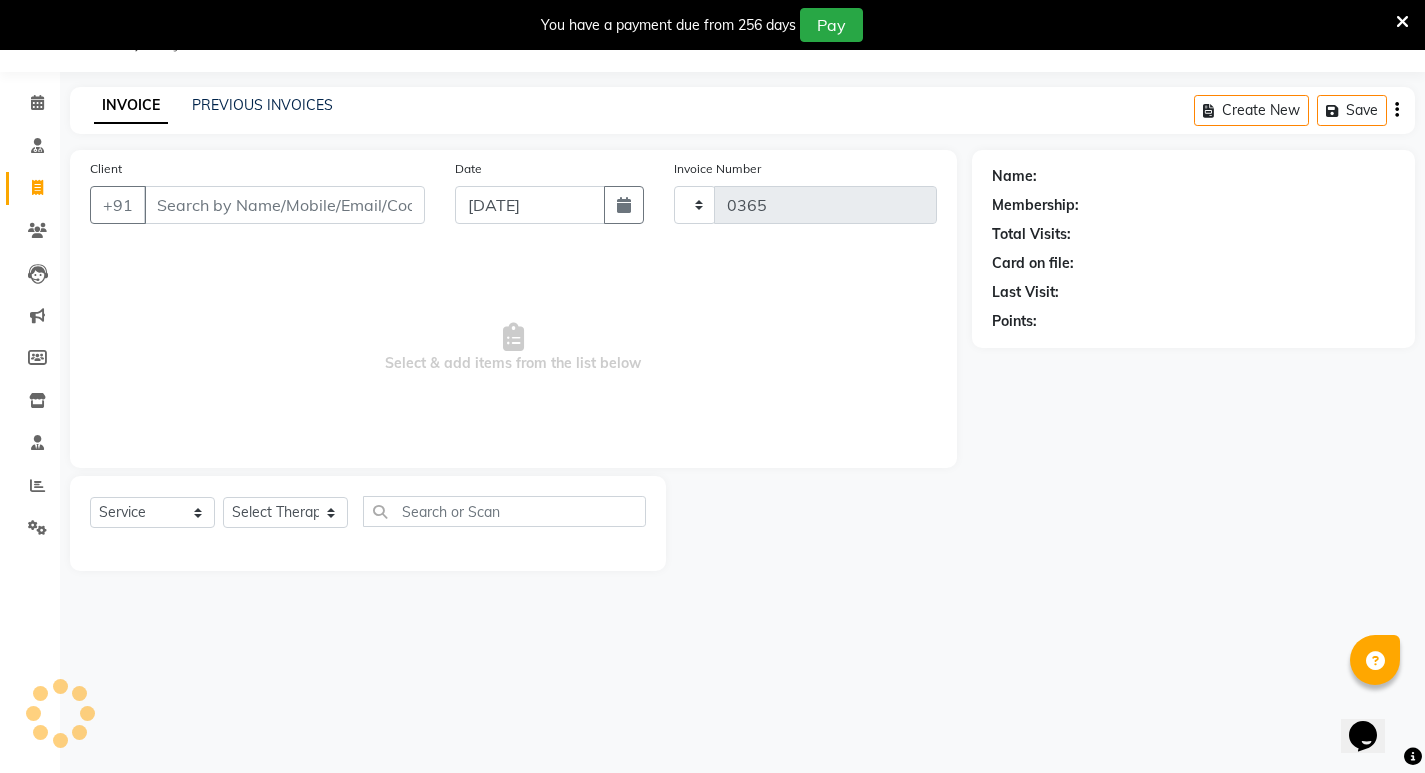 select on "6818" 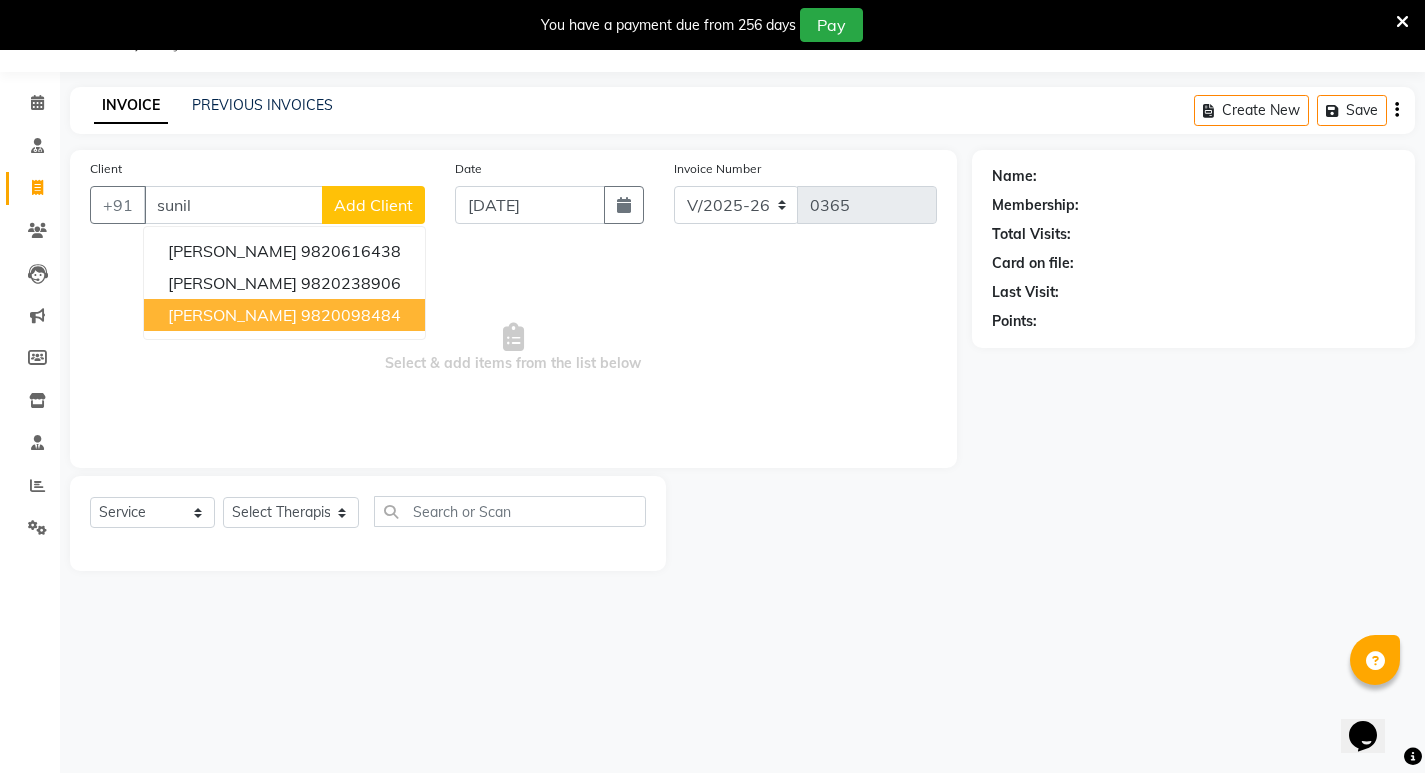 click on "[PERSON_NAME]  9820098484" at bounding box center (284, 315) 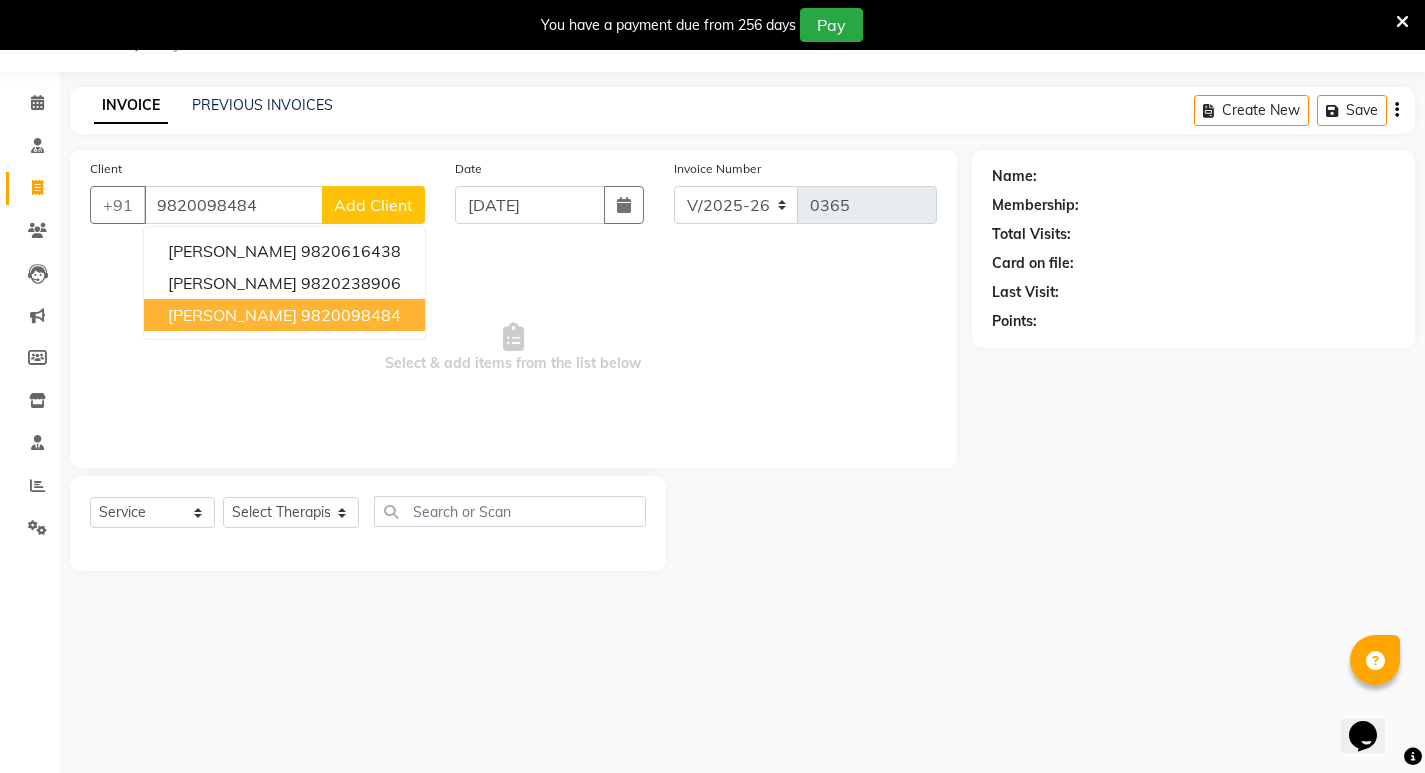 type on "9820098484" 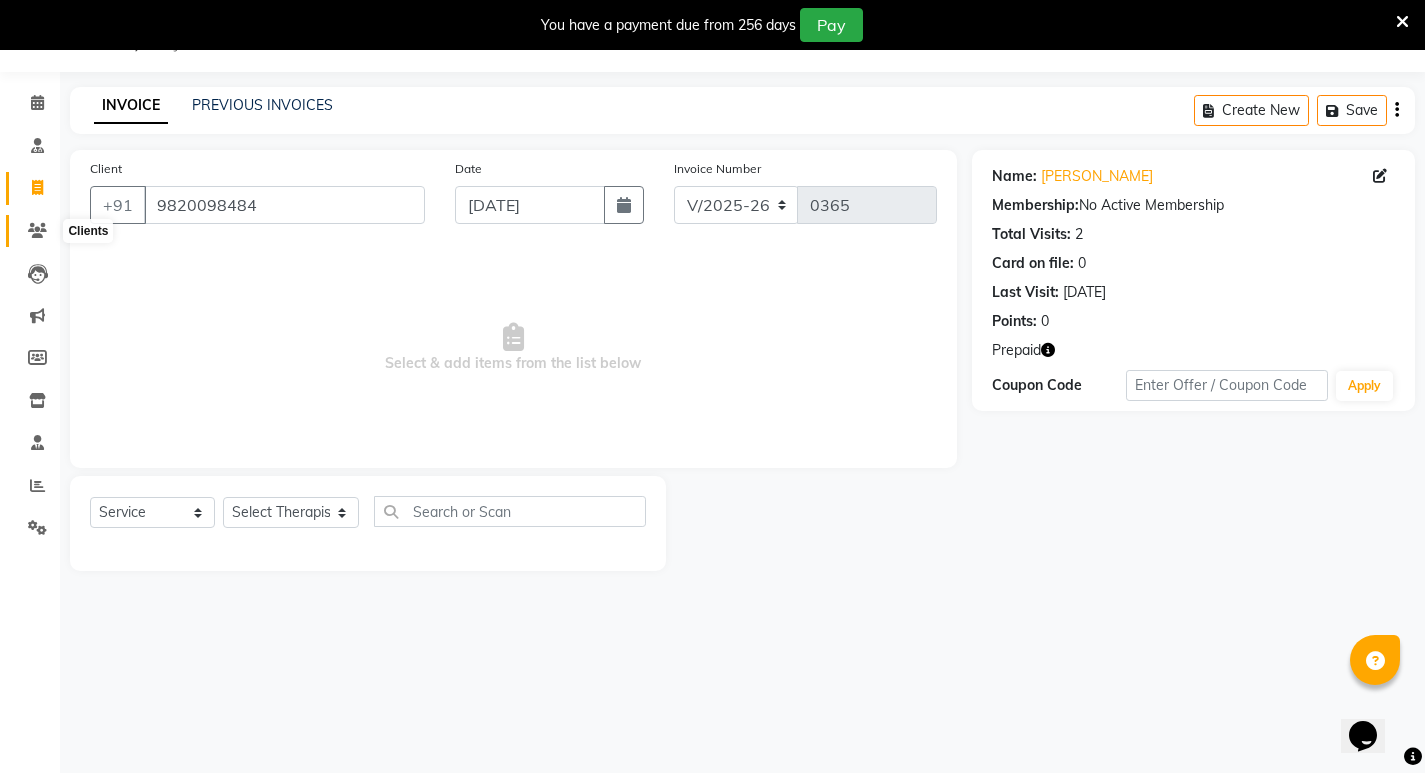 click 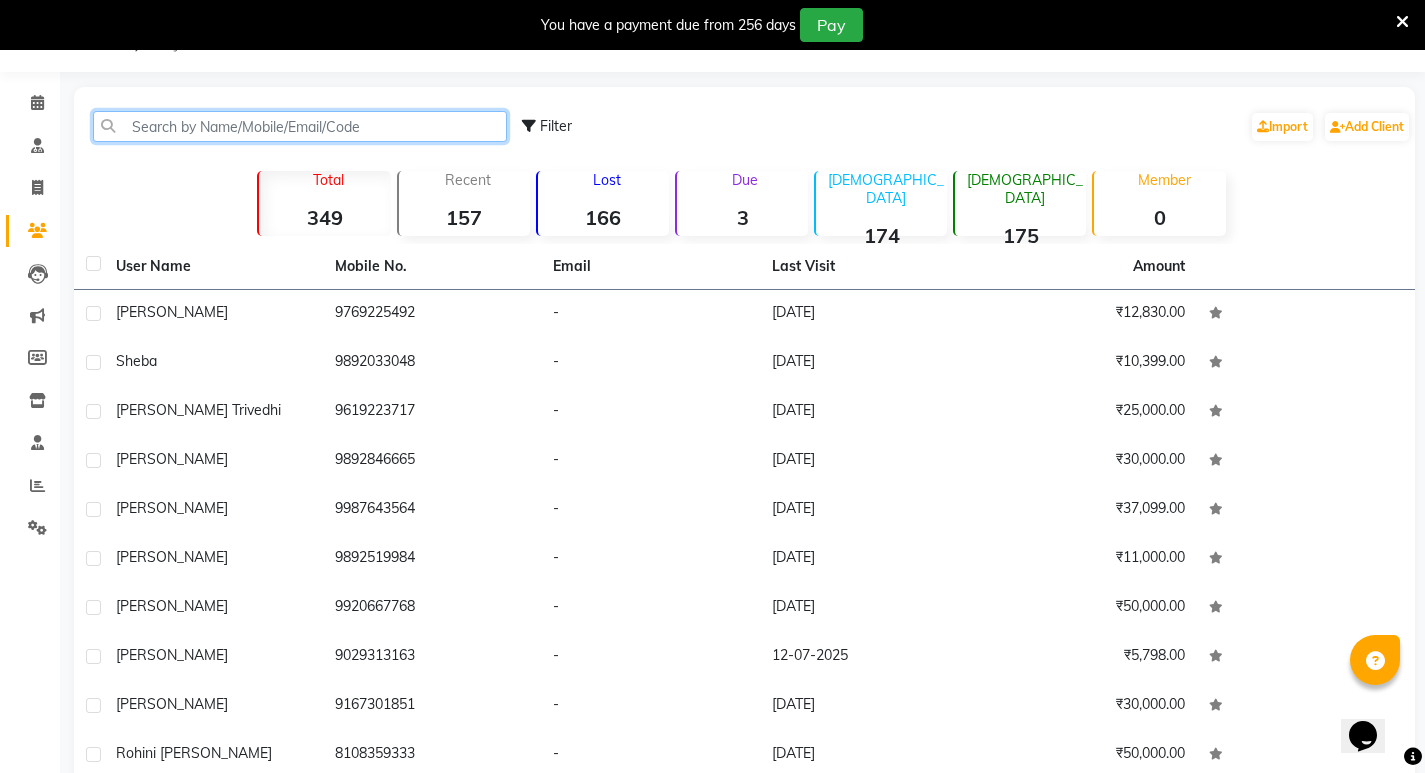 click 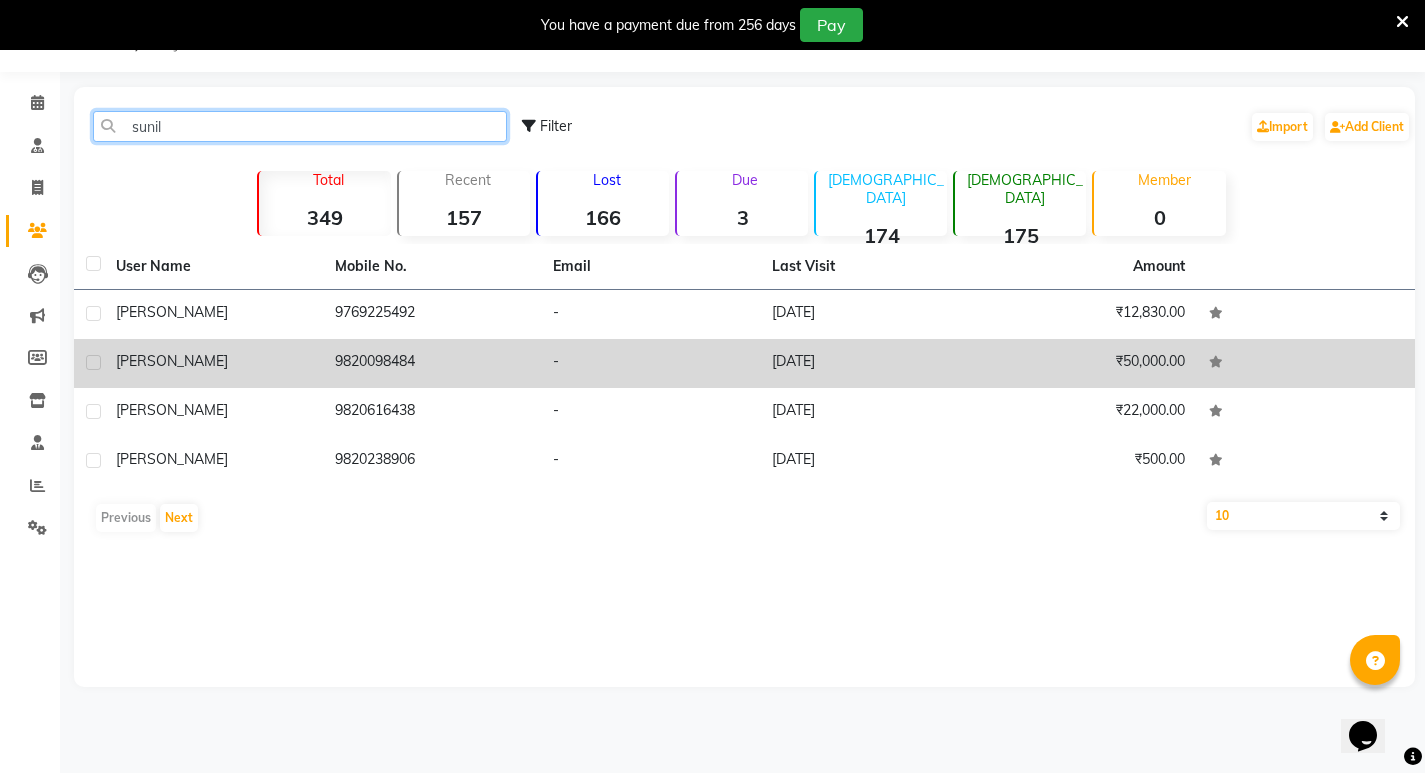 type on "sunil" 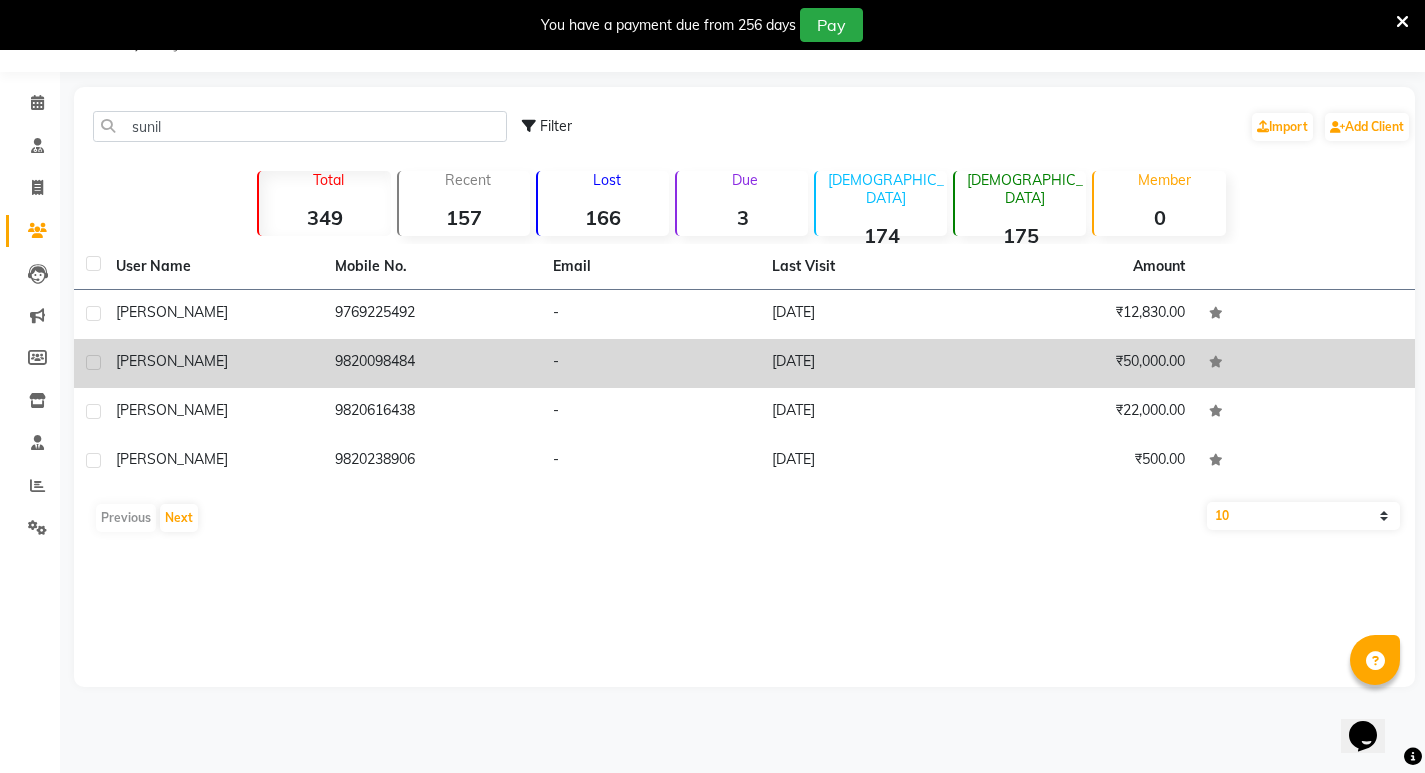 click on "[PERSON_NAME]" 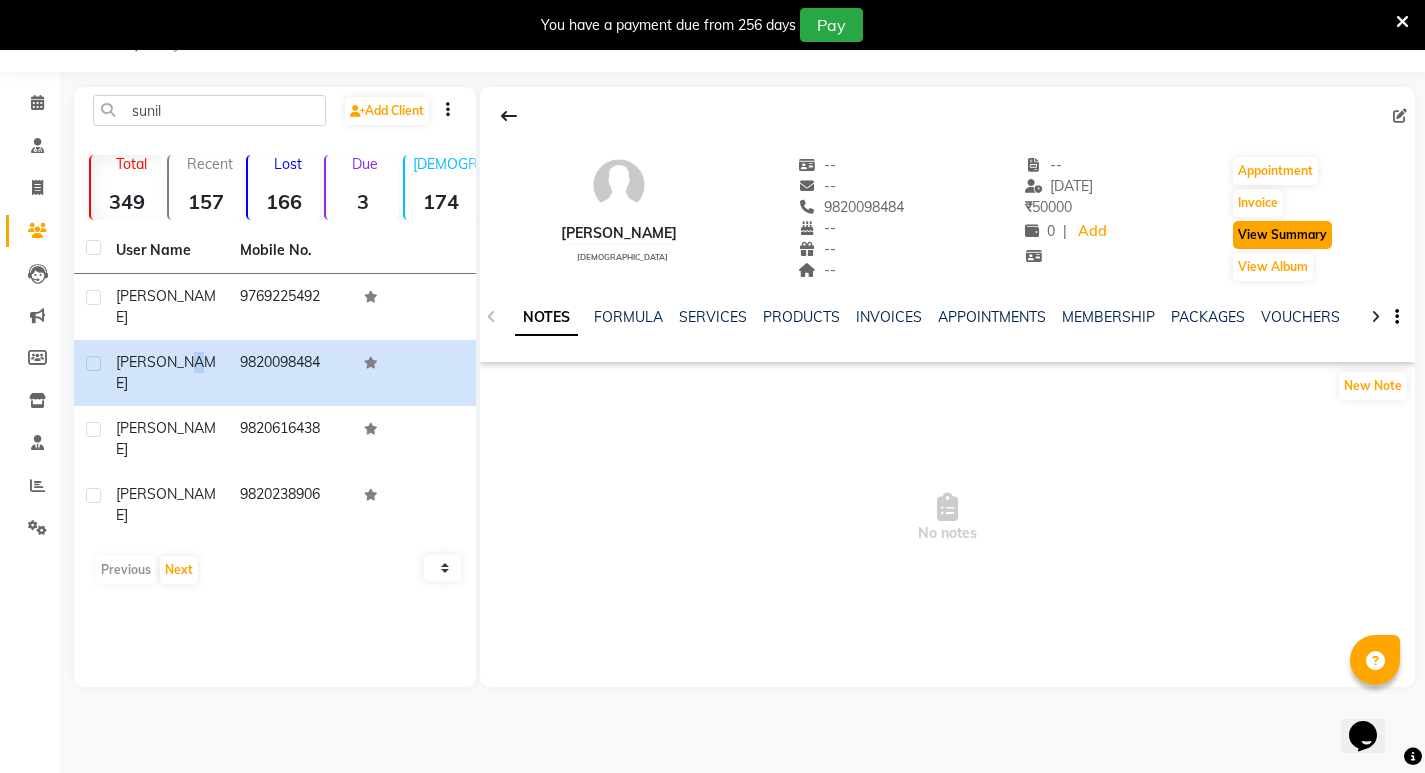 click on "View Summary" 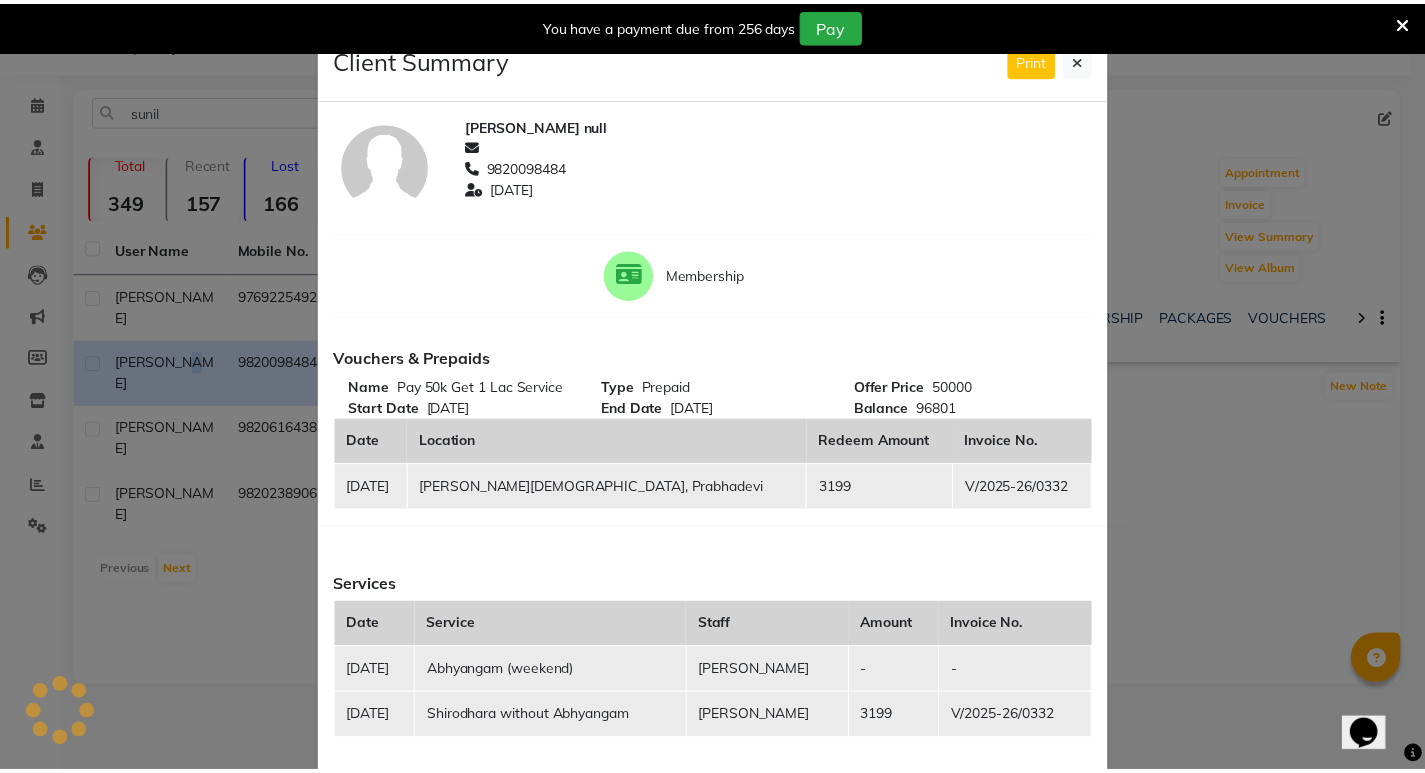 scroll, scrollTop: 100, scrollLeft: 0, axis: vertical 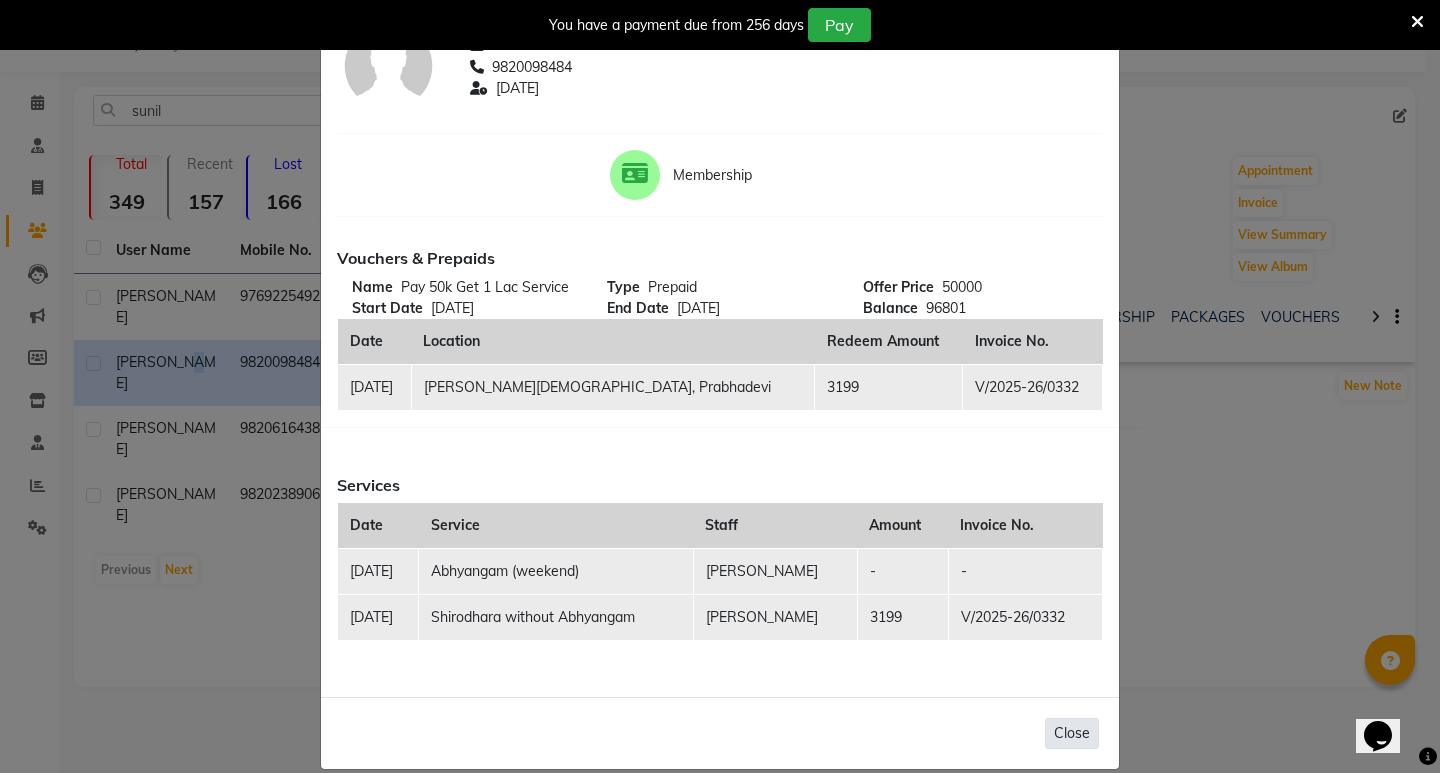 click on "Close" 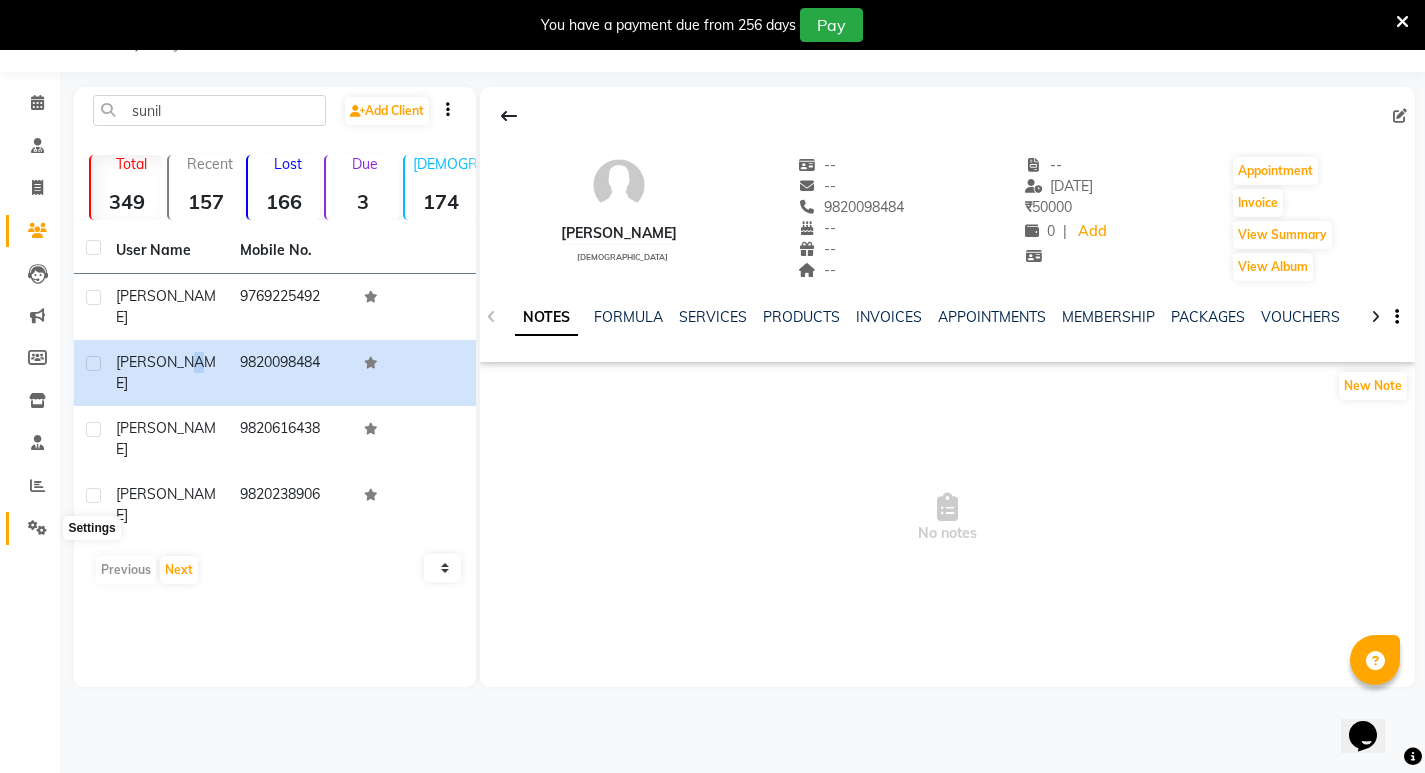 click 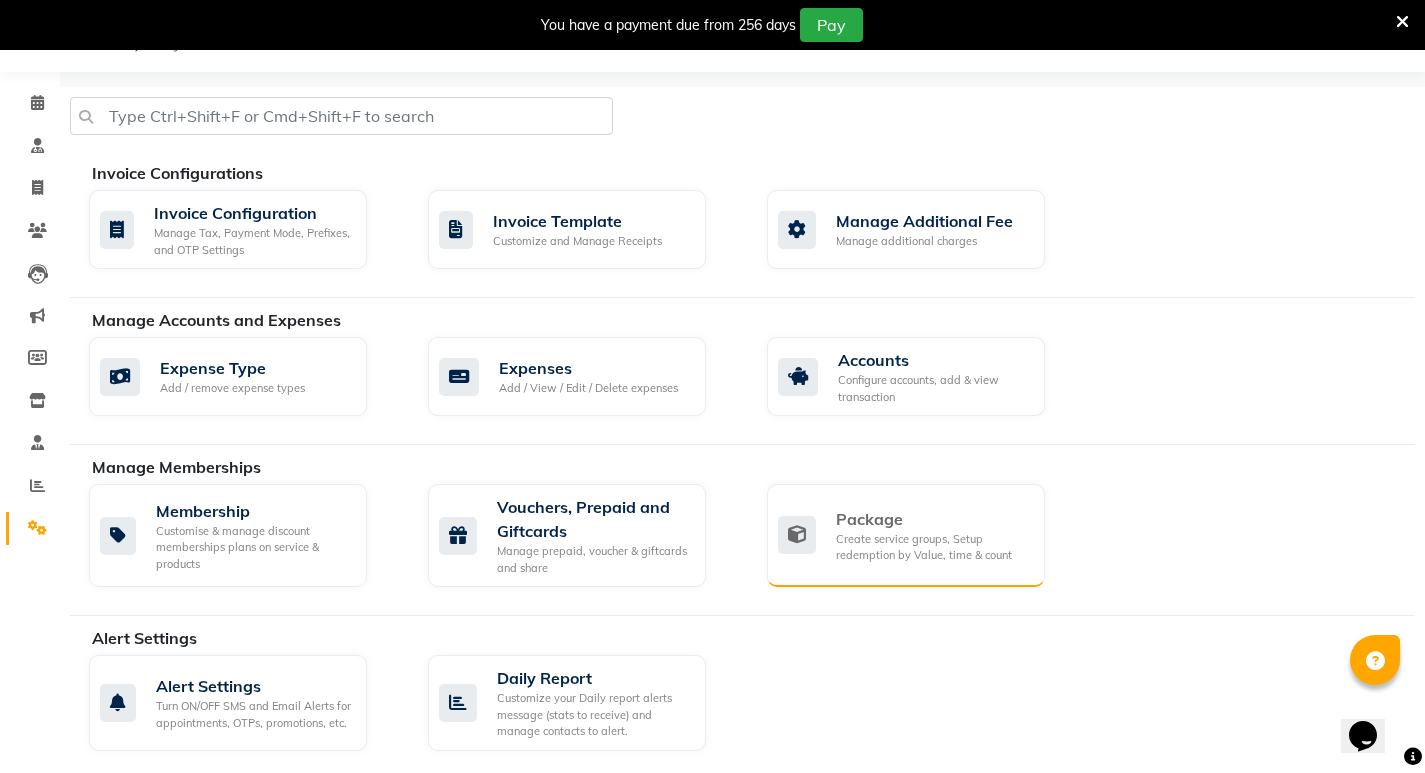 click on "Create service groups, Setup redemption by Value, time & count" 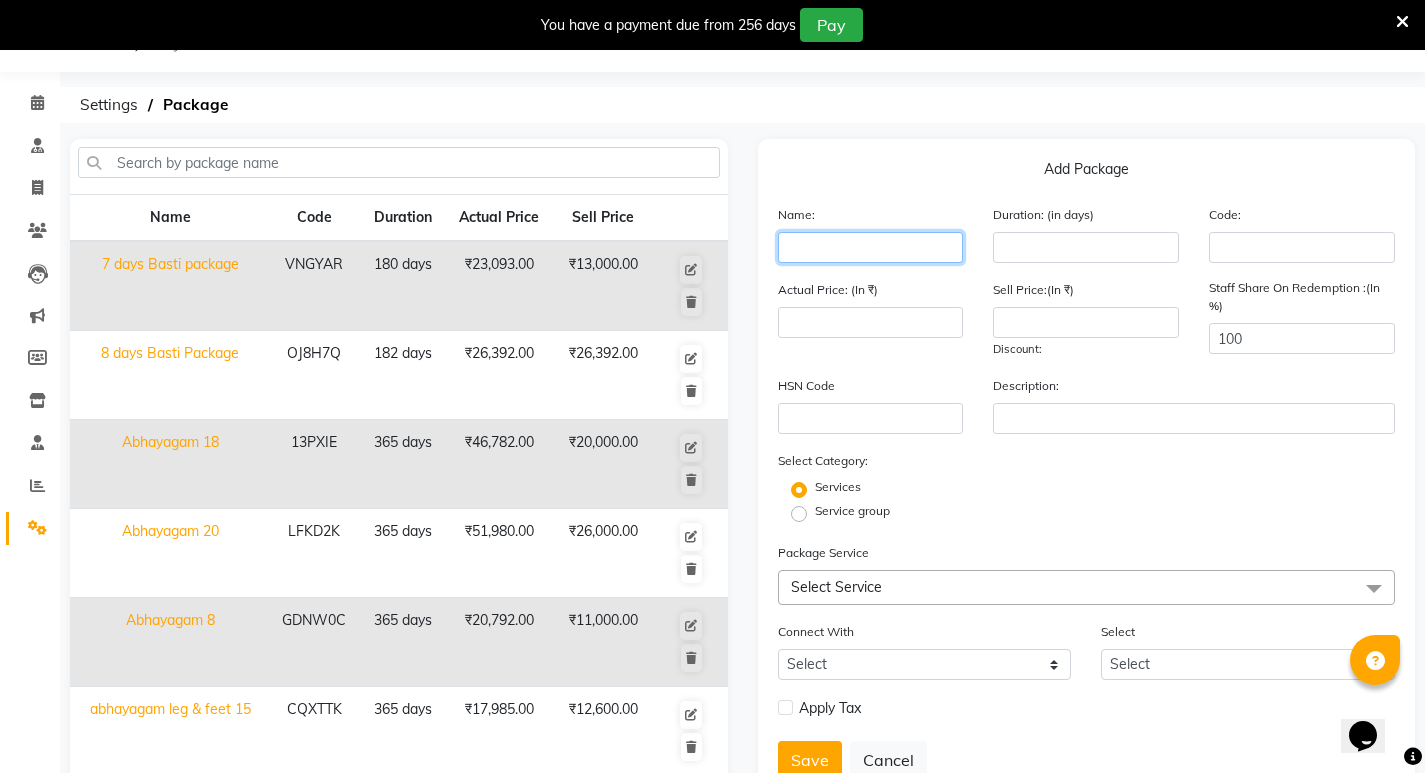 click 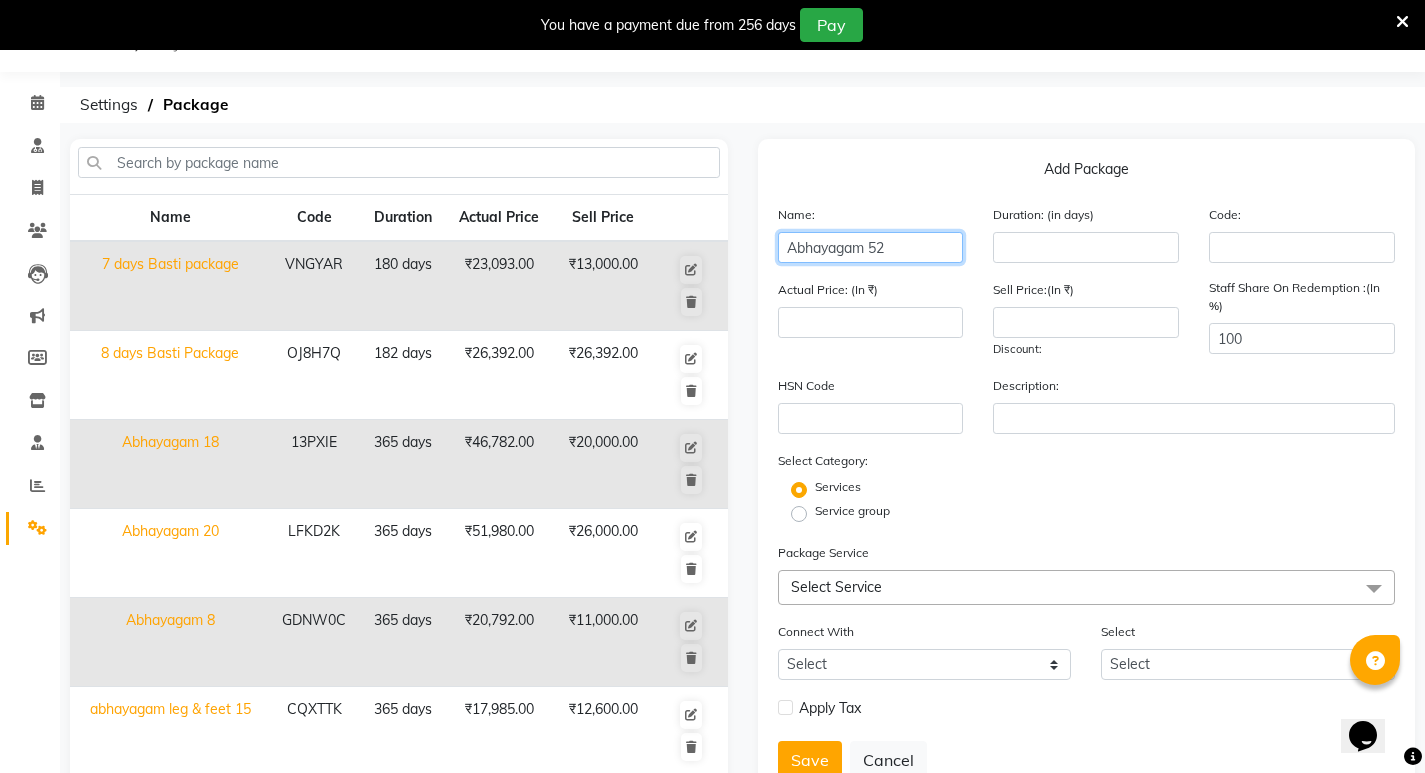 type on "Abhayagam 52" 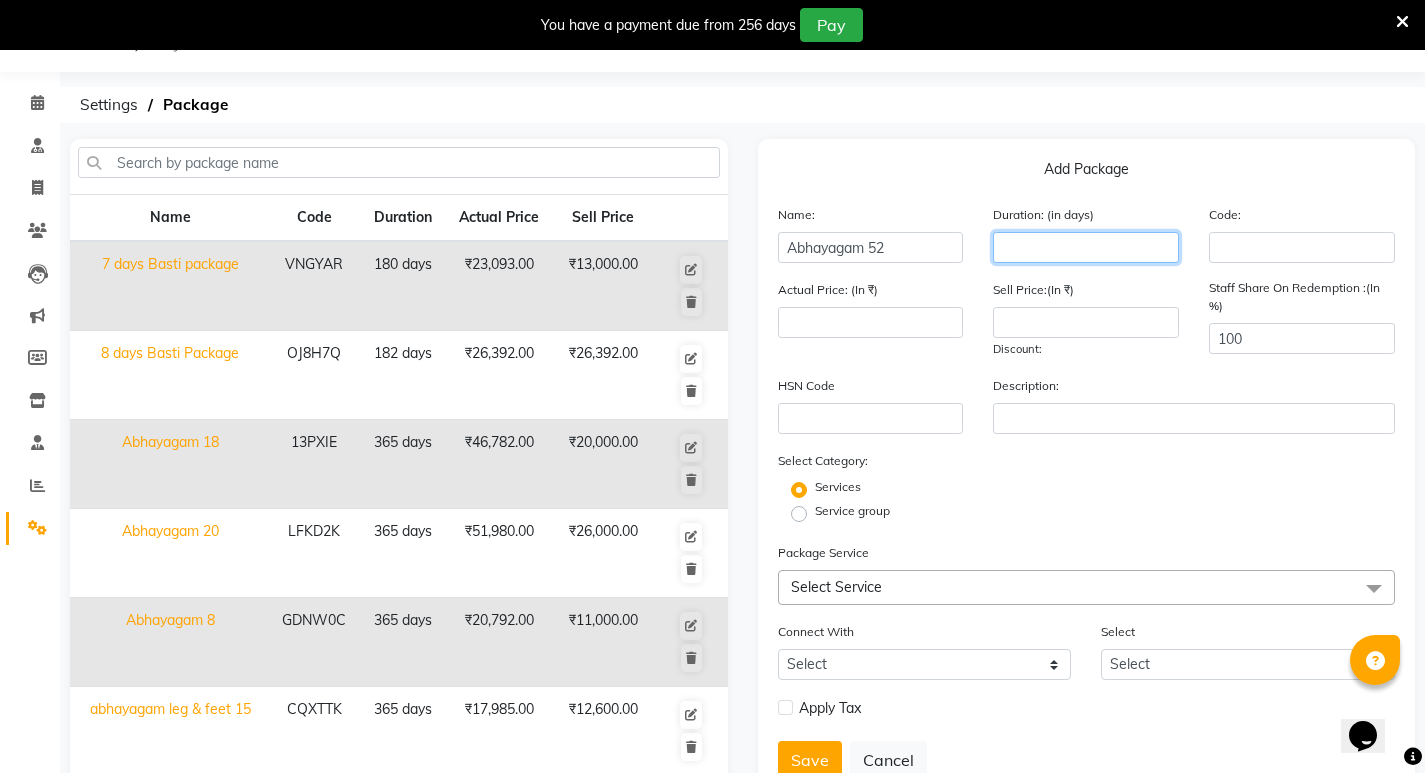click 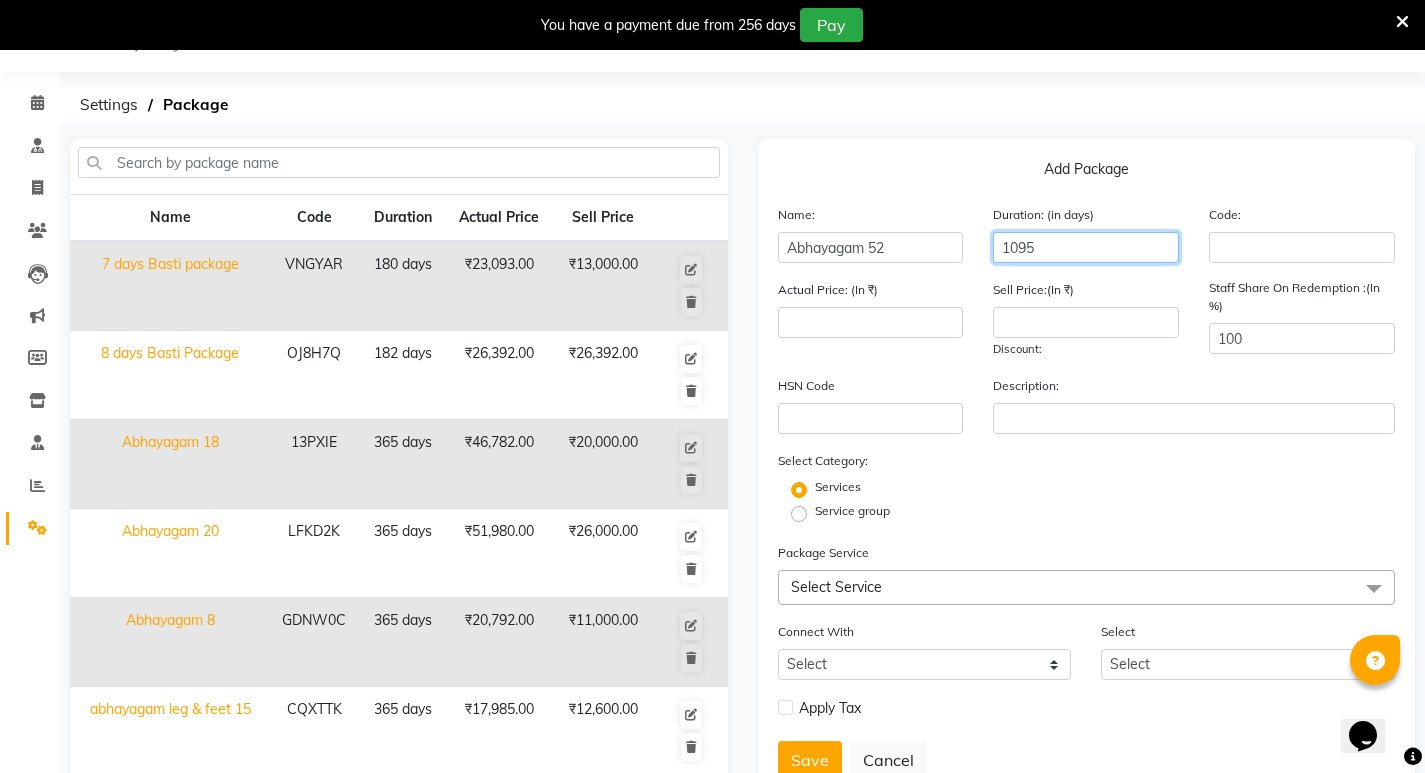 type on "1095" 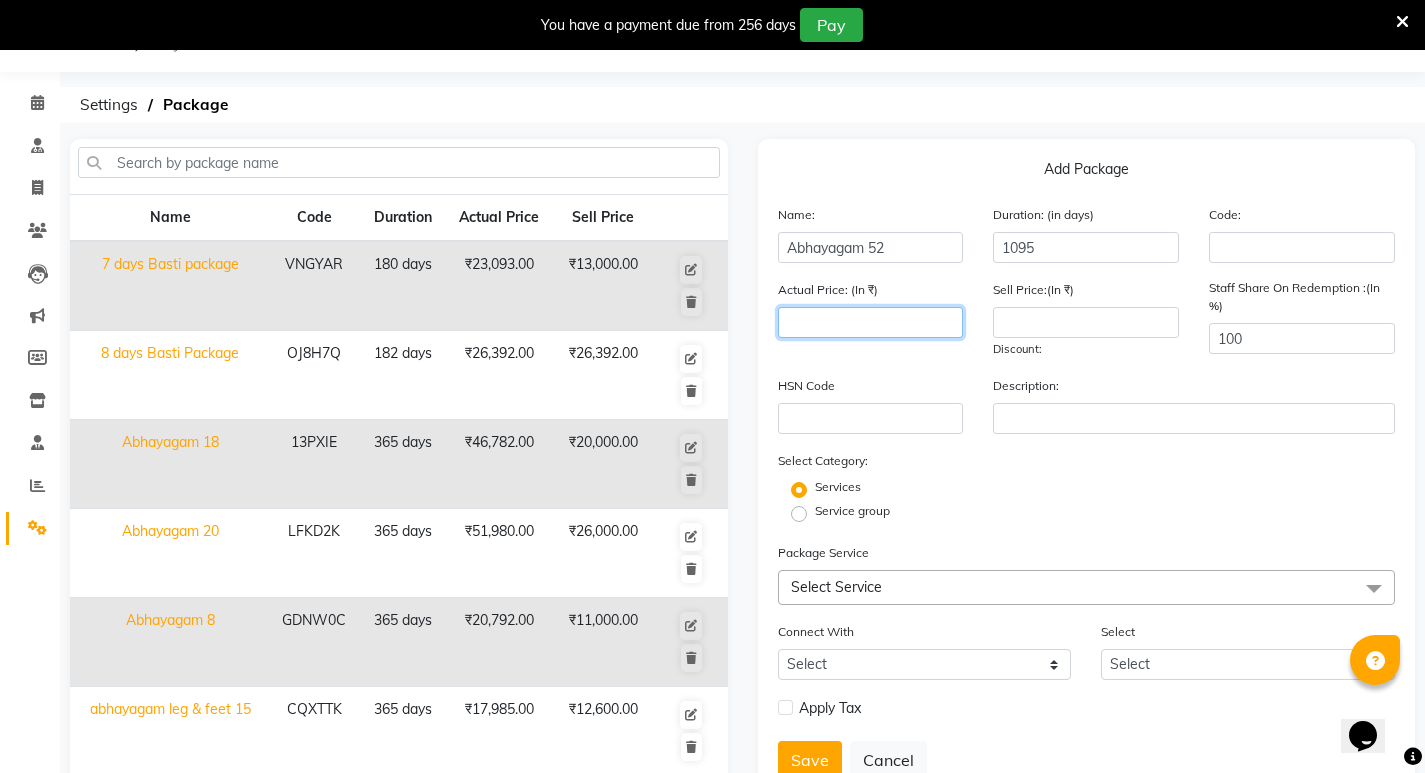 click 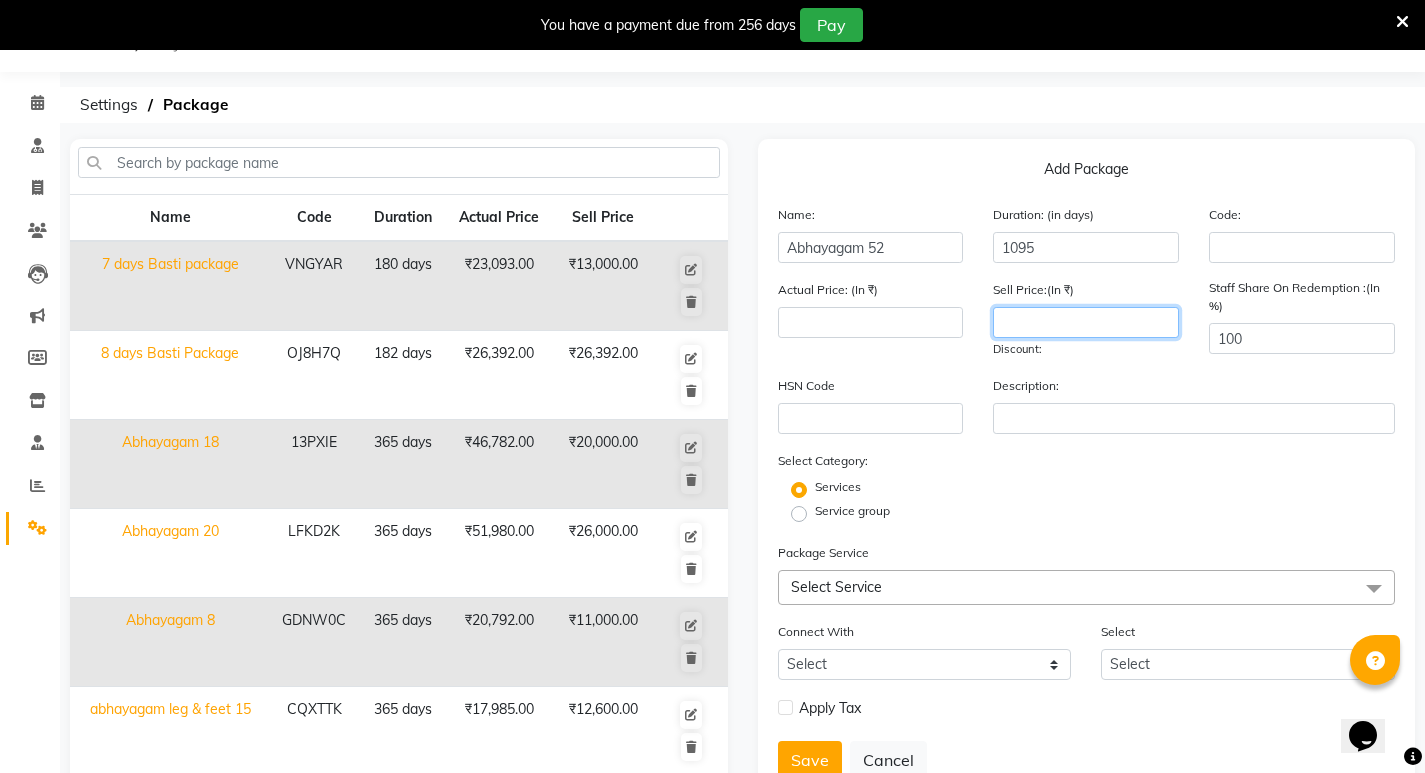 click 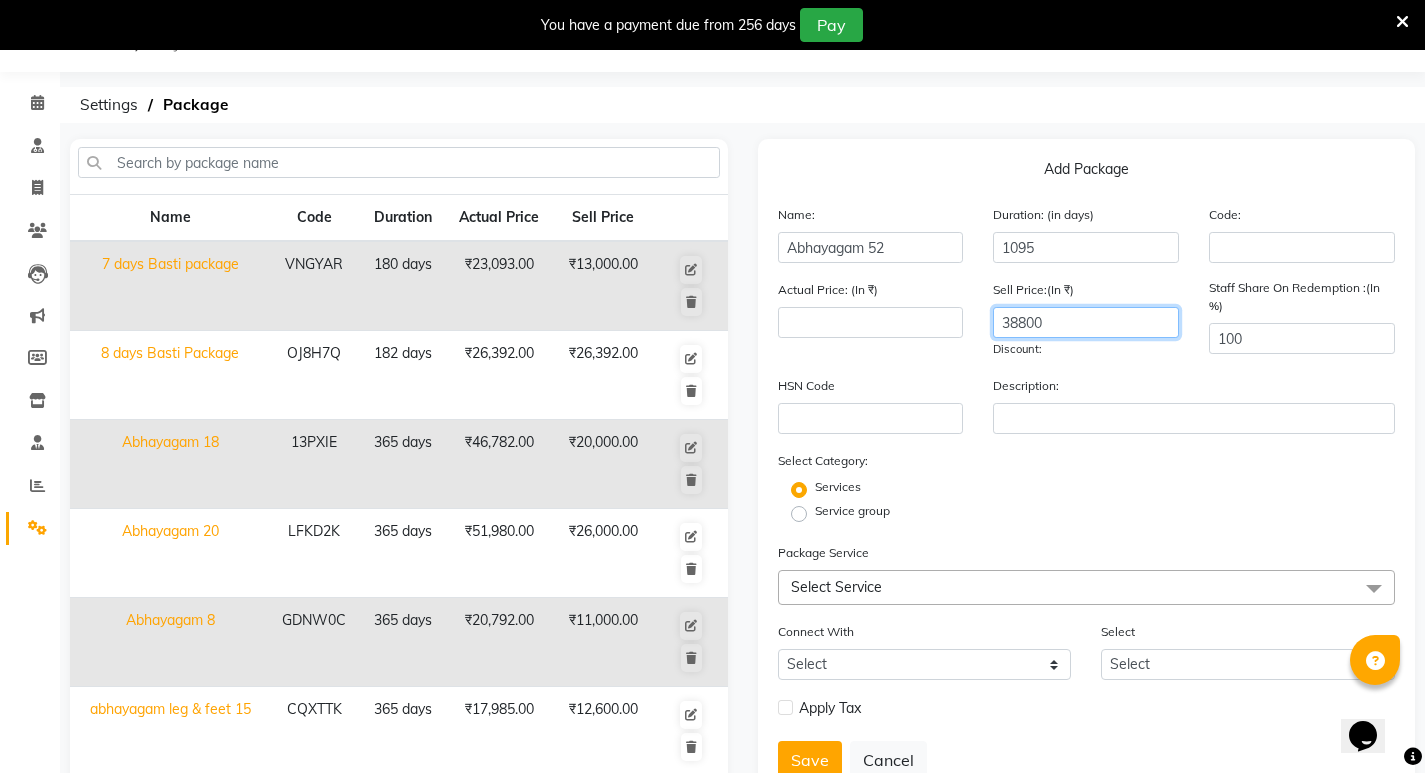 type on "38800" 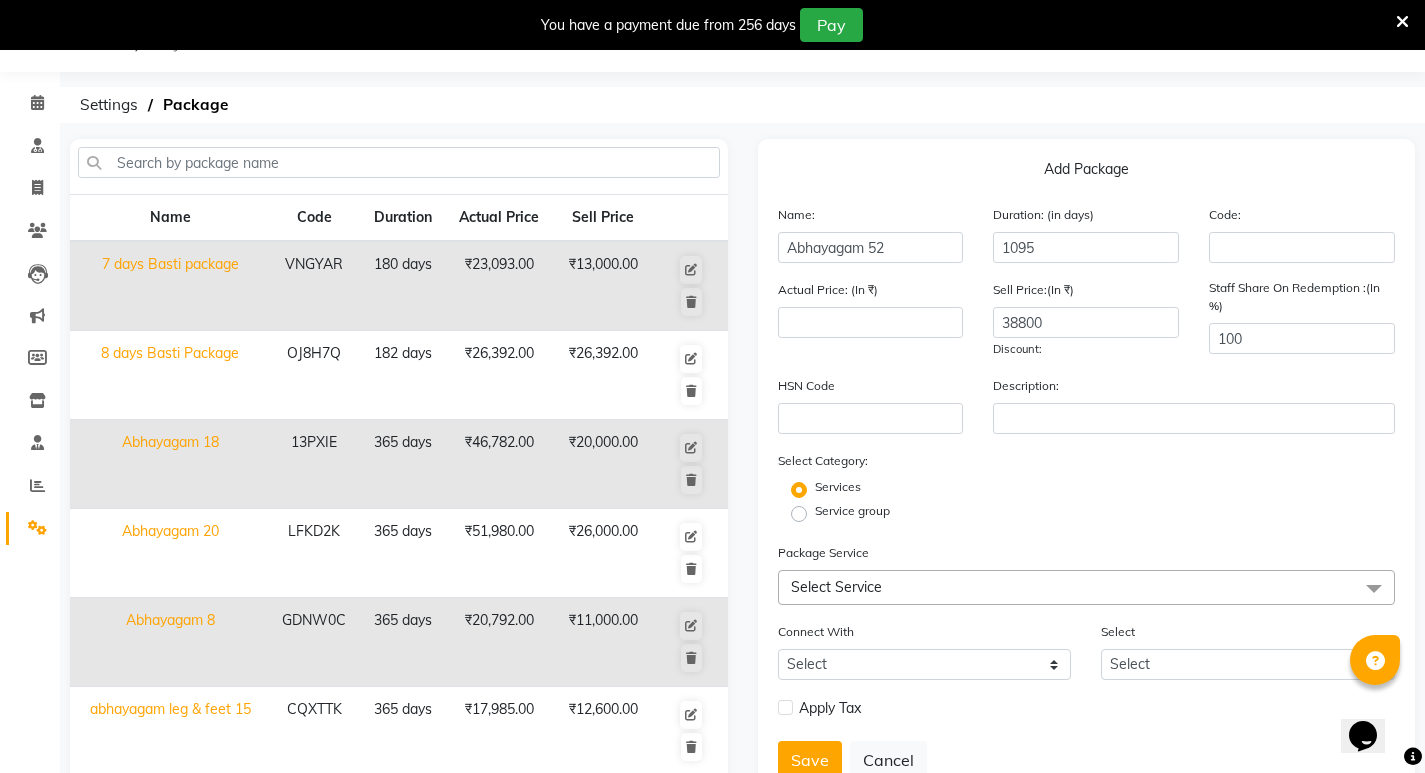 click on "Select Category: Services Service group" 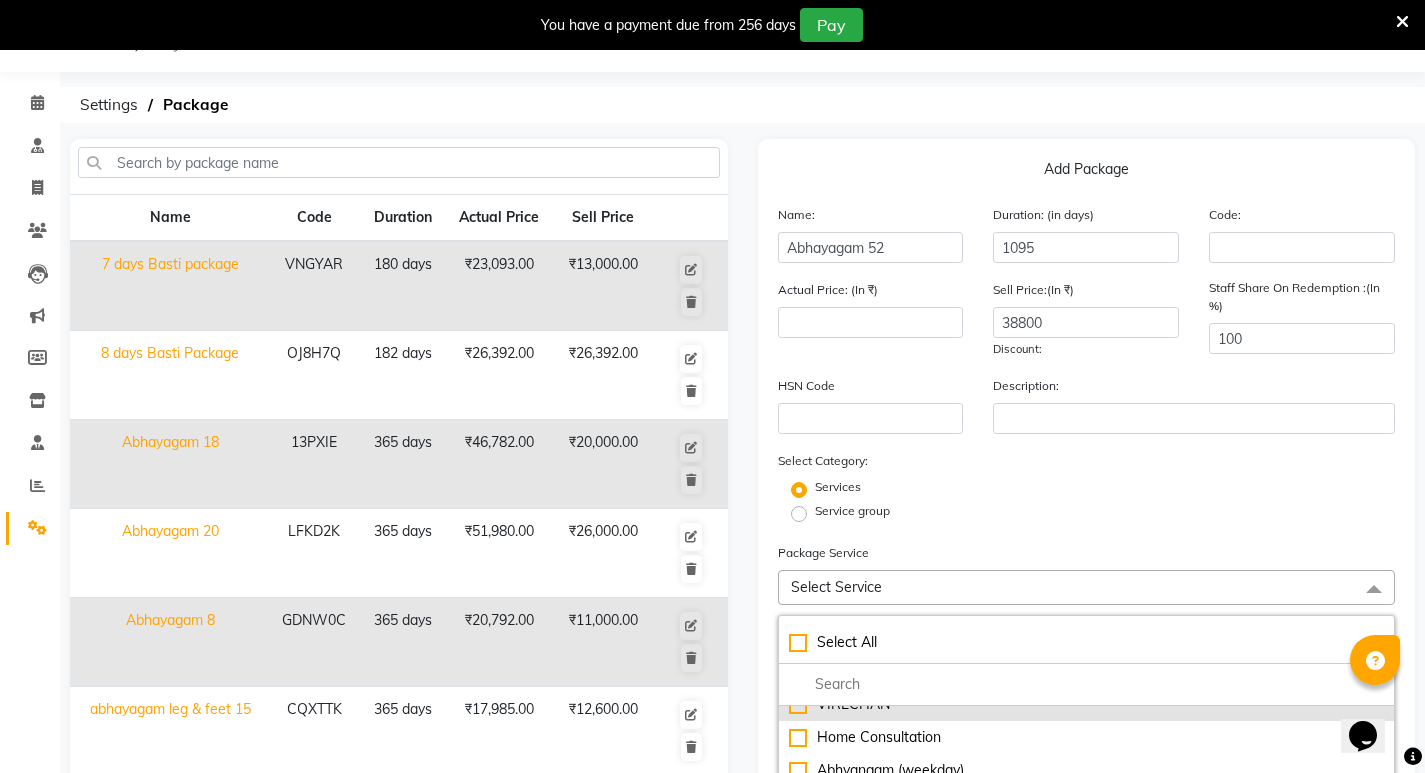 scroll, scrollTop: 100, scrollLeft: 0, axis: vertical 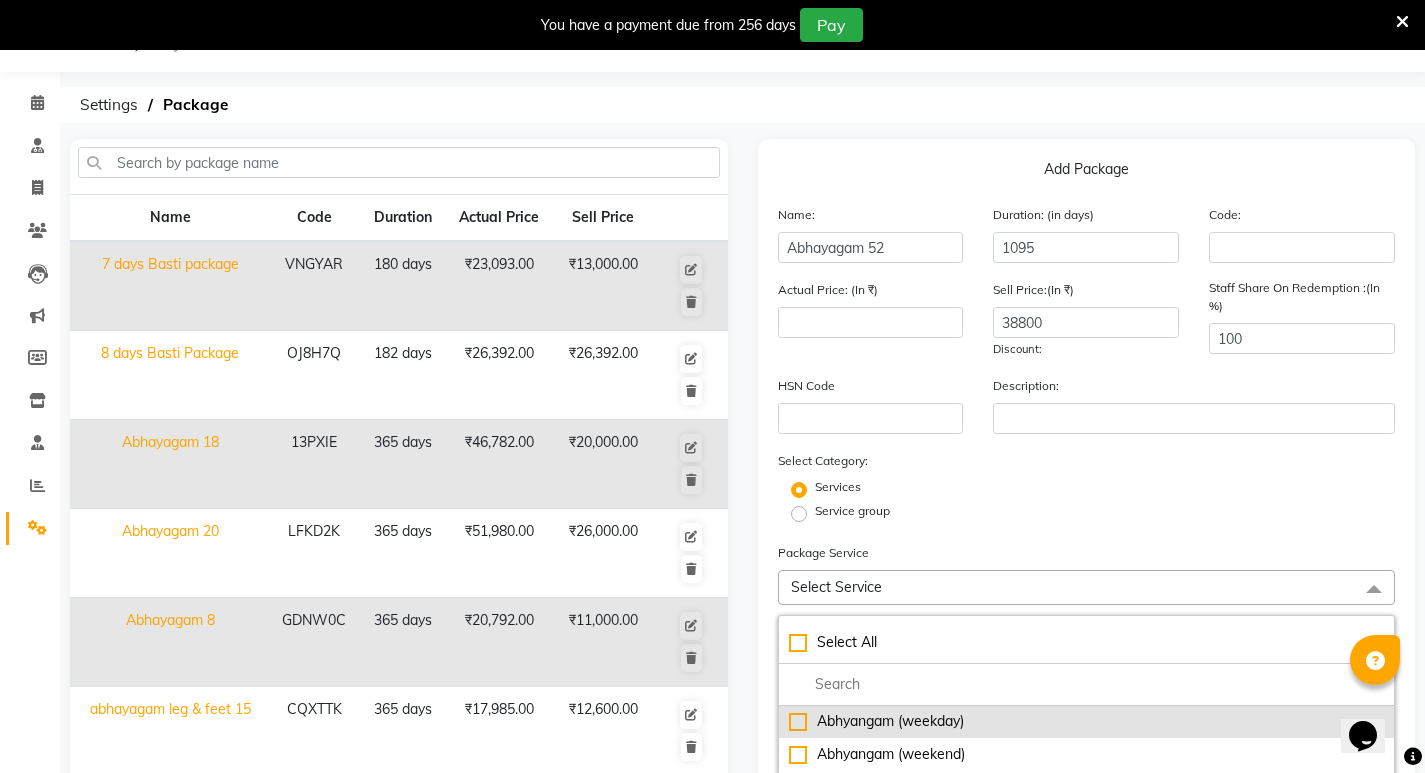 click on "Abhyangam  (weekday)" 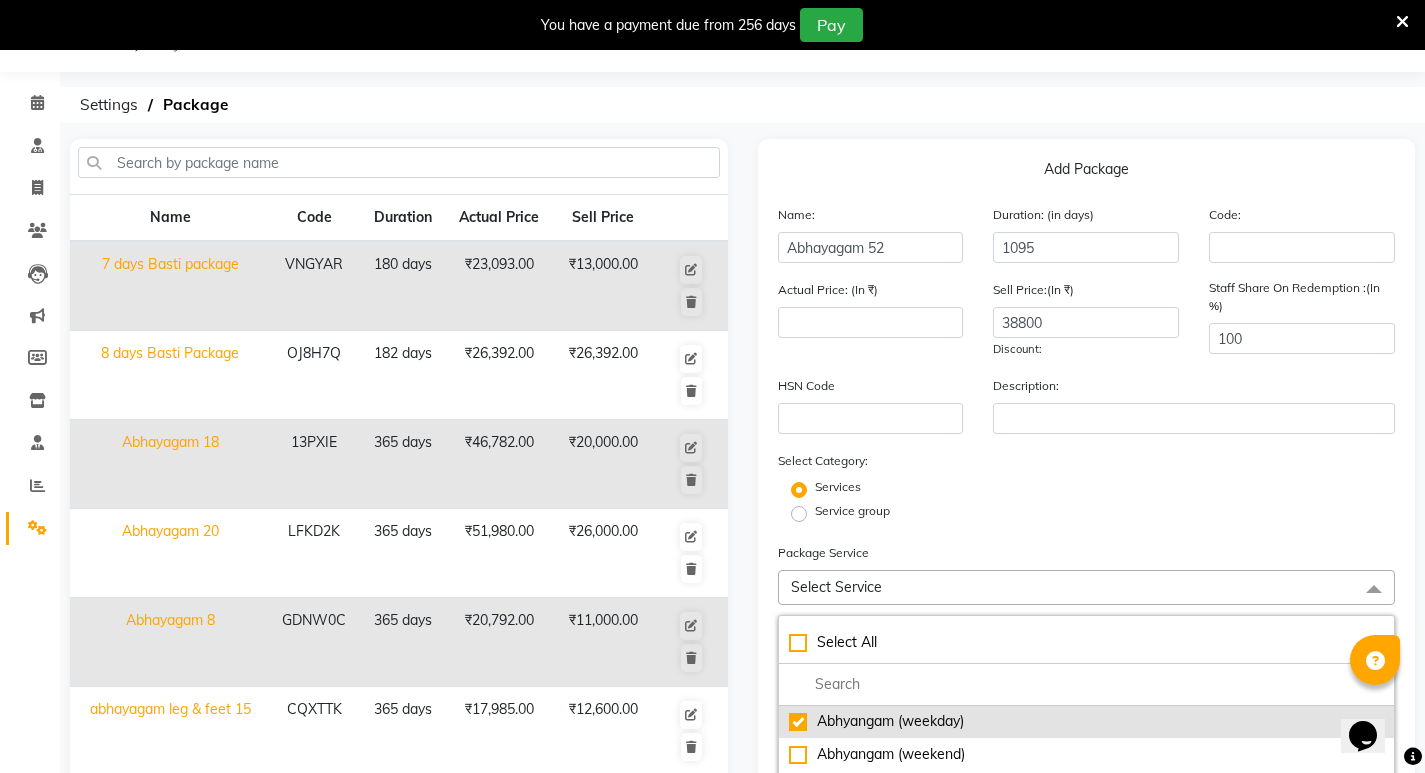 type on "2599" 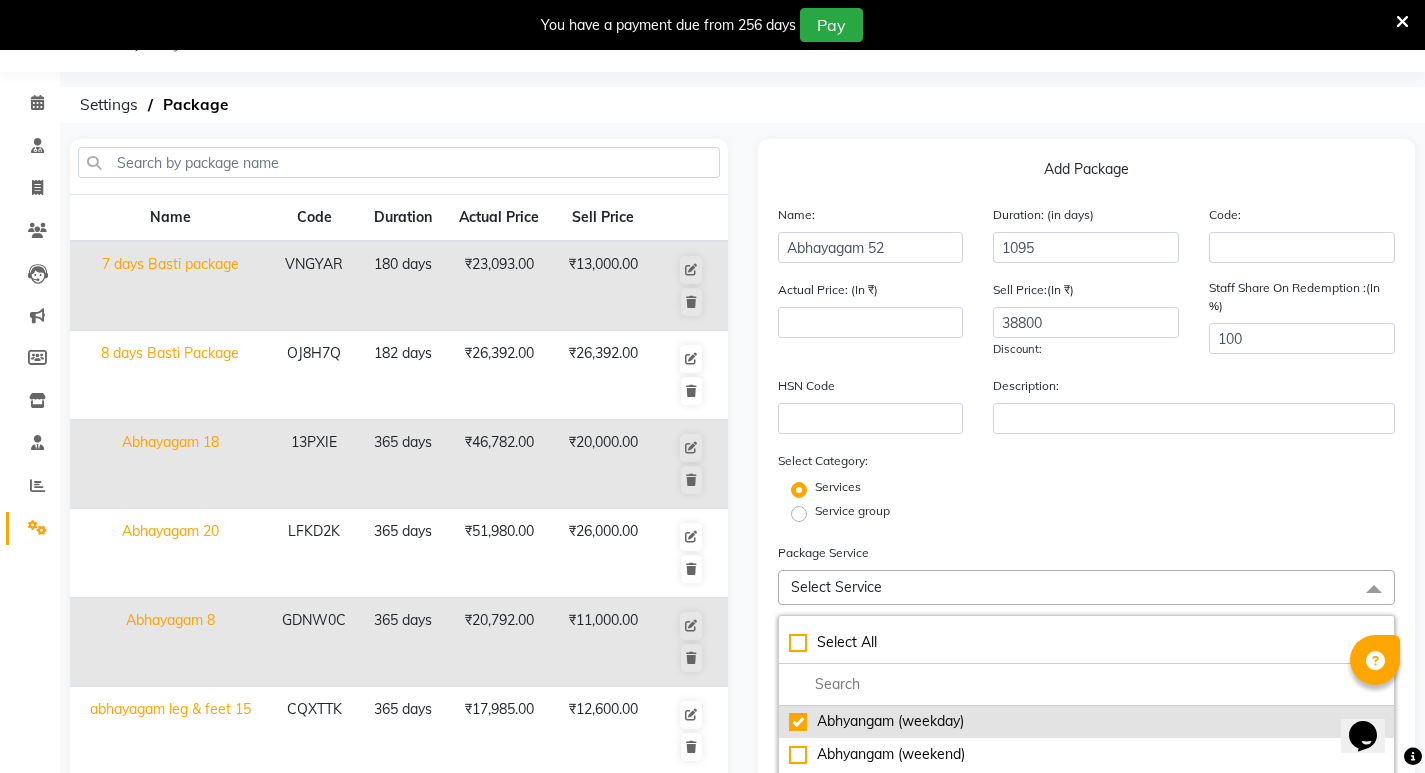 checkbox on "true" 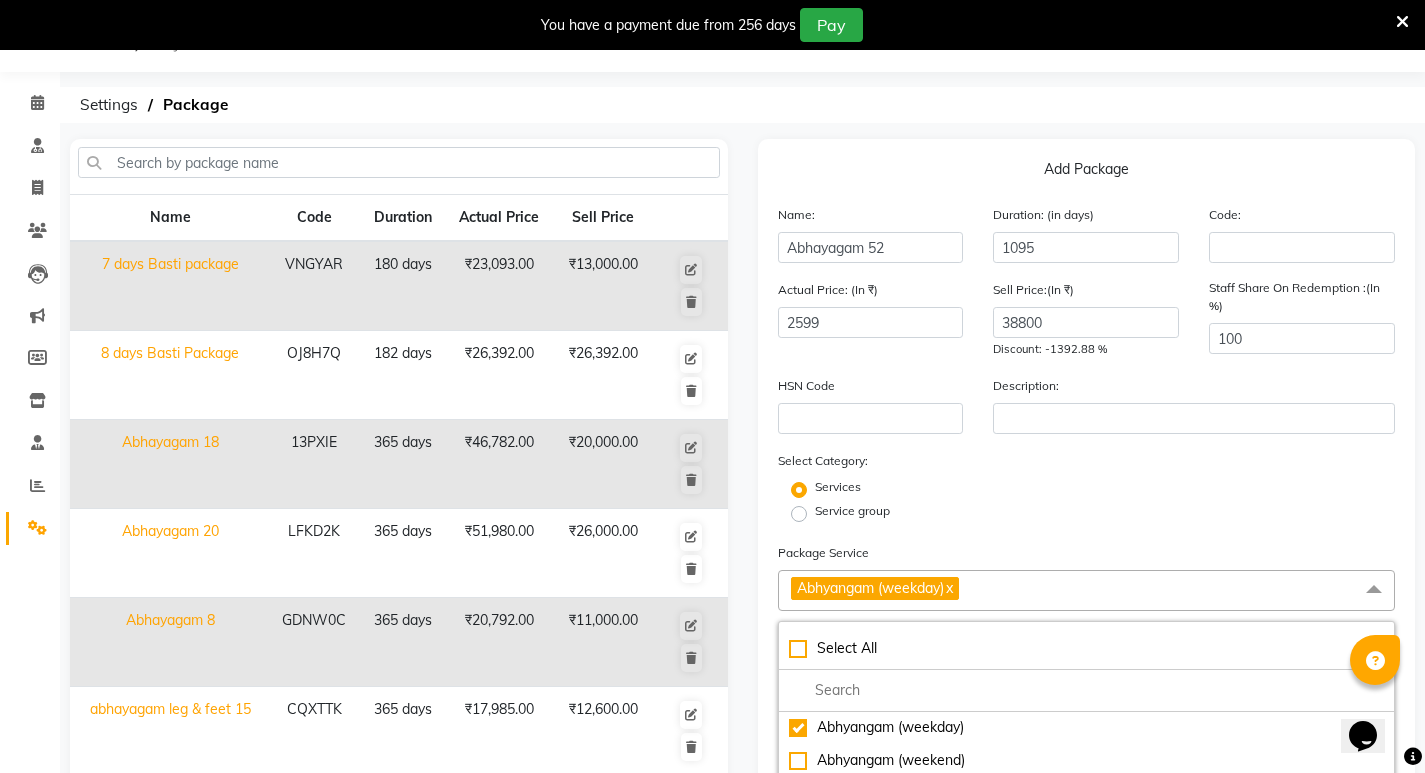click on "Name: Abhayagam 52 Duration: (in days) 1095 Code: Actual Price: (In ₹) 2599 Sell Price:(In ₹) 38800 Discount: -1392.88 % Staff Share On Redemption :(In %) 100 HSN Code Description: Select Category: Services Service group Package Service Abhyangam  (weekday)  x Select All Expired Gv Extension VIRECHAN Home Consultation Abhyangam  (weekday) [GEOGRAPHIC_DATA] (weekend) Kizhi / [PERSON_NAME] (weekday) Kizhi / [PERSON_NAME] (weekend) [PERSON_NAME] Thalapothichil Tharpanam Abhyangam (weekday) 45 min Abhyangam (weekday) 60 min Abhyangam (weekend) 45 min Abhyangam (weekend) 60 min Ayurvedic Consultation Prakriti Analysis Ayurvedic Facial Ayurvedic Herb mask Fruit Facial Navara Facial Soundarya Samvartakam Under-Eye Dark Circle Treatment Dhanyamladhara 50 min Herbal bath Kadi Vasthy / [PERSON_NAME] / [PERSON_NAME] Vasthy [PERSON_NAME] [PERSON_NAME] [PERSON_NAME] - full body Pizhichil 30 min Abhyanga - Leg & Feet Abhyanga - Neck & Shoulder [PERSON_NAME] 30 min Kizhi - Leg & Feet Lepam 1" 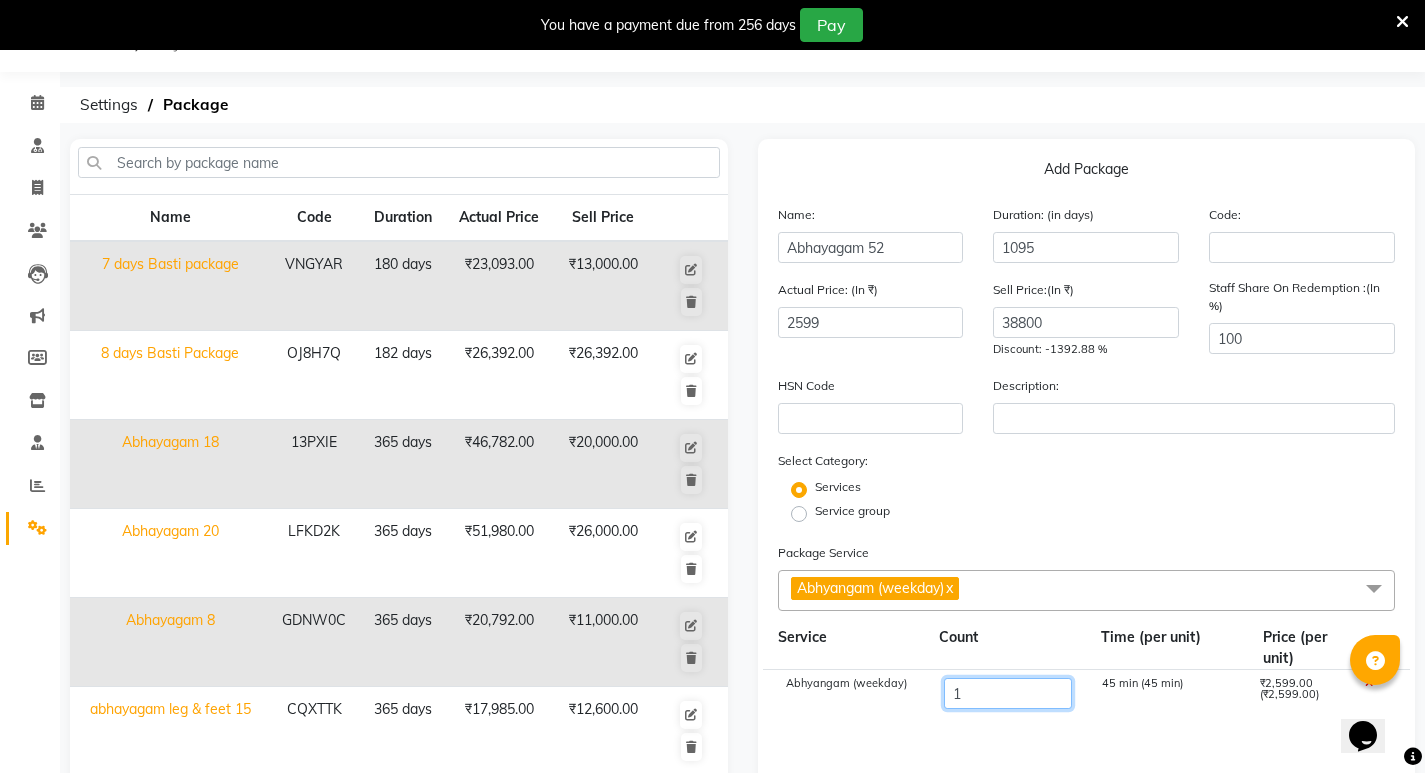 drag, startPoint x: 992, startPoint y: 705, endPoint x: 944, endPoint y: 716, distance: 49.24429 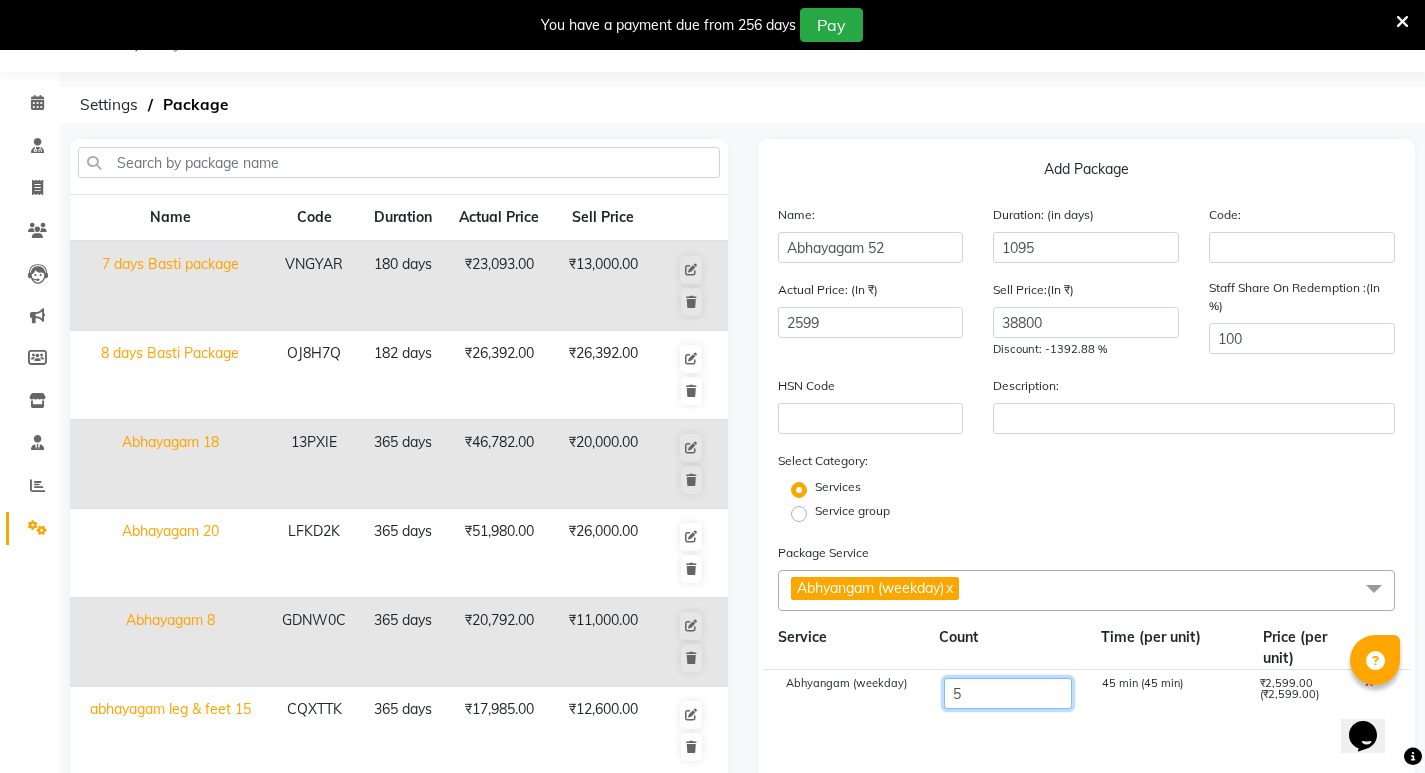 type on "52" 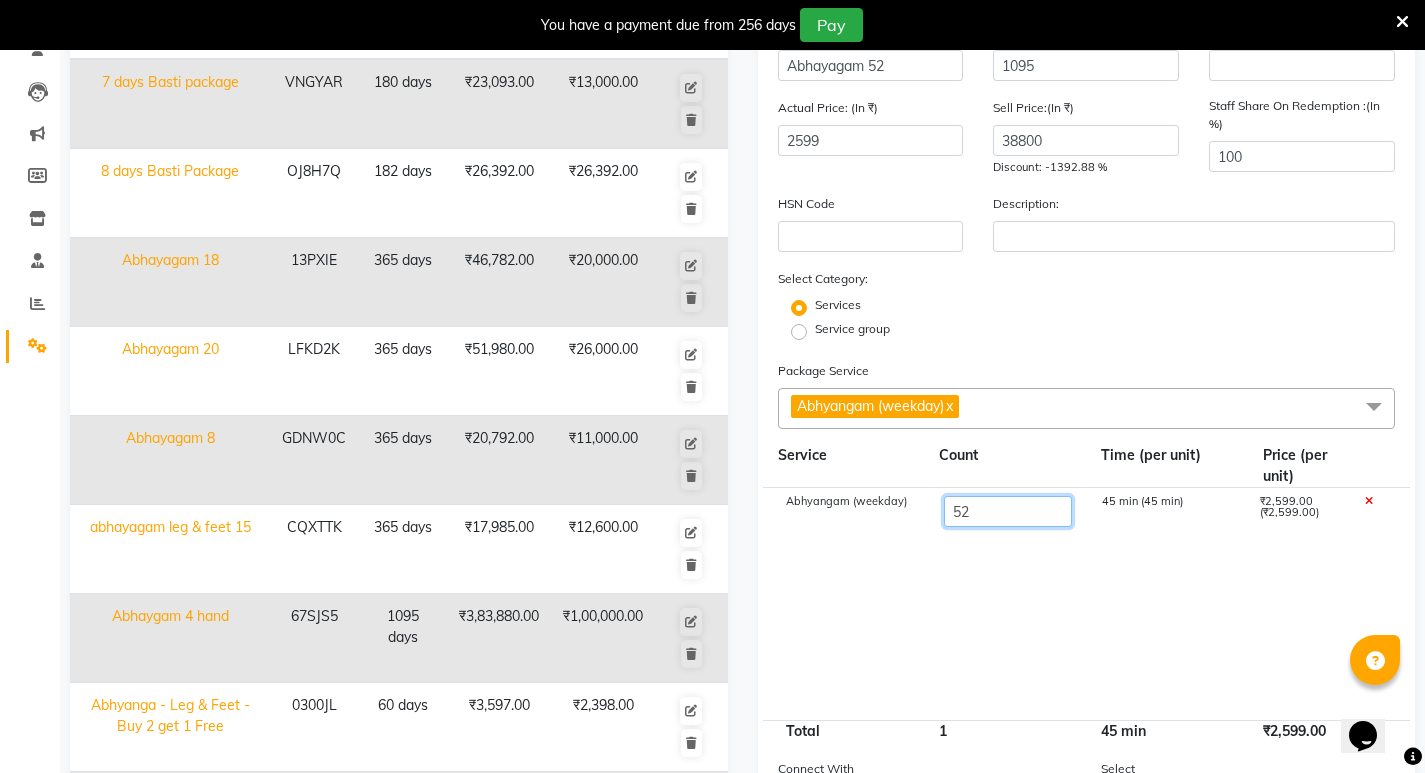 scroll, scrollTop: 250, scrollLeft: 0, axis: vertical 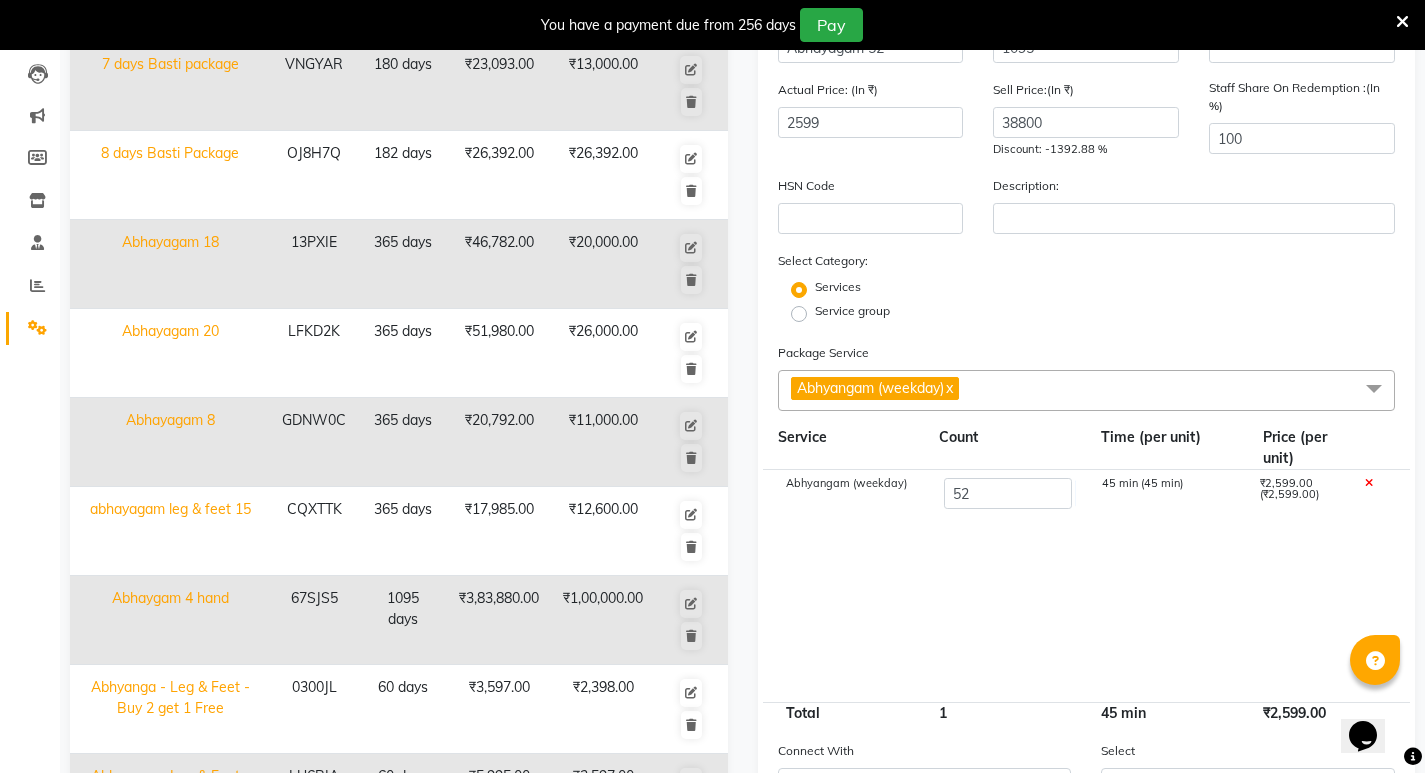 type on "135148" 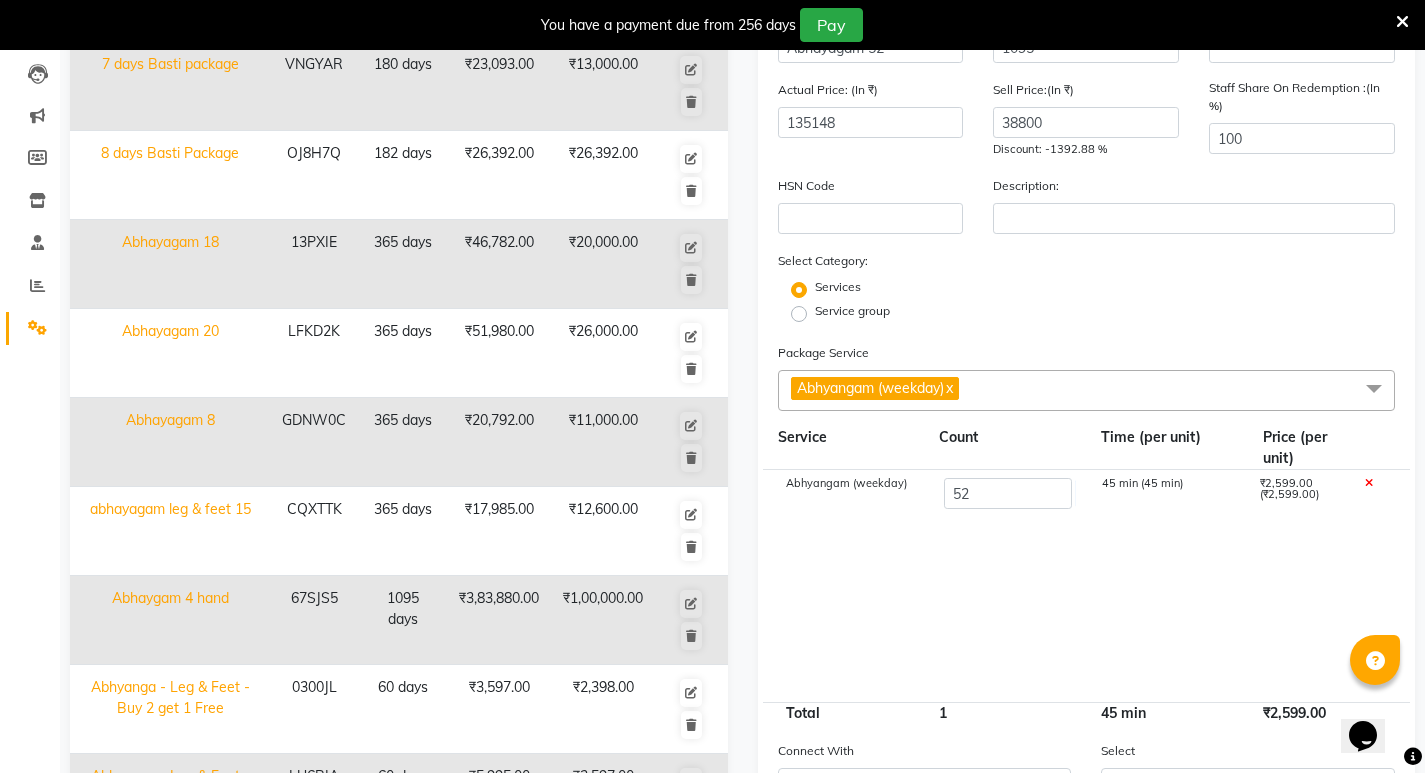 click on "Abhyangam  (weekday) 52 45 min (45 min) ₹2,599.00 (₹2,599.00)" 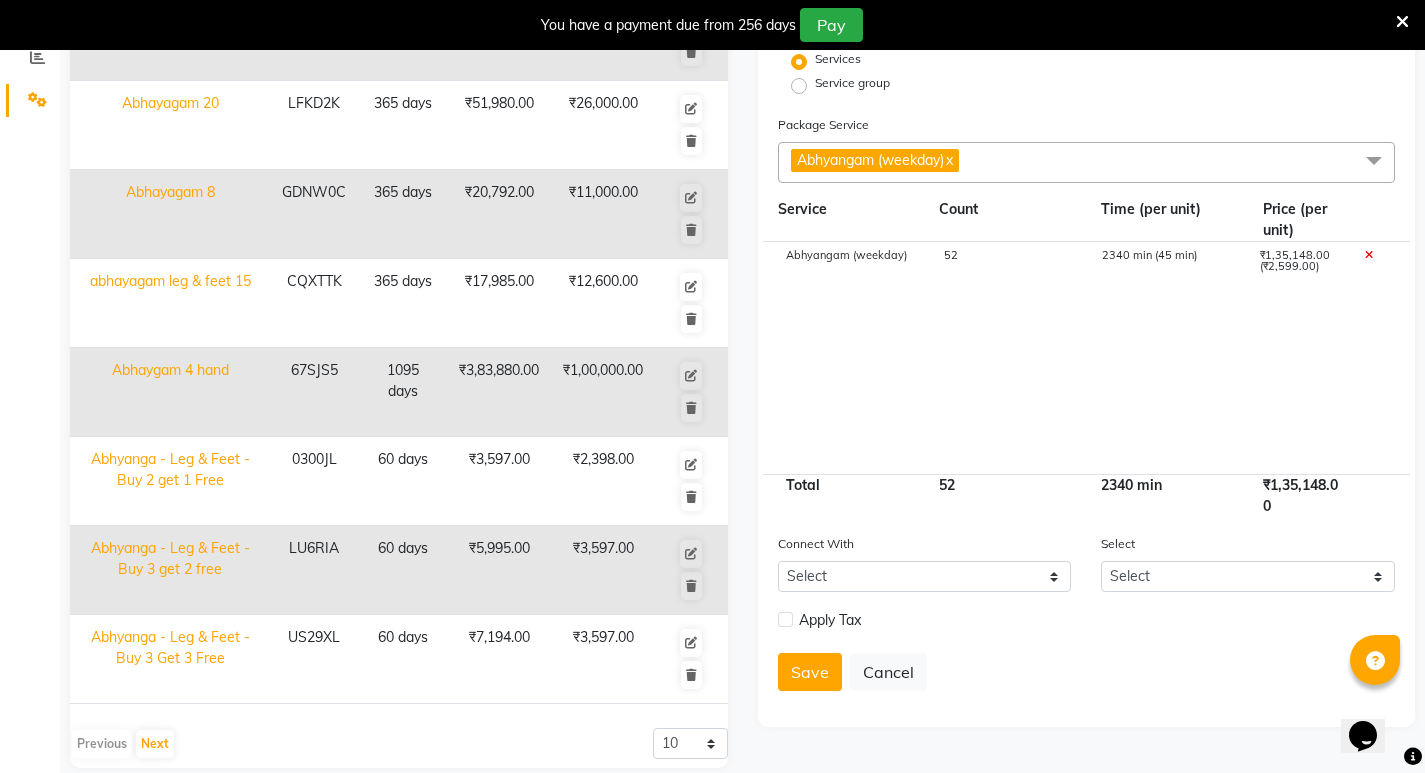 scroll, scrollTop: 503, scrollLeft: 0, axis: vertical 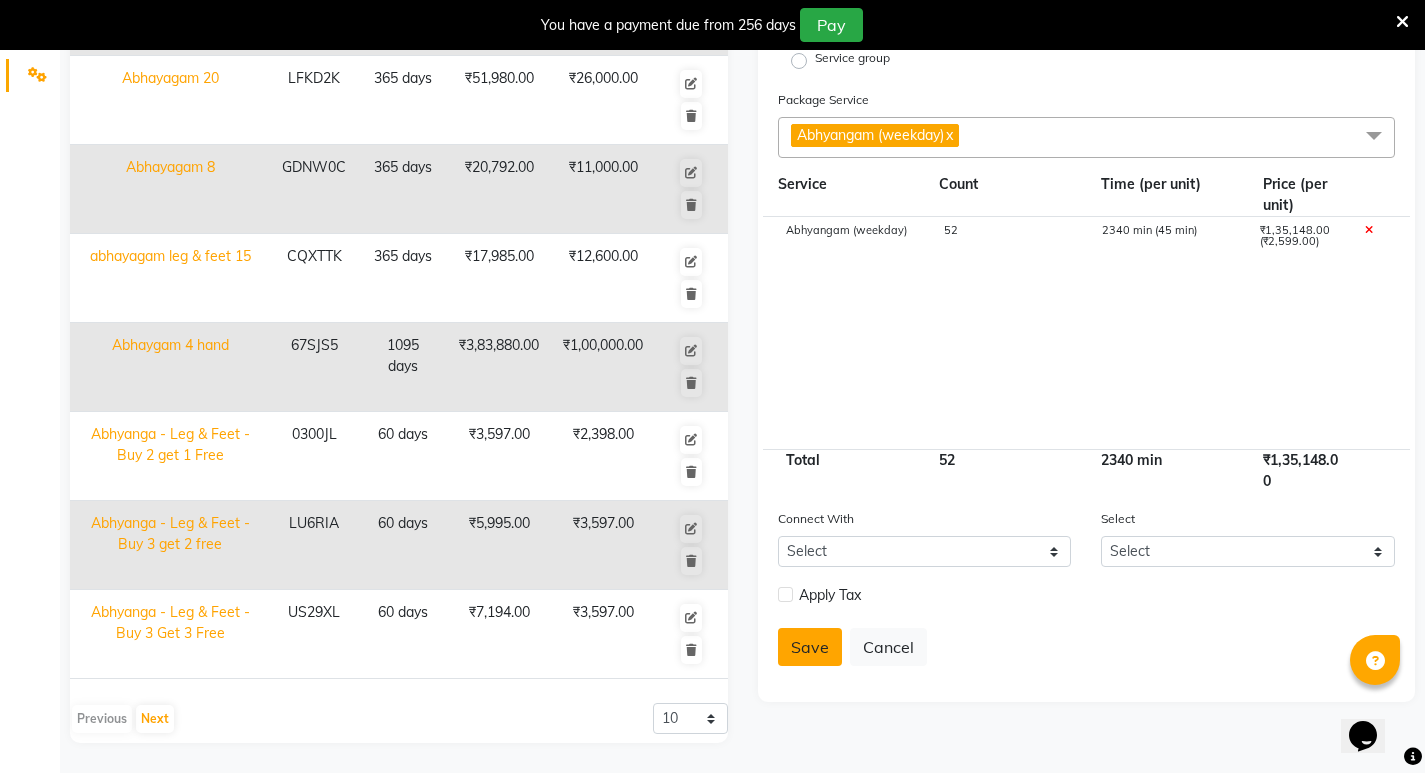 click on "Save" 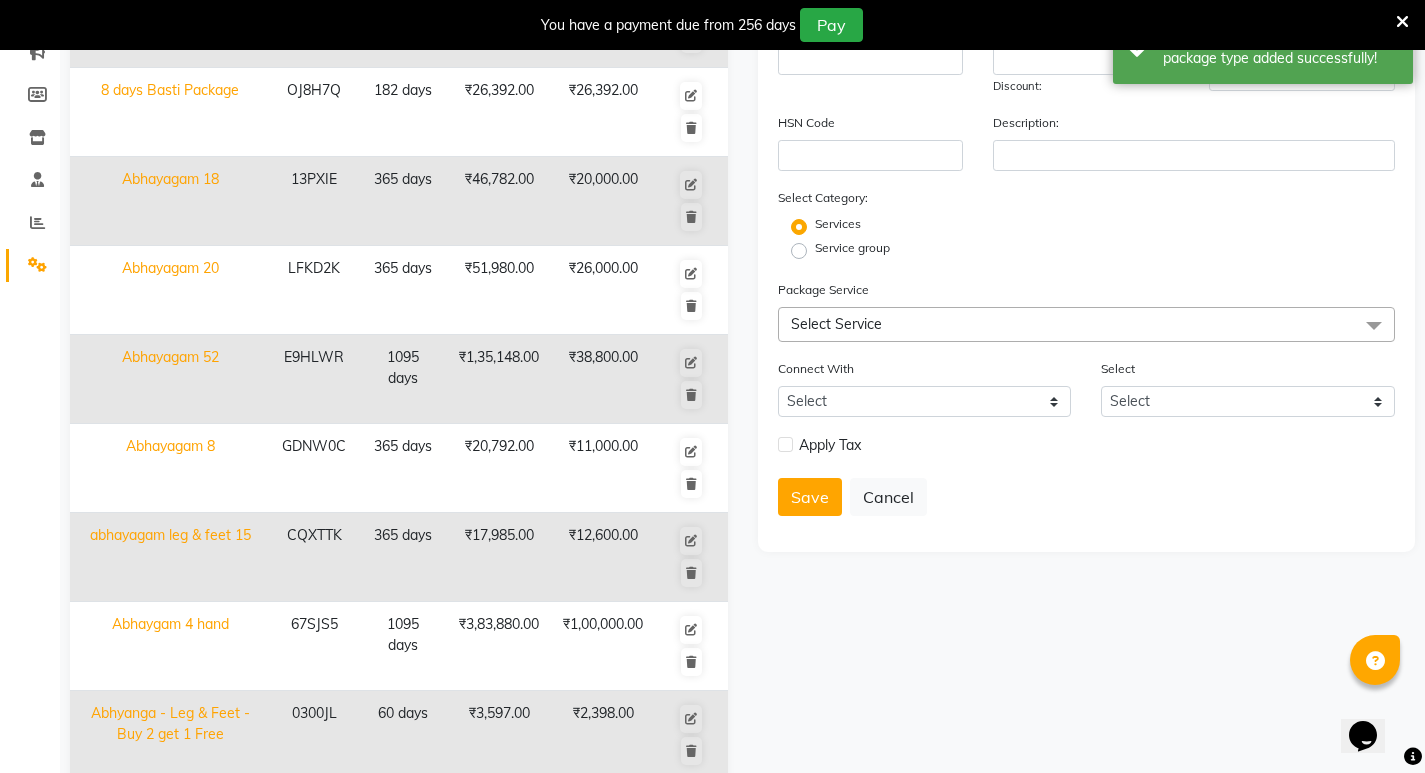 scroll, scrollTop: 0, scrollLeft: 0, axis: both 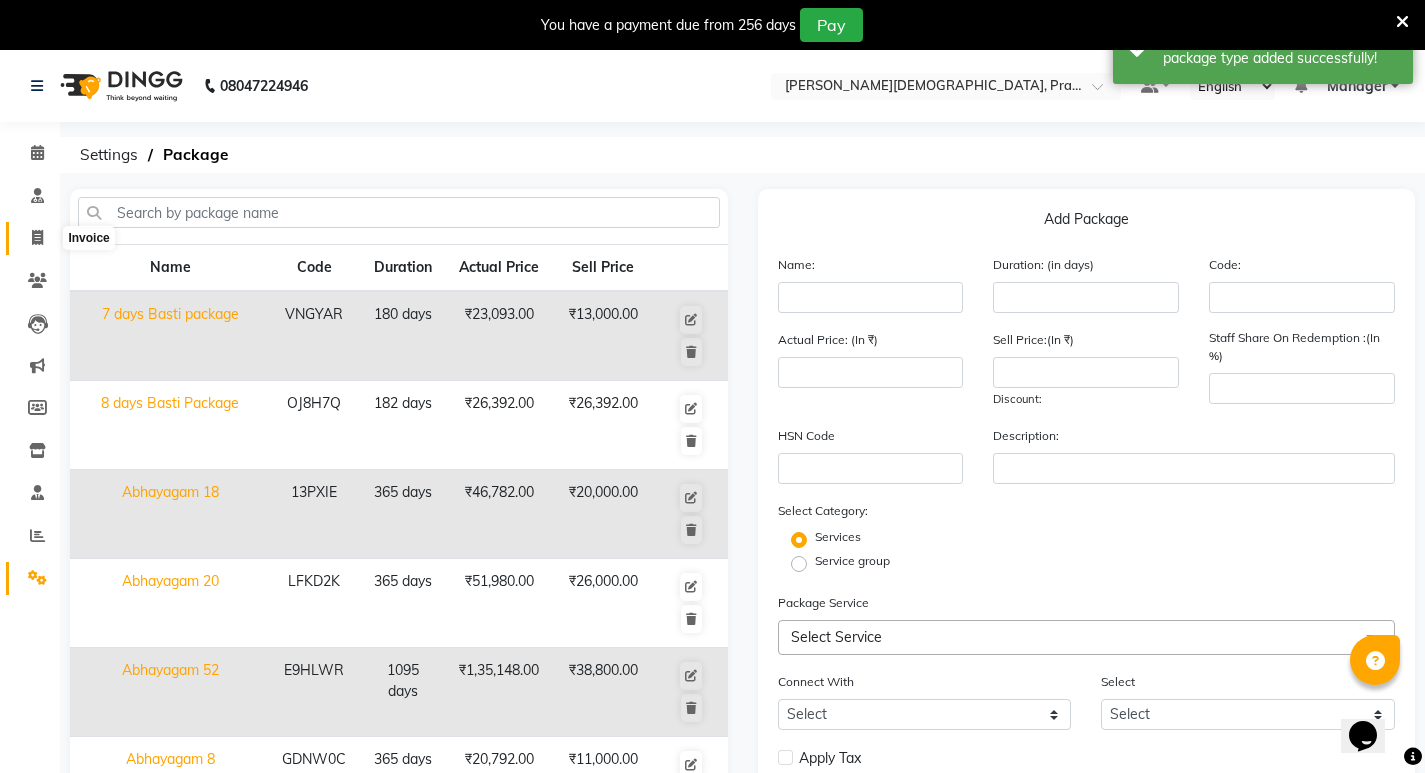 click 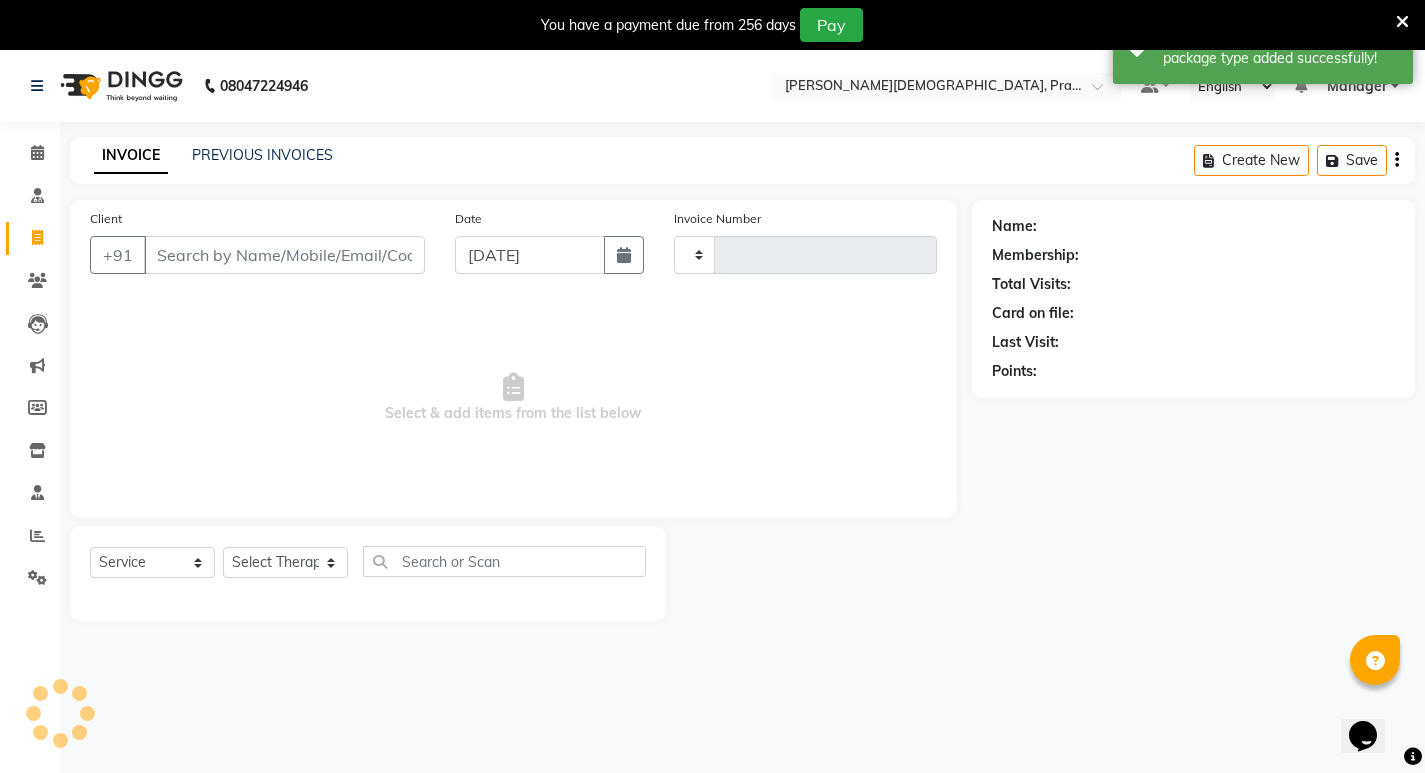 scroll, scrollTop: 50, scrollLeft: 0, axis: vertical 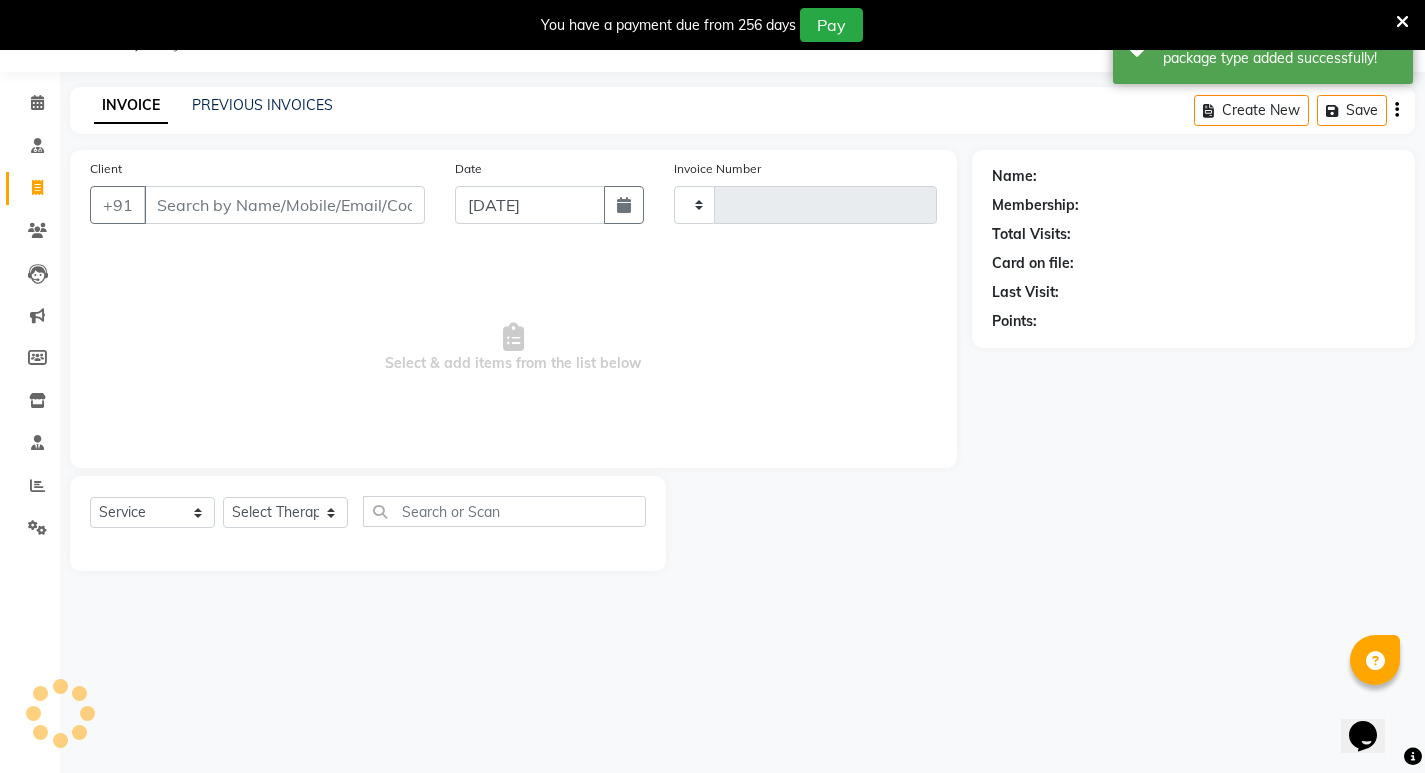 type on "0365" 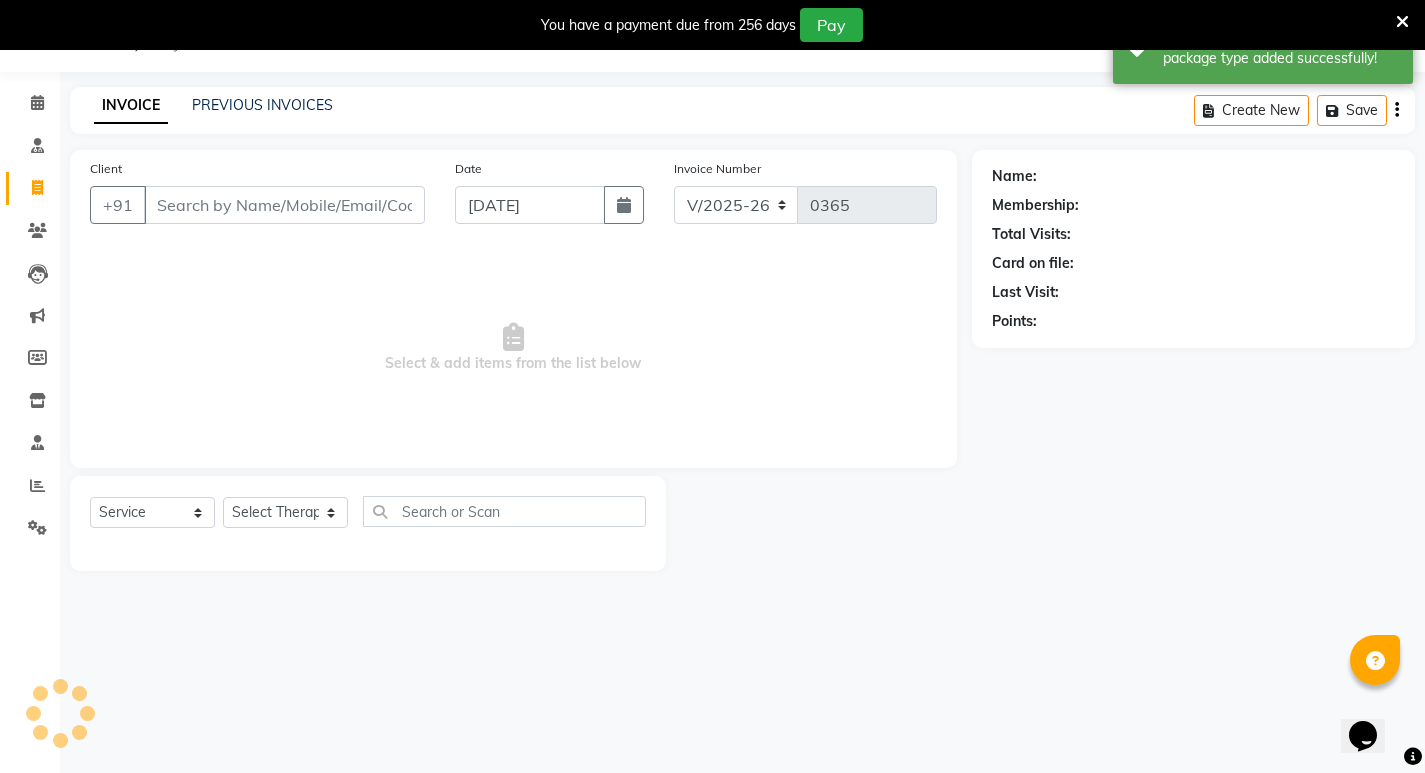 click on "Client" at bounding box center [284, 205] 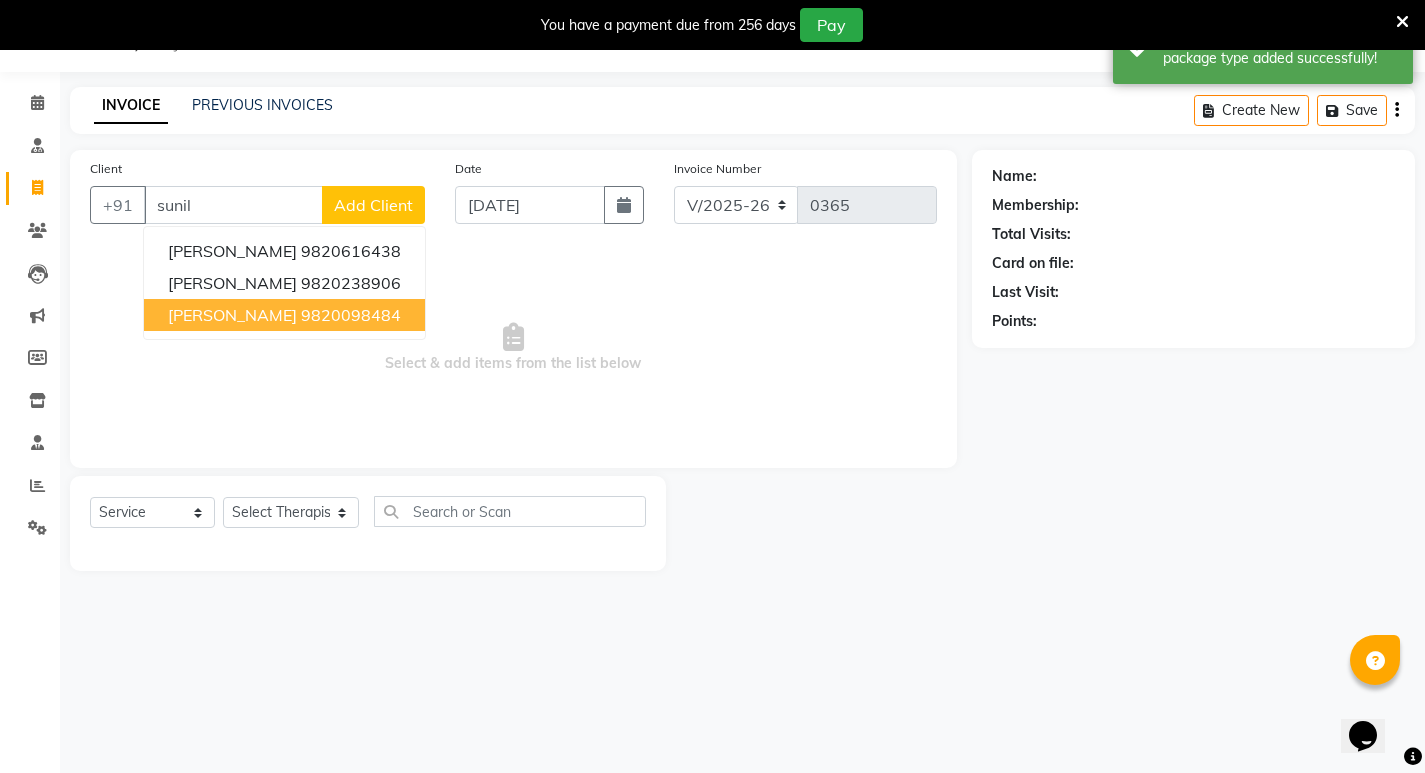 click on "[PERSON_NAME]  9820098484" at bounding box center (284, 315) 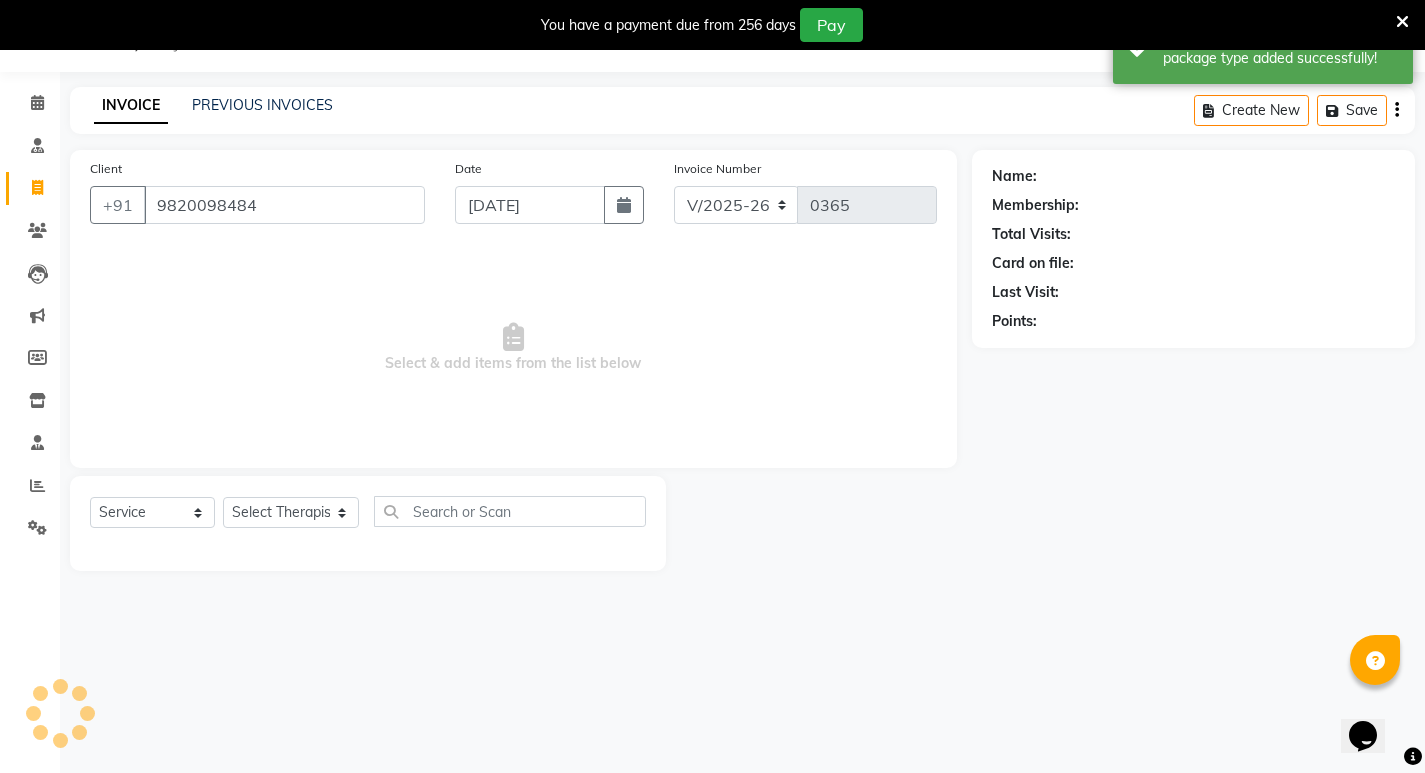 type on "9820098484" 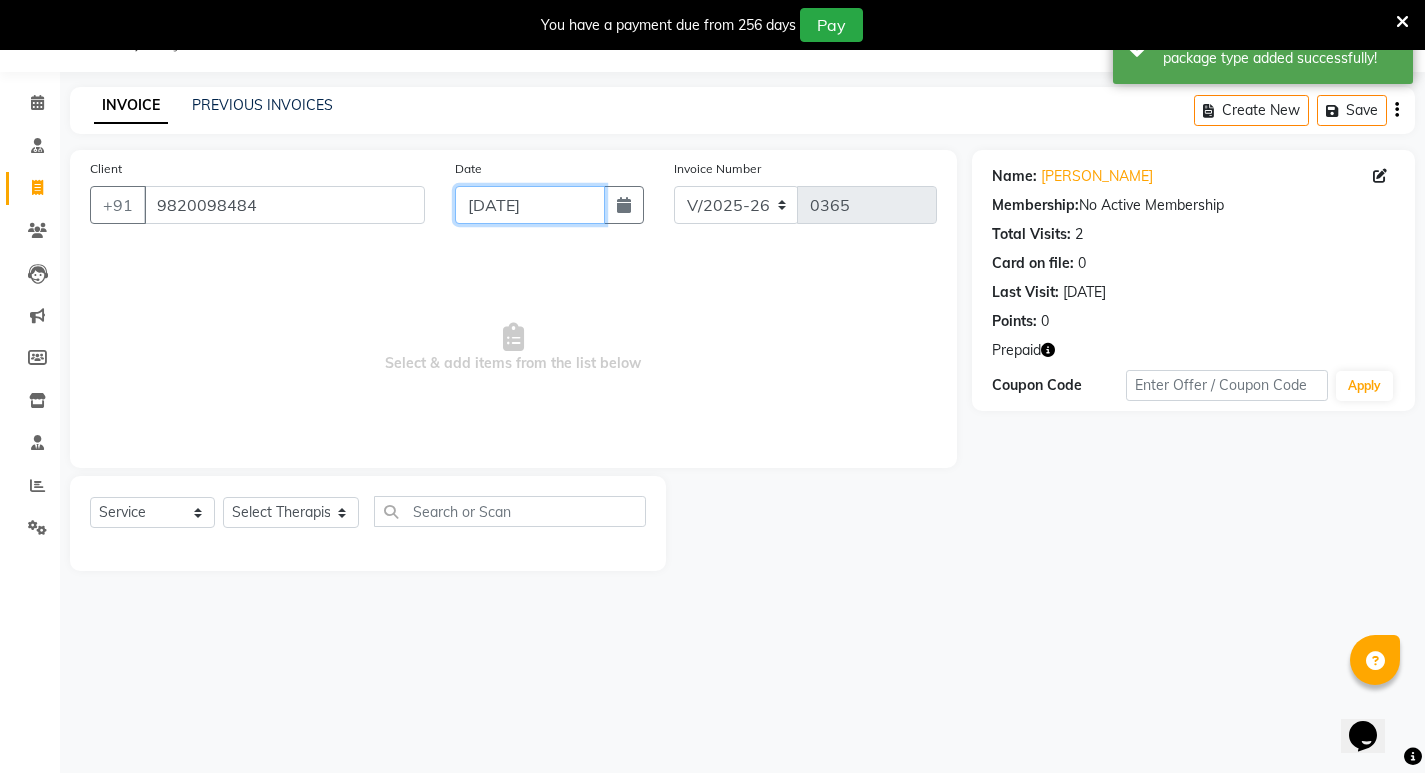 click on "[DATE]" 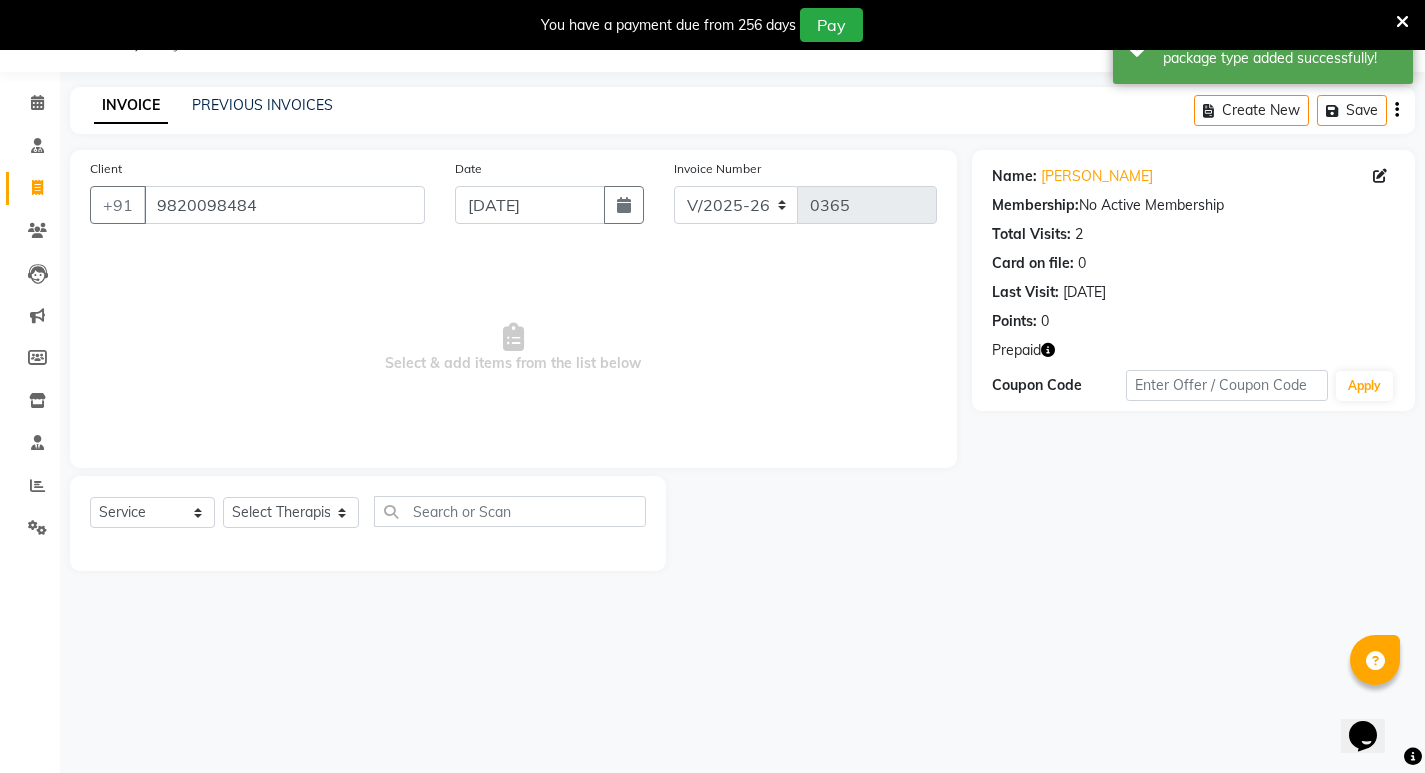 select on "7" 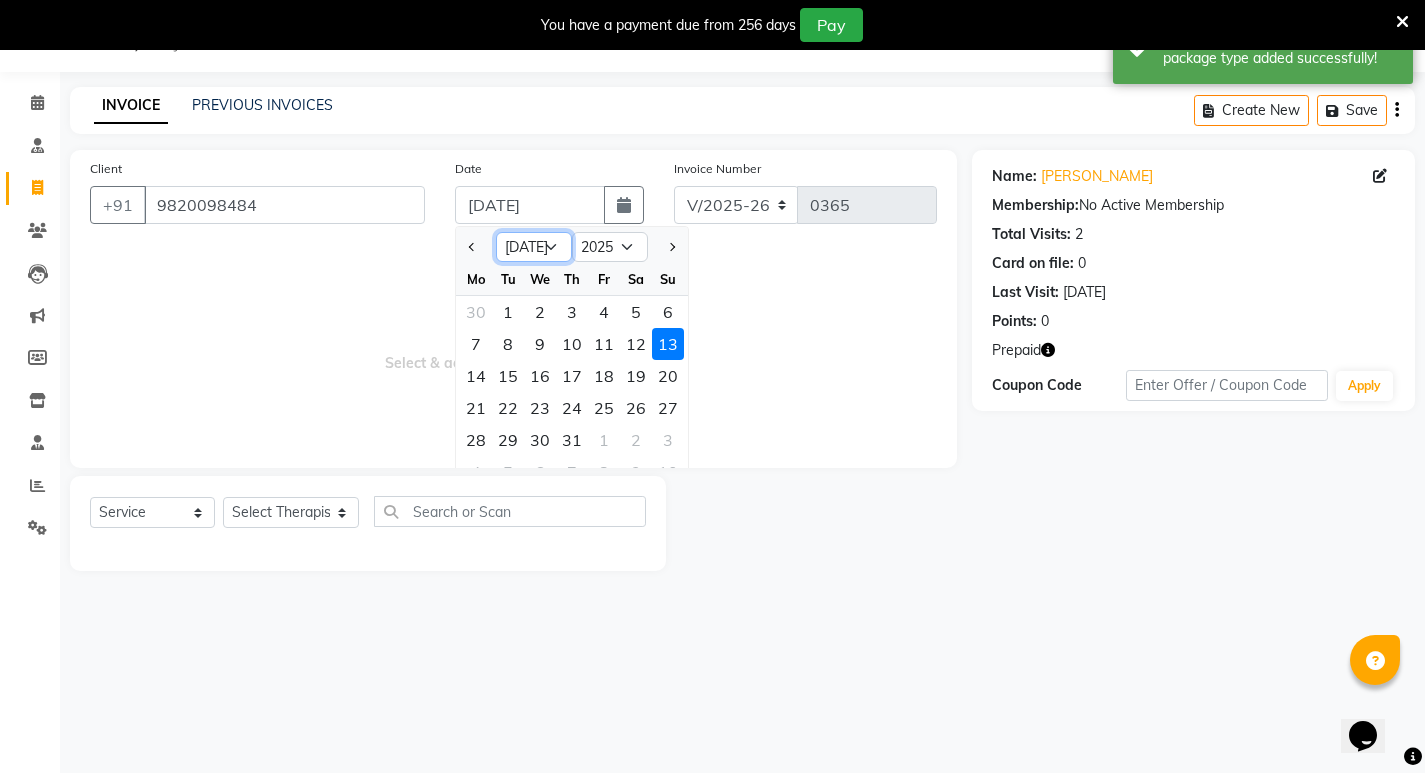 click on "Jan Feb Mar Apr May Jun [DATE] Aug Sep Oct Nov Dec" 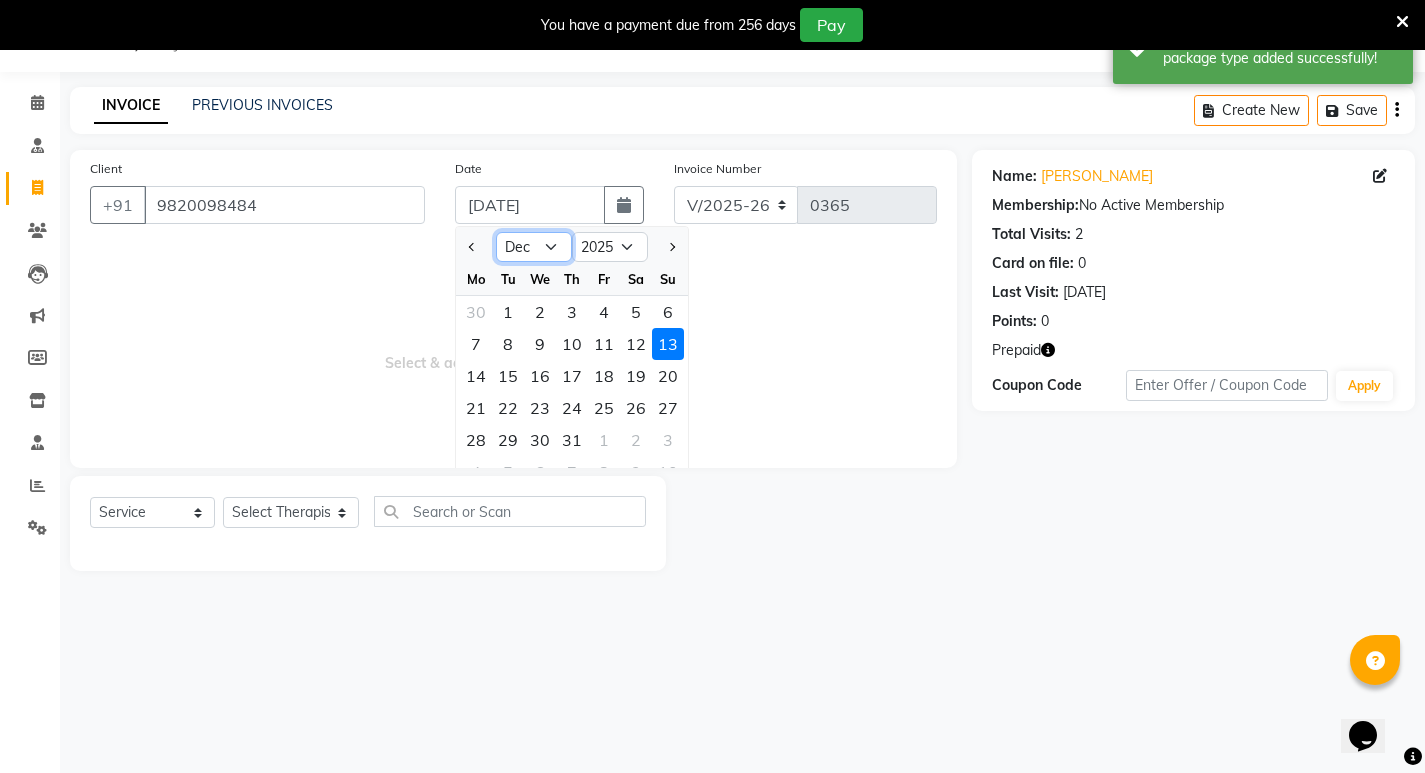 click on "Jan Feb Mar Apr May Jun [DATE] Aug Sep Oct Nov Dec" 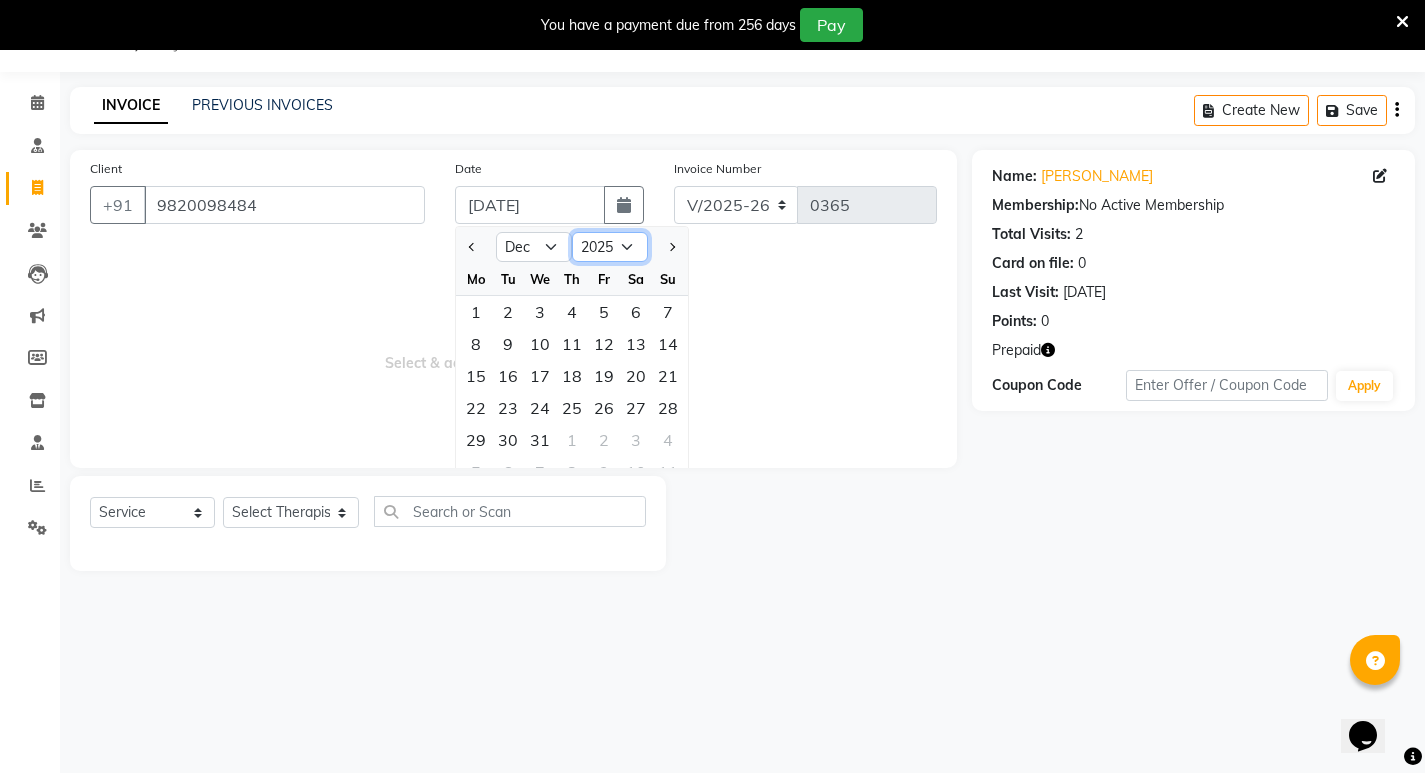 click on "2015 2016 2017 2018 2019 2020 2021 2022 2023 2024 2025 2026 2027 2028 2029 2030 2031 2032 2033 2034 2035" 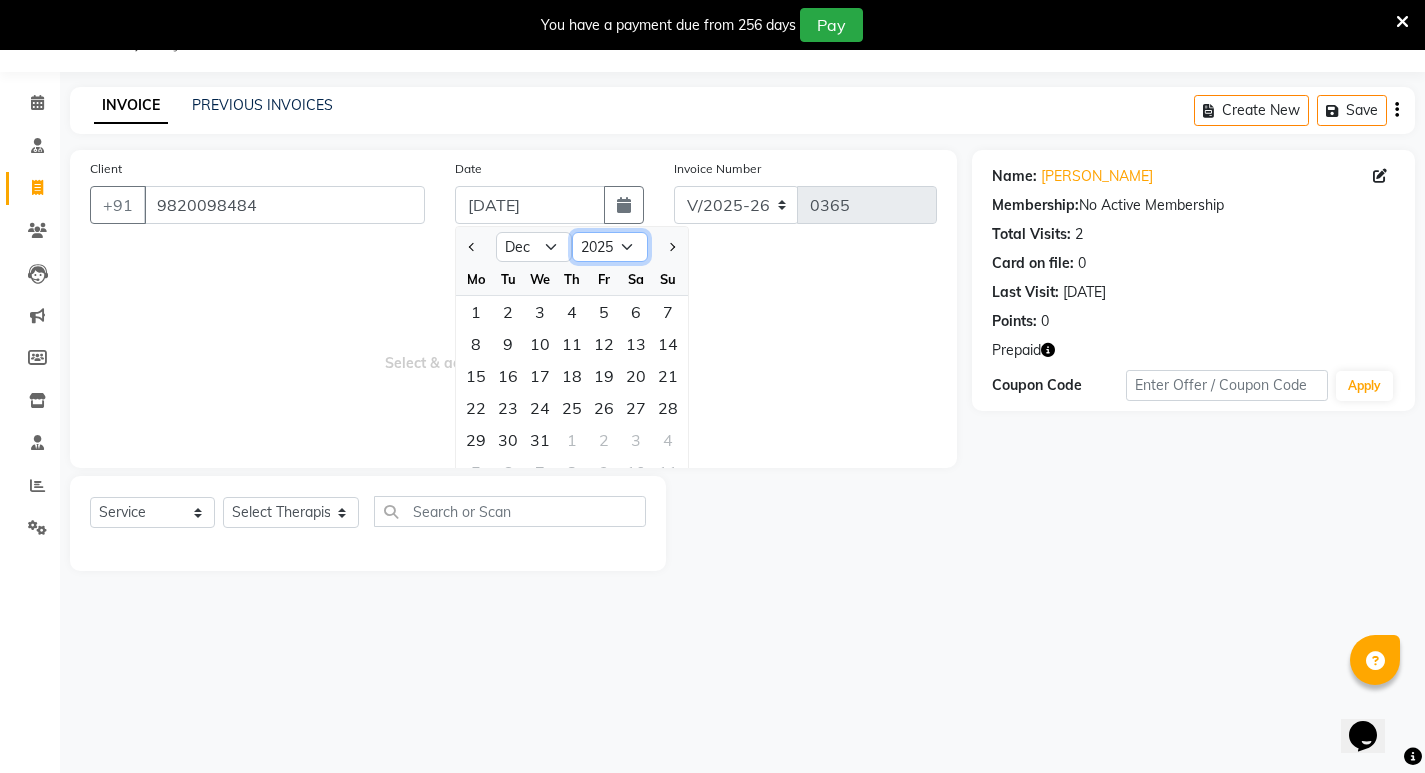 select on "2022" 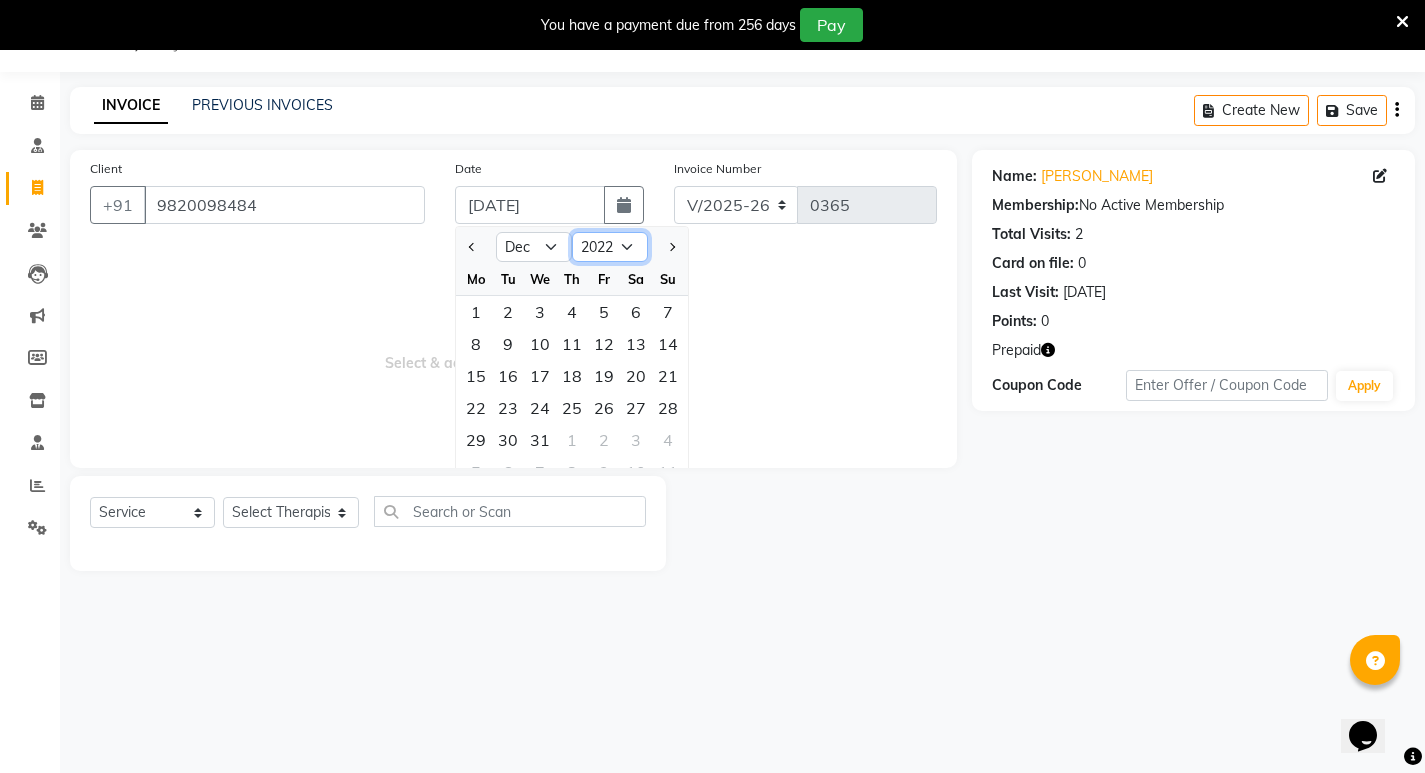 click on "2015 2016 2017 2018 2019 2020 2021 2022 2023 2024 2025 2026 2027 2028 2029 2030 2031 2032 2033 2034 2035" 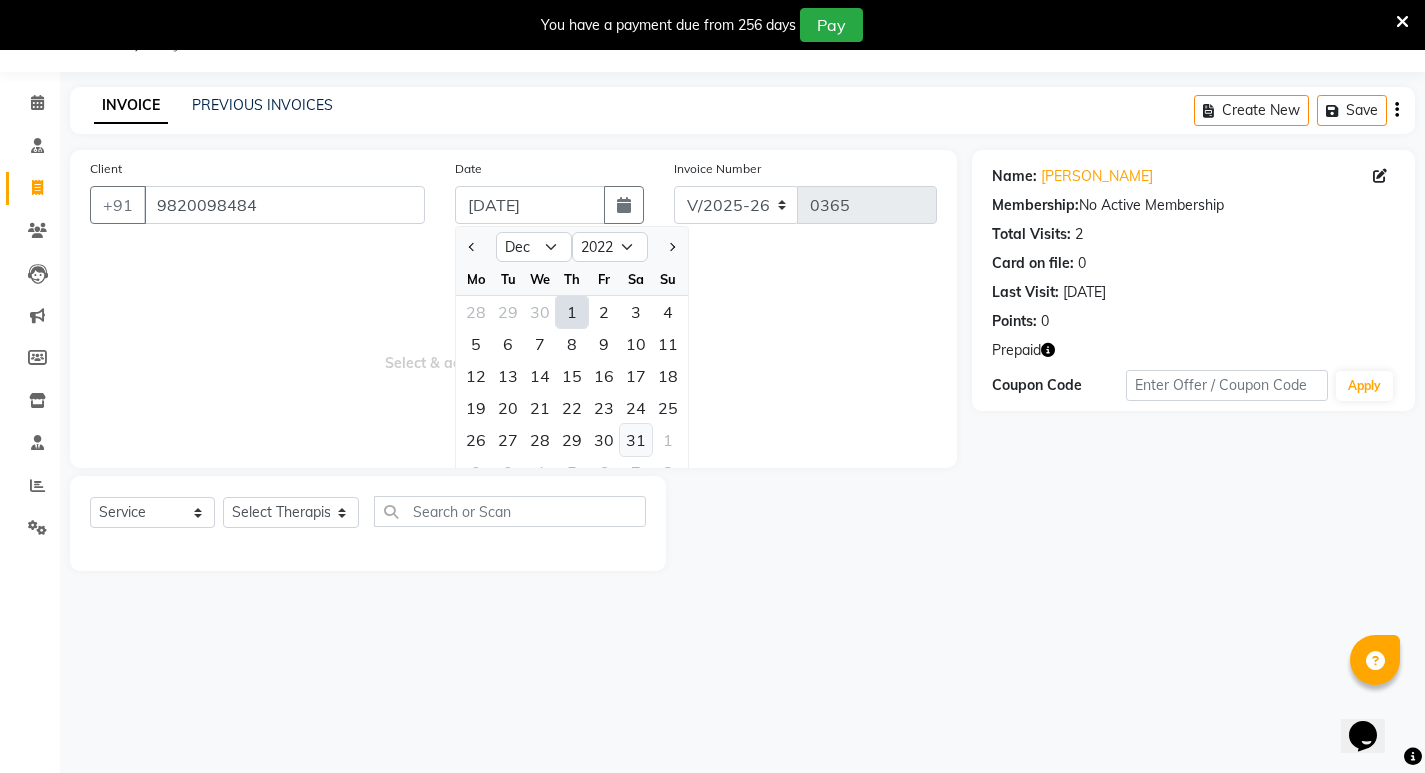 click on "31" 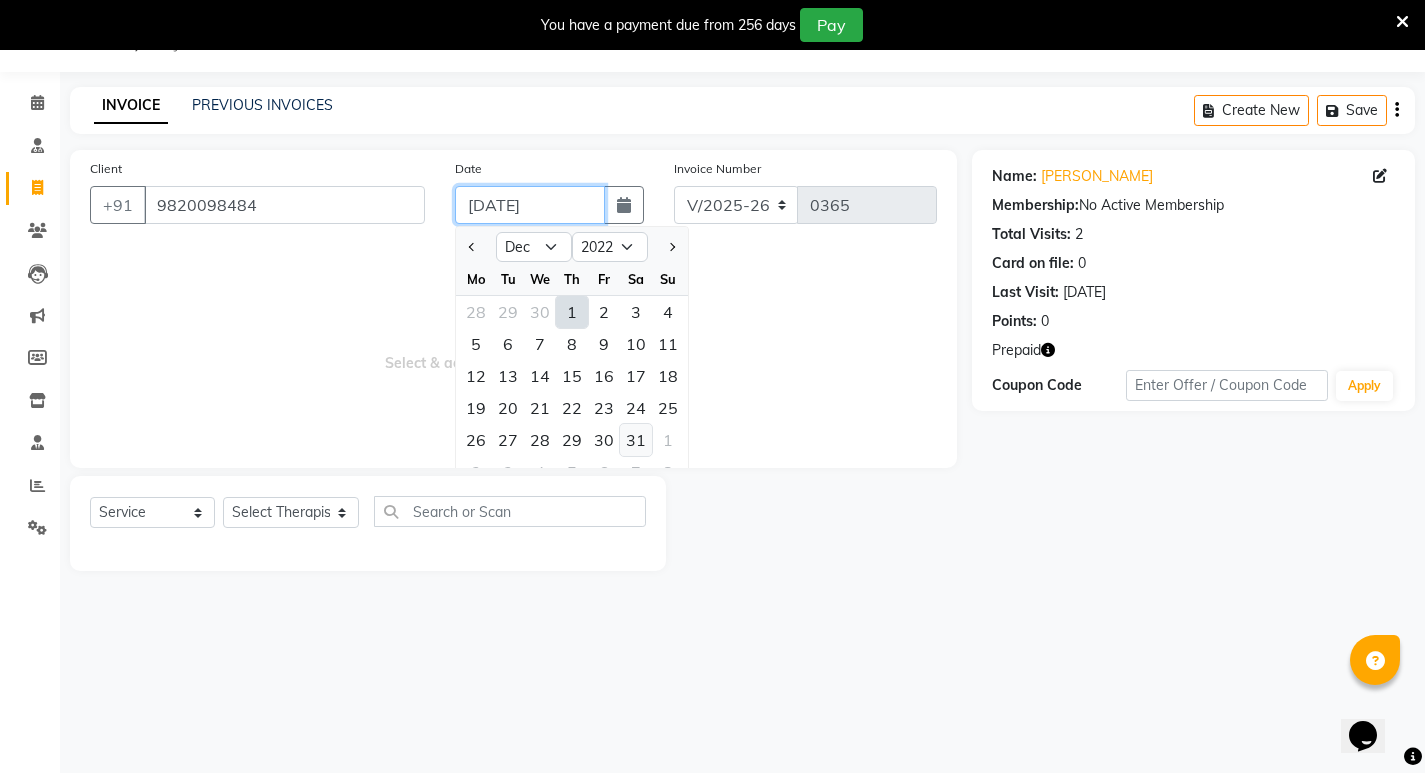 type on "[DATE]" 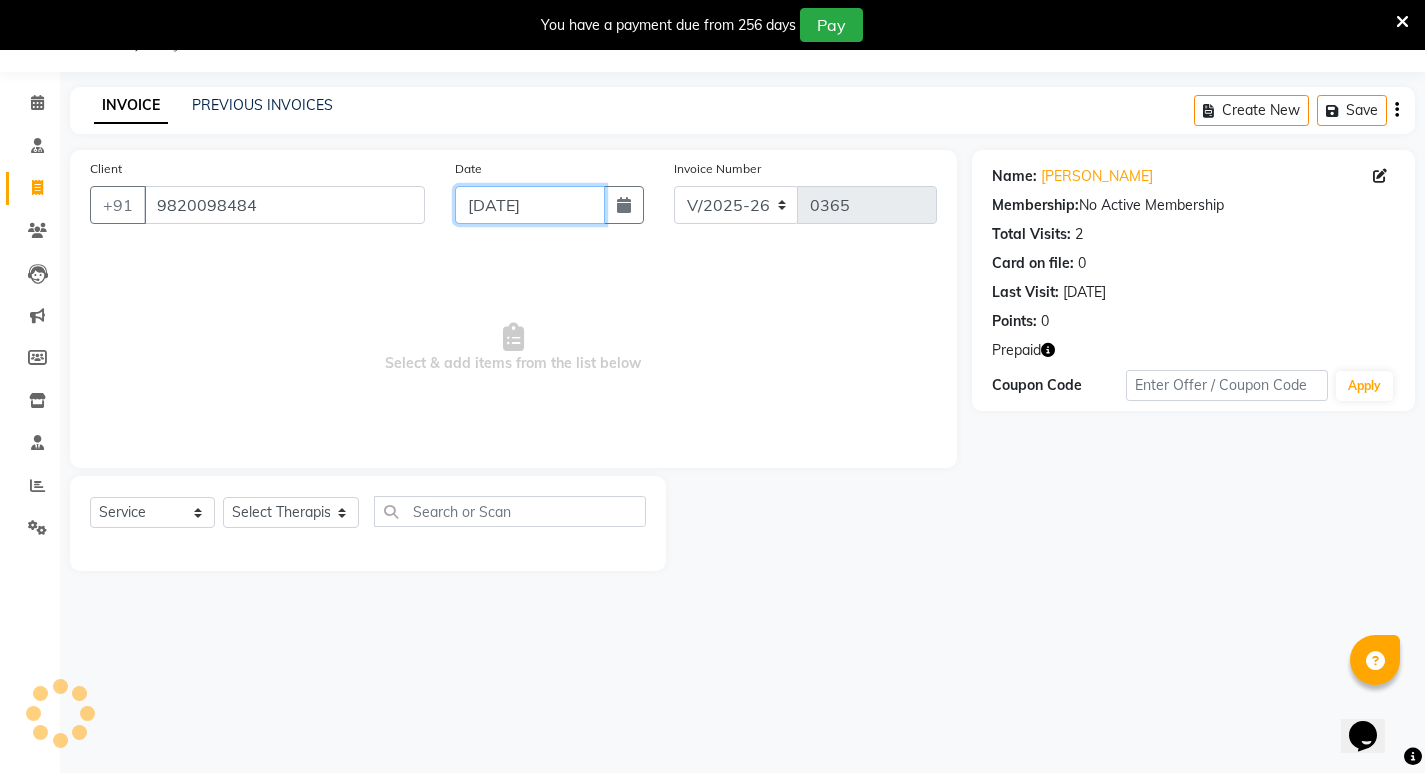 type on "0001" 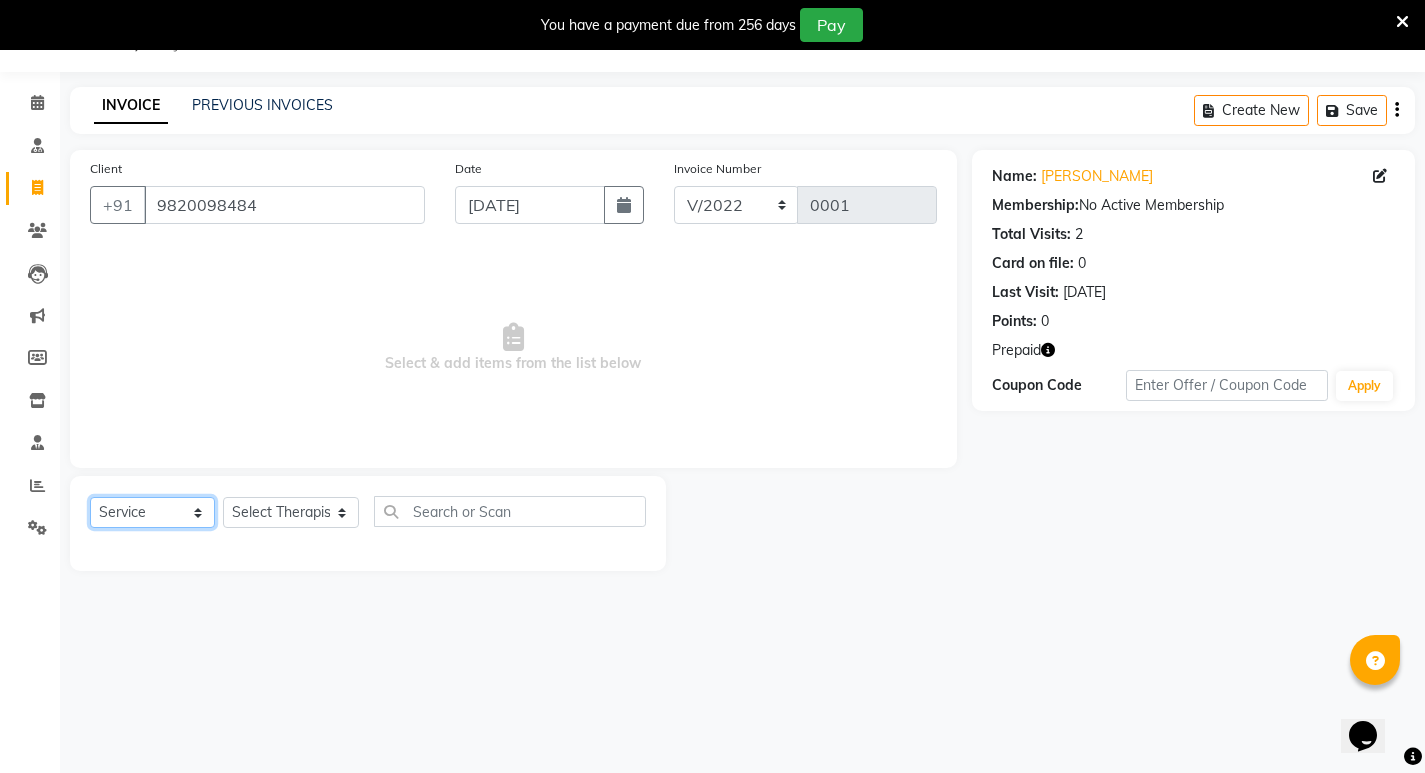 click on "Select  Service  Product  Membership  Package Voucher Prepaid Gift Card" 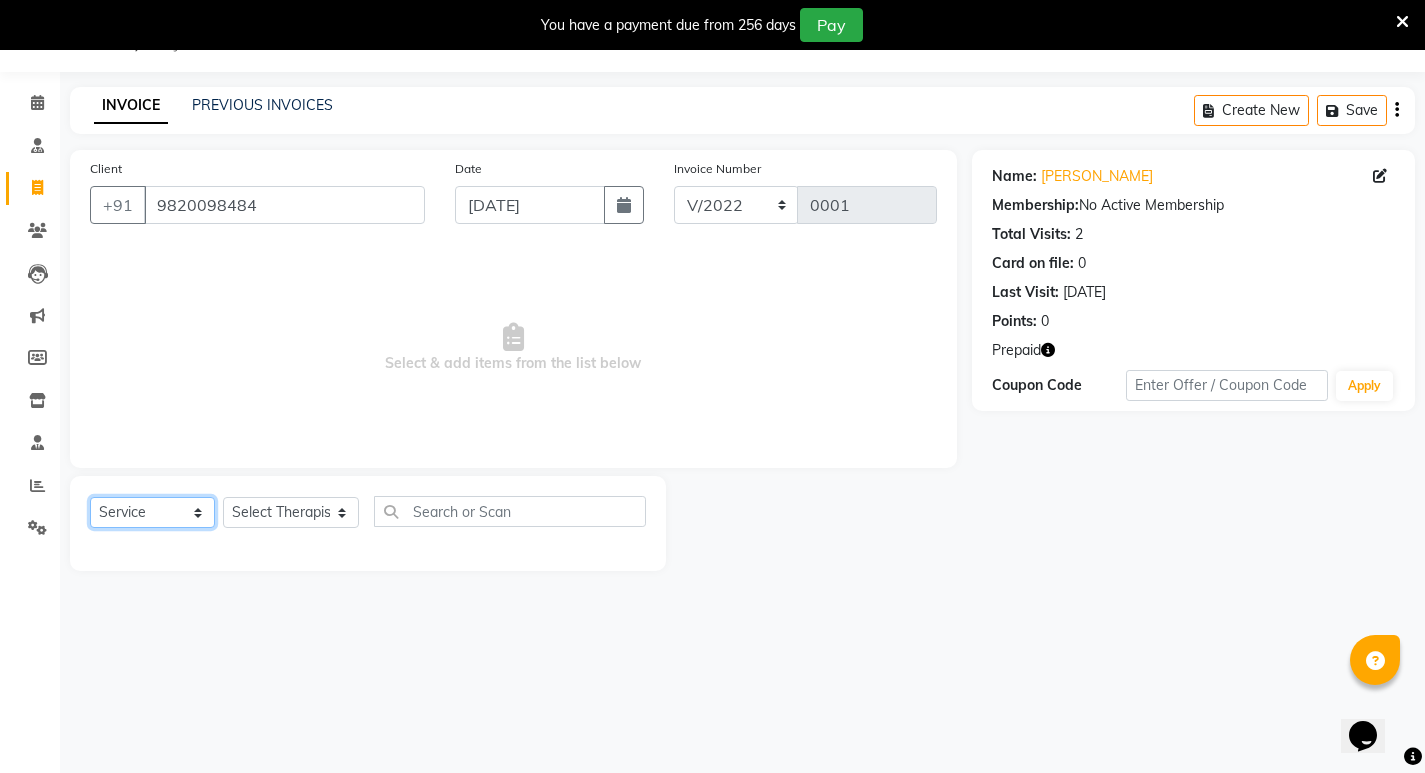 select on "package" 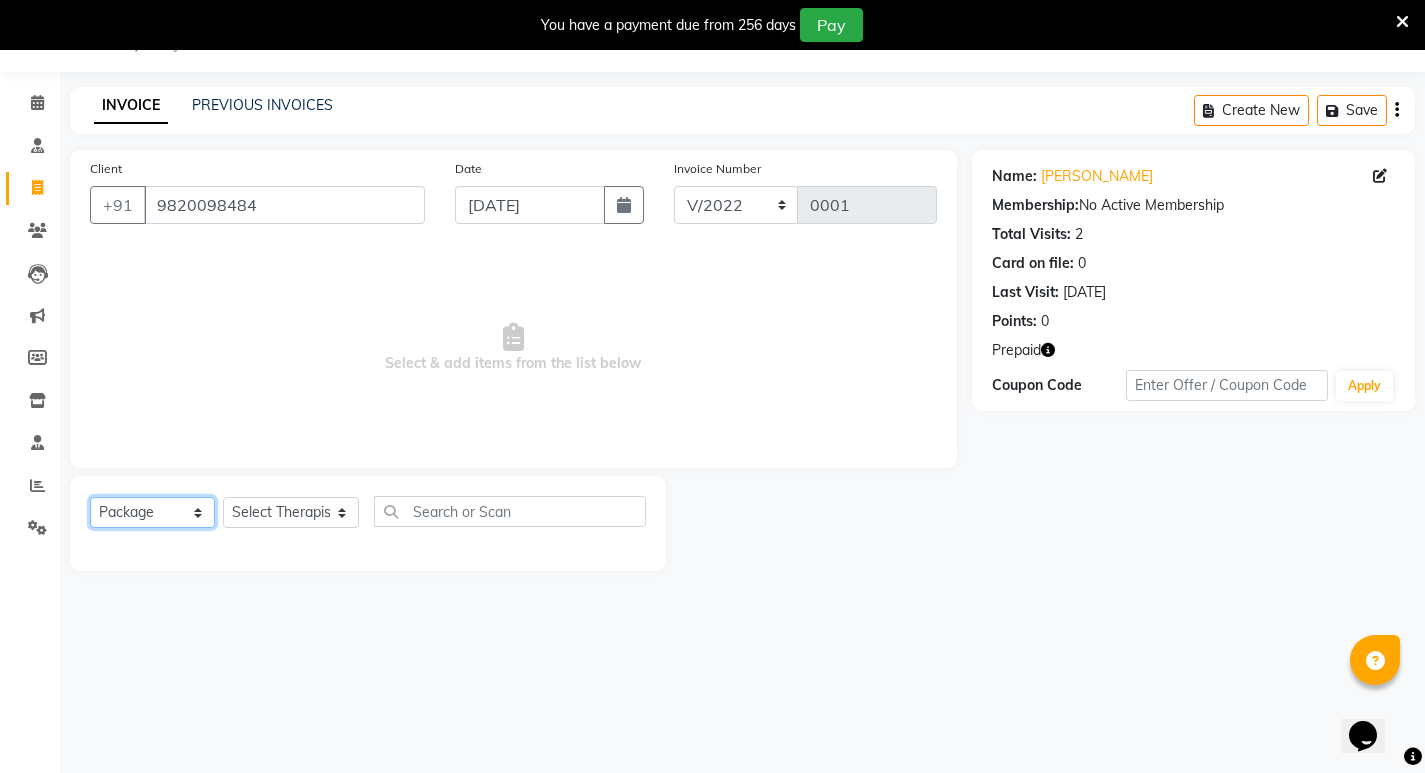 click on "Select  Service  Product  Membership  Package Voucher Prepaid Gift Card" 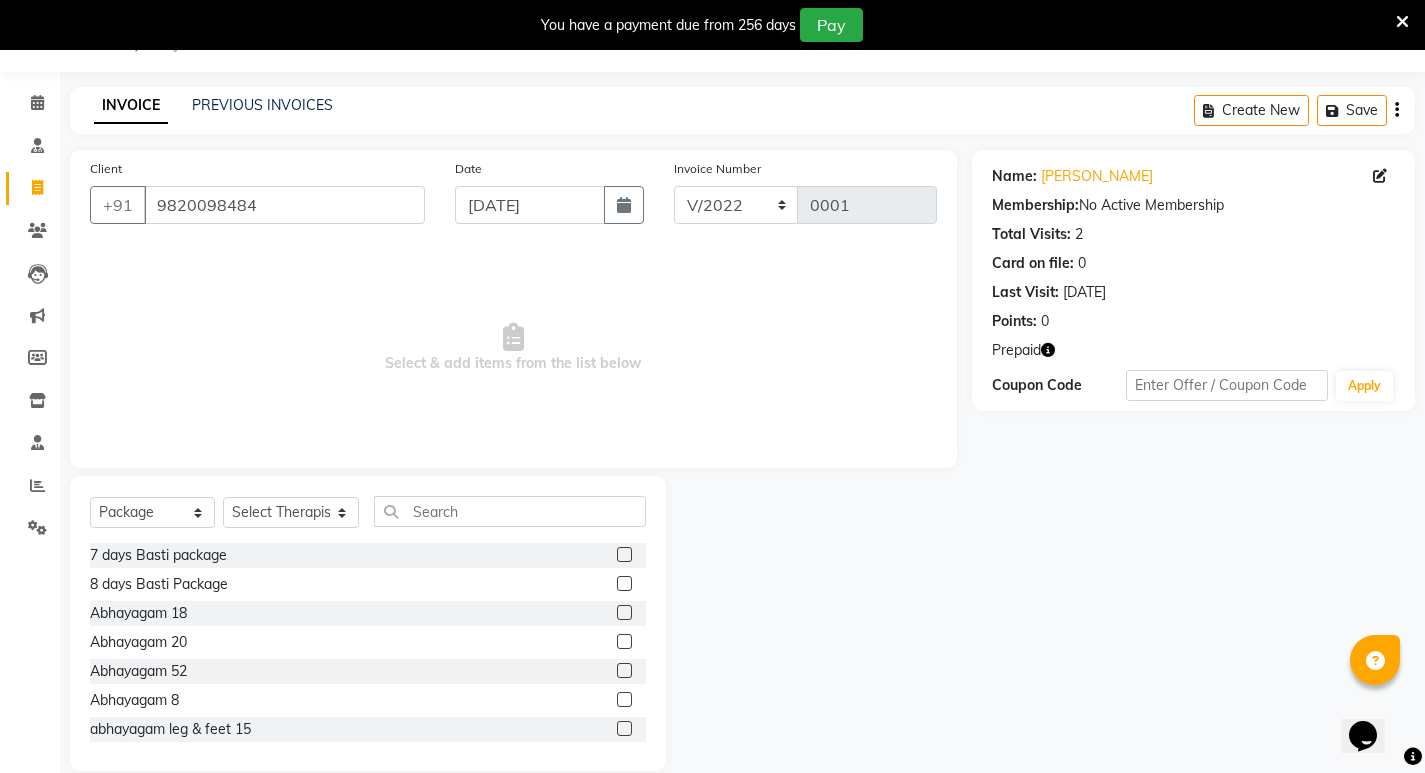 click 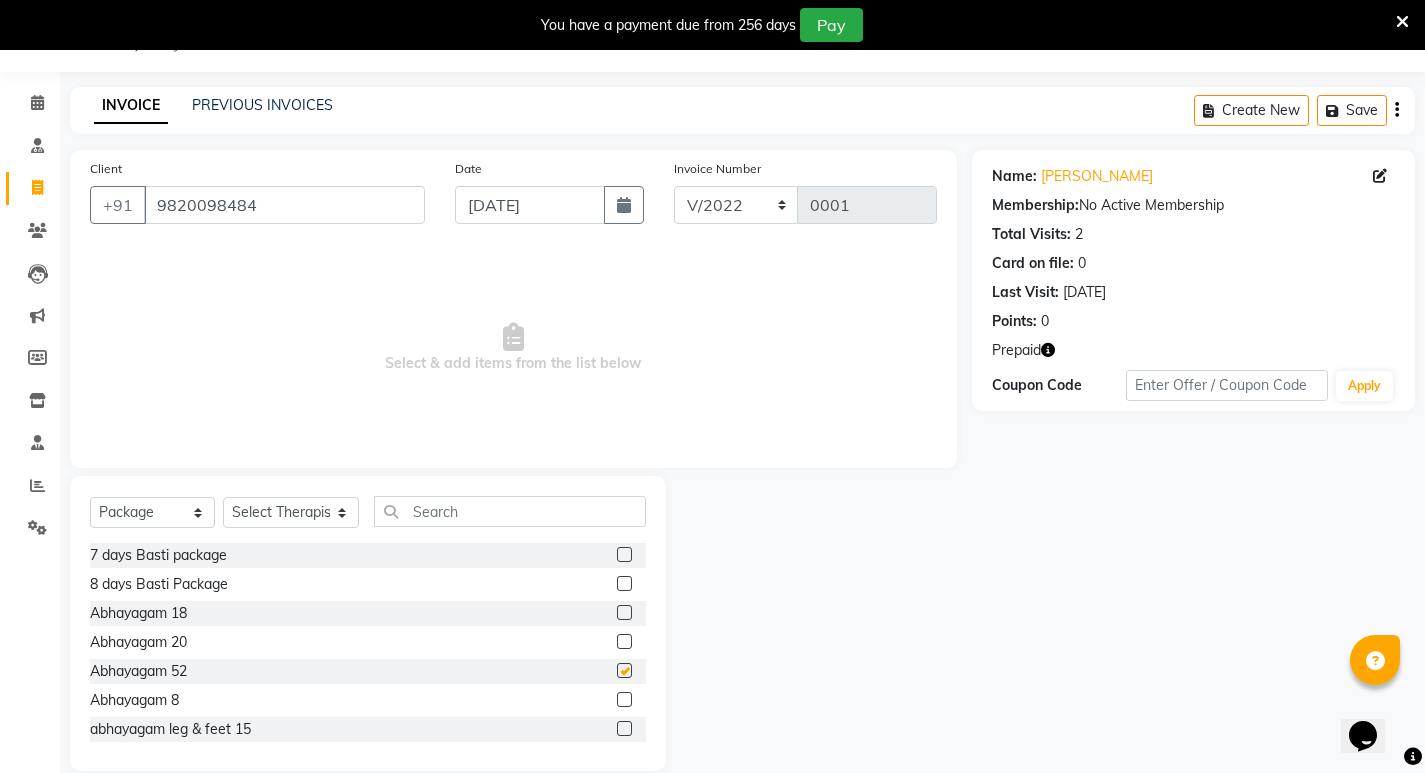 checkbox on "false" 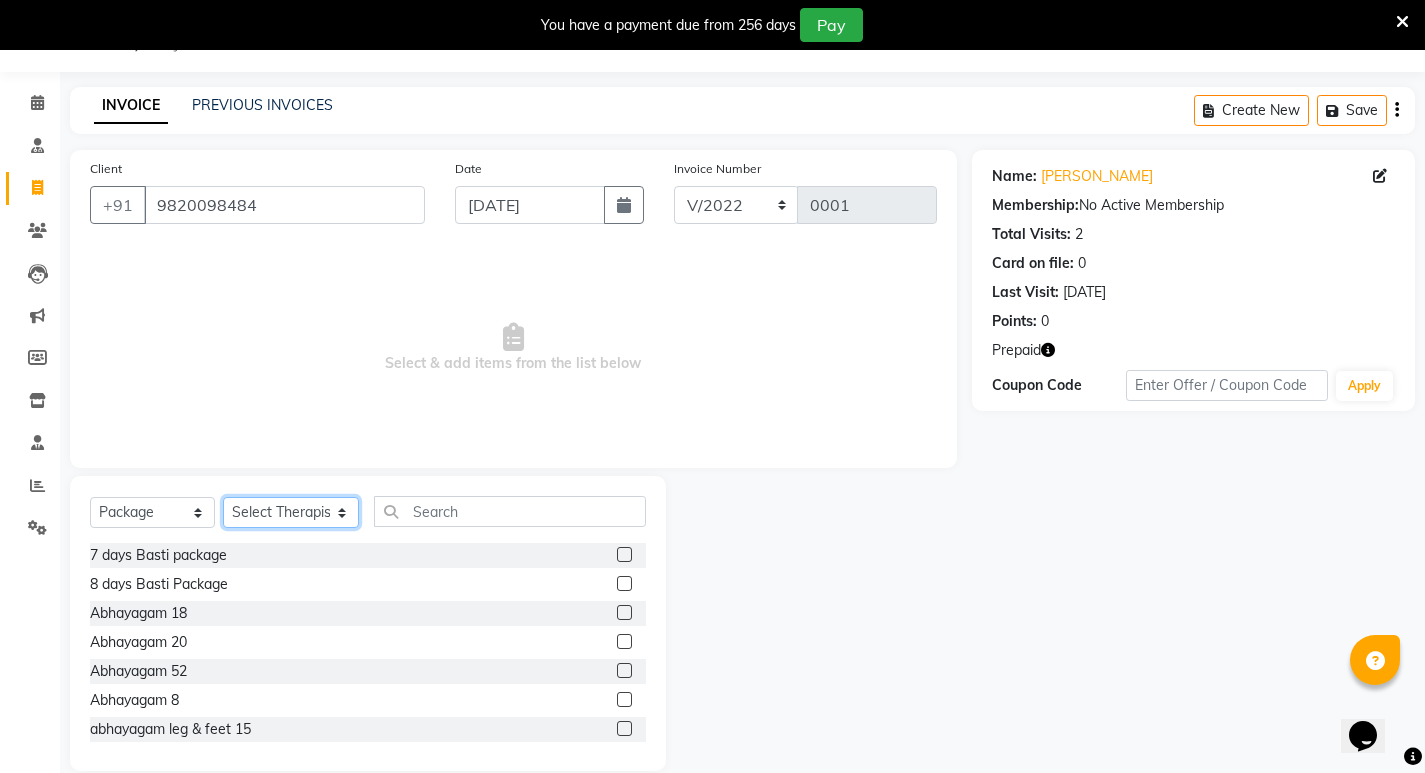 click on "Select Therapist [PERSON_NAME] [PERSON_NAME]  [PERSON_NAME] [PERSON_NAME] Aparna [PERSON_NAME] [PERSON_NAME] Bibina [PERSON_NAME] [PERSON_NAME] Dr. [PERSON_NAME] Dr. [PERSON_NAME] [PERSON_NAME] Dr. [PERSON_NAME] [PERSON_NAME] [PERSON_NAME] Y Gloriya [PERSON_NAME] [PERSON_NAME] [PERSON_NAME] [PERSON_NAME] Manager [PERSON_NAME] Mishra [PERSON_NAME] [PERSON_NAME] G [PERSON_NAME] [PERSON_NAME] K M [PERSON_NAME] K [PERSON_NAME] K K [PERSON_NAME] [PERSON_NAME] [PERSON_NAME] Swati [PERSON_NAME] [PERSON_NAME] [PERSON_NAME] Vidya [PERSON_NAME] [PERSON_NAME]" 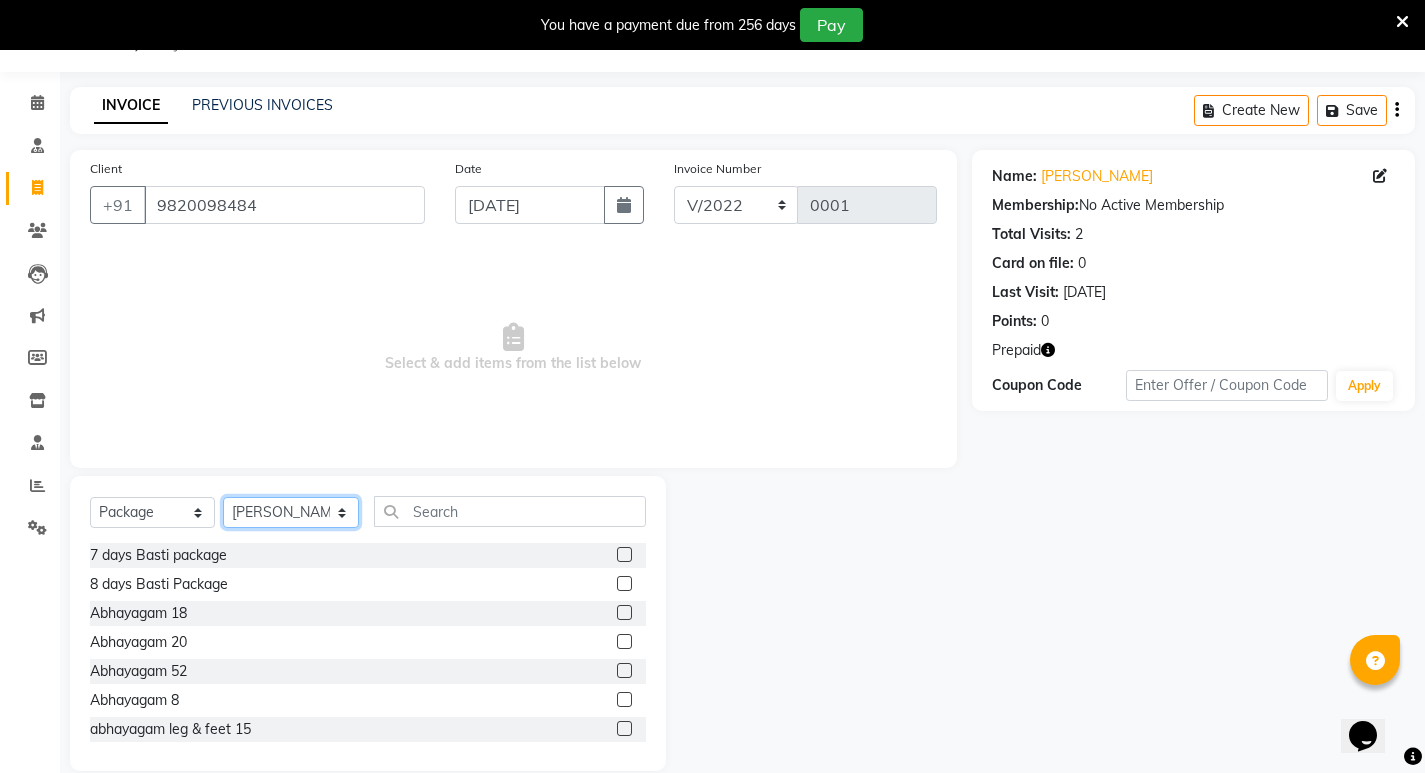 click on "Select Therapist [PERSON_NAME] [PERSON_NAME]  [PERSON_NAME] [PERSON_NAME] Aparna [PERSON_NAME] [PERSON_NAME] Bibina [PERSON_NAME] [PERSON_NAME] Dr. [PERSON_NAME] Dr. [PERSON_NAME] [PERSON_NAME] Dr. [PERSON_NAME] [PERSON_NAME] [PERSON_NAME] Y Gloriya [PERSON_NAME] [PERSON_NAME] [PERSON_NAME] [PERSON_NAME] Manager [PERSON_NAME] Mishra [PERSON_NAME] [PERSON_NAME] G [PERSON_NAME] [PERSON_NAME] K M [PERSON_NAME] K [PERSON_NAME] K K [PERSON_NAME] [PERSON_NAME] [PERSON_NAME] Swati [PERSON_NAME] [PERSON_NAME] [PERSON_NAME] Vidya [PERSON_NAME] [PERSON_NAME]" 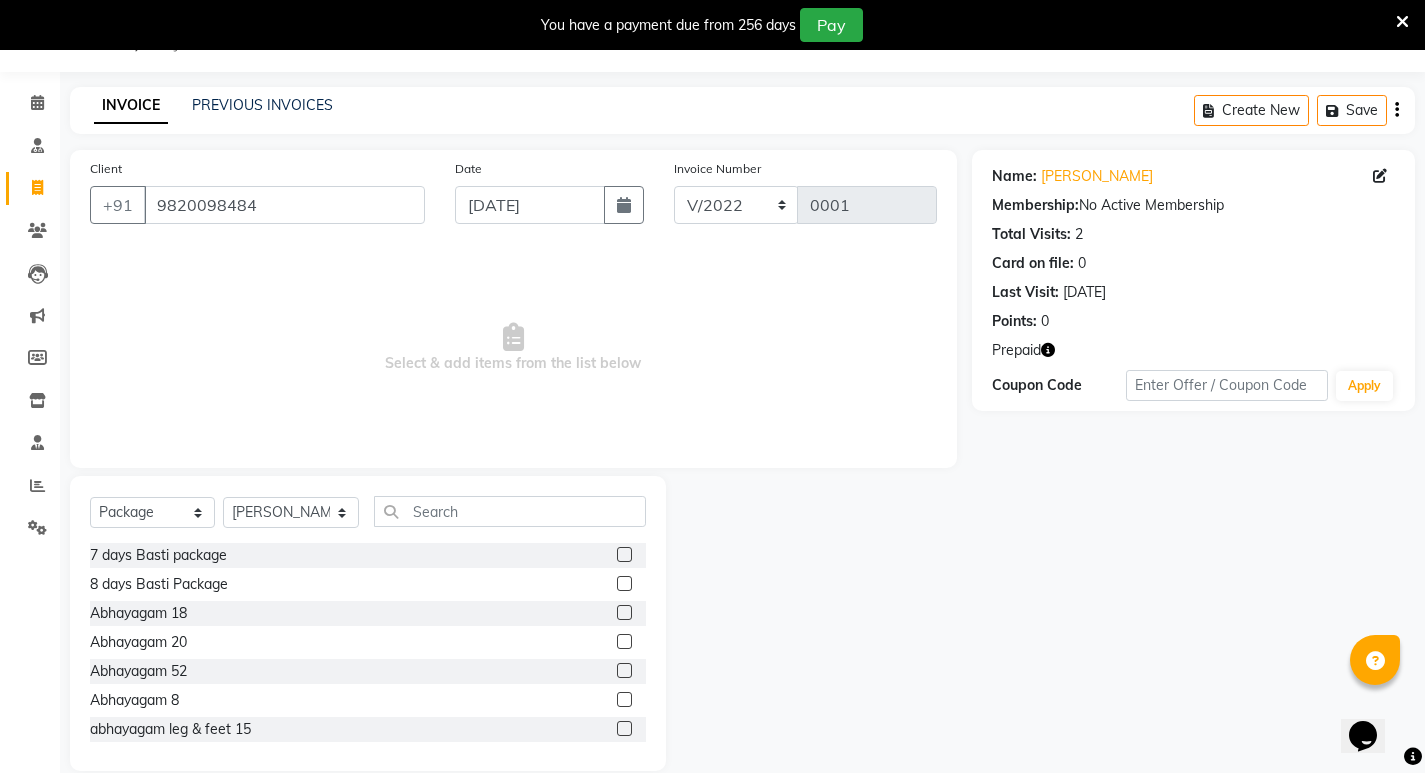 click 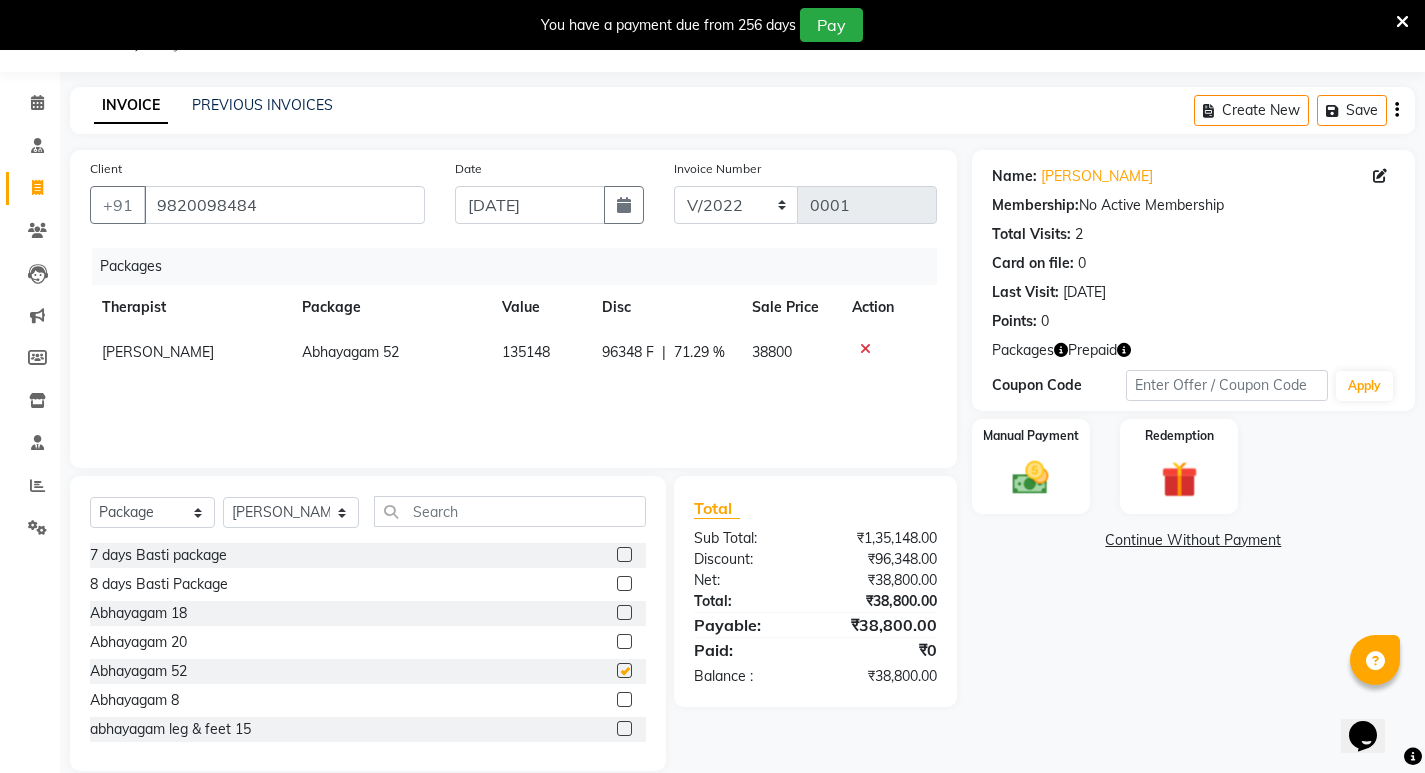 checkbox on "false" 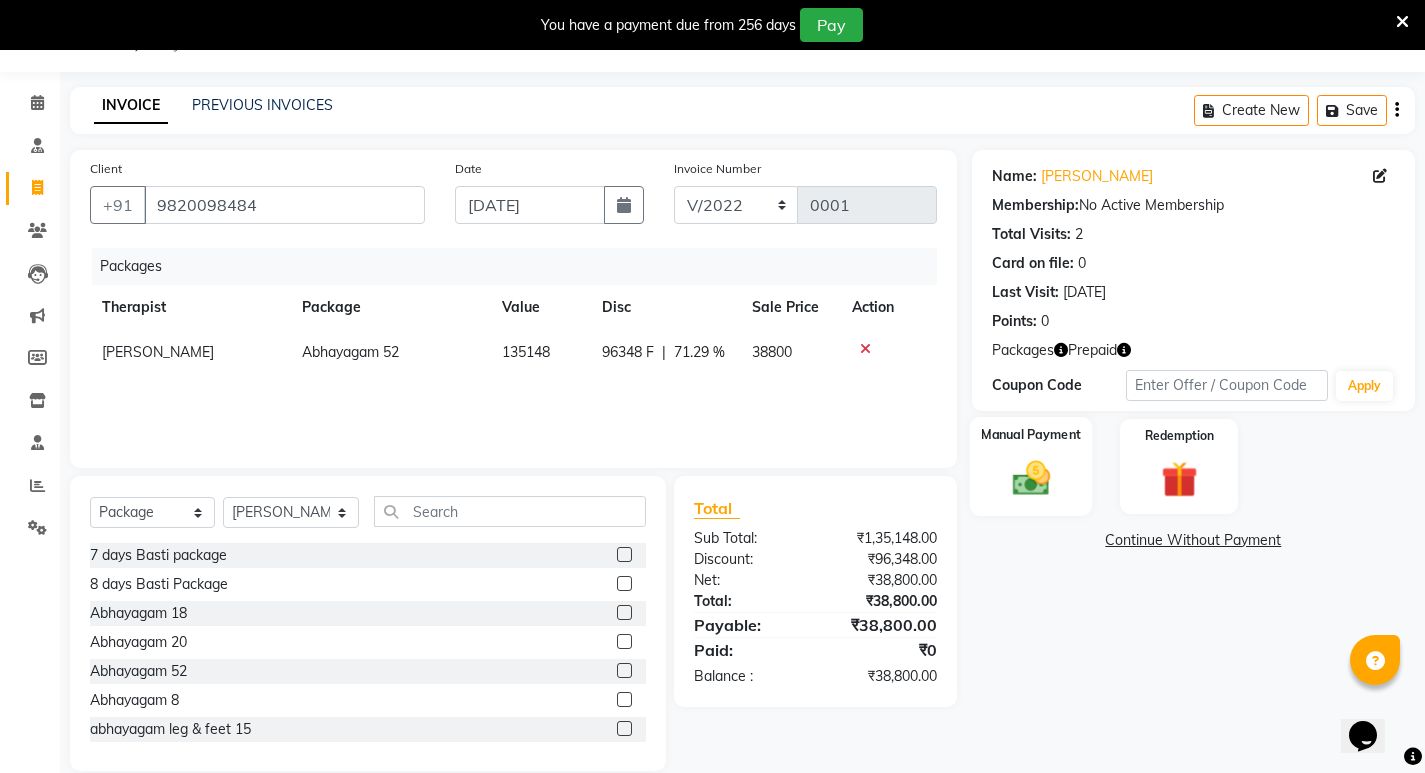 click 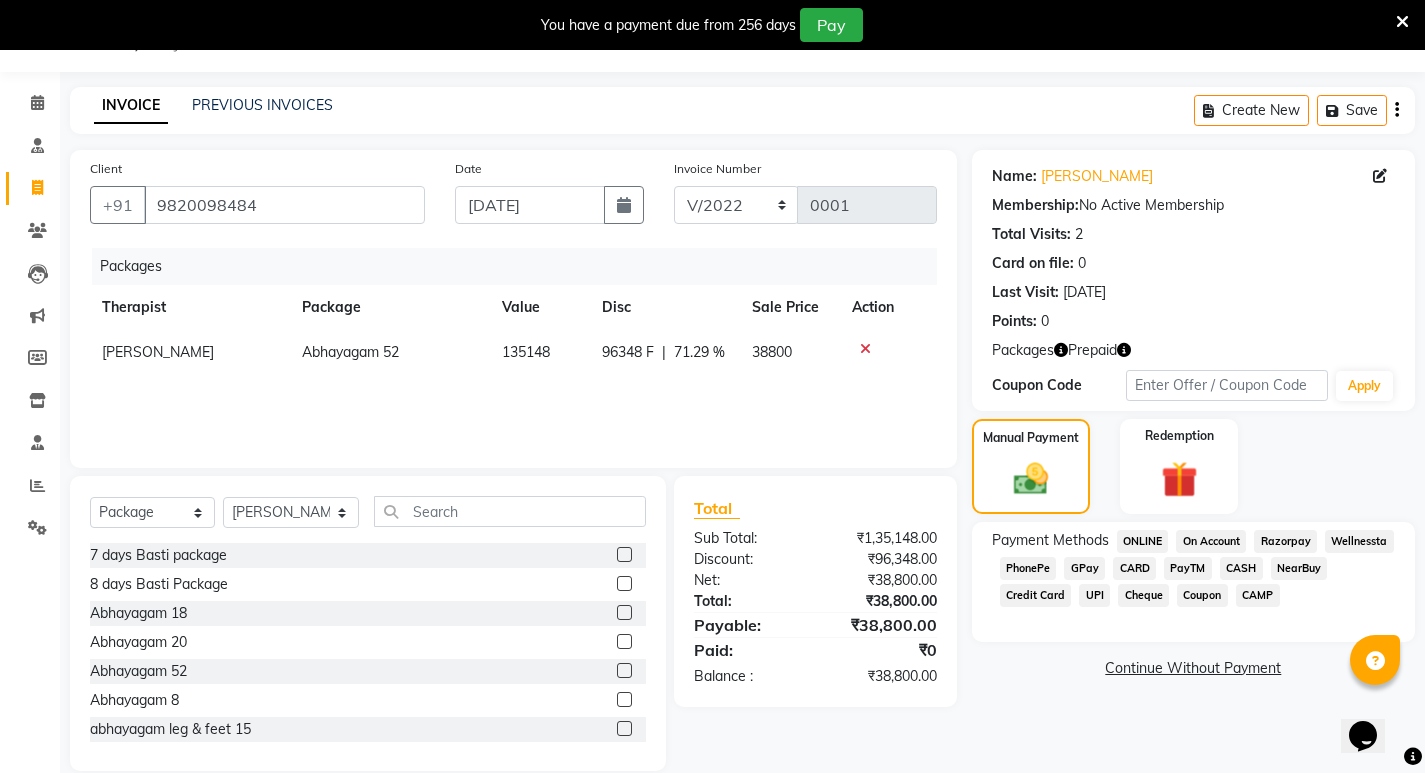 click on "CARD" 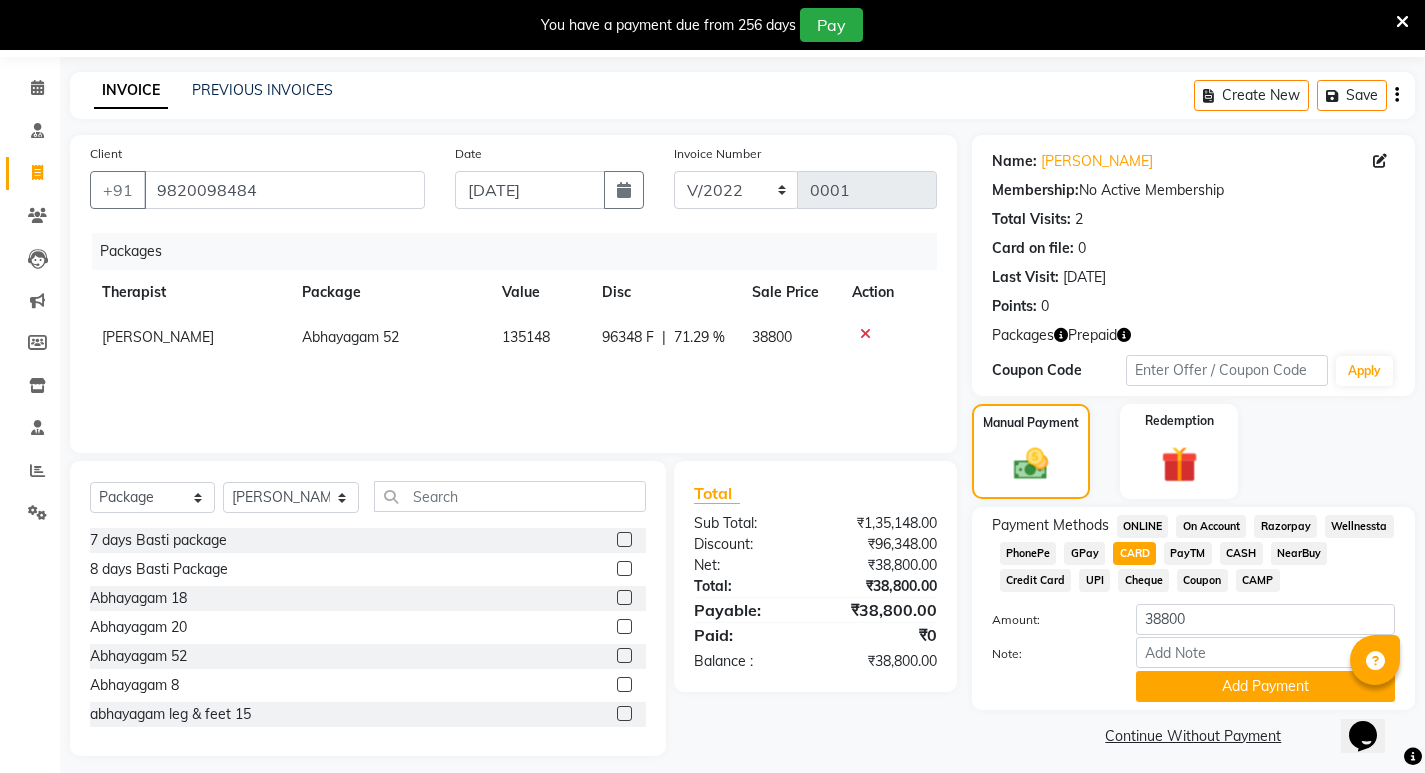 scroll, scrollTop: 78, scrollLeft: 0, axis: vertical 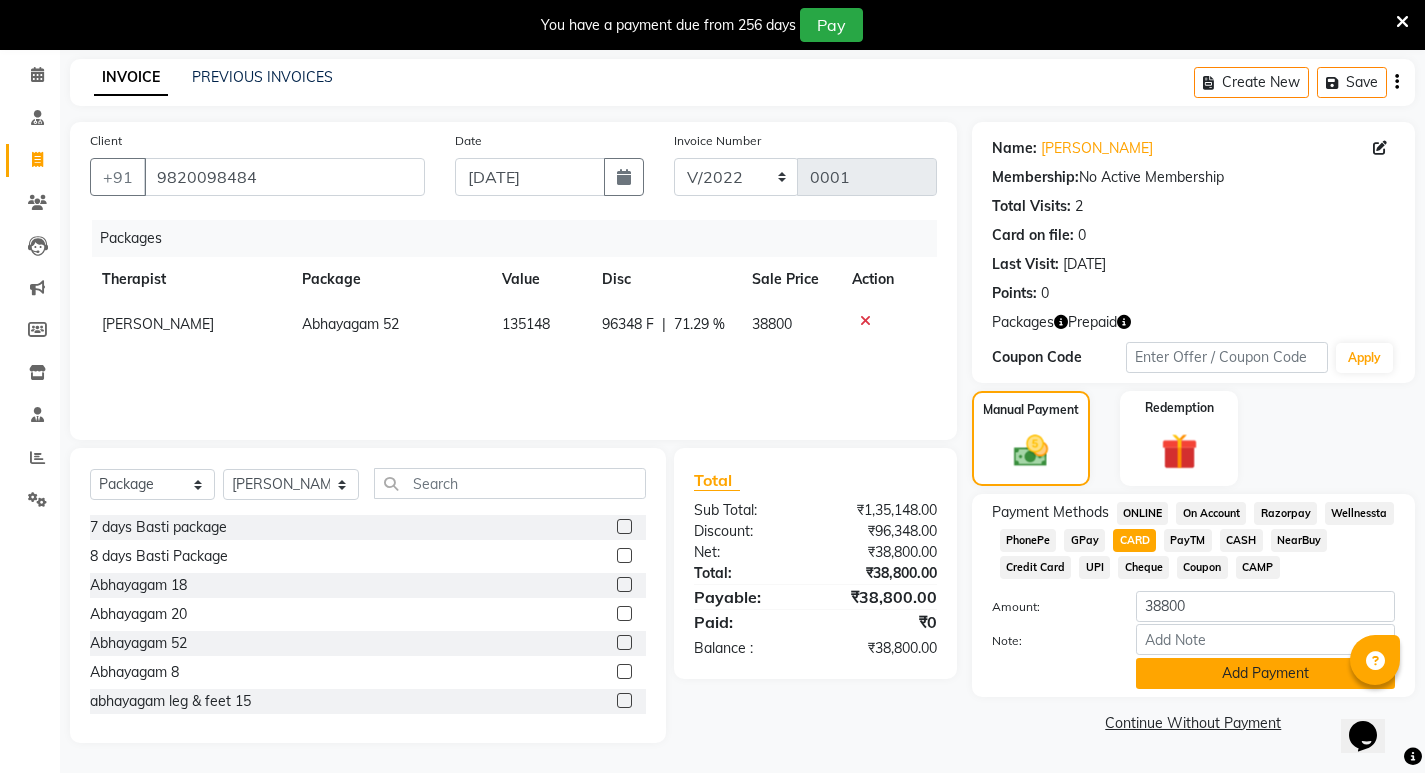 click on "Add Payment" 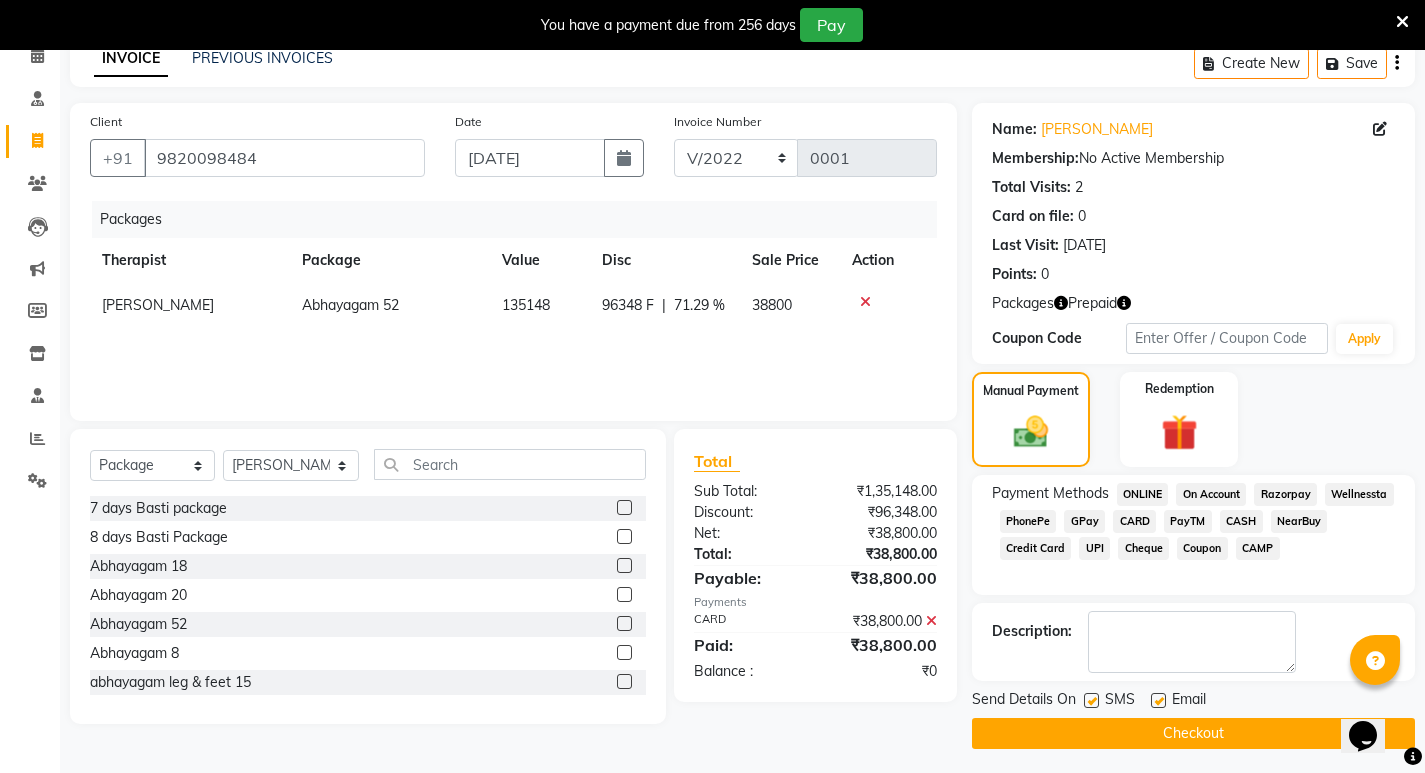 scroll, scrollTop: 103, scrollLeft: 0, axis: vertical 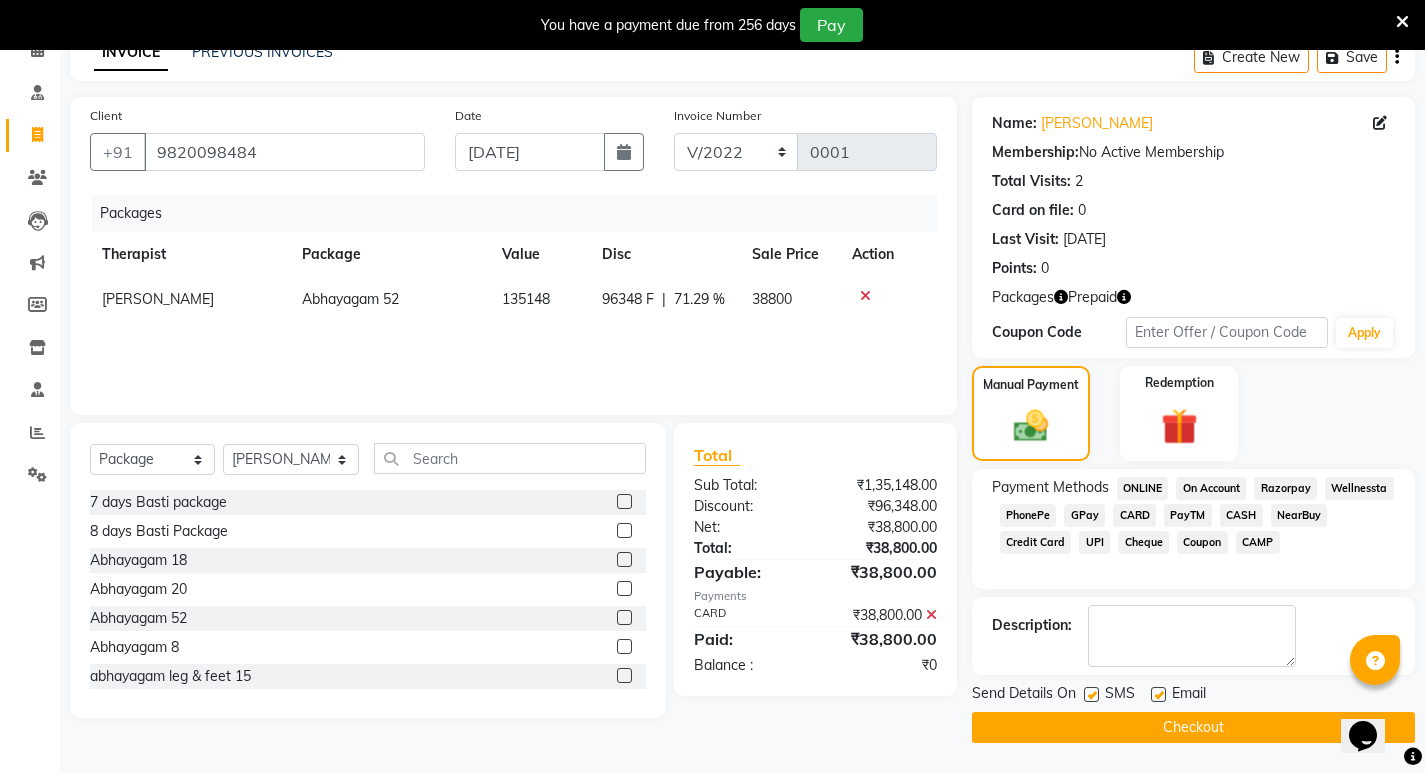 click 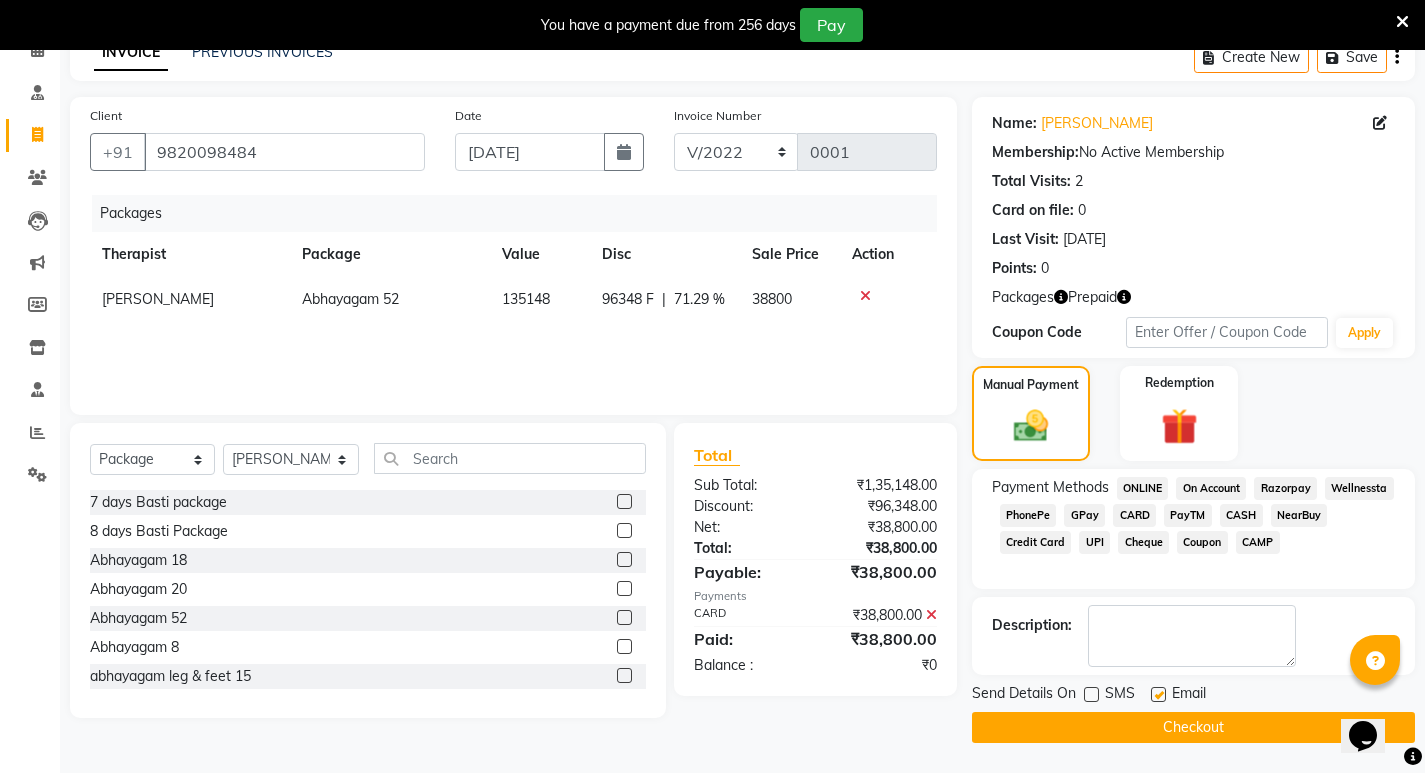 click 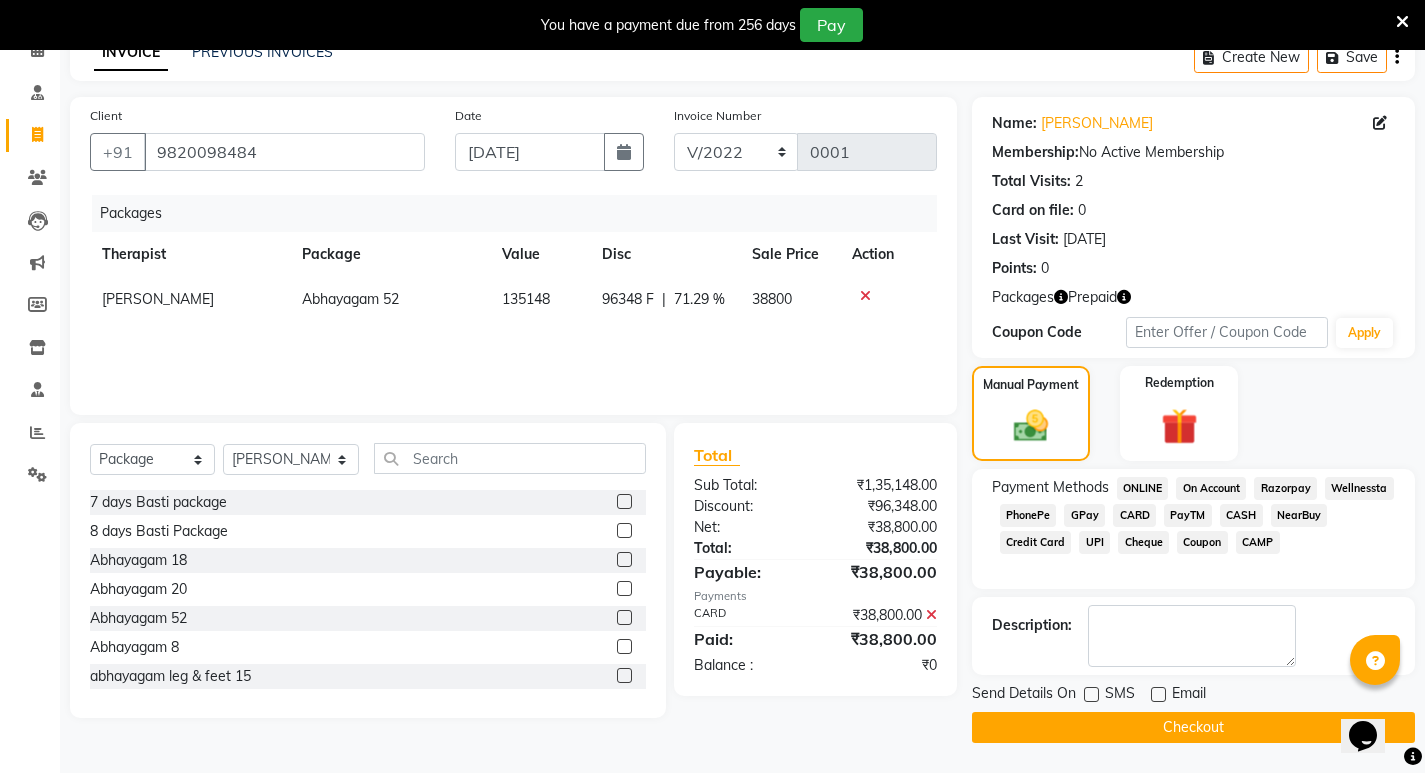 click on "Checkout" 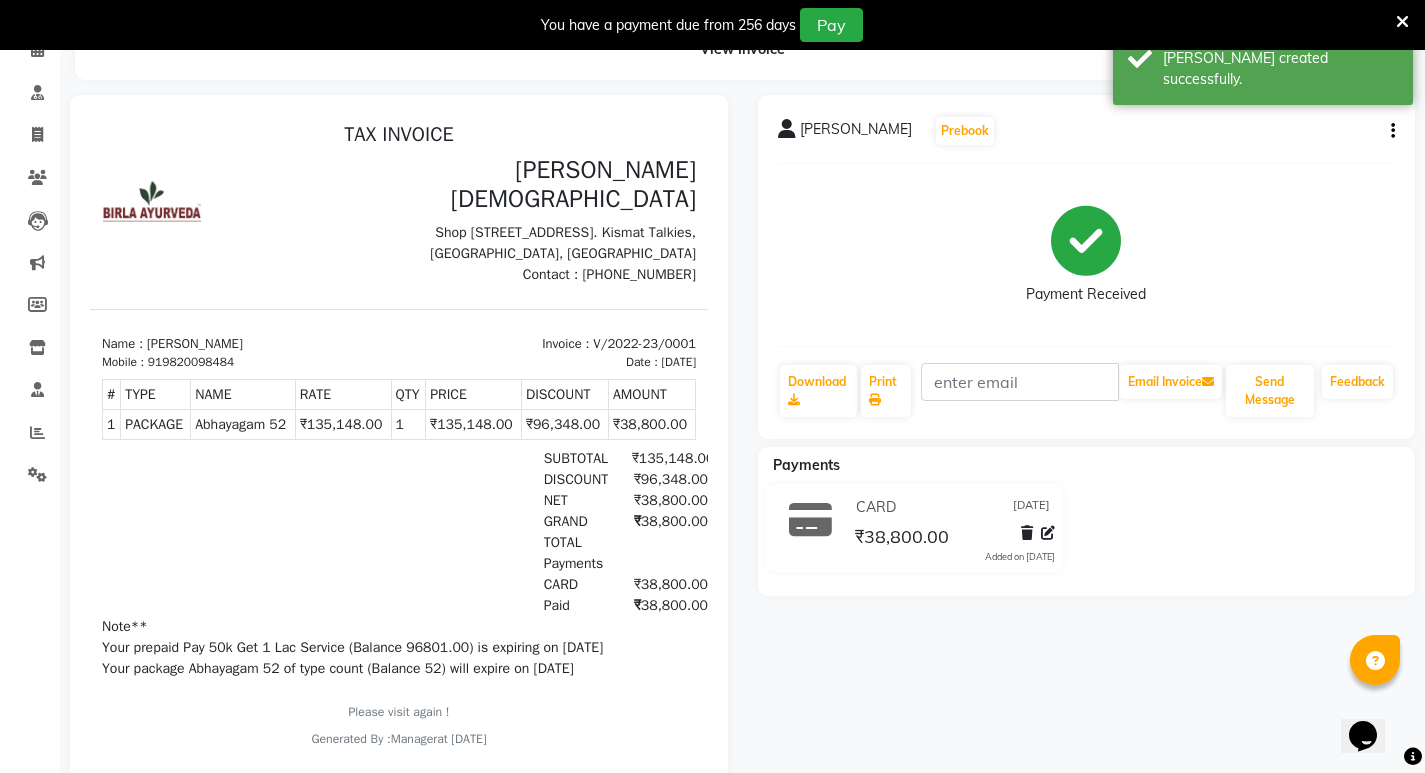 scroll, scrollTop: 0, scrollLeft: 0, axis: both 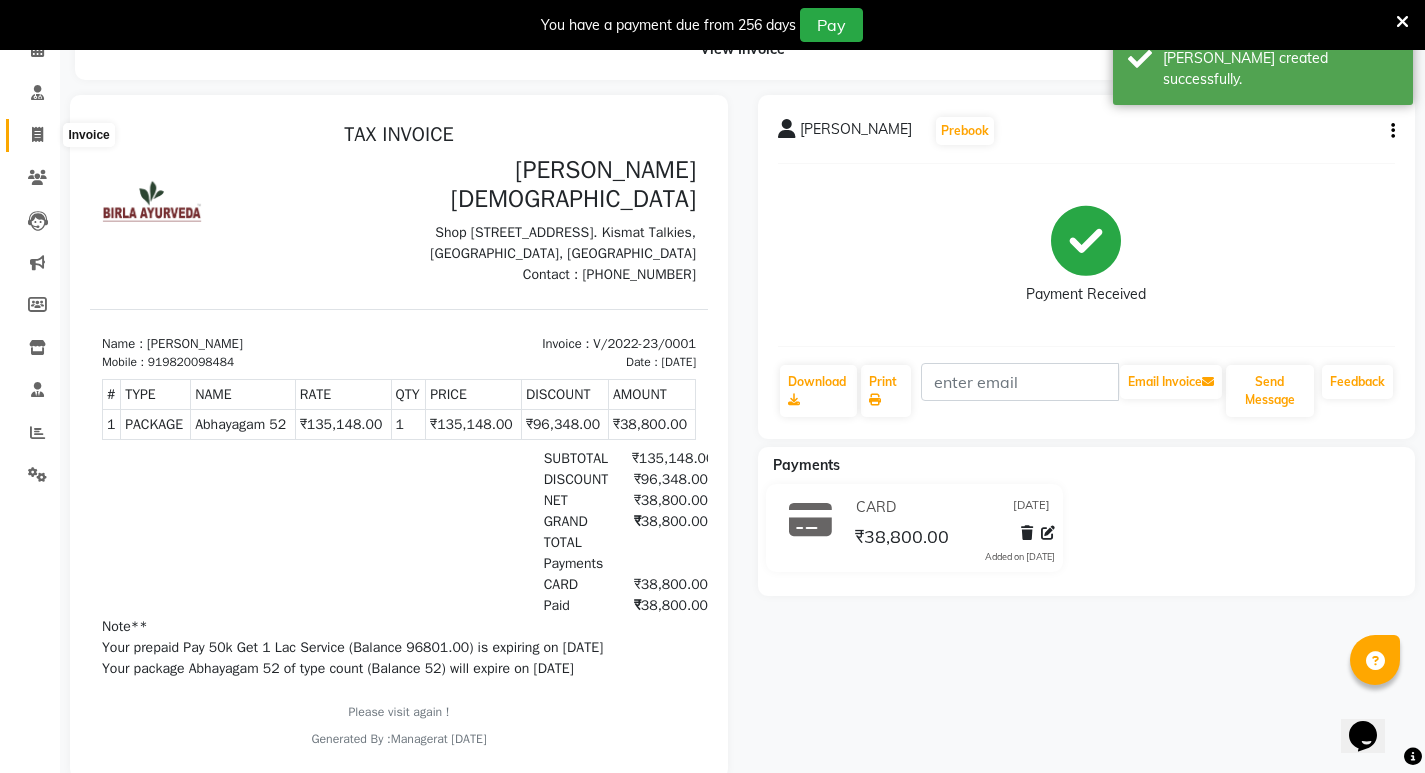 click 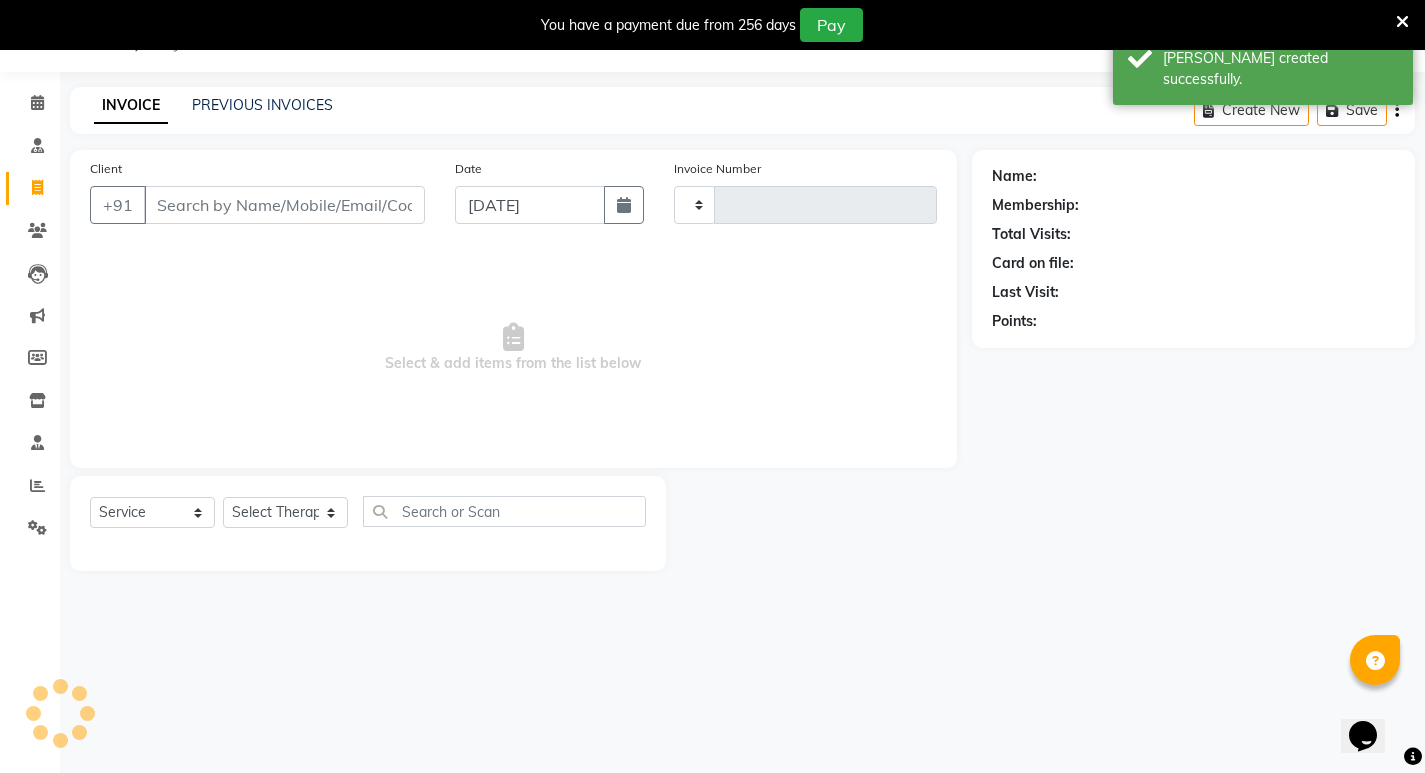 scroll, scrollTop: 50, scrollLeft: 0, axis: vertical 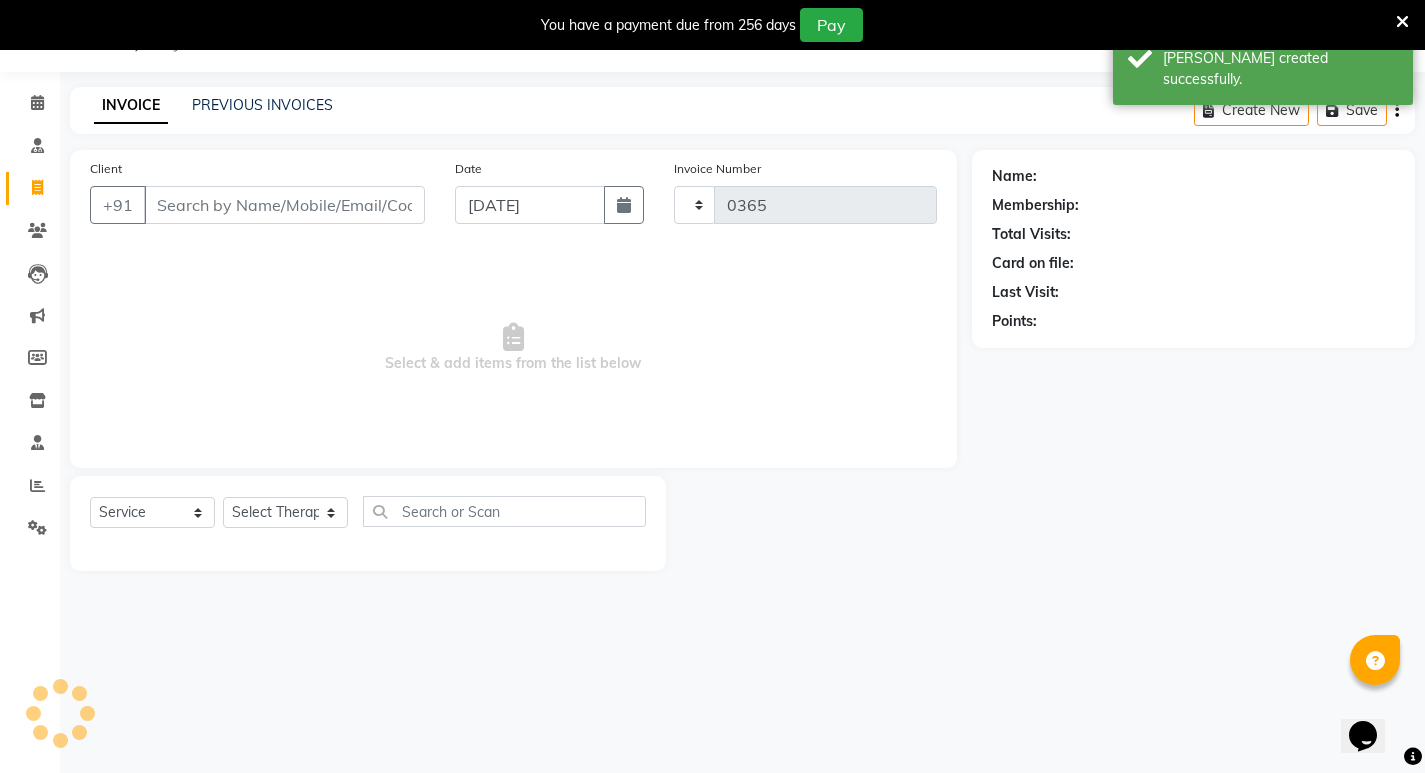select on "6818" 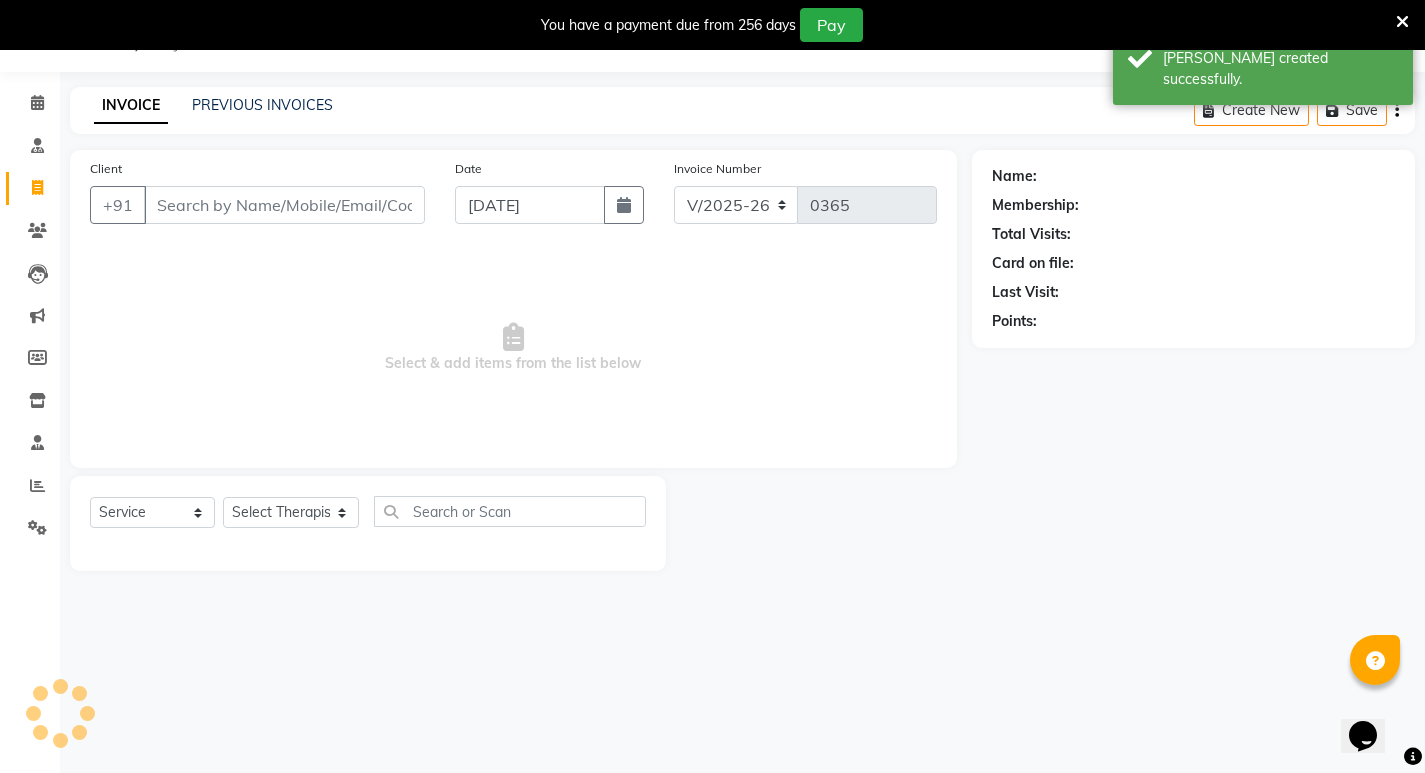 click on "Client" at bounding box center (284, 205) 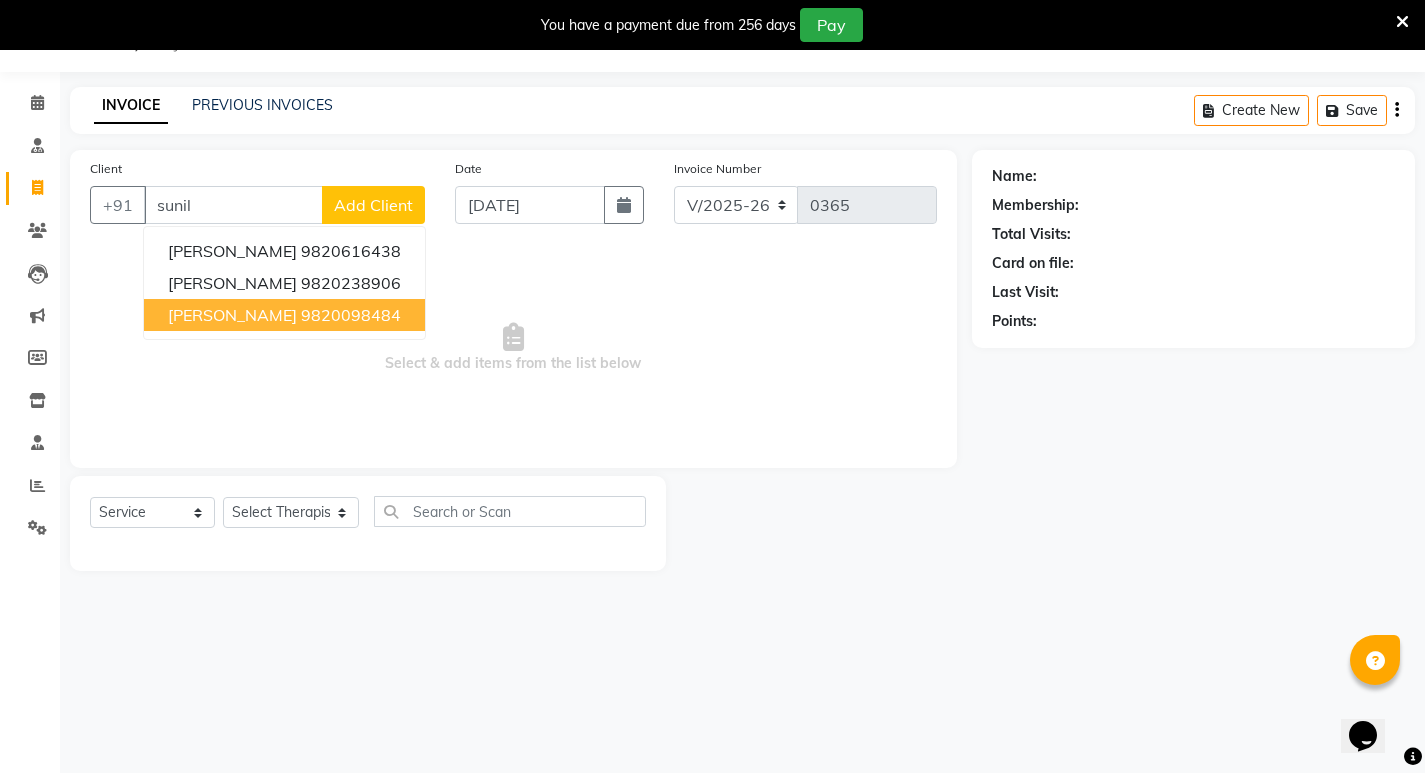 click on "9820098484" at bounding box center (351, 315) 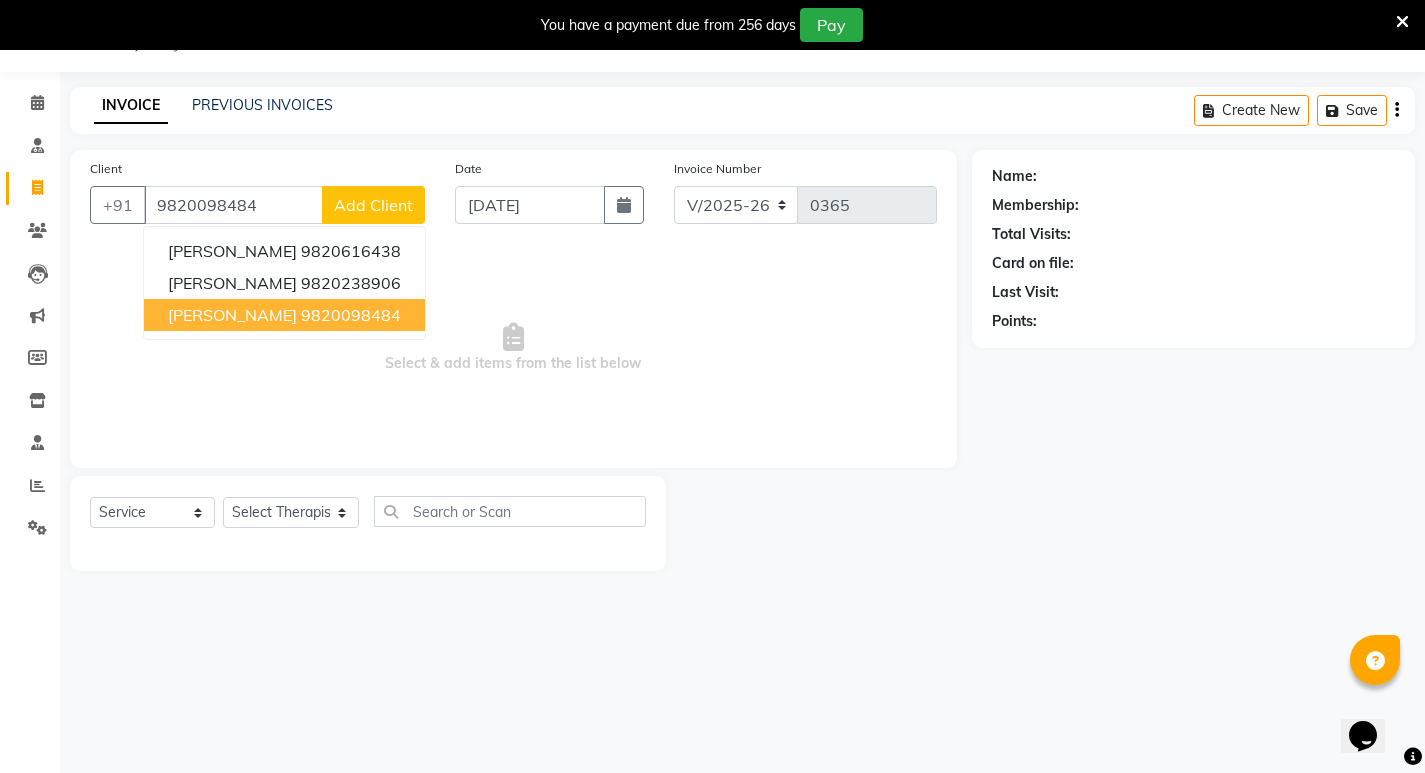 type on "9820098484" 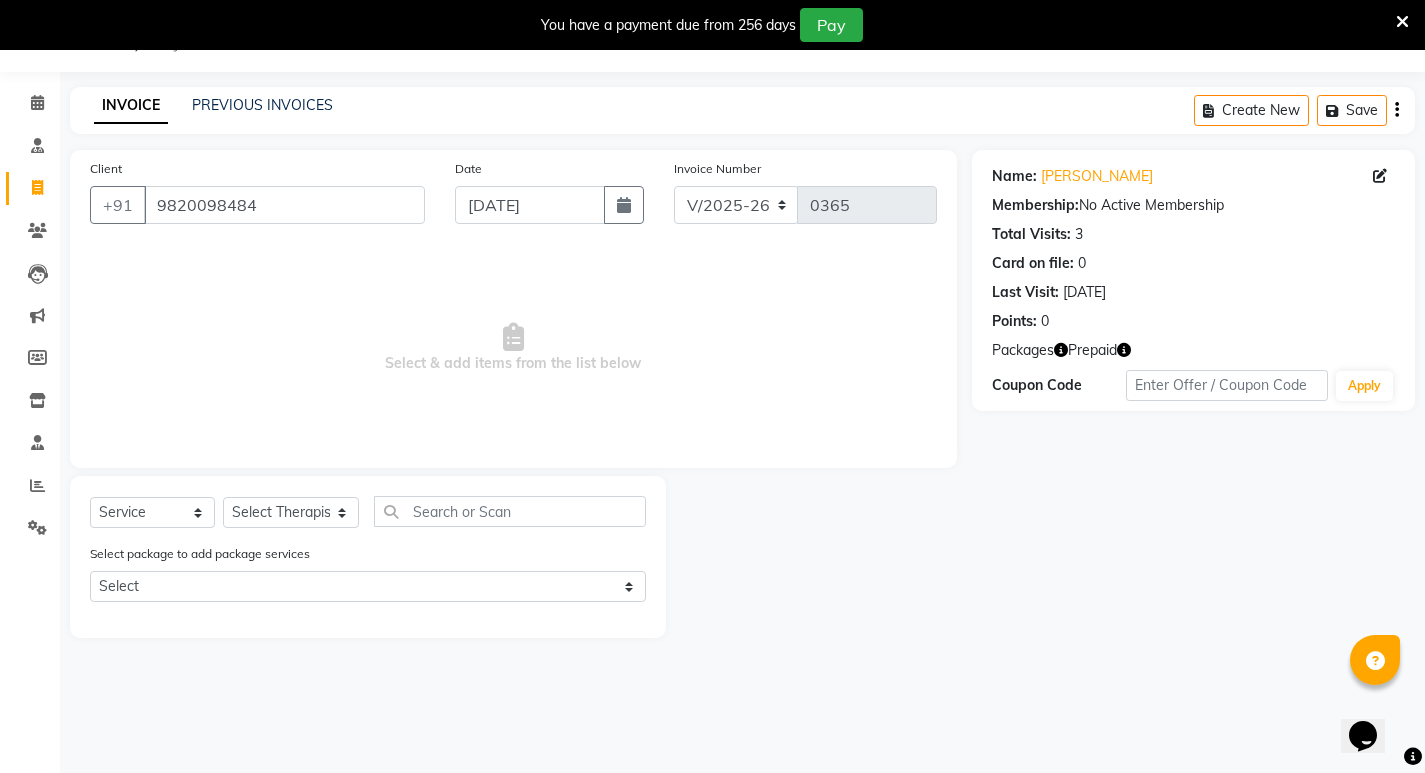 drag, startPoint x: 495, startPoint y: 224, endPoint x: 508, endPoint y: 204, distance: 23.853722 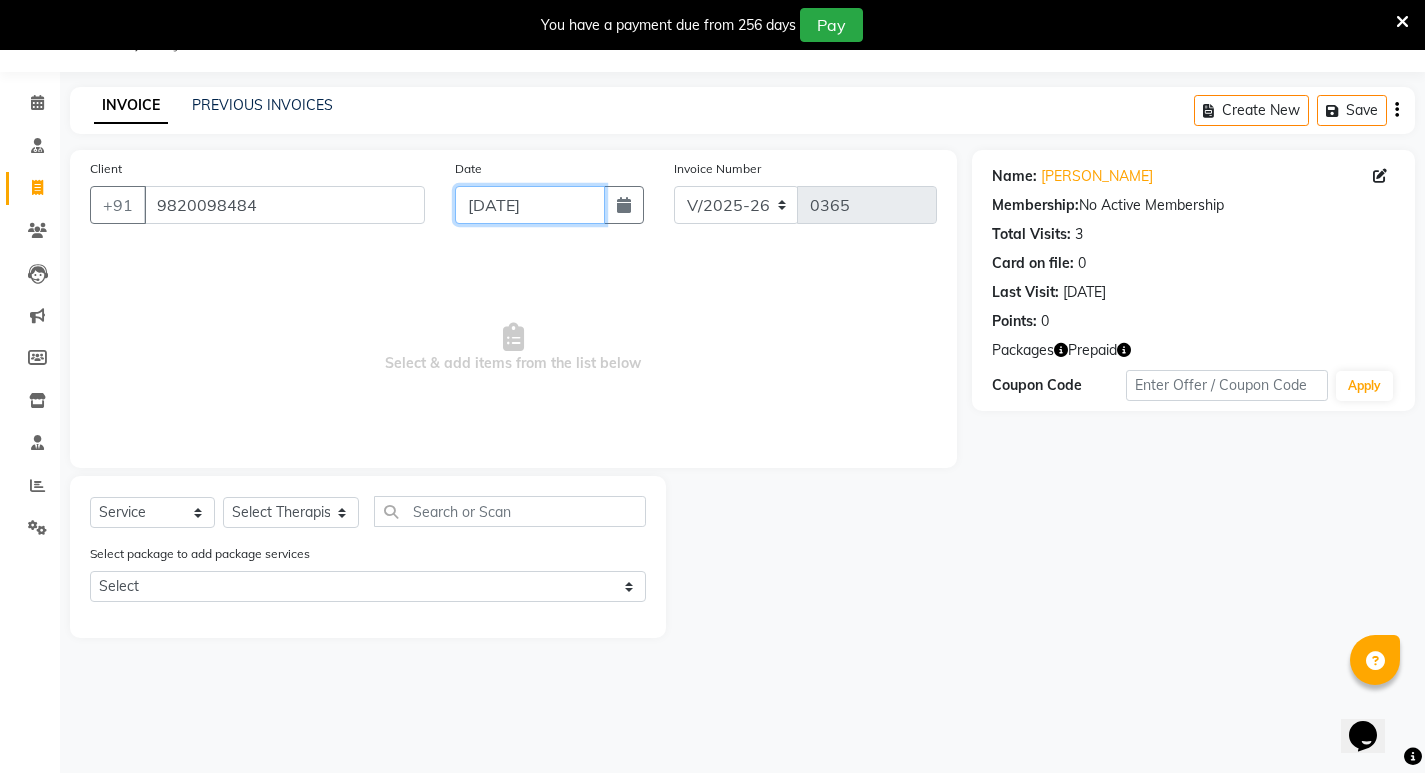 click on "[DATE]" 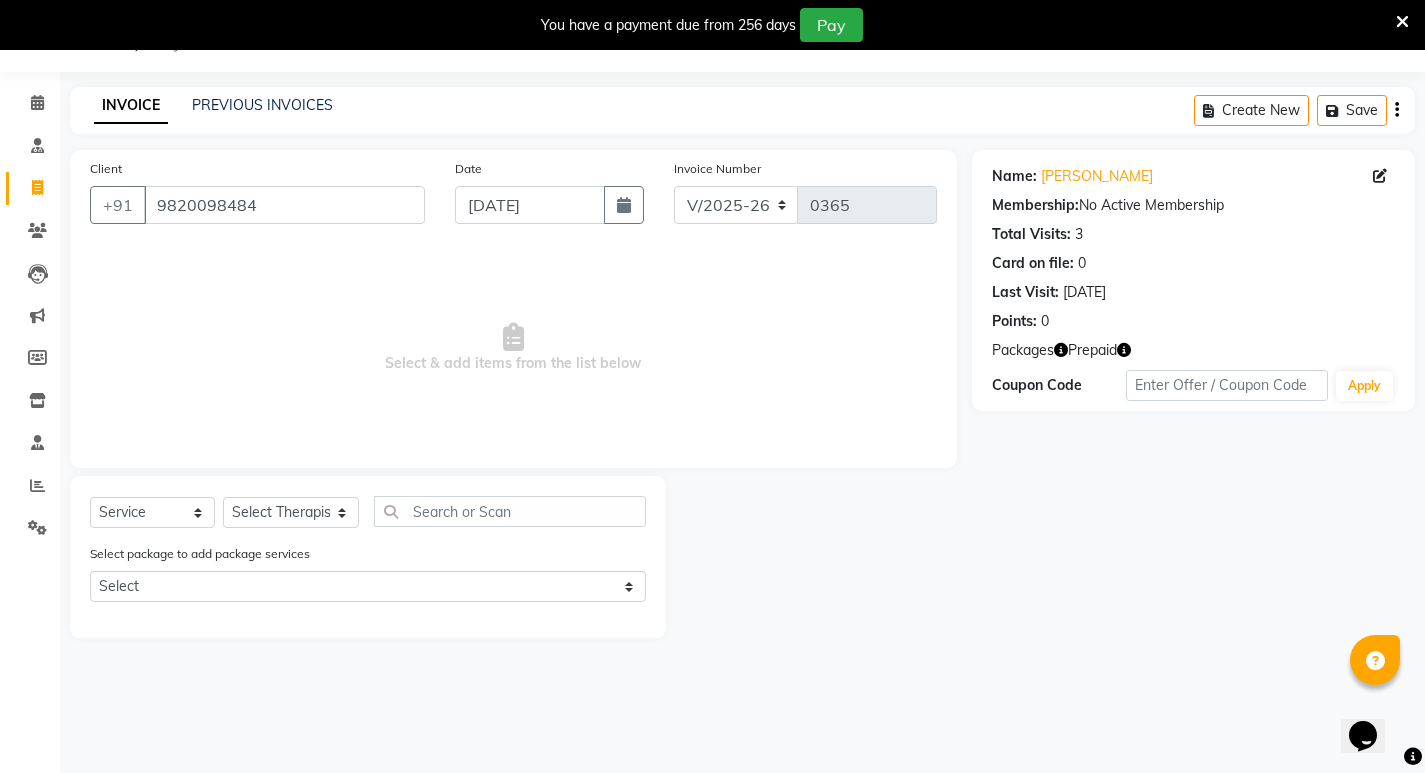 select on "7" 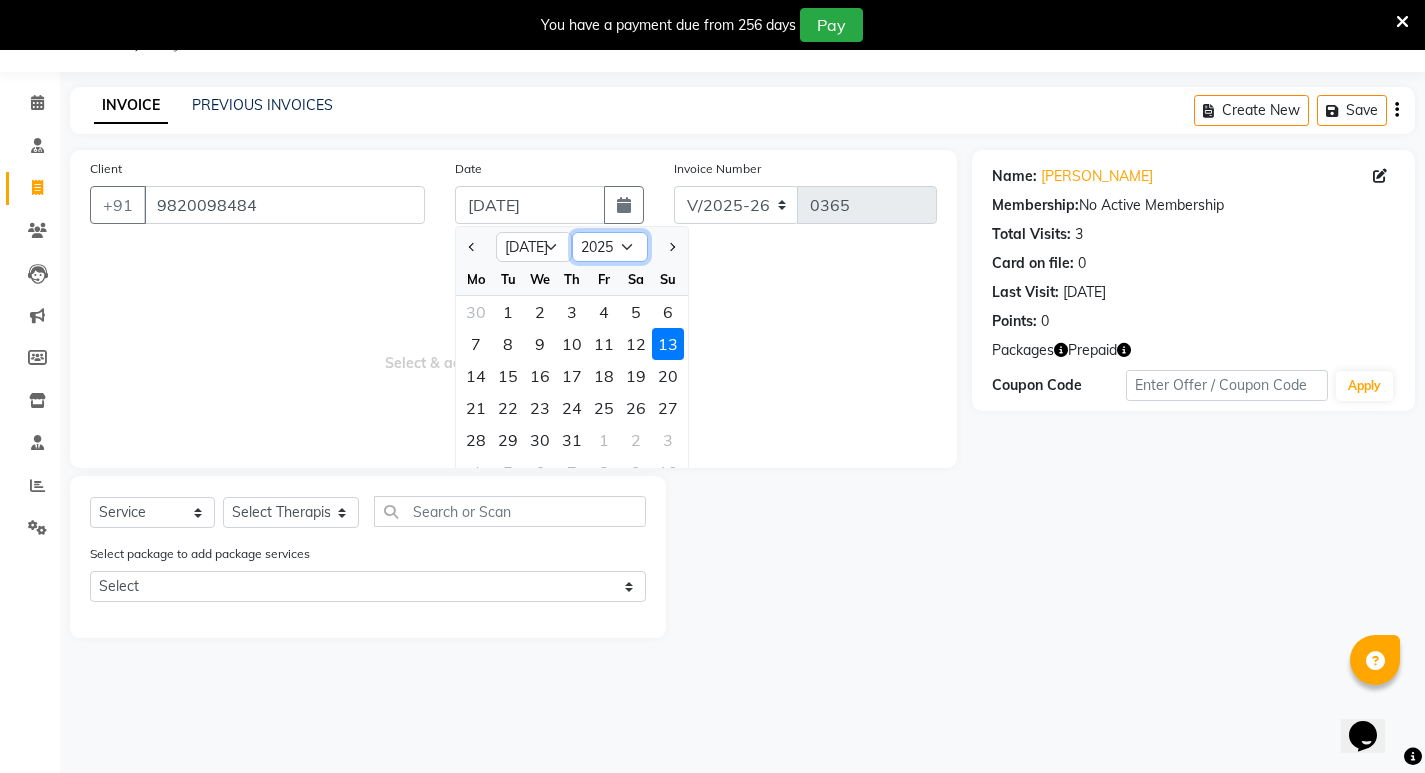 click on "2015 2016 2017 2018 2019 2020 2021 2022 2023 2024 2025 2026 2027 2028 2029 2030 2031 2032 2033 2034 2035" 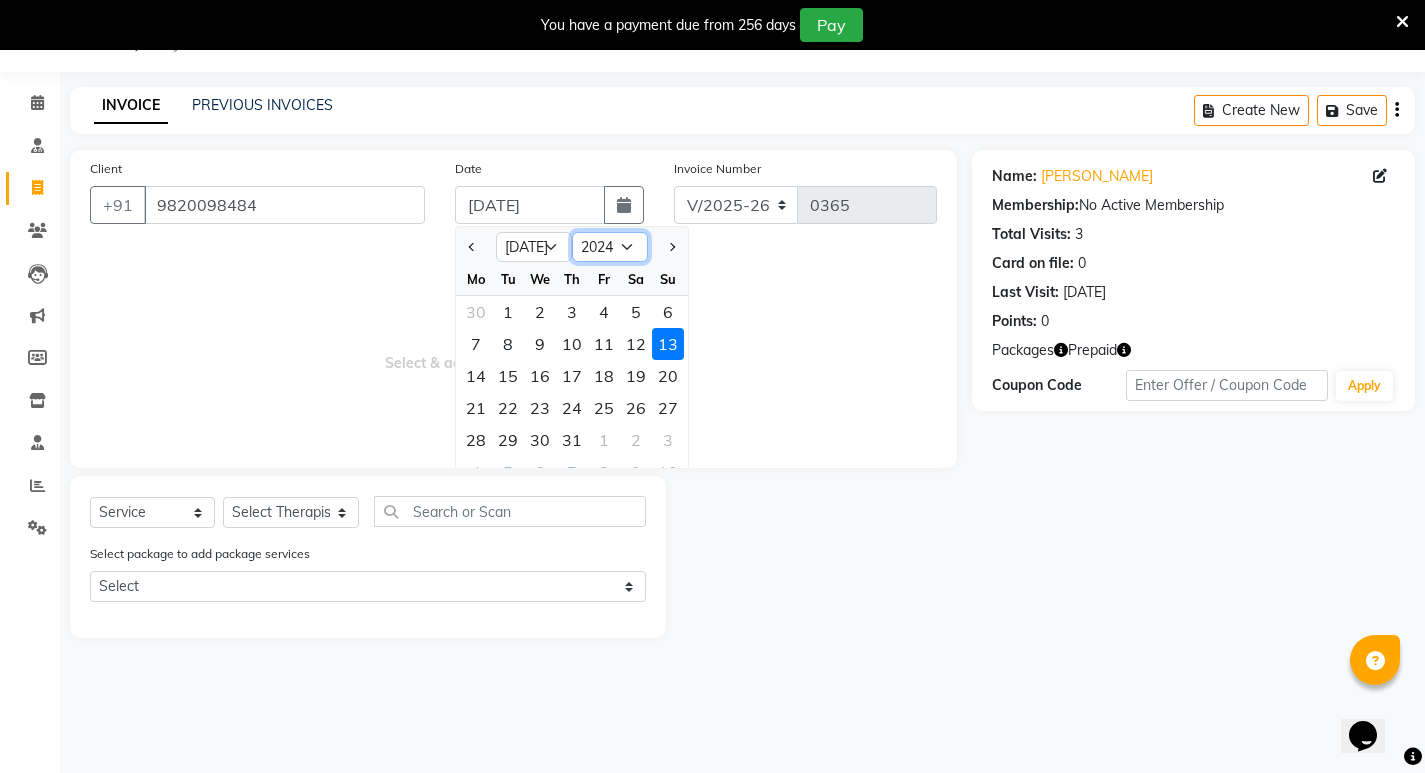 click on "2015 2016 2017 2018 2019 2020 2021 2022 2023 2024 2025 2026 2027 2028 2029 2030 2031 2032 2033 2034 2035" 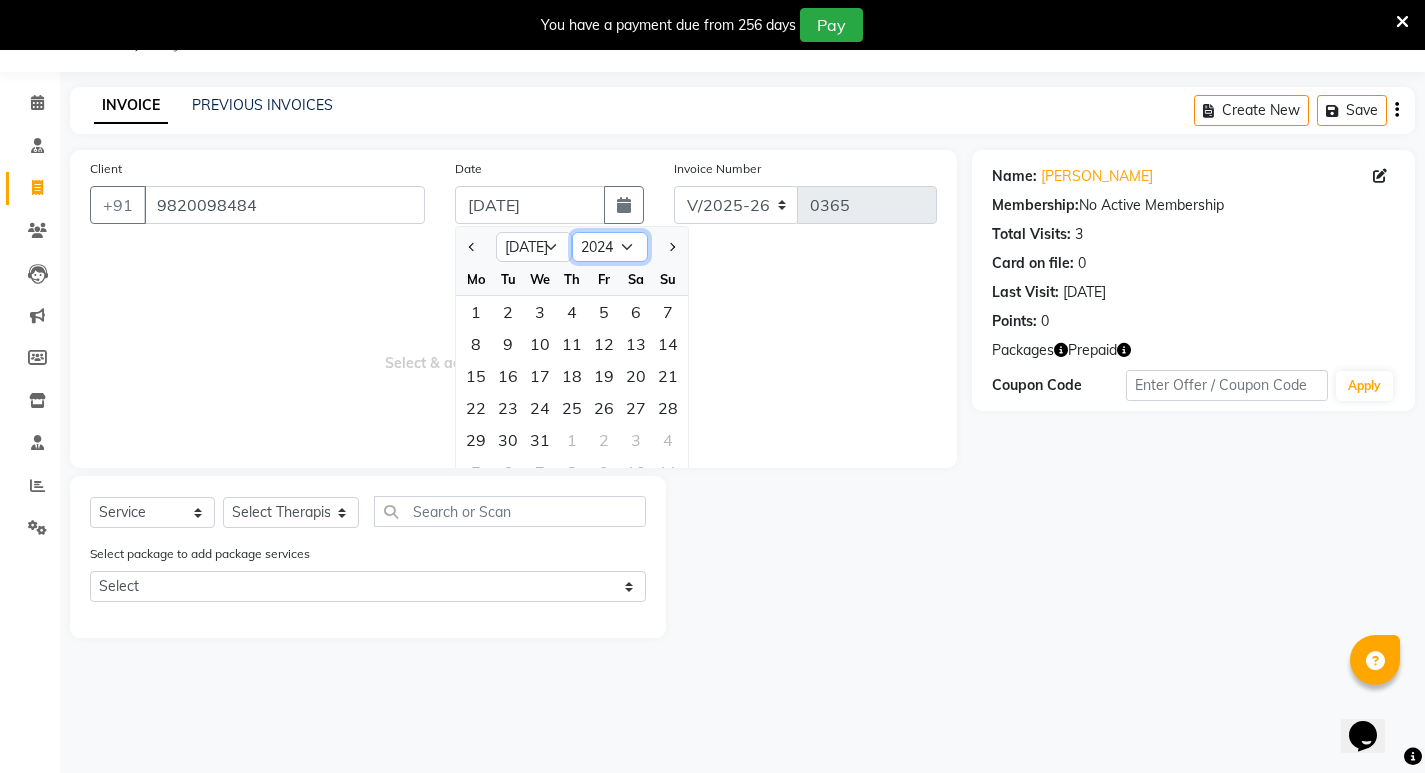 click on "2014 2015 2016 2017 2018 2019 2020 2021 2022 2023 2024 2025 2026 2027 2028 2029 2030 2031 2032 2033 2034" 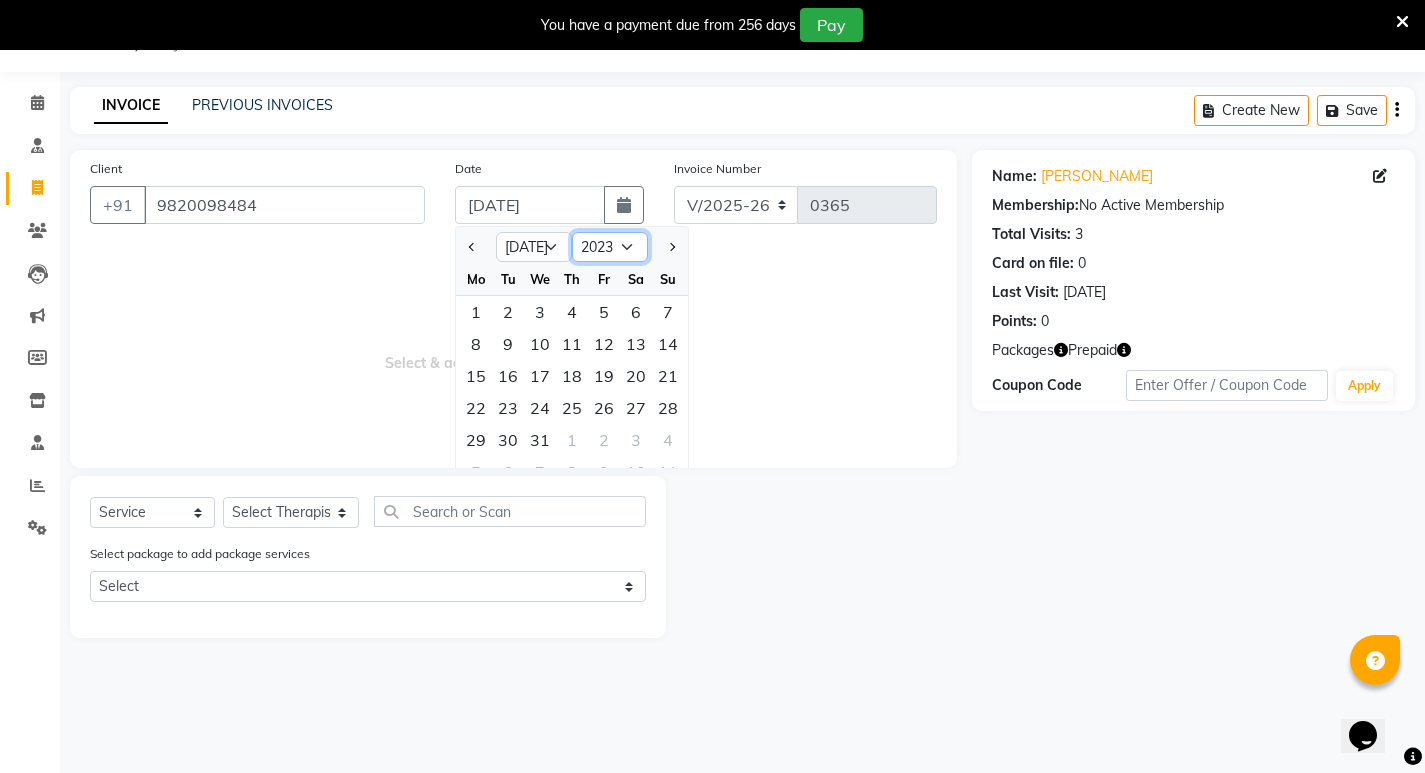 click on "2014 2015 2016 2017 2018 2019 2020 2021 2022 2023 2024 2025 2026 2027 2028 2029 2030 2031 2032 2033 2034" 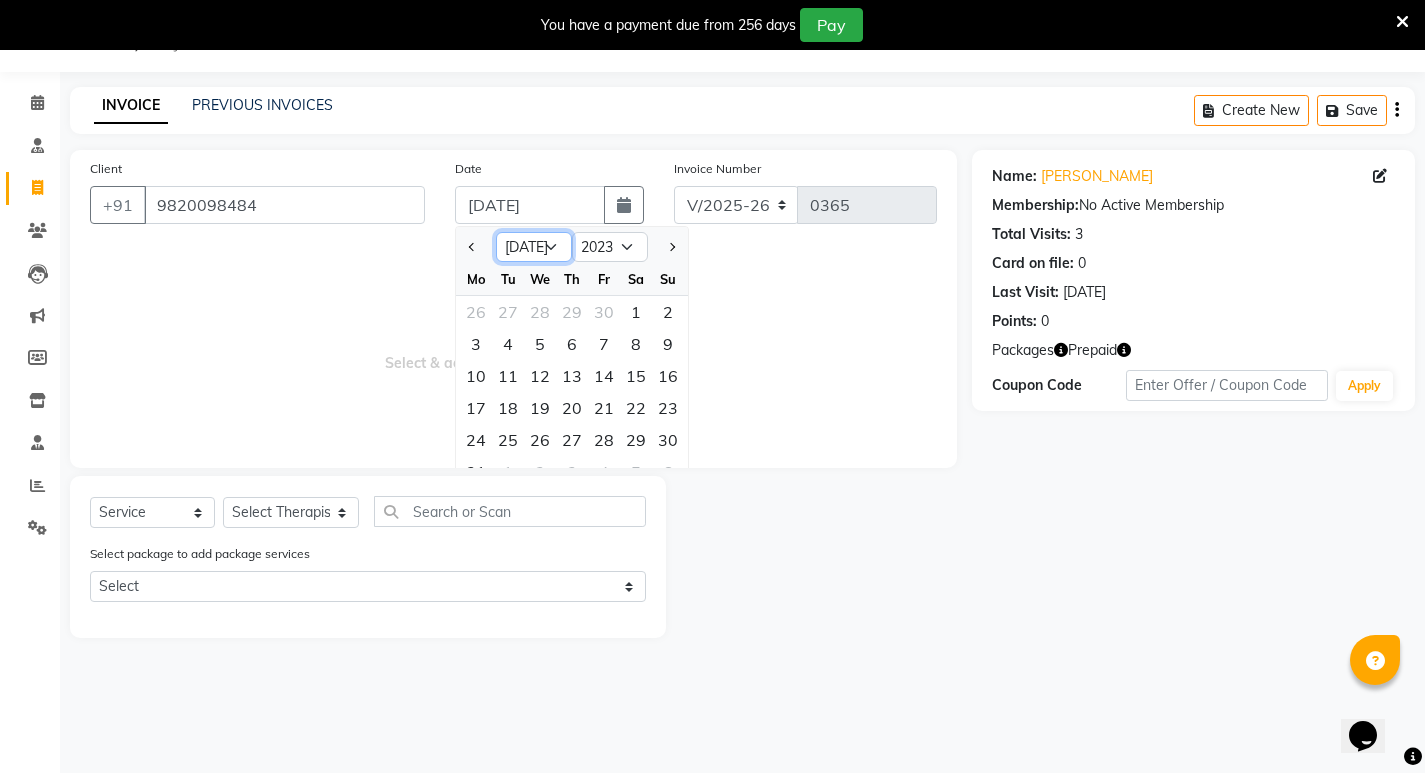 click on "Jan Feb Mar Apr May Jun [DATE] Aug Sep Oct Nov Dec" 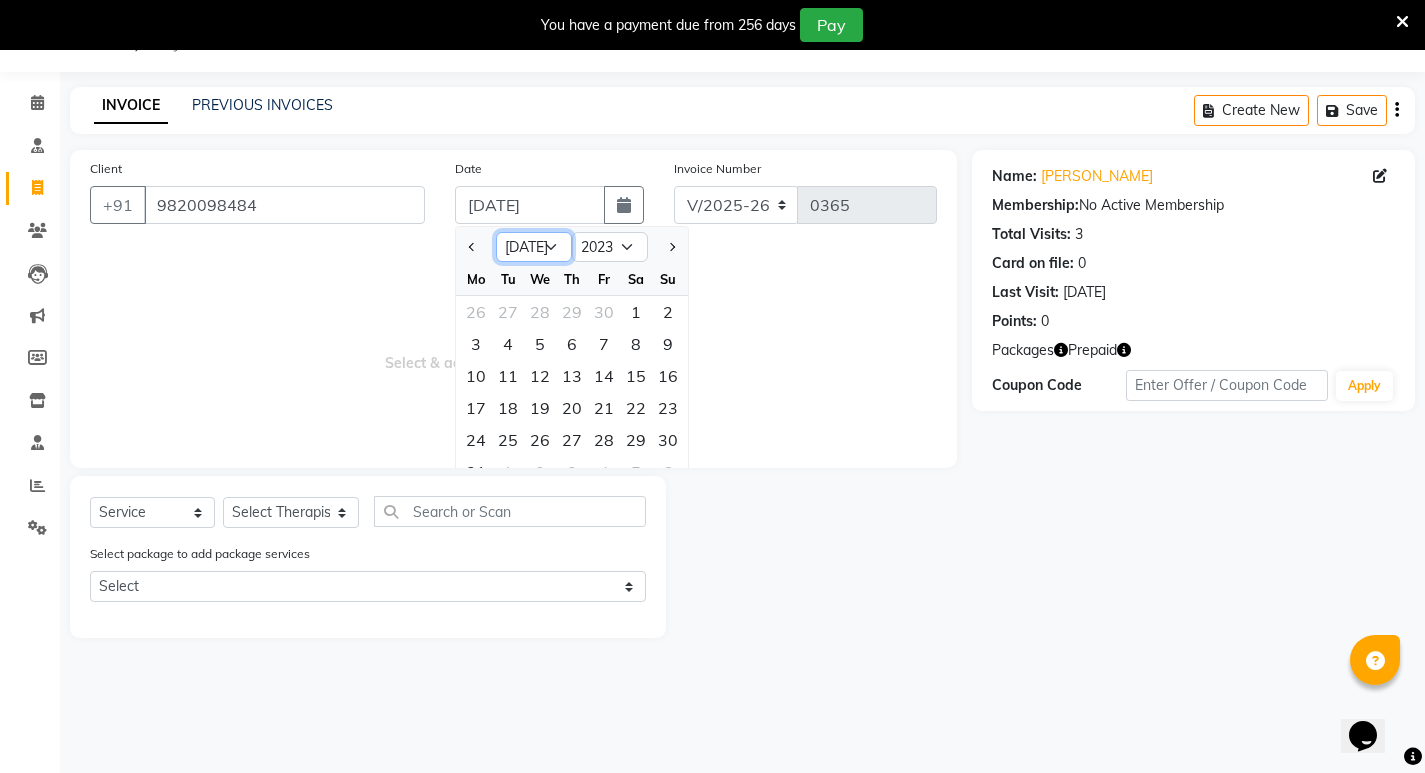 select on "12" 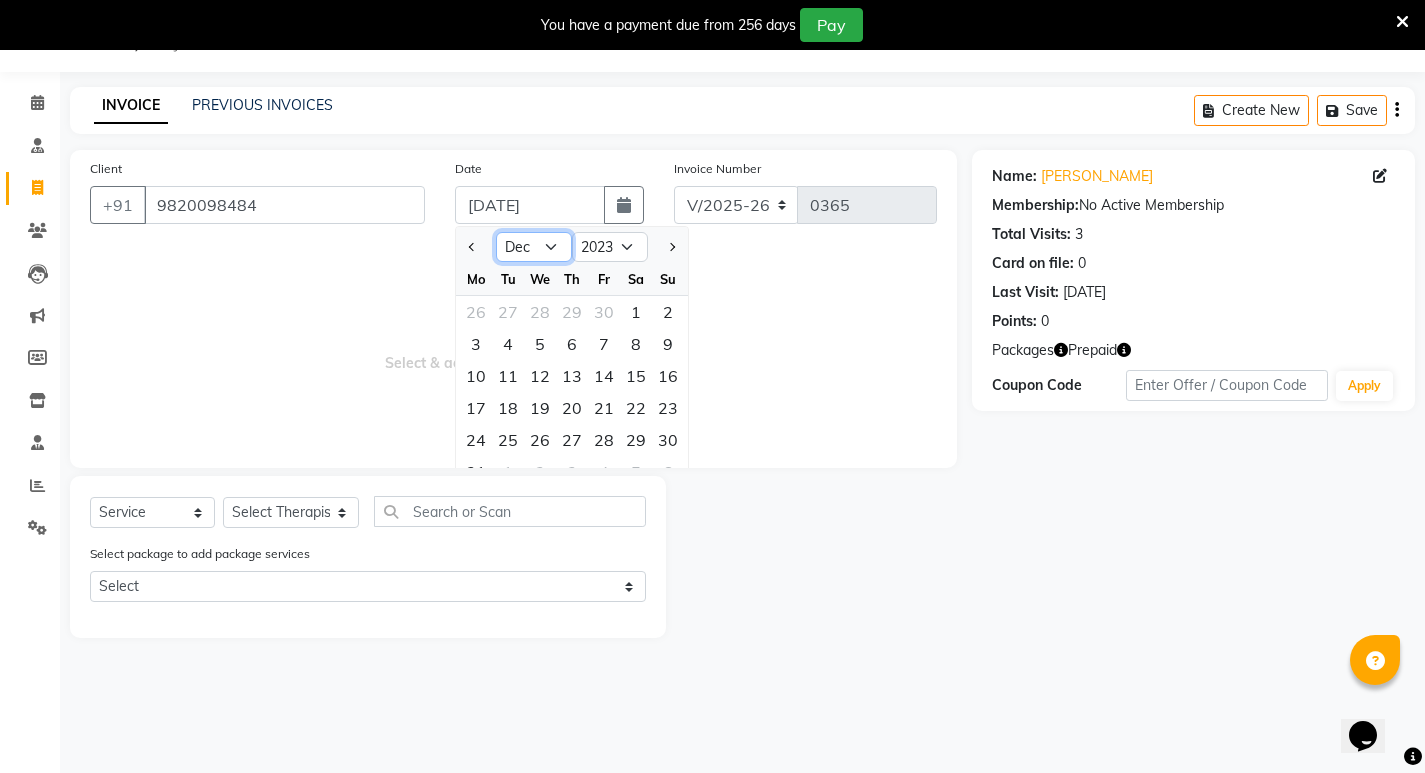 click on "Jan Feb Mar Apr May Jun [DATE] Aug Sep Oct Nov Dec" 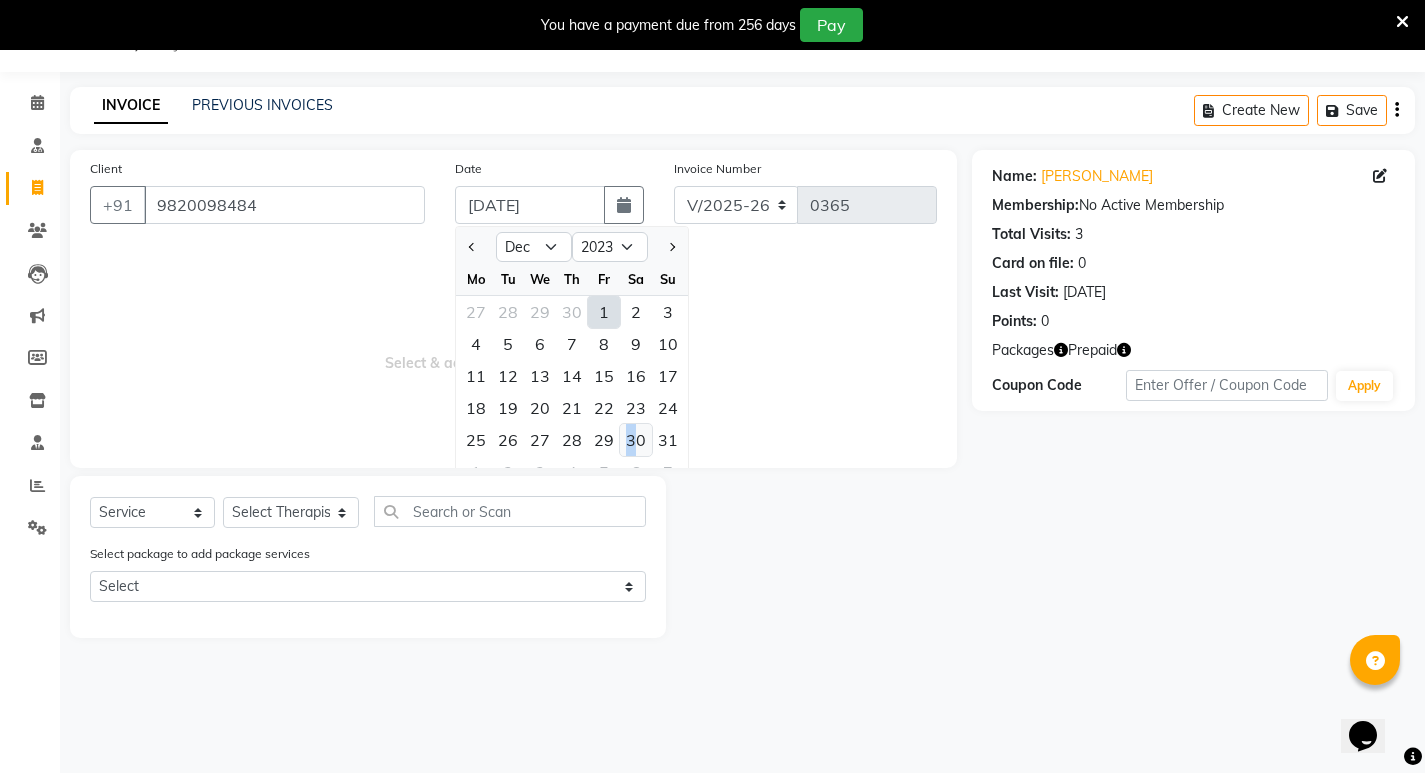 click on "30" 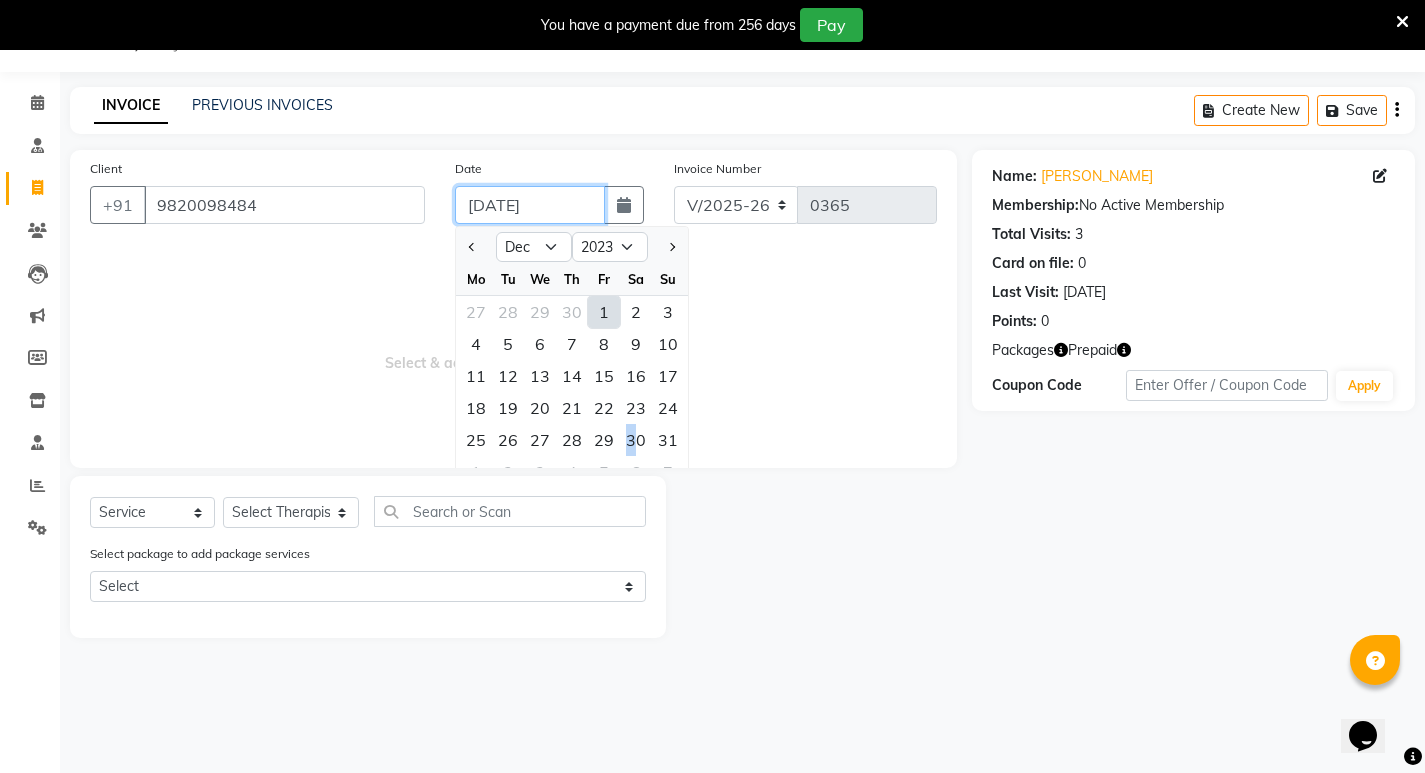 type on "[DATE]" 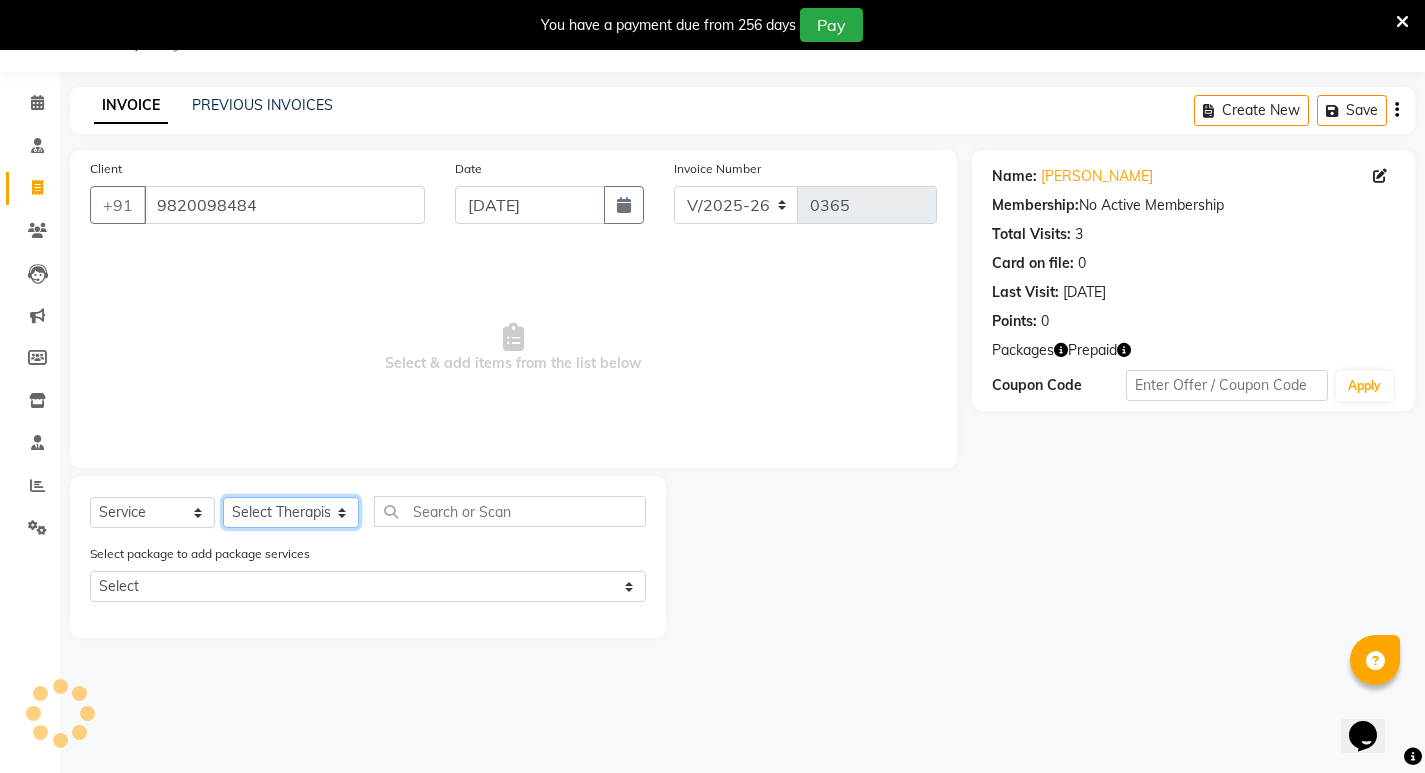 click on "Select Therapist [PERSON_NAME] [PERSON_NAME]  [PERSON_NAME] [PERSON_NAME] Aparna [PERSON_NAME] [PERSON_NAME] Bibina [PERSON_NAME] [PERSON_NAME] Dr. [PERSON_NAME] Dr. [PERSON_NAME] [PERSON_NAME] Dr. [PERSON_NAME] [PERSON_NAME] [PERSON_NAME] Y Gloriya [PERSON_NAME] [PERSON_NAME] [PERSON_NAME] [PERSON_NAME] Manager [PERSON_NAME] Mishra [PERSON_NAME] [PERSON_NAME] G [PERSON_NAME] [PERSON_NAME] K M [PERSON_NAME] K [PERSON_NAME] K K [PERSON_NAME] [PERSON_NAME] [PERSON_NAME] Swati [PERSON_NAME] [PERSON_NAME] [PERSON_NAME] Vidya [PERSON_NAME] [PERSON_NAME]" 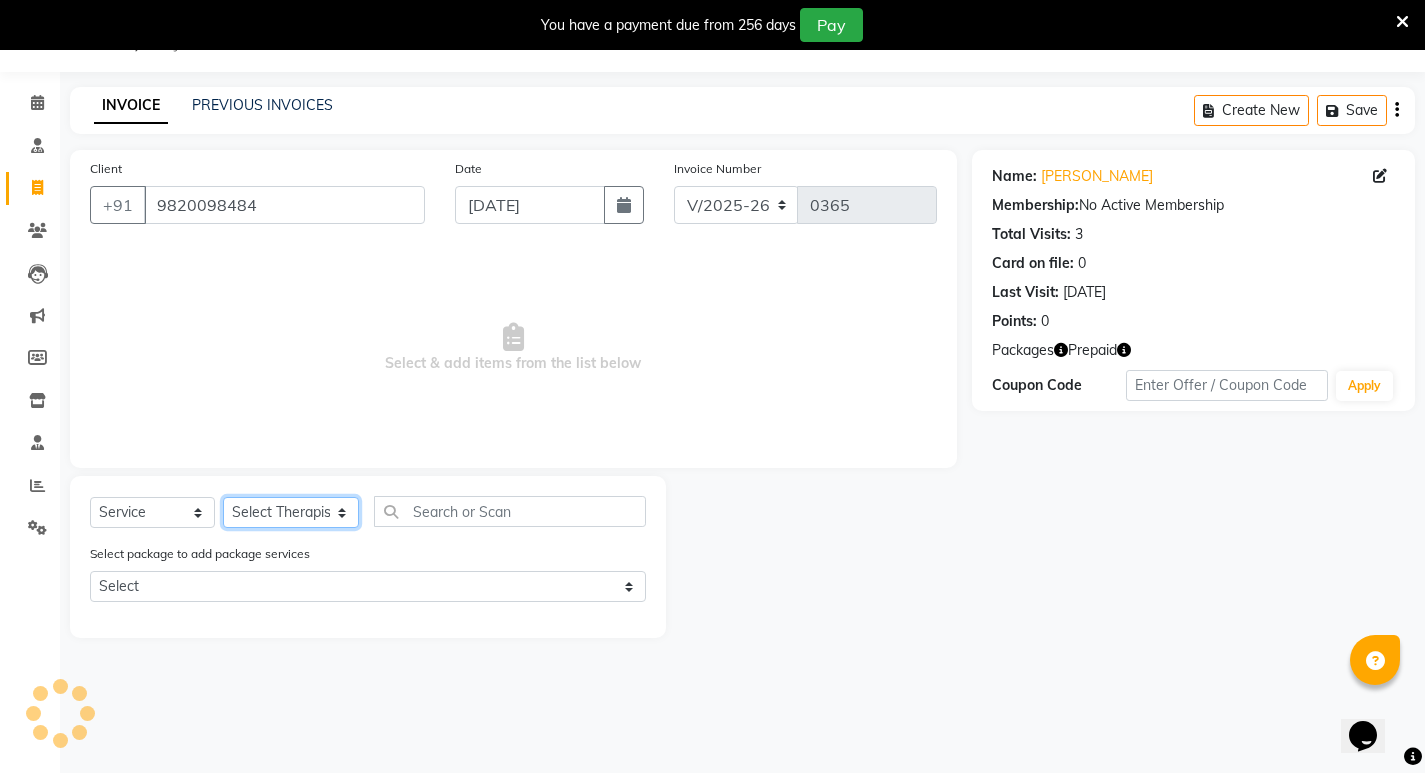 select on "53448" 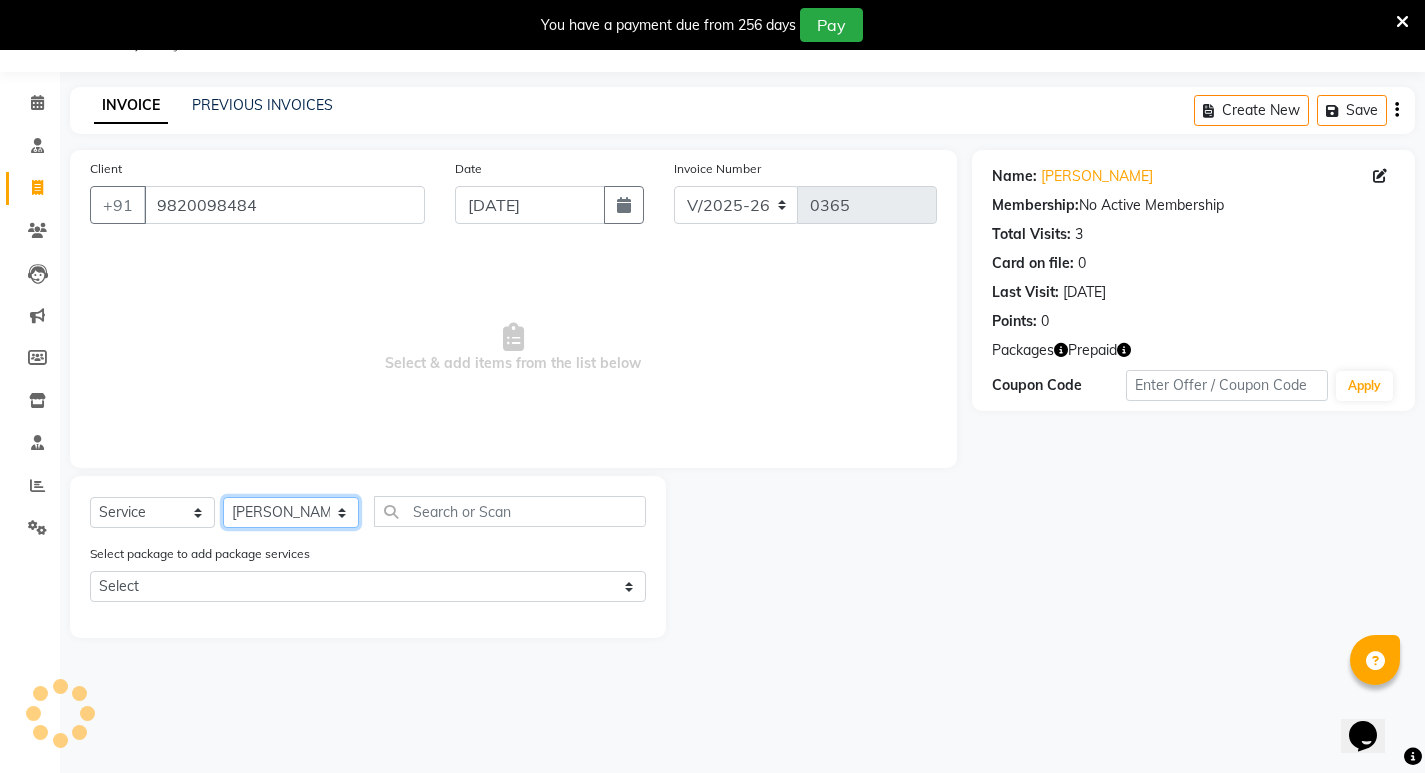 click on "Select Therapist [PERSON_NAME] [PERSON_NAME]  [PERSON_NAME] [PERSON_NAME] Aparna [PERSON_NAME] [PERSON_NAME] Bibina [PERSON_NAME] [PERSON_NAME] Dr. [PERSON_NAME] Dr. [PERSON_NAME] [PERSON_NAME] Dr. [PERSON_NAME] [PERSON_NAME] [PERSON_NAME] Y Gloriya [PERSON_NAME] [PERSON_NAME] [PERSON_NAME] [PERSON_NAME] Manager [PERSON_NAME] Mishra [PERSON_NAME] [PERSON_NAME] G [PERSON_NAME] [PERSON_NAME] K M [PERSON_NAME] K [PERSON_NAME] K K [PERSON_NAME] [PERSON_NAME] [PERSON_NAME] Swati [PERSON_NAME] [PERSON_NAME] [PERSON_NAME] Vidya [PERSON_NAME] [PERSON_NAME]" 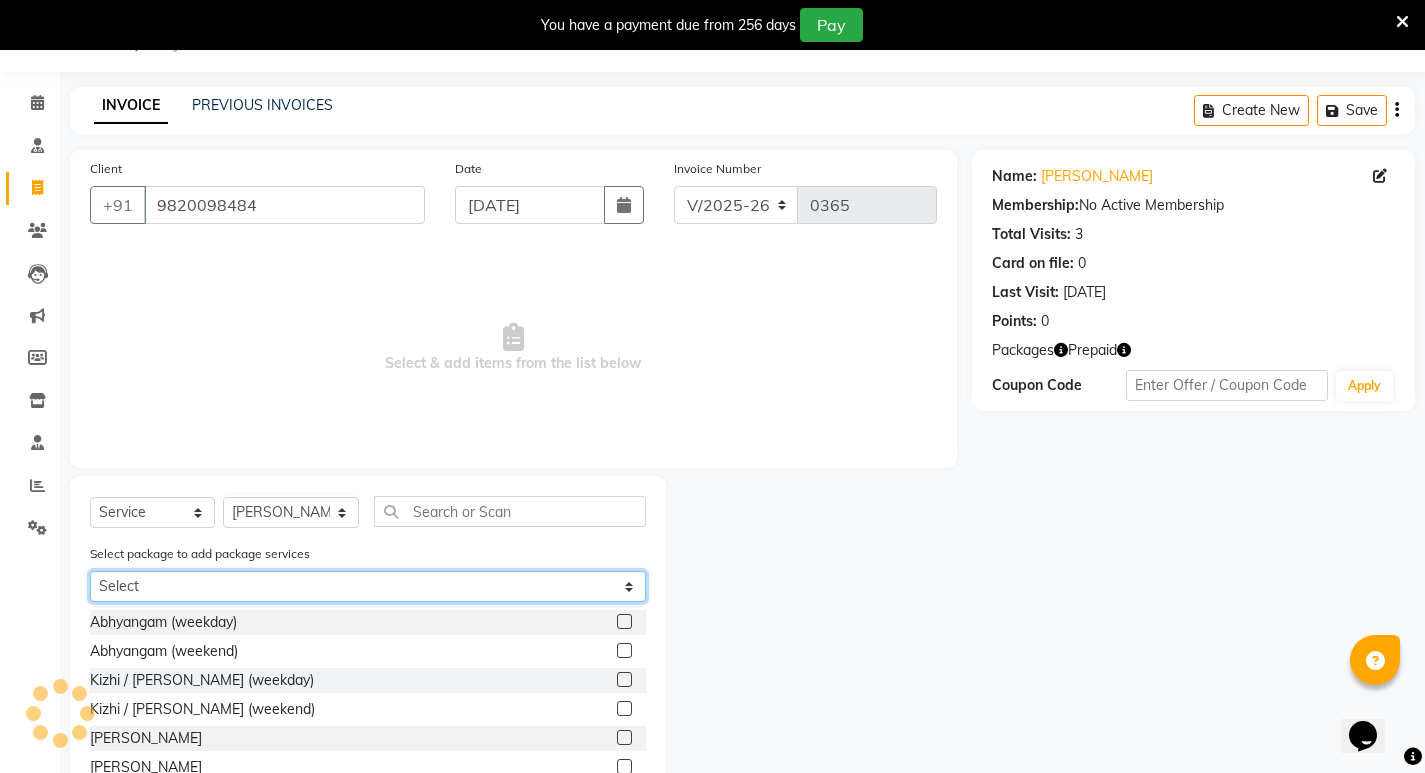 click on "Select Abhayagam 52" 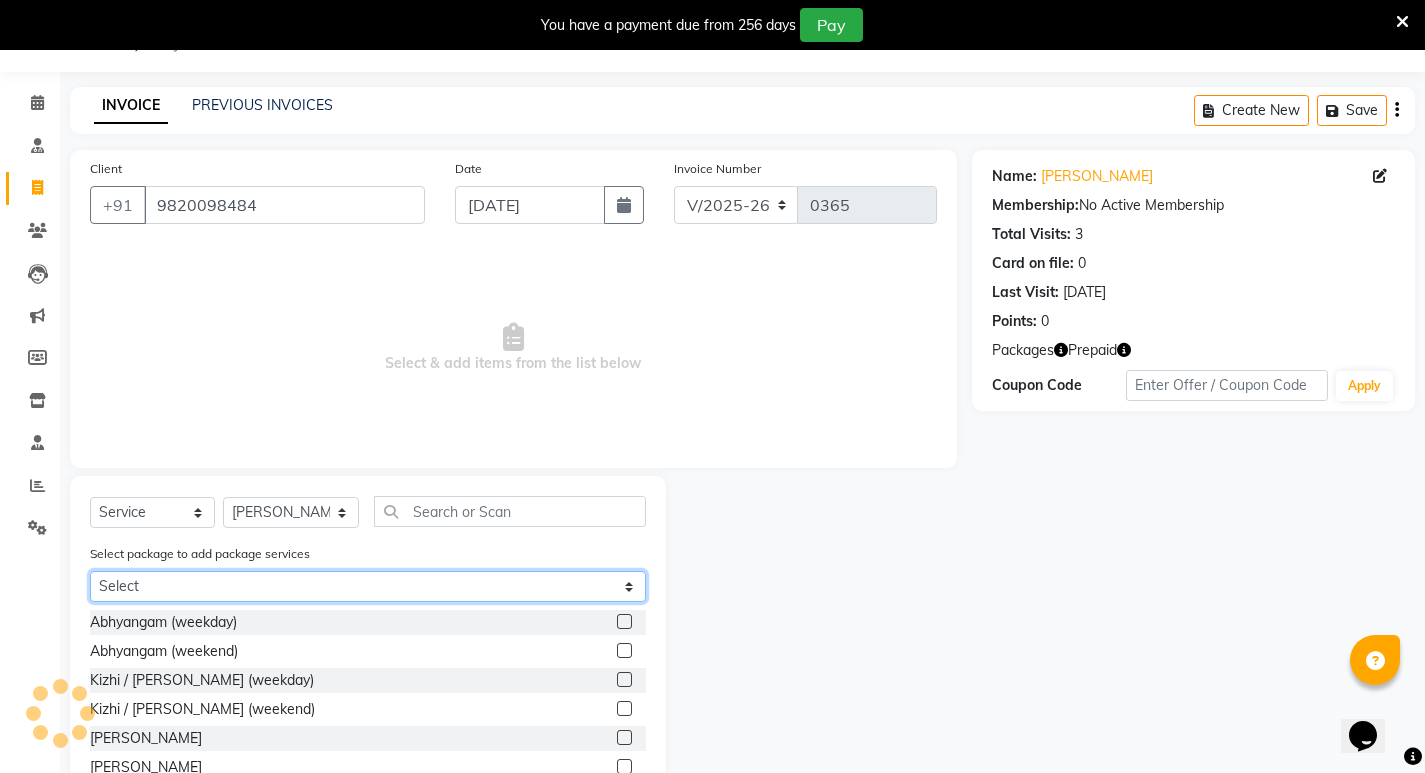 select on "1: Object" 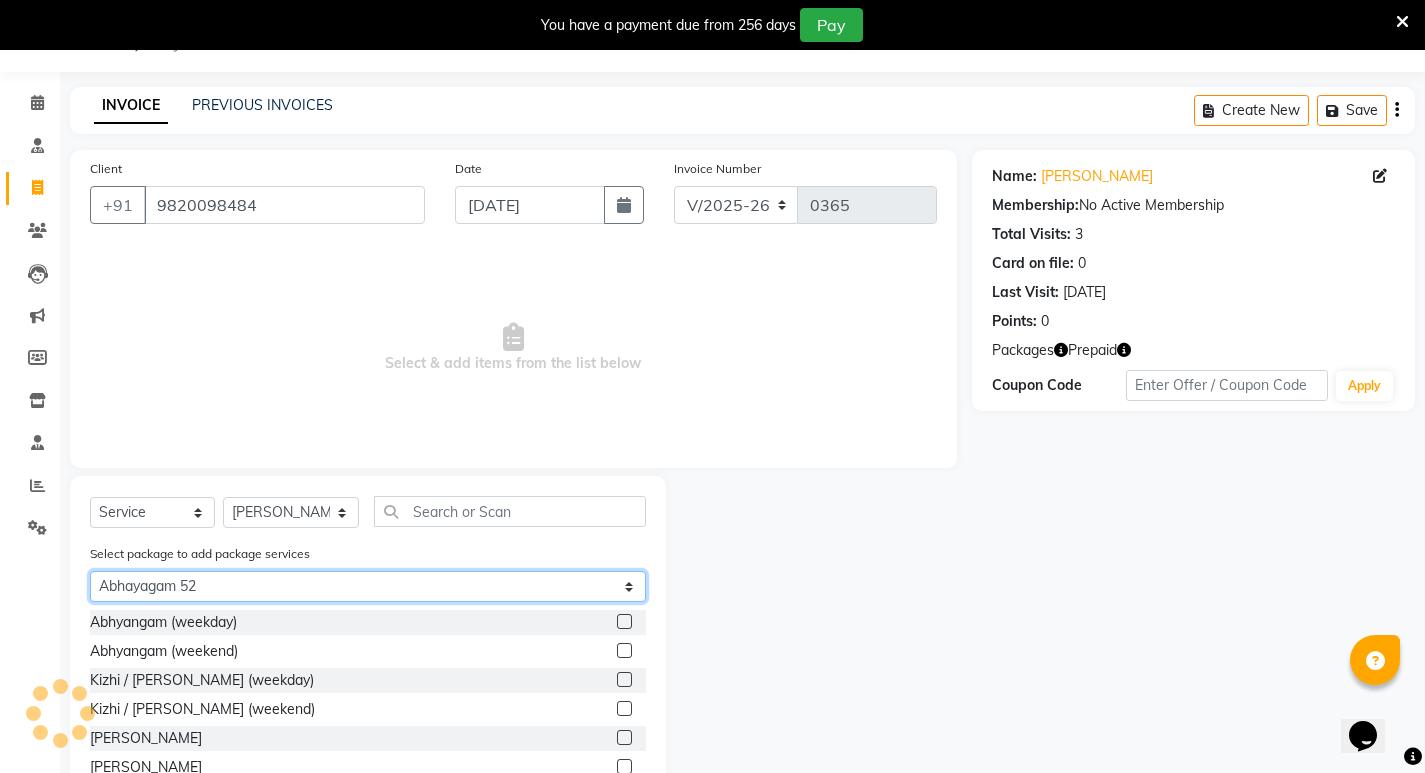 click on "Select Abhayagam 52" 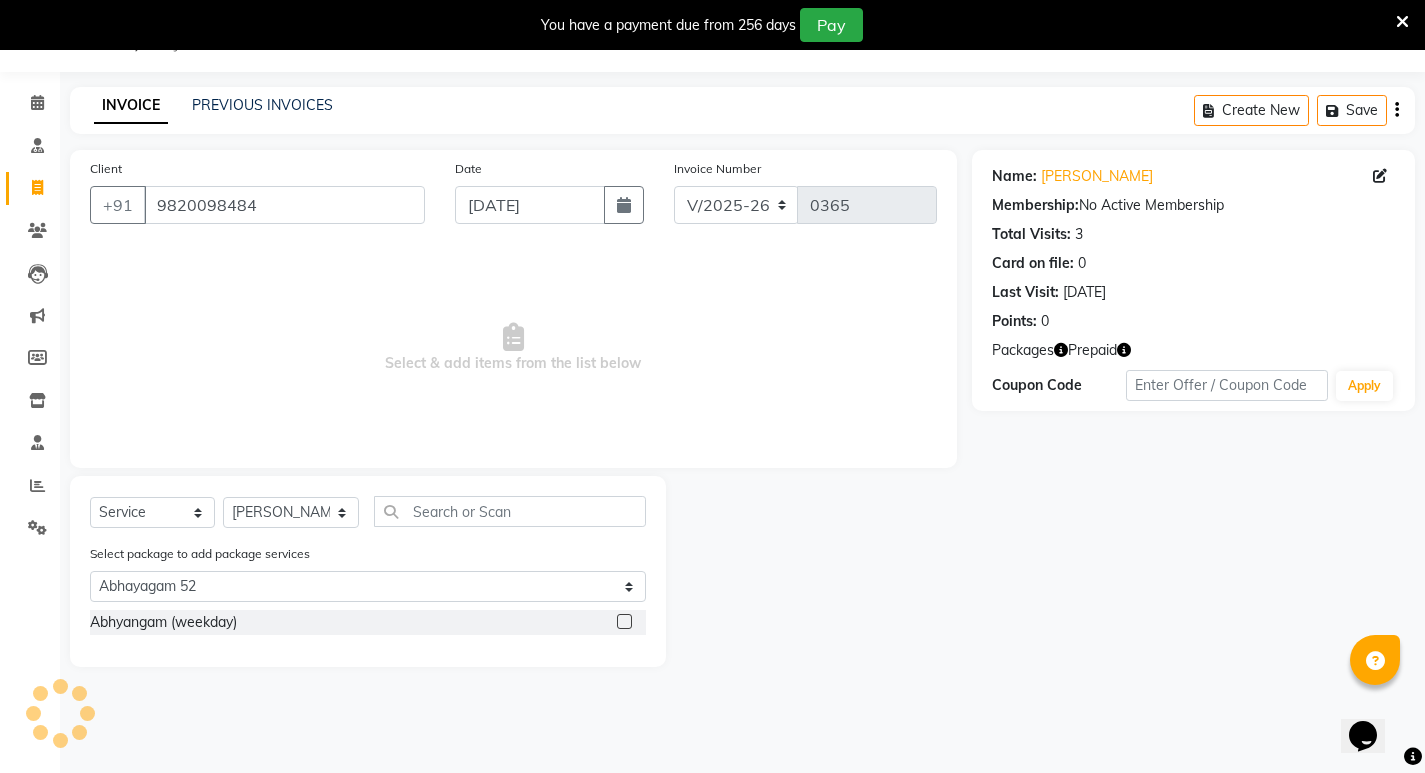 click 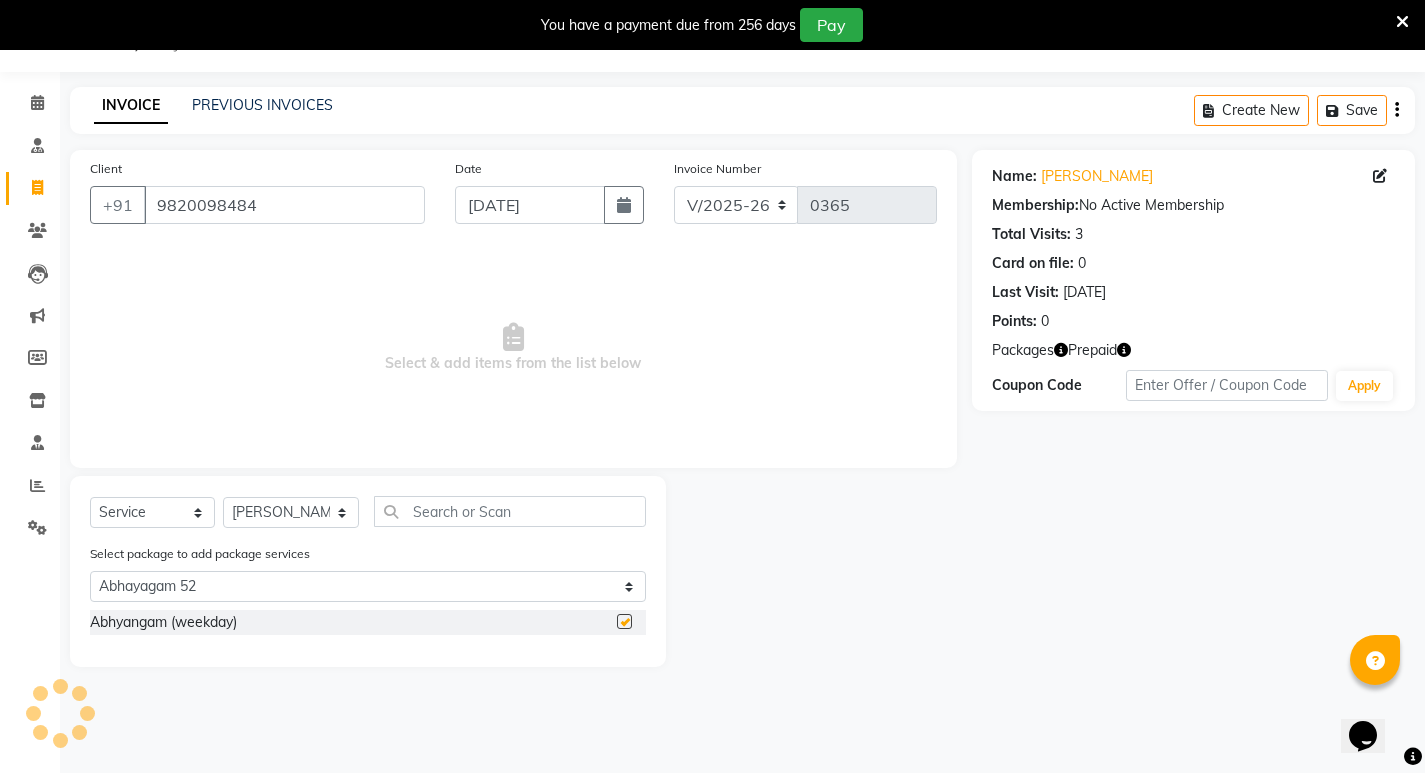 type on "0010" 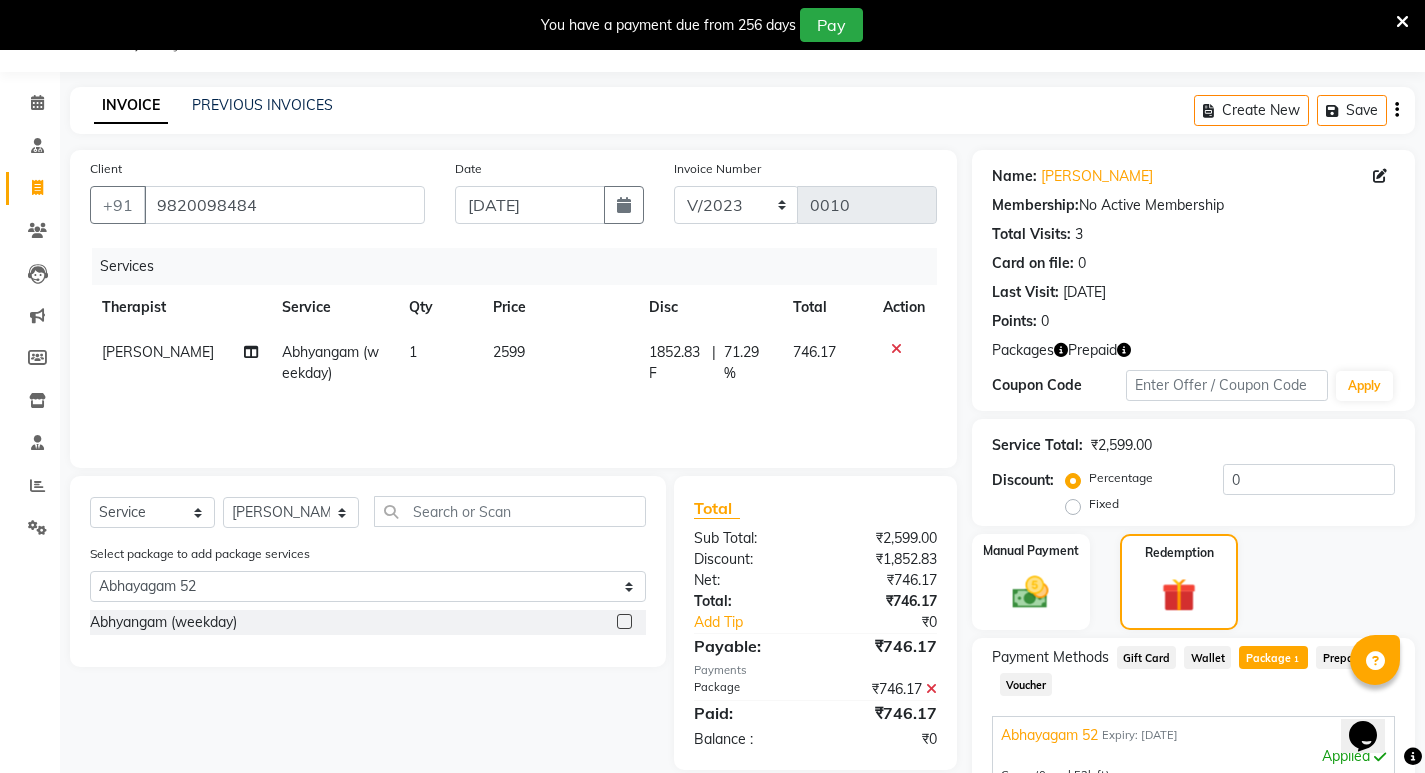 checkbox on "false" 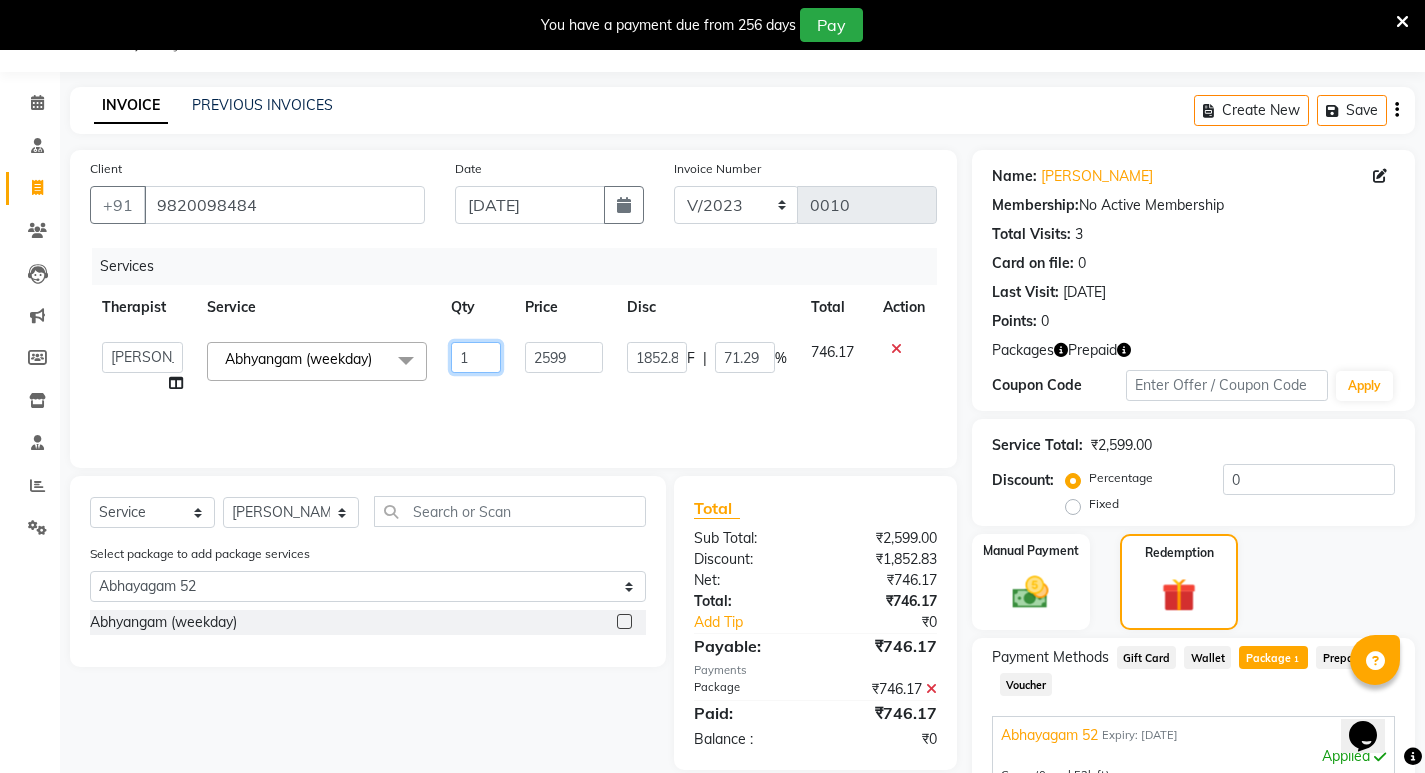 click on "1" 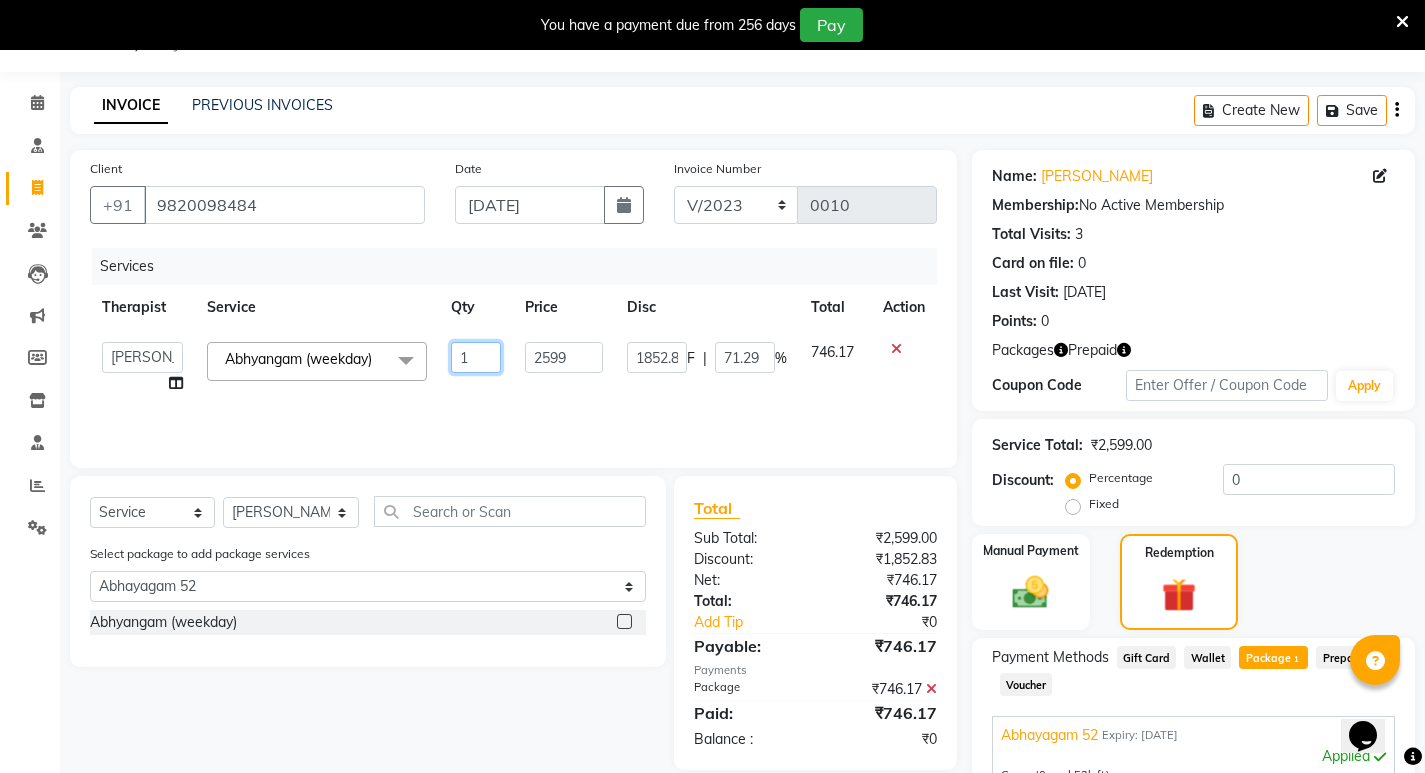 type on "11" 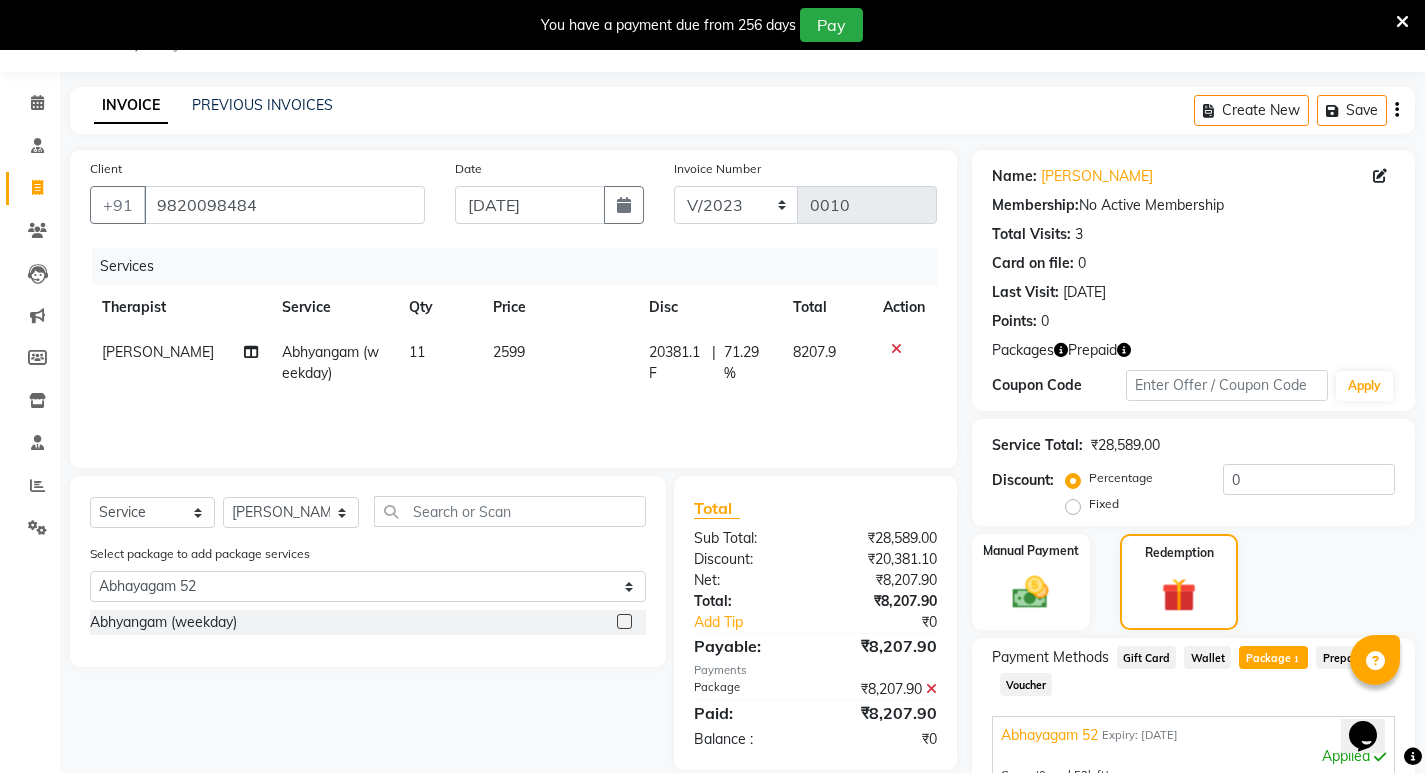 click on "Services Therapist Service Qty Price Disc Total Action [PERSON_NAME] Abhyangam  (weekday) 11 2599 20381.1 F | 71.29 % 8207.9" 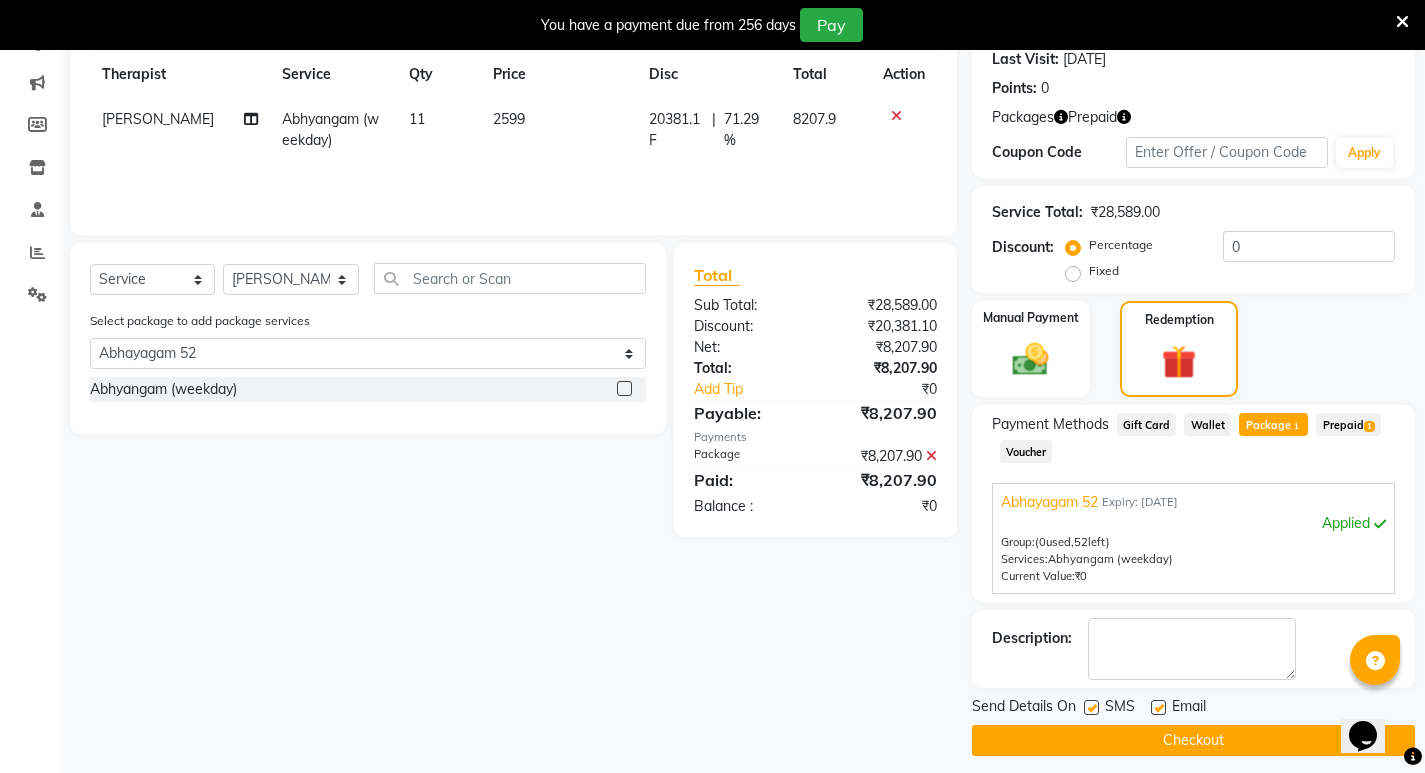 scroll, scrollTop: 296, scrollLeft: 0, axis: vertical 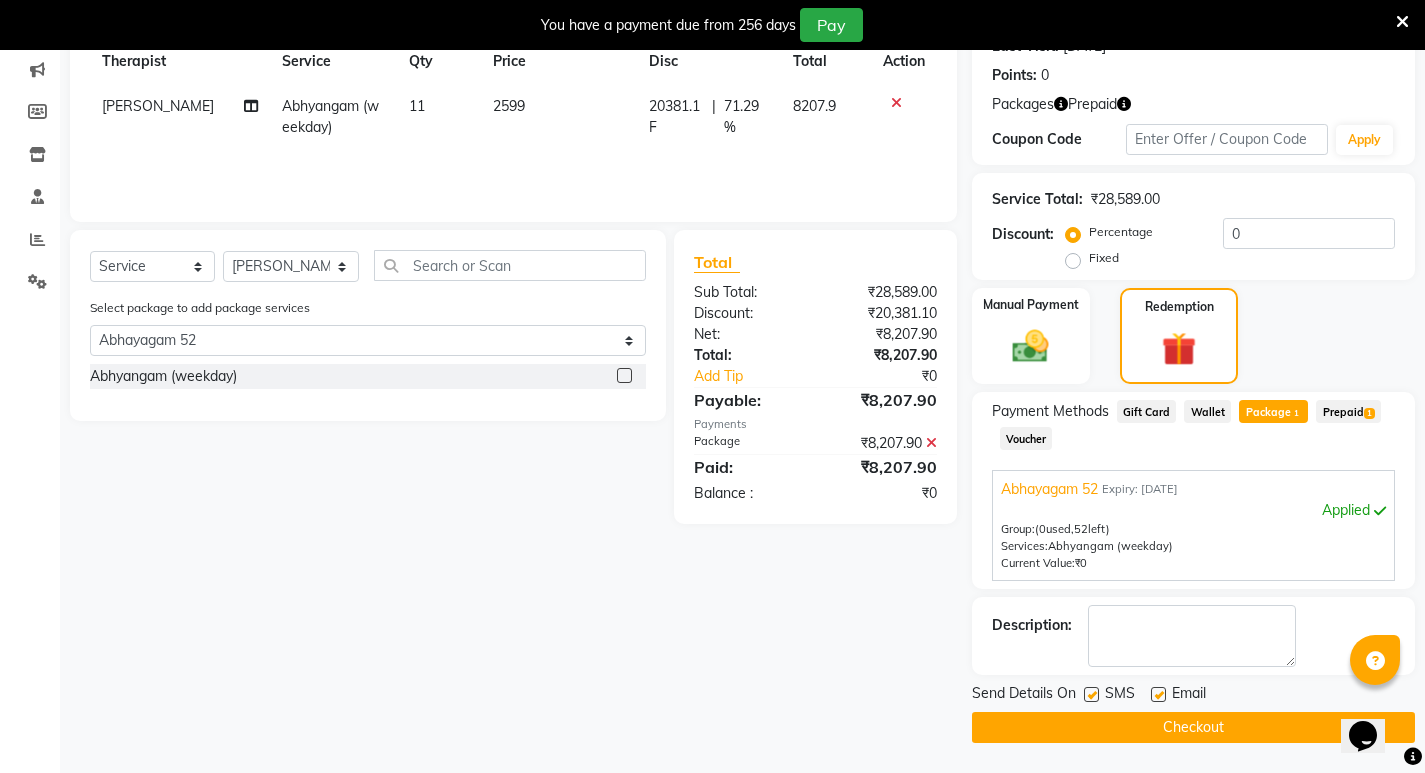 drag, startPoint x: 1090, startPoint y: 692, endPoint x: 1154, endPoint y: 692, distance: 64 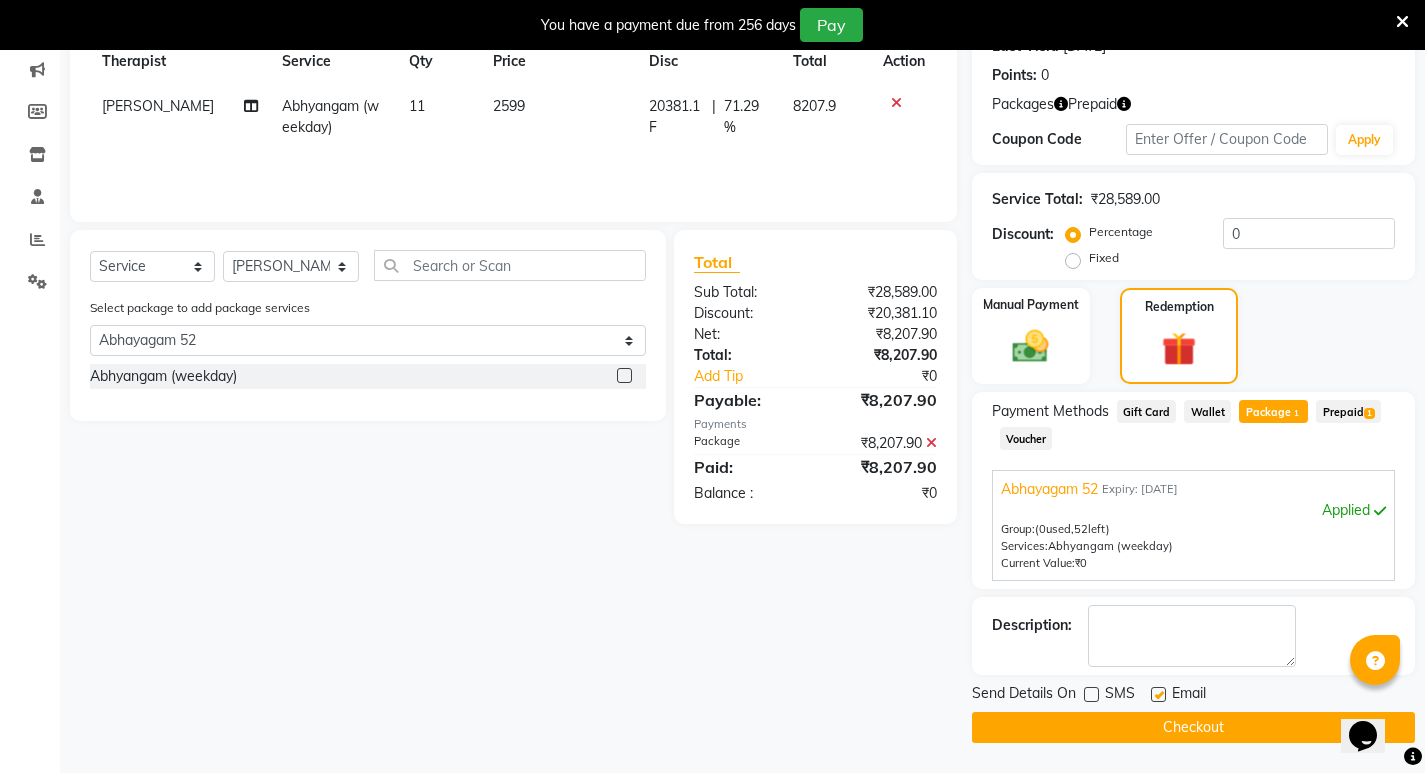 click 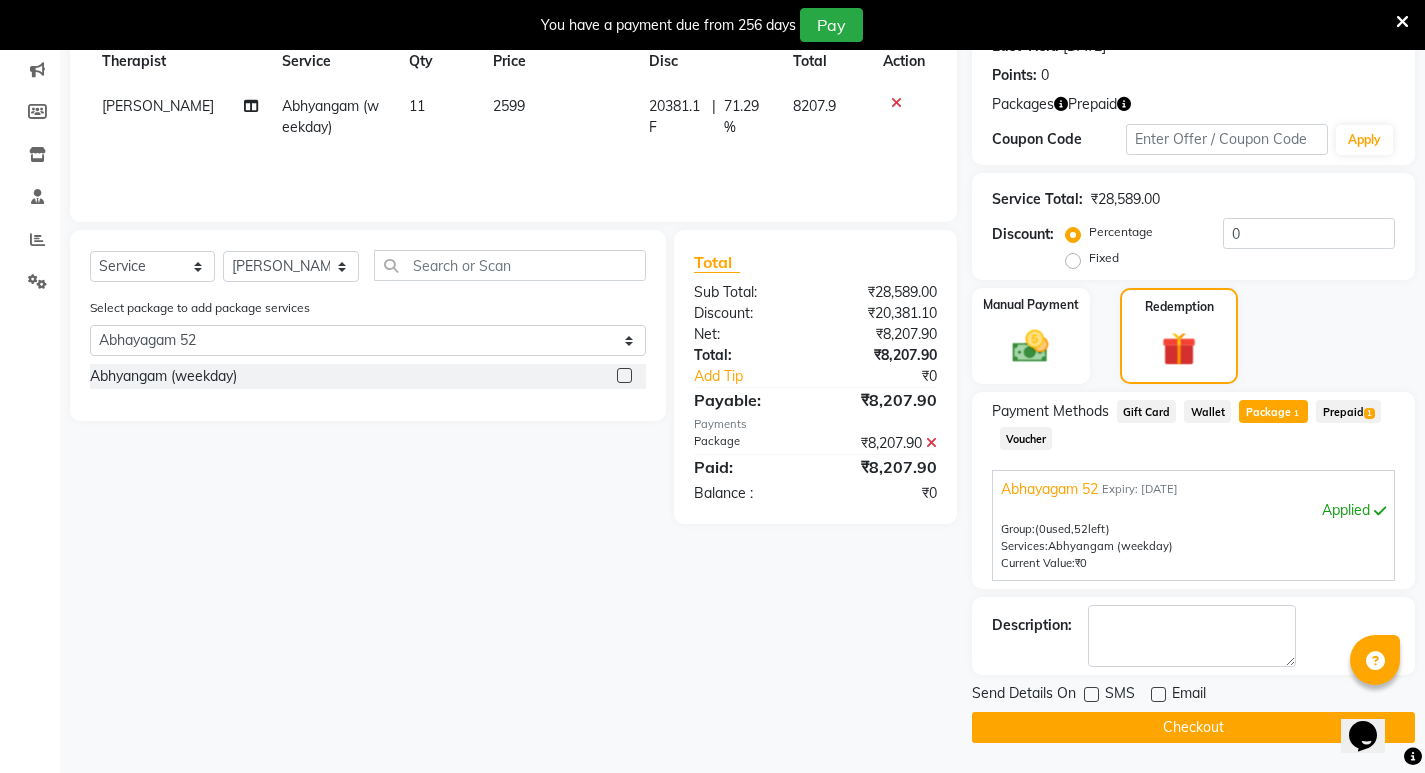 click on "Checkout" 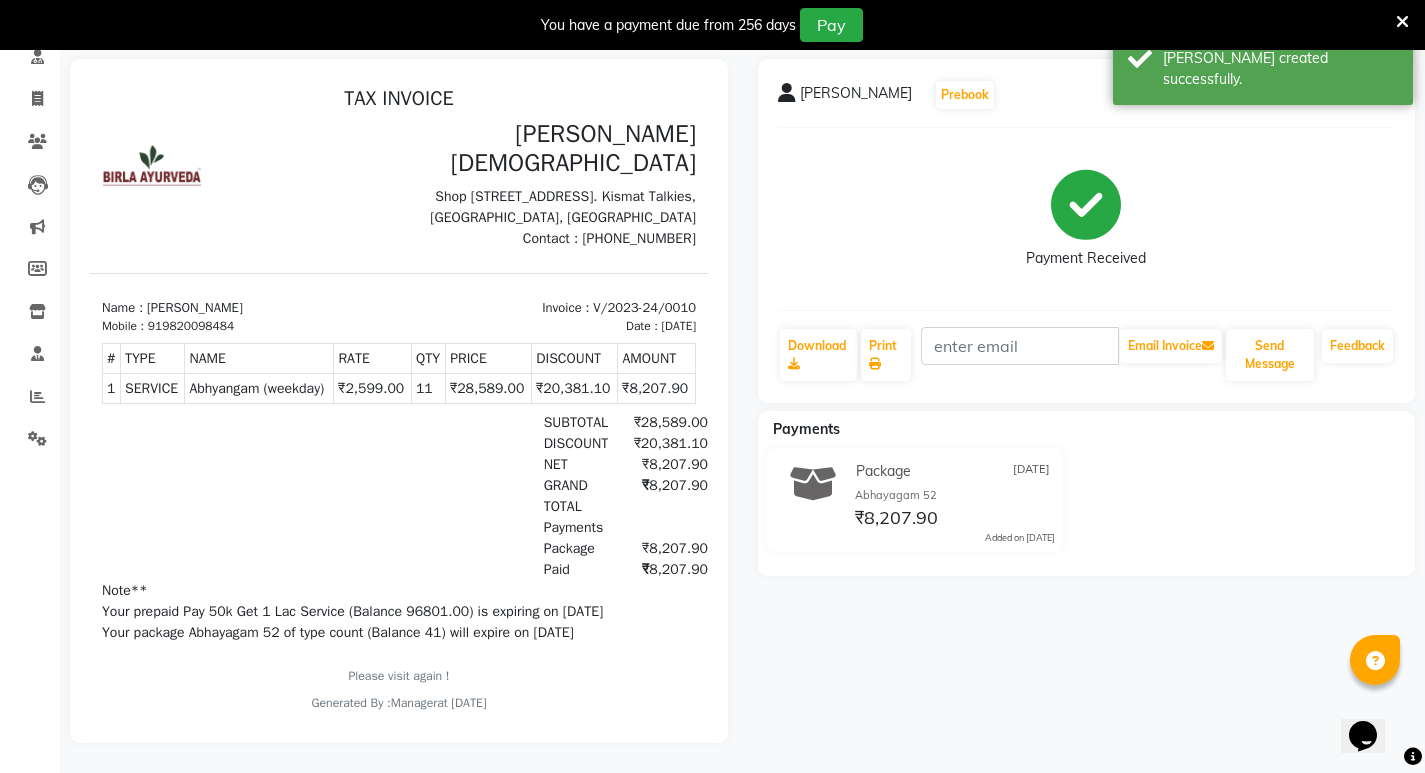 scroll, scrollTop: 0, scrollLeft: 0, axis: both 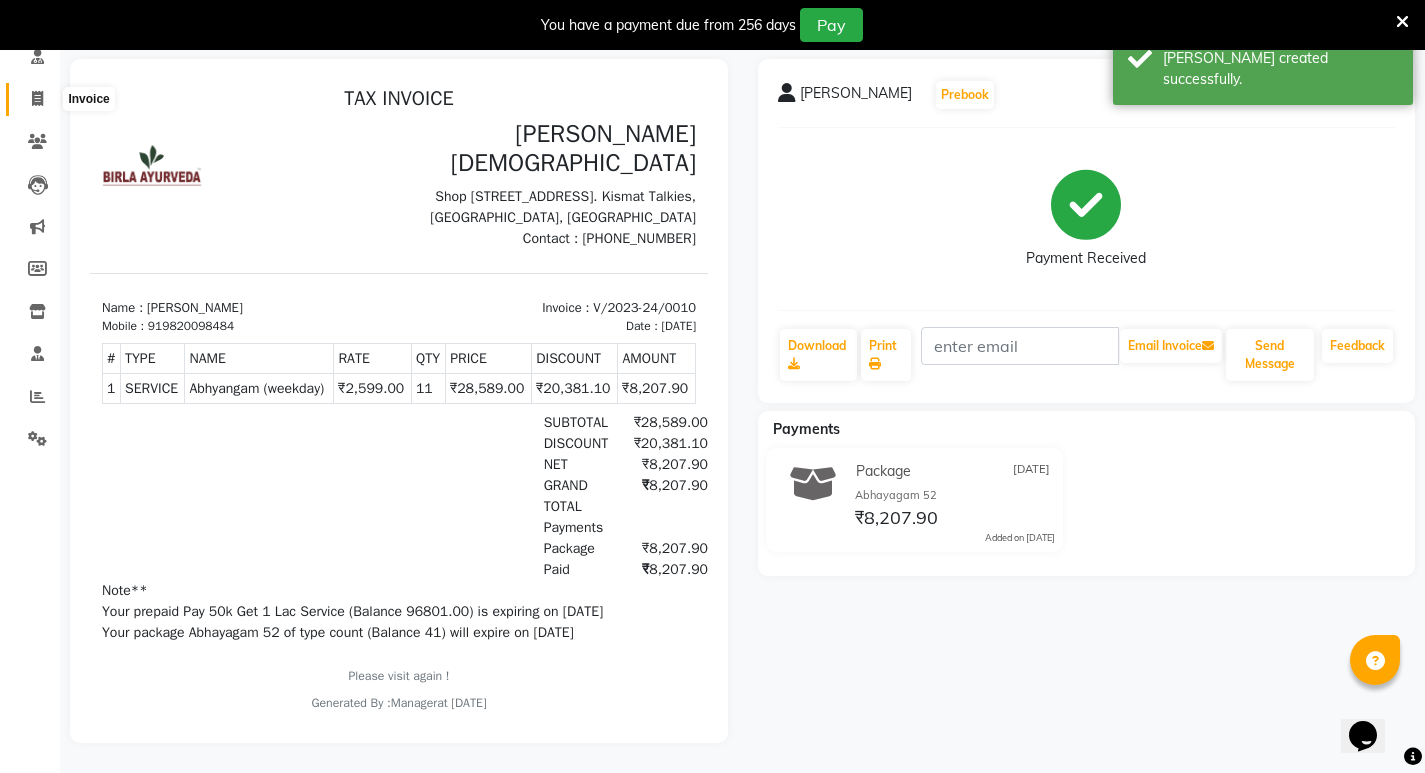 click 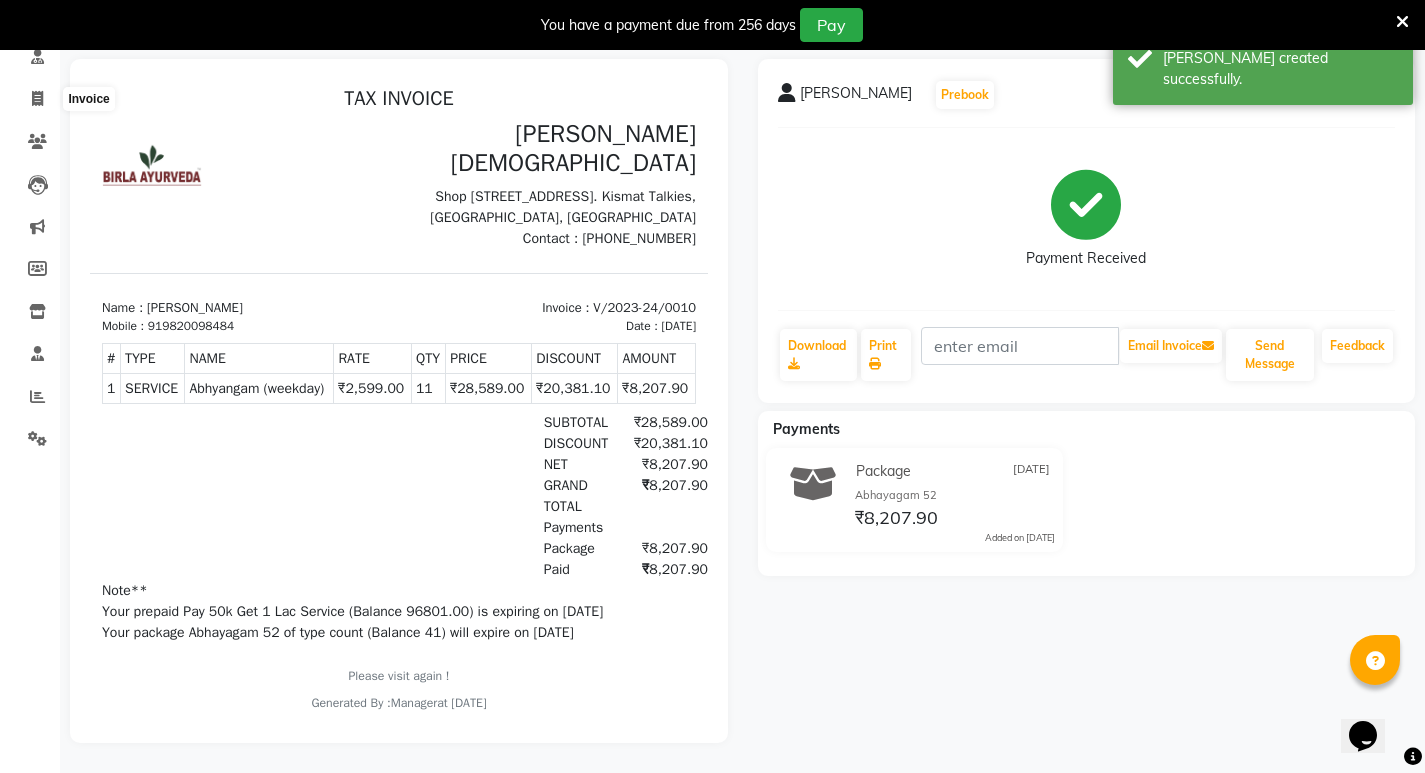 select on "service" 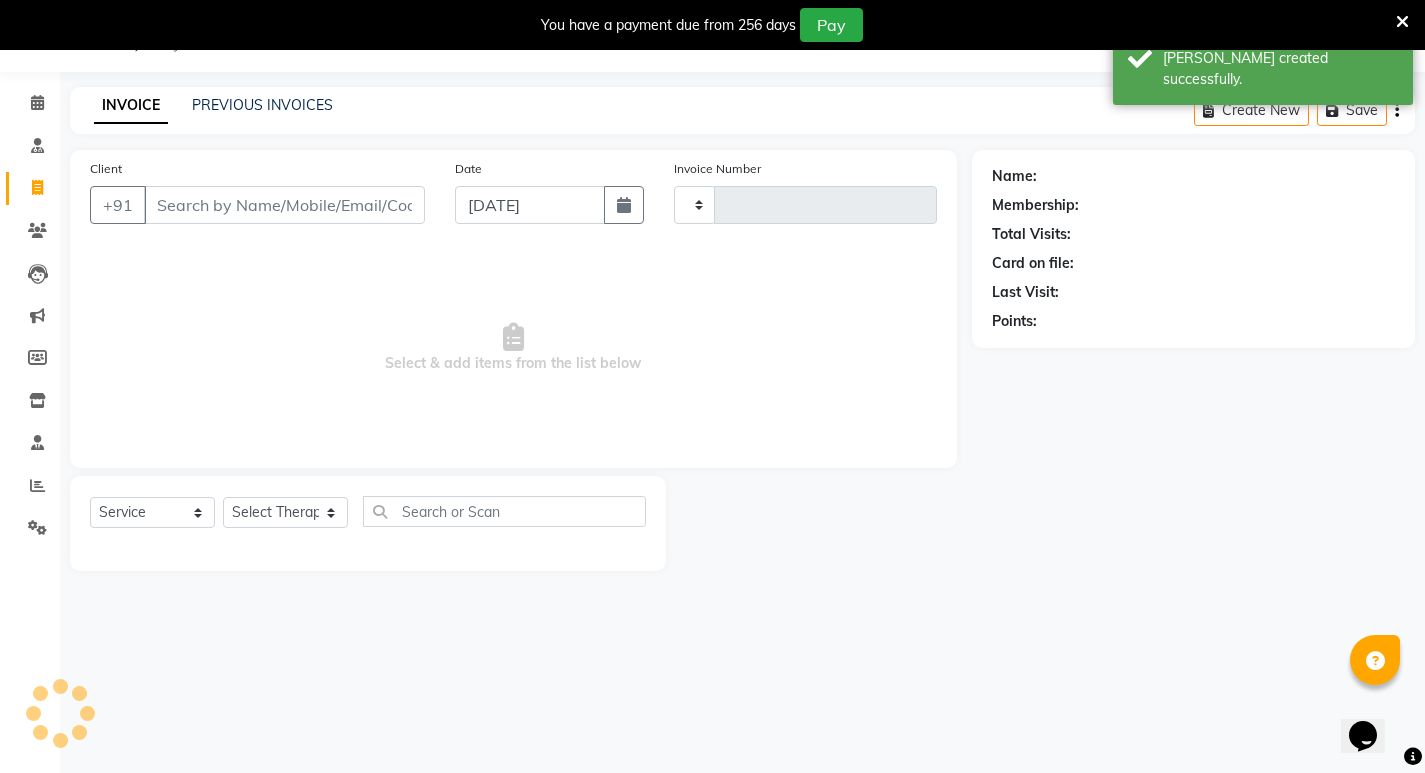 scroll, scrollTop: 50, scrollLeft: 0, axis: vertical 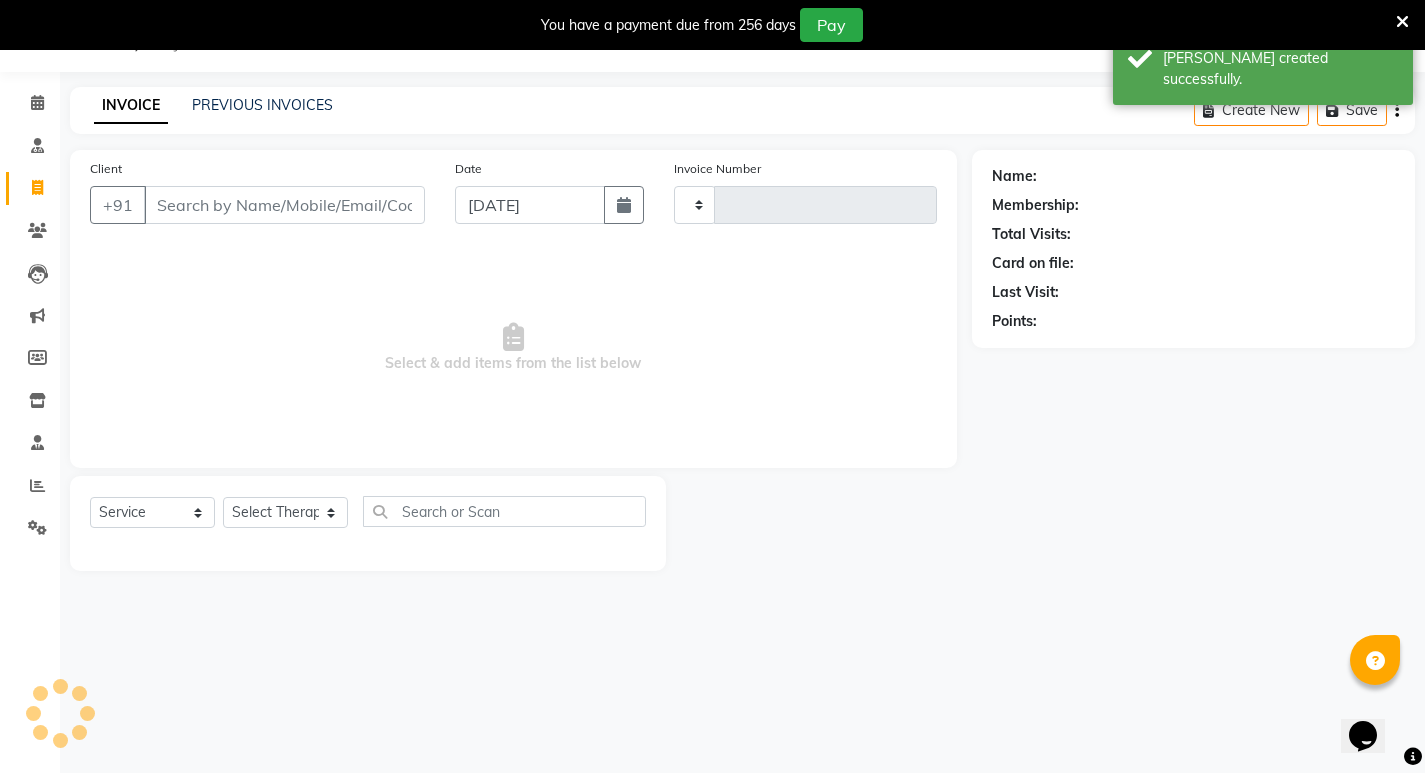 type on "0365" 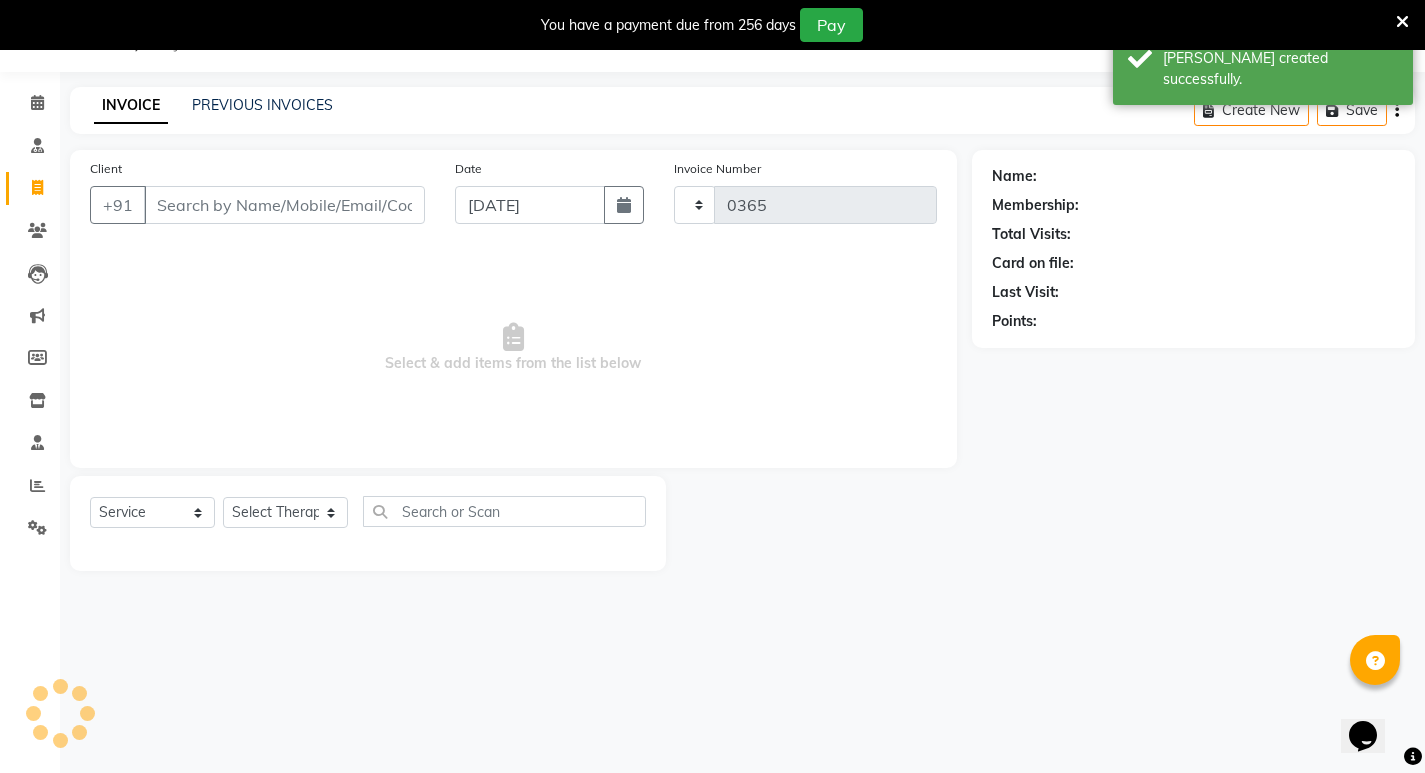 select on "6818" 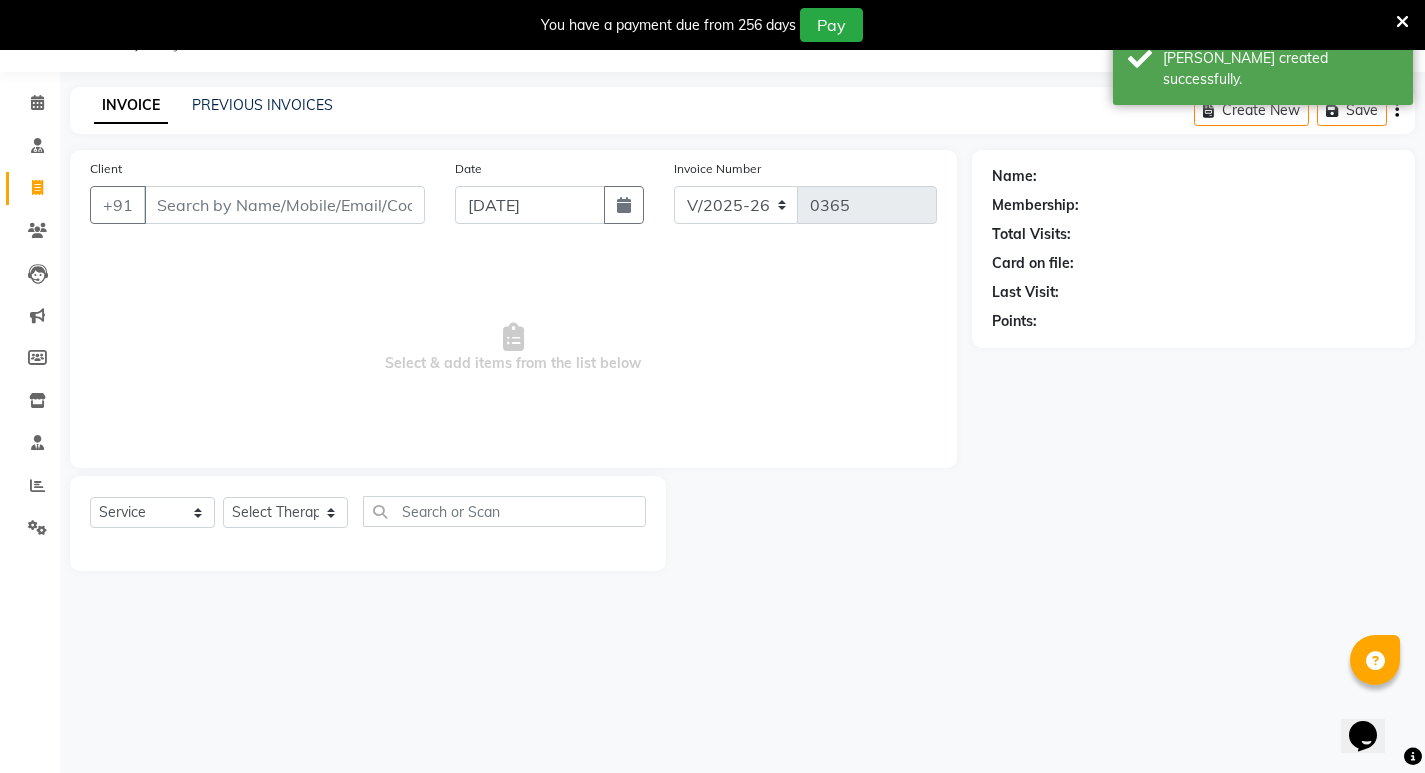 click on "Client" at bounding box center [284, 205] 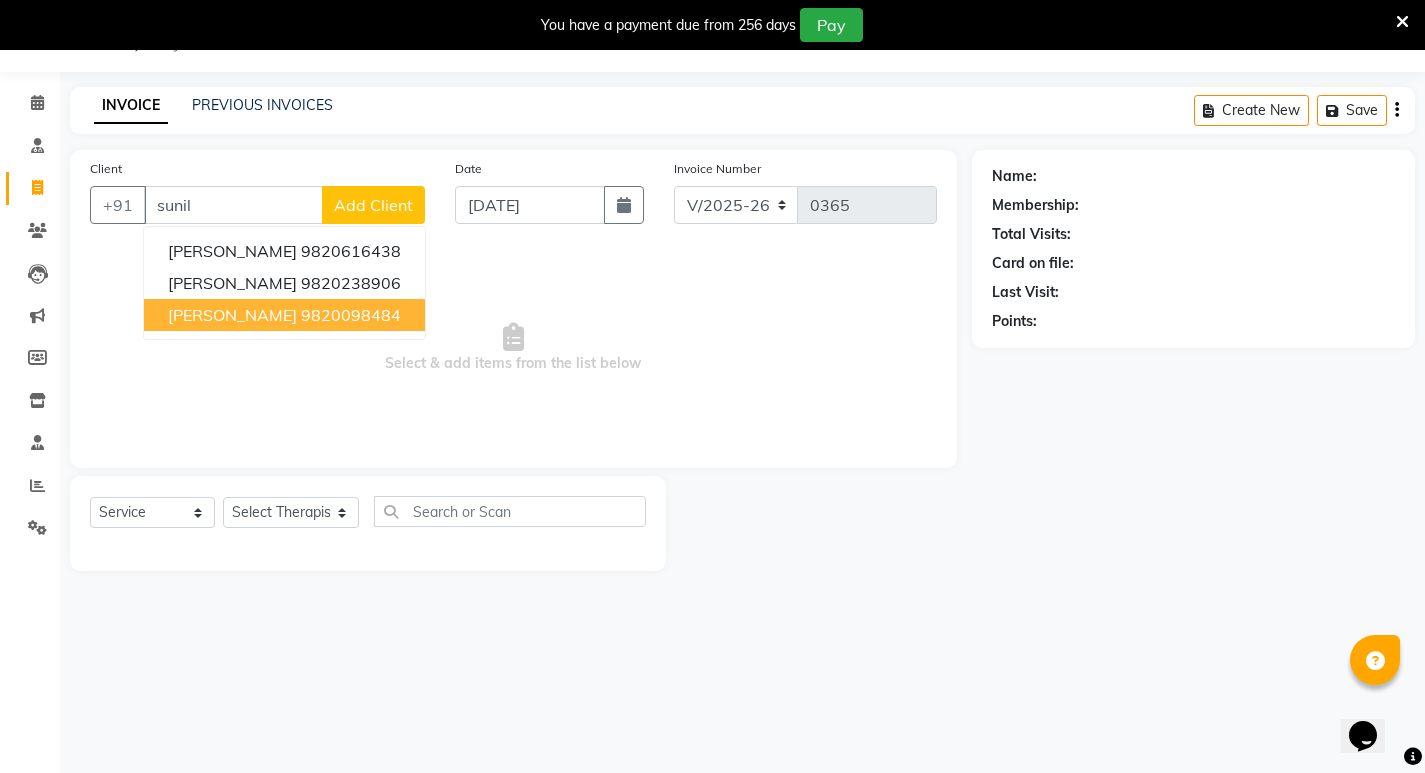 click on "[PERSON_NAME]" at bounding box center (232, 315) 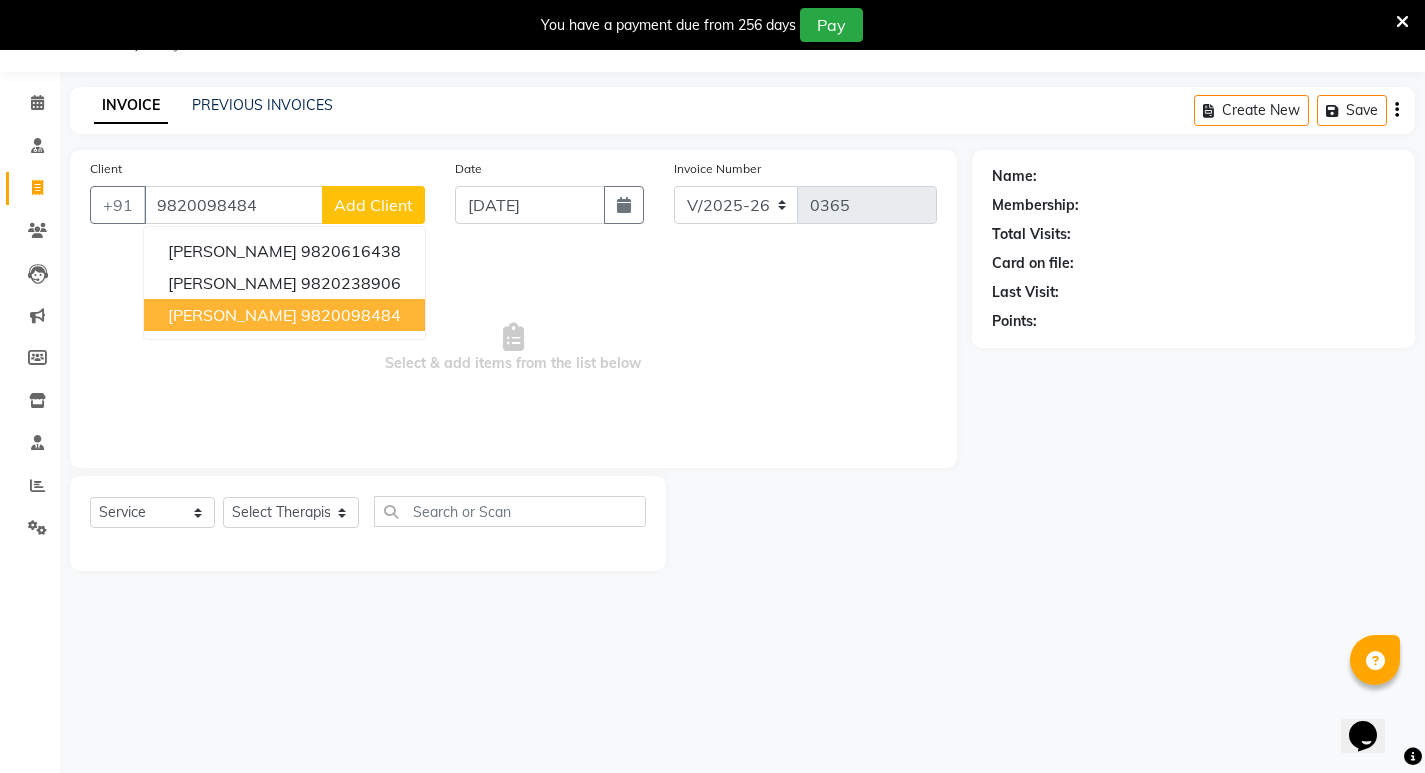 type on "9820098484" 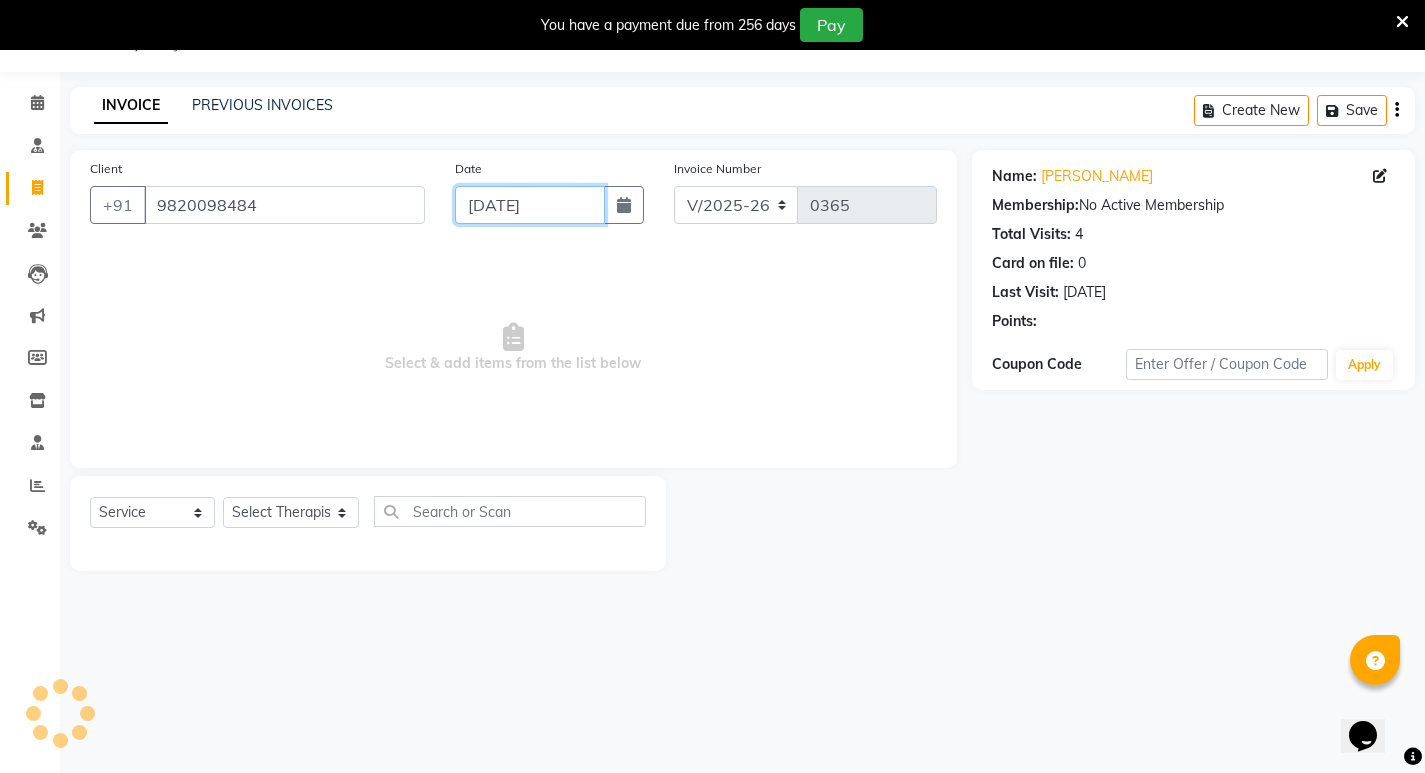 click on "[DATE]" 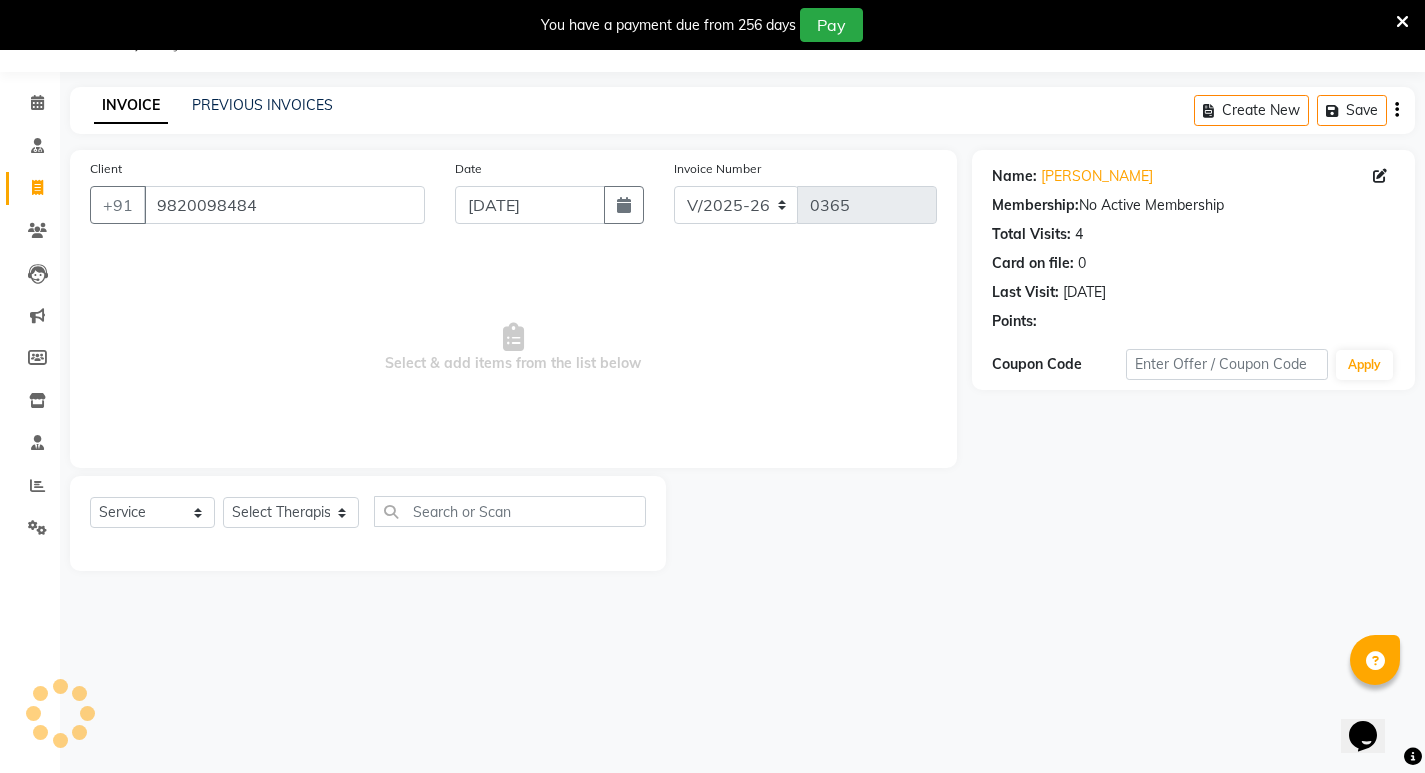 select on "7" 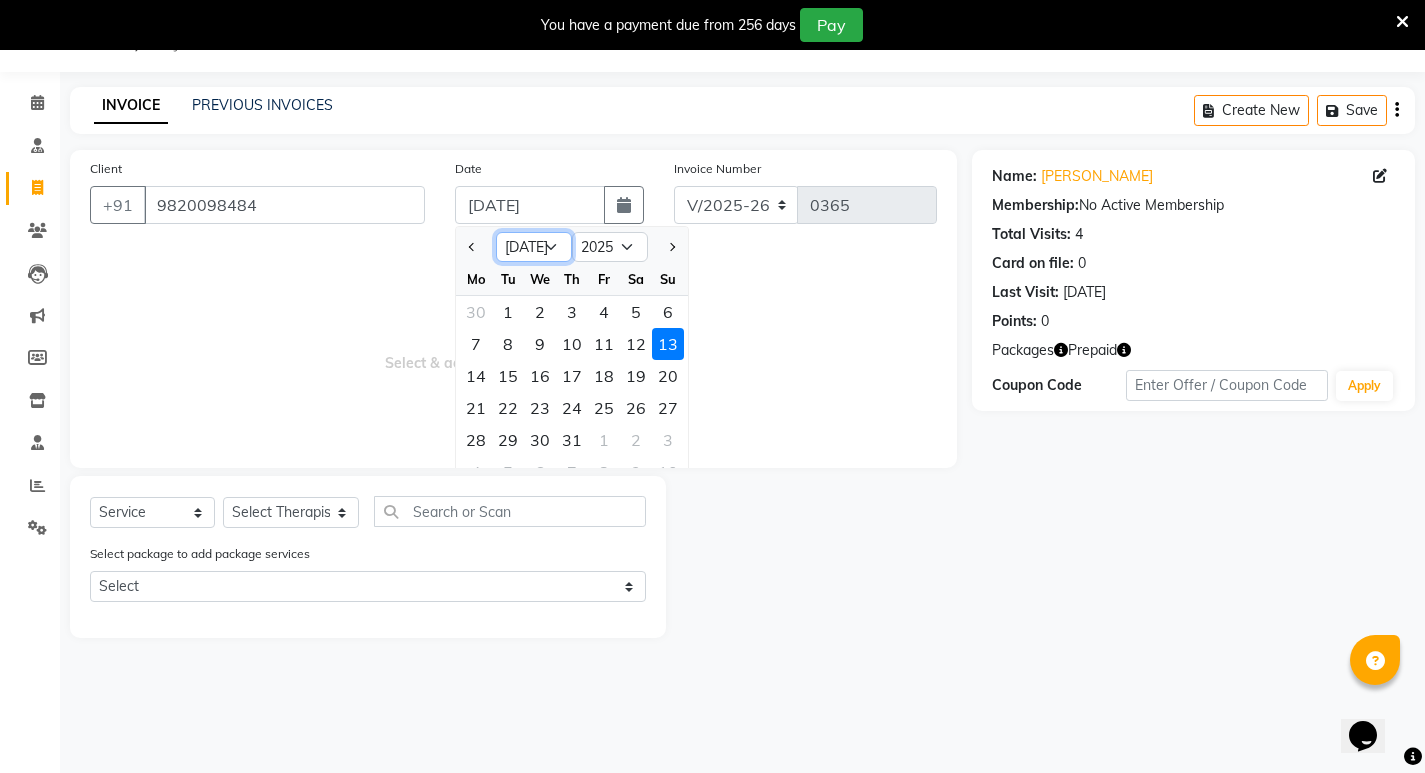 click on "Jan Feb Mar Apr May Jun [DATE] Aug Sep Oct Nov Dec" 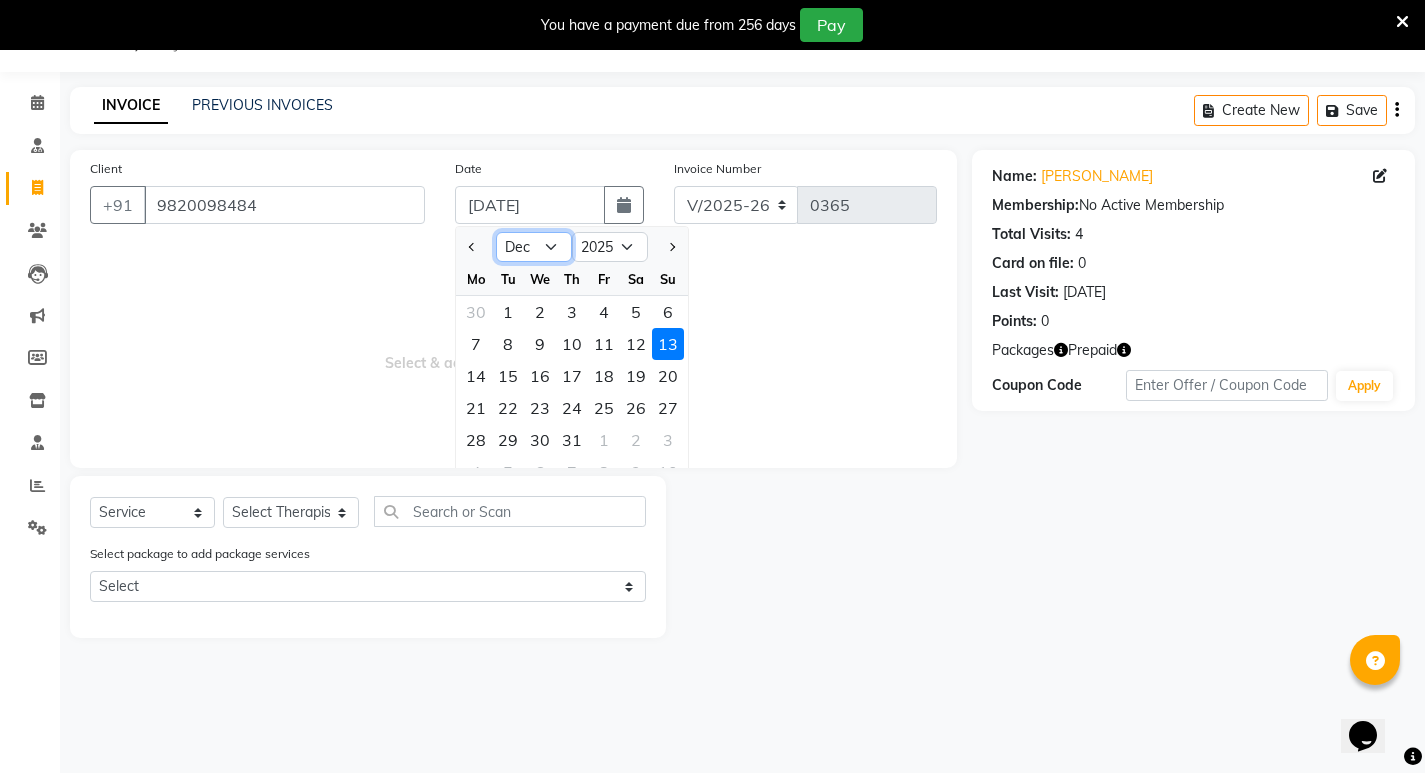 click on "Jan Feb Mar Apr May Jun [DATE] Aug Sep Oct Nov Dec" 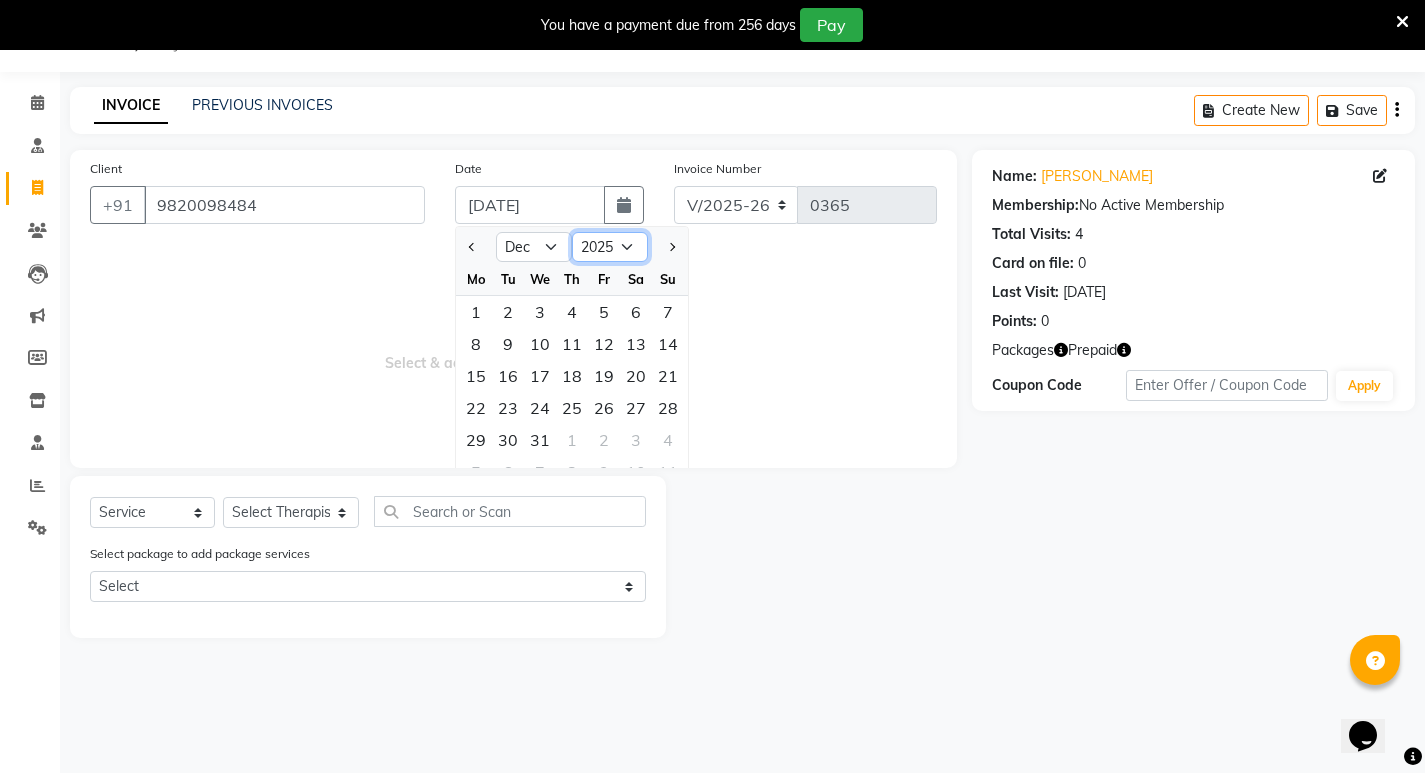 click on "2015 2016 2017 2018 2019 2020 2021 2022 2023 2024 2025 2026 2027 2028 2029 2030 2031 2032 2033 2034 2035" 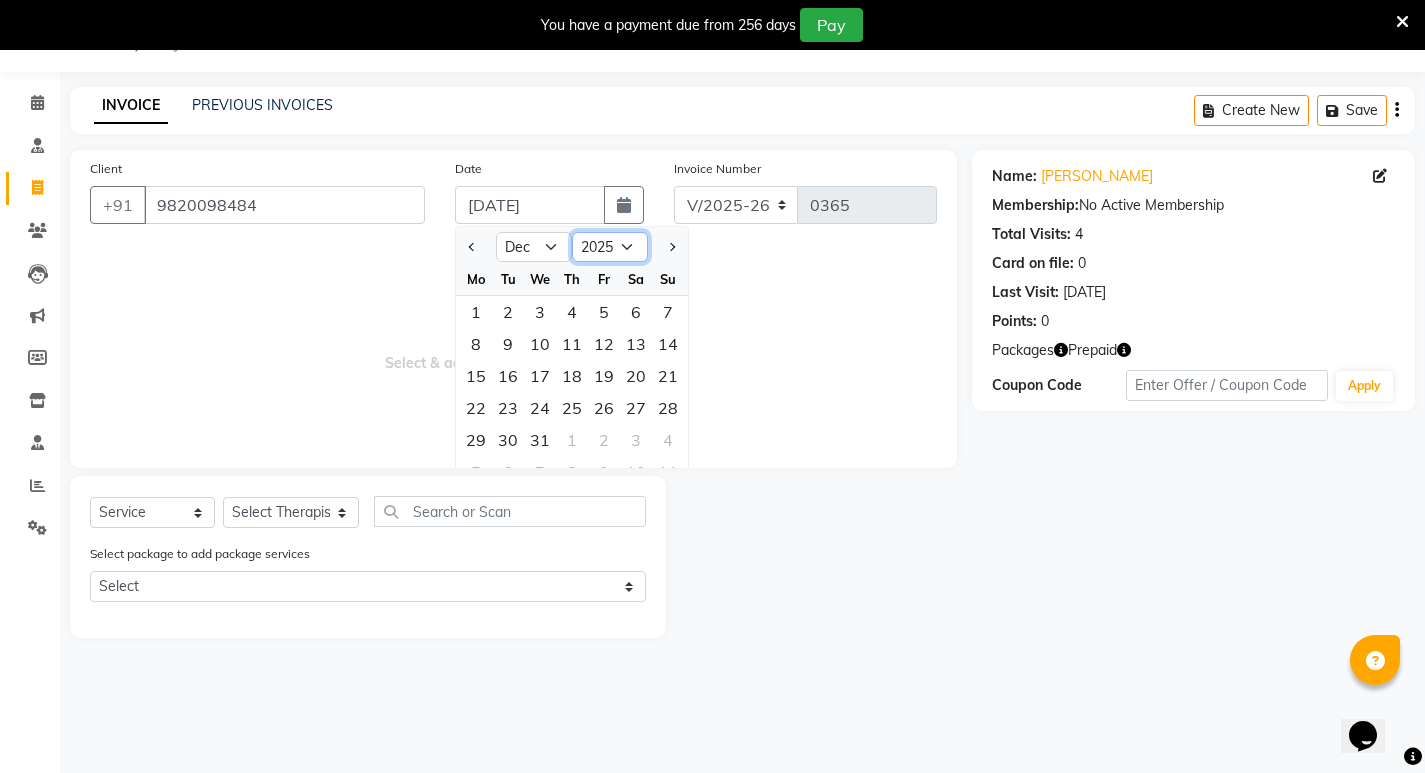 select on "2024" 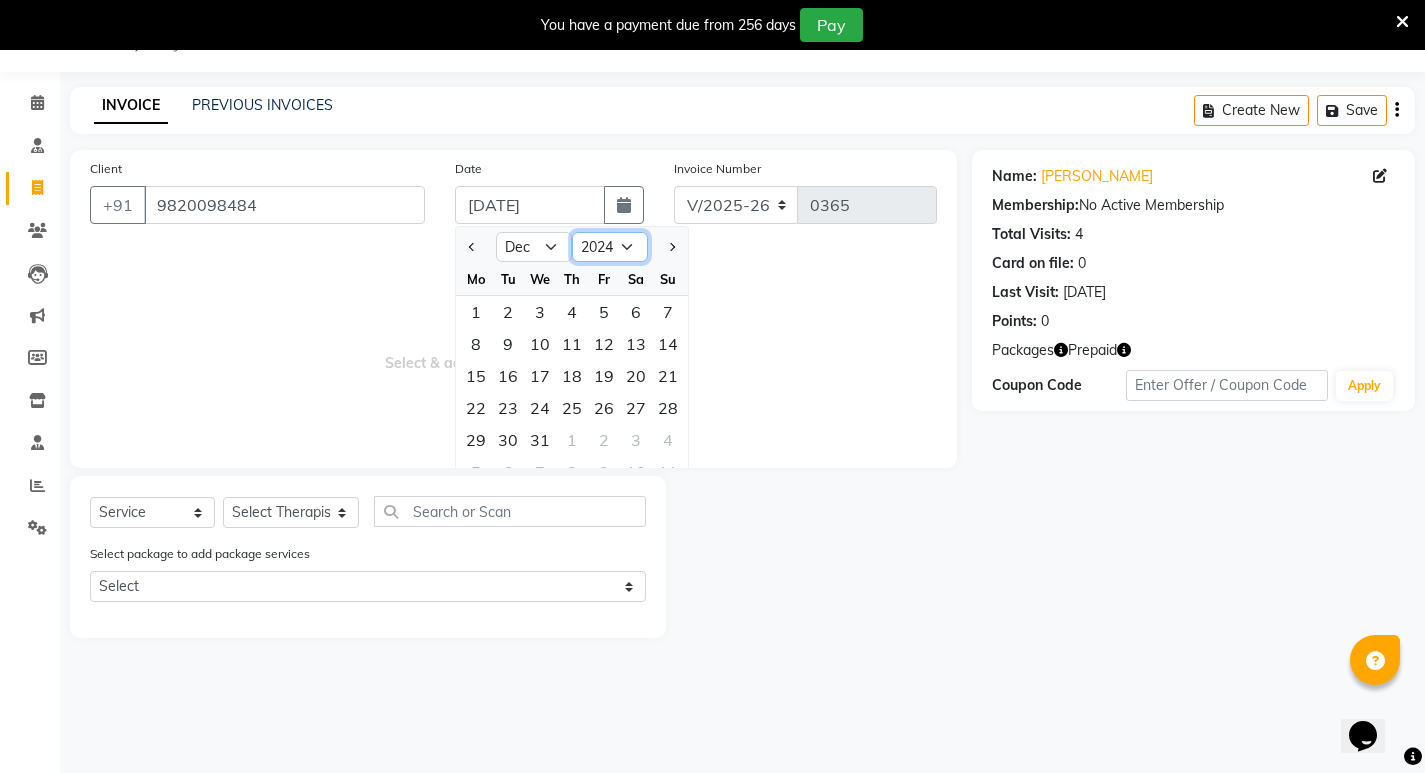 click on "2015 2016 2017 2018 2019 2020 2021 2022 2023 2024 2025 2026 2027 2028 2029 2030 2031 2032 2033 2034 2035" 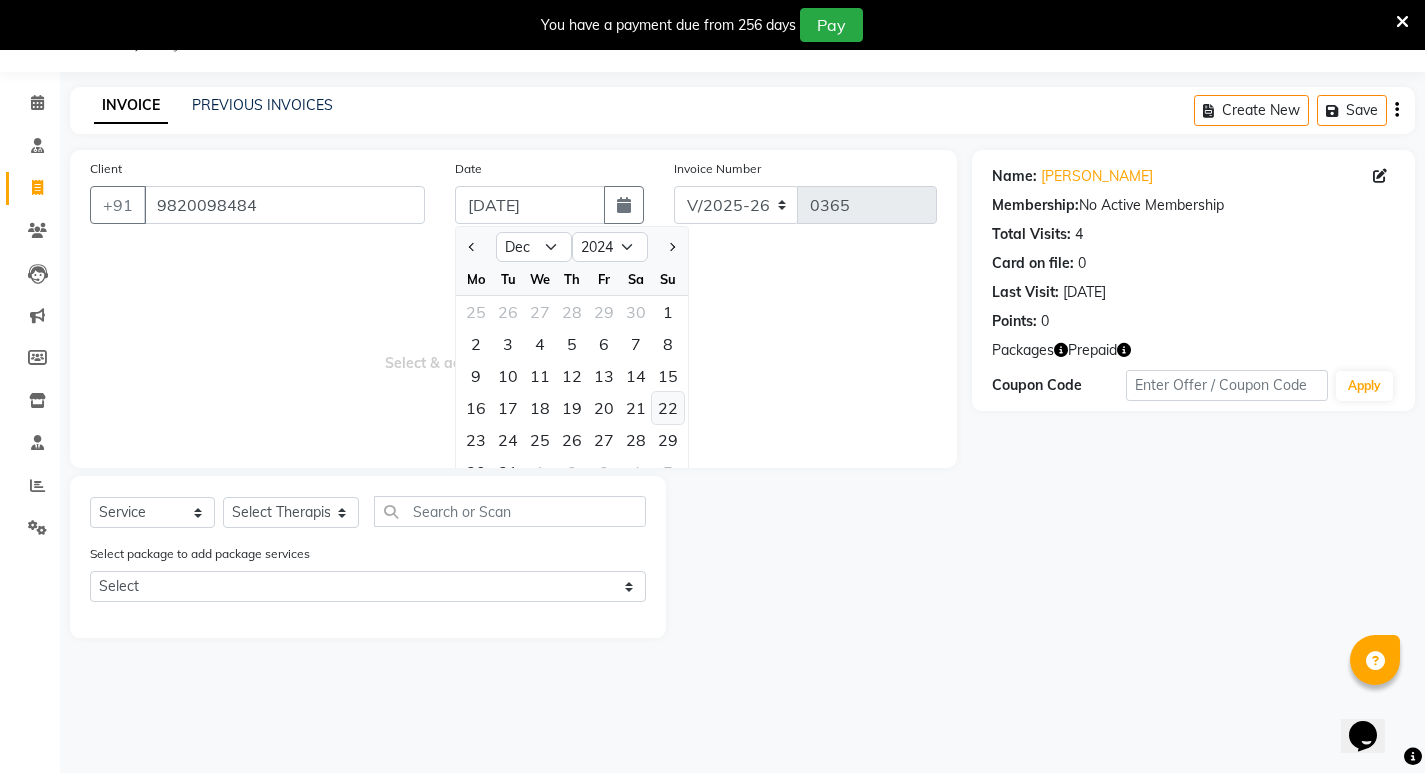 click on "22" 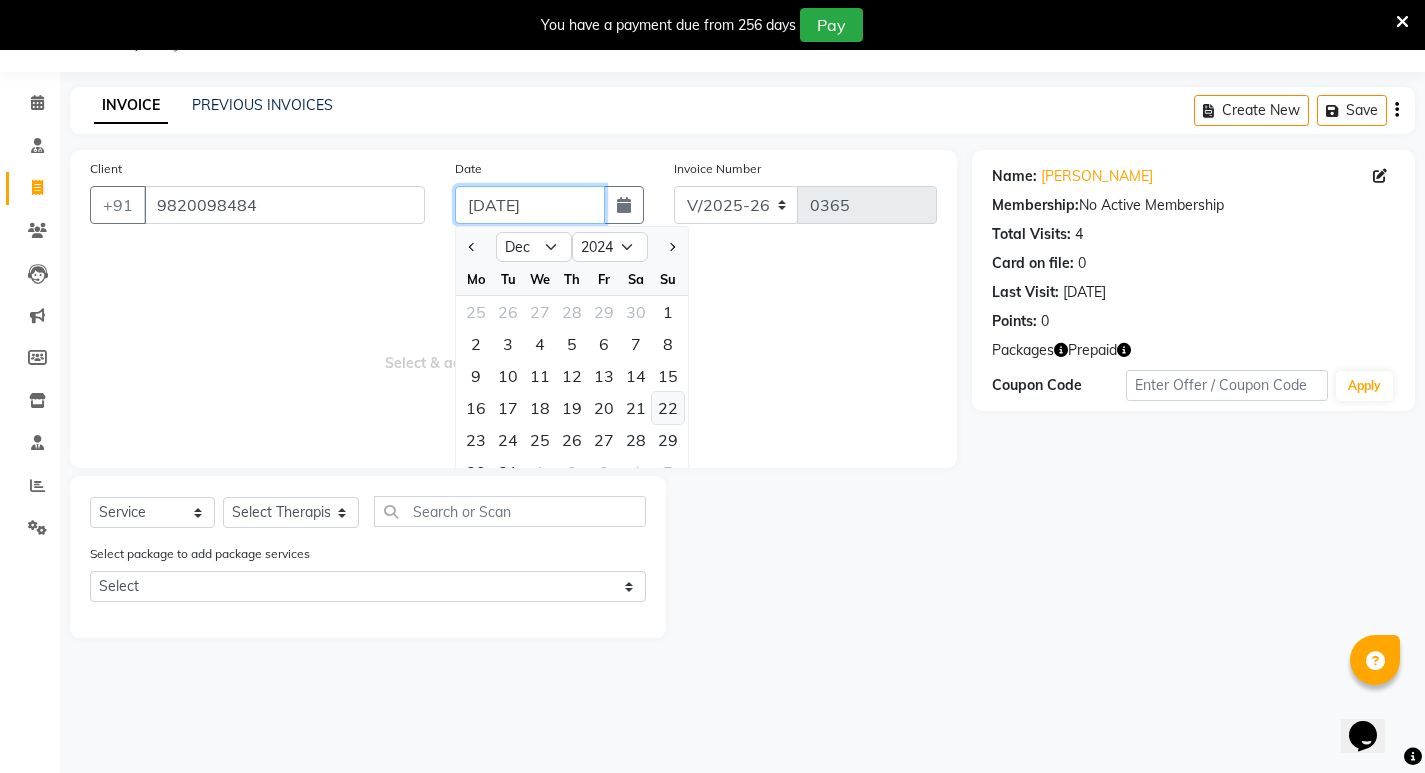 type on "[DATE]" 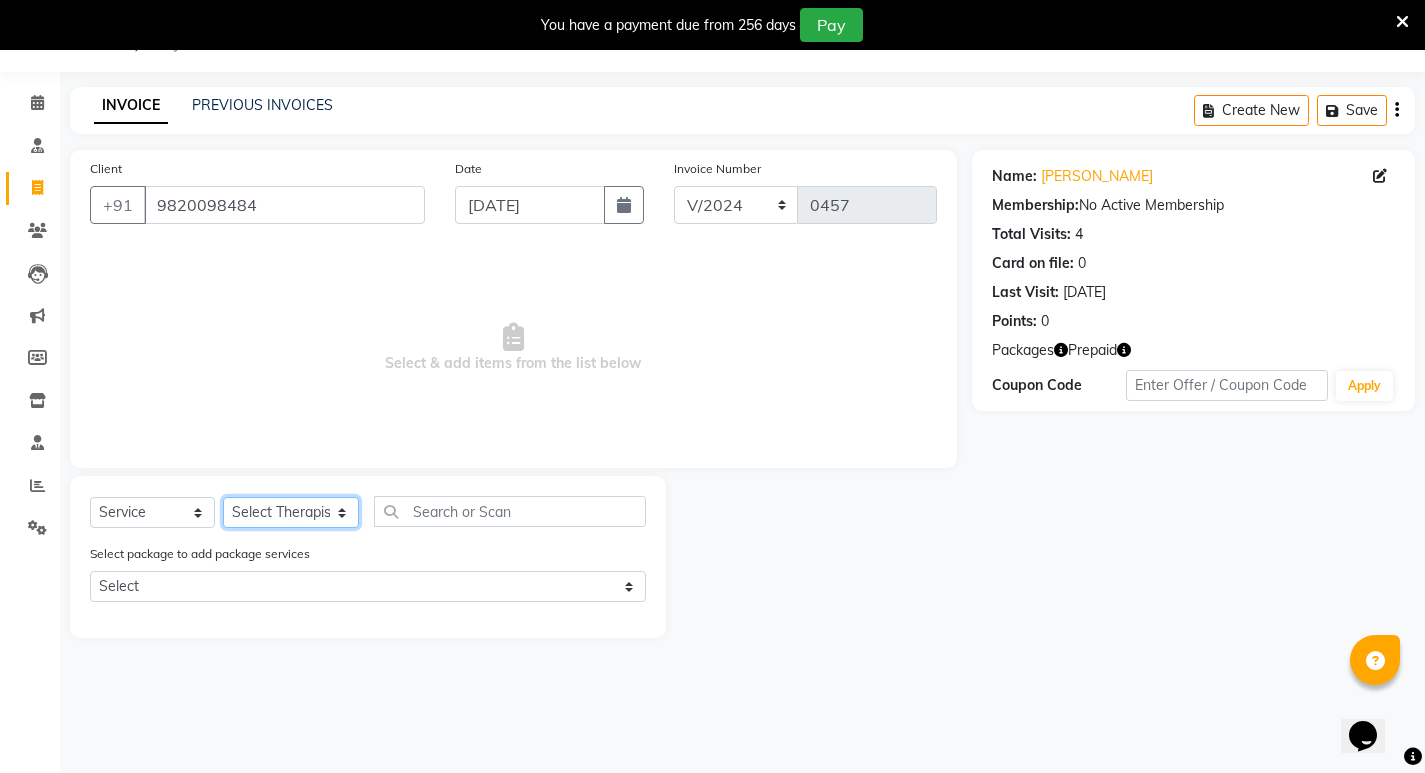 click on "Select Therapist [PERSON_NAME] [PERSON_NAME]  [PERSON_NAME] [PERSON_NAME] Aparna [PERSON_NAME] [PERSON_NAME] Bibina [PERSON_NAME] [PERSON_NAME] Dr. [PERSON_NAME] Dr. [PERSON_NAME] [PERSON_NAME] Dr. [PERSON_NAME] [PERSON_NAME] [PERSON_NAME] Y Gloriya [PERSON_NAME] [PERSON_NAME] [PERSON_NAME] [PERSON_NAME] Manager [PERSON_NAME] Mishra [PERSON_NAME] [PERSON_NAME] G [PERSON_NAME] [PERSON_NAME] K M [PERSON_NAME] K [PERSON_NAME] K K [PERSON_NAME] [PERSON_NAME] [PERSON_NAME] Swati [PERSON_NAME] [PERSON_NAME] [PERSON_NAME] Vidya [PERSON_NAME] [PERSON_NAME]" 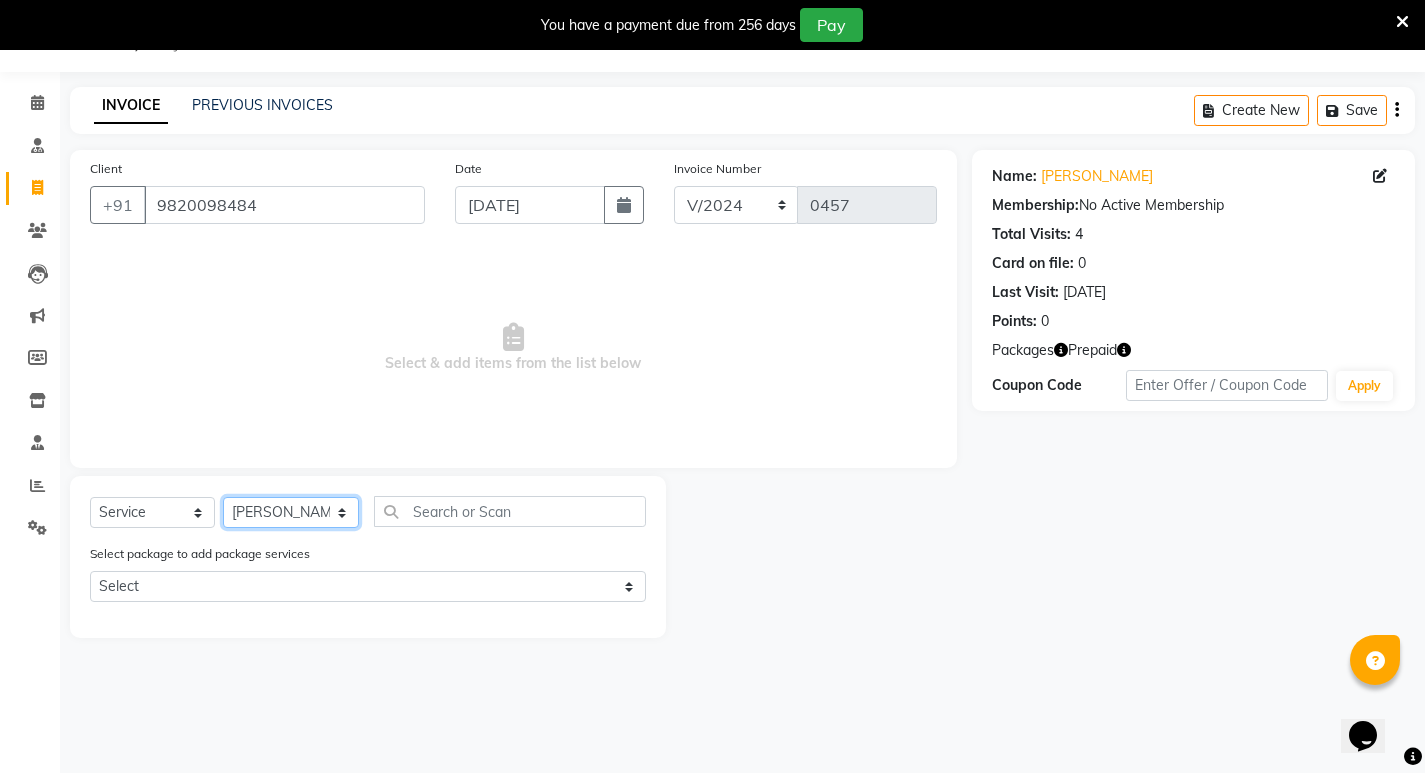 click on "Select Therapist [PERSON_NAME] [PERSON_NAME]  [PERSON_NAME] [PERSON_NAME] Aparna [PERSON_NAME] [PERSON_NAME] Bibina [PERSON_NAME] [PERSON_NAME] Dr. [PERSON_NAME] Dr. [PERSON_NAME] [PERSON_NAME] Dr. [PERSON_NAME] [PERSON_NAME] [PERSON_NAME] Y Gloriya [PERSON_NAME] [PERSON_NAME] [PERSON_NAME] [PERSON_NAME] Manager [PERSON_NAME] Mishra [PERSON_NAME] [PERSON_NAME] G [PERSON_NAME] [PERSON_NAME] K M [PERSON_NAME] K [PERSON_NAME] K K [PERSON_NAME] [PERSON_NAME] [PERSON_NAME] Swati [PERSON_NAME] [PERSON_NAME] [PERSON_NAME] Vidya [PERSON_NAME] [PERSON_NAME]" 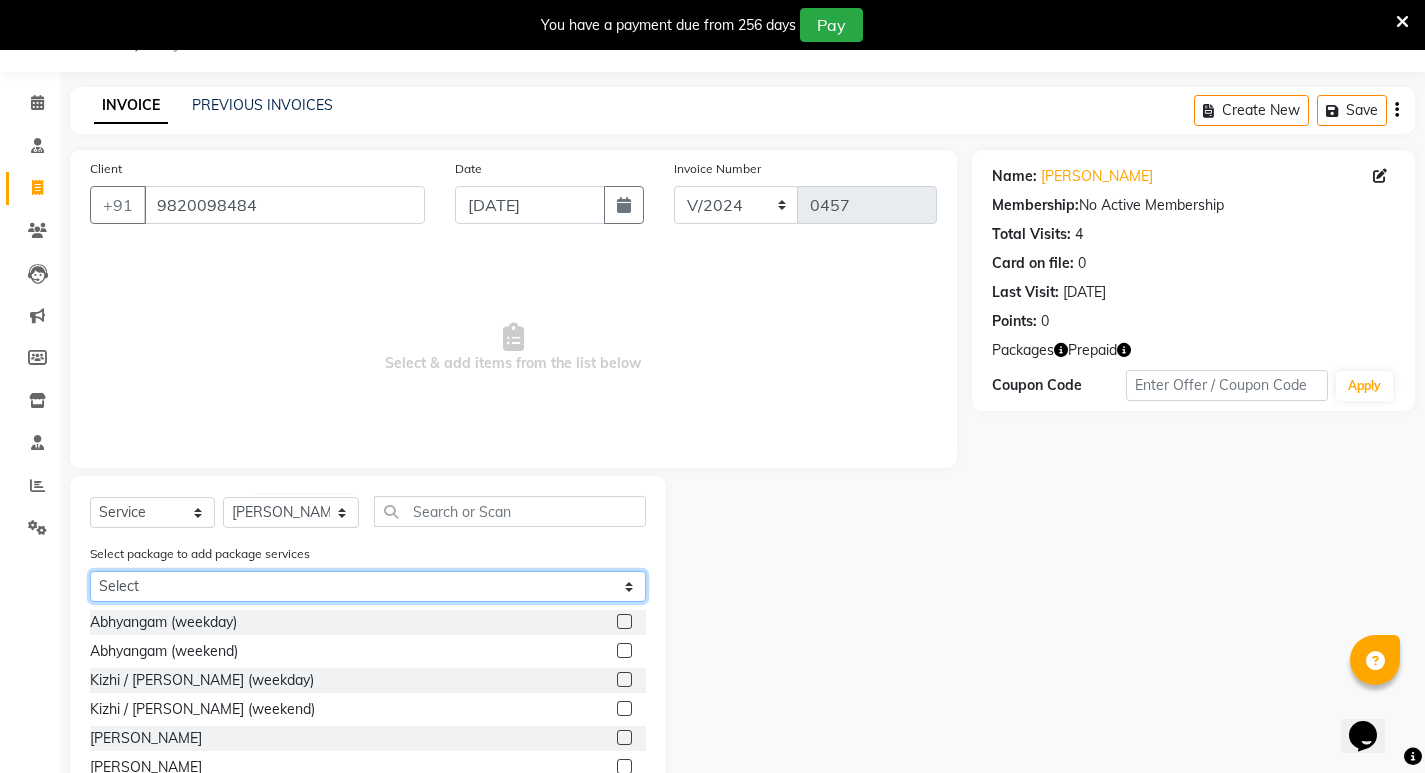 drag, startPoint x: 157, startPoint y: 592, endPoint x: 205, endPoint y: 597, distance: 48.259712 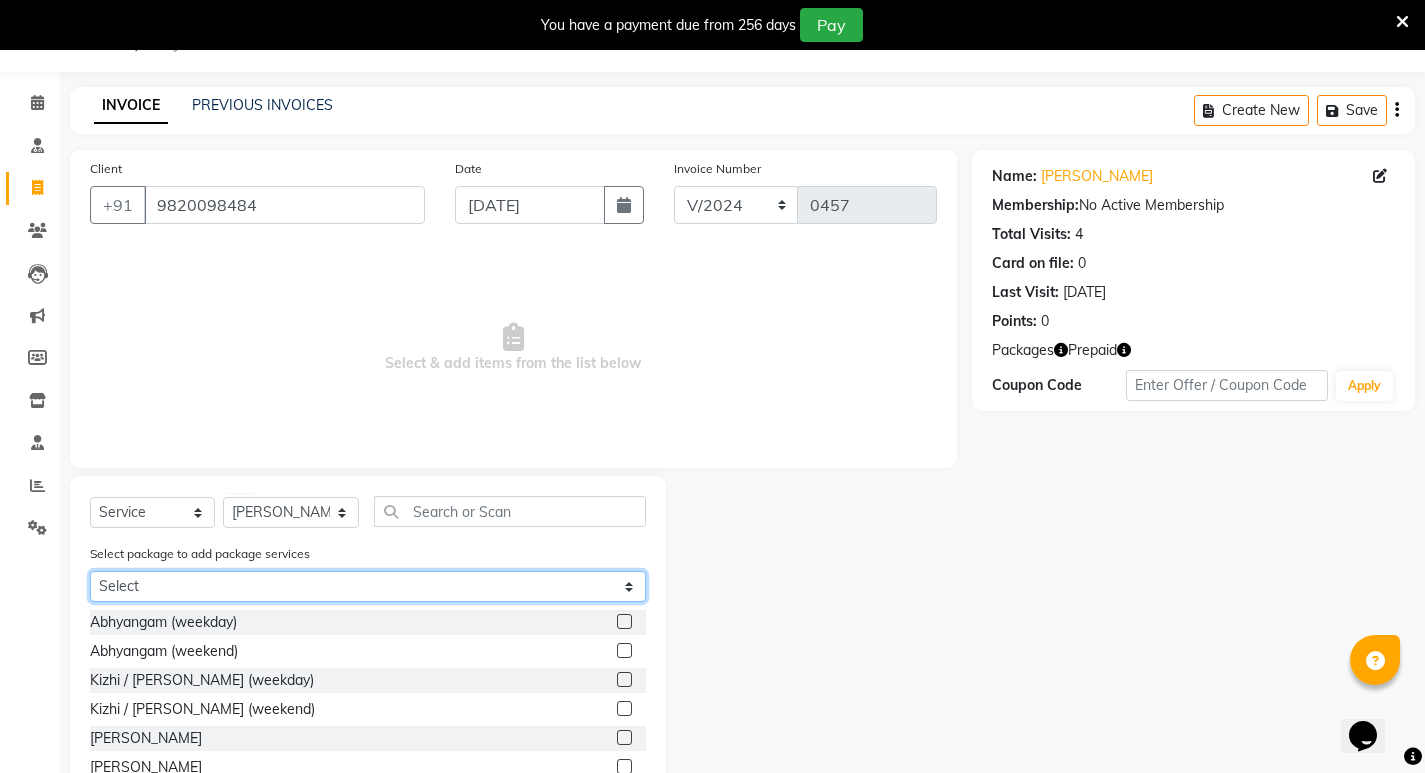 select on "1: Object" 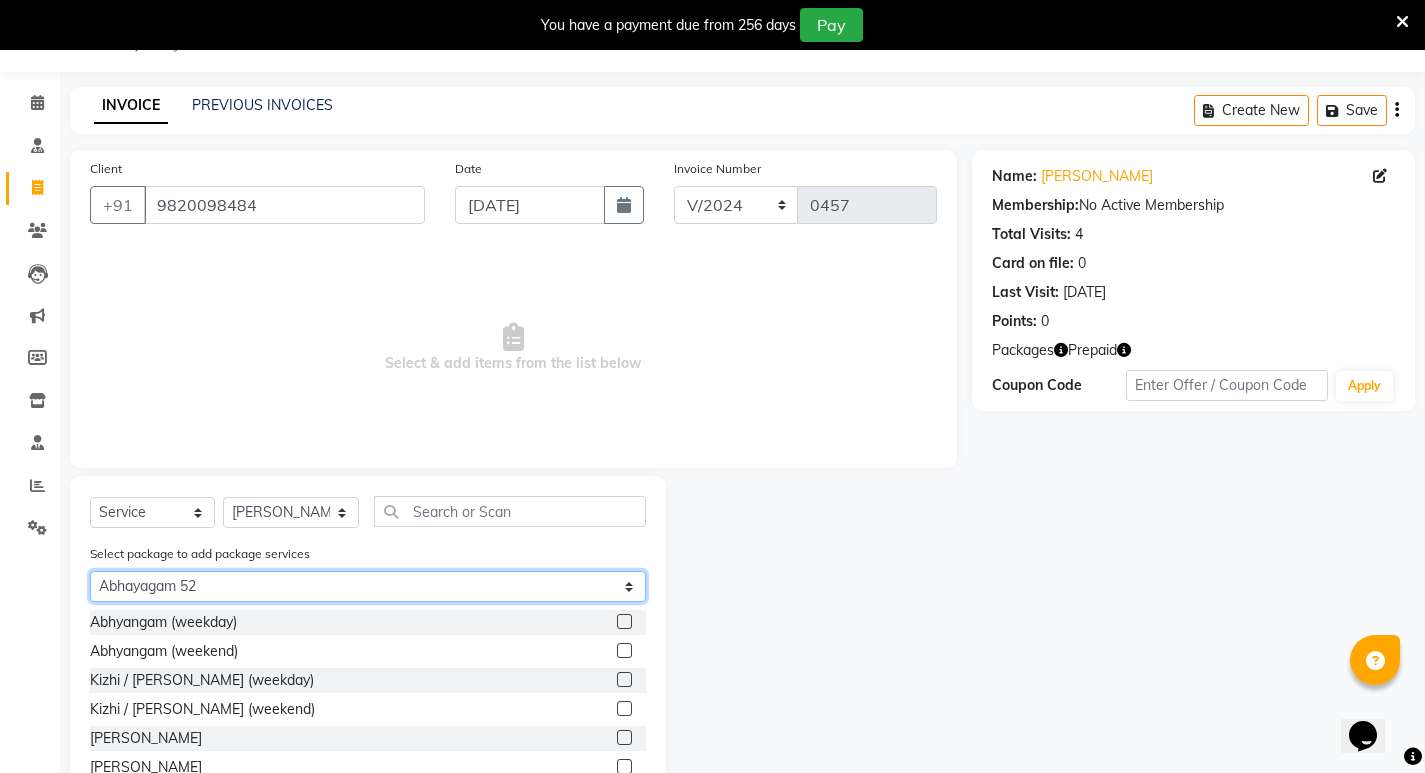 click on "Select Abhayagam 52" 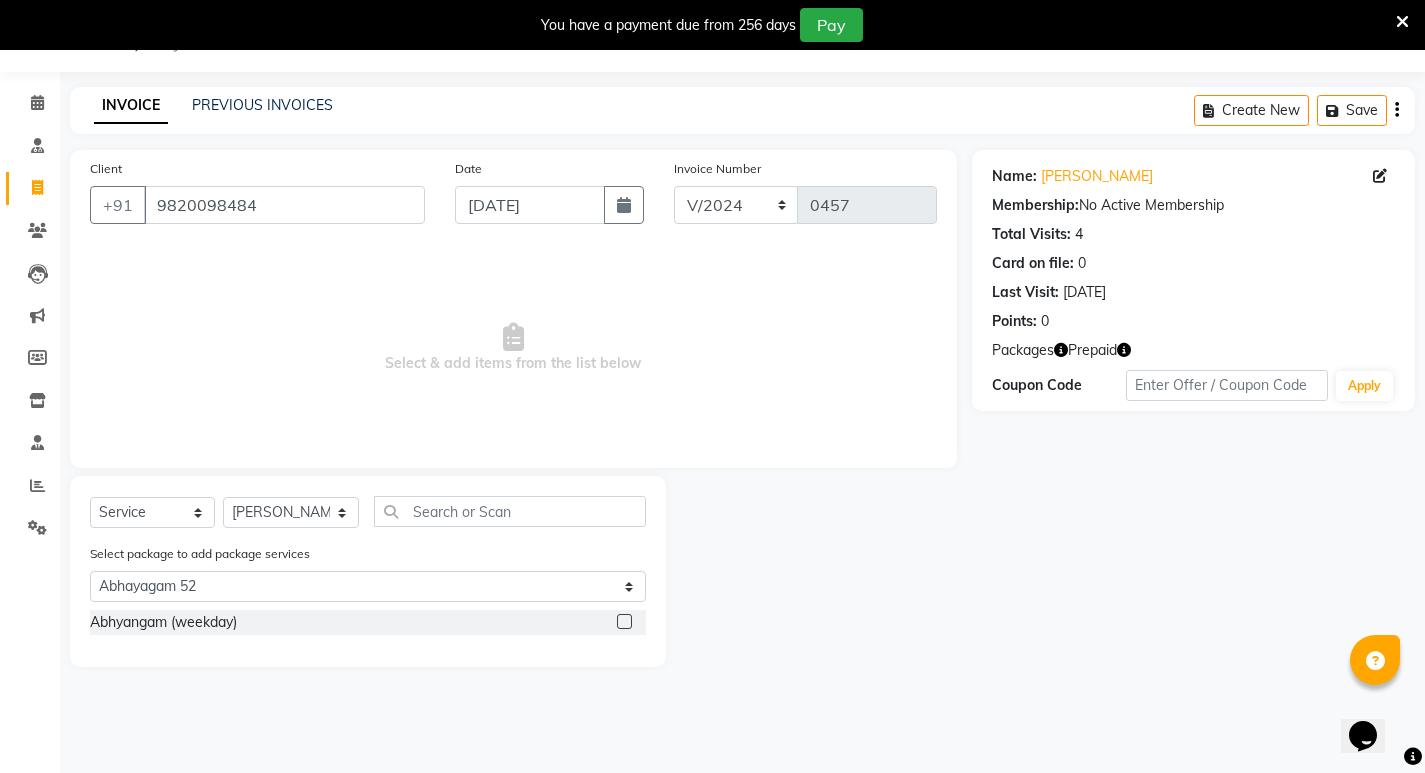 click 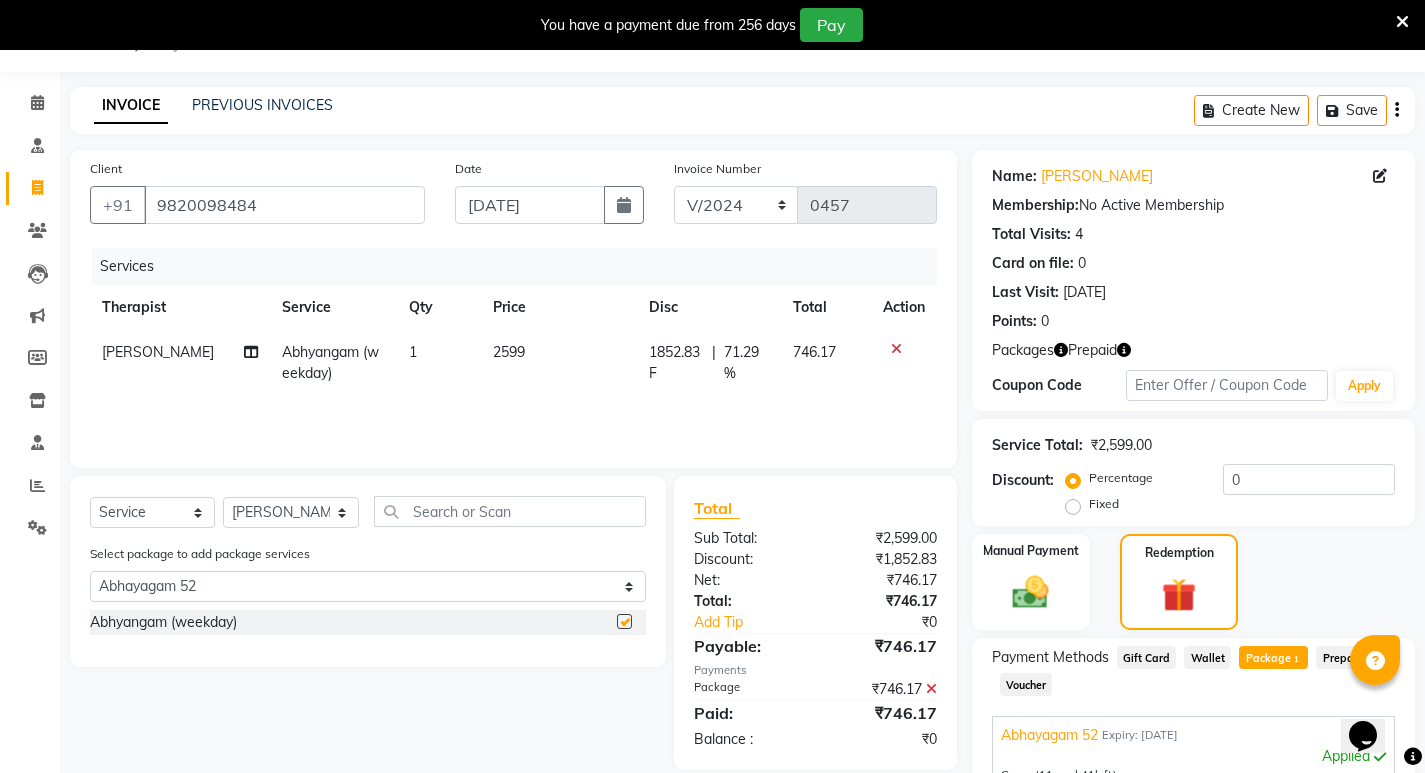 checkbox on "false" 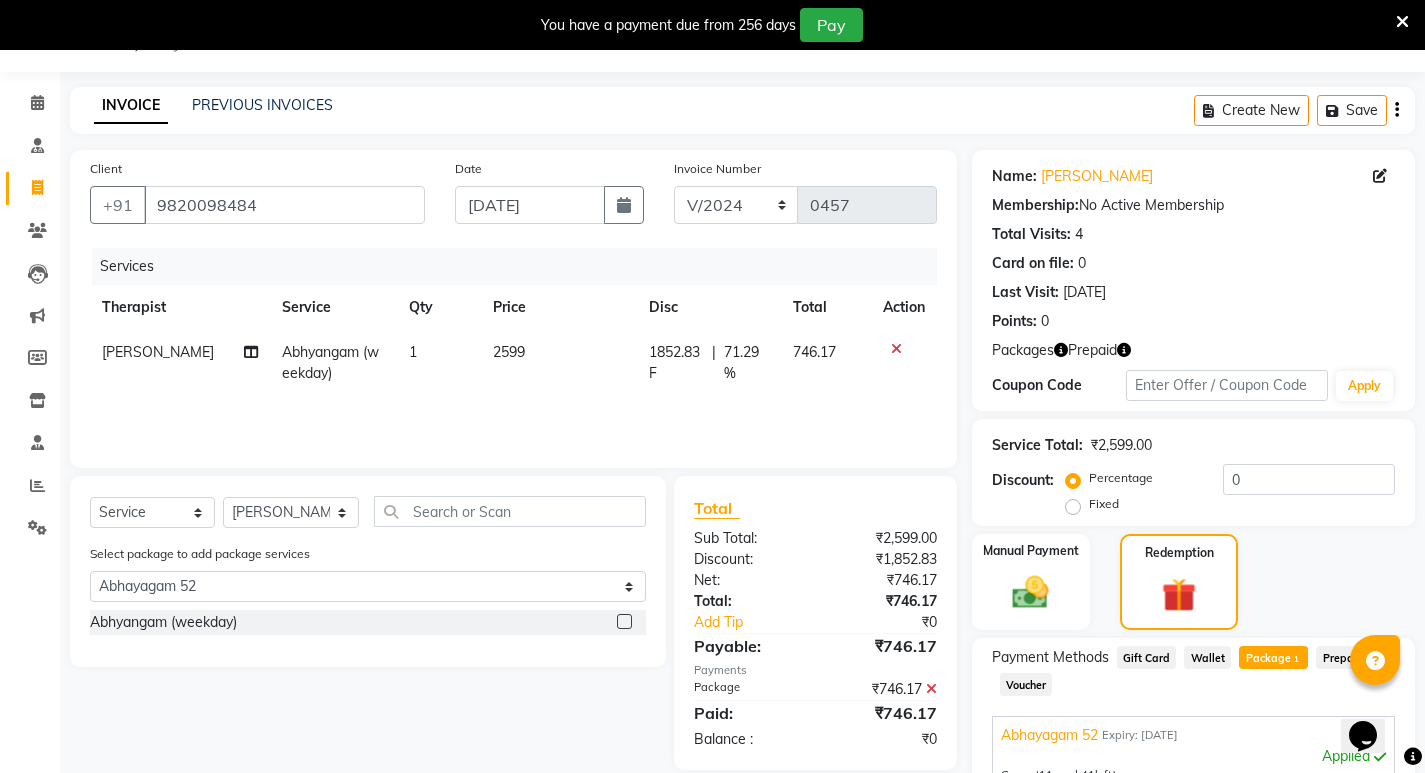 click on "1" 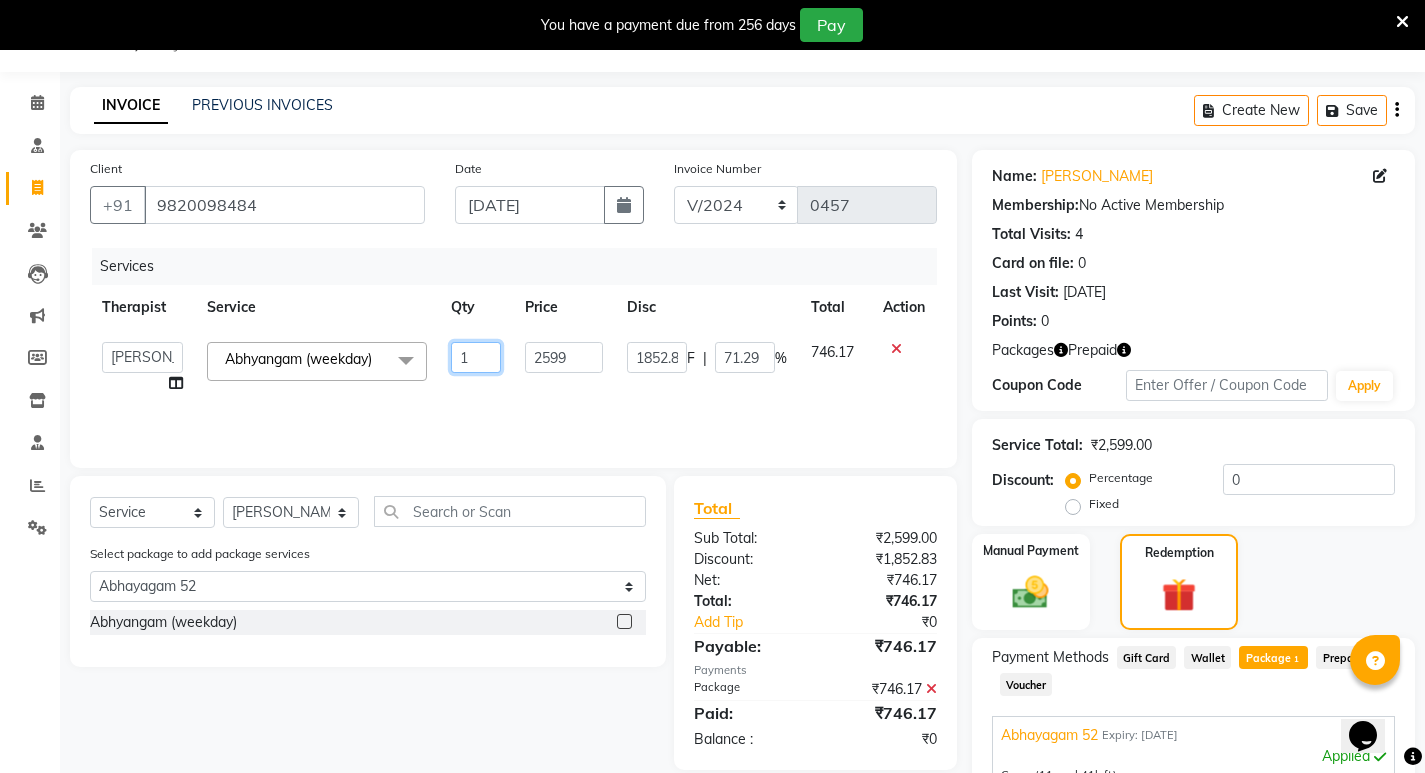 click on "1" 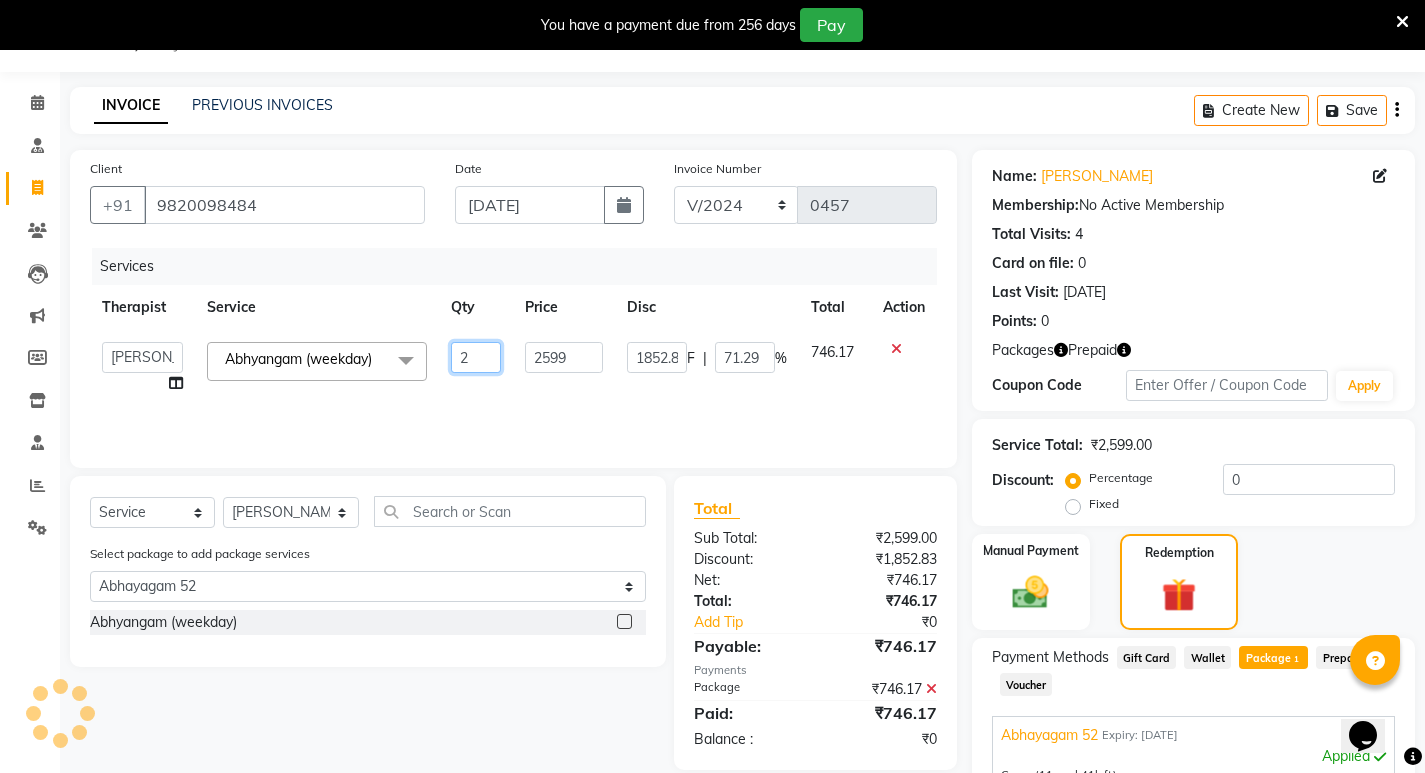 type on "20" 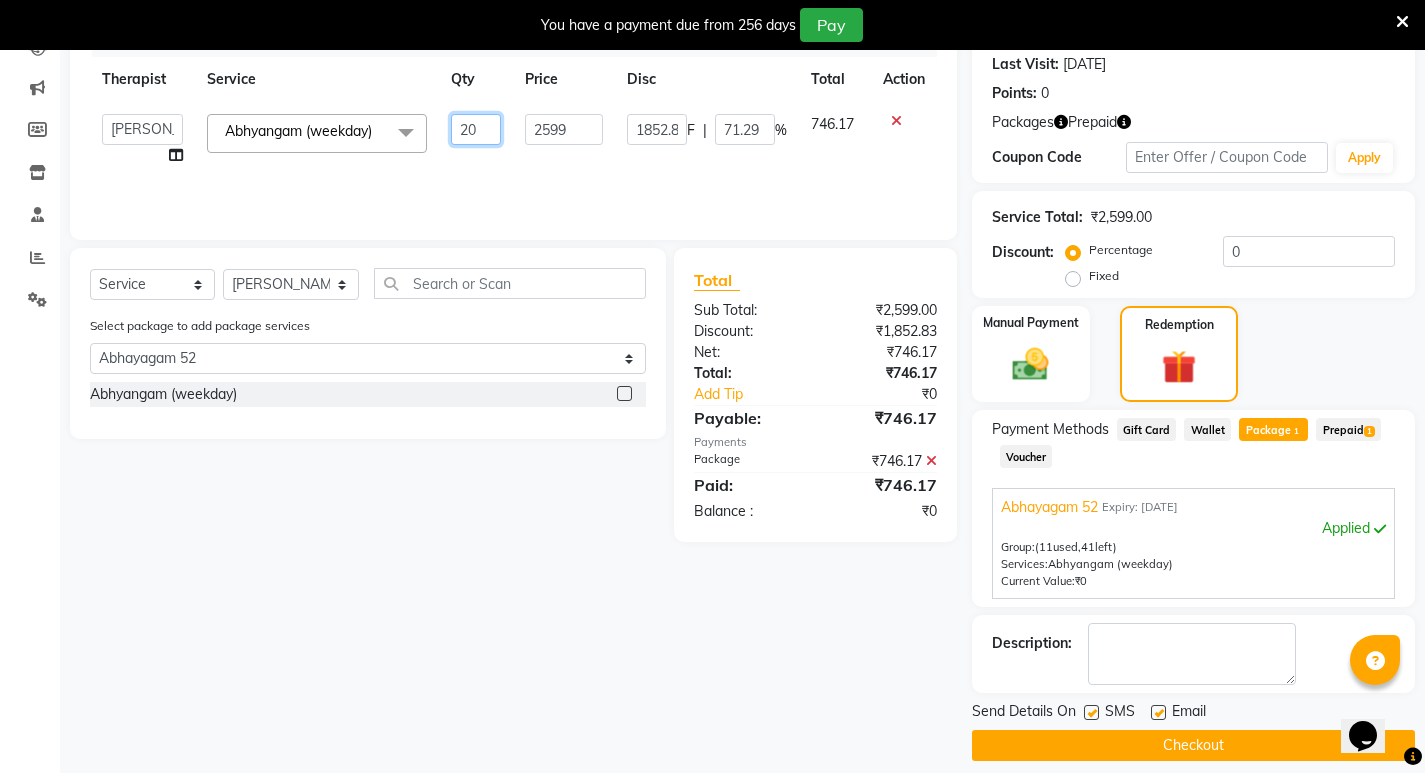 scroll, scrollTop: 296, scrollLeft: 0, axis: vertical 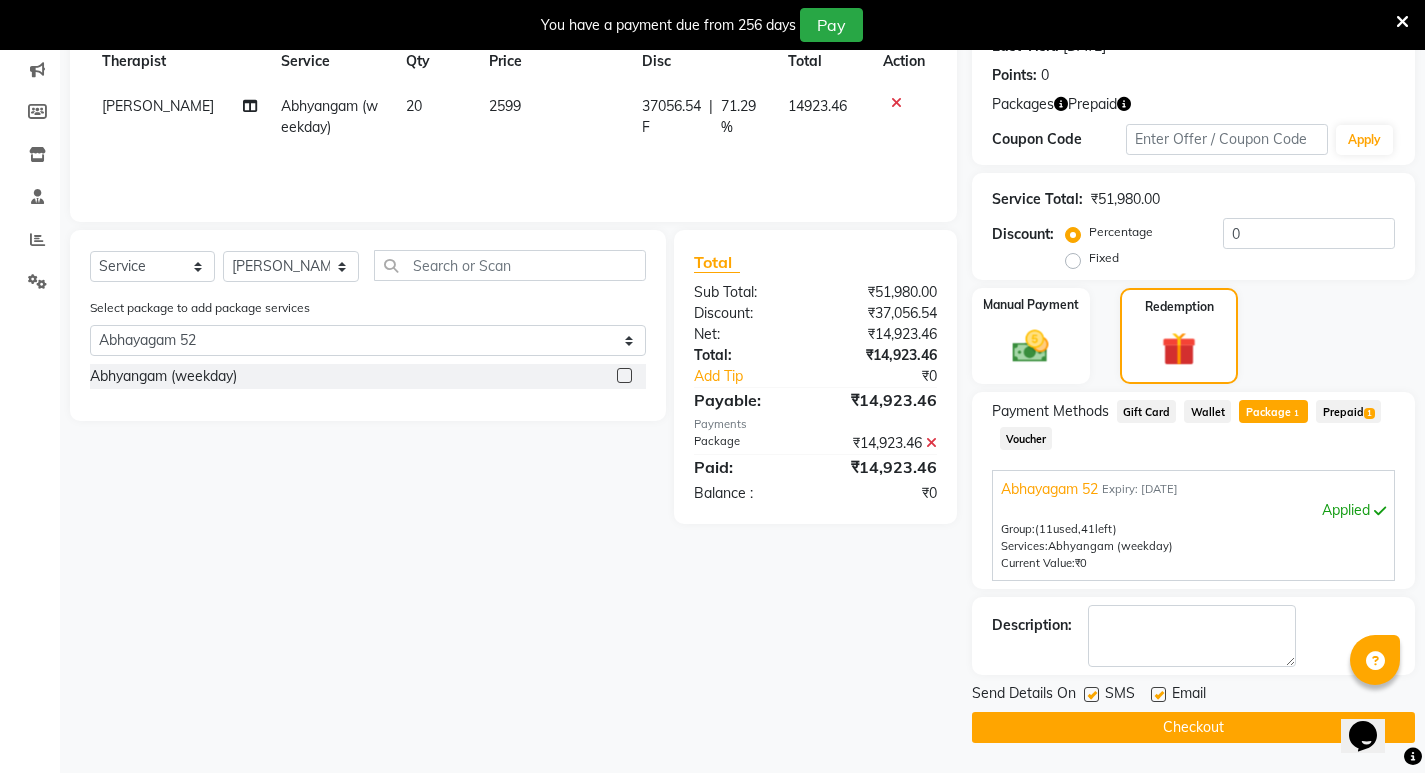click 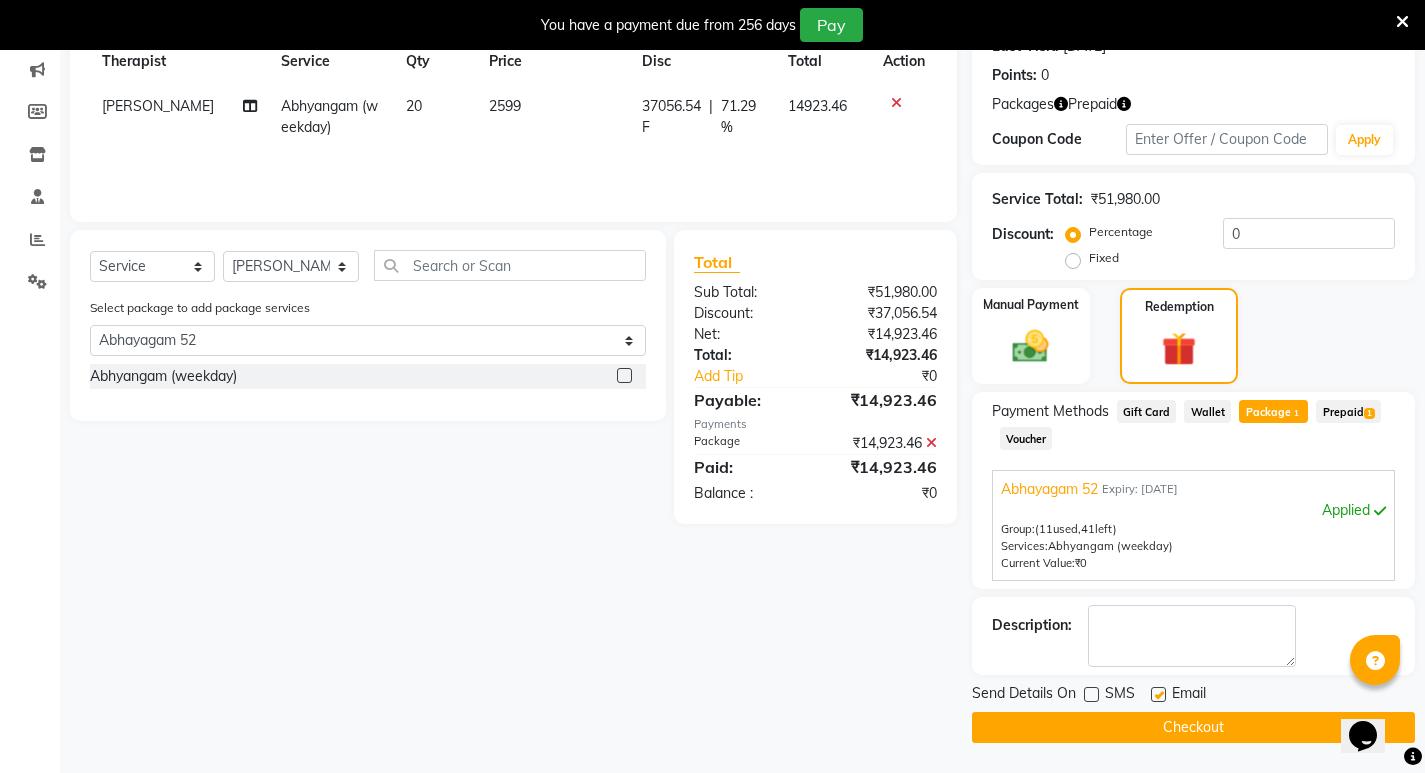 click on "Email" 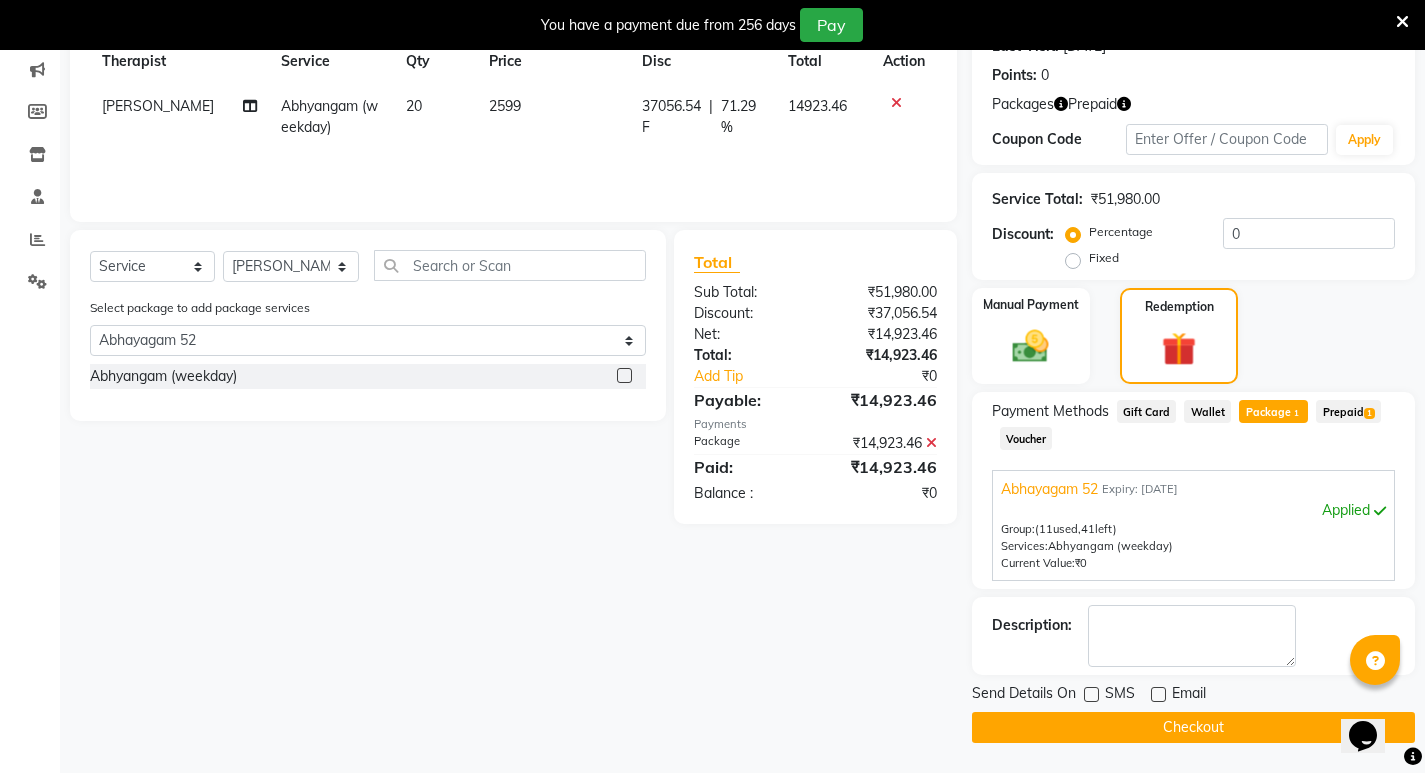 click on "Checkout" 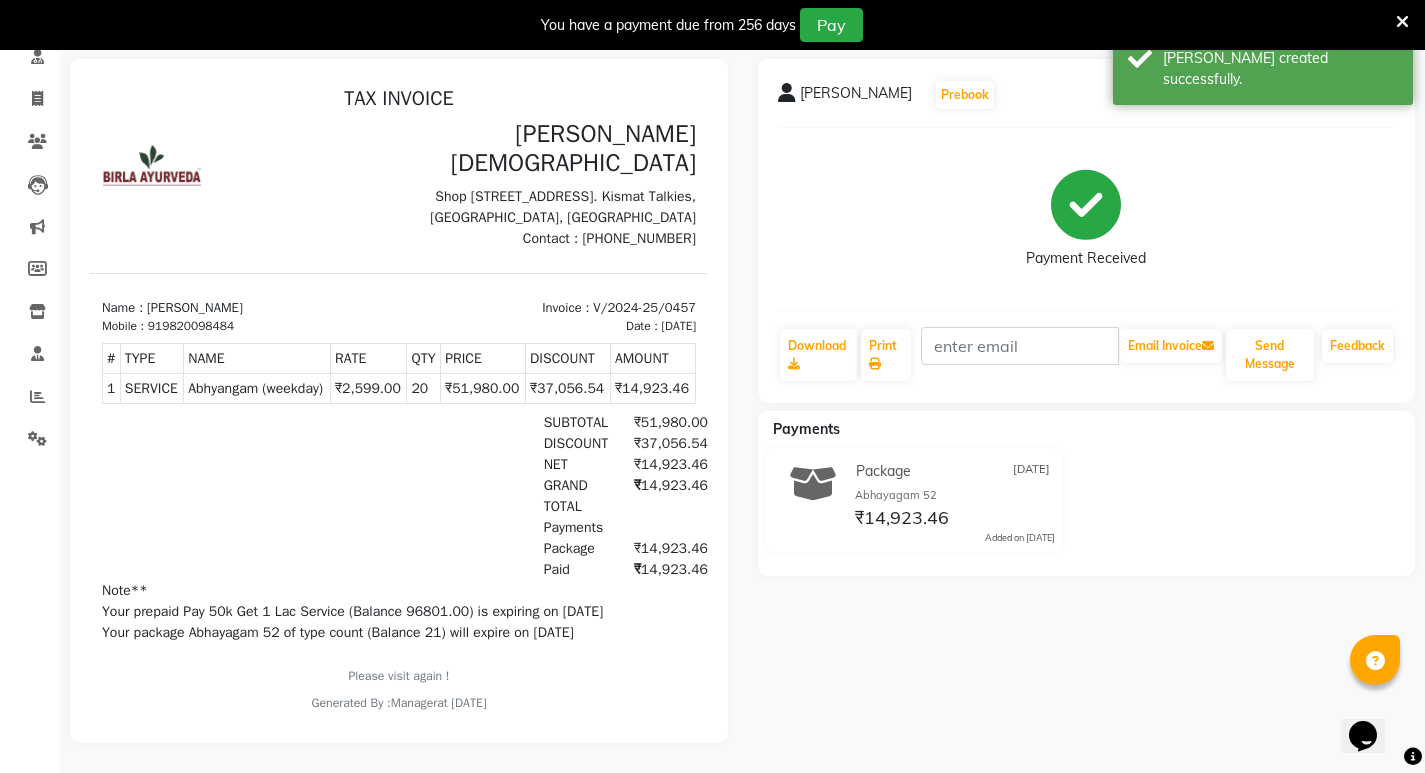 scroll, scrollTop: 0, scrollLeft: 0, axis: both 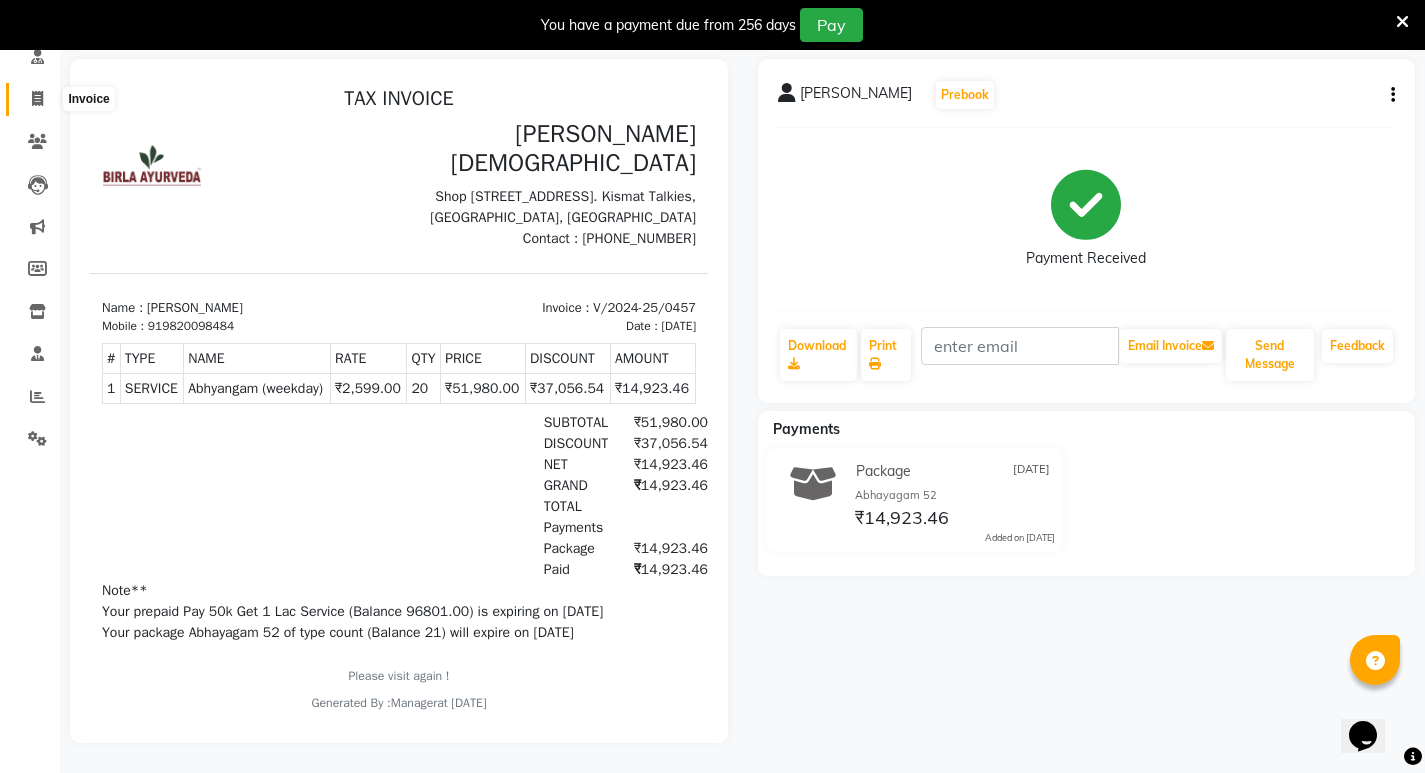 click 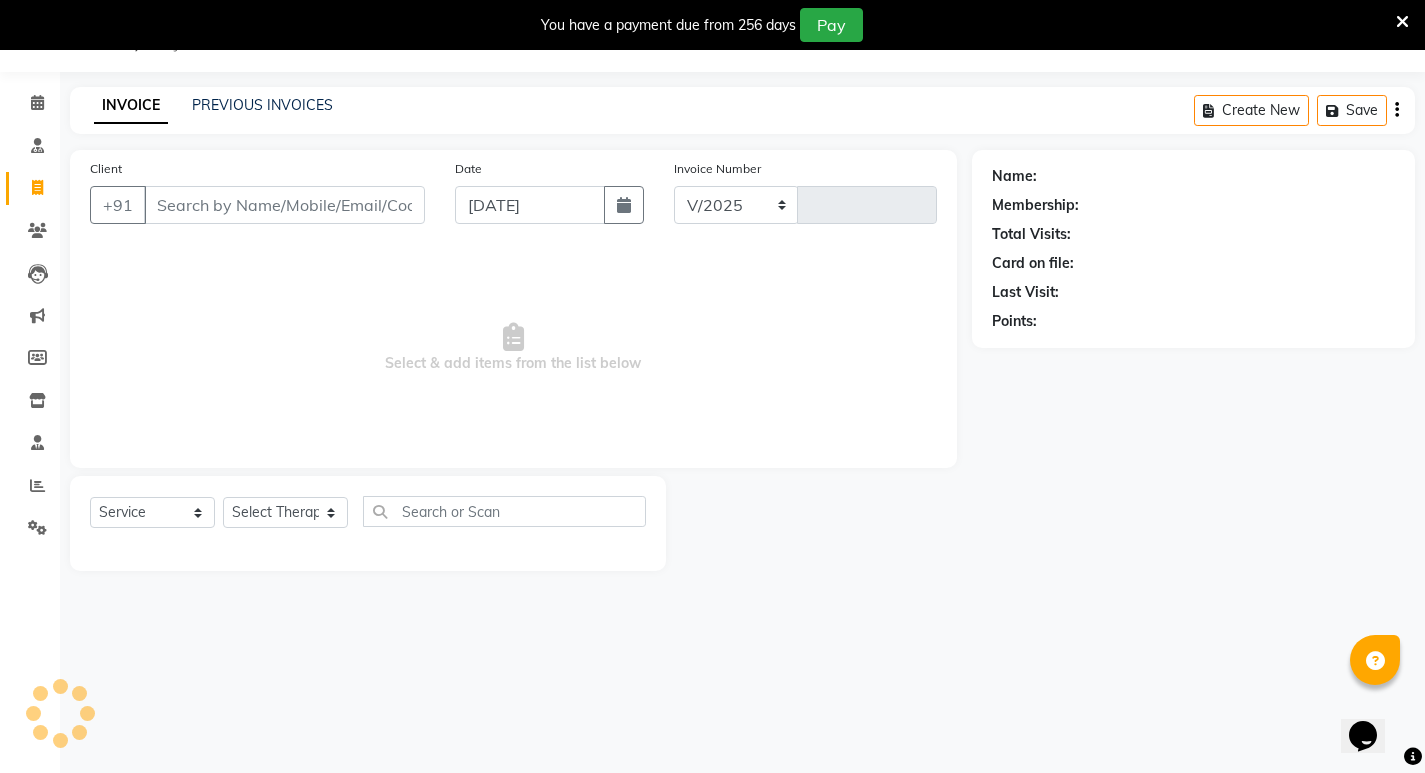 select on "6818" 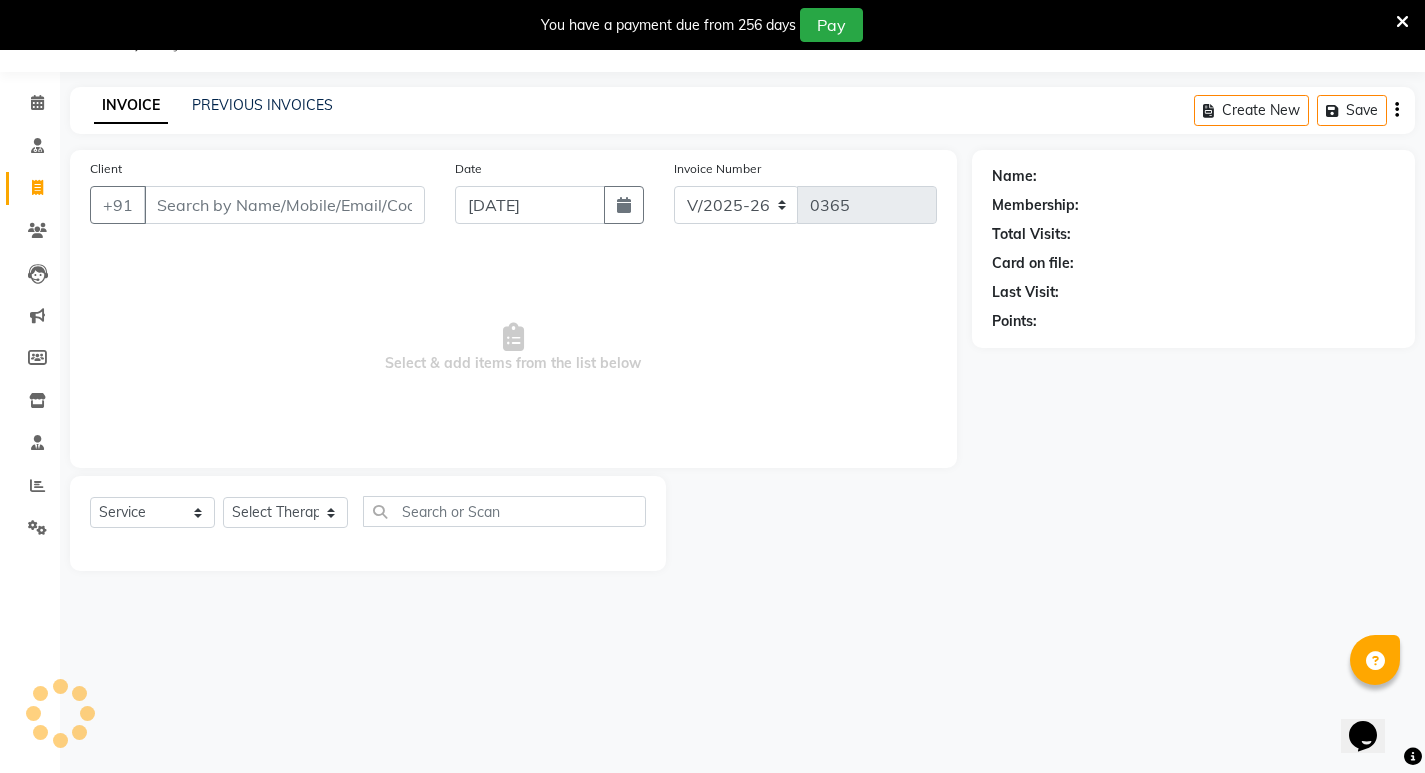 scroll, scrollTop: 50, scrollLeft: 0, axis: vertical 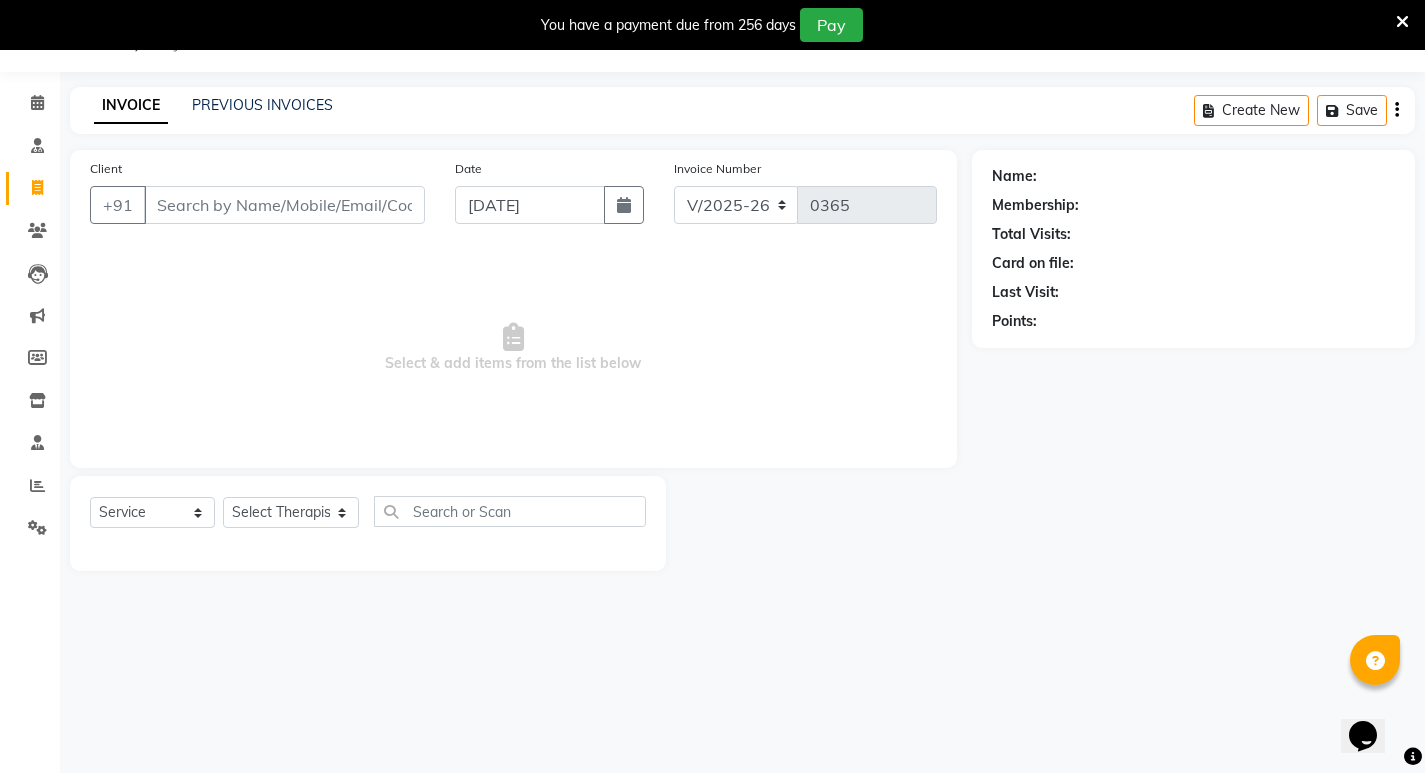 click on "Client" at bounding box center [284, 205] 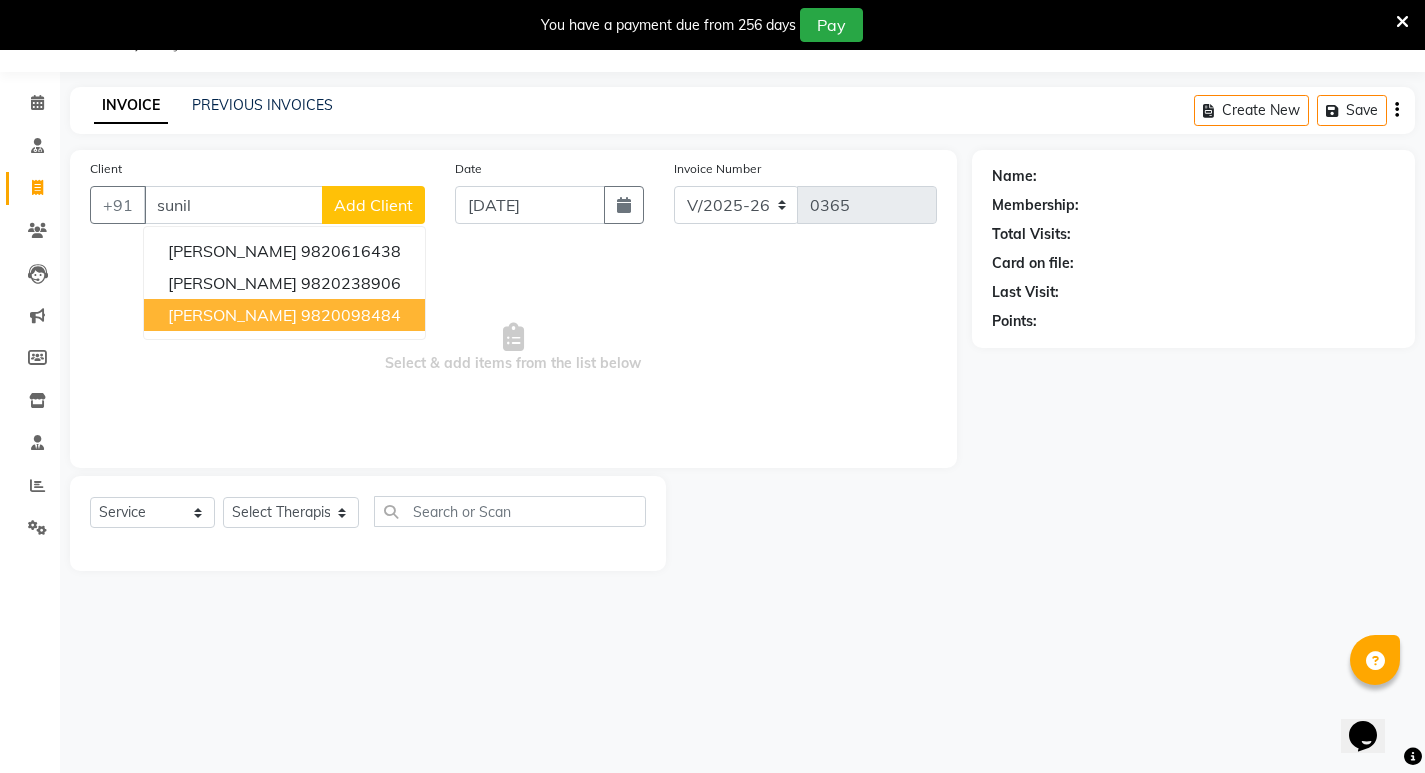 click on "[PERSON_NAME]" at bounding box center [232, 315] 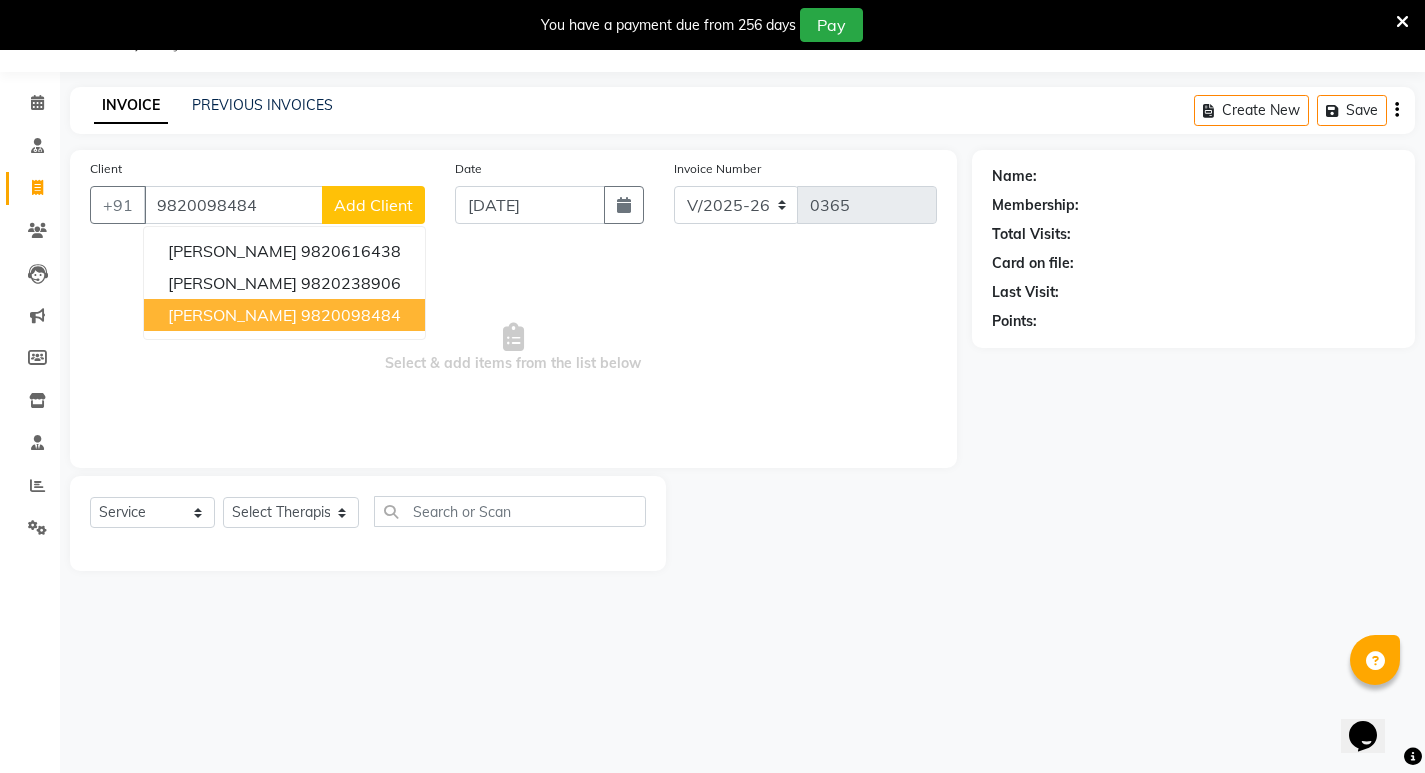 type on "9820098484" 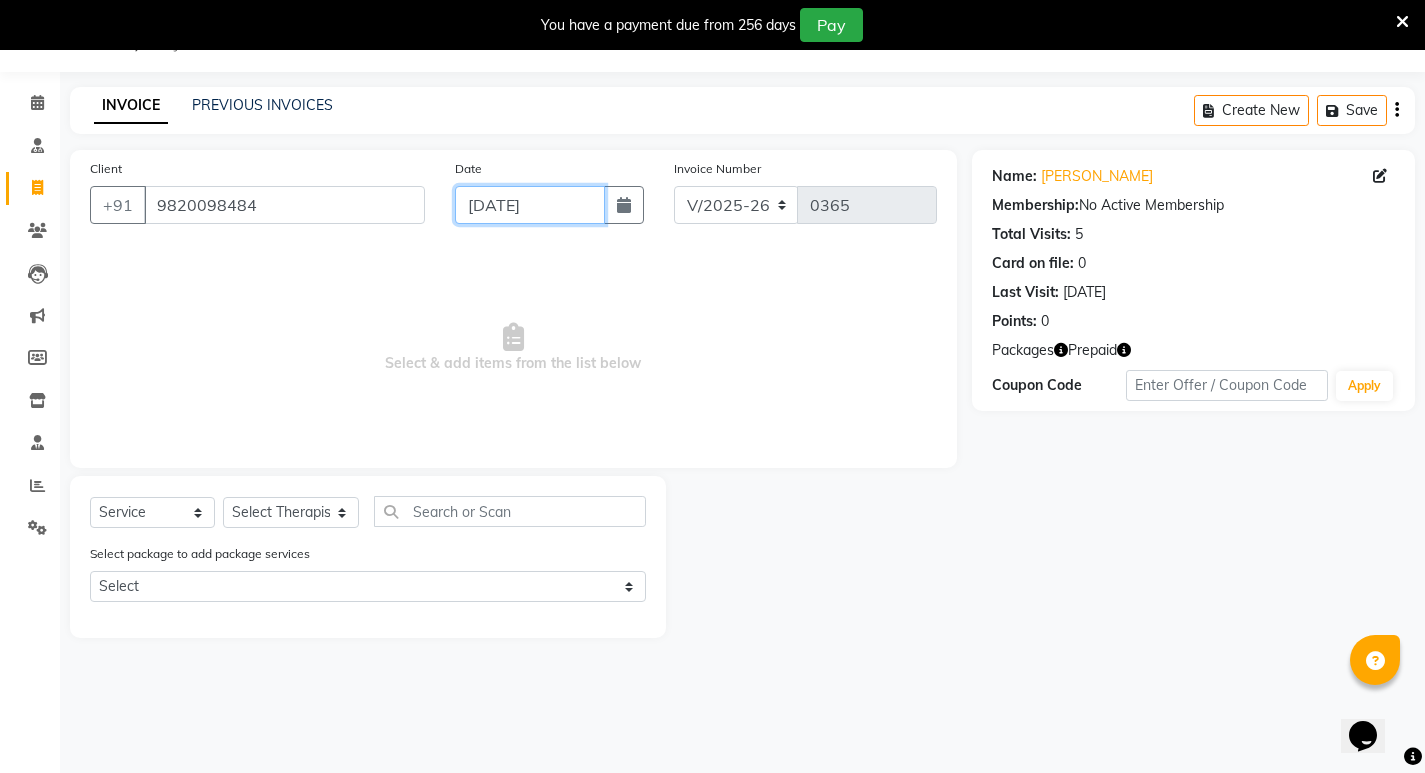 click on "[DATE]" 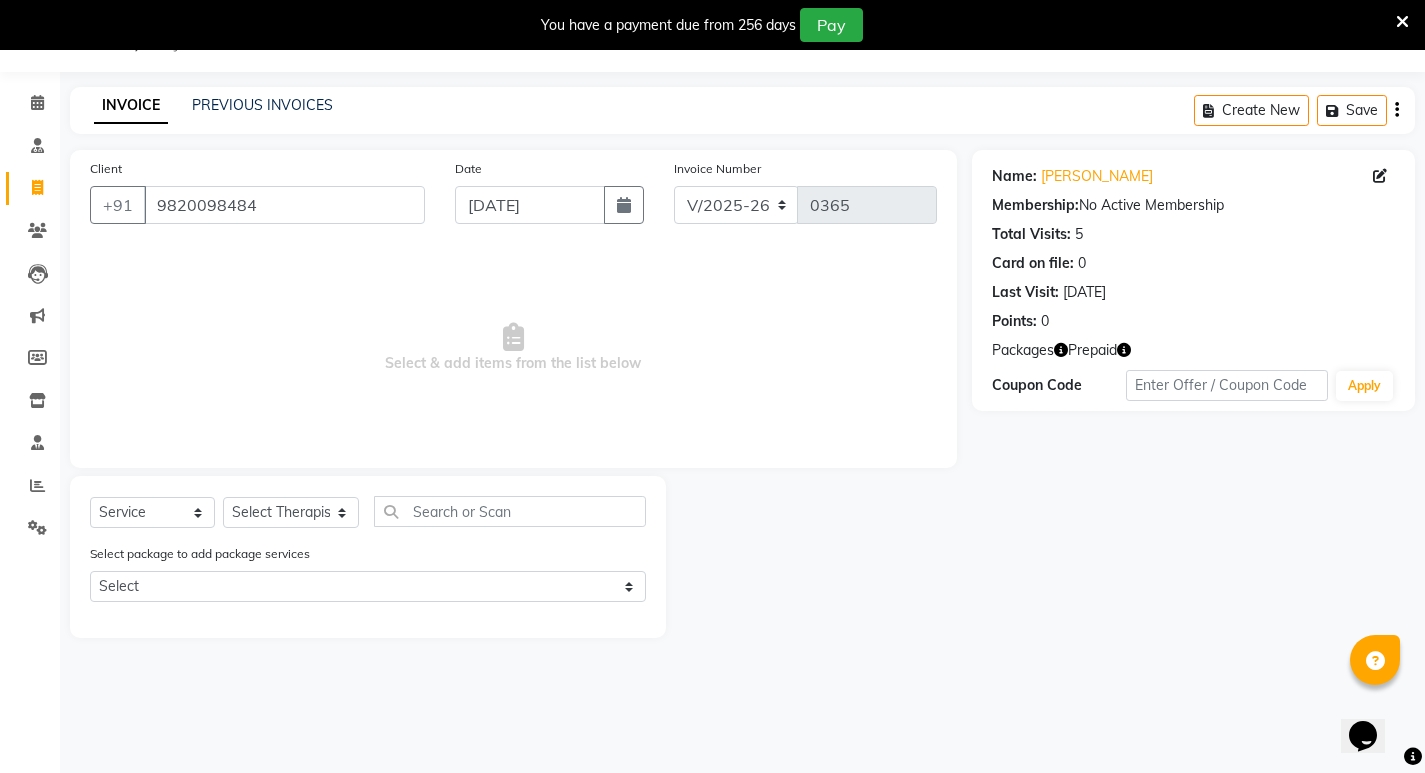 select on "7" 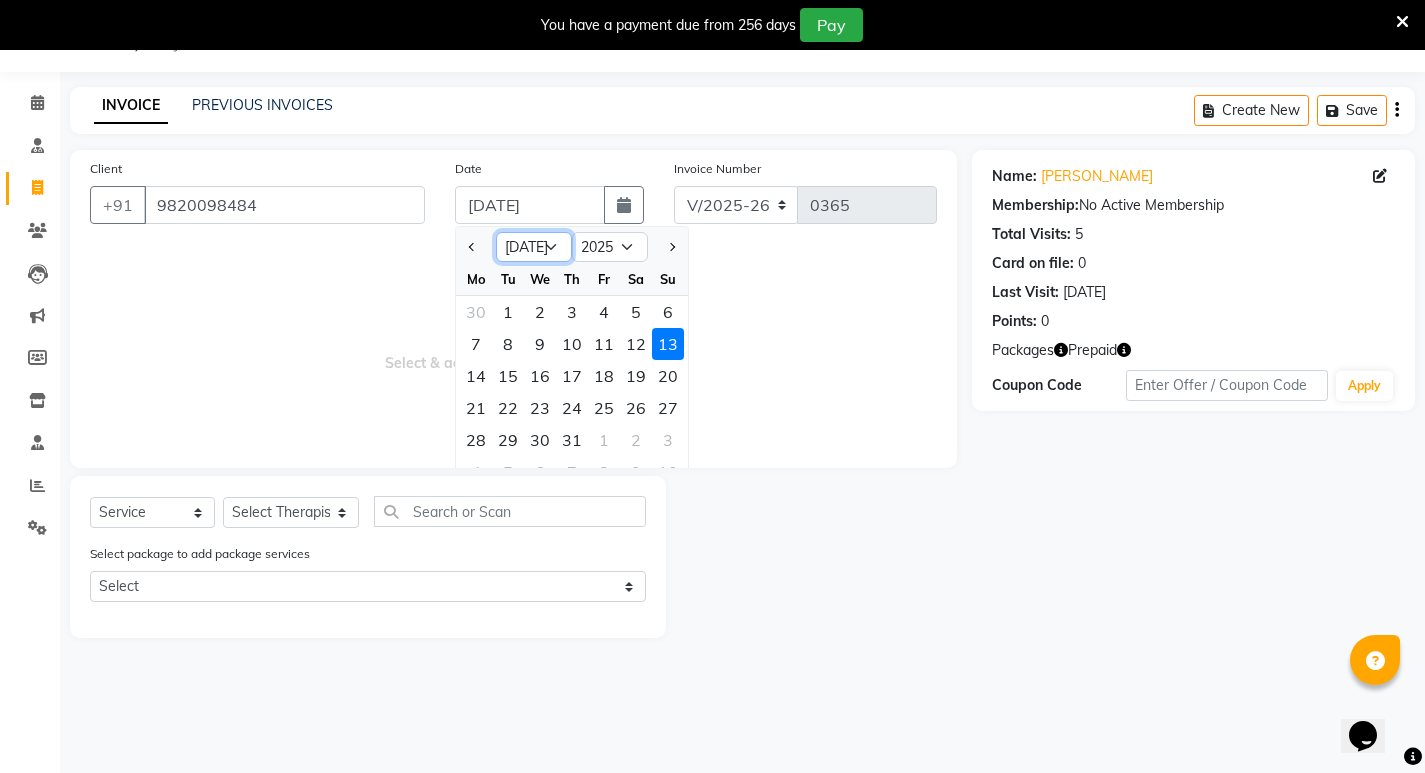 click on "Jan Feb Mar Apr May Jun [DATE] Aug Sep Oct Nov Dec" 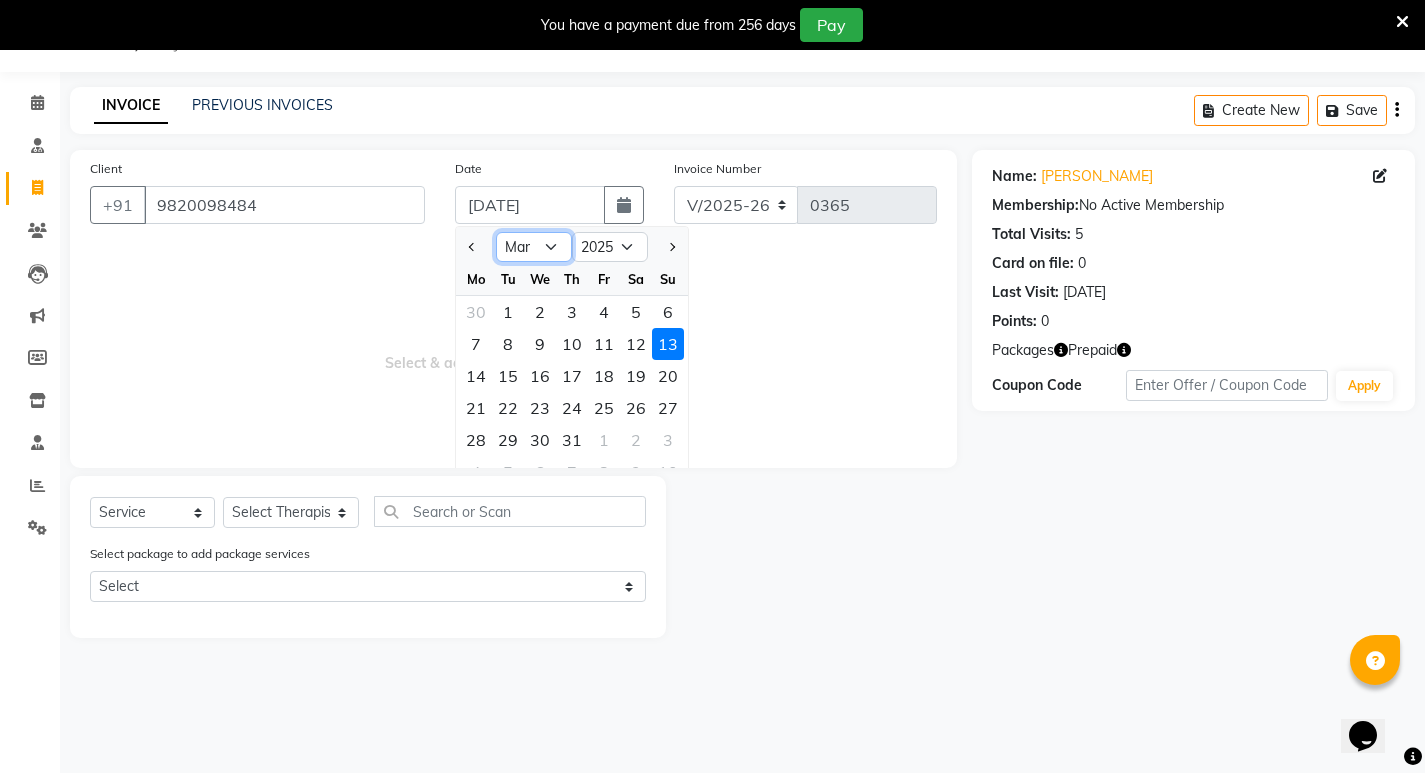 click on "Jan Feb Mar Apr May Jun [DATE] Aug Sep Oct Nov Dec" 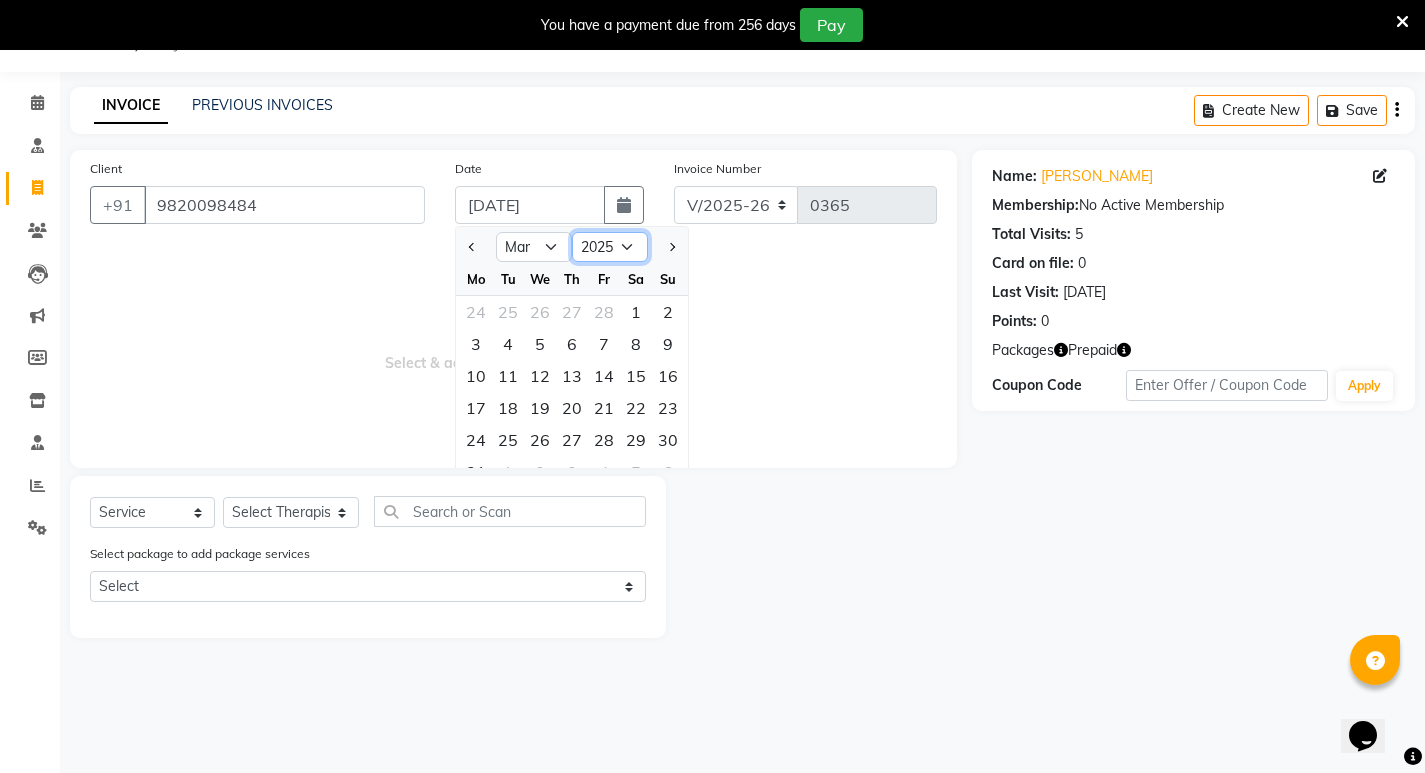 click on "2015 2016 2017 2018 2019 2020 2021 2022 2023 2024 2025 2026 2027 2028 2029 2030 2031 2032 2033 2034 2035" 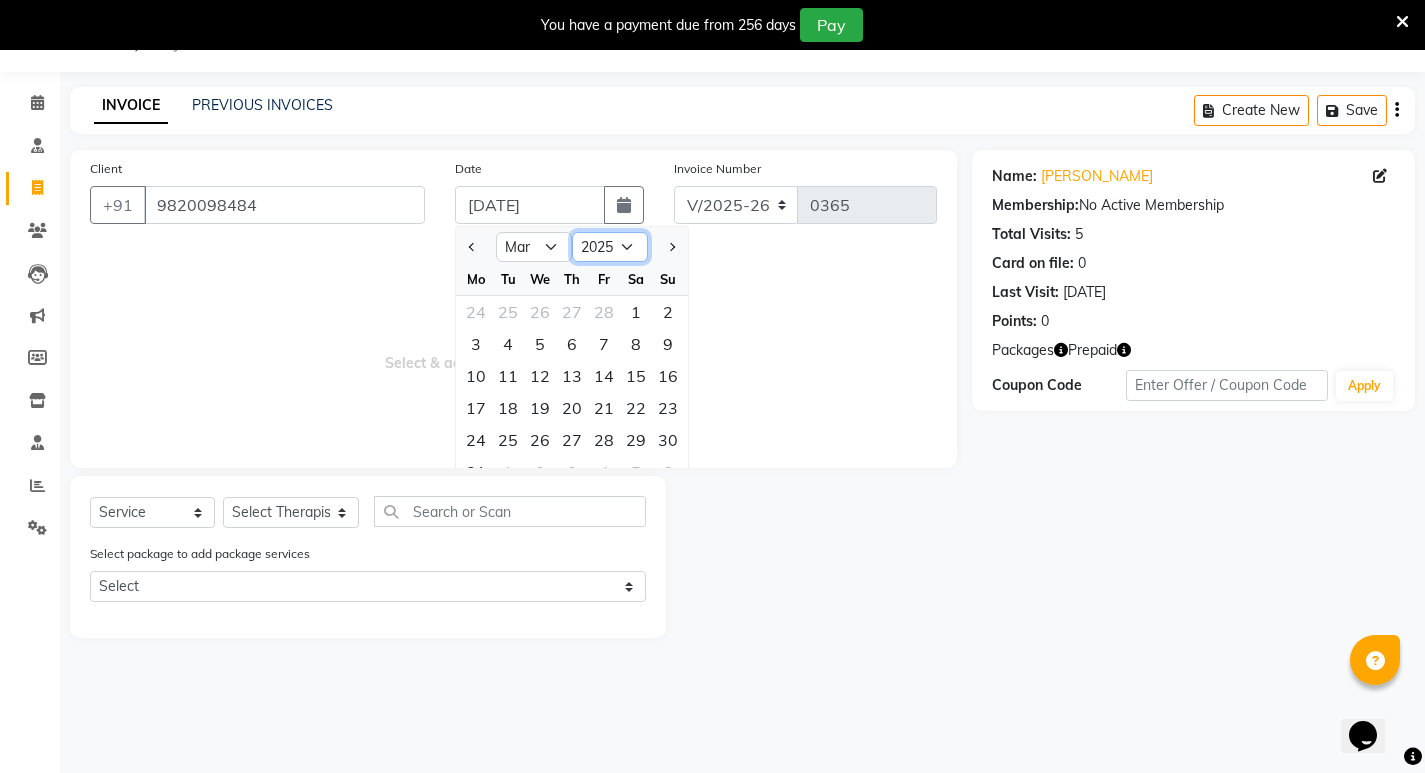 click on "2015 2016 2017 2018 2019 2020 2021 2022 2023 2024 2025 2026 2027 2028 2029 2030 2031 2032 2033 2034 2035" 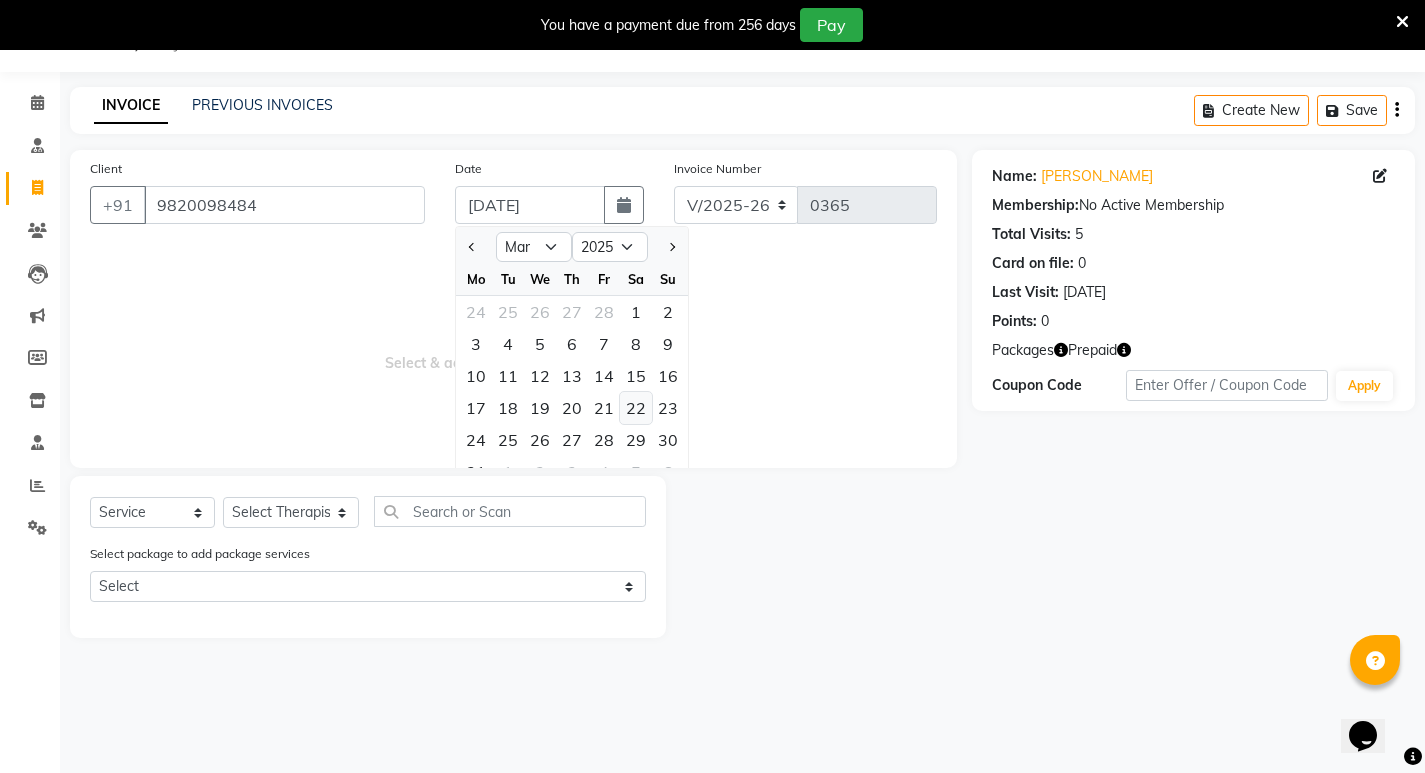 click on "22" 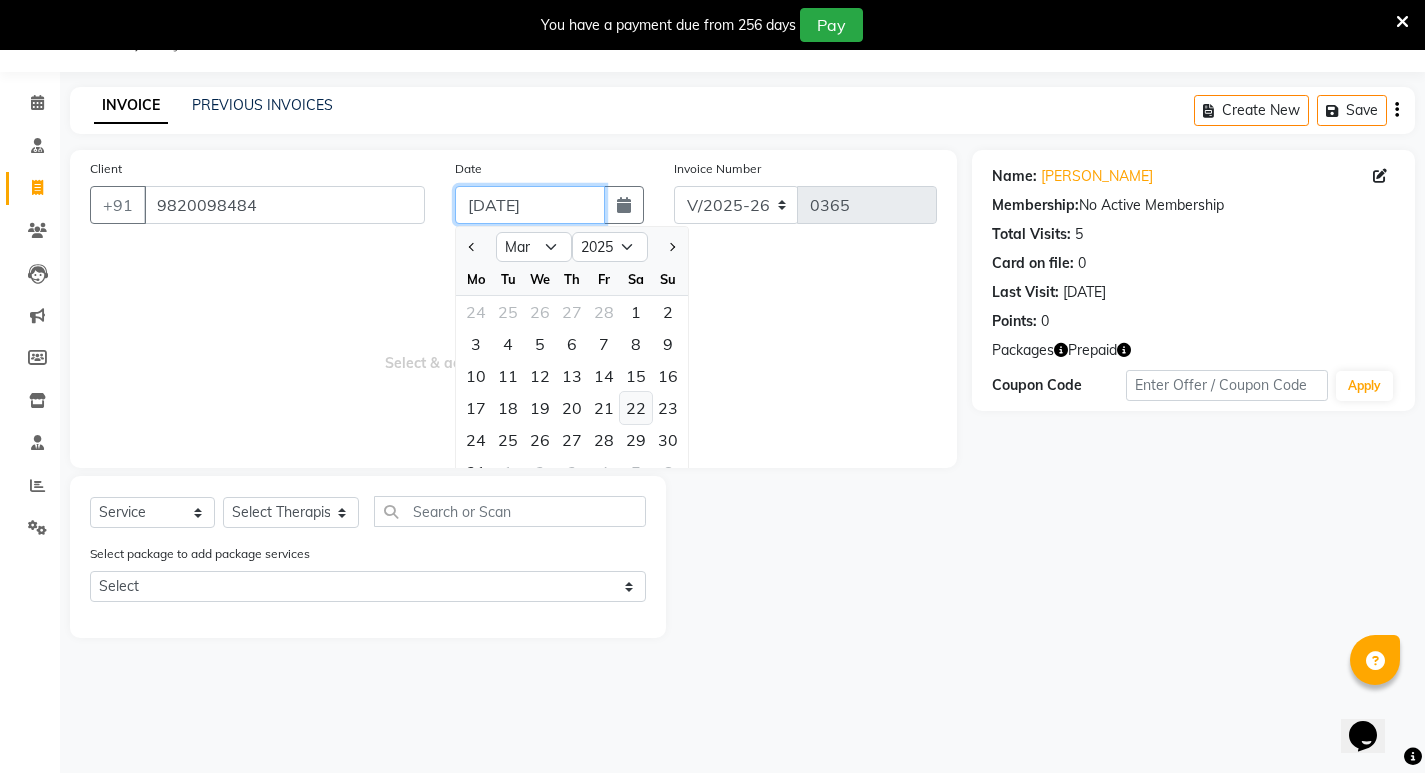 type on "[DATE]" 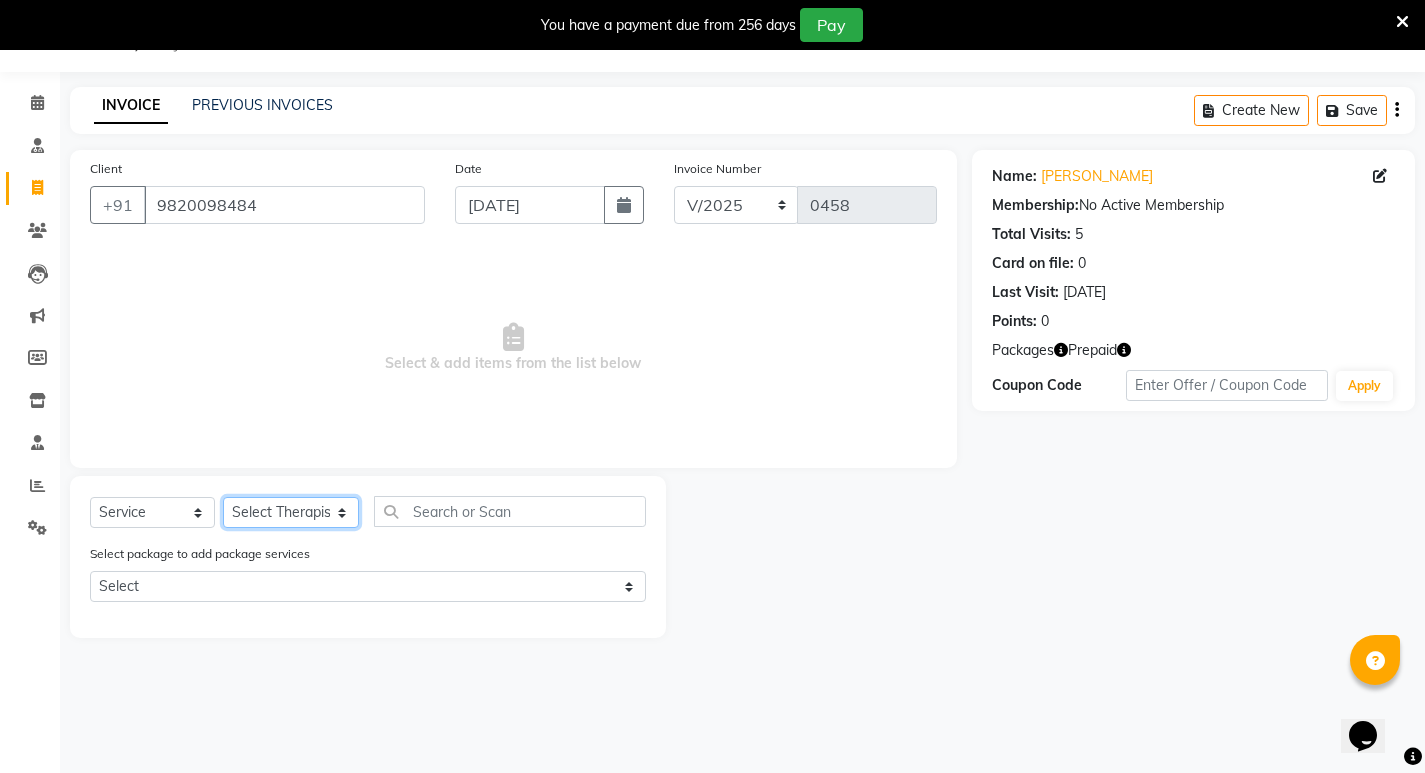 click on "Select Therapist [PERSON_NAME] [PERSON_NAME]  [PERSON_NAME] [PERSON_NAME] Aparna [PERSON_NAME] [PERSON_NAME] Bibina [PERSON_NAME] [PERSON_NAME] Dr. [PERSON_NAME] Dr. [PERSON_NAME] [PERSON_NAME] Dr. [PERSON_NAME] [PERSON_NAME] [PERSON_NAME] Y Gloriya [PERSON_NAME] [PERSON_NAME] [PERSON_NAME] [PERSON_NAME] Manager [PERSON_NAME] Mishra [PERSON_NAME] [PERSON_NAME] G [PERSON_NAME] [PERSON_NAME] K M [PERSON_NAME] K [PERSON_NAME] K K [PERSON_NAME] [PERSON_NAME] [PERSON_NAME] Swati [PERSON_NAME] [PERSON_NAME] [PERSON_NAME] Vidya [PERSON_NAME] [PERSON_NAME]" 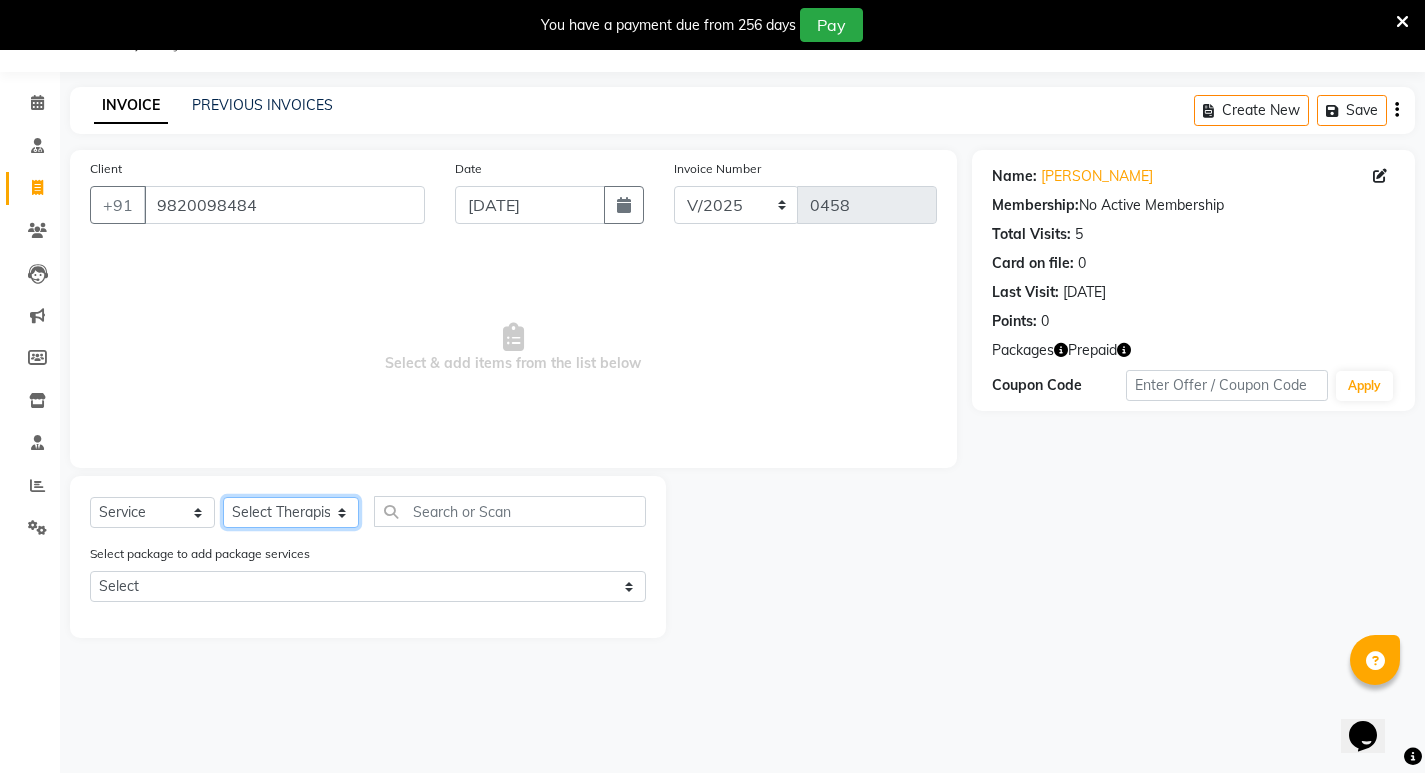 select on "53448" 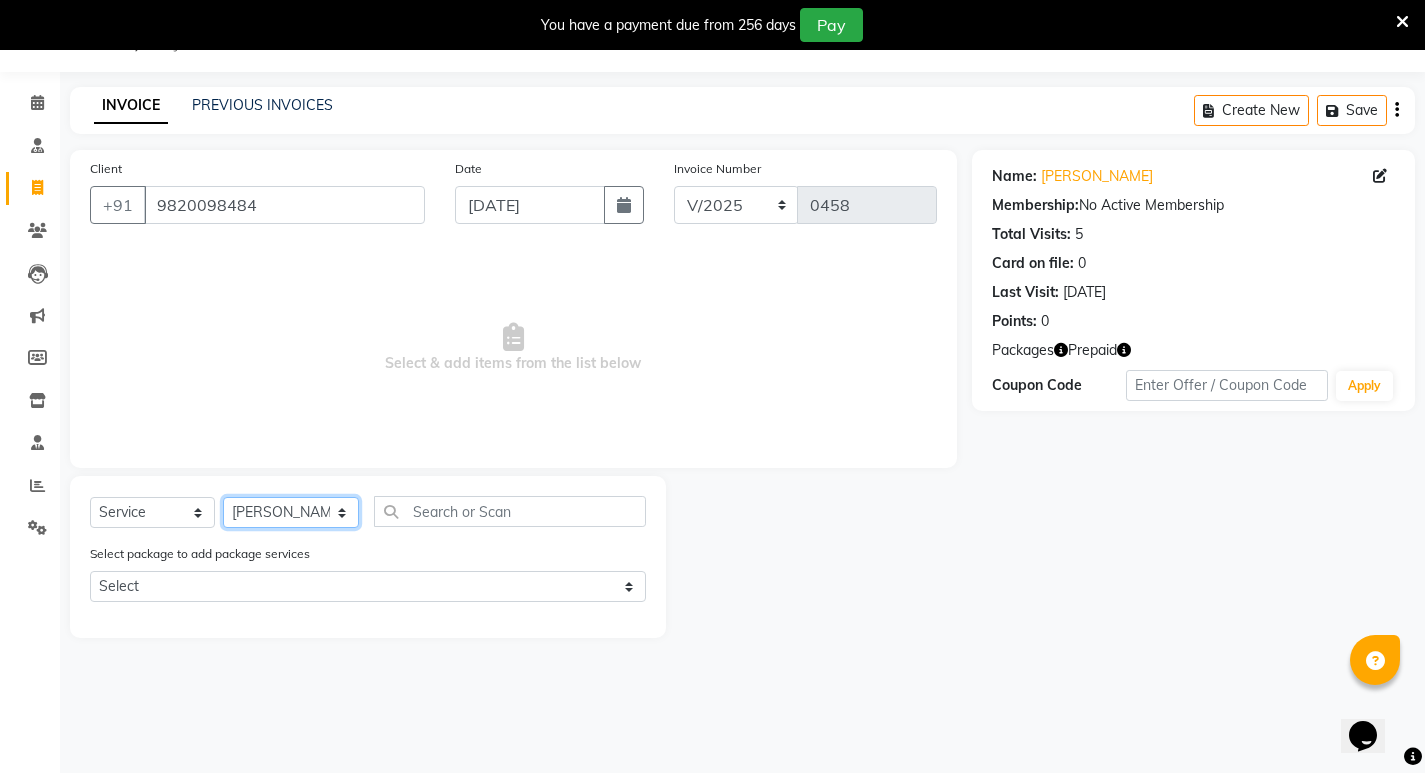 click on "Select Therapist [PERSON_NAME] [PERSON_NAME]  [PERSON_NAME] [PERSON_NAME] Aparna [PERSON_NAME] [PERSON_NAME] Bibina [PERSON_NAME] [PERSON_NAME] Dr. [PERSON_NAME] Dr. [PERSON_NAME] [PERSON_NAME] Dr. [PERSON_NAME] [PERSON_NAME] [PERSON_NAME] Y Gloriya [PERSON_NAME] [PERSON_NAME] [PERSON_NAME] [PERSON_NAME] Manager [PERSON_NAME] Mishra [PERSON_NAME] [PERSON_NAME] G [PERSON_NAME] [PERSON_NAME] K M [PERSON_NAME] K [PERSON_NAME] K K [PERSON_NAME] [PERSON_NAME] [PERSON_NAME] Swati [PERSON_NAME] [PERSON_NAME] [PERSON_NAME] Vidya [PERSON_NAME] [PERSON_NAME]" 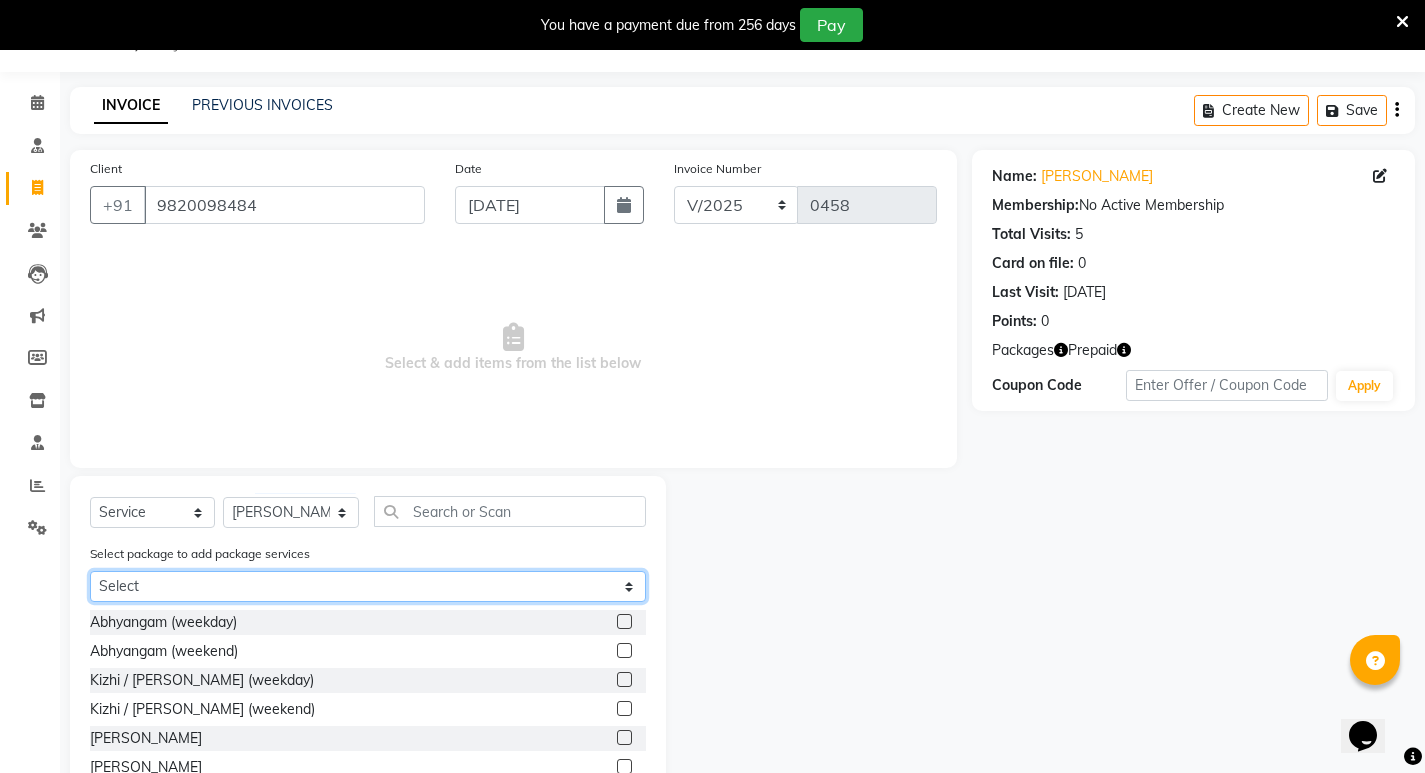 click on "Select Abhayagam 52" 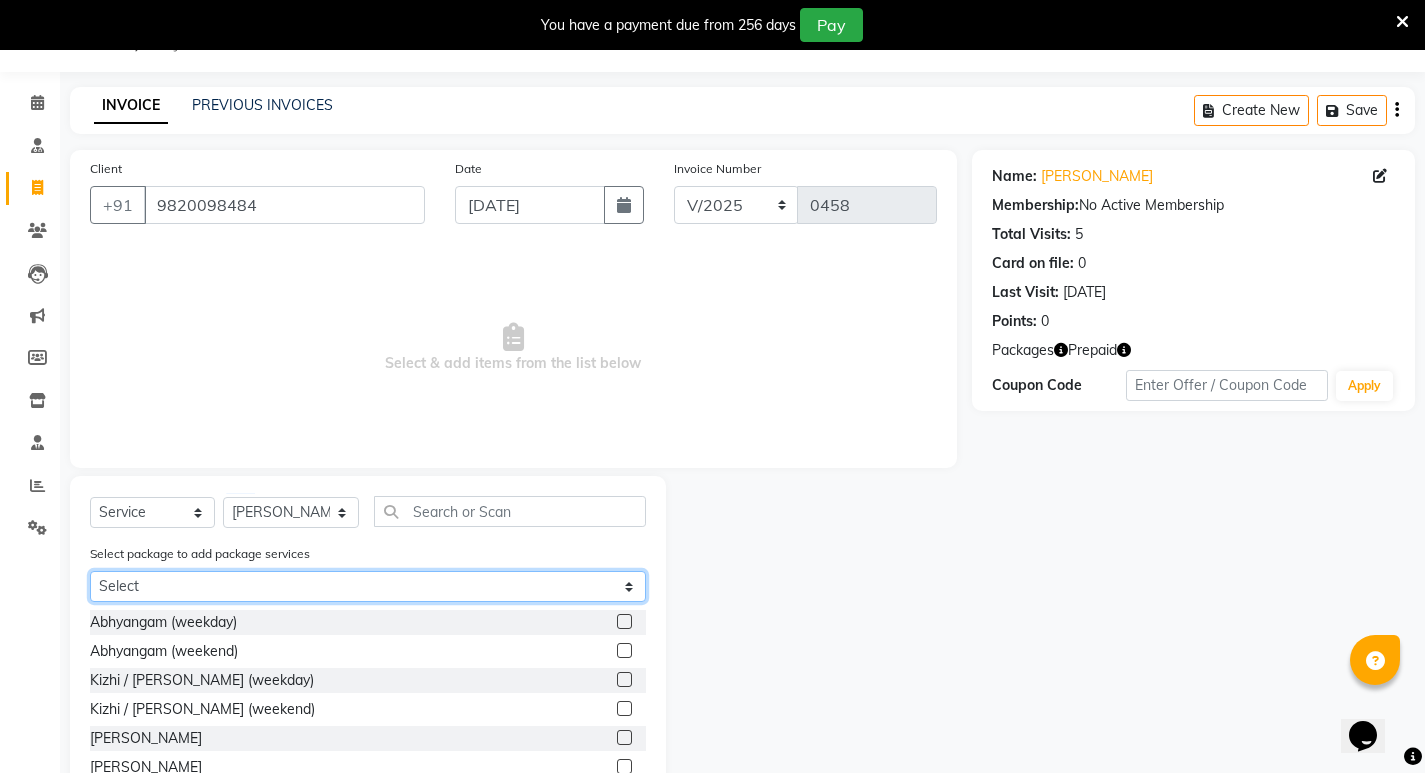 select on "1: Object" 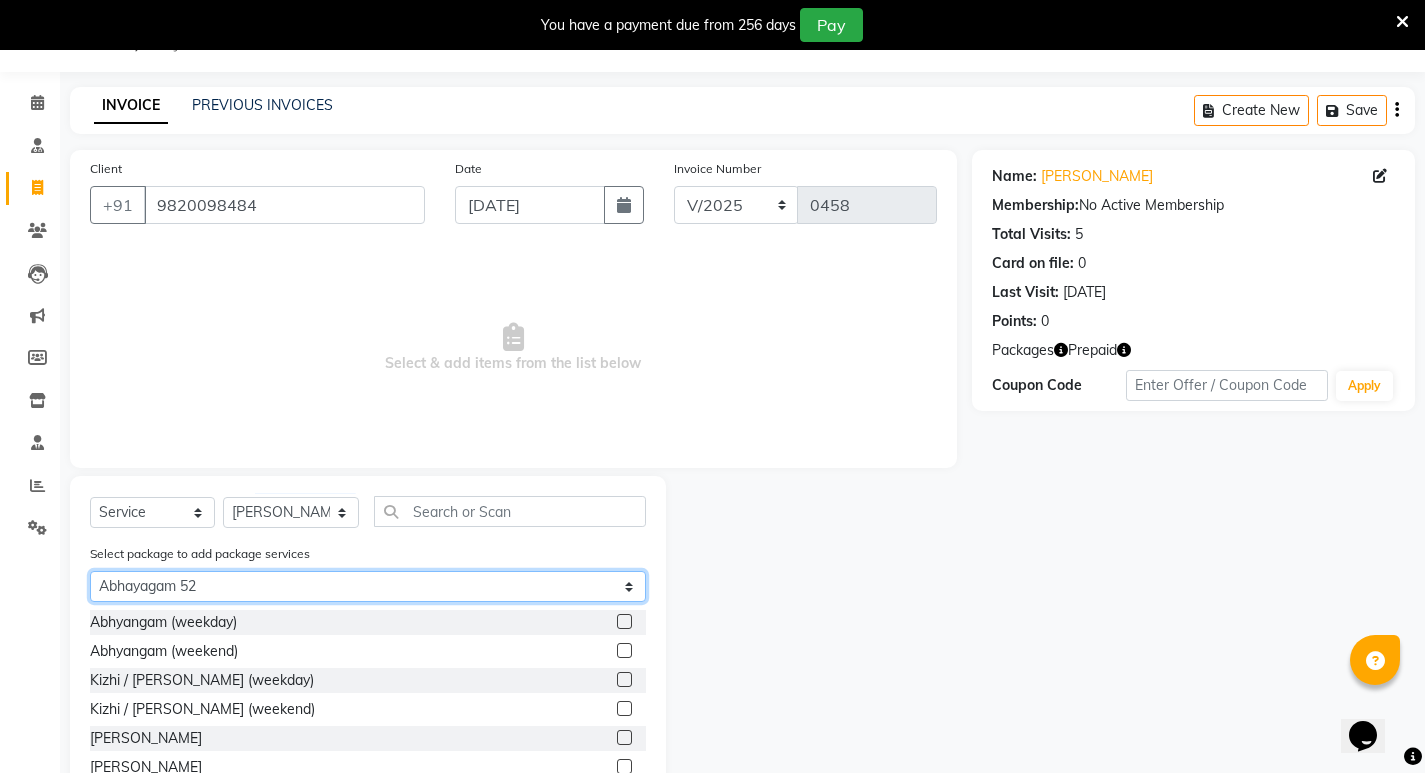 click on "Select Abhayagam 52" 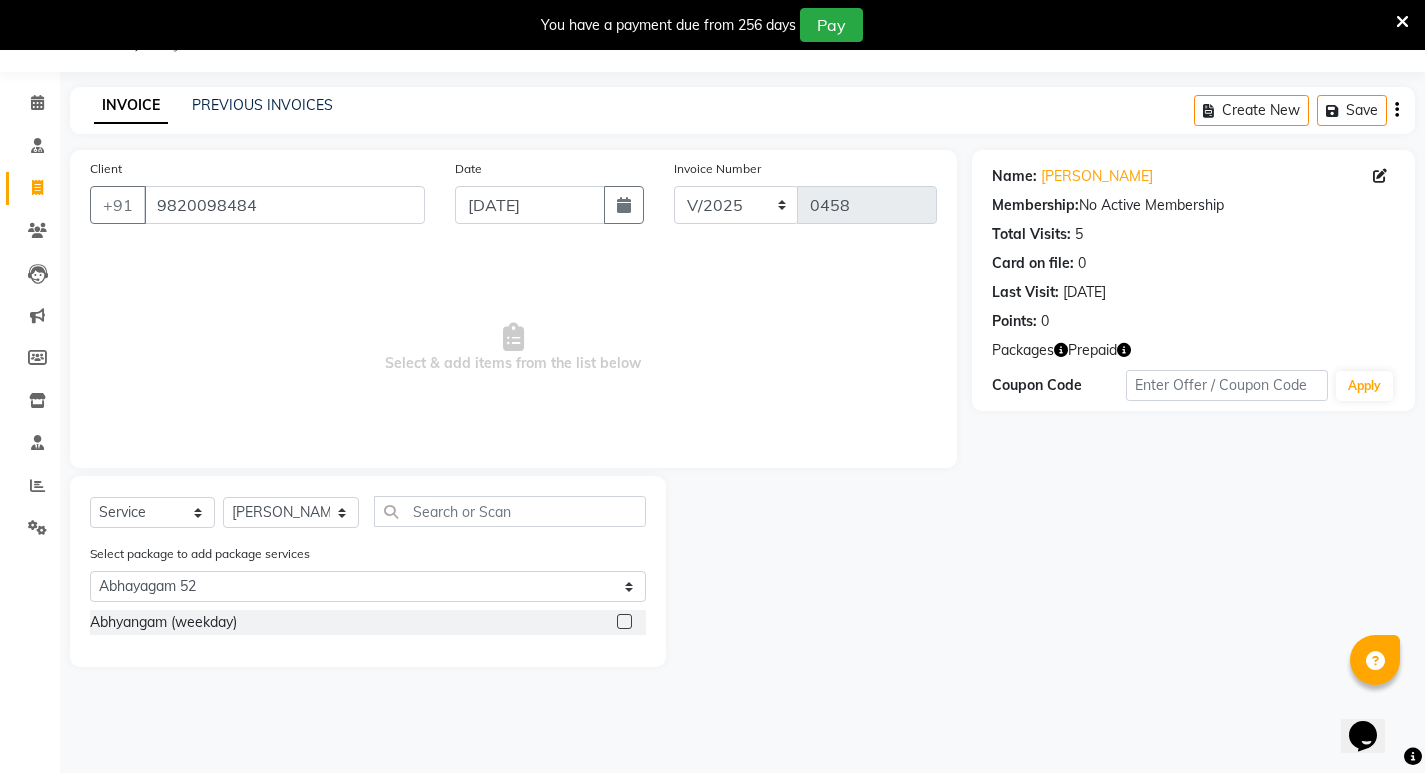 click 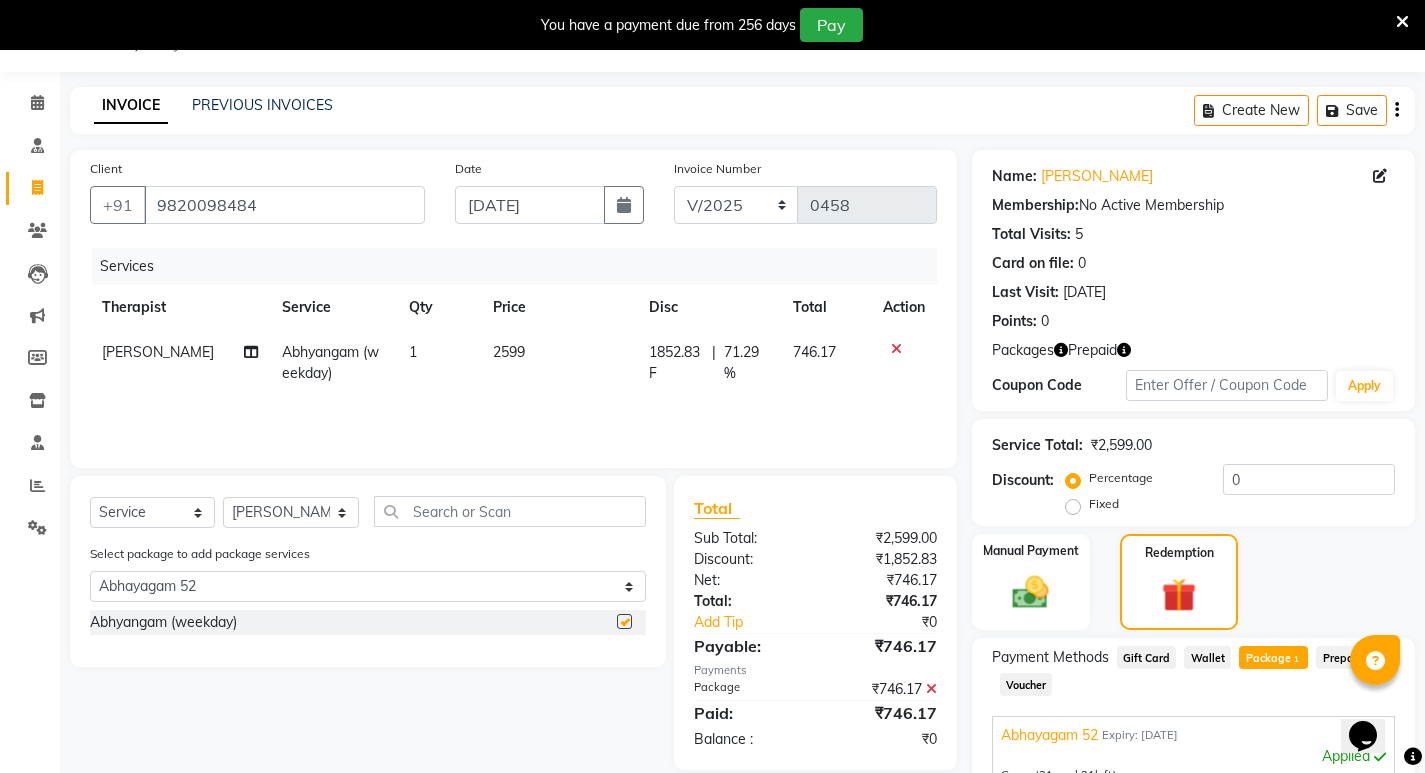 checkbox on "false" 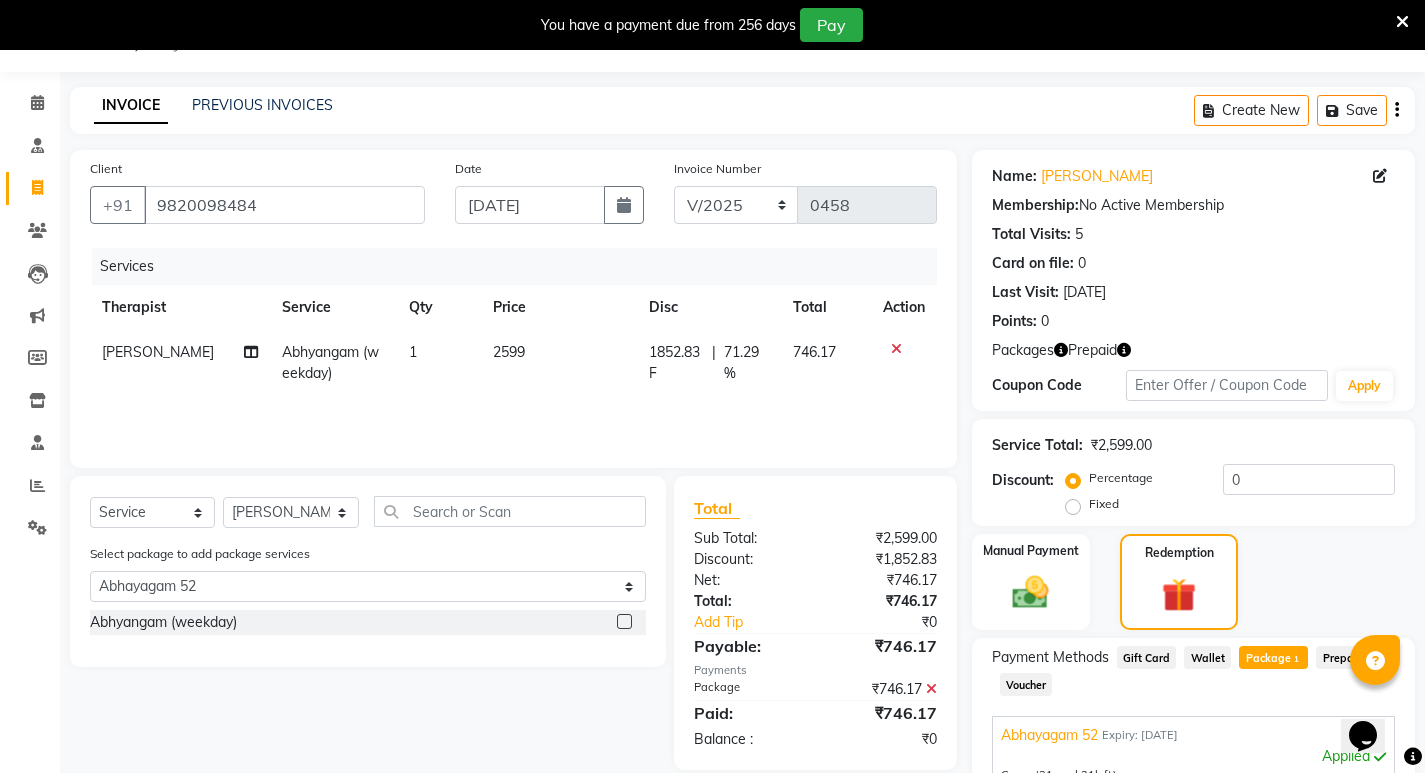 click on "1" 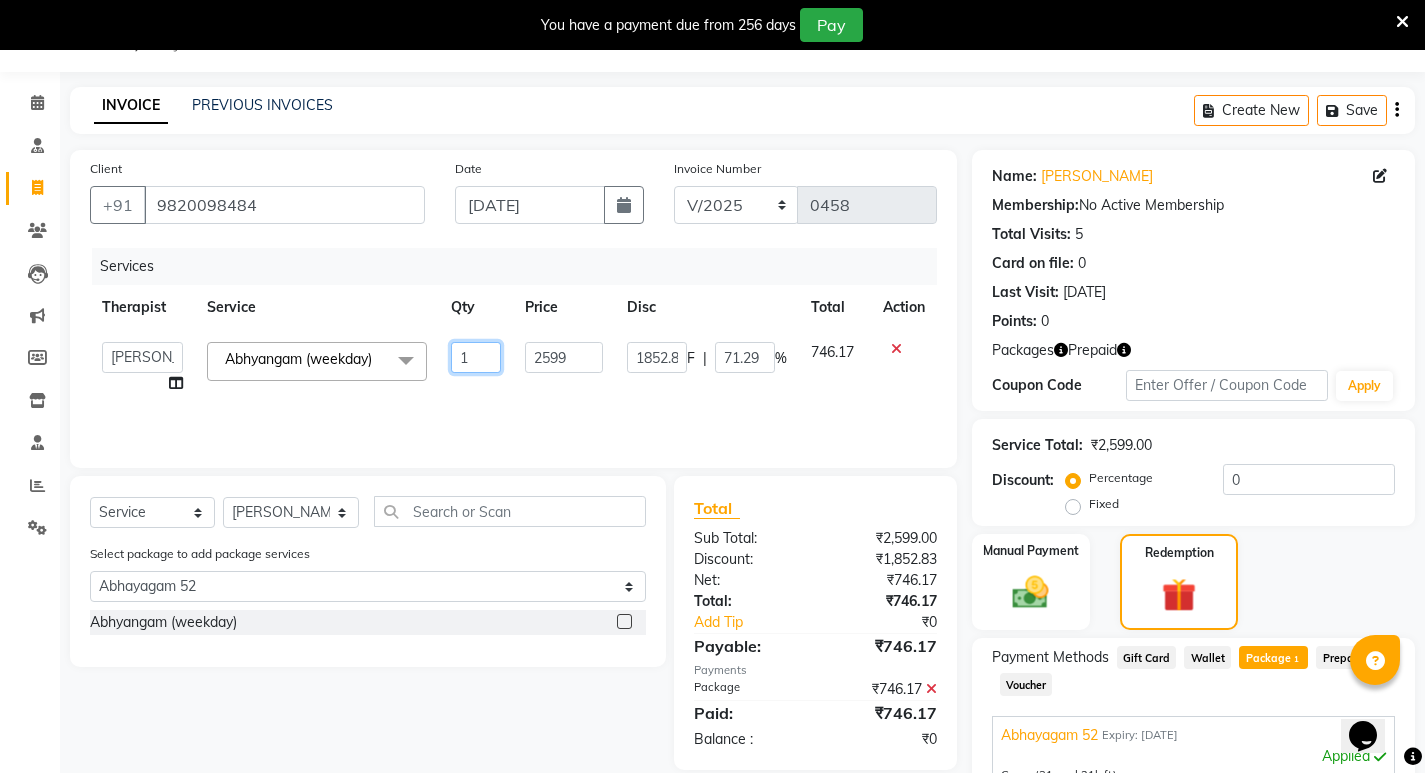 drag, startPoint x: 472, startPoint y: 361, endPoint x: 459, endPoint y: 337, distance: 27.294687 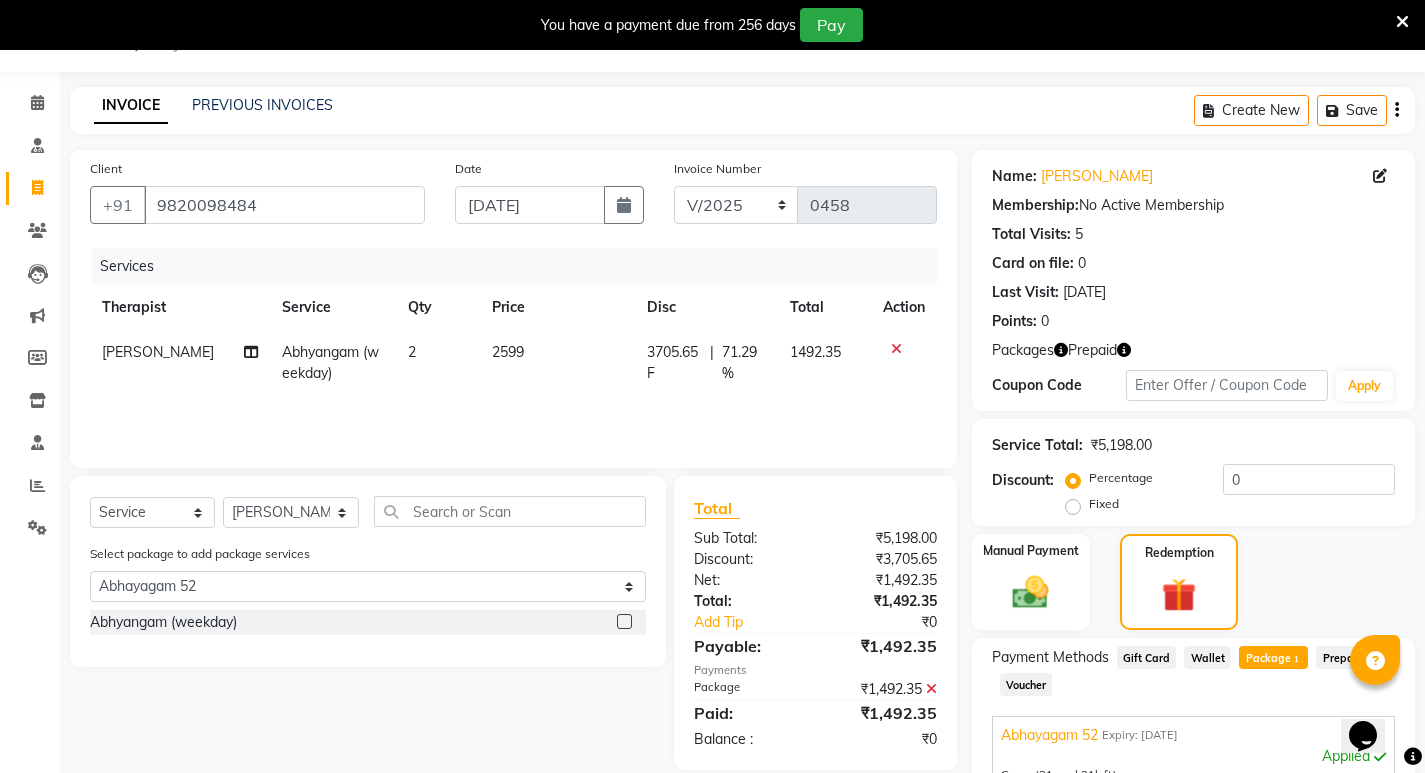 click on "Services Therapist Service Qty Price Disc Total Action [PERSON_NAME] Abhyangam  (weekday) 2 2599 3705.65 F | 71.29 % 1492.35" 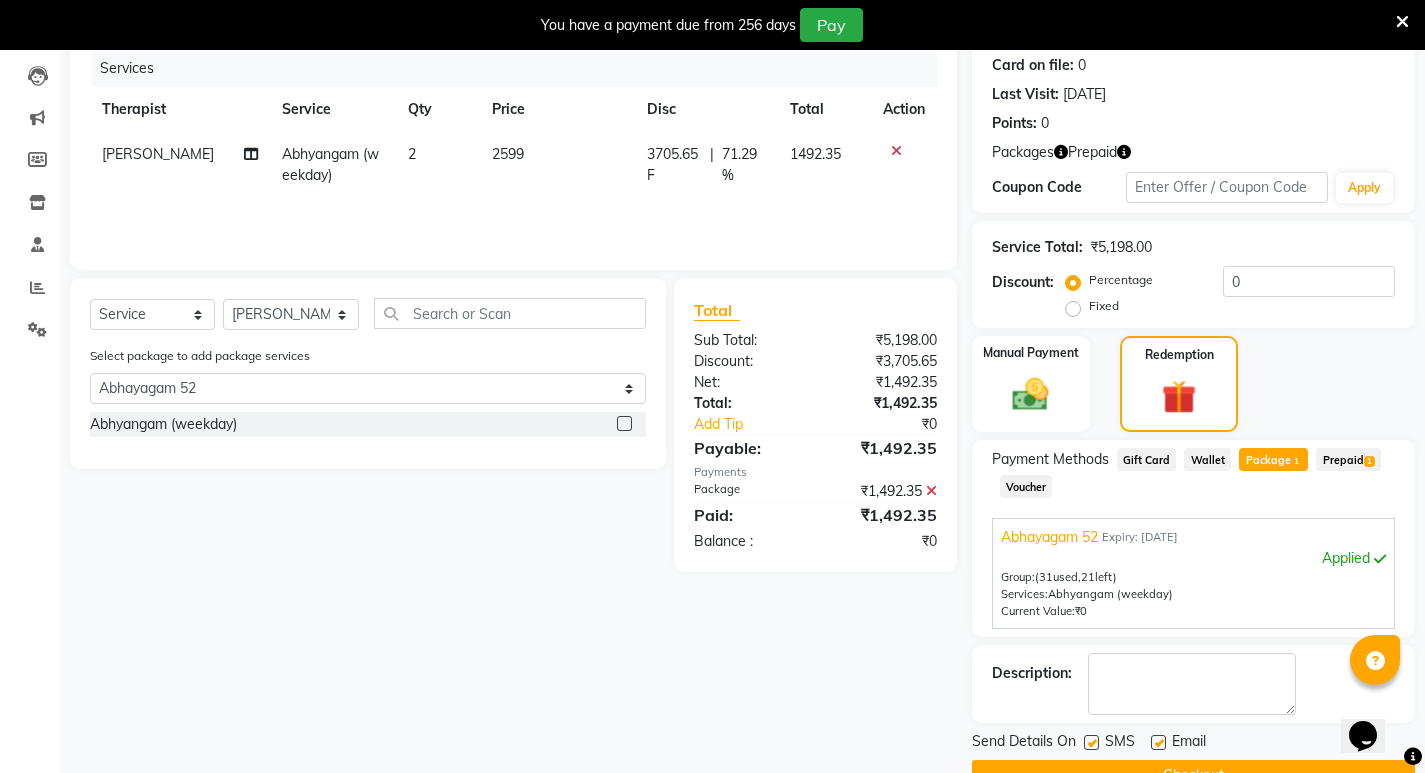 scroll, scrollTop: 250, scrollLeft: 0, axis: vertical 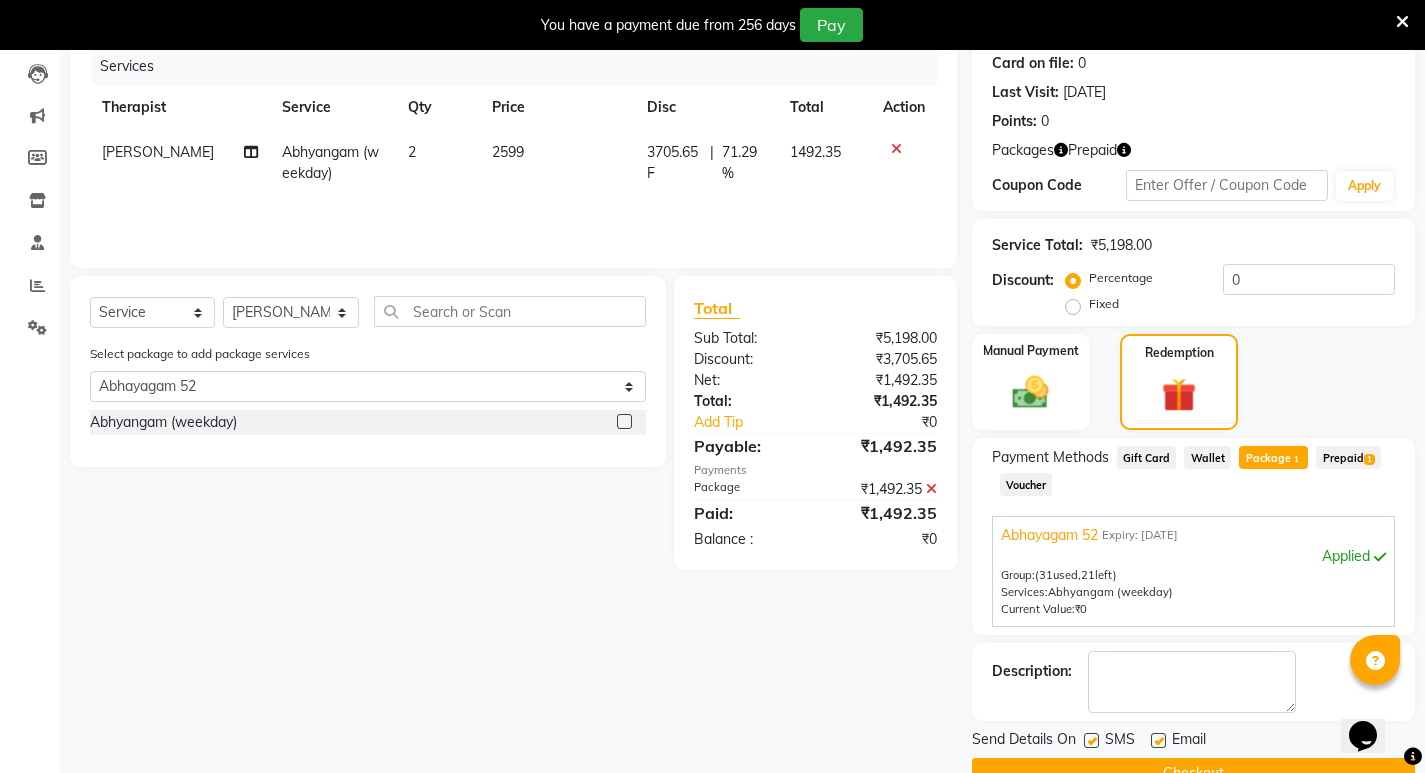 click 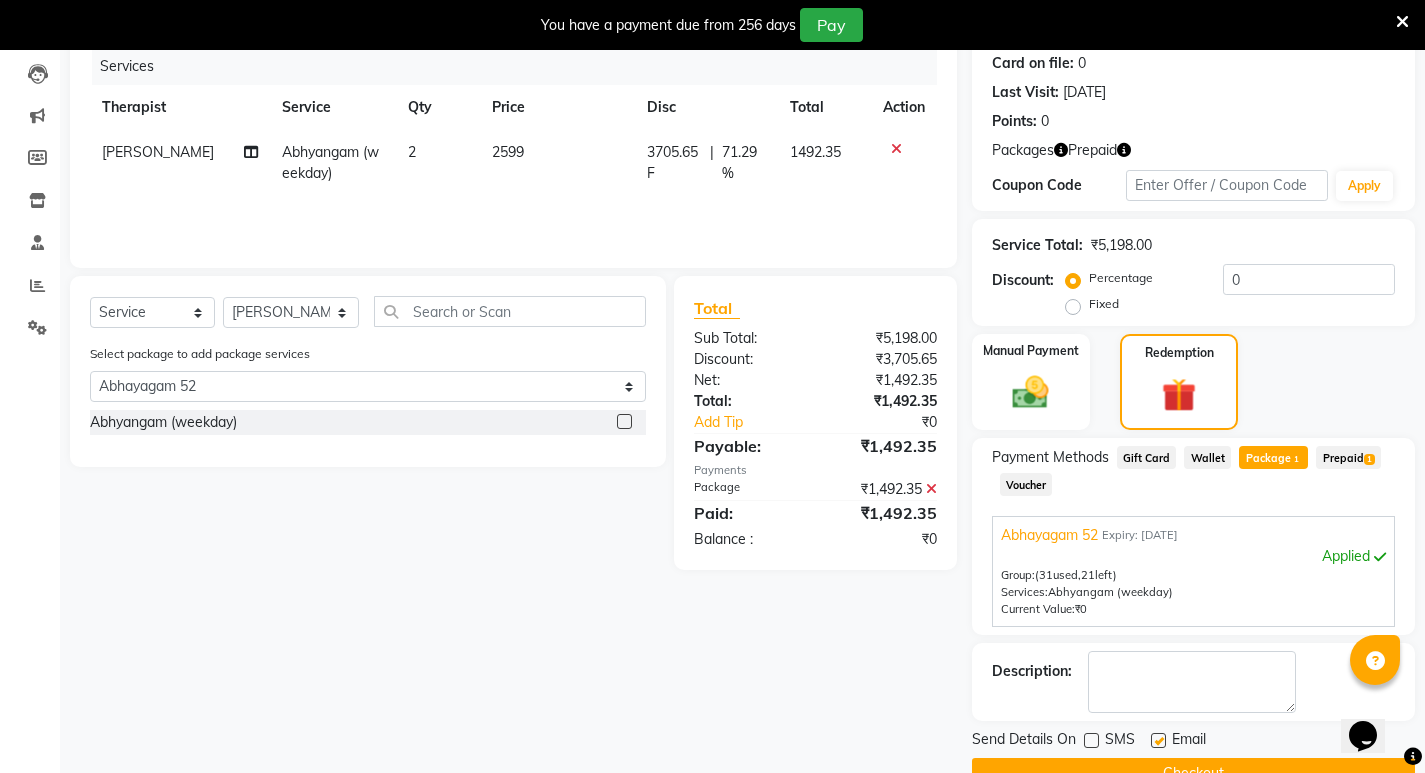 click 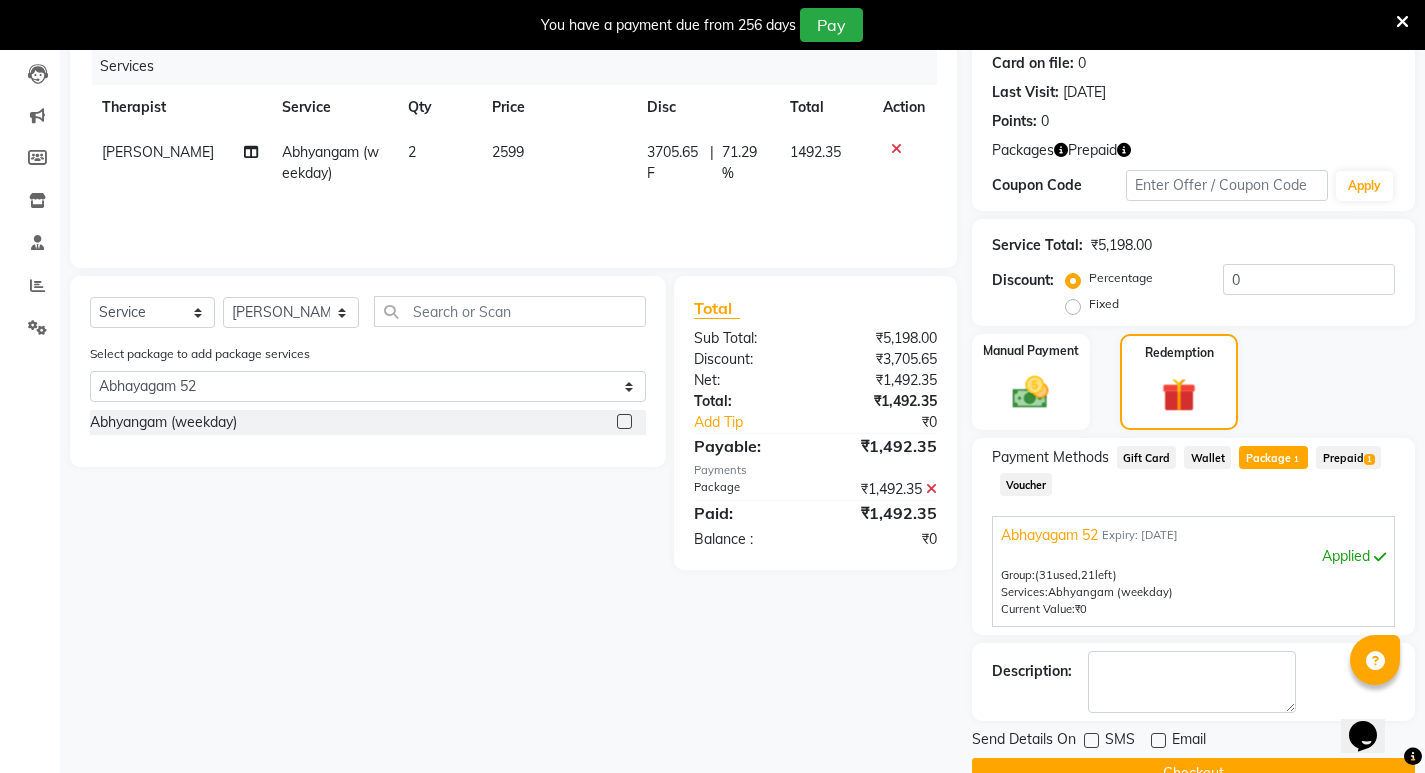 scroll, scrollTop: 296, scrollLeft: 0, axis: vertical 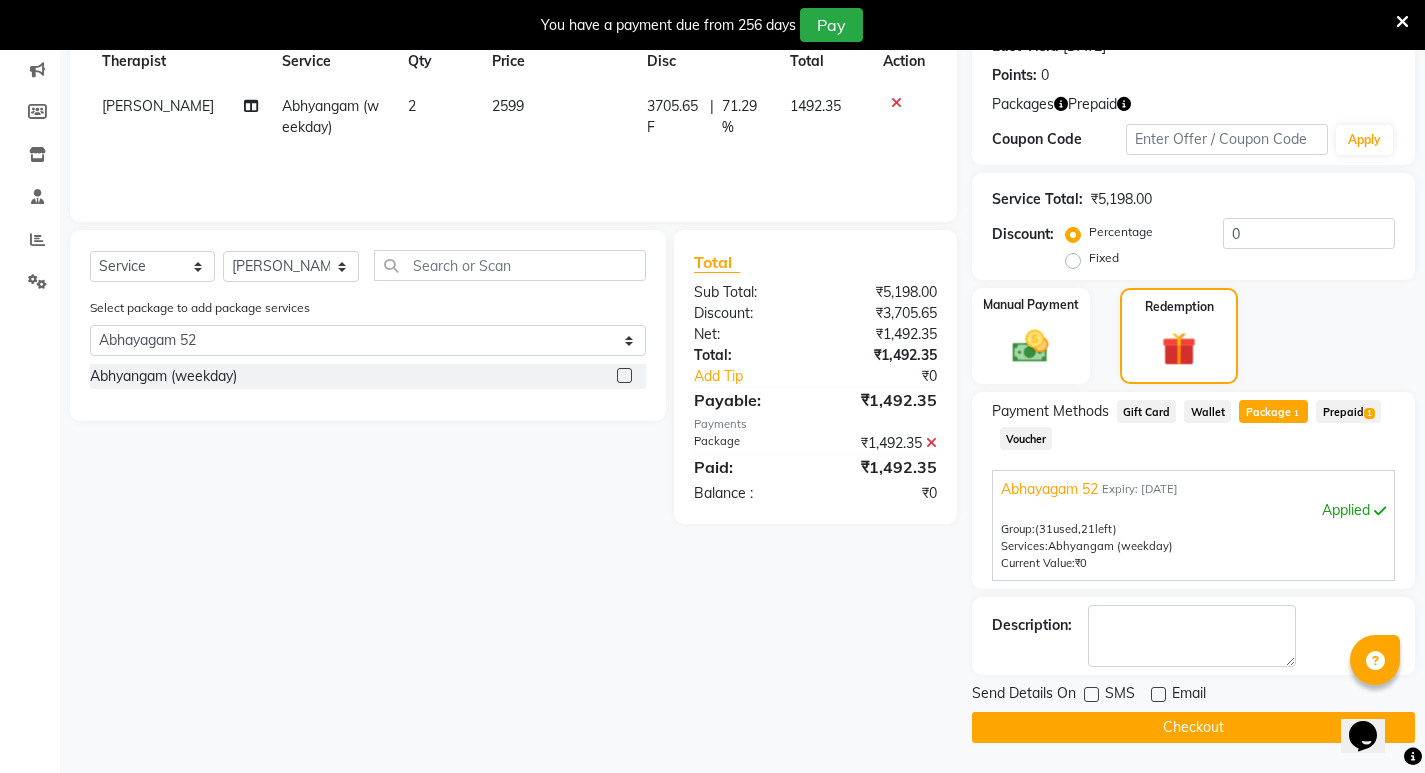 click on "Checkout" 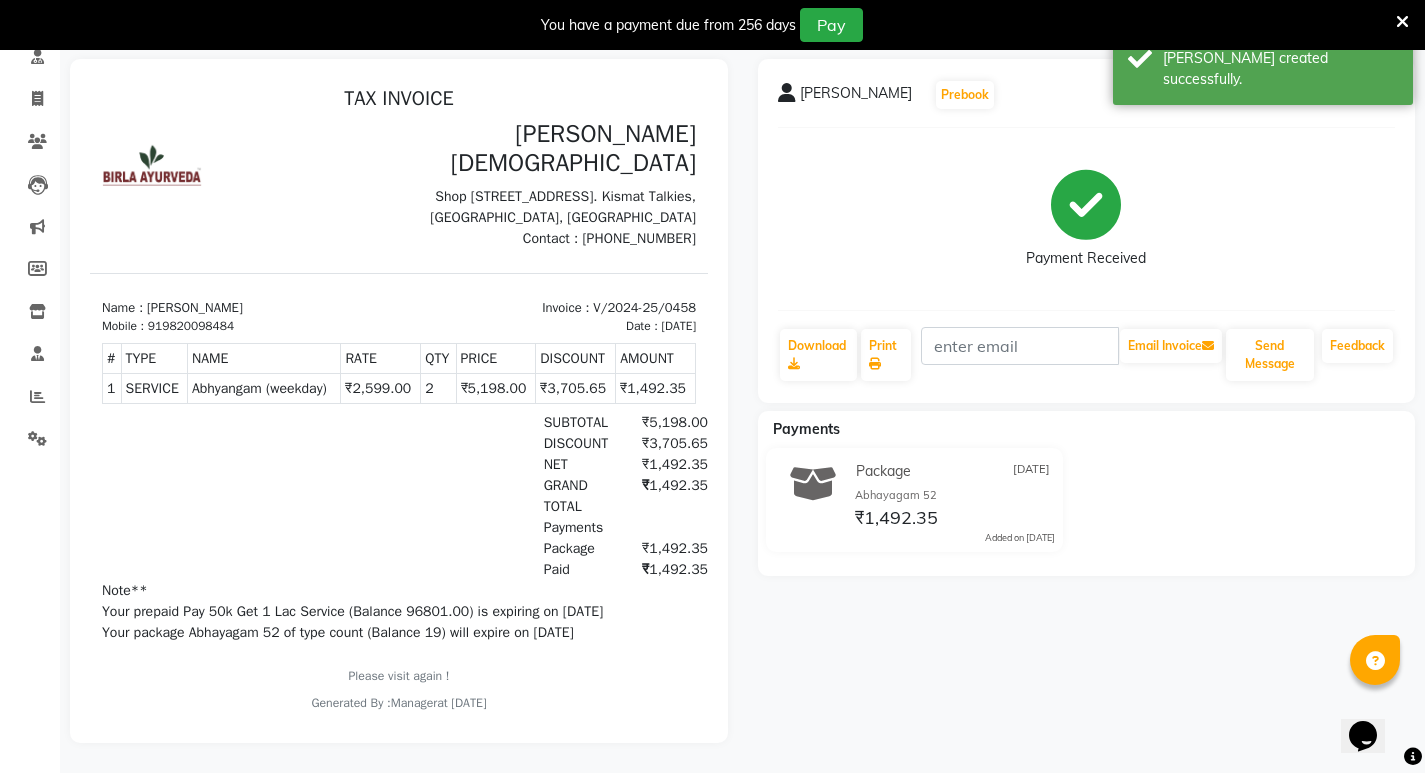 scroll, scrollTop: 0, scrollLeft: 0, axis: both 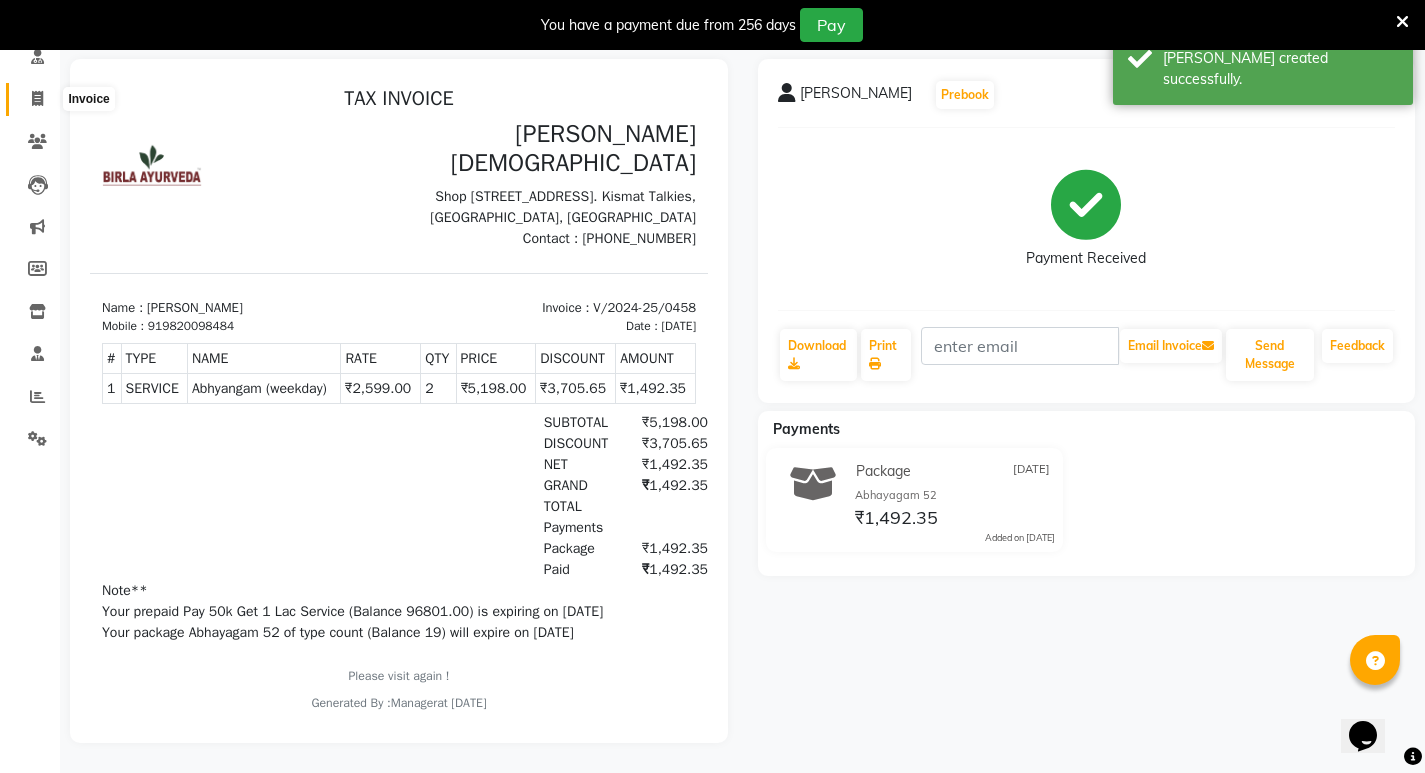 click 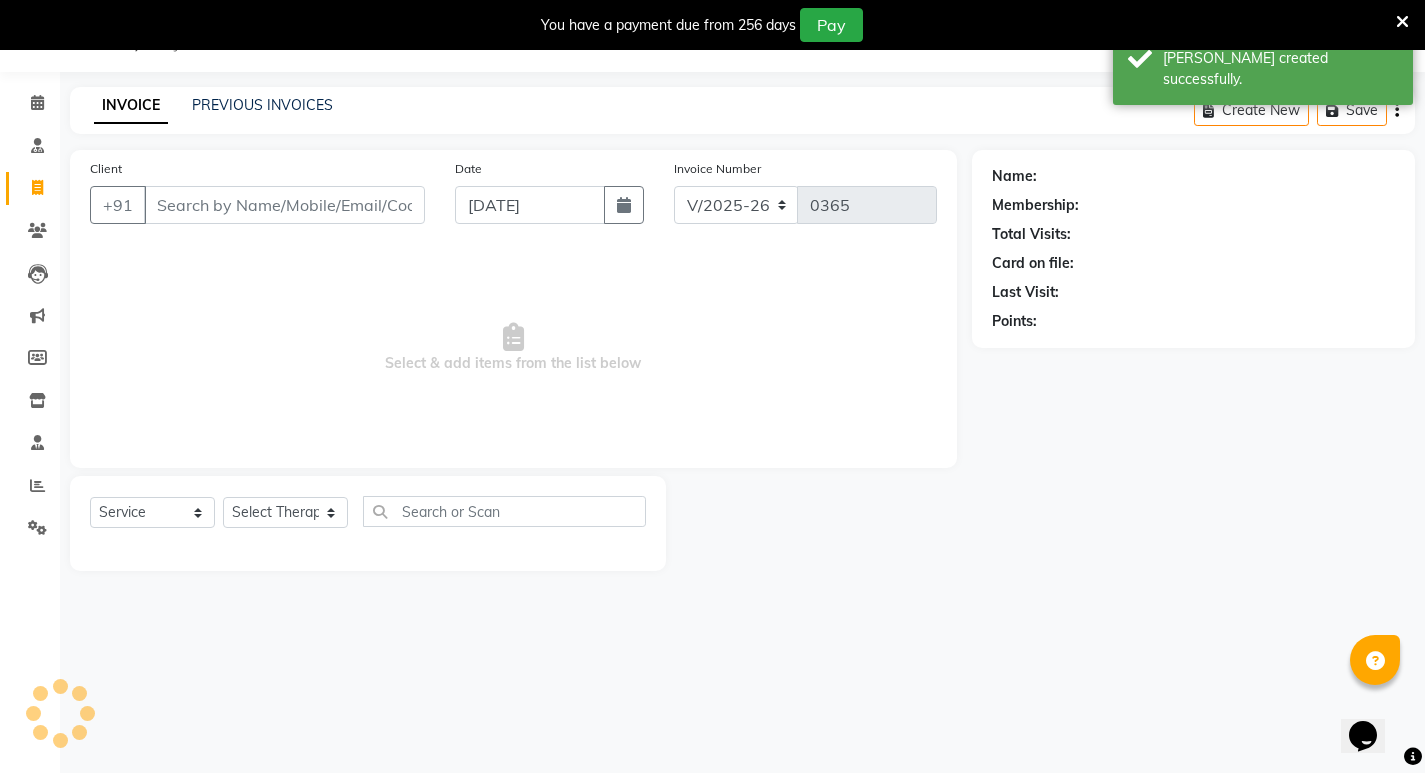 scroll, scrollTop: 50, scrollLeft: 0, axis: vertical 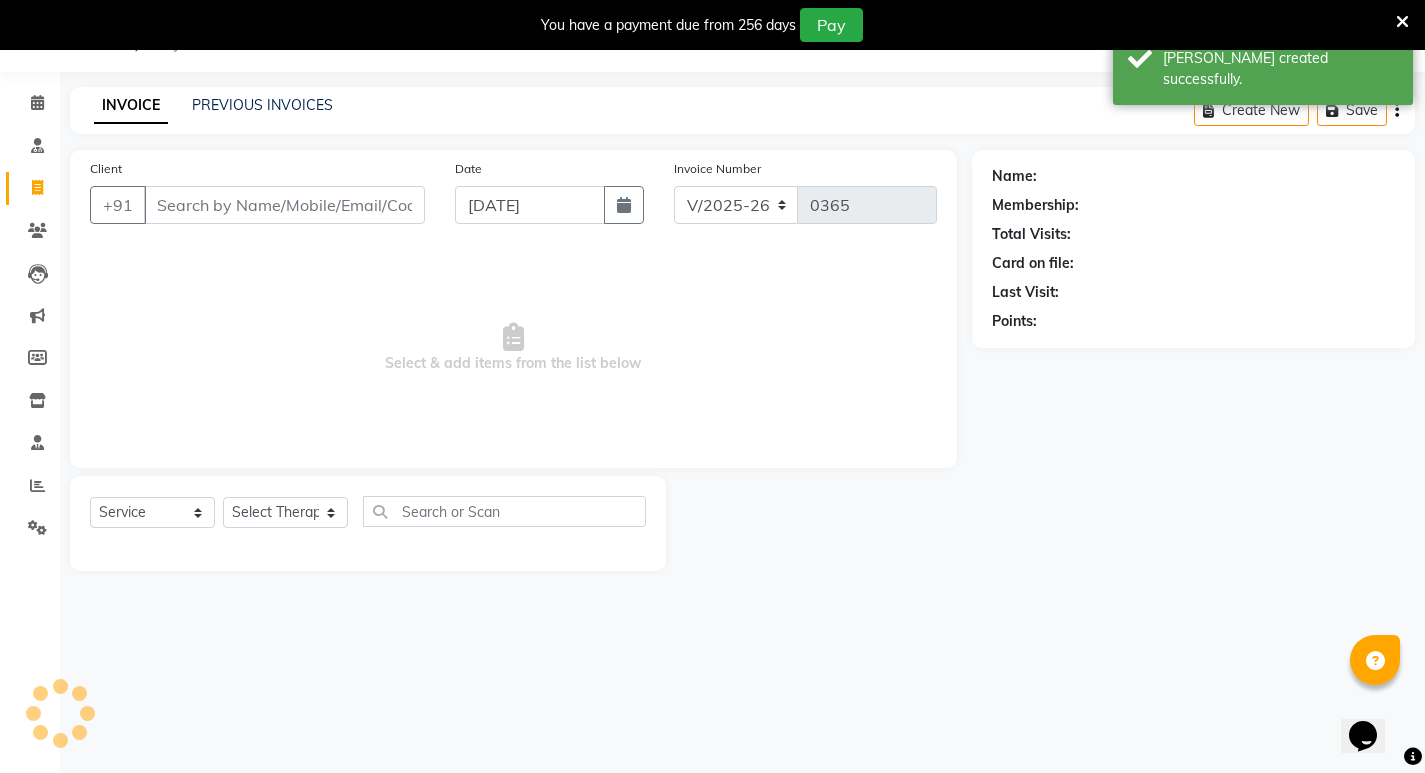 click on "Client" at bounding box center [284, 205] 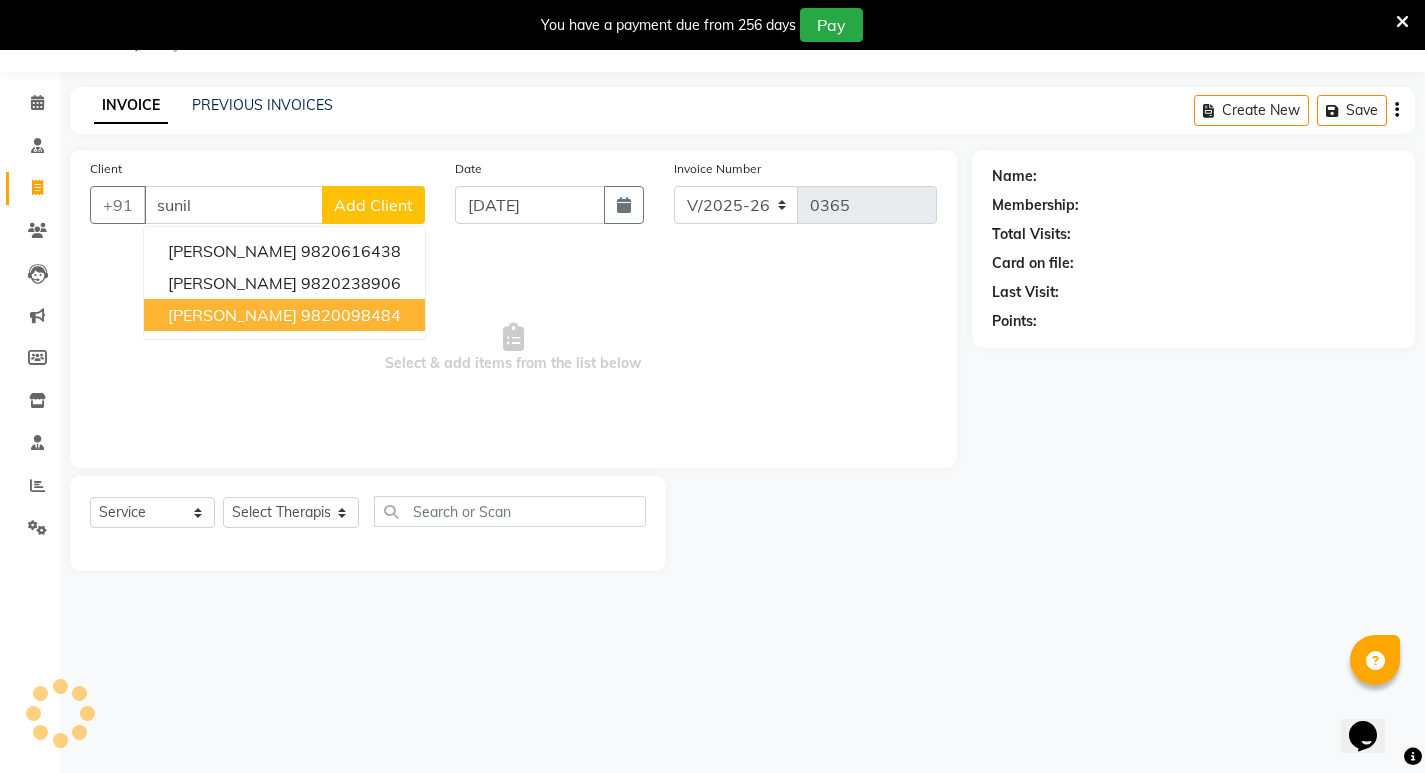 drag, startPoint x: 293, startPoint y: 323, endPoint x: 528, endPoint y: 277, distance: 239.45981 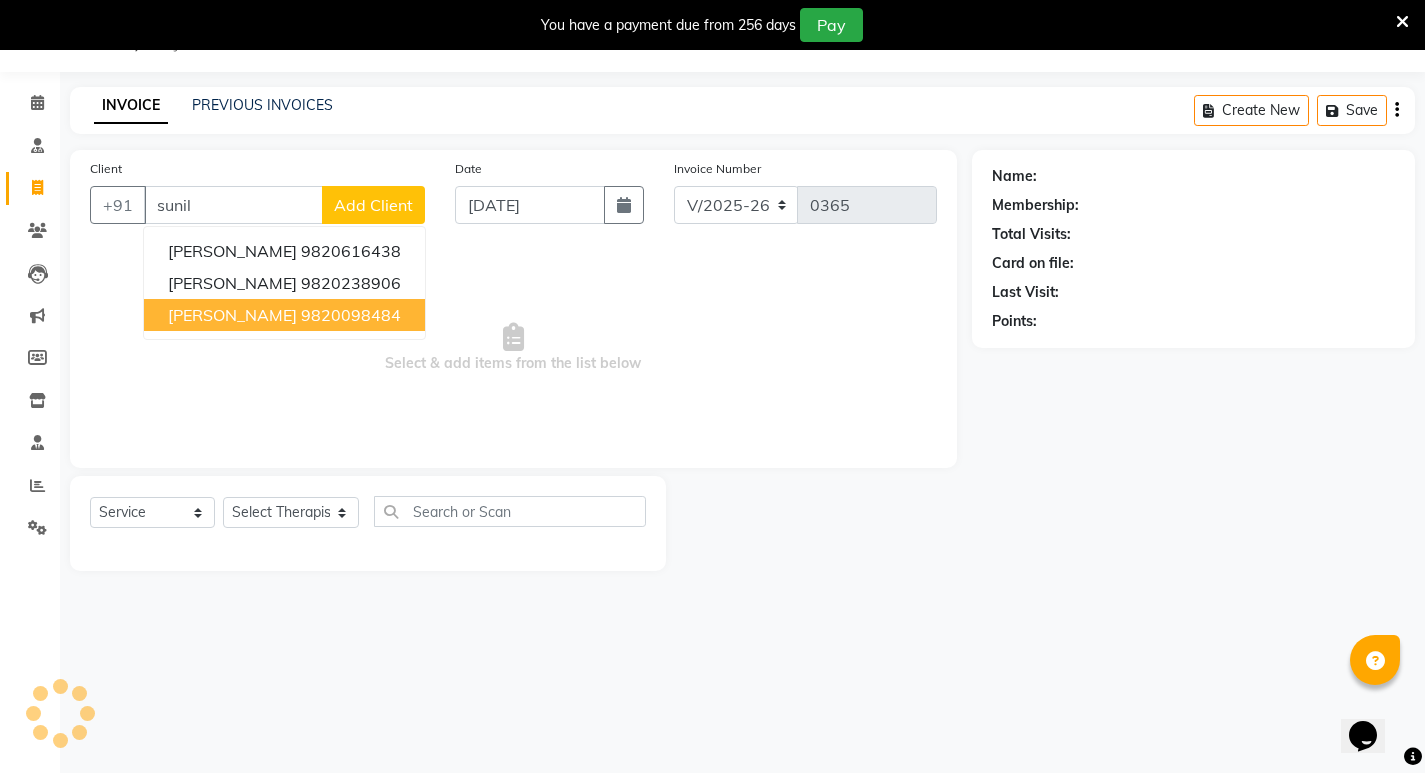 click on "9820098484" at bounding box center (351, 315) 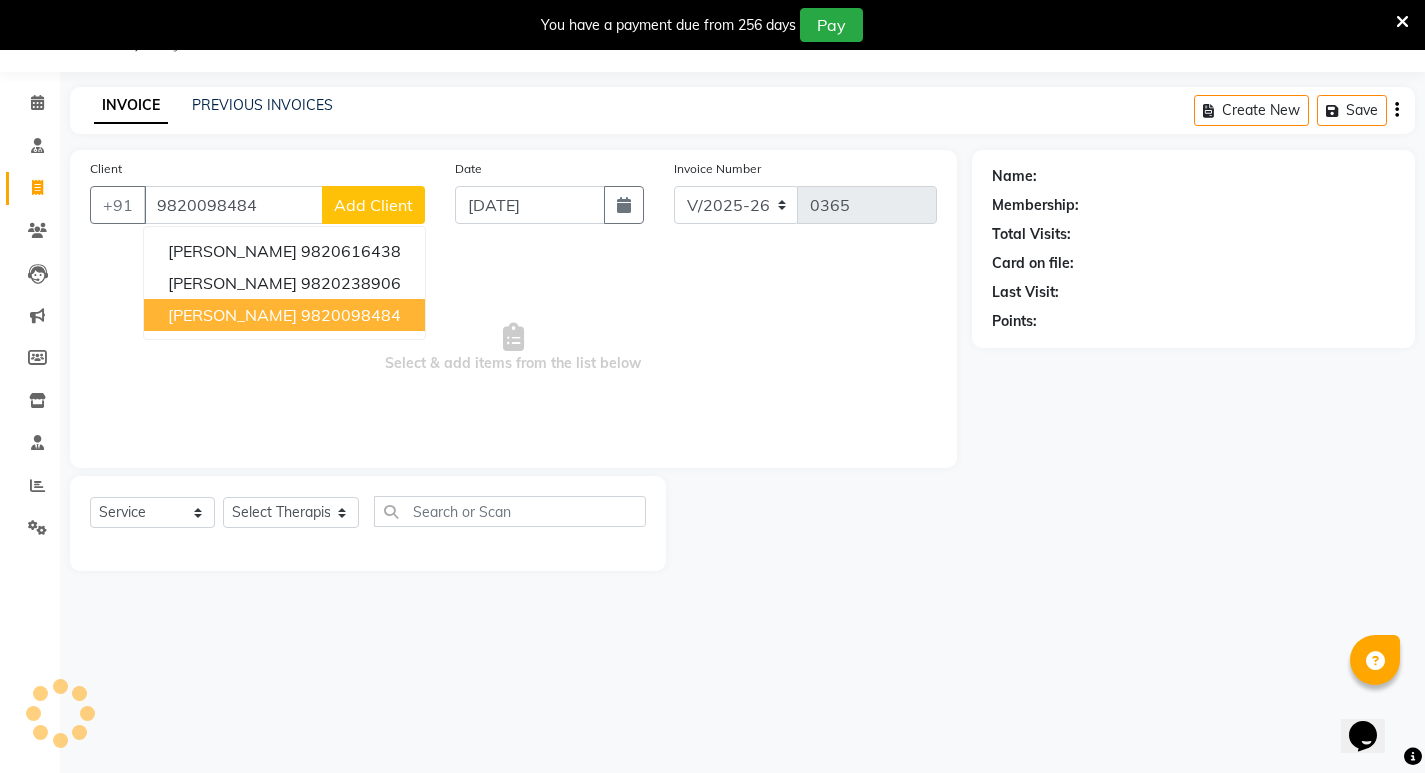 type on "9820098484" 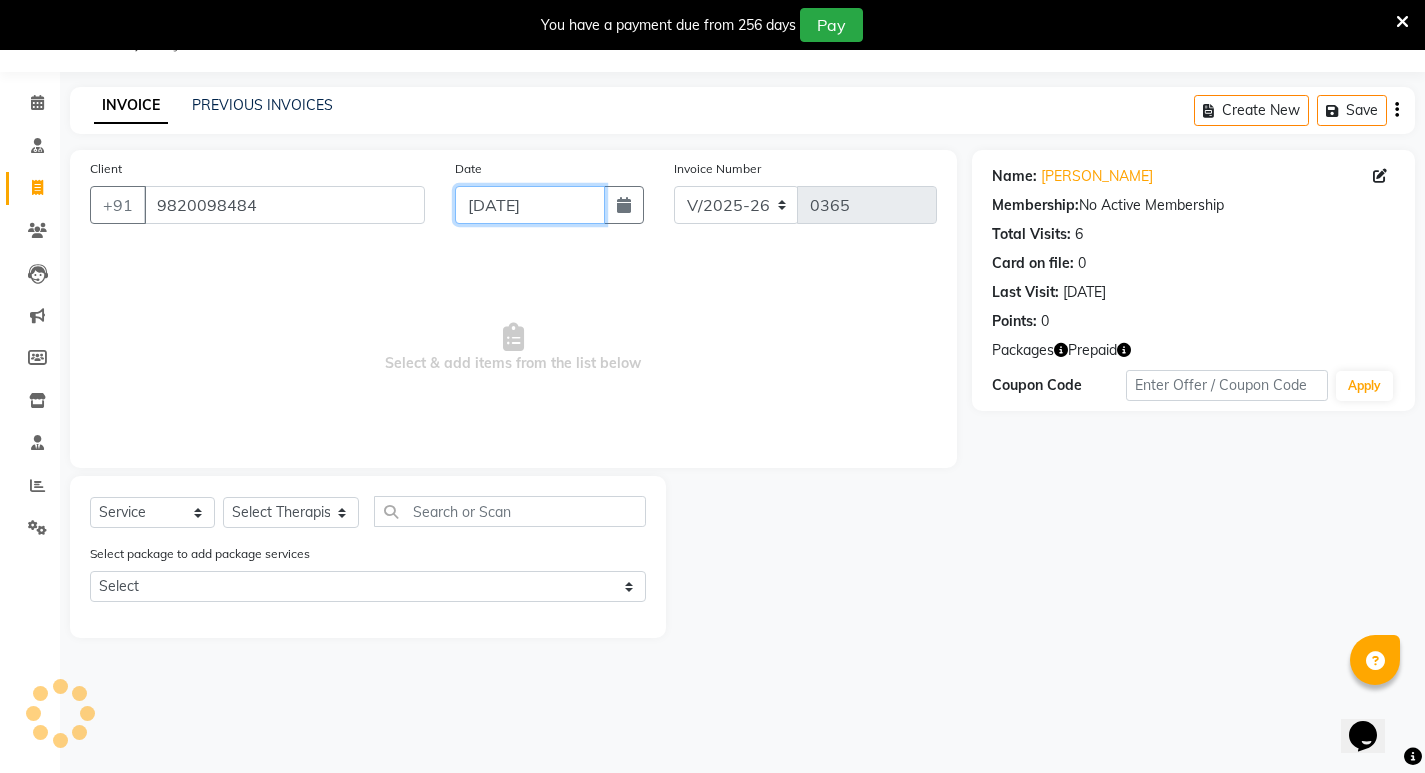 click on "[DATE]" 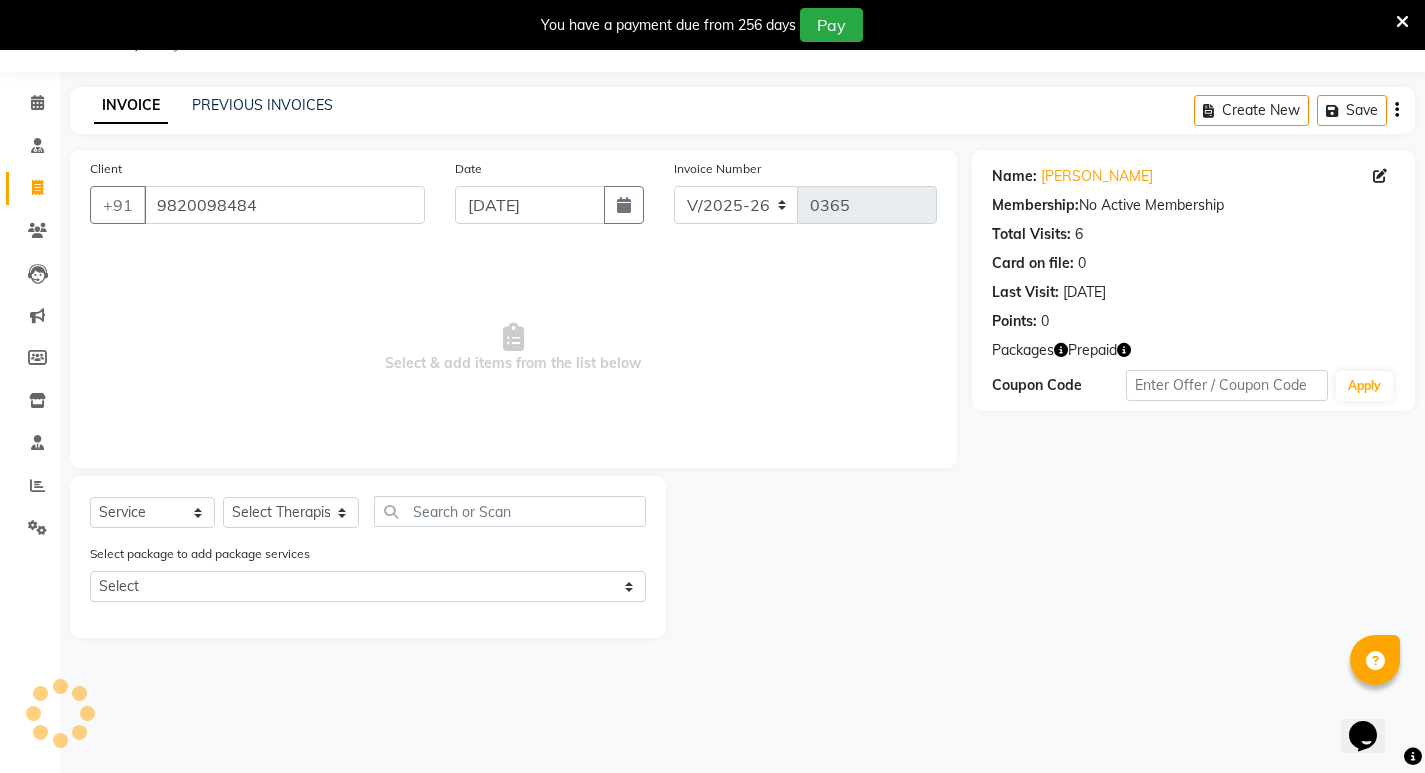 select on "7" 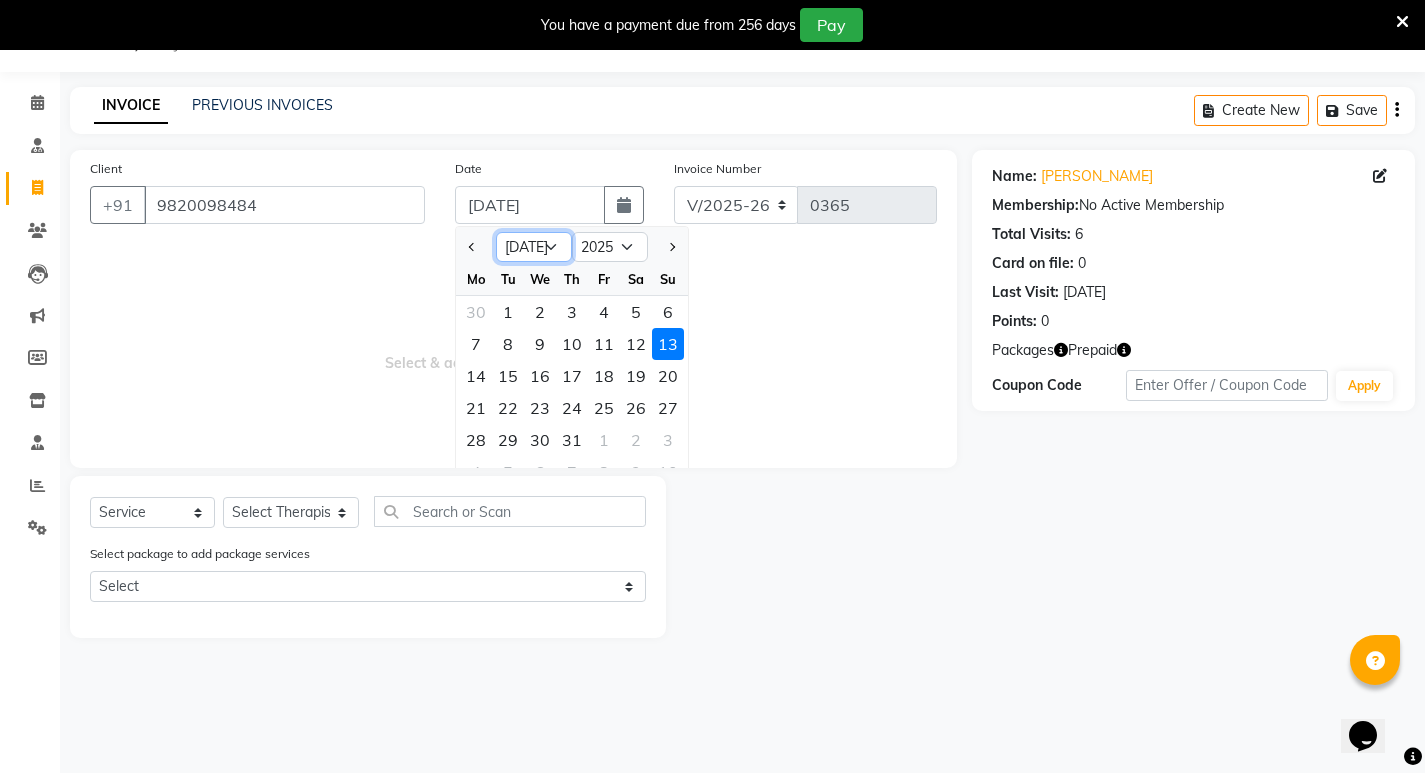 click on "Jan Feb Mar Apr May Jun [DATE] Aug Sep Oct Nov Dec" 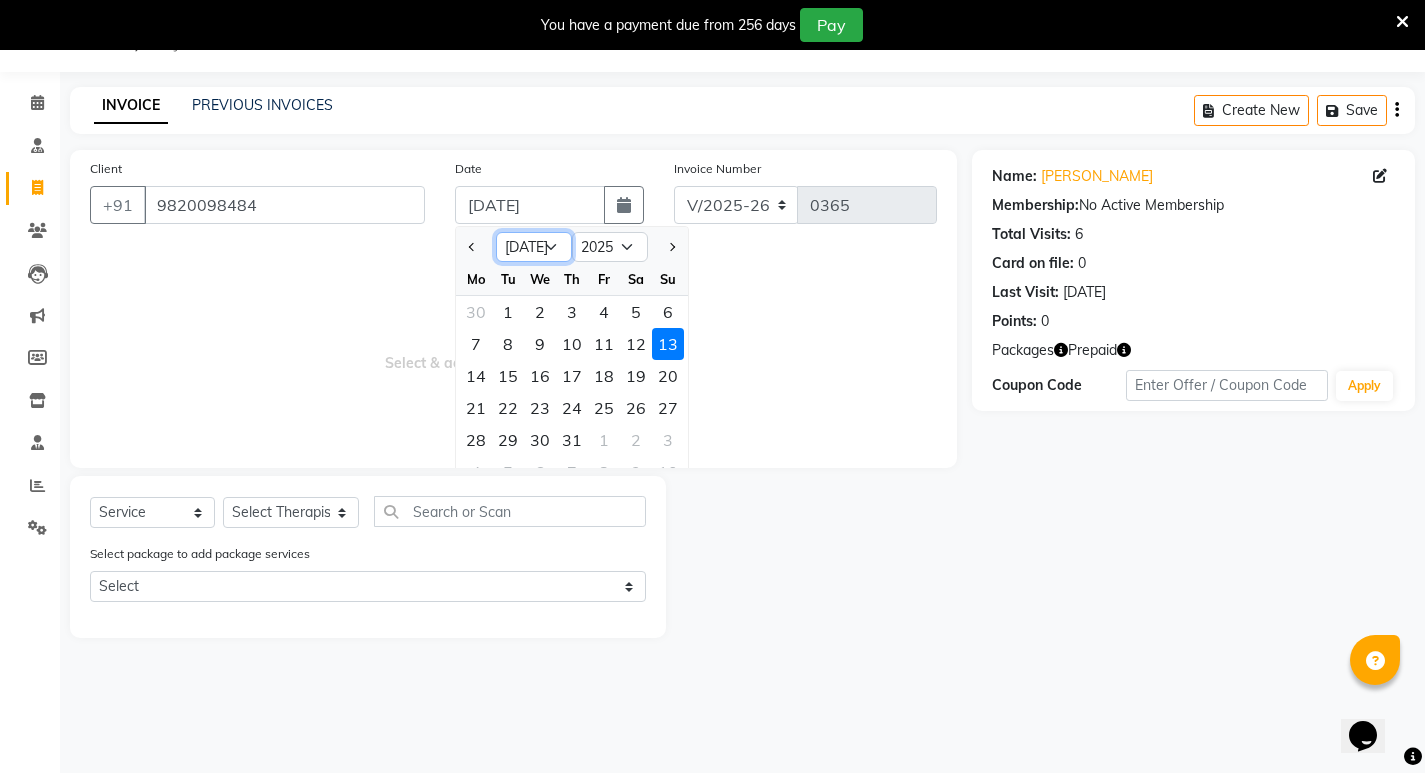 select on "5" 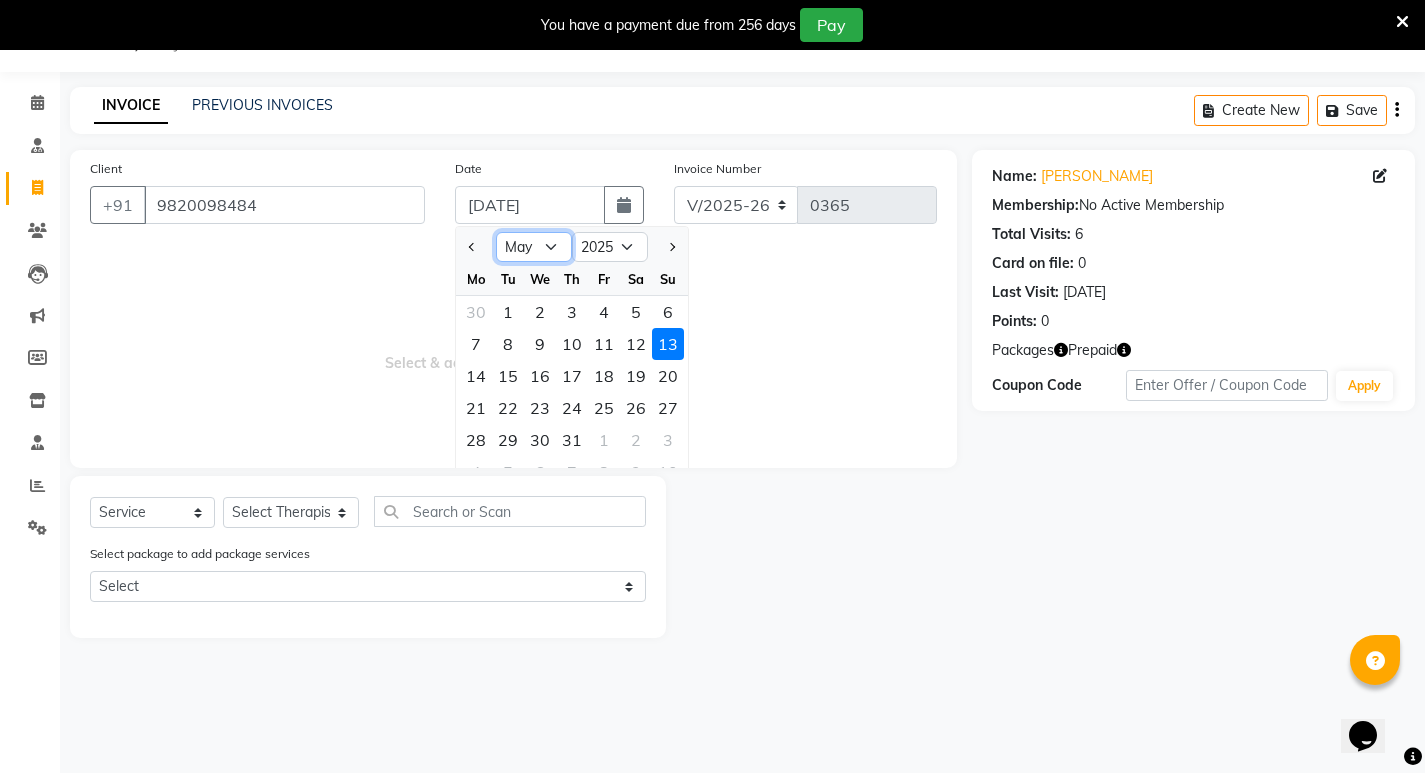 click on "Jan Feb Mar Apr May Jun [DATE] Aug Sep Oct Nov Dec" 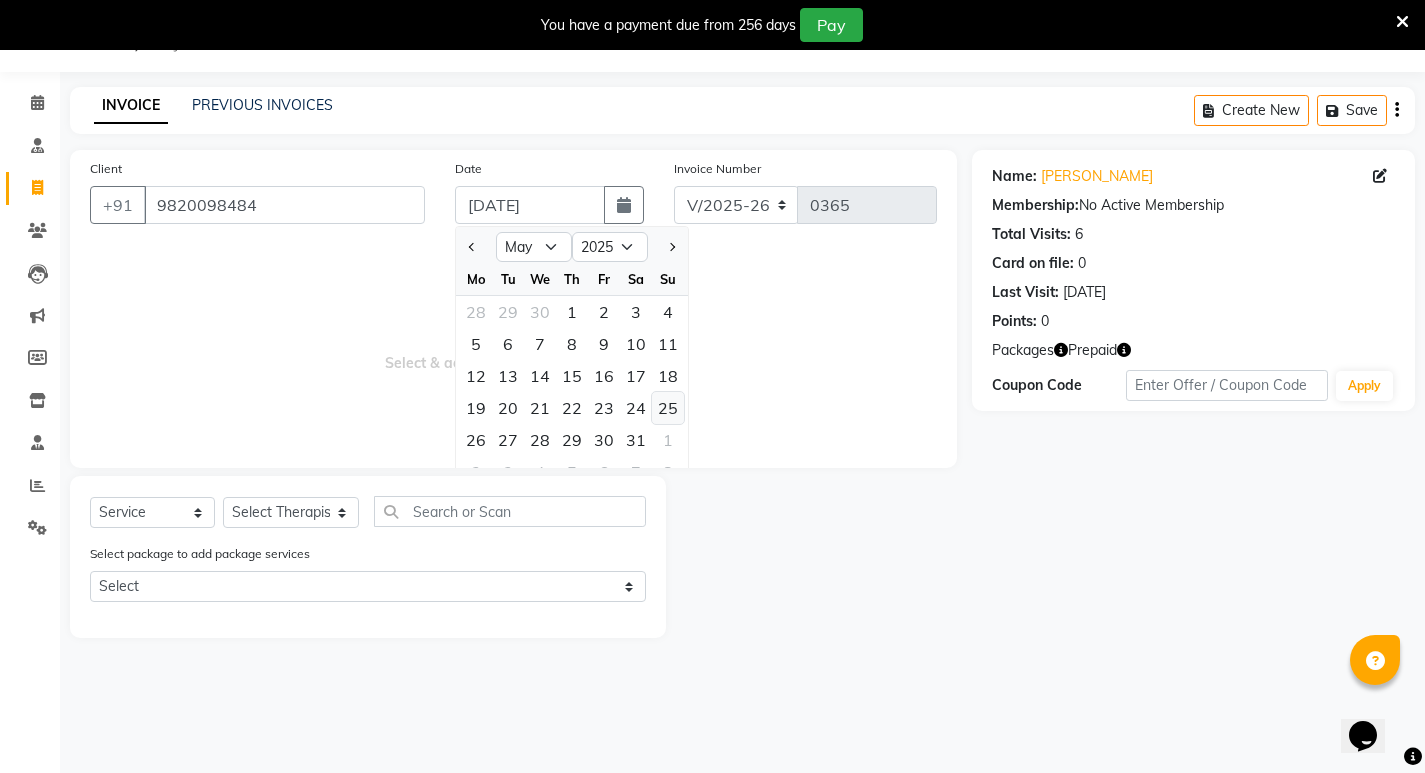 click on "25" 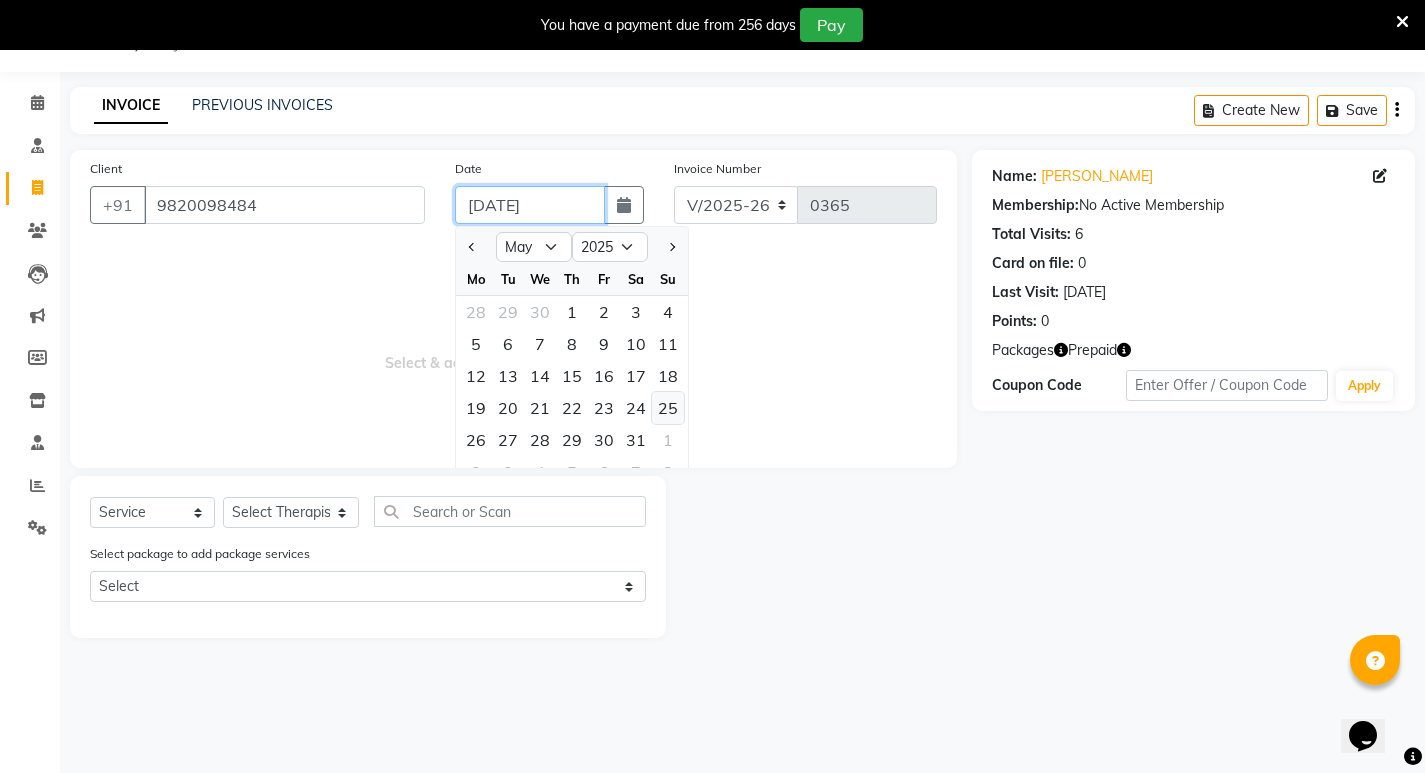 type on "[DATE]" 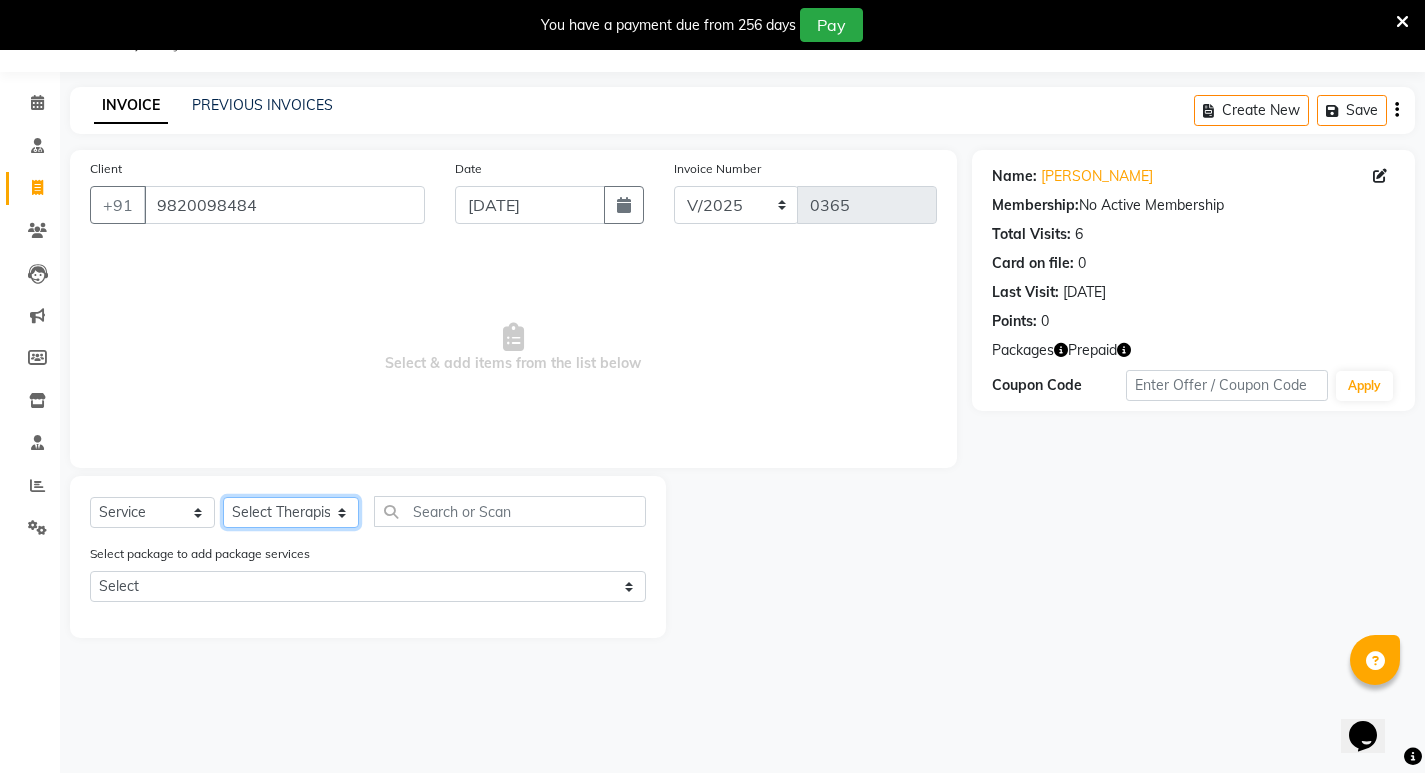 click on "Select Therapist [PERSON_NAME] [PERSON_NAME]  [PERSON_NAME] [PERSON_NAME] Aparna [PERSON_NAME] [PERSON_NAME] Bibina [PERSON_NAME] [PERSON_NAME] Dr. [PERSON_NAME] Dr. [PERSON_NAME] [PERSON_NAME] Dr. [PERSON_NAME] [PERSON_NAME] [PERSON_NAME] Y Gloriya [PERSON_NAME] [PERSON_NAME] [PERSON_NAME] [PERSON_NAME] Manager [PERSON_NAME] Mishra [PERSON_NAME] [PERSON_NAME] G [PERSON_NAME] [PERSON_NAME] K M [PERSON_NAME] K [PERSON_NAME] K K [PERSON_NAME] [PERSON_NAME] [PERSON_NAME] Swati [PERSON_NAME] [PERSON_NAME] [PERSON_NAME] Vidya [PERSON_NAME] [PERSON_NAME]" 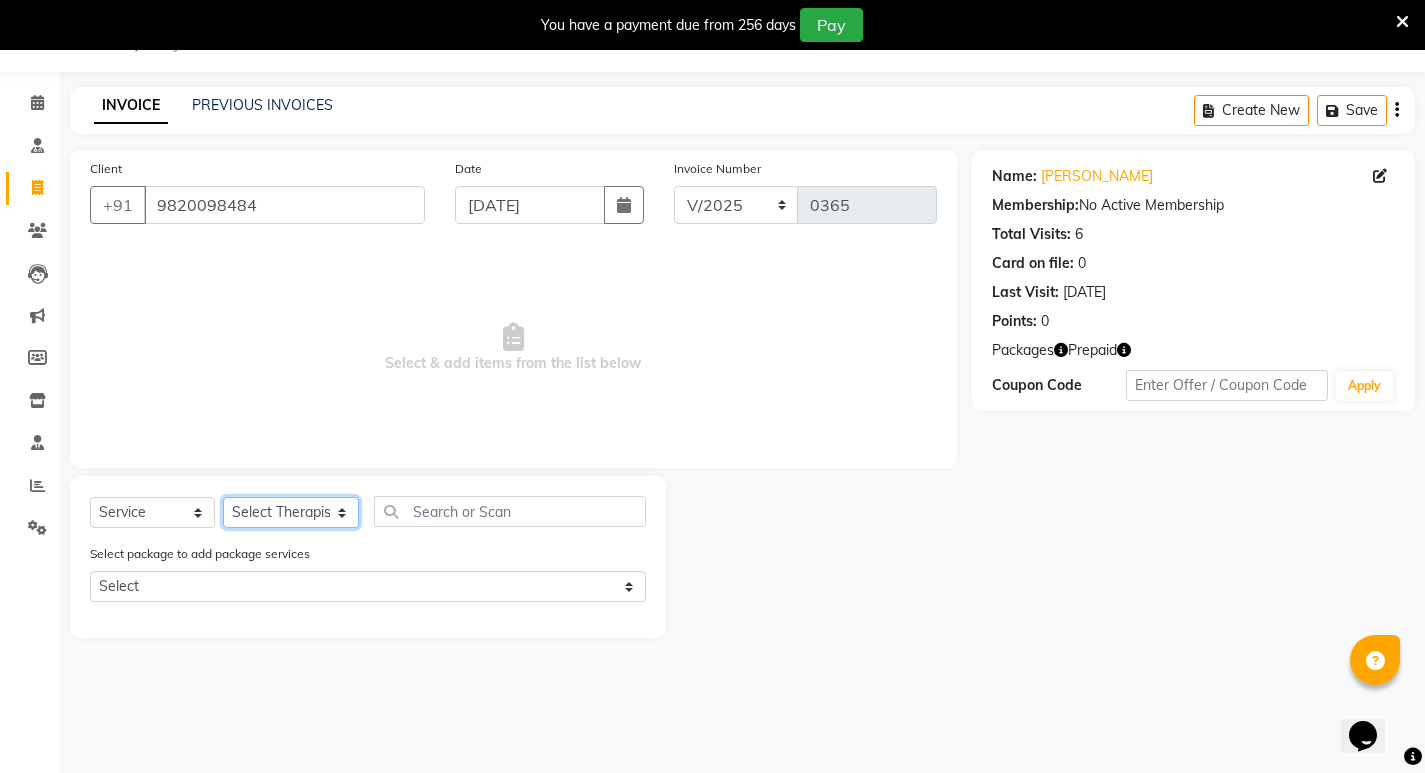 select on "53448" 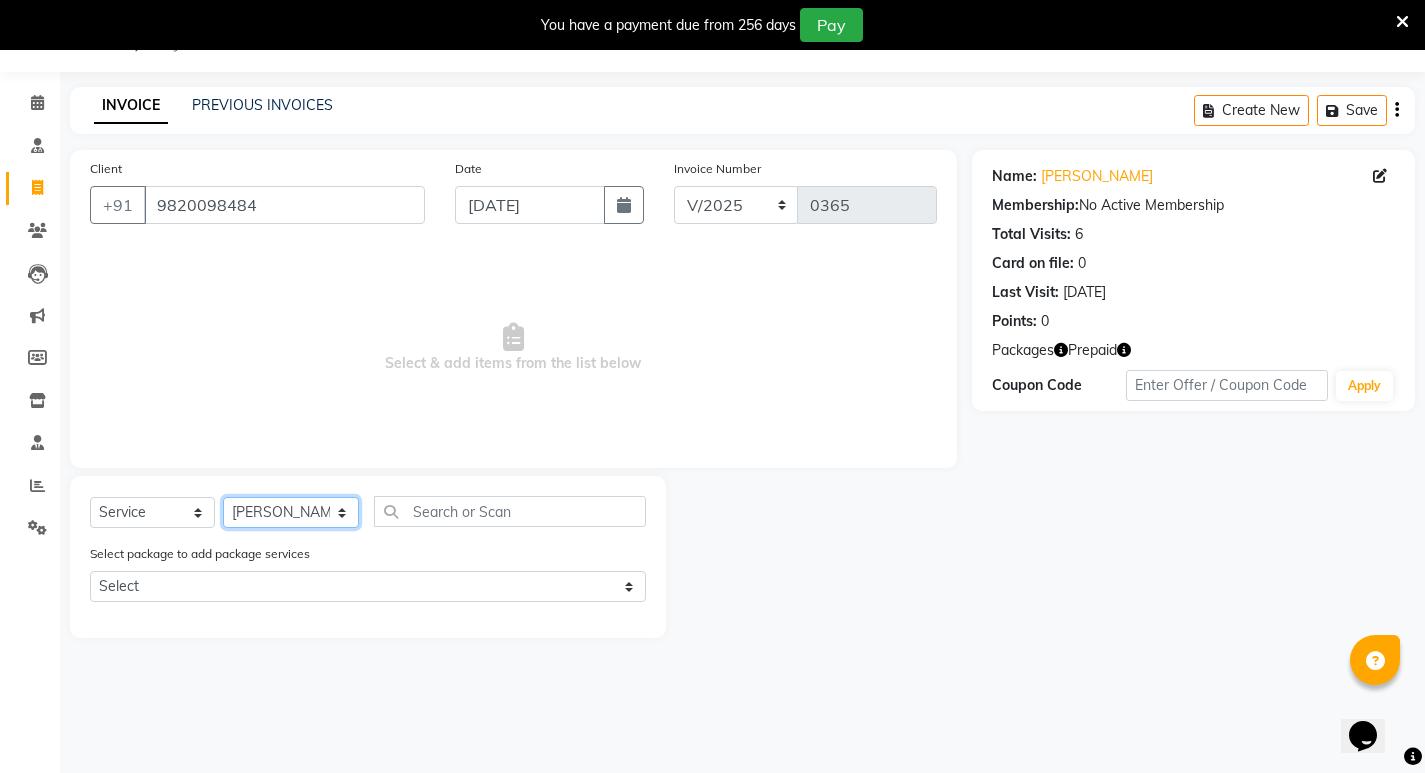 click on "Select Therapist [PERSON_NAME] [PERSON_NAME]  [PERSON_NAME] [PERSON_NAME] Aparna [PERSON_NAME] [PERSON_NAME] Bibina [PERSON_NAME] [PERSON_NAME] Dr. [PERSON_NAME] Dr. [PERSON_NAME] [PERSON_NAME] Dr. [PERSON_NAME] [PERSON_NAME] [PERSON_NAME] Y Gloriya [PERSON_NAME] [PERSON_NAME] [PERSON_NAME] [PERSON_NAME] Manager [PERSON_NAME] Mishra [PERSON_NAME] [PERSON_NAME] G [PERSON_NAME] [PERSON_NAME] K M [PERSON_NAME] K [PERSON_NAME] K K [PERSON_NAME] [PERSON_NAME] [PERSON_NAME] Swati [PERSON_NAME] [PERSON_NAME] [PERSON_NAME] Vidya [PERSON_NAME] [PERSON_NAME]" 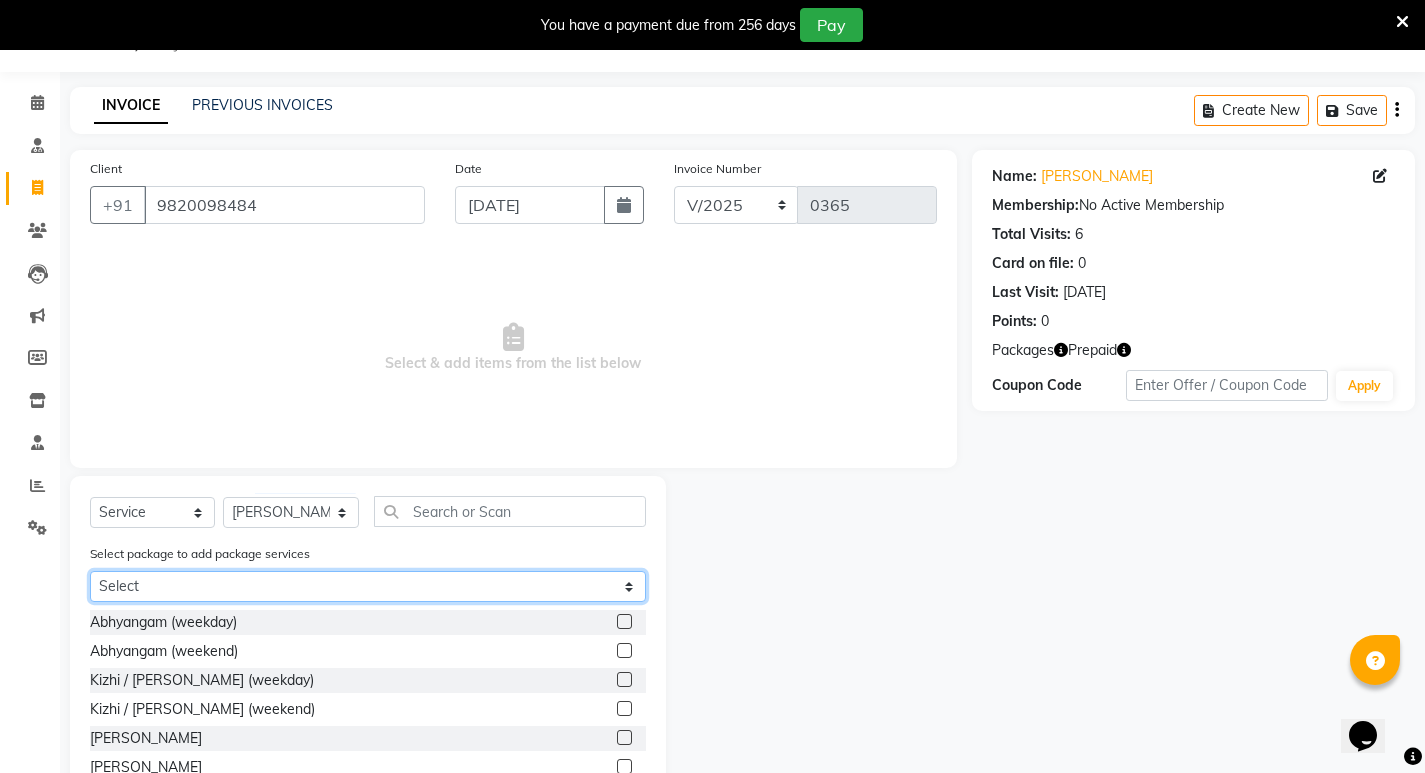 click on "Select Abhayagam 52" 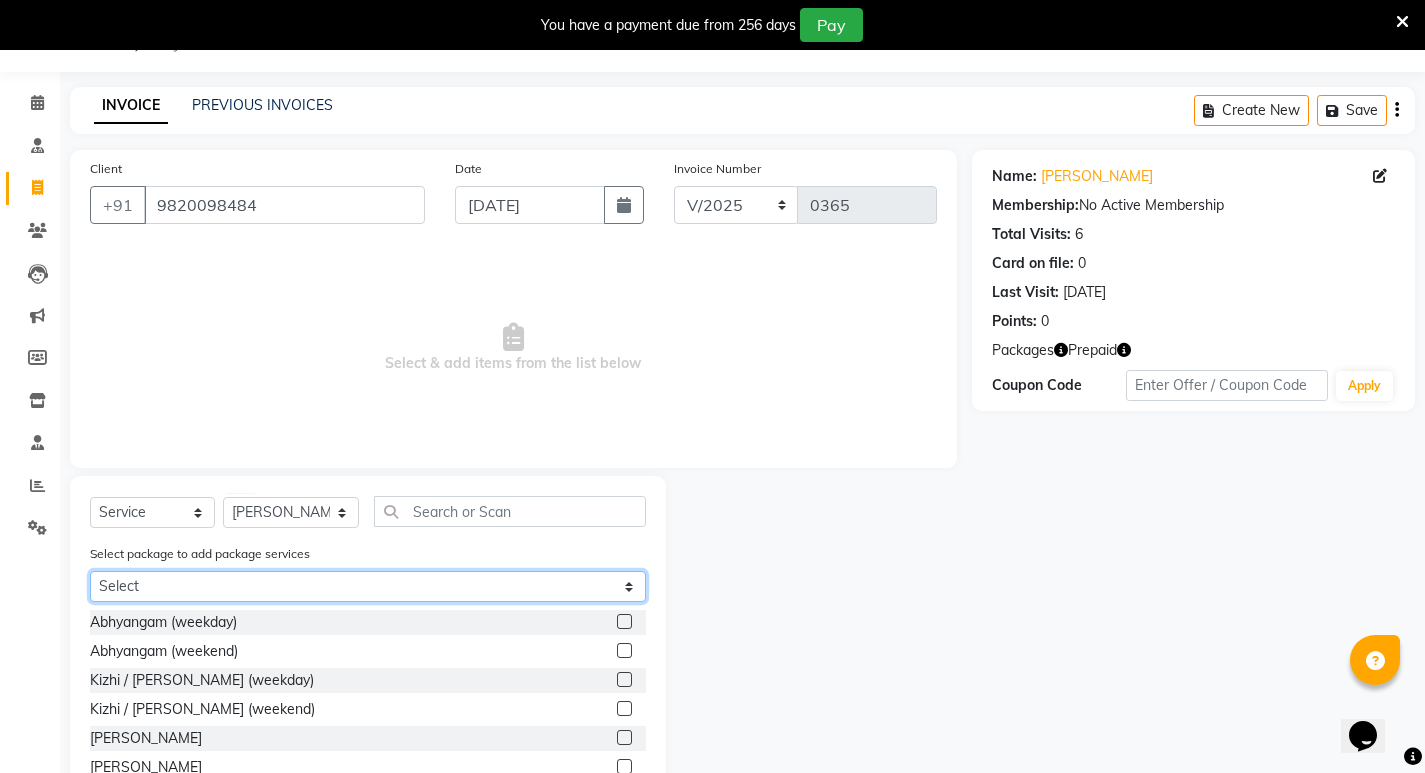 select on "1: Object" 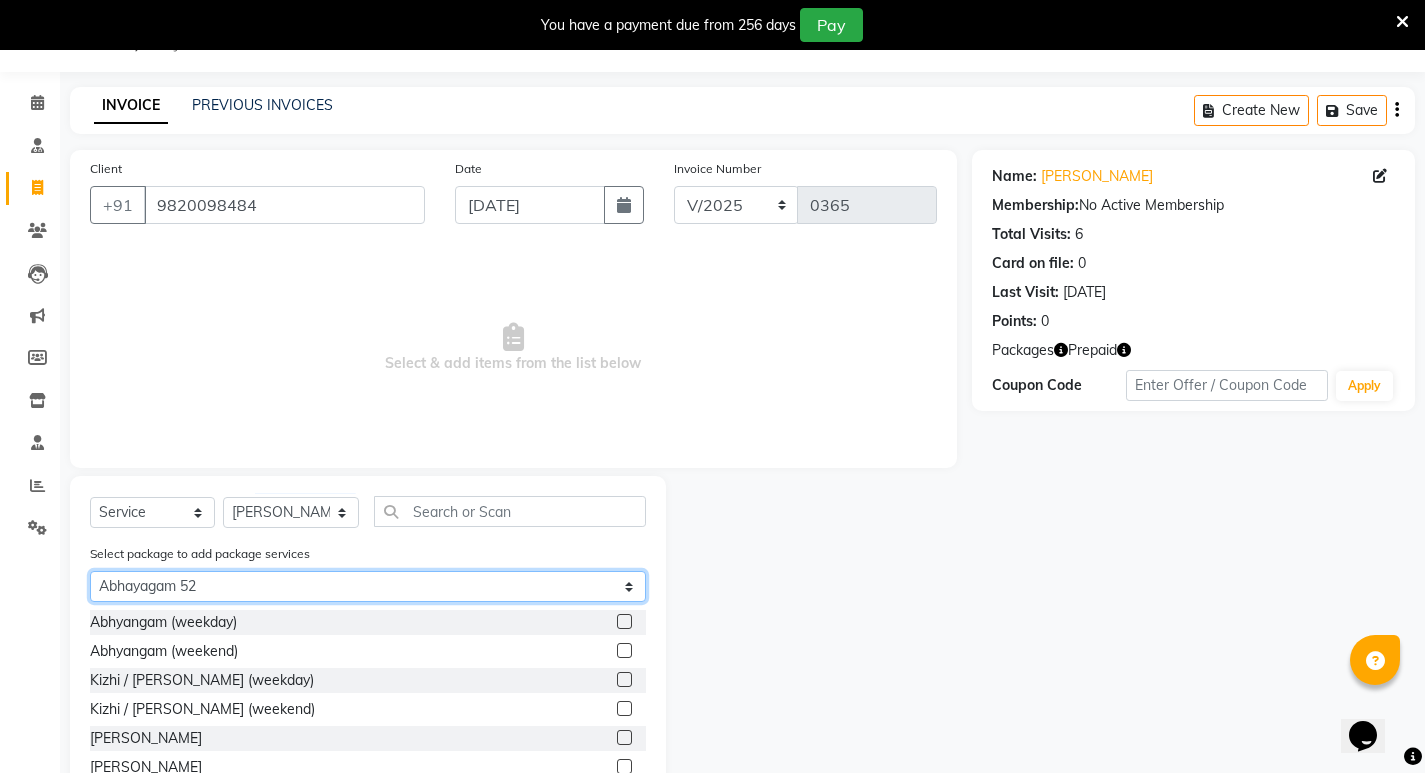 click on "Select Abhayagam 52" 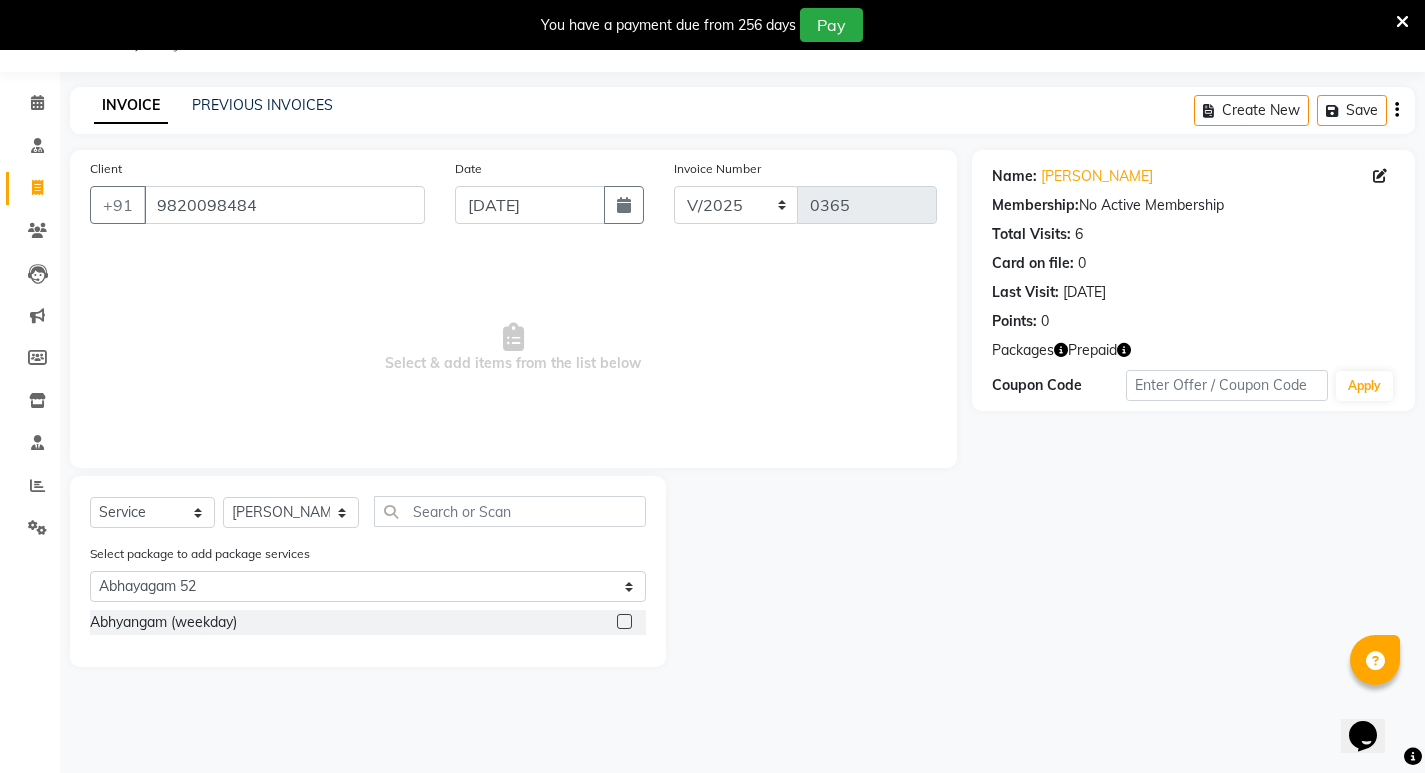 click on "Abhyangam  (weekday)" 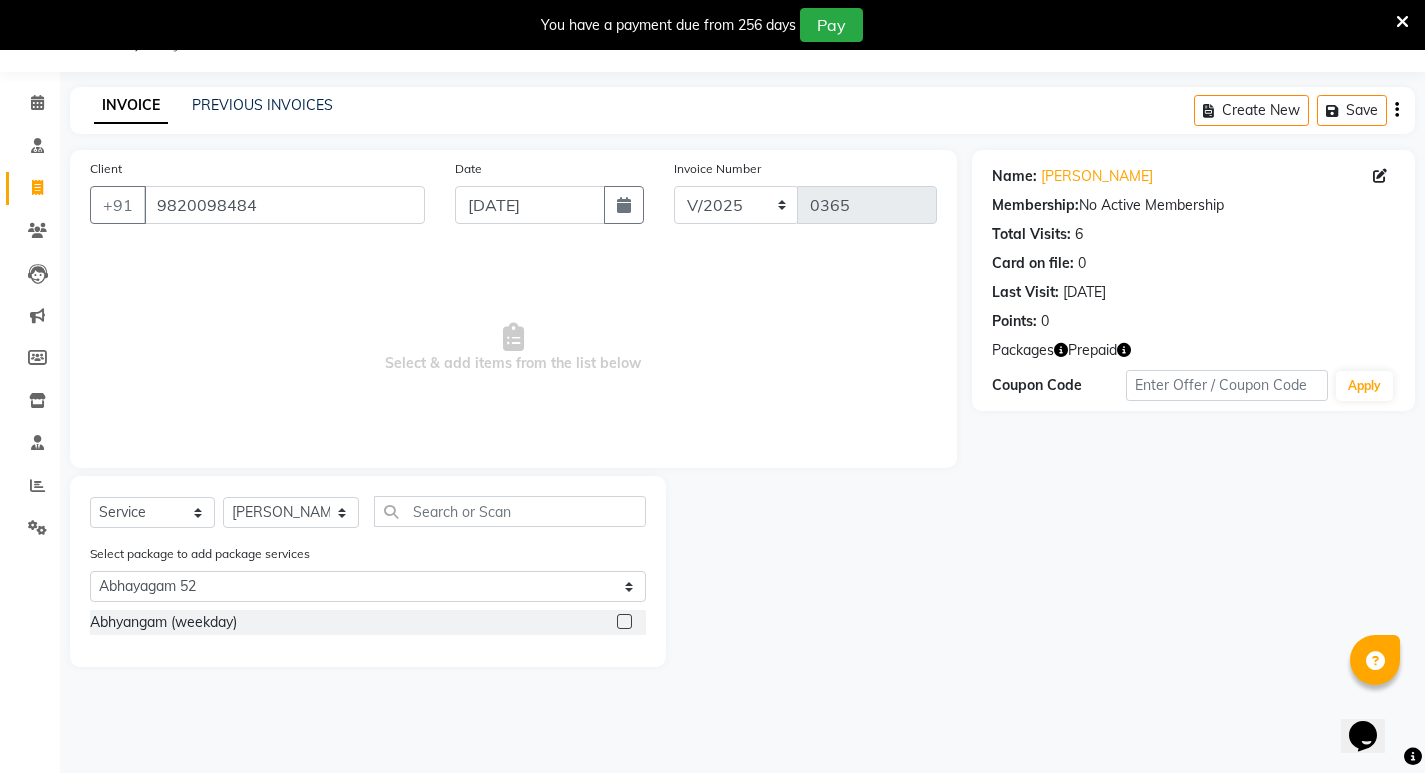 click 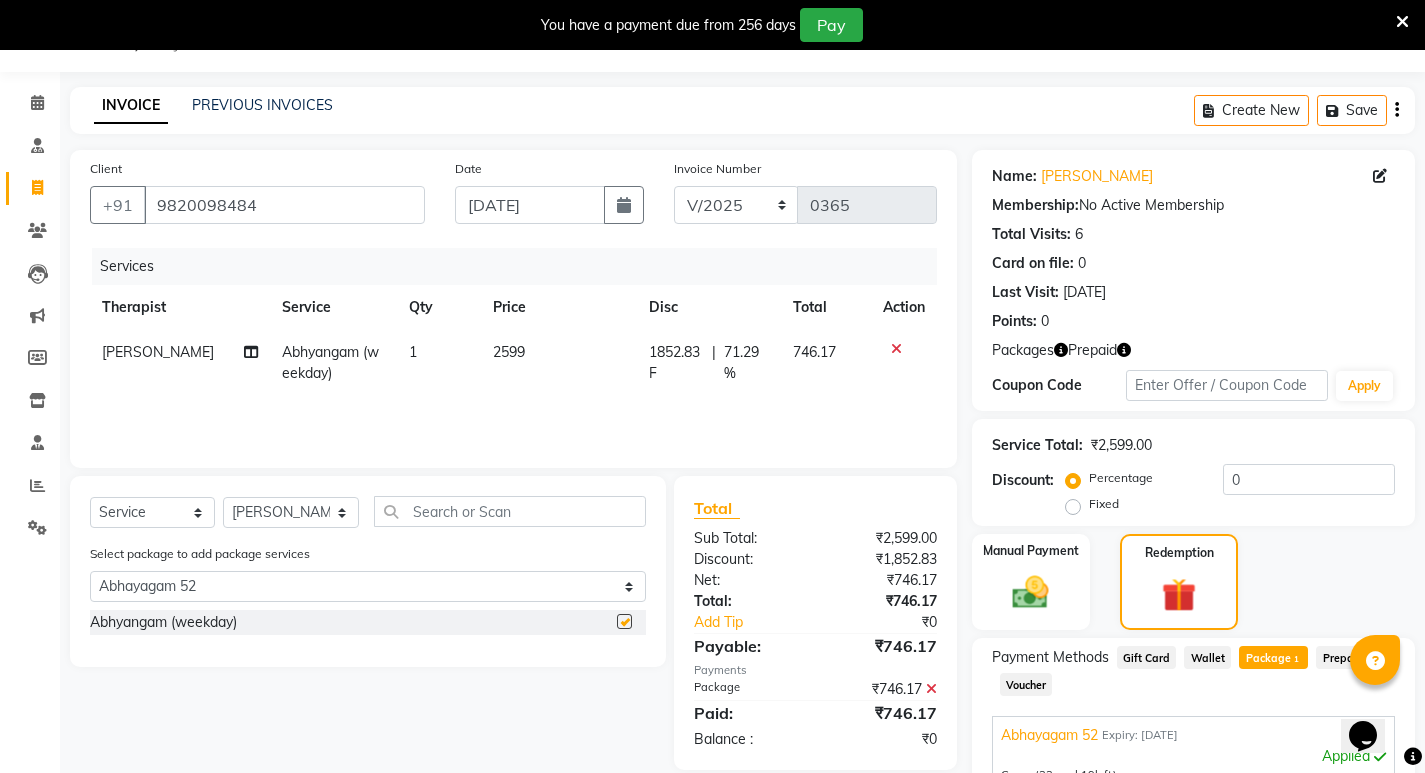 checkbox on "false" 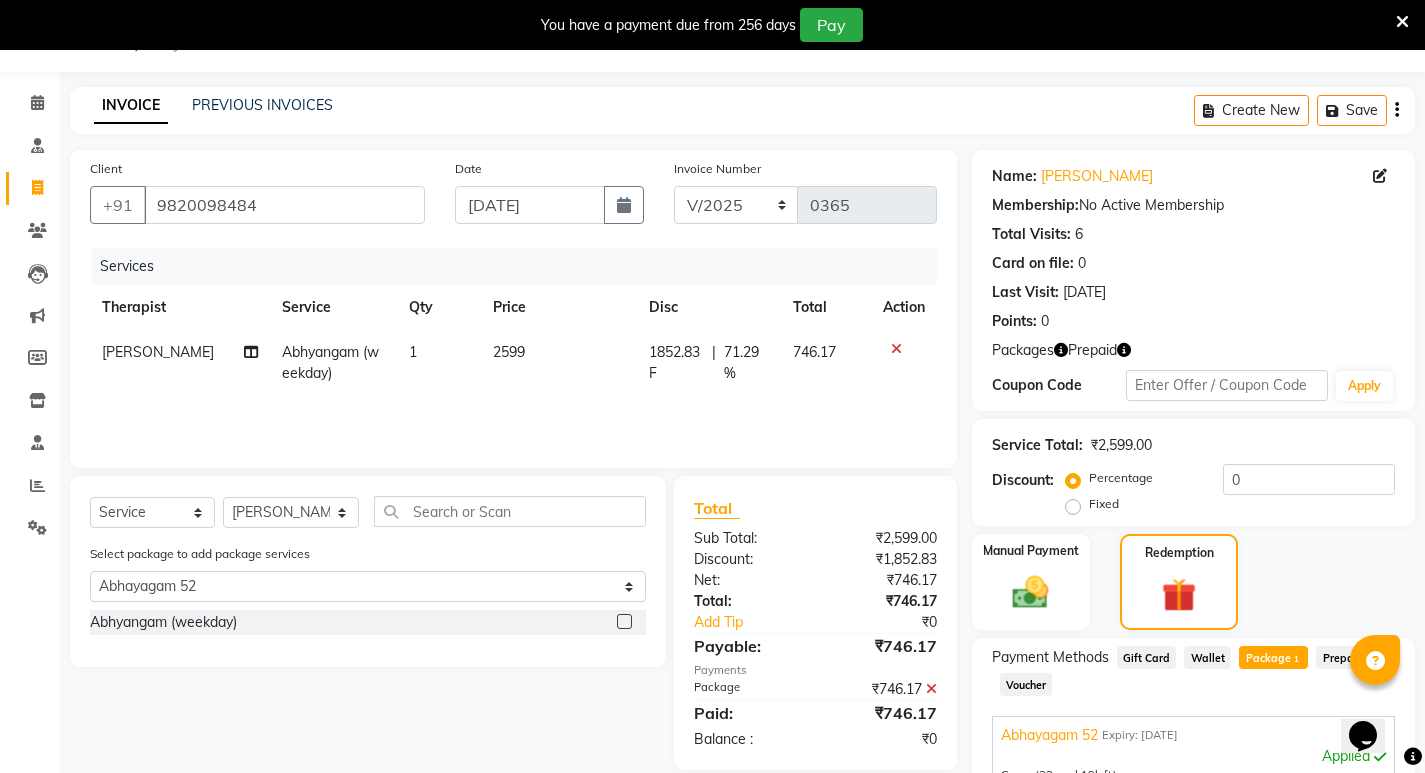 click on "1" 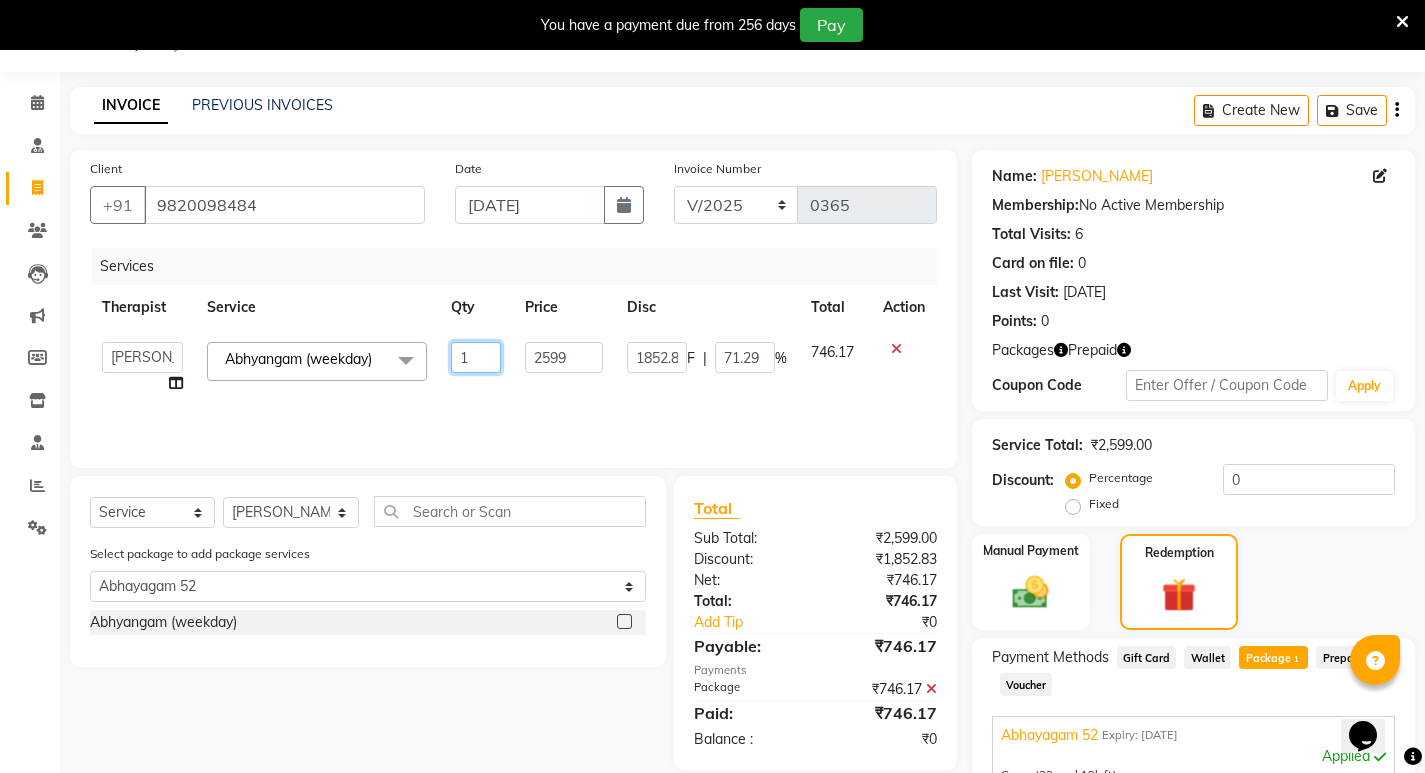 drag, startPoint x: 477, startPoint y: 356, endPoint x: 456, endPoint y: 363, distance: 22.135944 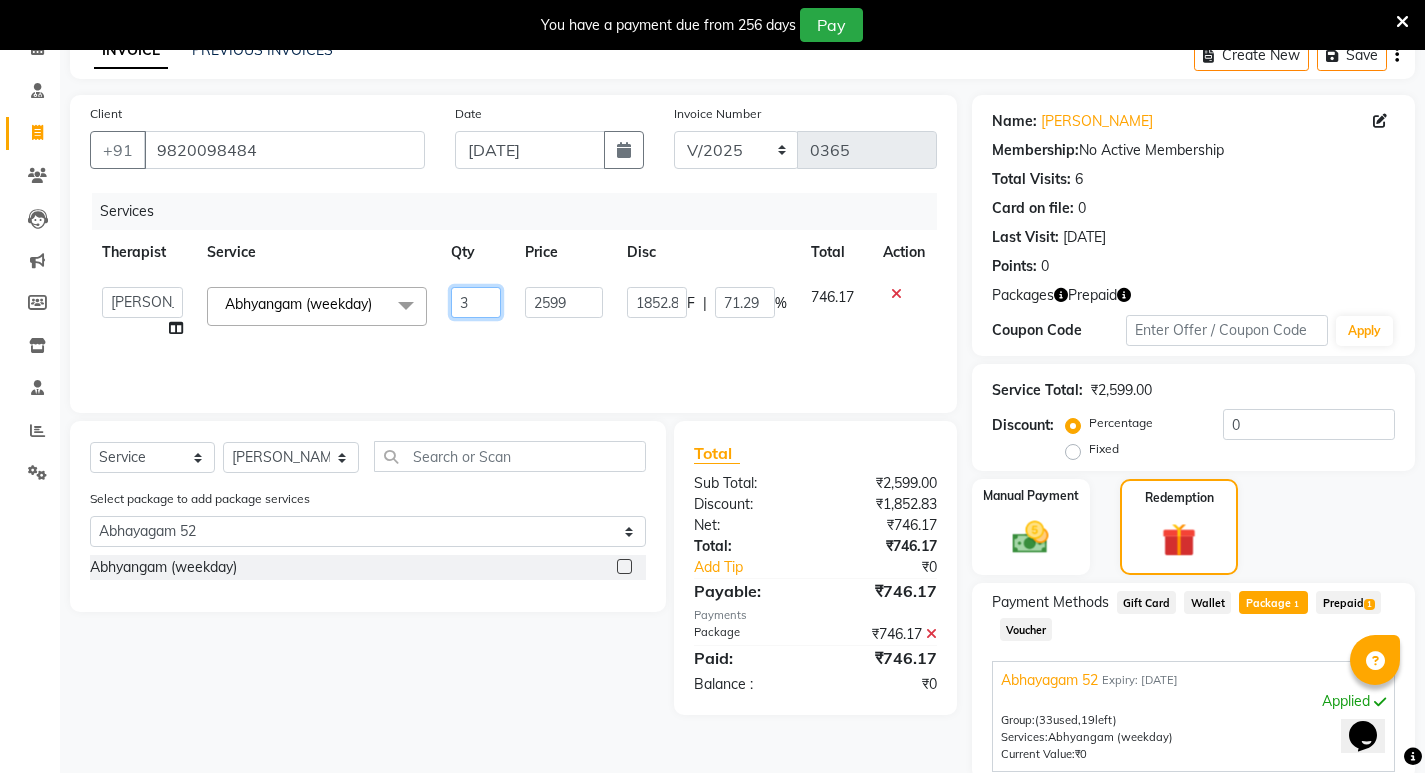 scroll, scrollTop: 150, scrollLeft: 0, axis: vertical 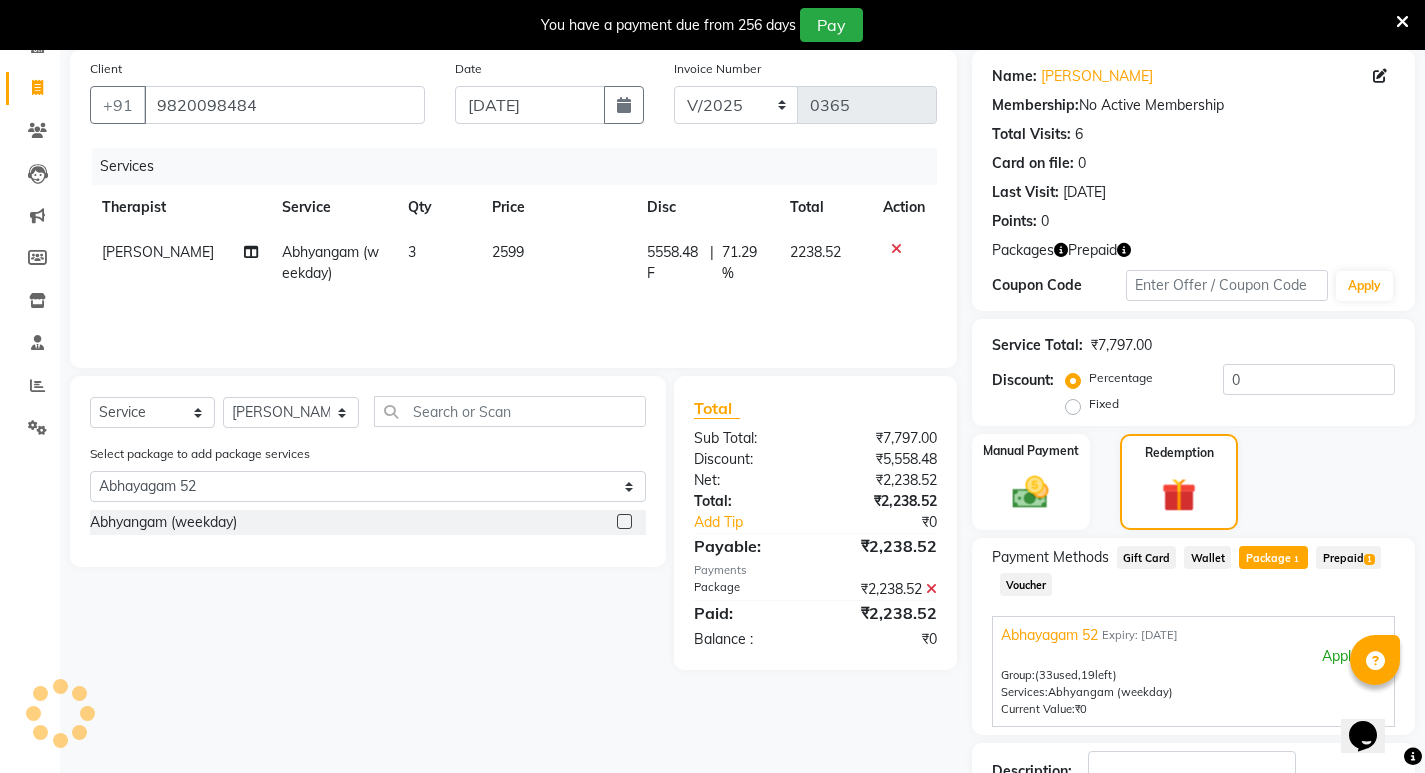 click on "Services Therapist Service Qty Price Disc Total Action [PERSON_NAME] Abhyangam  (weekday) 3 2599 5558.48 F | 71.29 % 2238.52" 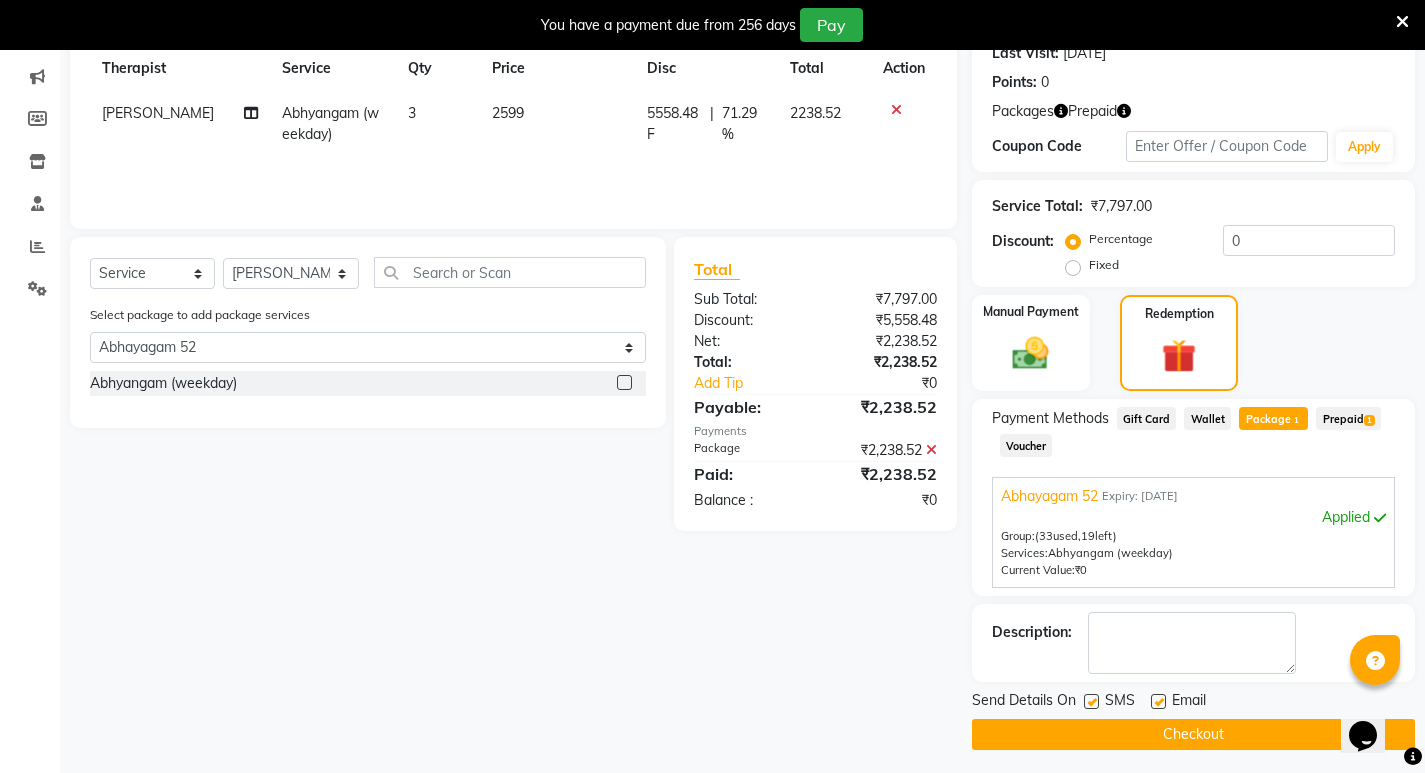 scroll, scrollTop: 296, scrollLeft: 0, axis: vertical 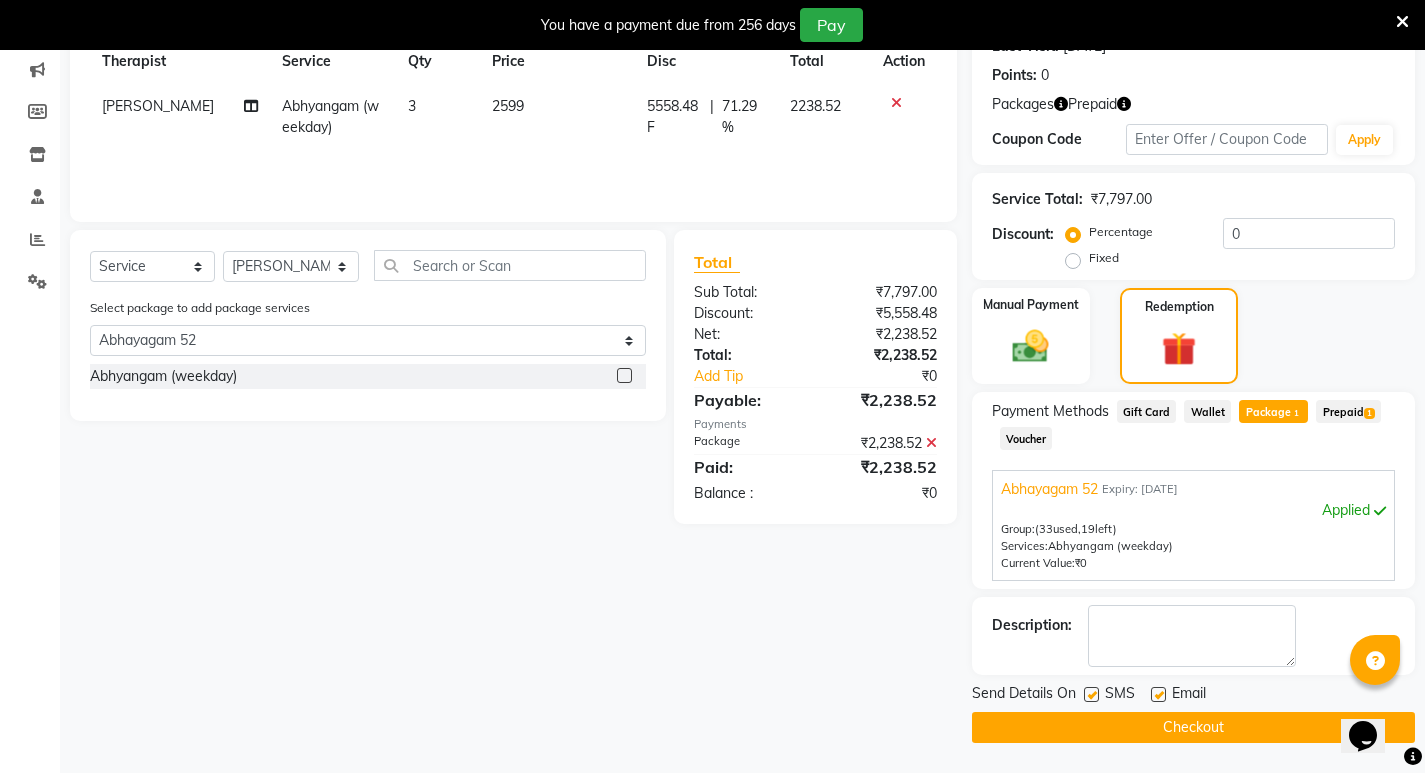 click on "SMS" 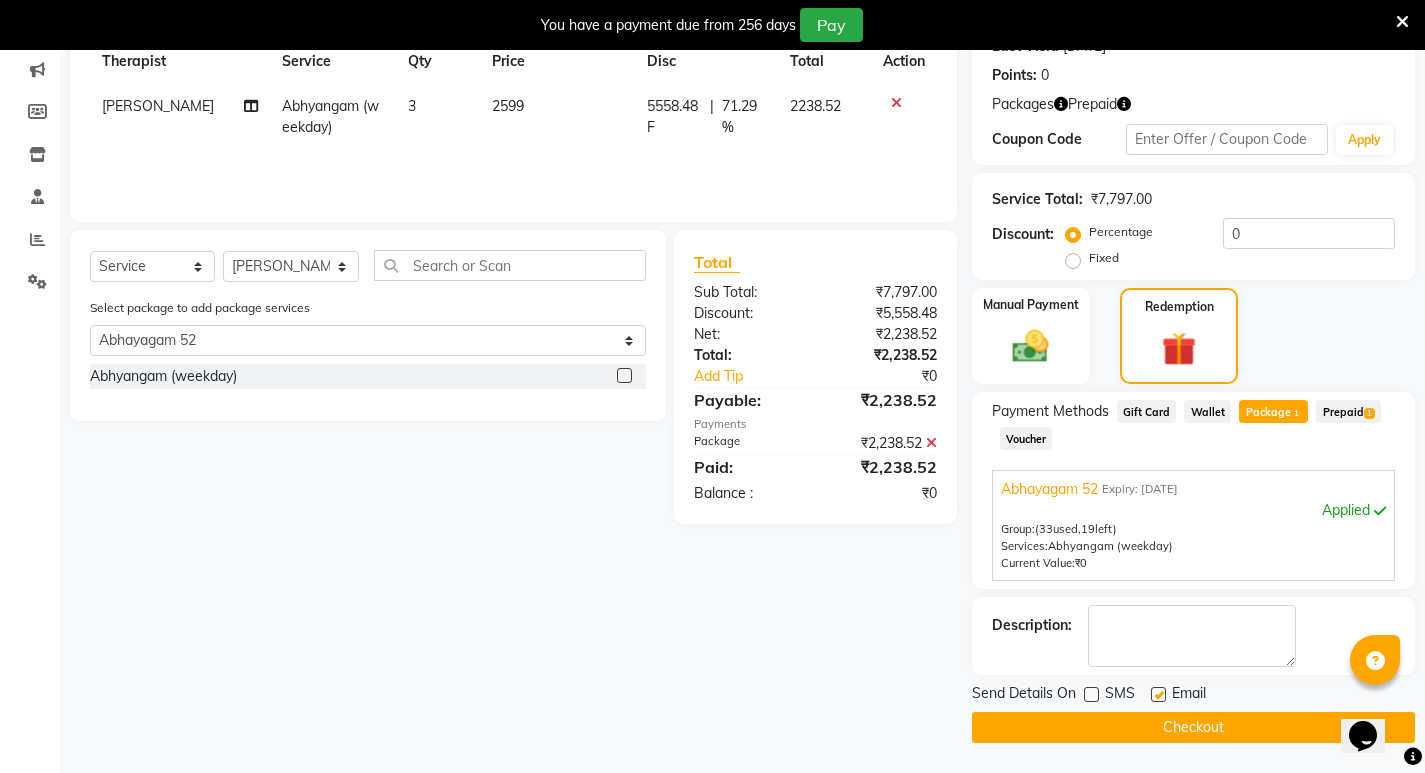 click 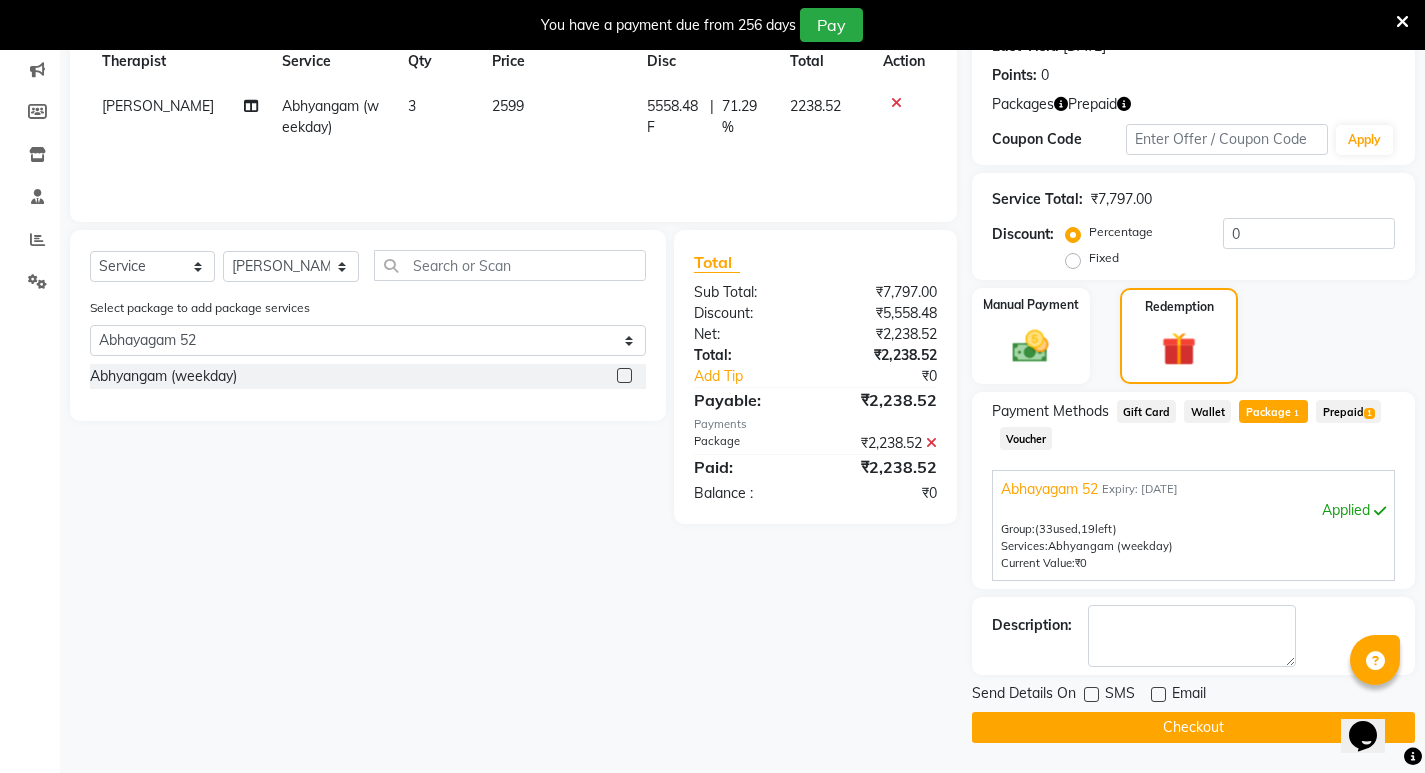 click on "Checkout" 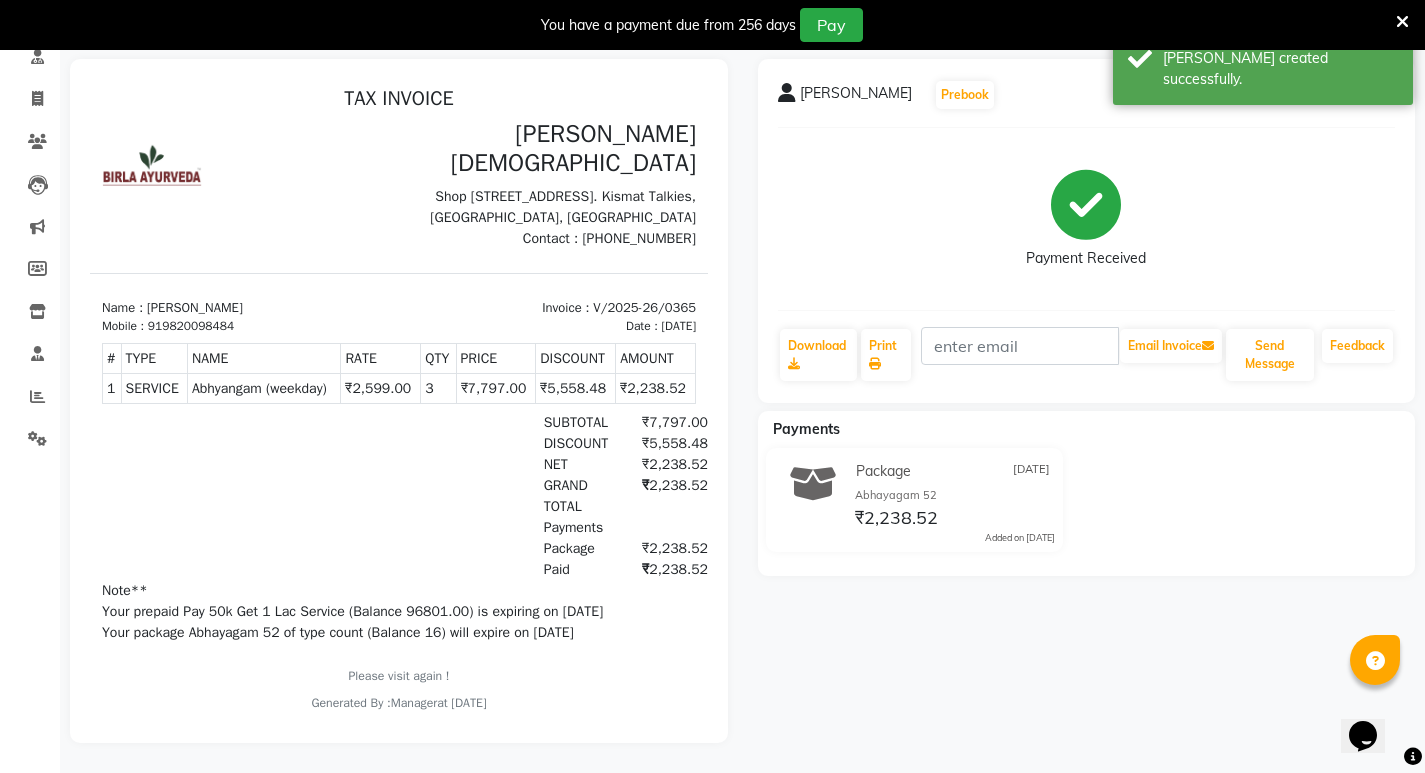 scroll, scrollTop: 0, scrollLeft: 0, axis: both 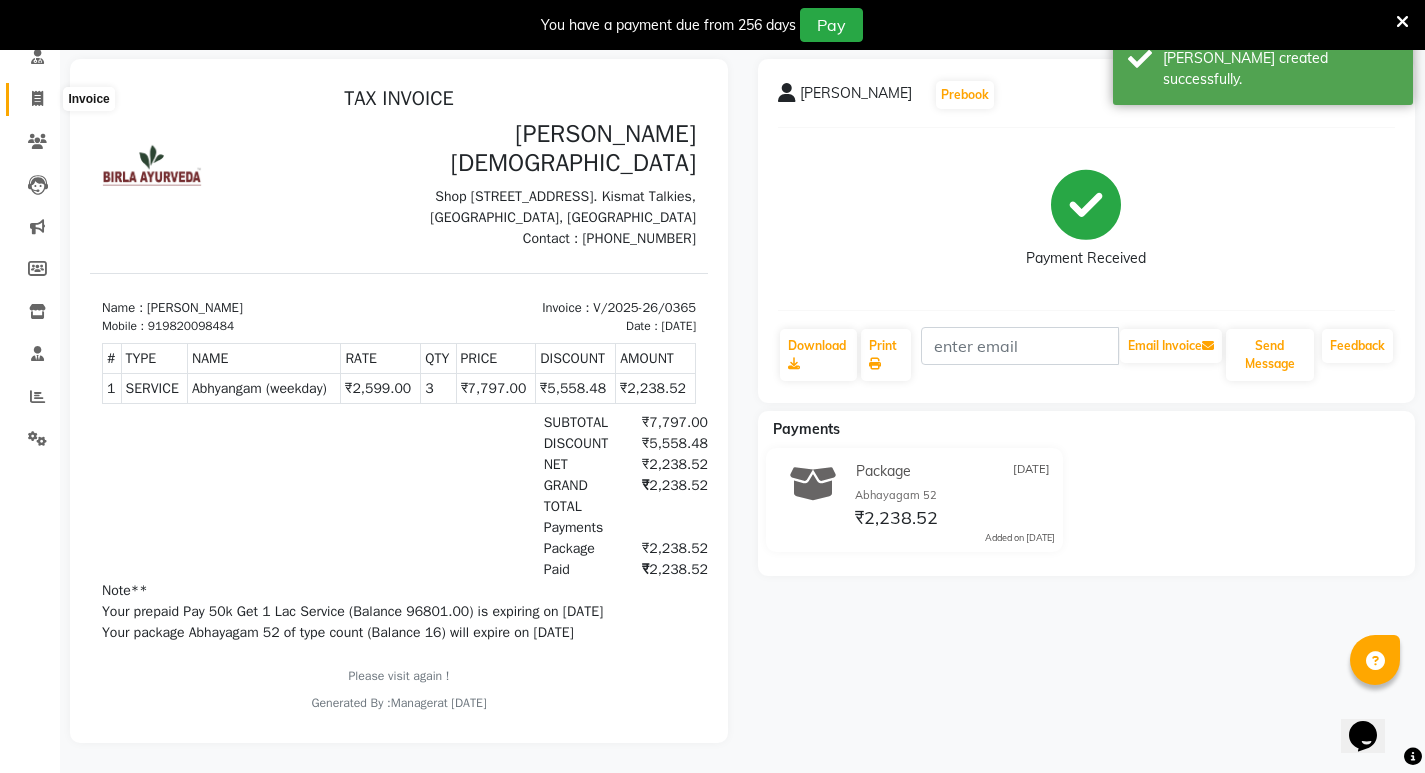 click 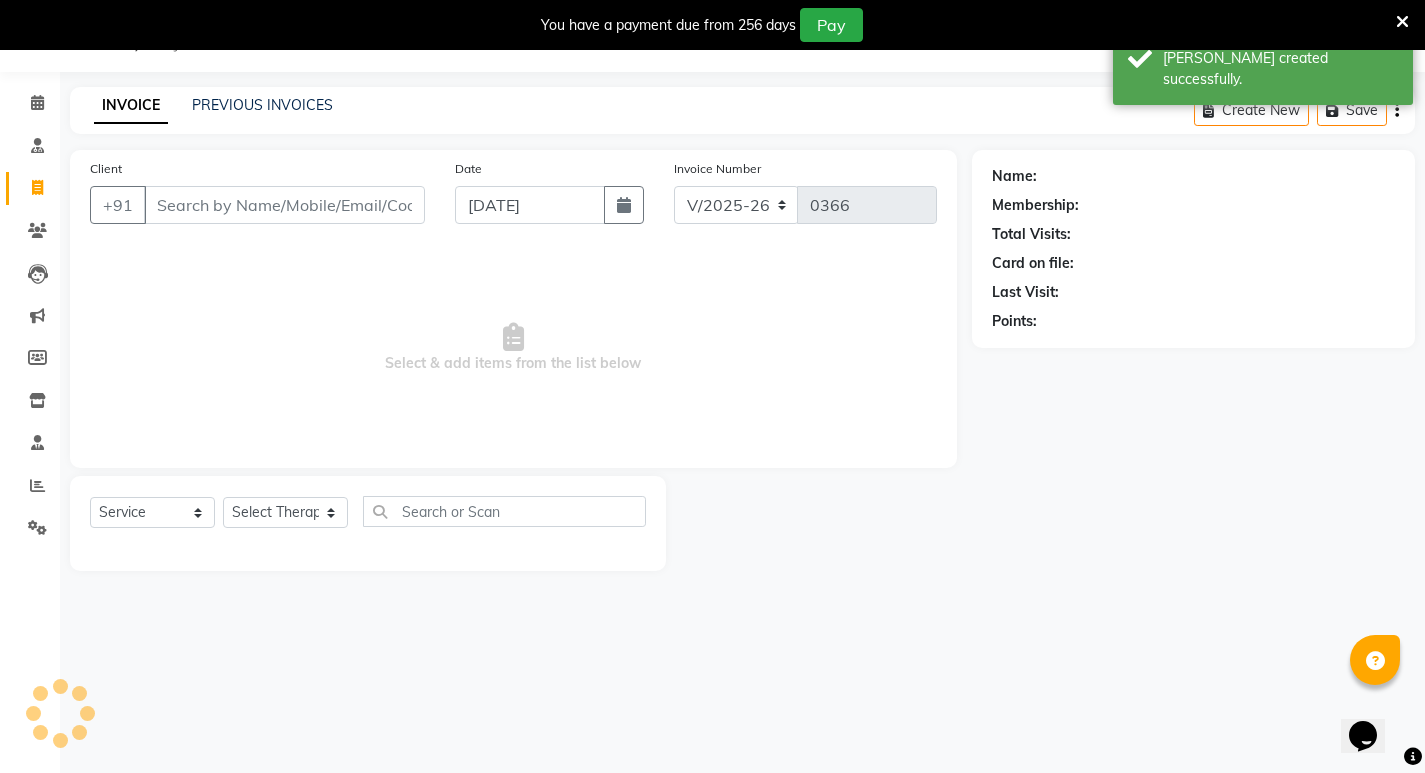 scroll, scrollTop: 50, scrollLeft: 0, axis: vertical 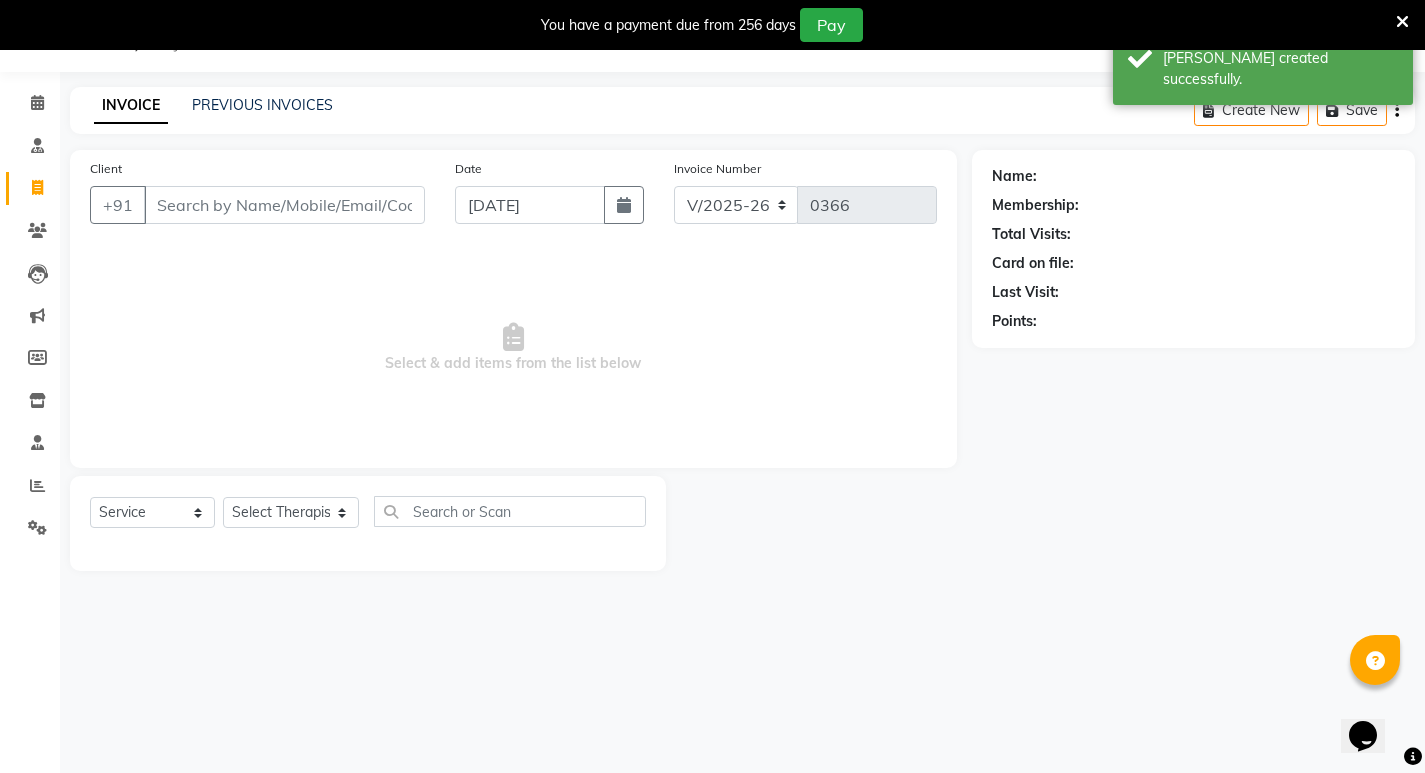 drag, startPoint x: 193, startPoint y: 198, endPoint x: 205, endPoint y: 196, distance: 12.165525 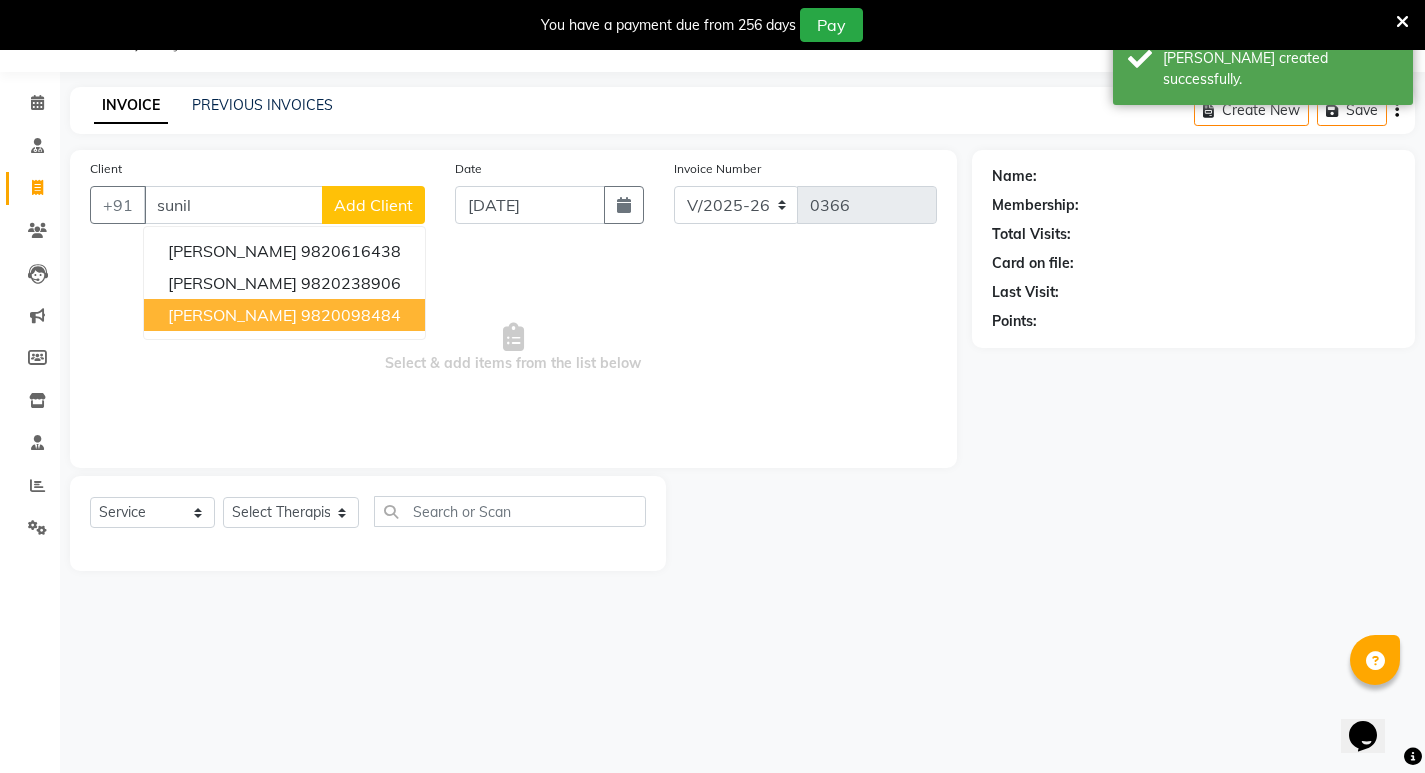 click on "9820098484" at bounding box center (351, 315) 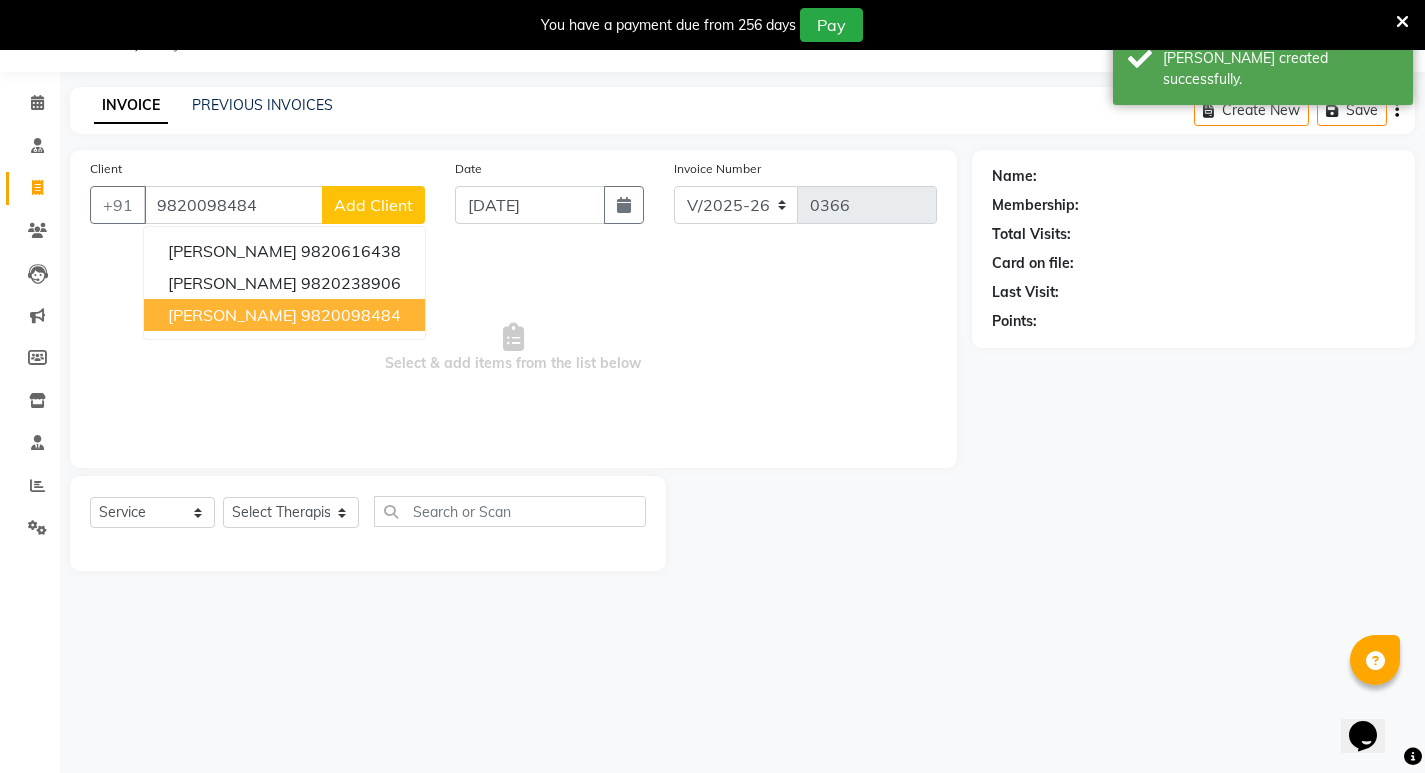 type on "9820098484" 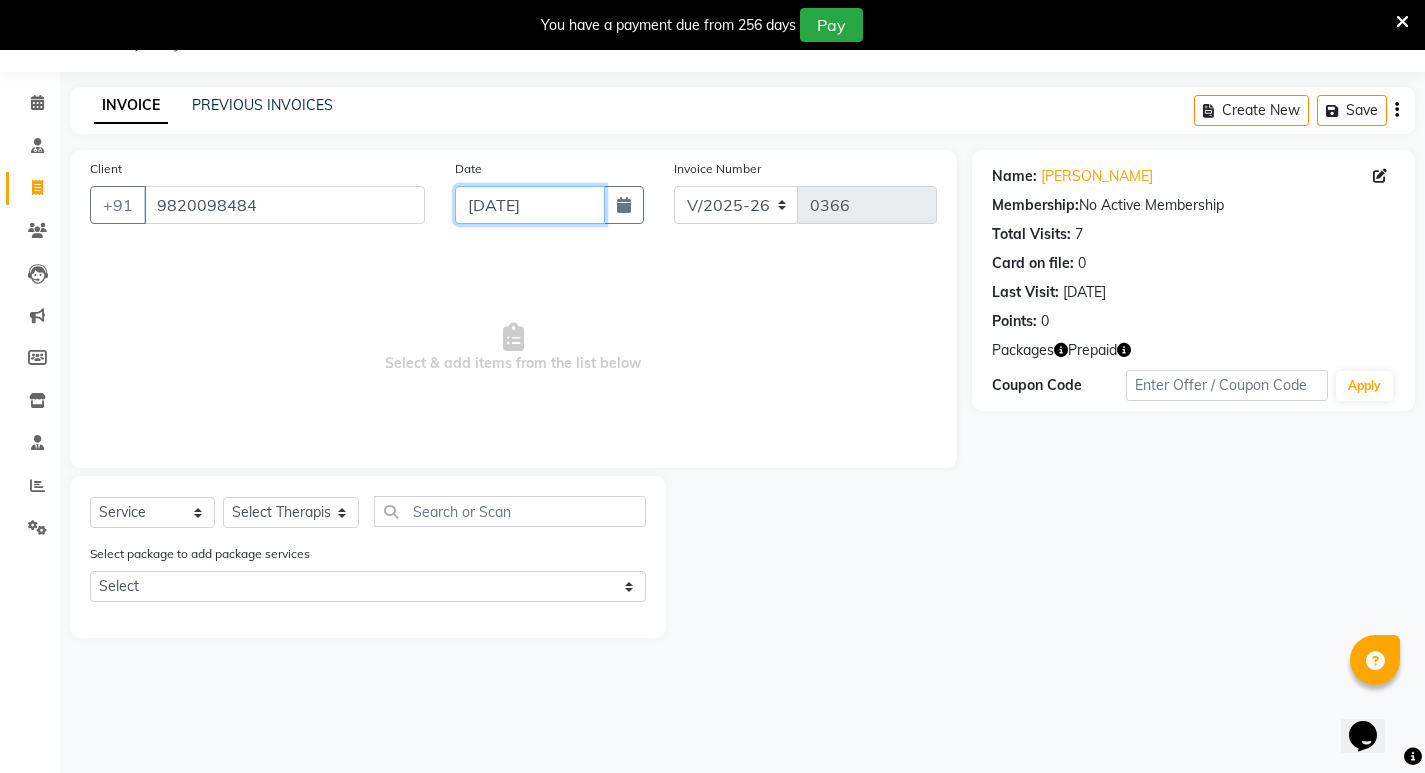 click on "[DATE]" 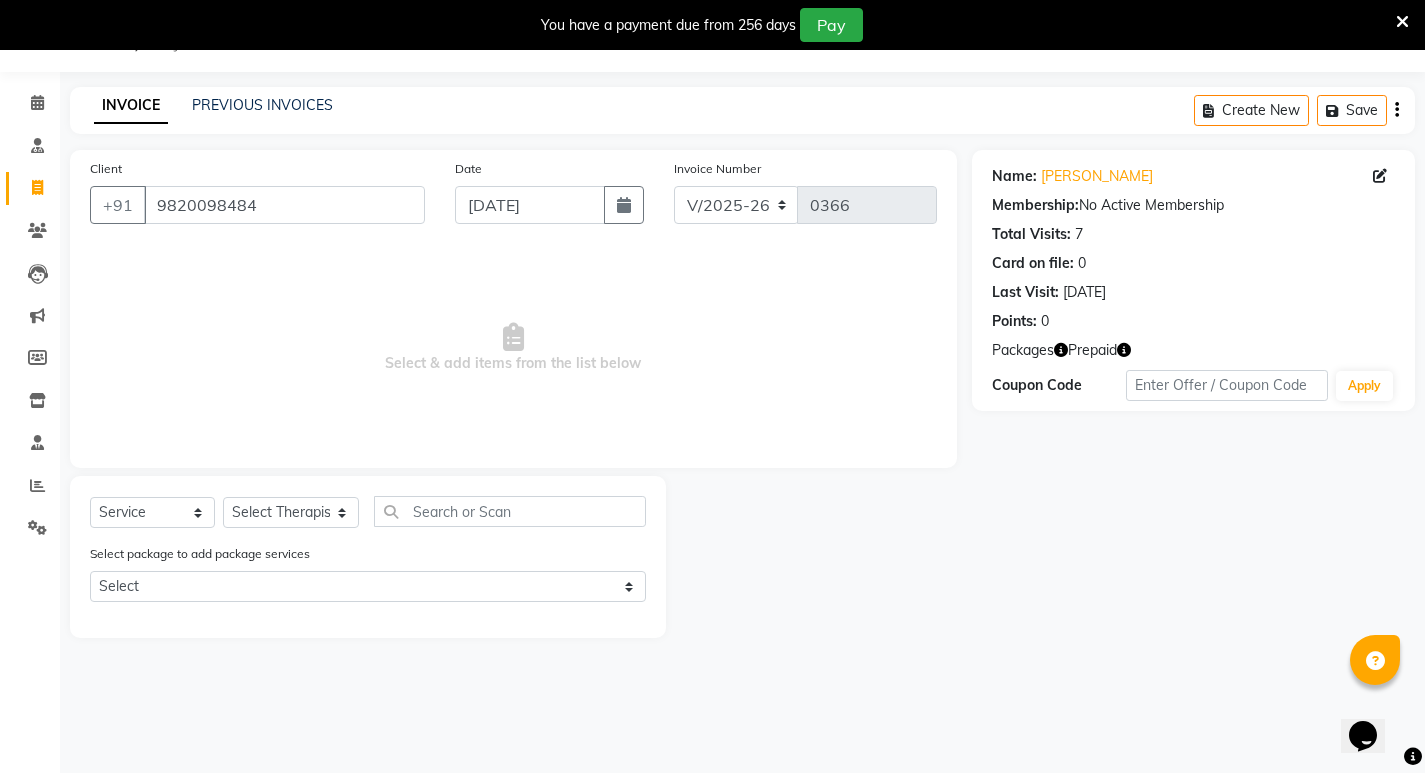 select on "7" 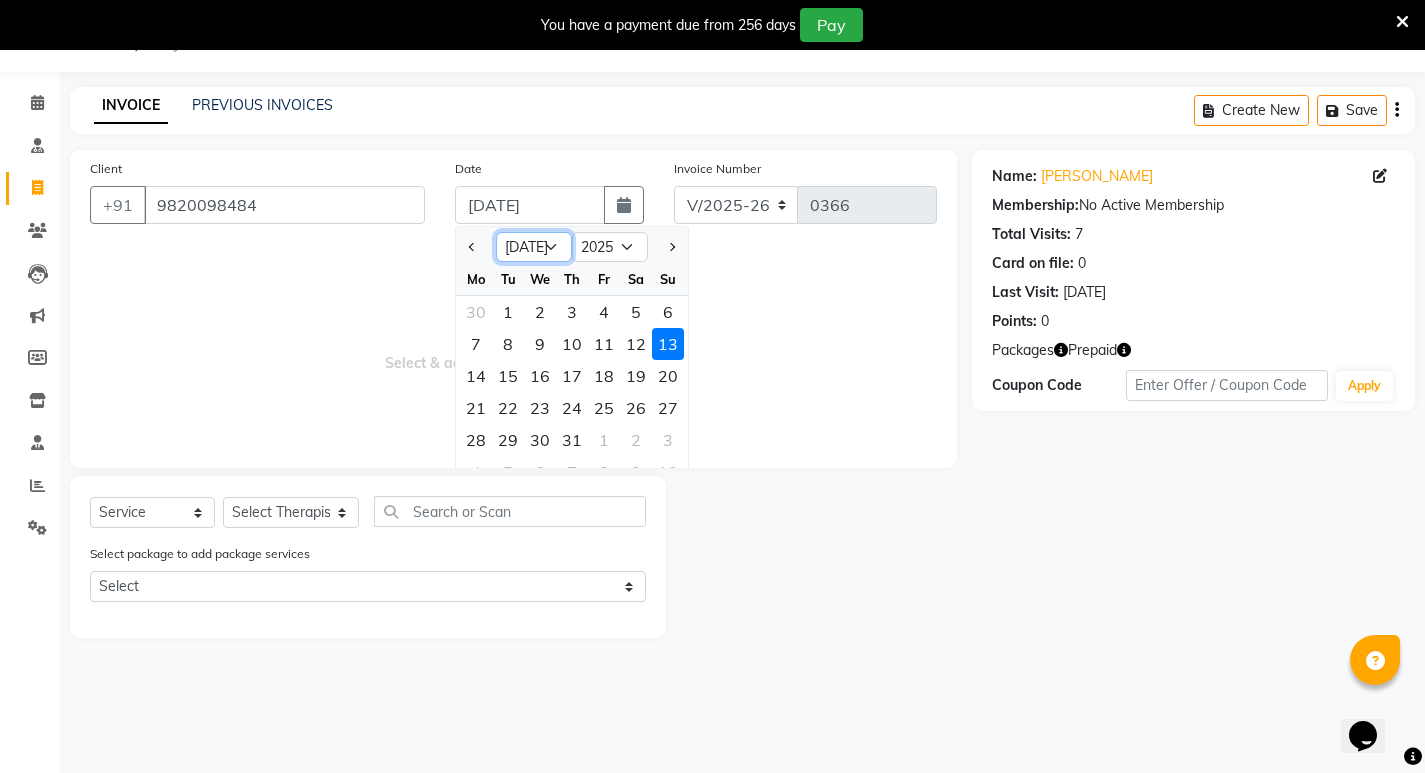 click on "Jan Feb Mar Apr May Jun [DATE] Aug Sep Oct Nov Dec" 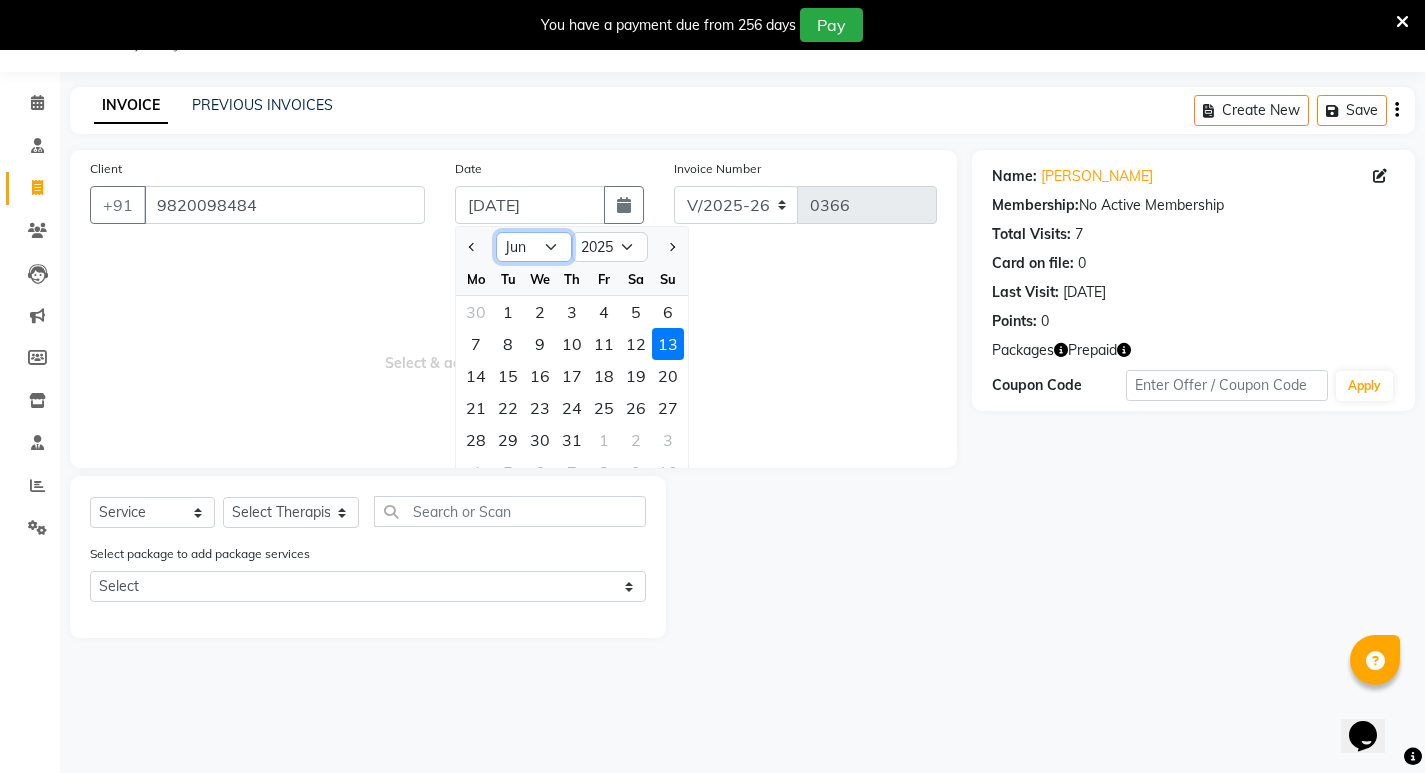 click on "Jan Feb Mar Apr May Jun [DATE] Aug Sep Oct Nov Dec" 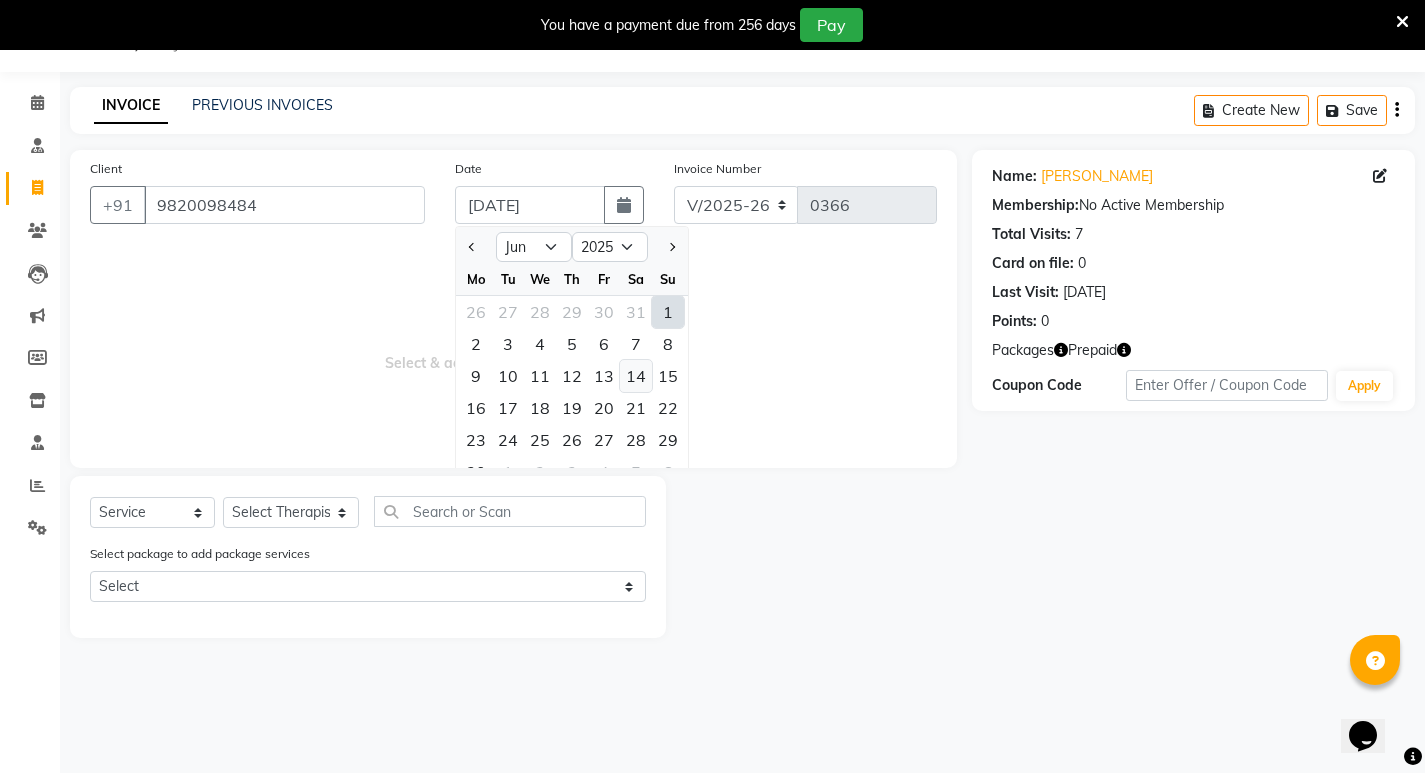 click on "14" 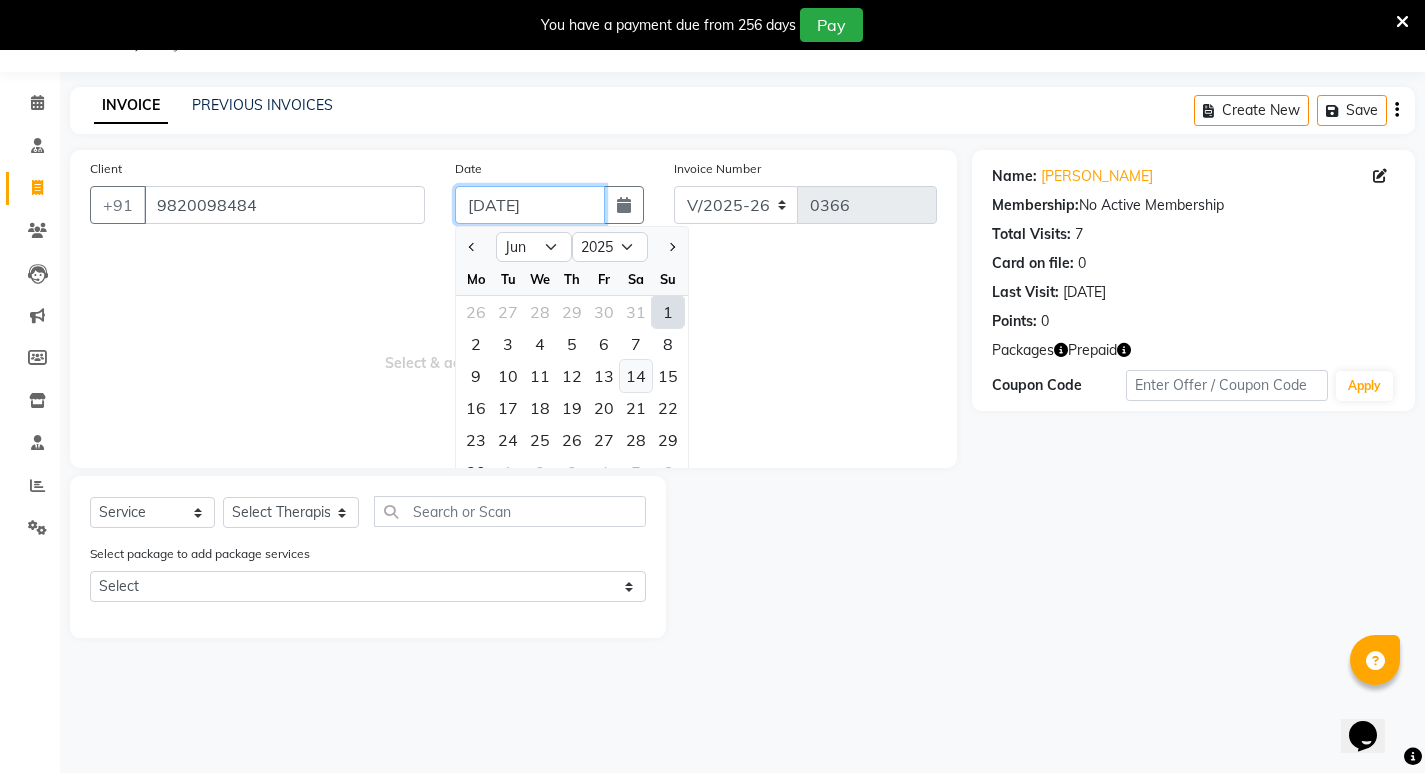 type on "[DATE]" 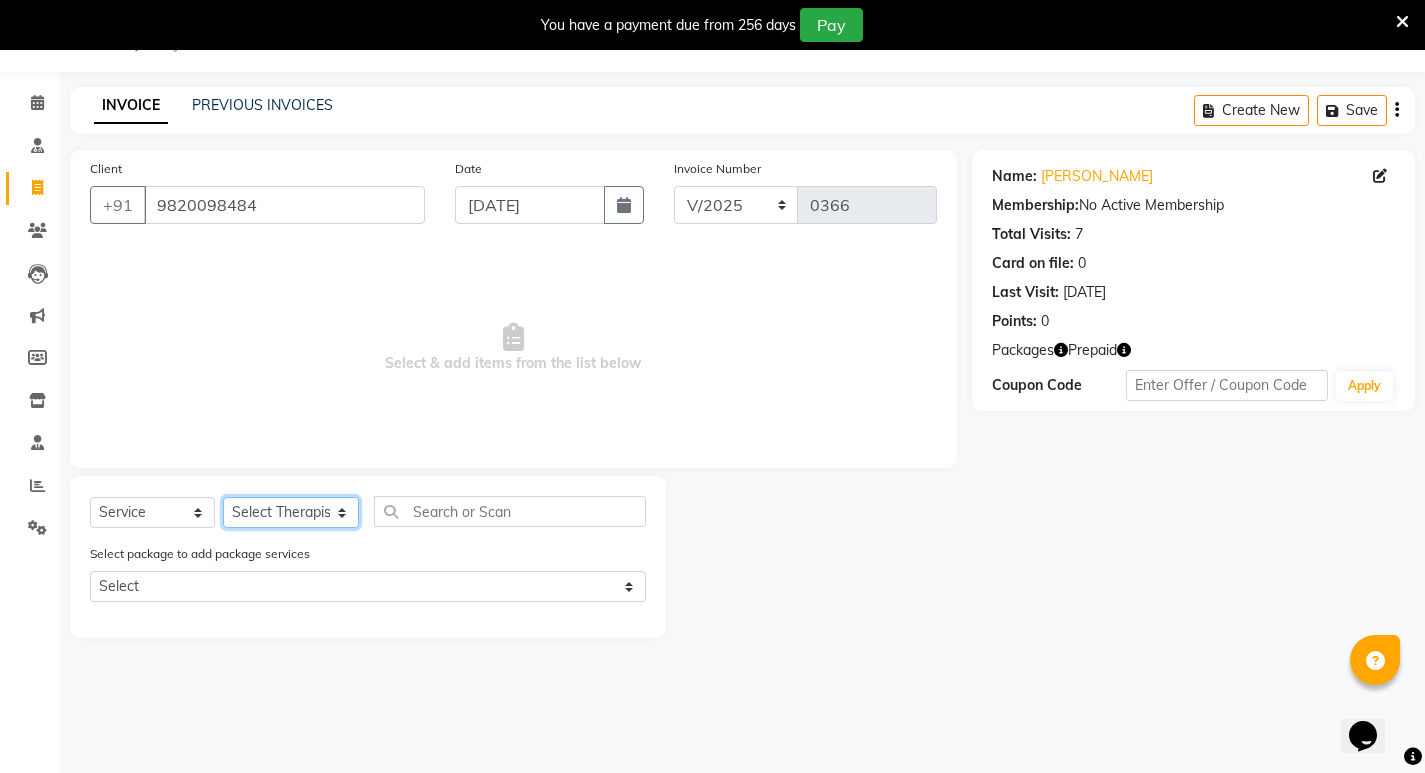 click on "Select Therapist [PERSON_NAME] [PERSON_NAME]  [PERSON_NAME] [PERSON_NAME] Aparna [PERSON_NAME] [PERSON_NAME] Bibina [PERSON_NAME] [PERSON_NAME] Dr. [PERSON_NAME] Dr. [PERSON_NAME] [PERSON_NAME] Dr. [PERSON_NAME] [PERSON_NAME] [PERSON_NAME] Y Gloriya [PERSON_NAME] [PERSON_NAME] [PERSON_NAME] [PERSON_NAME] Manager [PERSON_NAME] Mishra [PERSON_NAME] [PERSON_NAME] G [PERSON_NAME] [PERSON_NAME] K M [PERSON_NAME] K [PERSON_NAME] K K [PERSON_NAME] [PERSON_NAME] [PERSON_NAME] Swati [PERSON_NAME] [PERSON_NAME] [PERSON_NAME] Vidya [PERSON_NAME] [PERSON_NAME]" 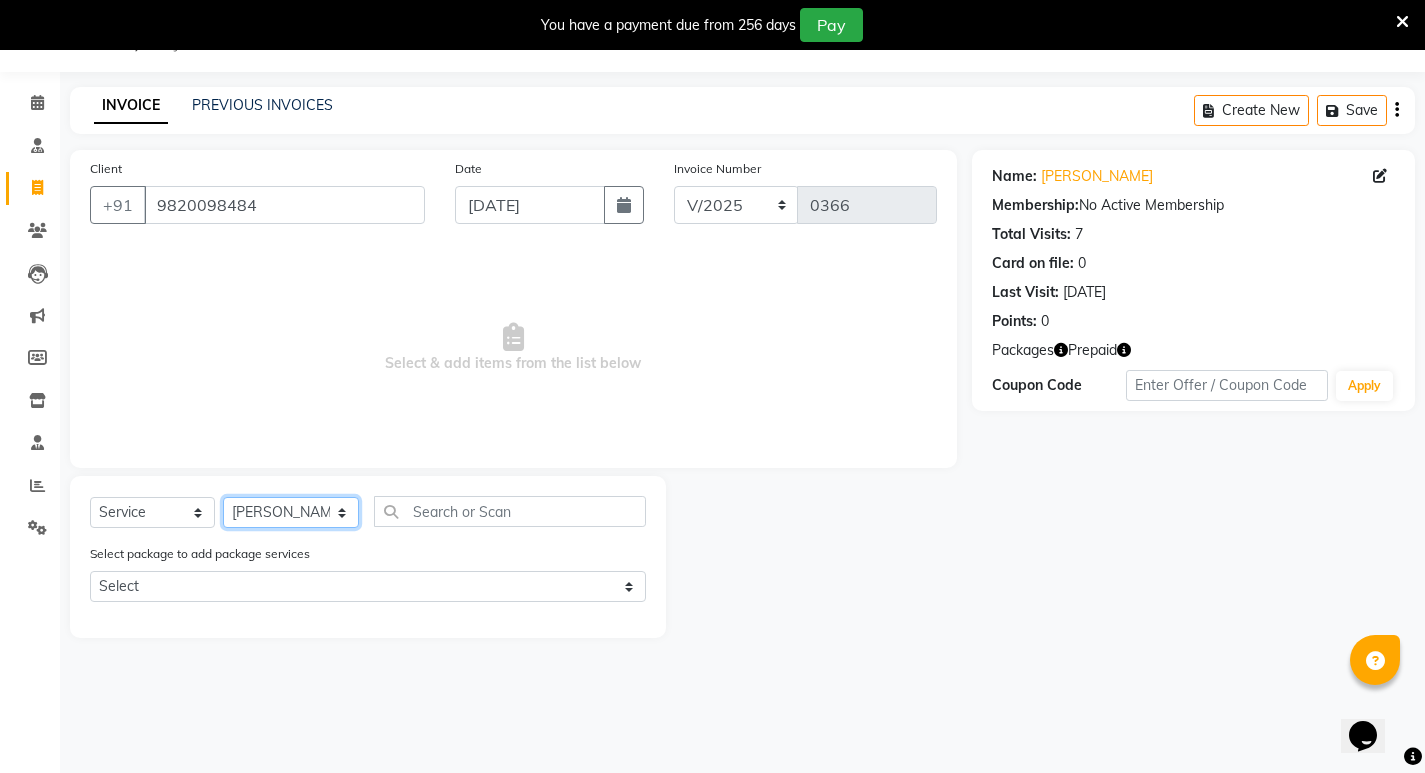 click on "Select Therapist [PERSON_NAME] [PERSON_NAME]  [PERSON_NAME] [PERSON_NAME] Aparna [PERSON_NAME] [PERSON_NAME] Bibina [PERSON_NAME] [PERSON_NAME] Dr. [PERSON_NAME] Dr. [PERSON_NAME] [PERSON_NAME] Dr. [PERSON_NAME] [PERSON_NAME] [PERSON_NAME] Y Gloriya [PERSON_NAME] [PERSON_NAME] [PERSON_NAME] [PERSON_NAME] Manager [PERSON_NAME] Mishra [PERSON_NAME] [PERSON_NAME] G [PERSON_NAME] [PERSON_NAME] K M [PERSON_NAME] K [PERSON_NAME] K K [PERSON_NAME] [PERSON_NAME] [PERSON_NAME] Swati [PERSON_NAME] [PERSON_NAME] [PERSON_NAME] Vidya [PERSON_NAME] [PERSON_NAME]" 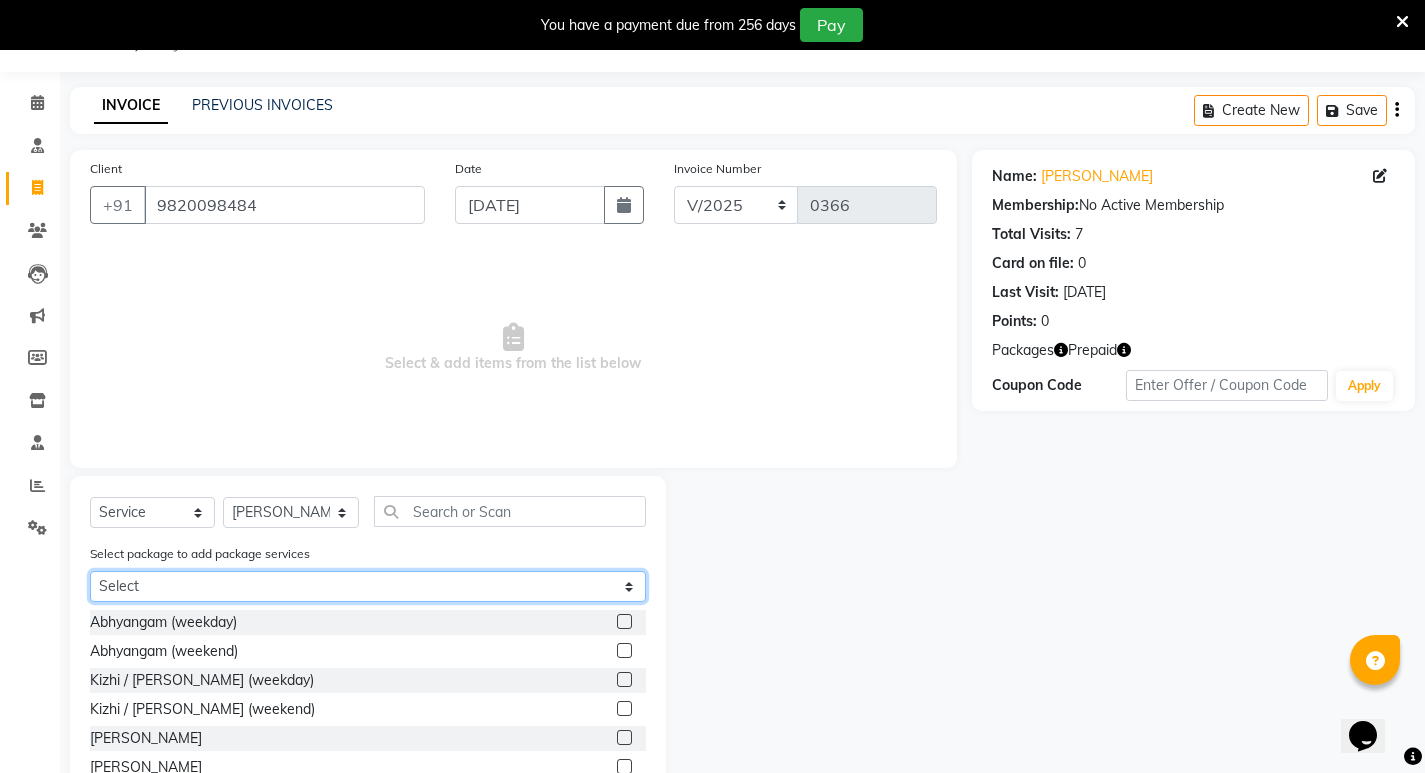 click on "Select Abhayagam 52" 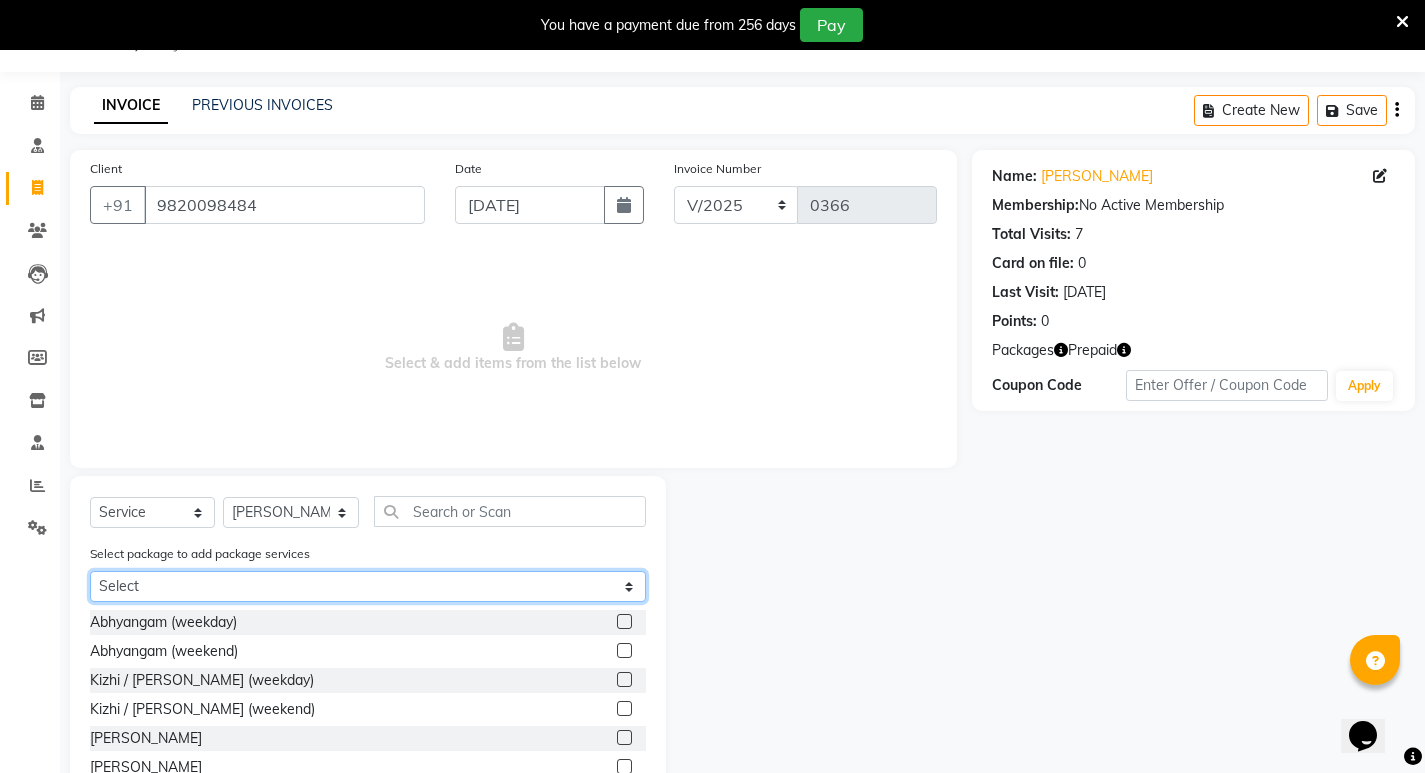 select on "1: Object" 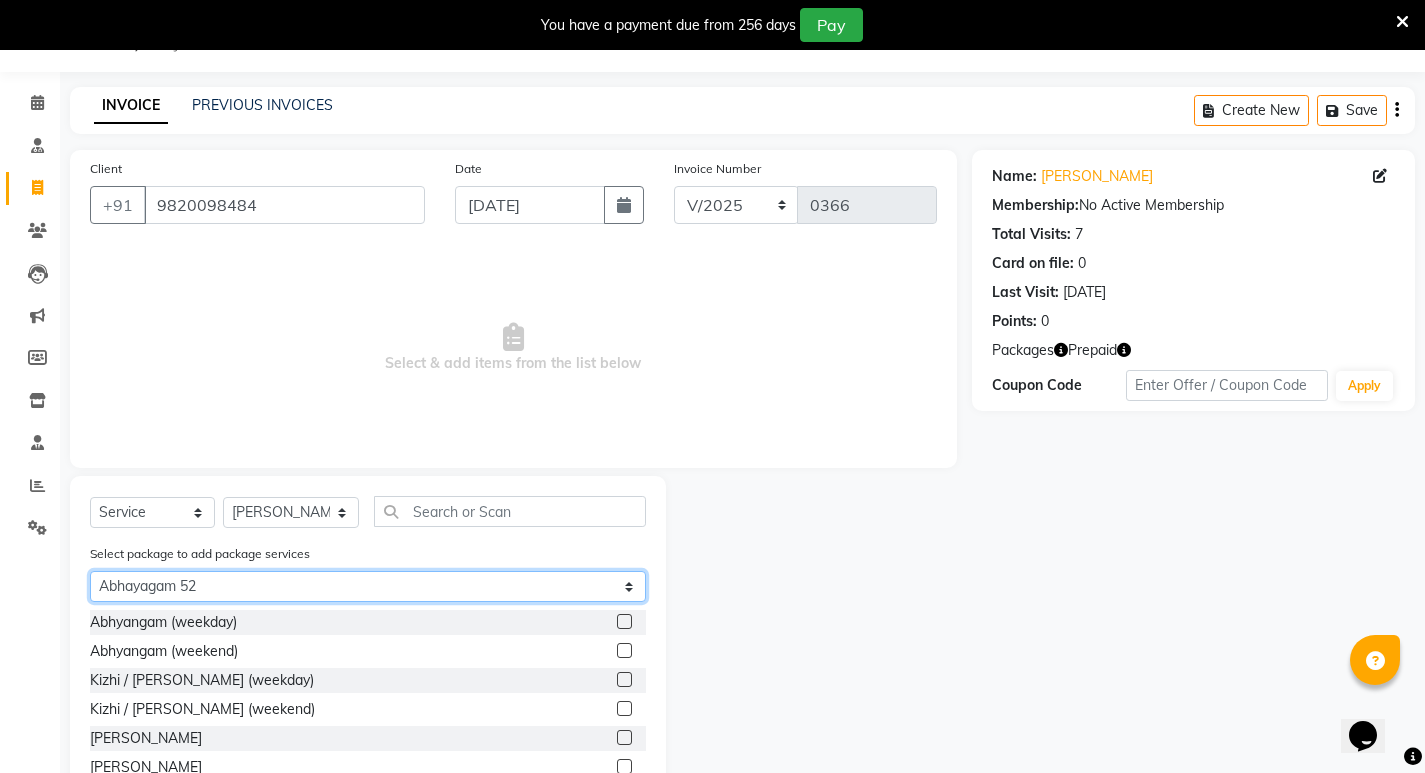 click on "Select Abhayagam 52" 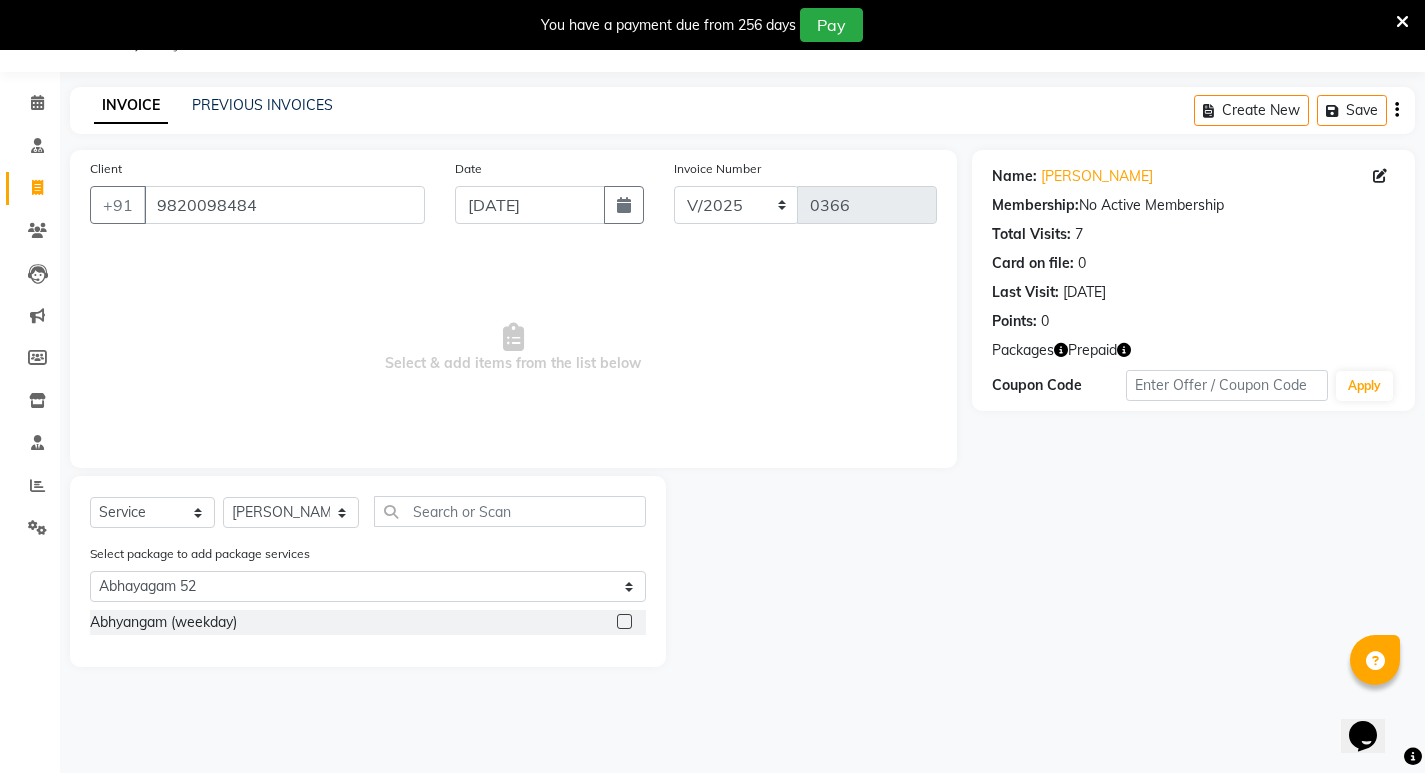 click 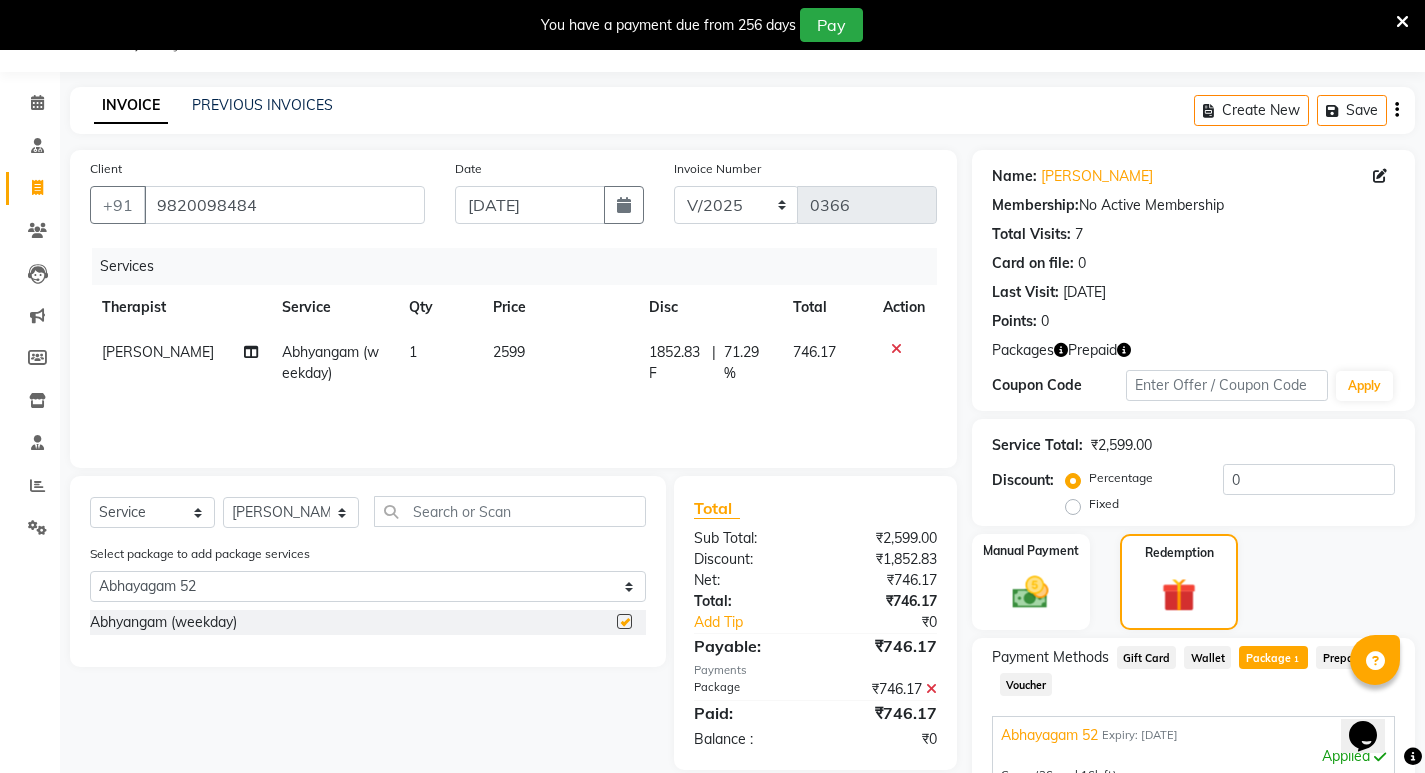 checkbox on "false" 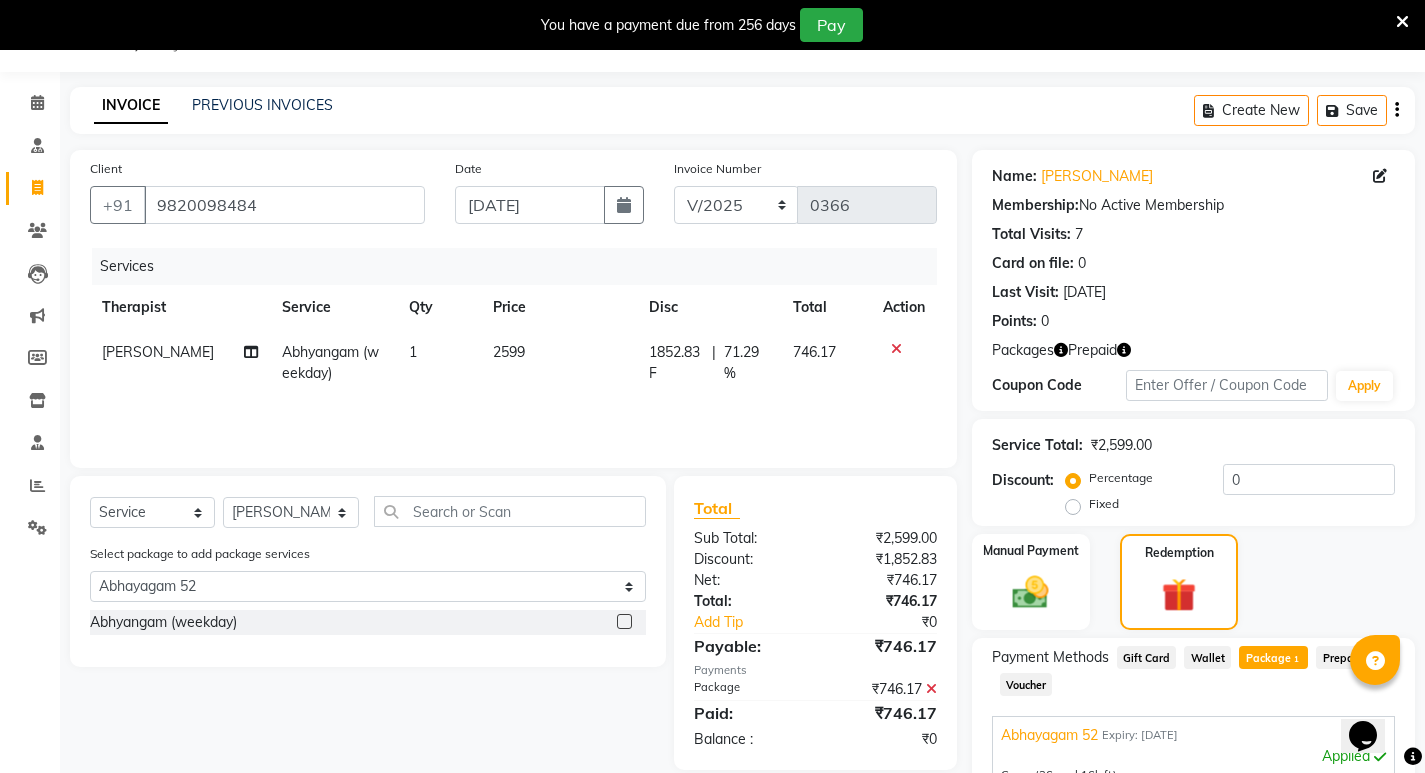 click on "1" 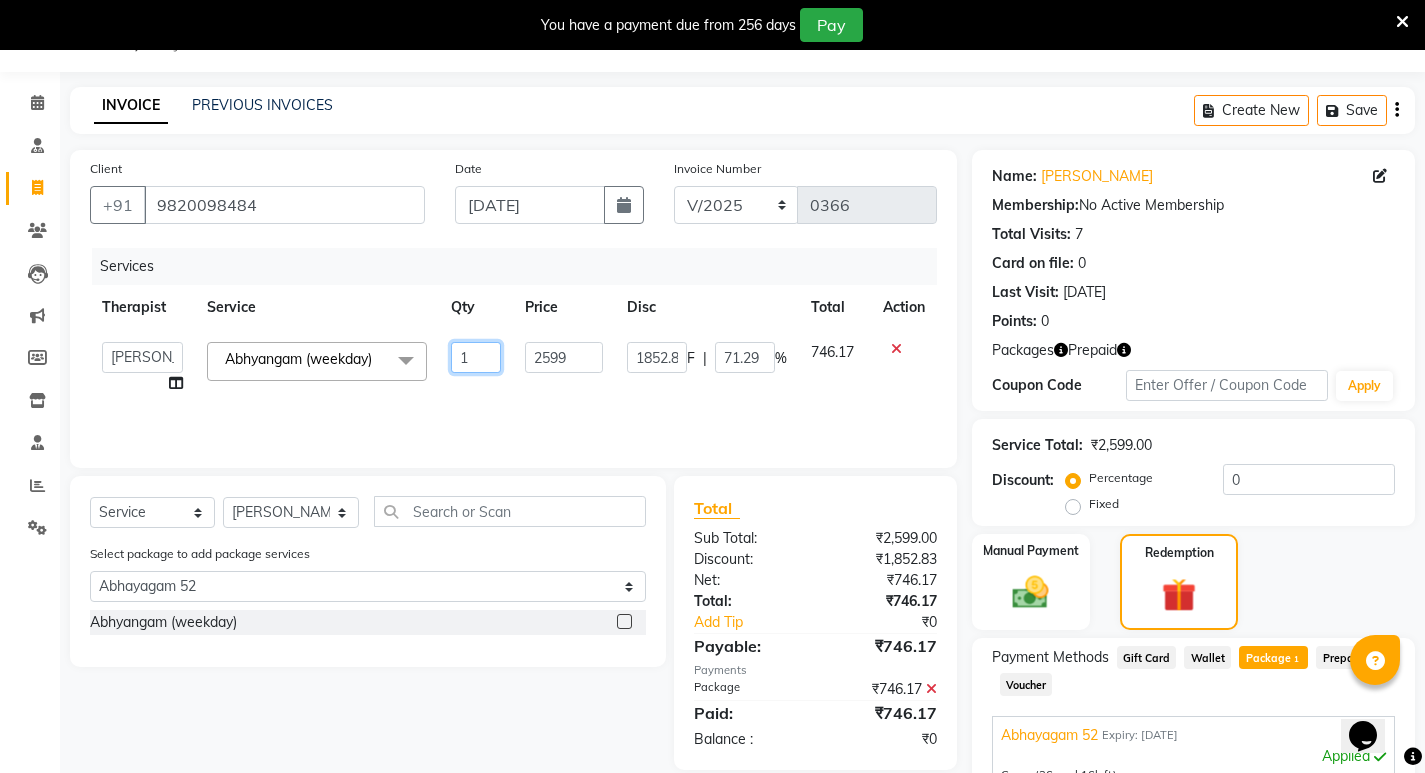drag, startPoint x: 468, startPoint y: 356, endPoint x: 444, endPoint y: 363, distance: 25 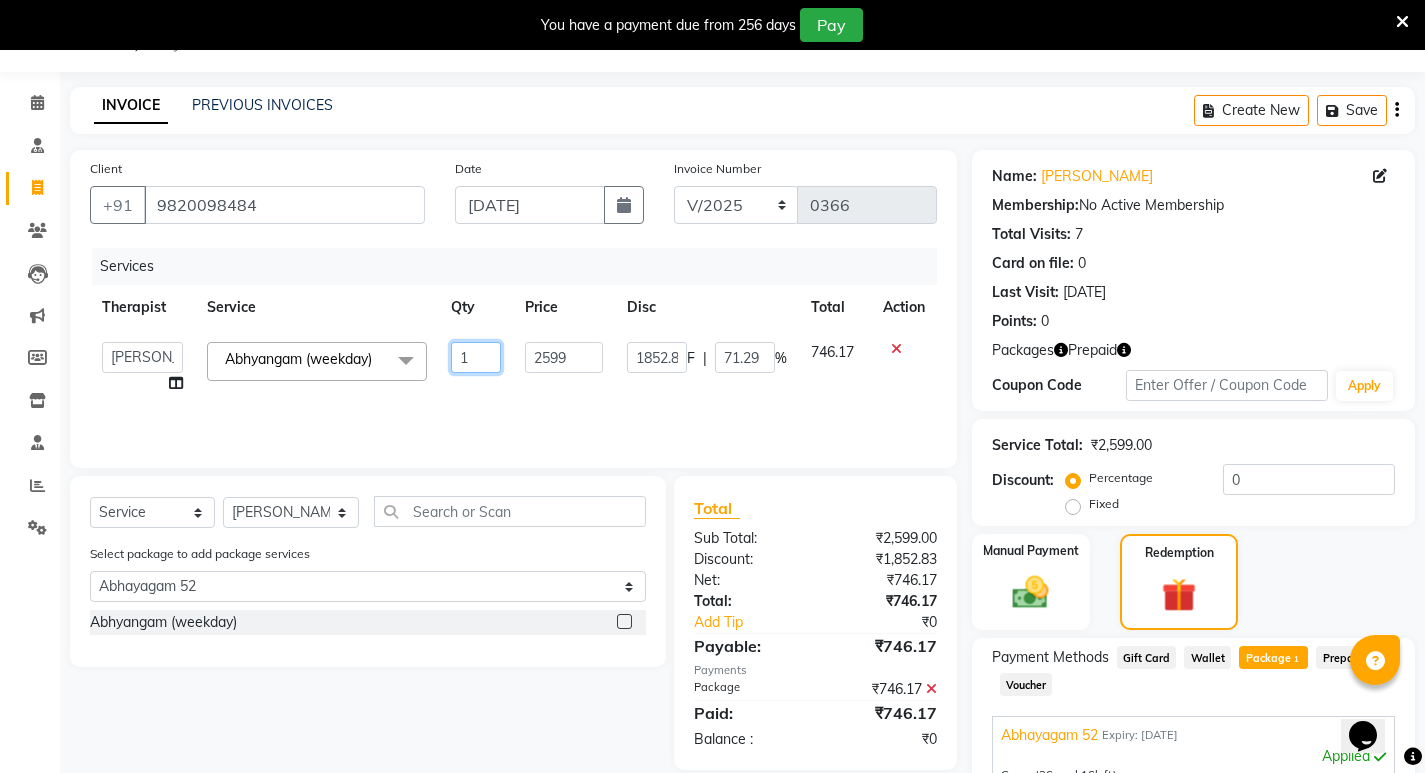 type on "3" 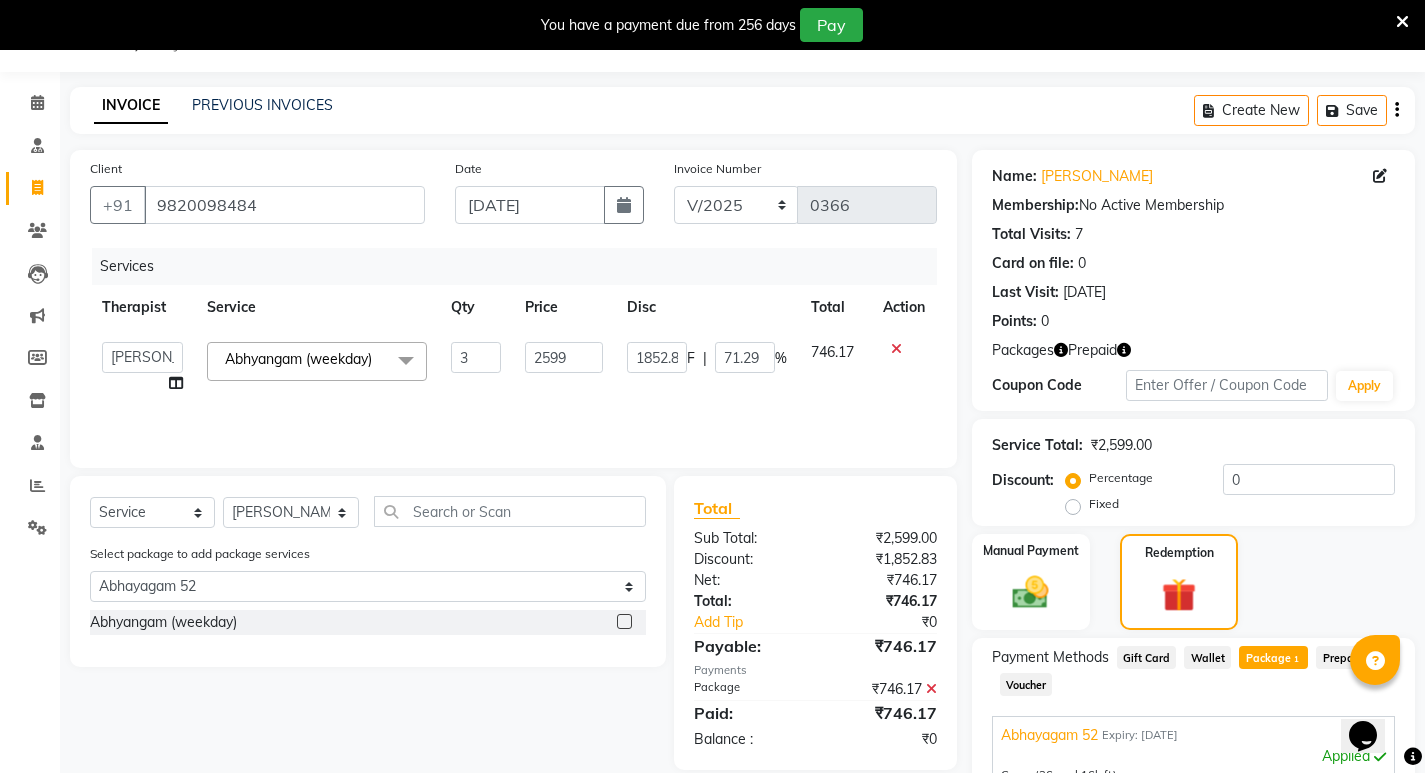 click on "Services Therapist Service Qty Price Disc Total Action  [PERSON_NAME]   [PERSON_NAME]    [PERSON_NAME]   [PERSON_NAME]   Aparna   [PERSON_NAME]   [PERSON_NAME]   Bibina   [PERSON_NAME]   [PERSON_NAME]   Dr. [PERSON_NAME]   Dr. [PERSON_NAME]   [PERSON_NAME]   Dr. [PERSON_NAME]   [PERSON_NAME]   [PERSON_NAME] Y   Gloriya   [PERSON_NAME] [PERSON_NAME]   [PERSON_NAME]   [PERSON_NAME]   Manager   [PERSON_NAME] Mishra   [PERSON_NAME]   [PERSON_NAME] G [PERSON_NAME] [PERSON_NAME] K M   [PERSON_NAME] K   [PERSON_NAME] K K   [PERSON_NAME]   [PERSON_NAME]   [PERSON_NAME]   Swati   [PERSON_NAME] [PERSON_NAME]   [PERSON_NAME]   [PERSON_NAME]   [PERSON_NAME]  Abhyangam  (weekday)  x Abhyangam  (weekday) [GEOGRAPHIC_DATA] (weekend) Kizhi / Navara Kizhi (weekday) Kizhi / Navara Kizhi (weekend) Kashyaya Vasthy [PERSON_NAME] Advance Kasa Foot Massage VIRECHAN Hridaya Basti Summer offer Abhyangam home (weekday) Navara Kizhi (home) Expired Gv Extension Abhyanga - Leg & Feet [PERSON_NAME] Dhoomam 3" 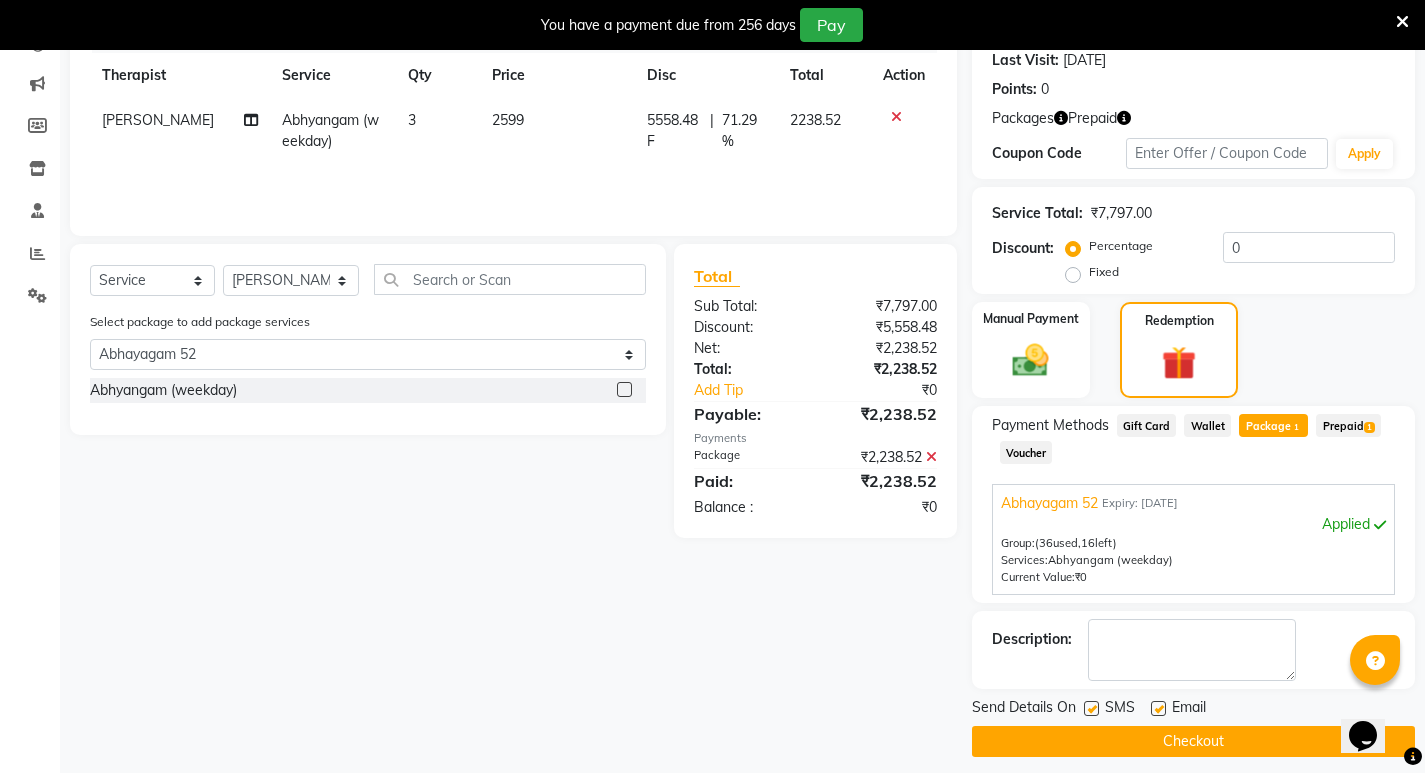 scroll, scrollTop: 296, scrollLeft: 0, axis: vertical 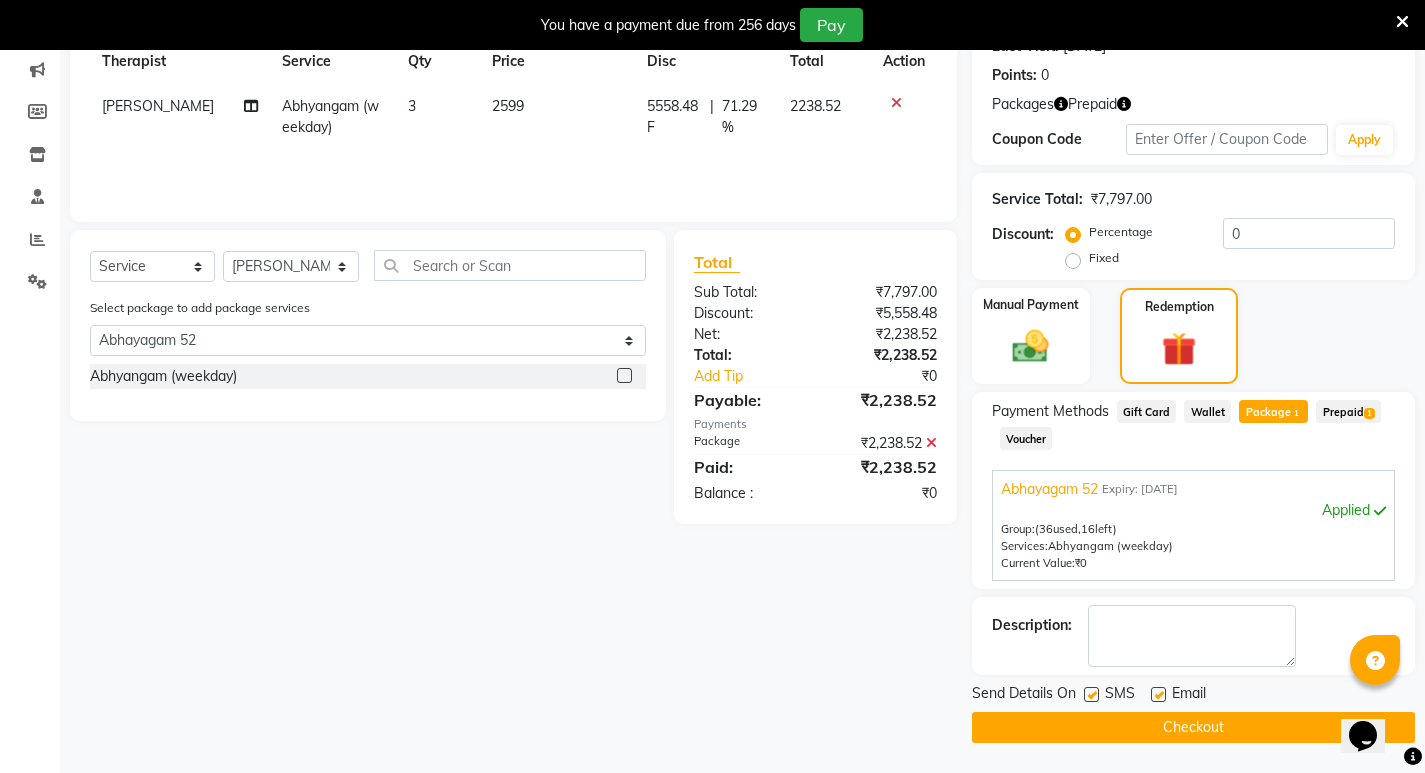 drag, startPoint x: 1090, startPoint y: 693, endPoint x: 1180, endPoint y: 708, distance: 91.24144 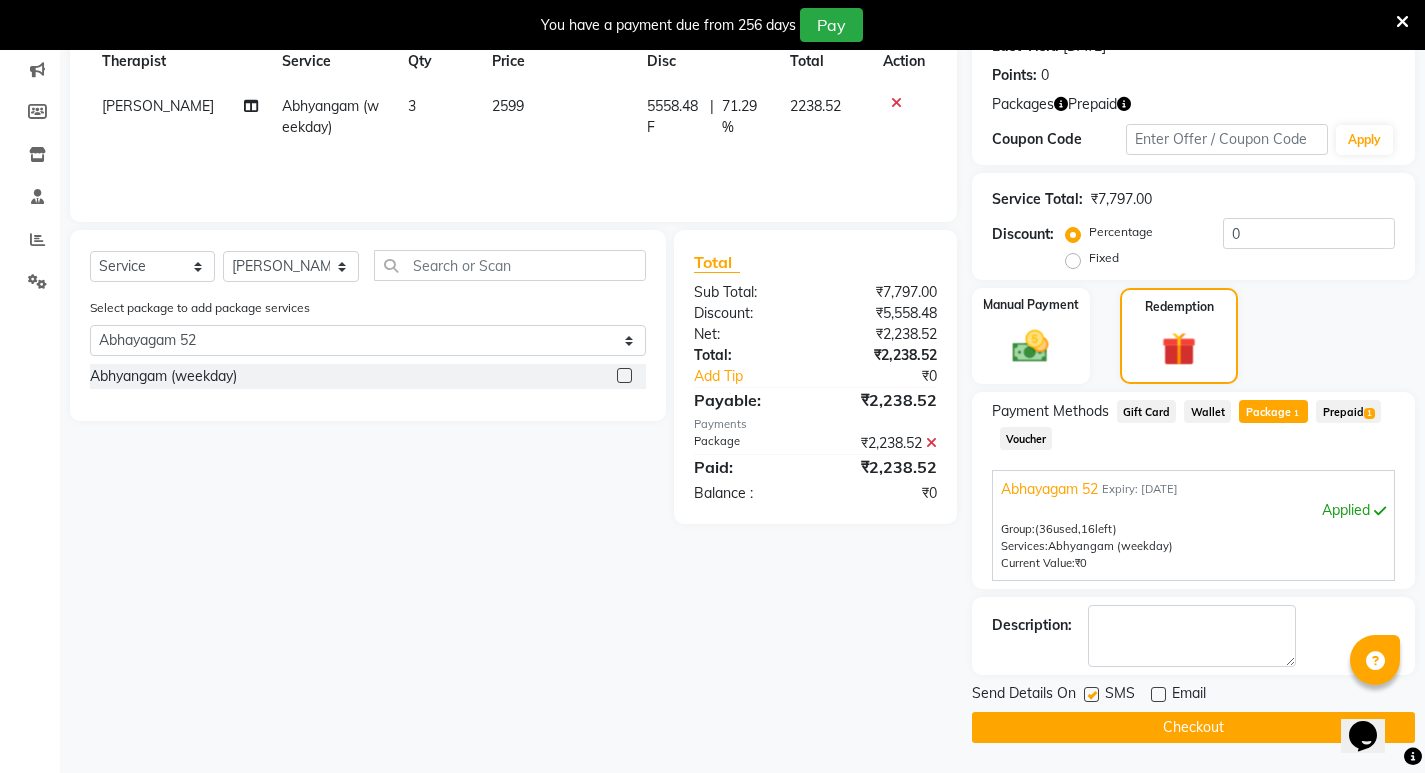 click 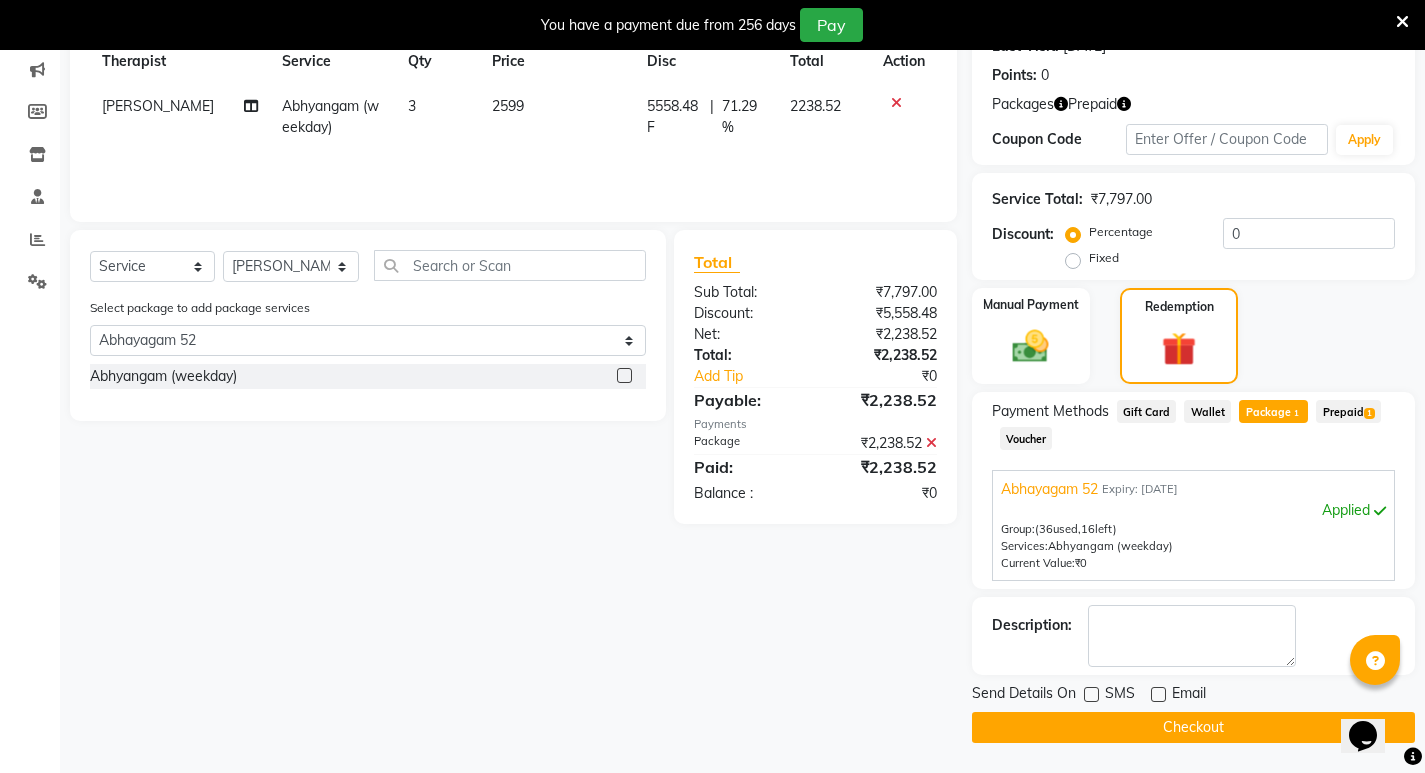 click on "Checkout" 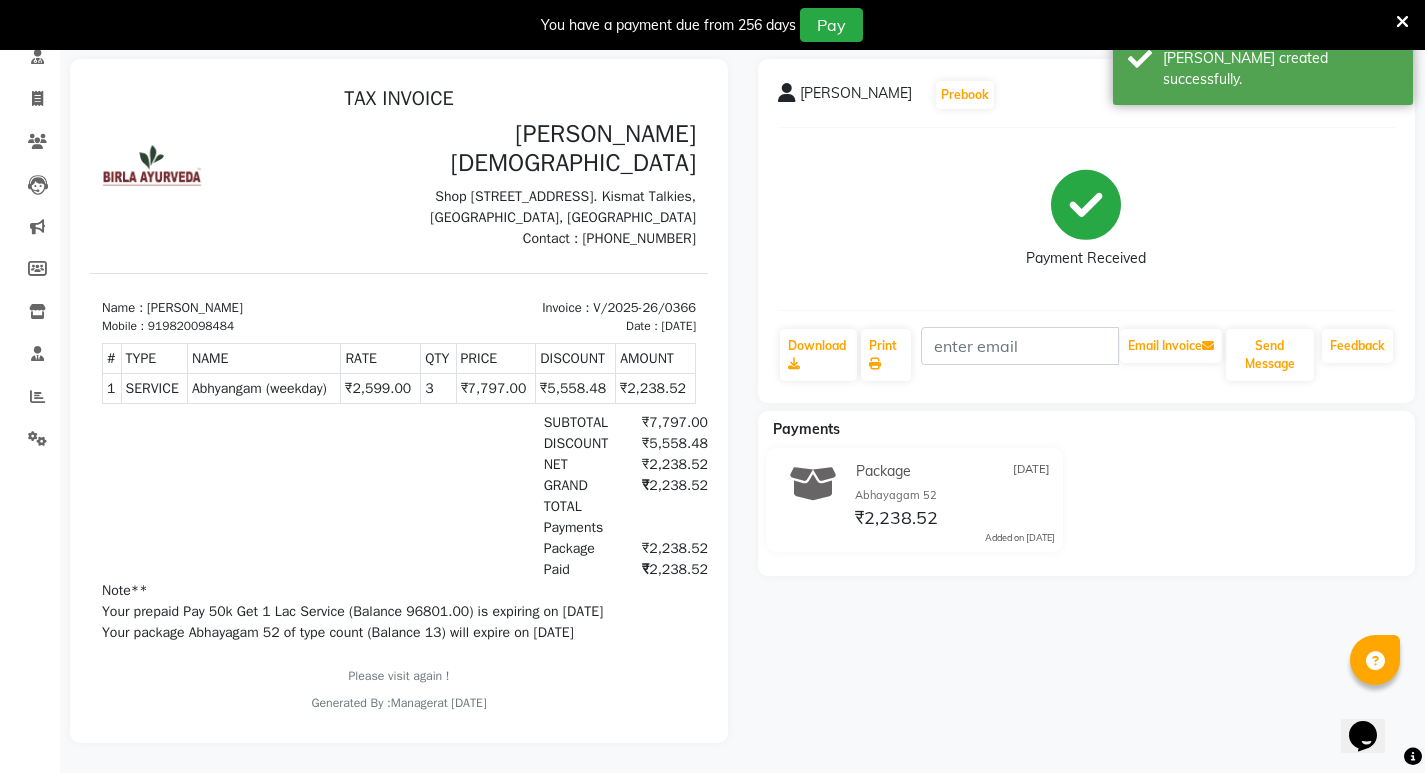 scroll, scrollTop: 0, scrollLeft: 0, axis: both 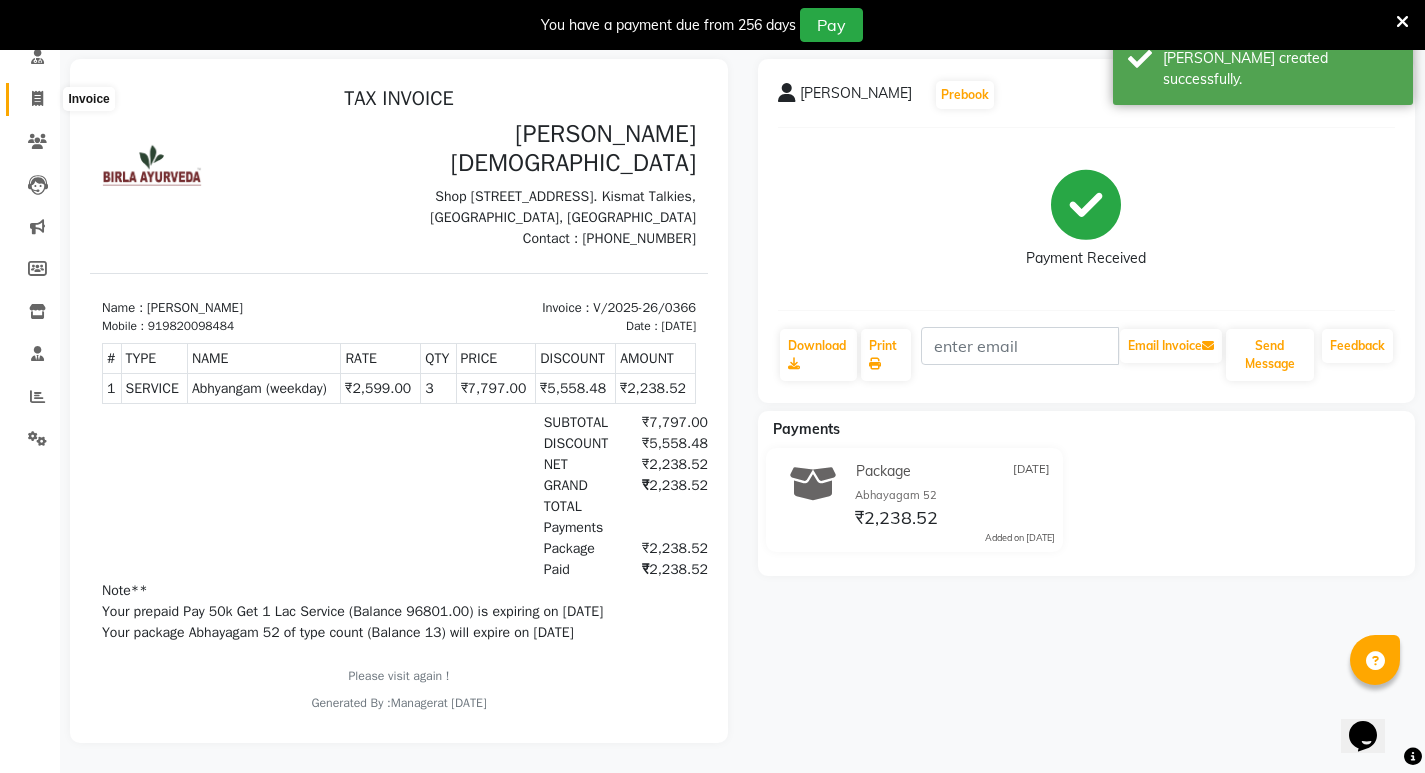 click 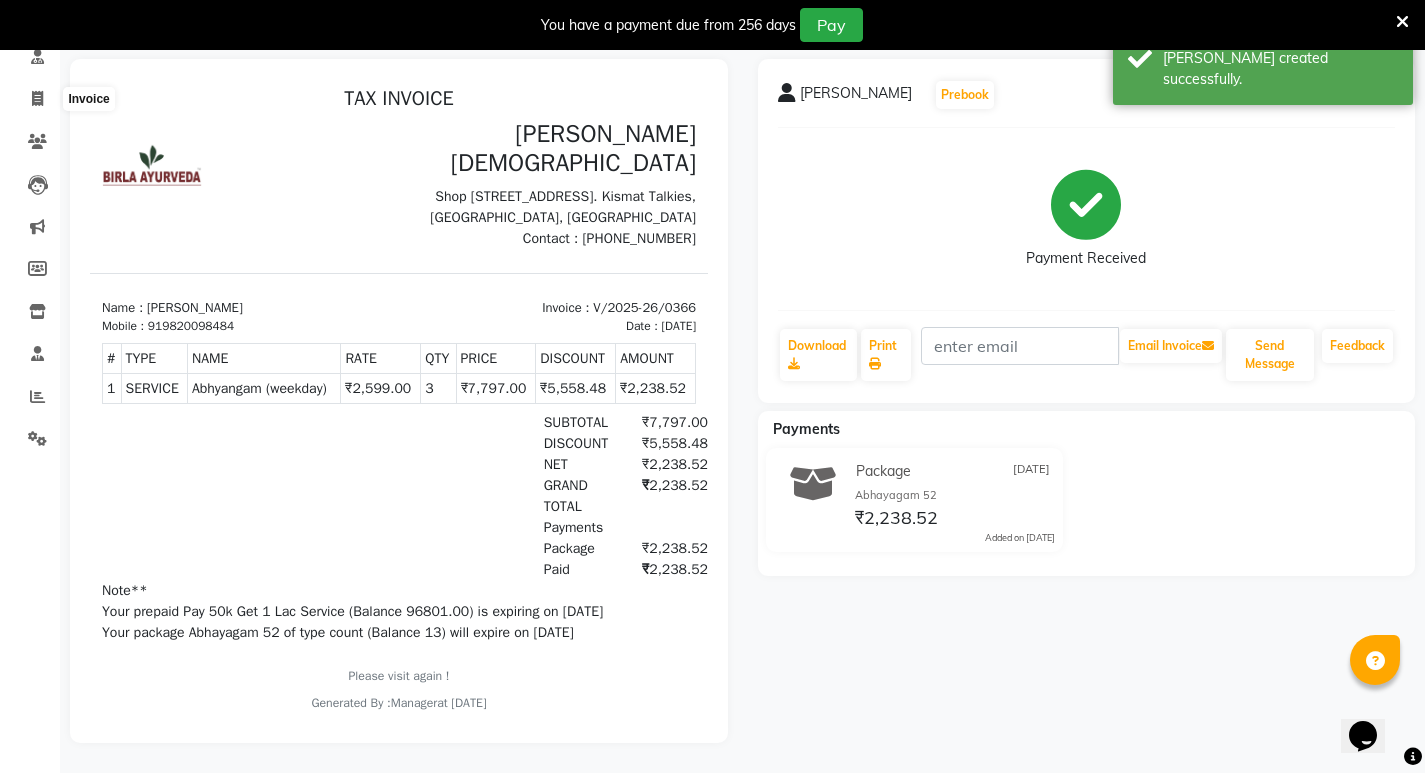 select on "service" 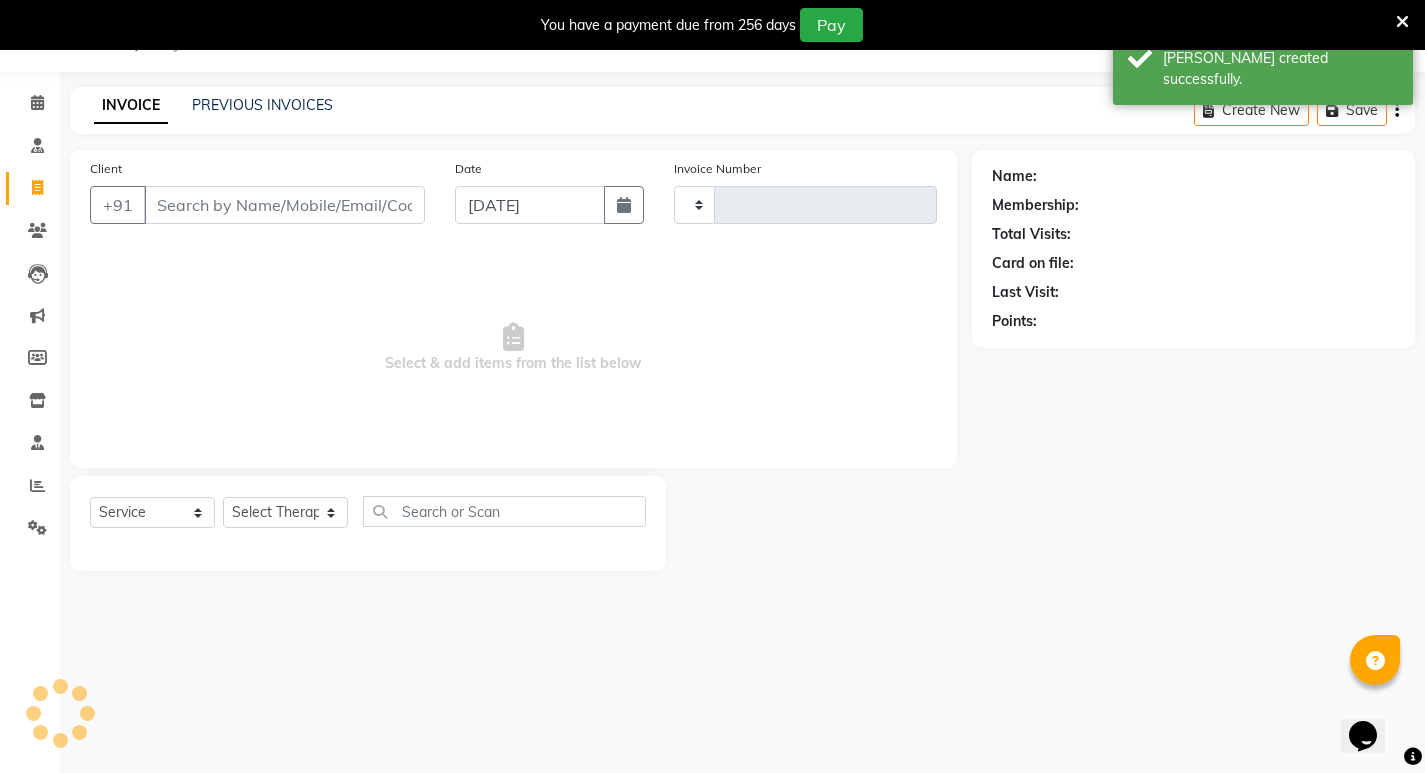 type on "0367" 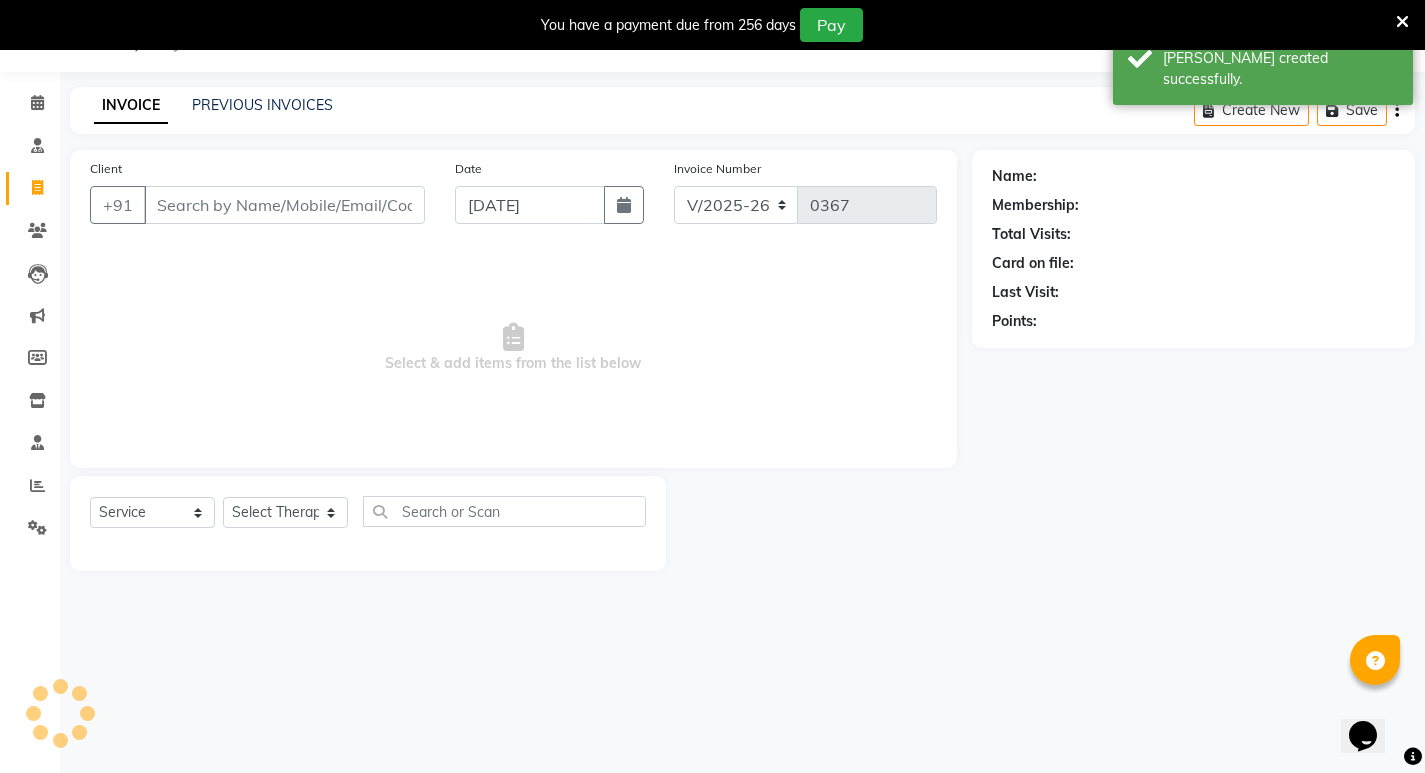 scroll, scrollTop: 50, scrollLeft: 0, axis: vertical 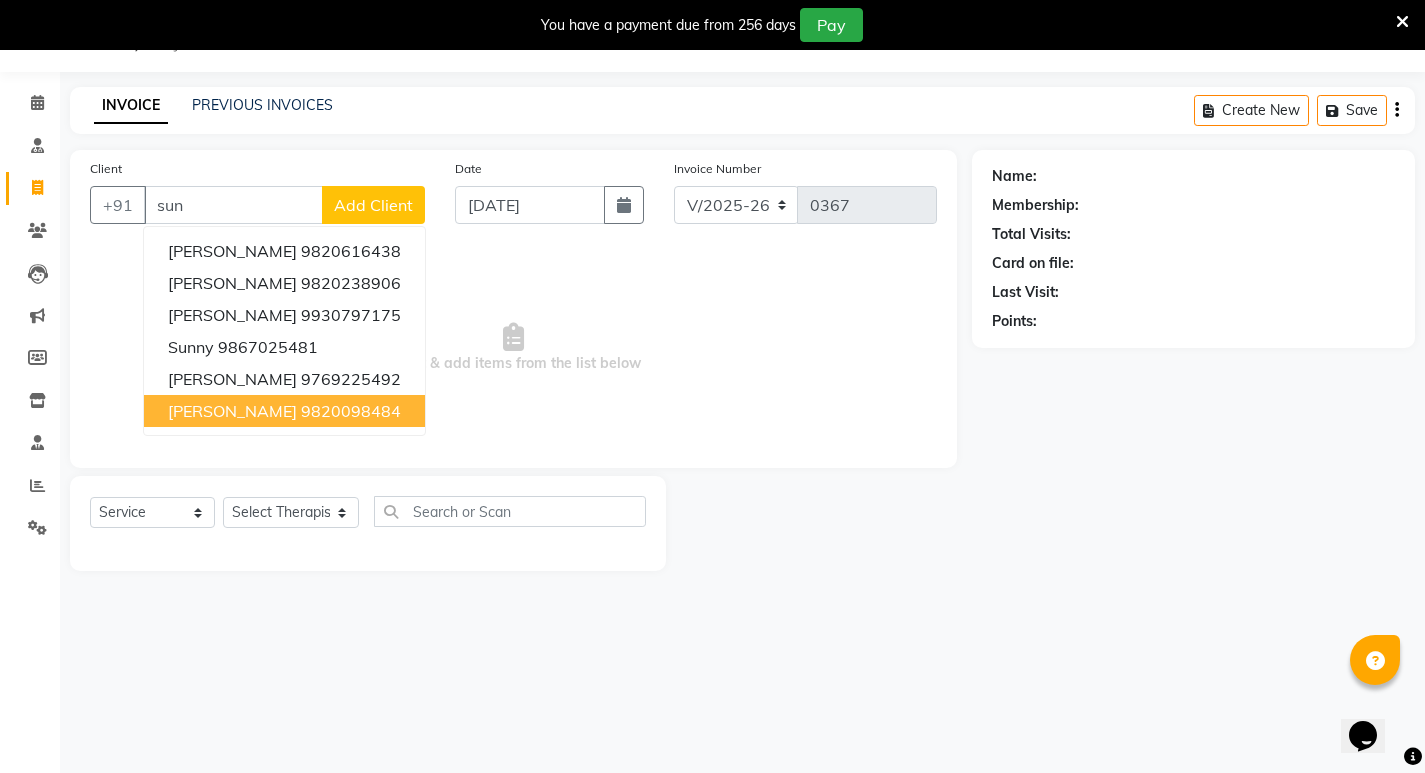 click on "[PERSON_NAME]" at bounding box center [232, 411] 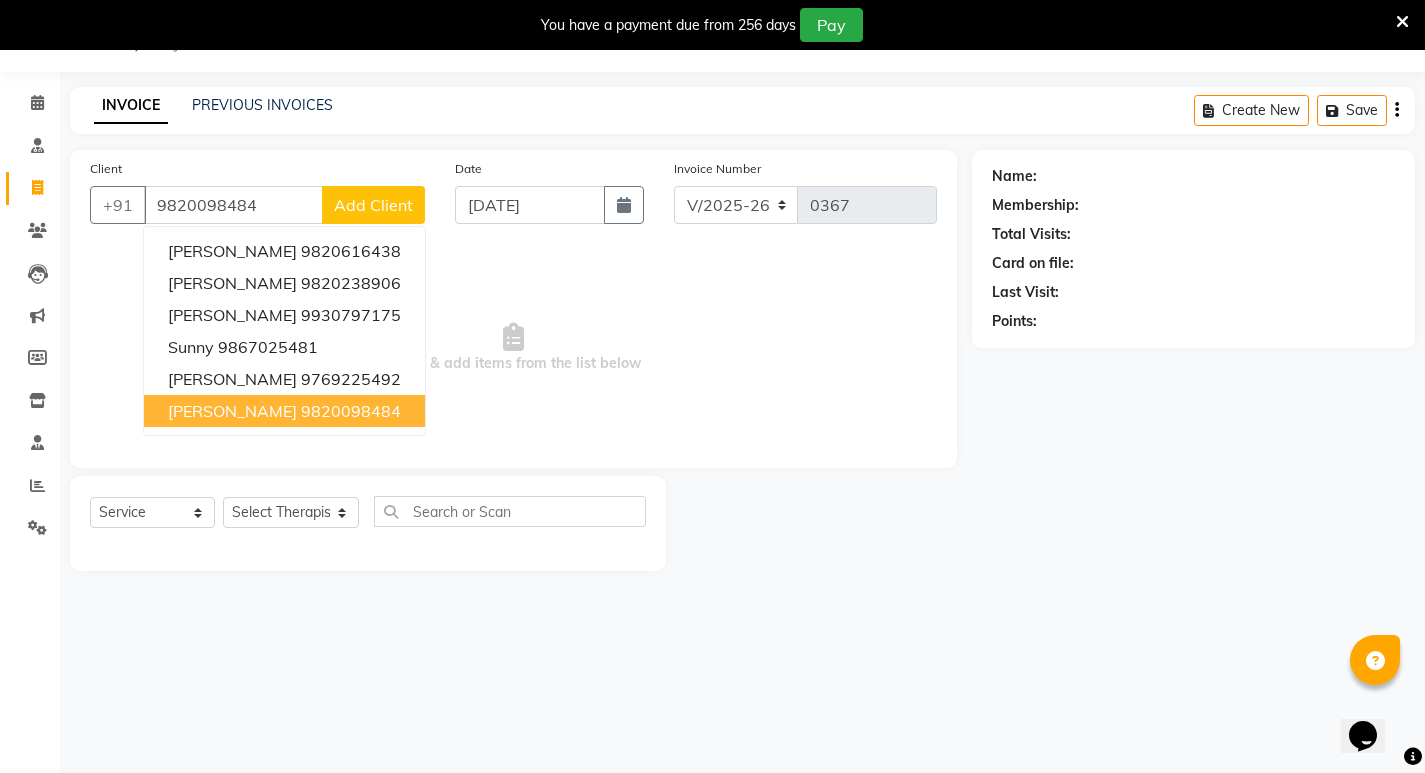 type on "9820098484" 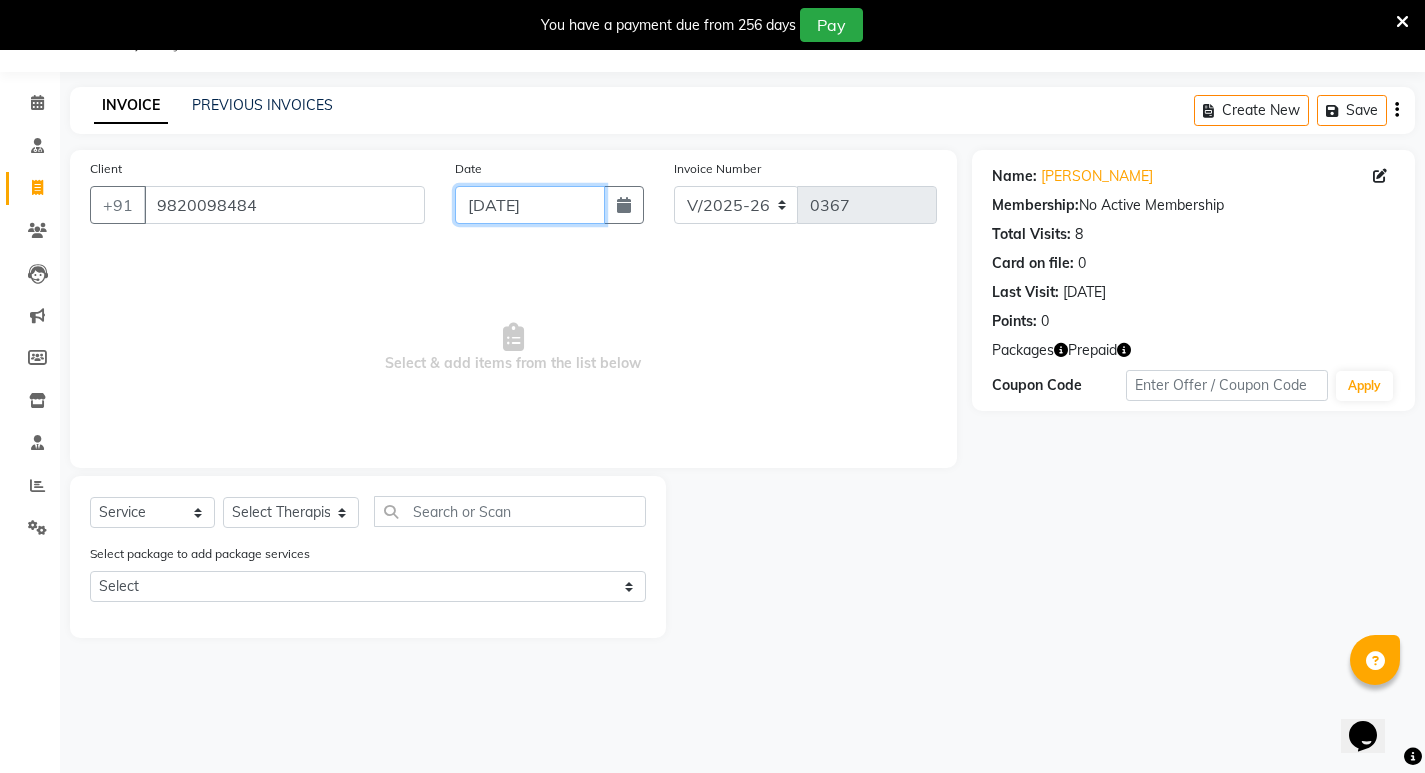 click on "[DATE]" 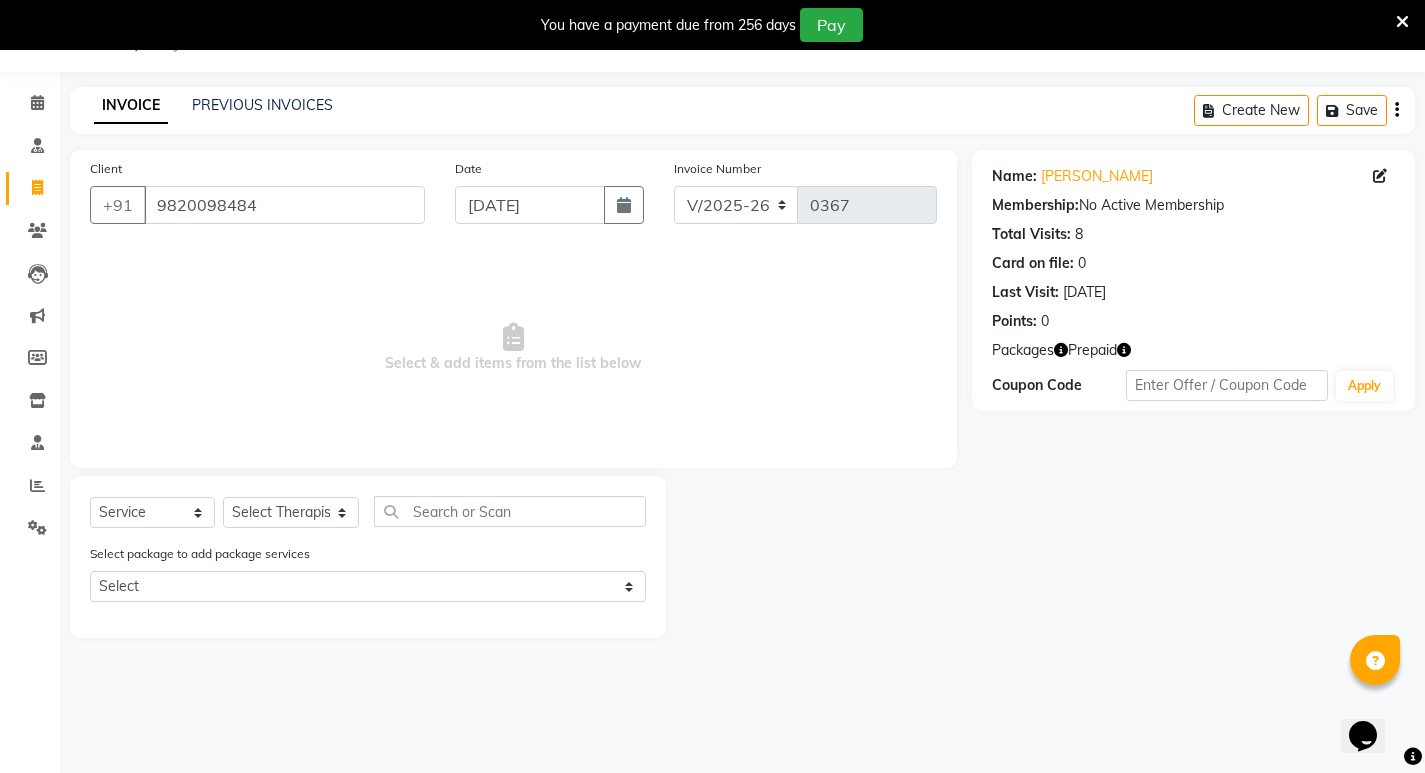 select on "7" 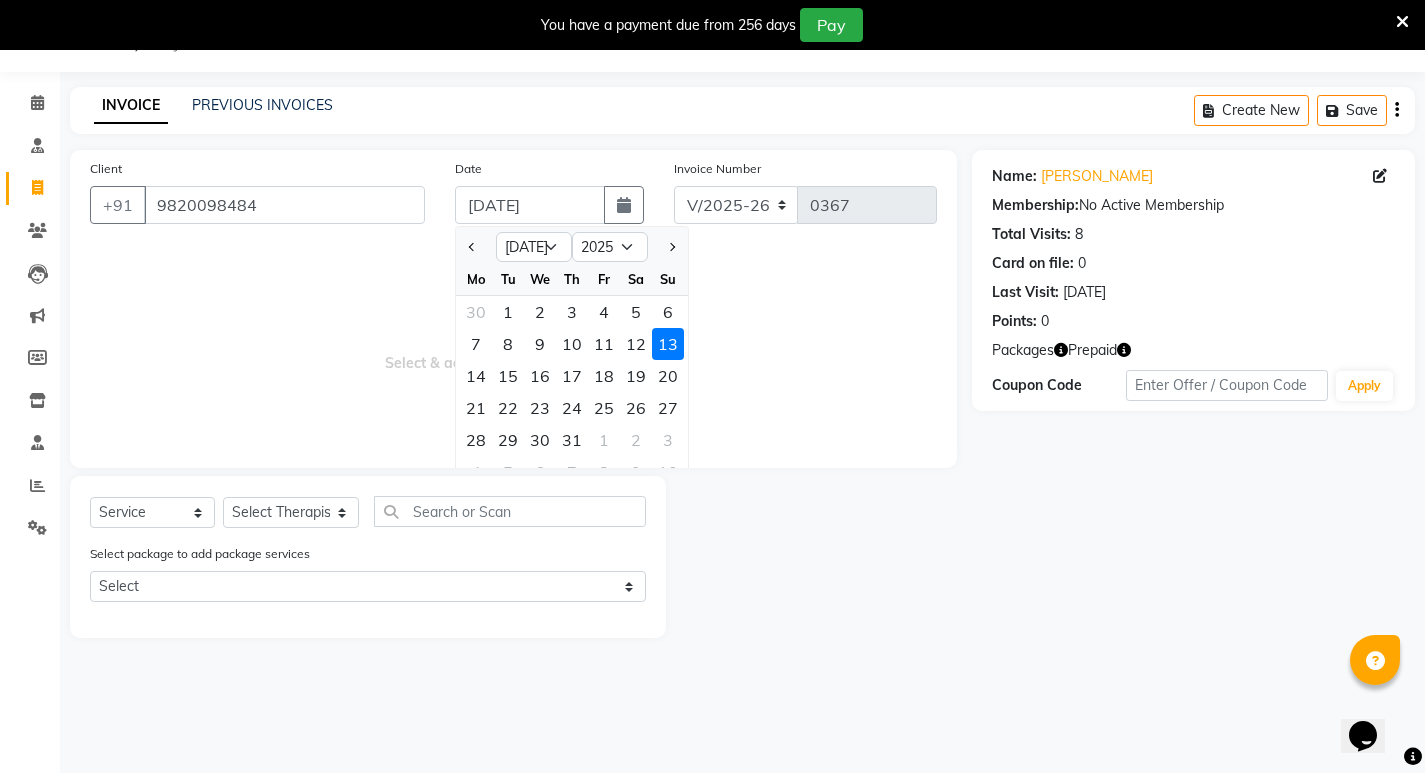 click on "3" 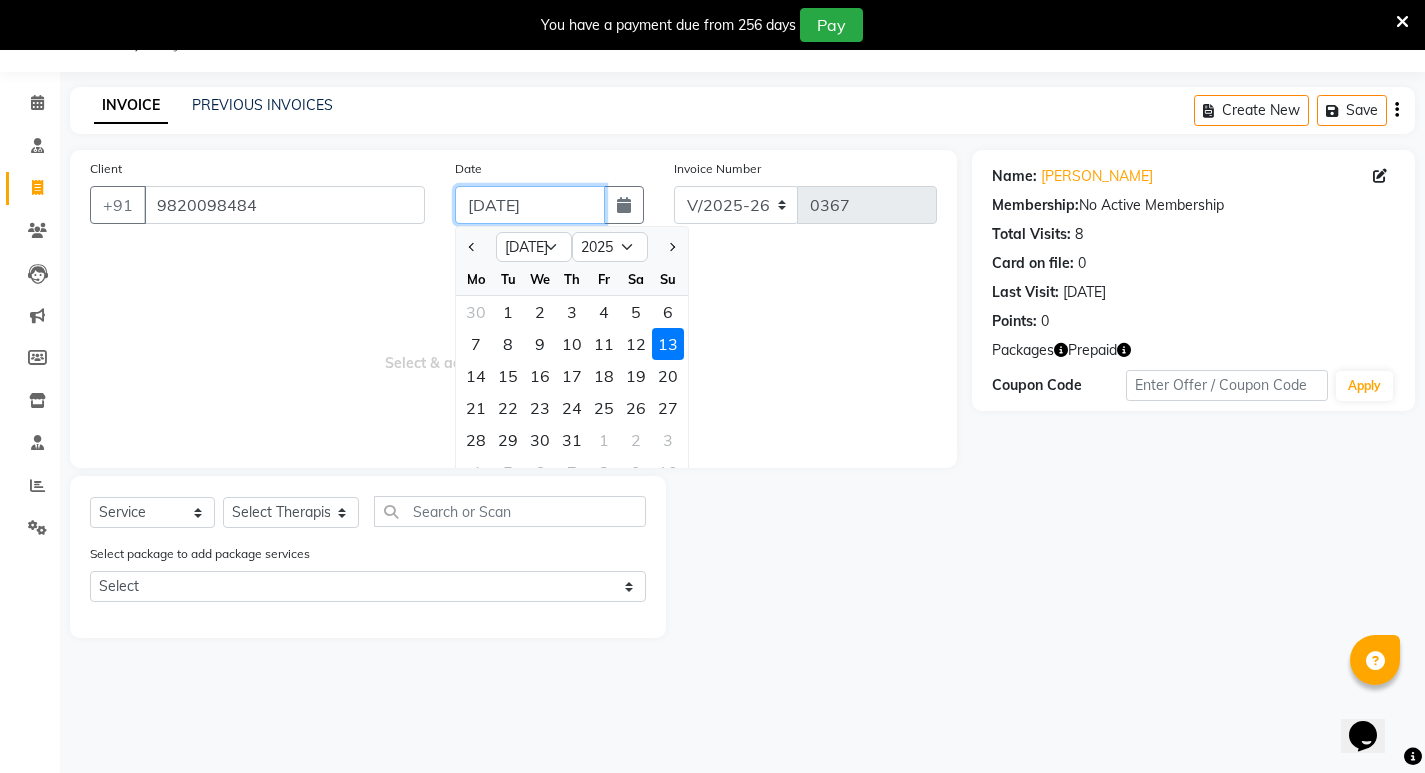 type on "[DATE]" 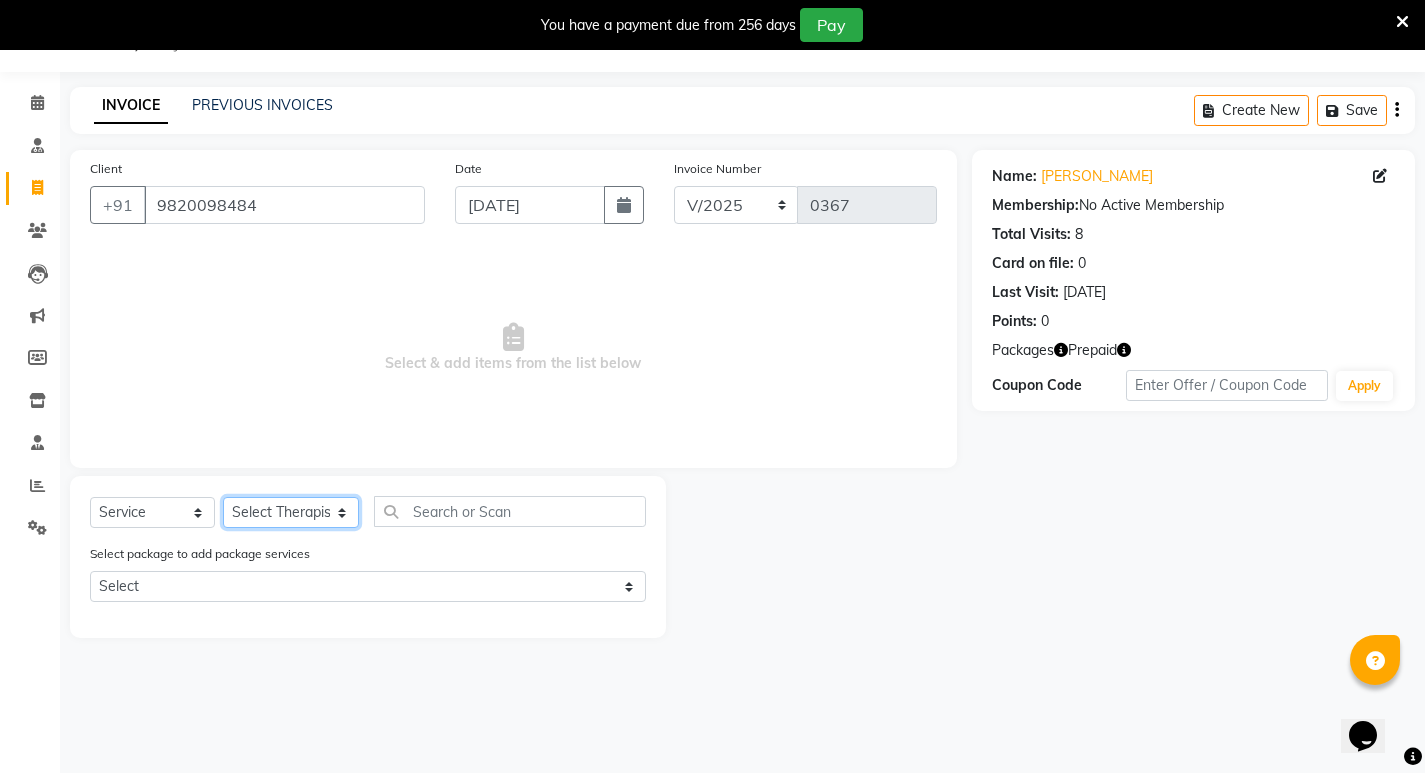 click on "Select Therapist [PERSON_NAME] [PERSON_NAME]  [PERSON_NAME] [PERSON_NAME] Aparna [PERSON_NAME] [PERSON_NAME] Bibina [PERSON_NAME] [PERSON_NAME] Dr. [PERSON_NAME] Dr. [PERSON_NAME] [PERSON_NAME] Dr. [PERSON_NAME] [PERSON_NAME] [PERSON_NAME] Y Gloriya [PERSON_NAME] [PERSON_NAME] [PERSON_NAME] [PERSON_NAME] Manager [PERSON_NAME] Mishra [PERSON_NAME] [PERSON_NAME] G [PERSON_NAME] [PERSON_NAME] K M [PERSON_NAME] K [PERSON_NAME] K K [PERSON_NAME] [PERSON_NAME] [PERSON_NAME] Swati [PERSON_NAME] [PERSON_NAME] [PERSON_NAME] Vidya [PERSON_NAME] [PERSON_NAME]" 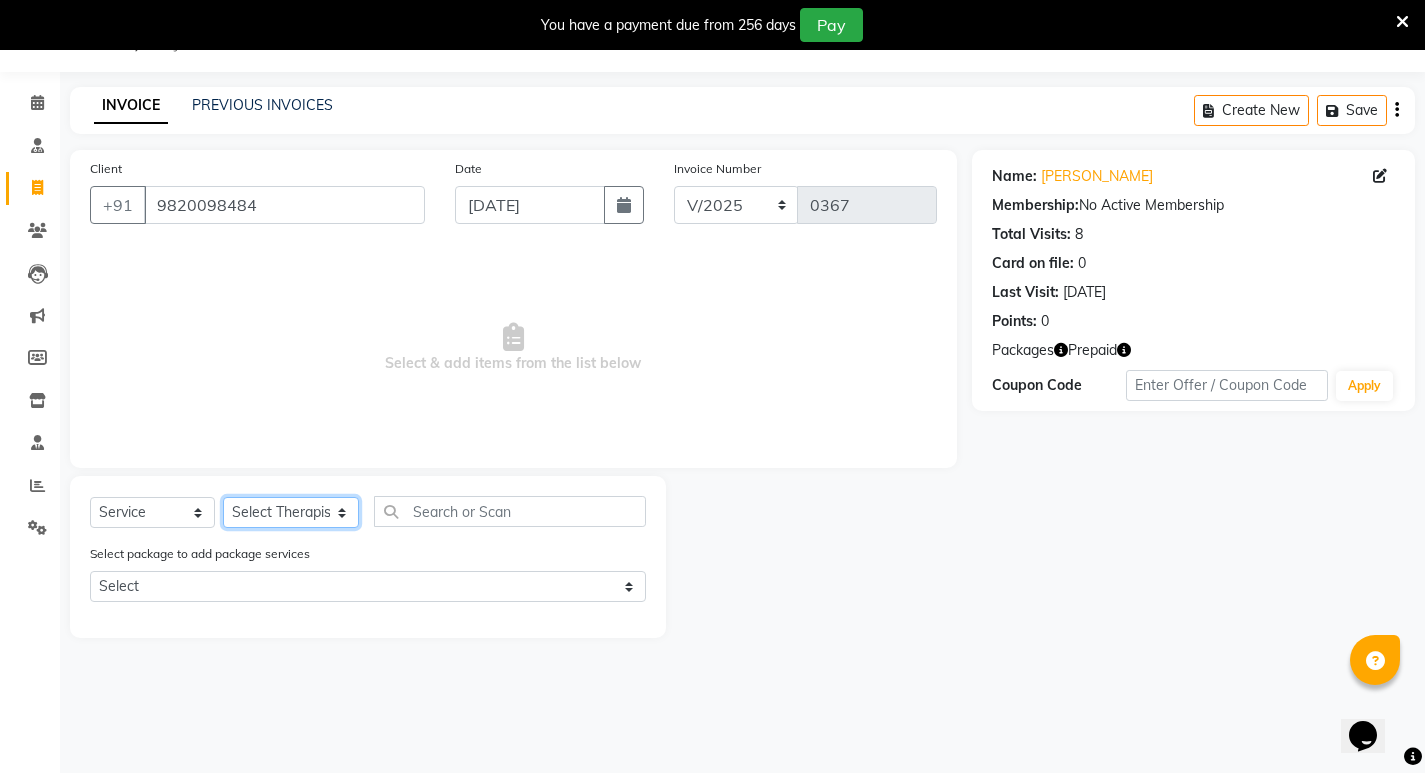 select on "56981" 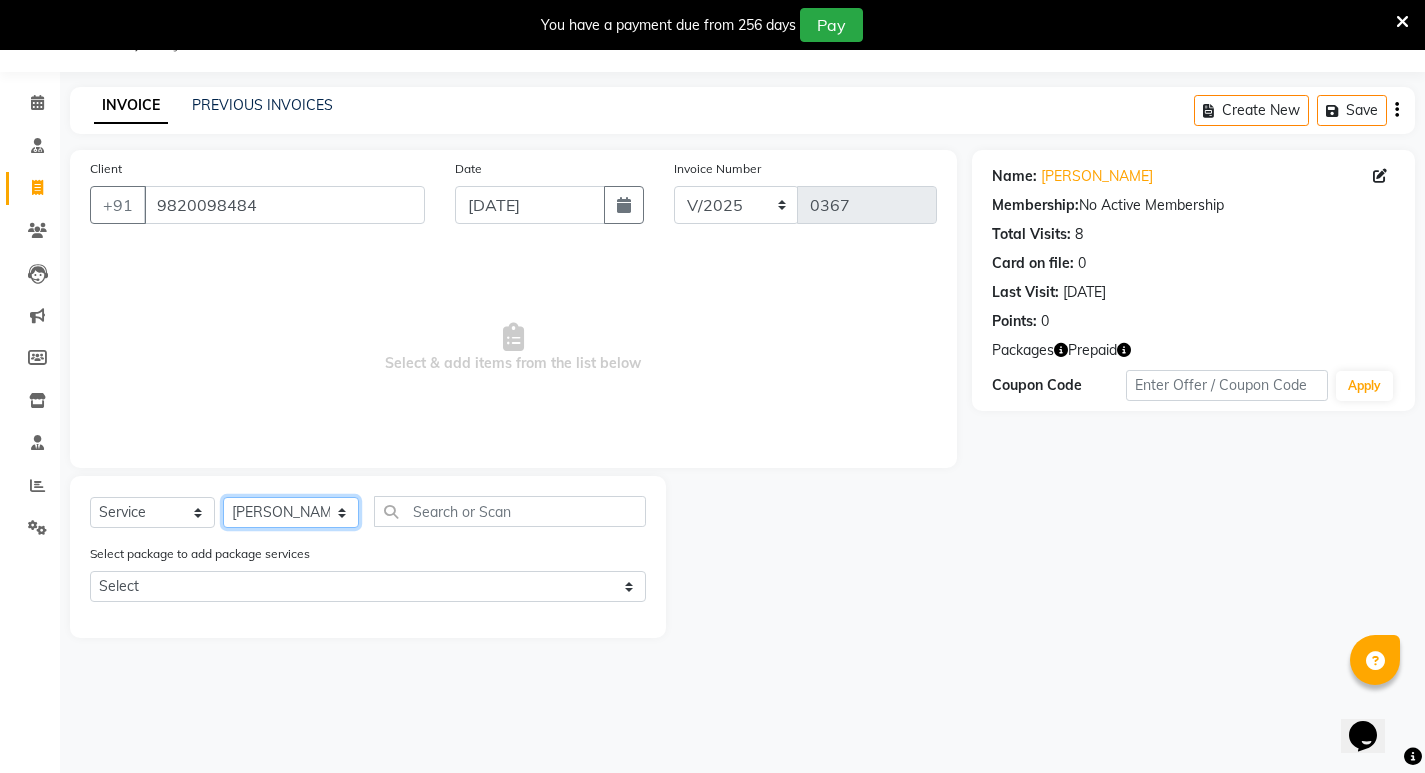 click on "Select Therapist [PERSON_NAME] [PERSON_NAME]  [PERSON_NAME] [PERSON_NAME] Aparna [PERSON_NAME] [PERSON_NAME] Bibina [PERSON_NAME] [PERSON_NAME] Dr. [PERSON_NAME] Dr. [PERSON_NAME] [PERSON_NAME] Dr. [PERSON_NAME] [PERSON_NAME] [PERSON_NAME] Y Gloriya [PERSON_NAME] [PERSON_NAME] [PERSON_NAME] [PERSON_NAME] Manager [PERSON_NAME] Mishra [PERSON_NAME] [PERSON_NAME] G [PERSON_NAME] [PERSON_NAME] K M [PERSON_NAME] K [PERSON_NAME] K K [PERSON_NAME] [PERSON_NAME] [PERSON_NAME] Swati [PERSON_NAME] [PERSON_NAME] [PERSON_NAME] Vidya [PERSON_NAME] [PERSON_NAME]" 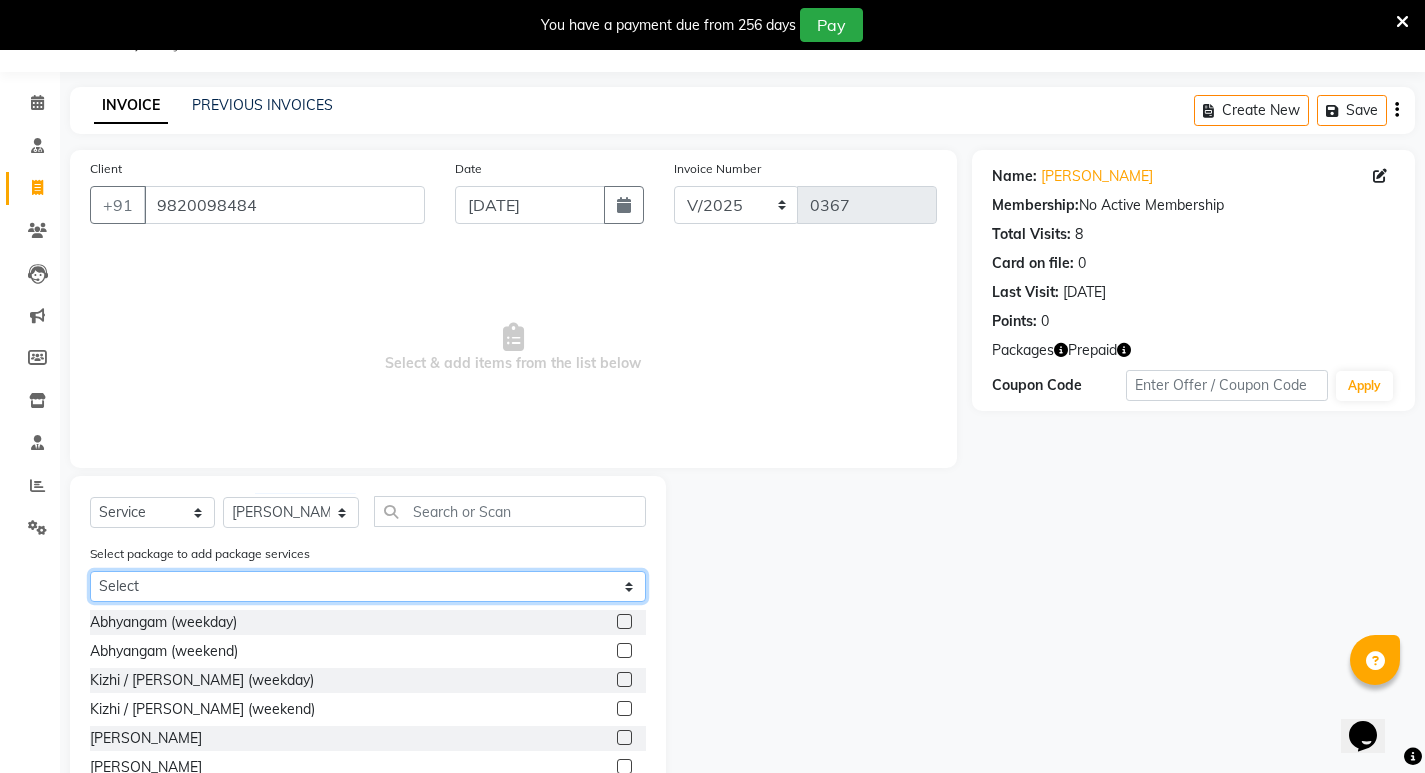 click on "Select Abhayagam 52" 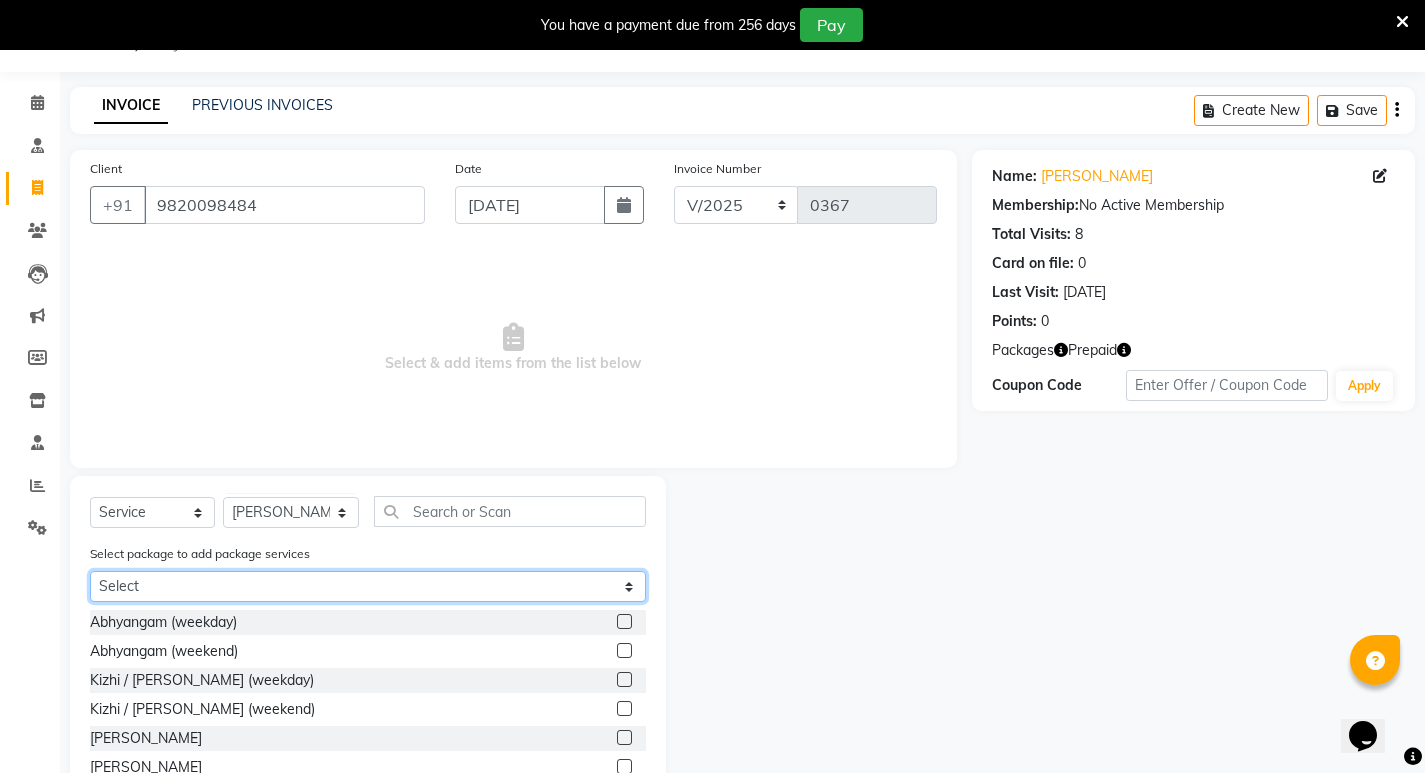select on "1: Object" 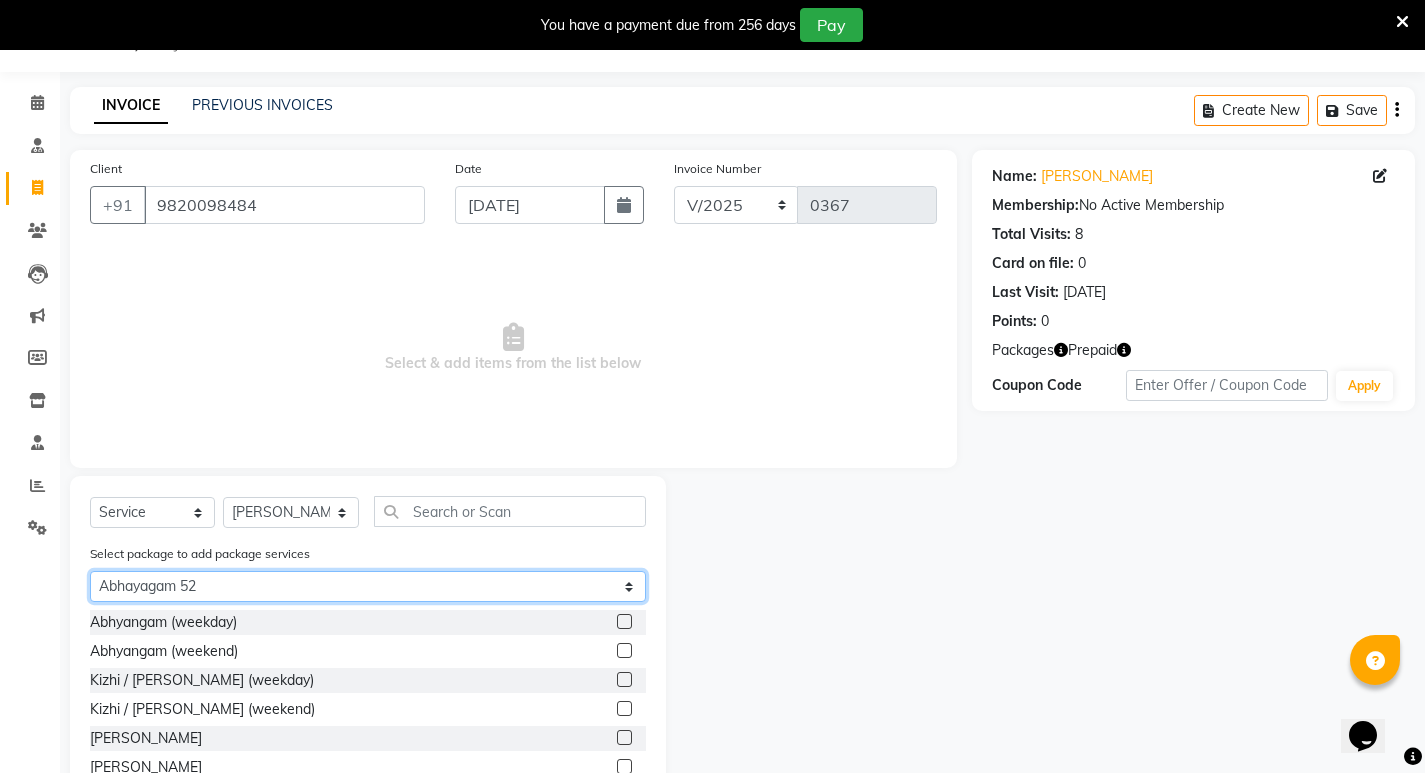 click on "Select Abhayagam 52" 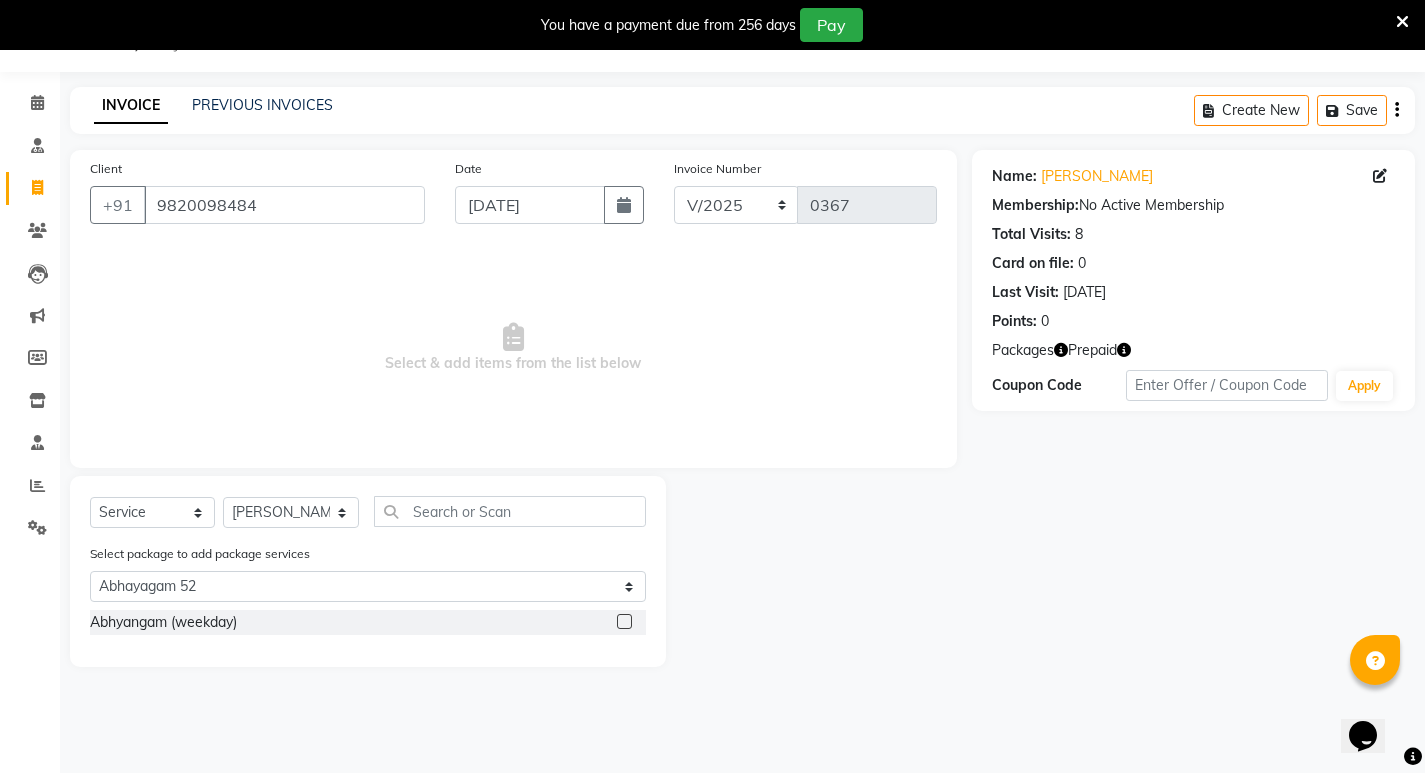 click 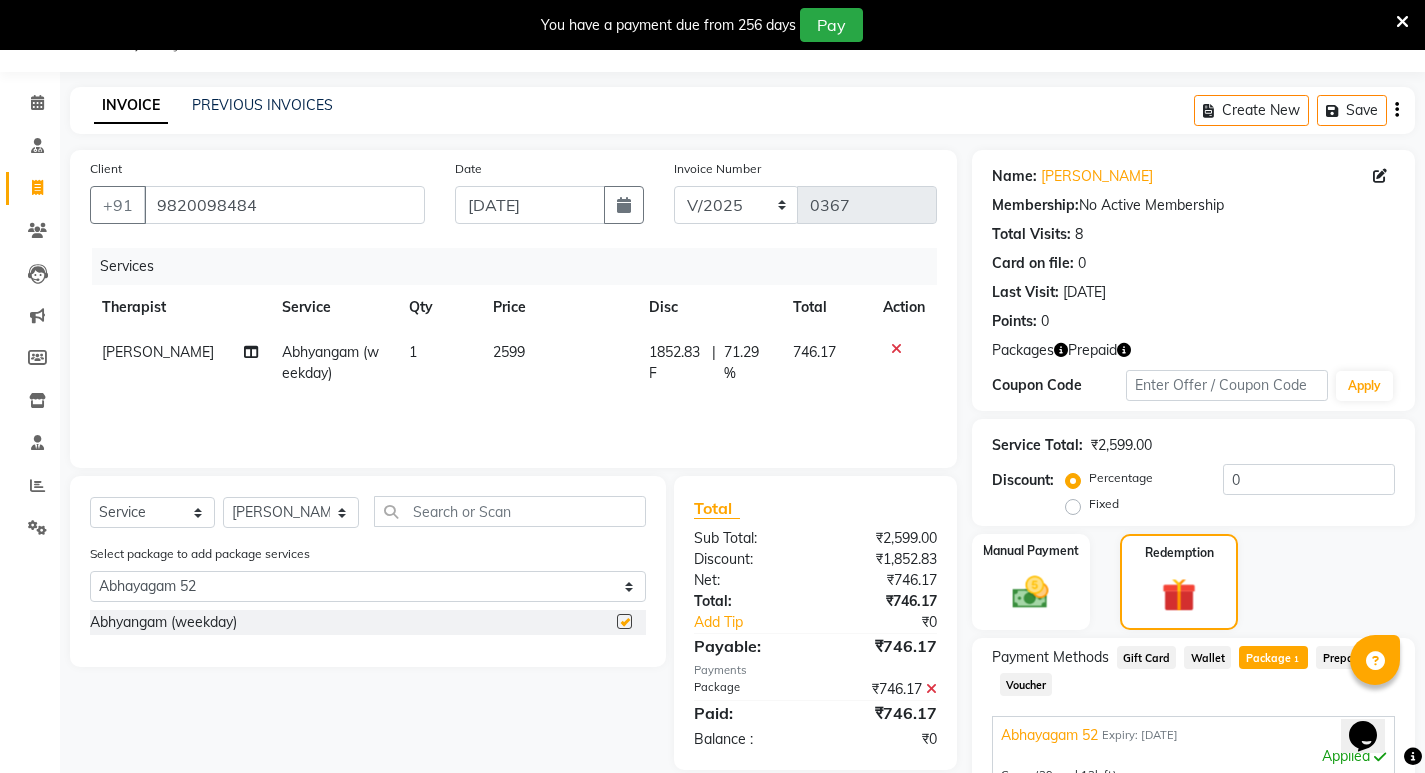 checkbox on "false" 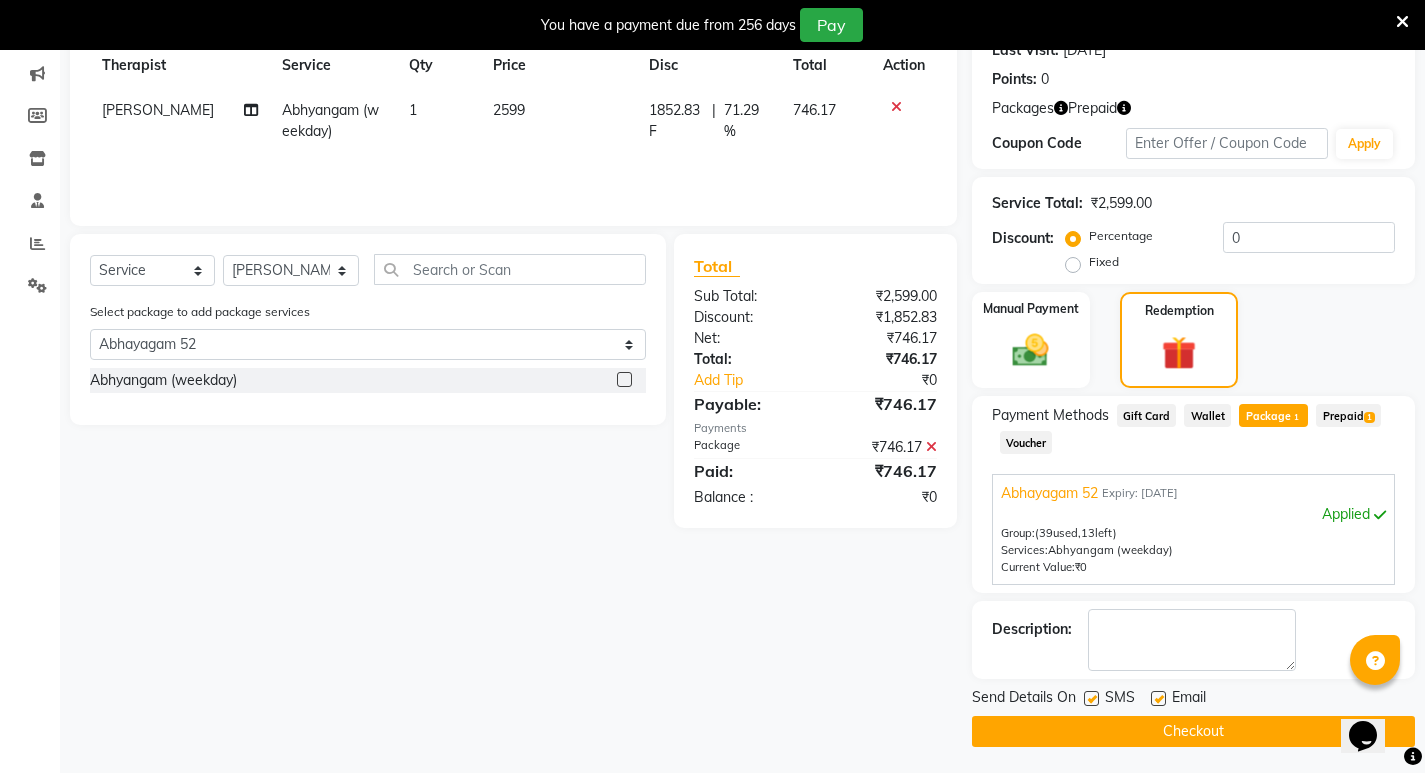 scroll, scrollTop: 296, scrollLeft: 0, axis: vertical 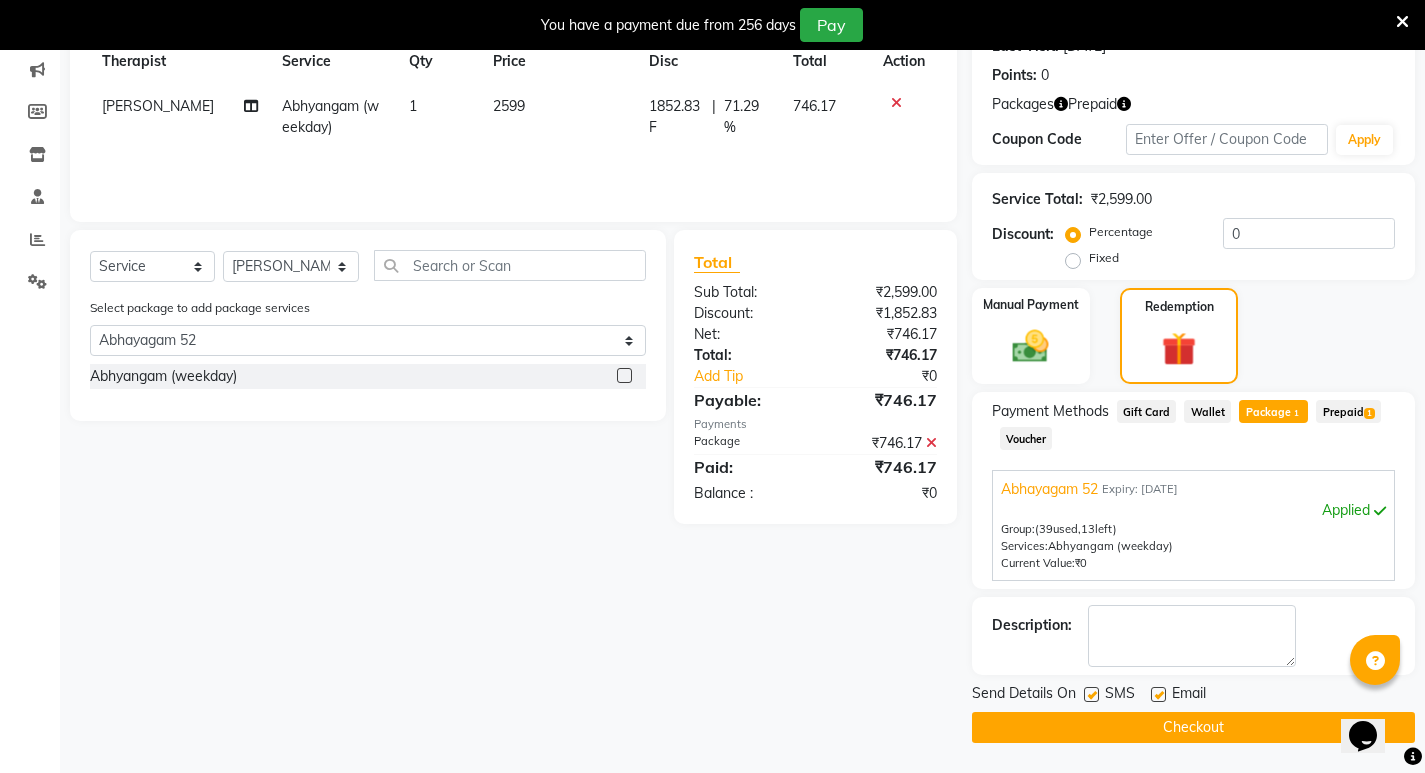 click 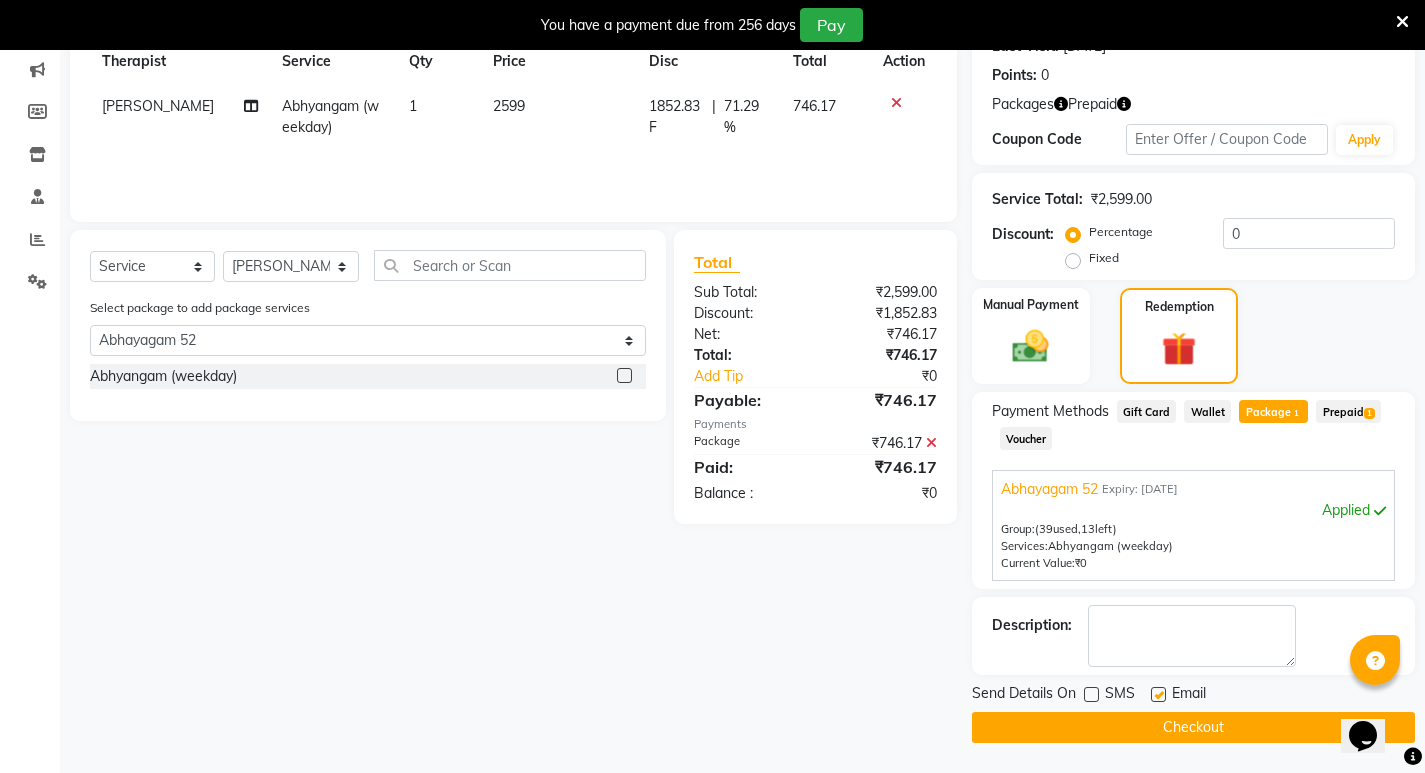 click 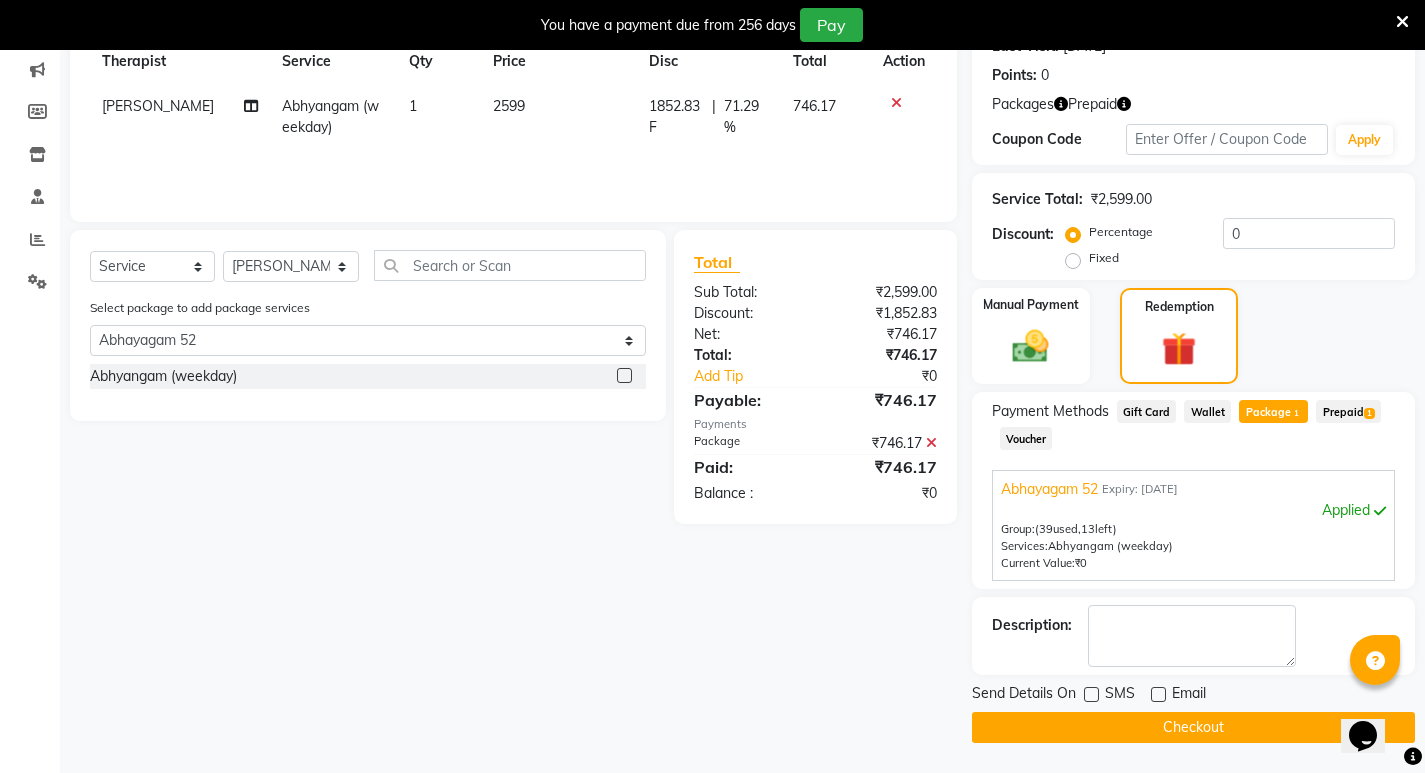 click on "Checkout" 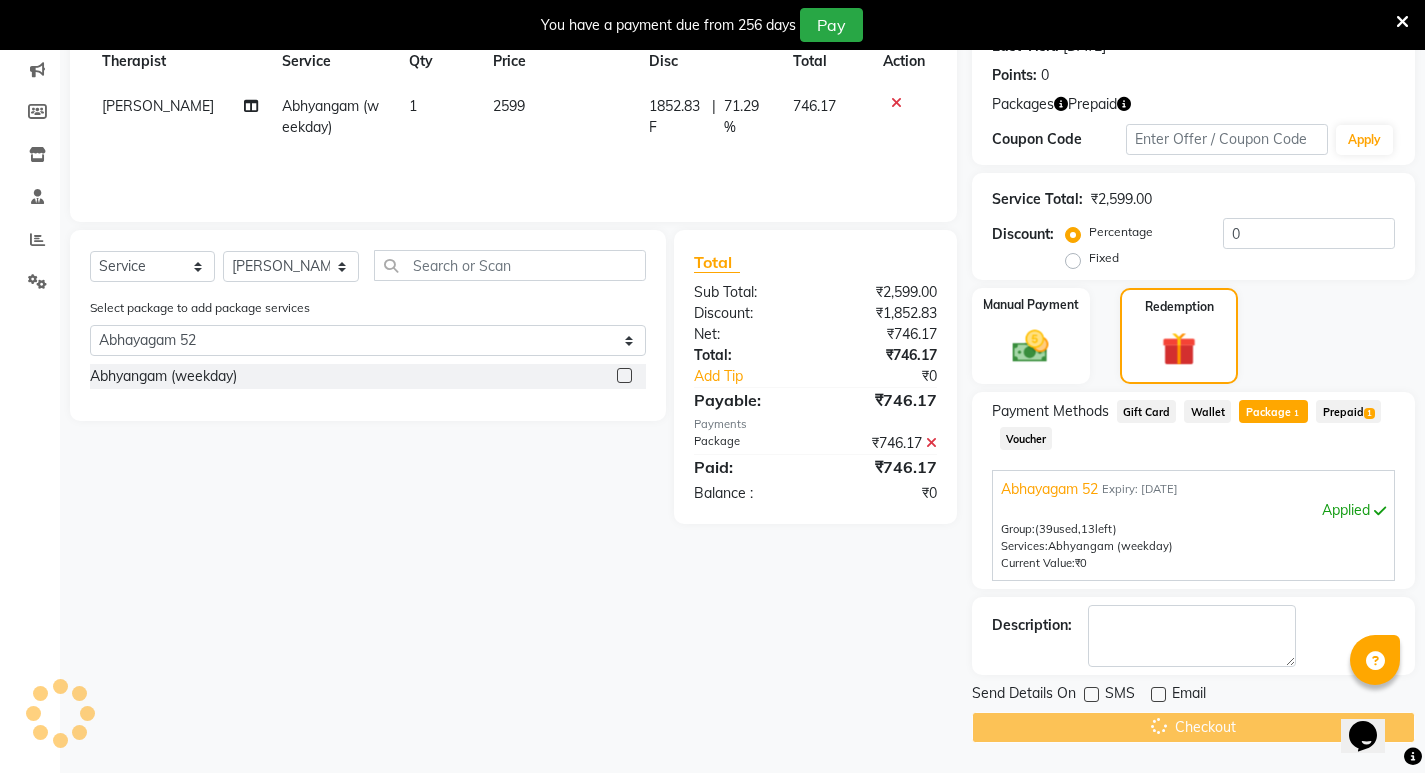 scroll, scrollTop: 212, scrollLeft: 0, axis: vertical 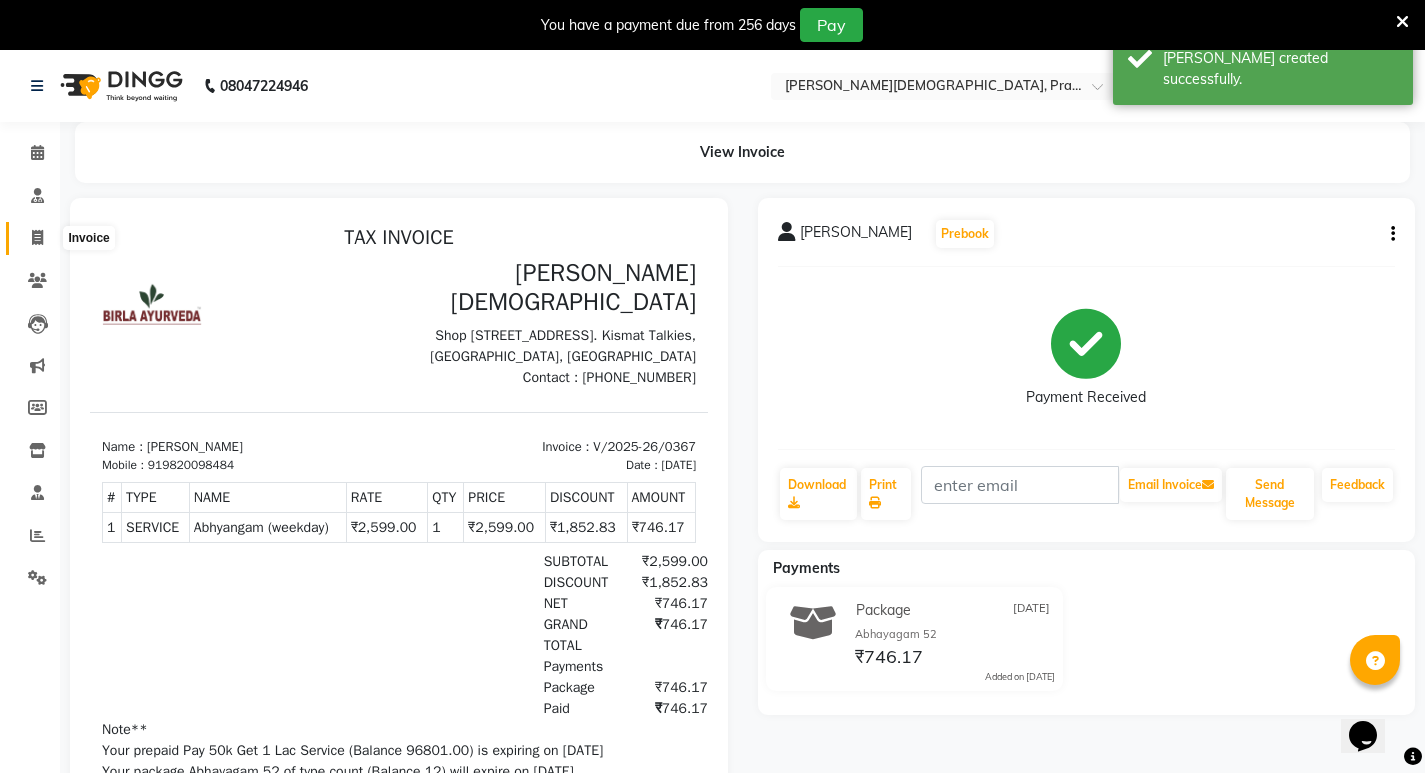 click 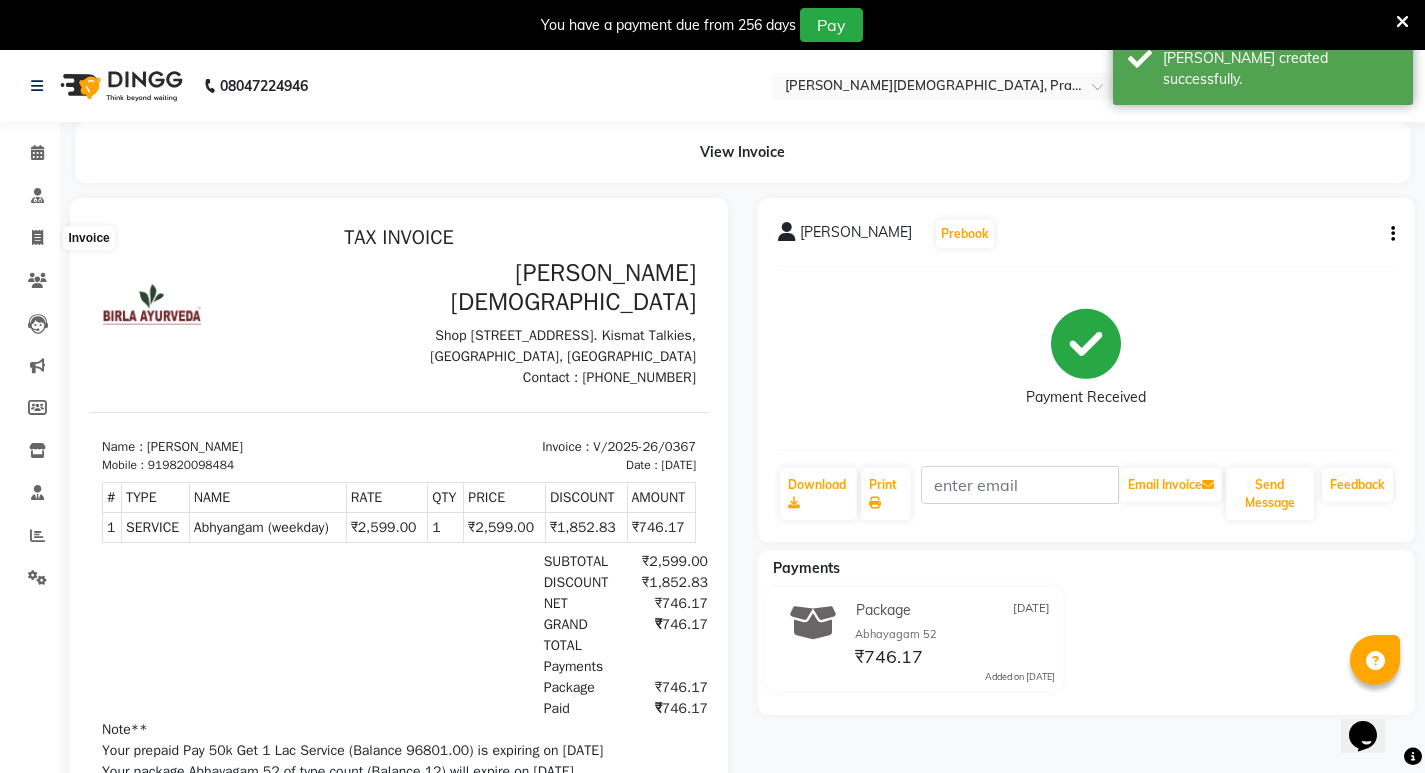 select on "service" 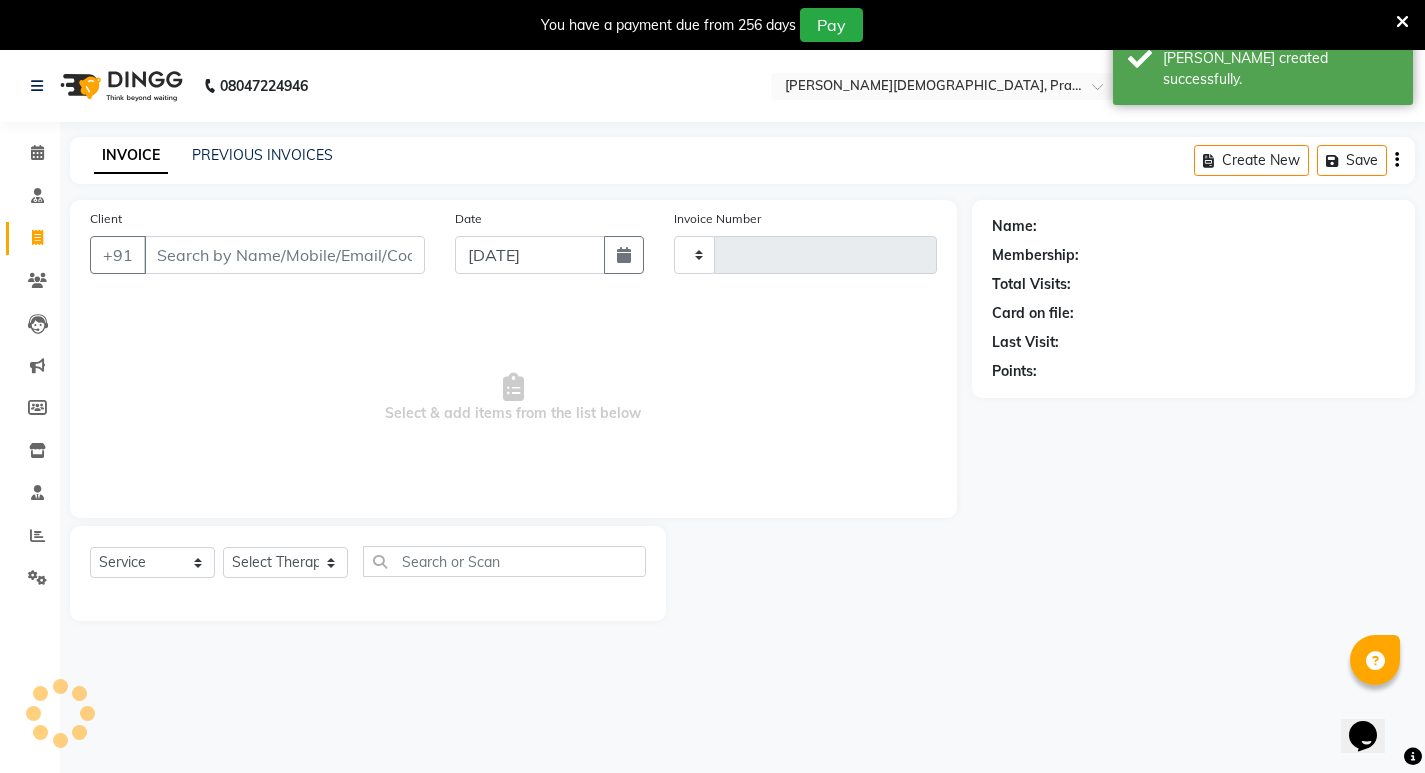 scroll, scrollTop: 50, scrollLeft: 0, axis: vertical 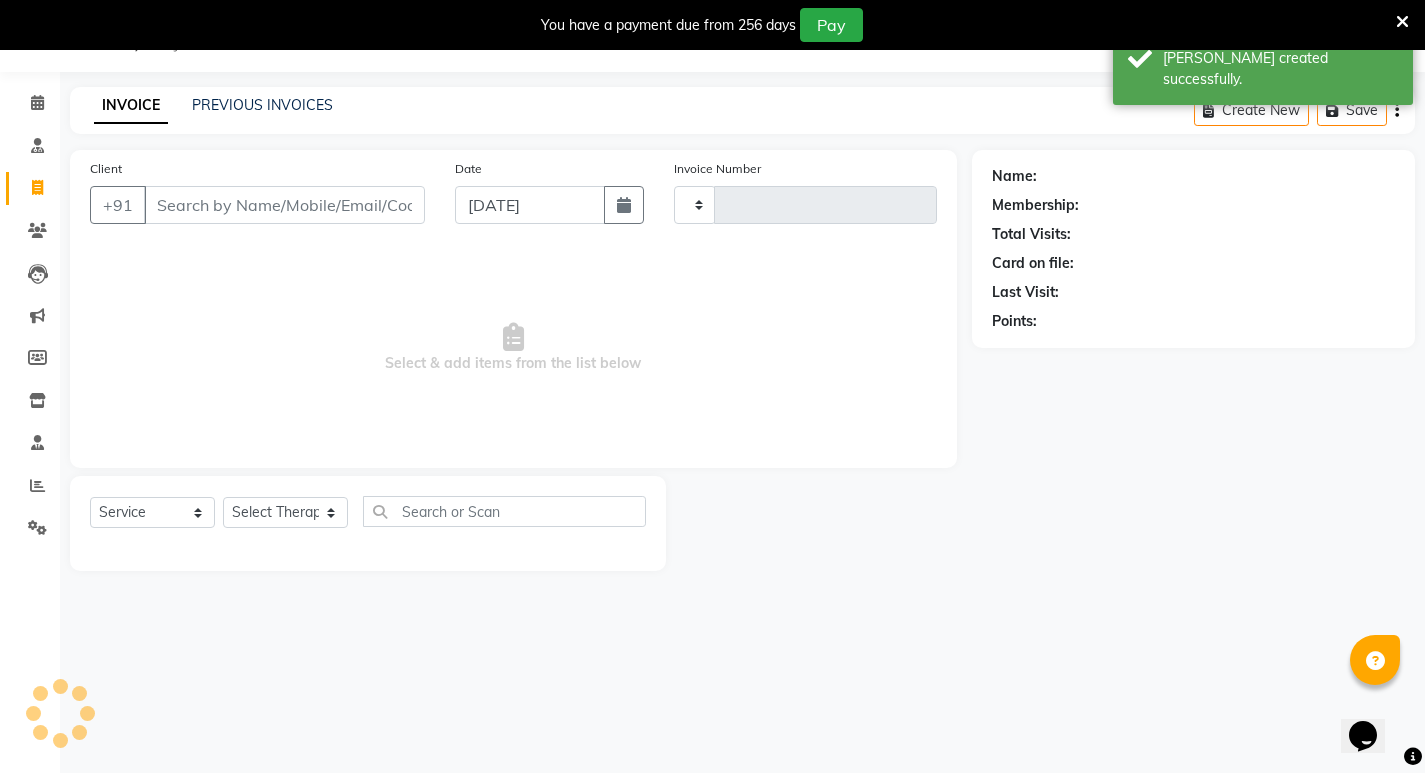 type on "0368" 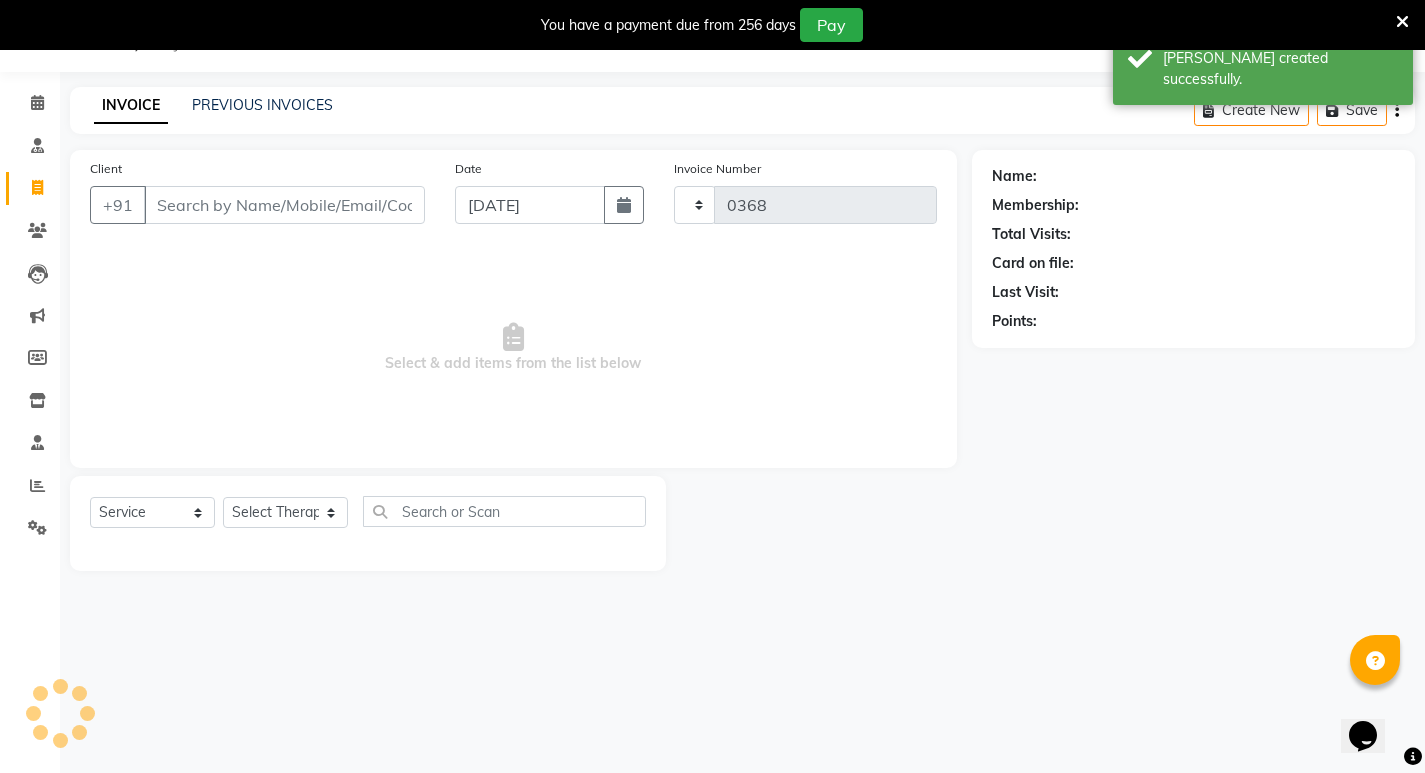 select on "6818" 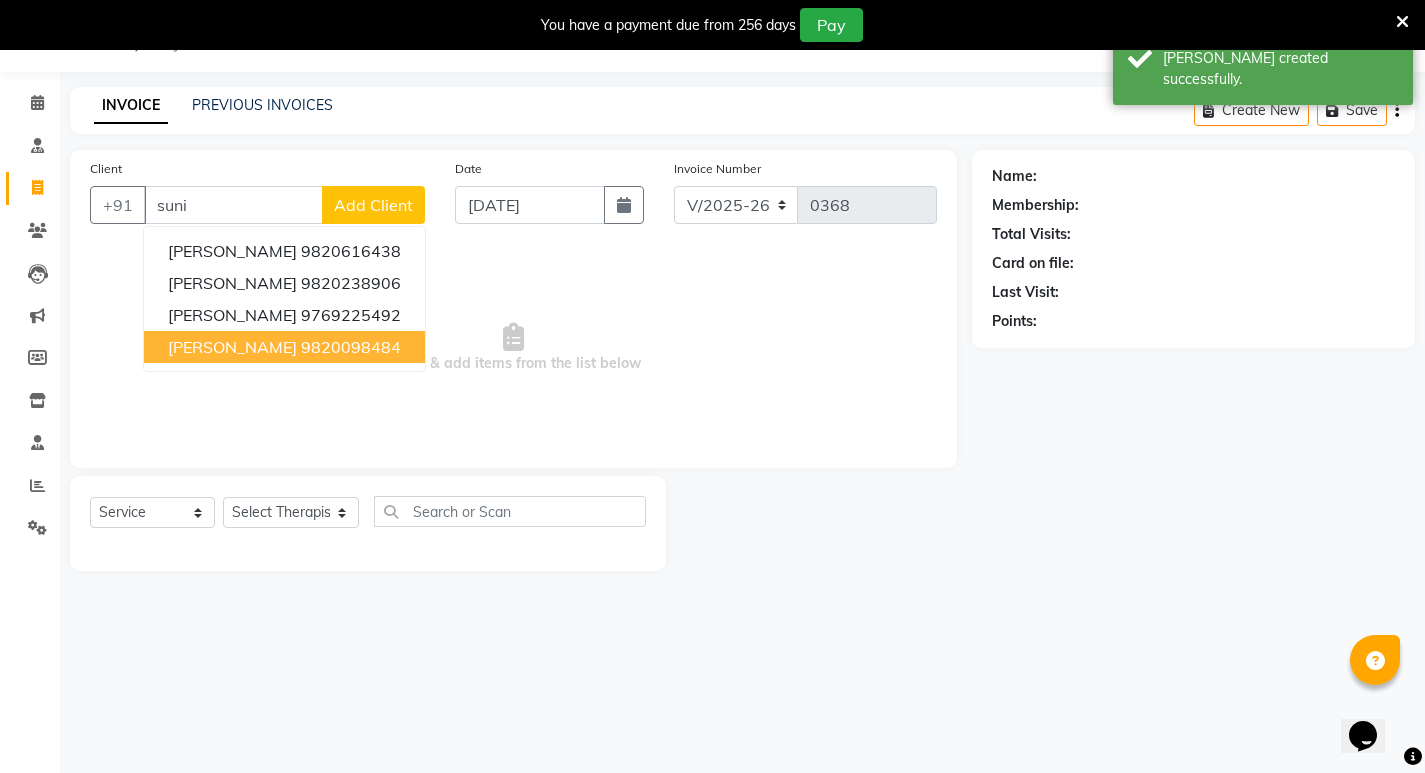 click on "[PERSON_NAME]" at bounding box center (232, 347) 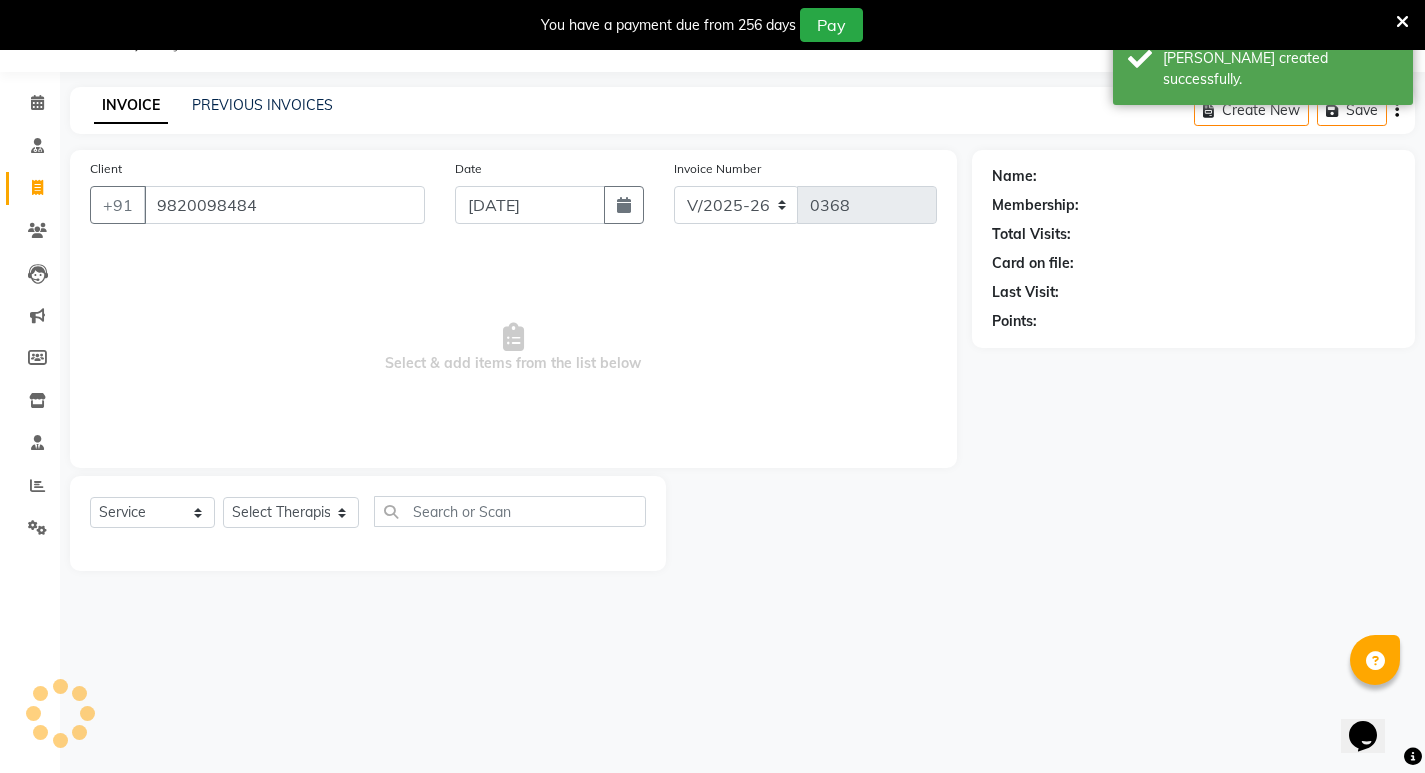 type on "9820098484" 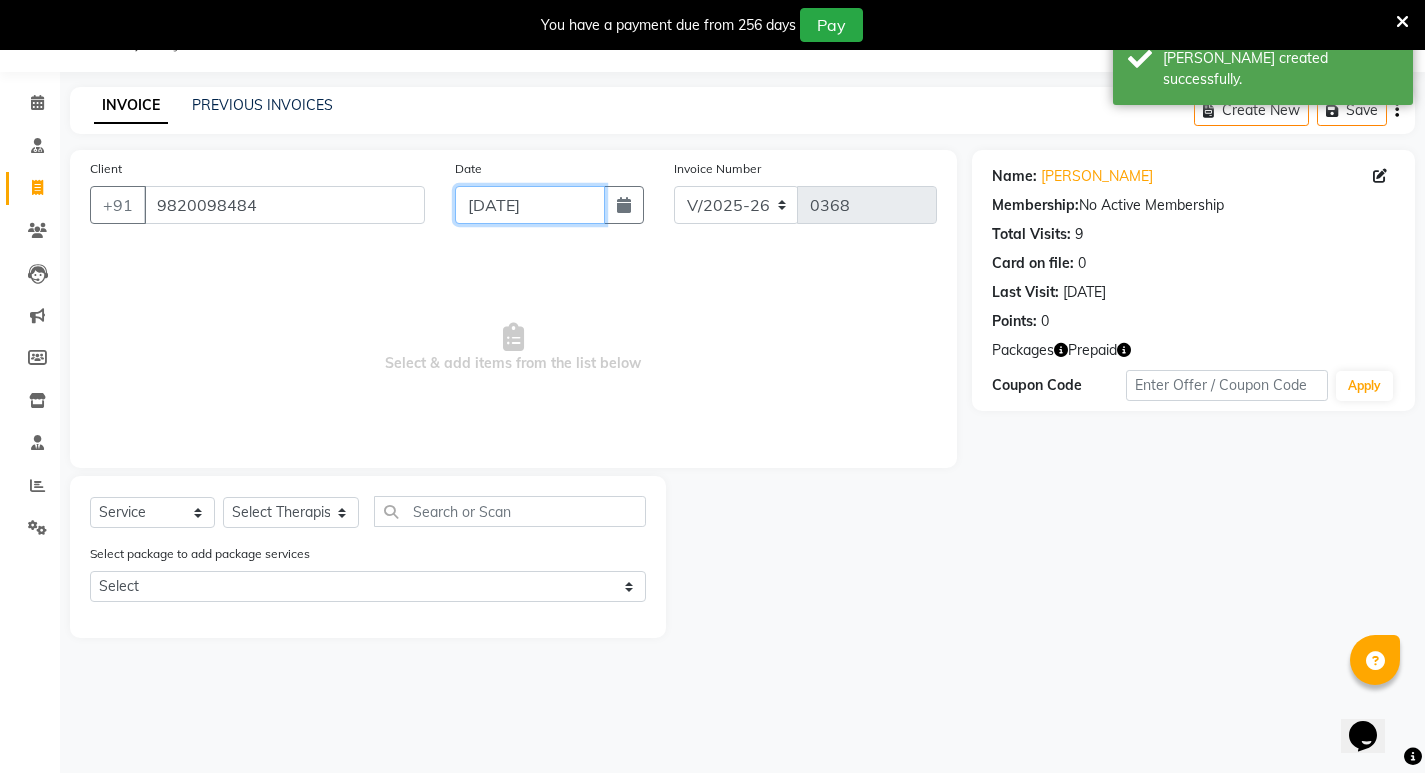 click on "[DATE]" 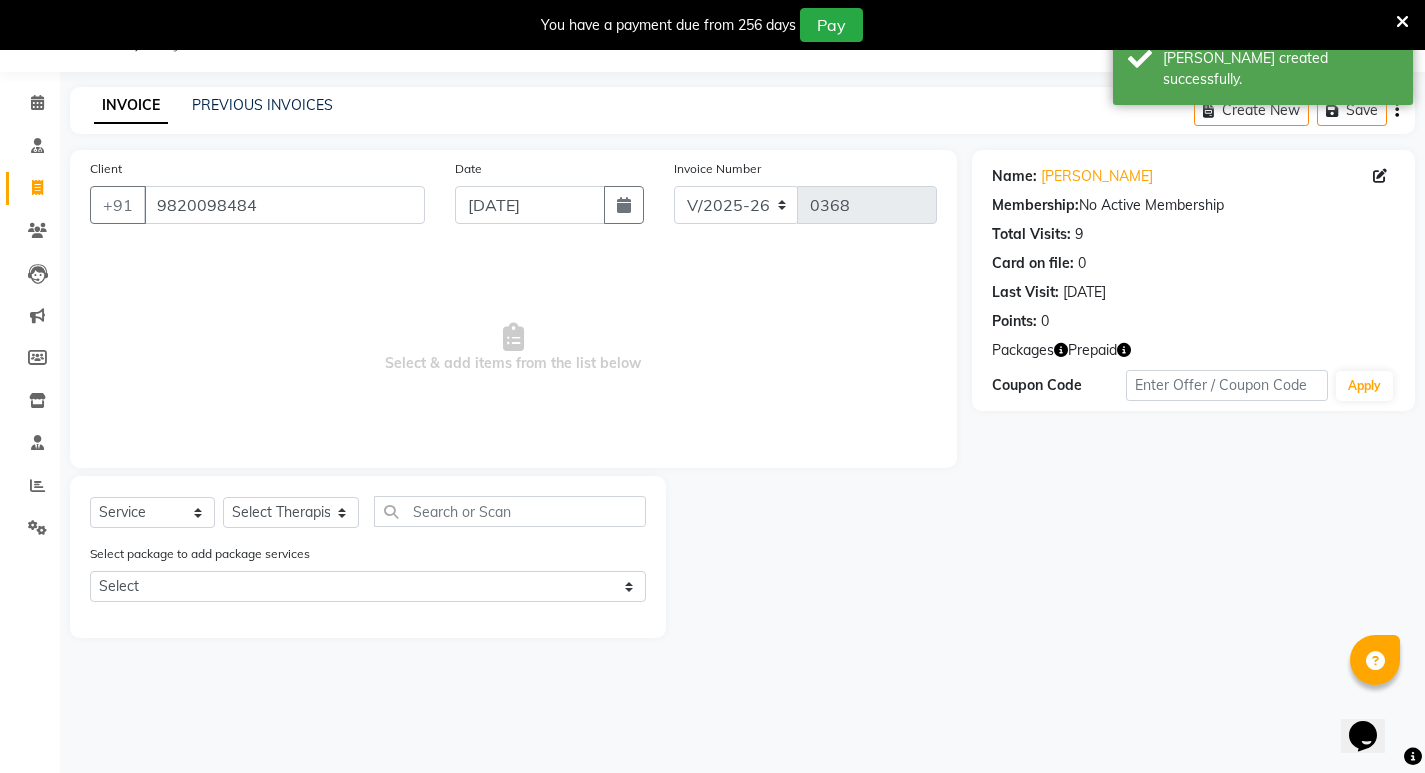 select on "7" 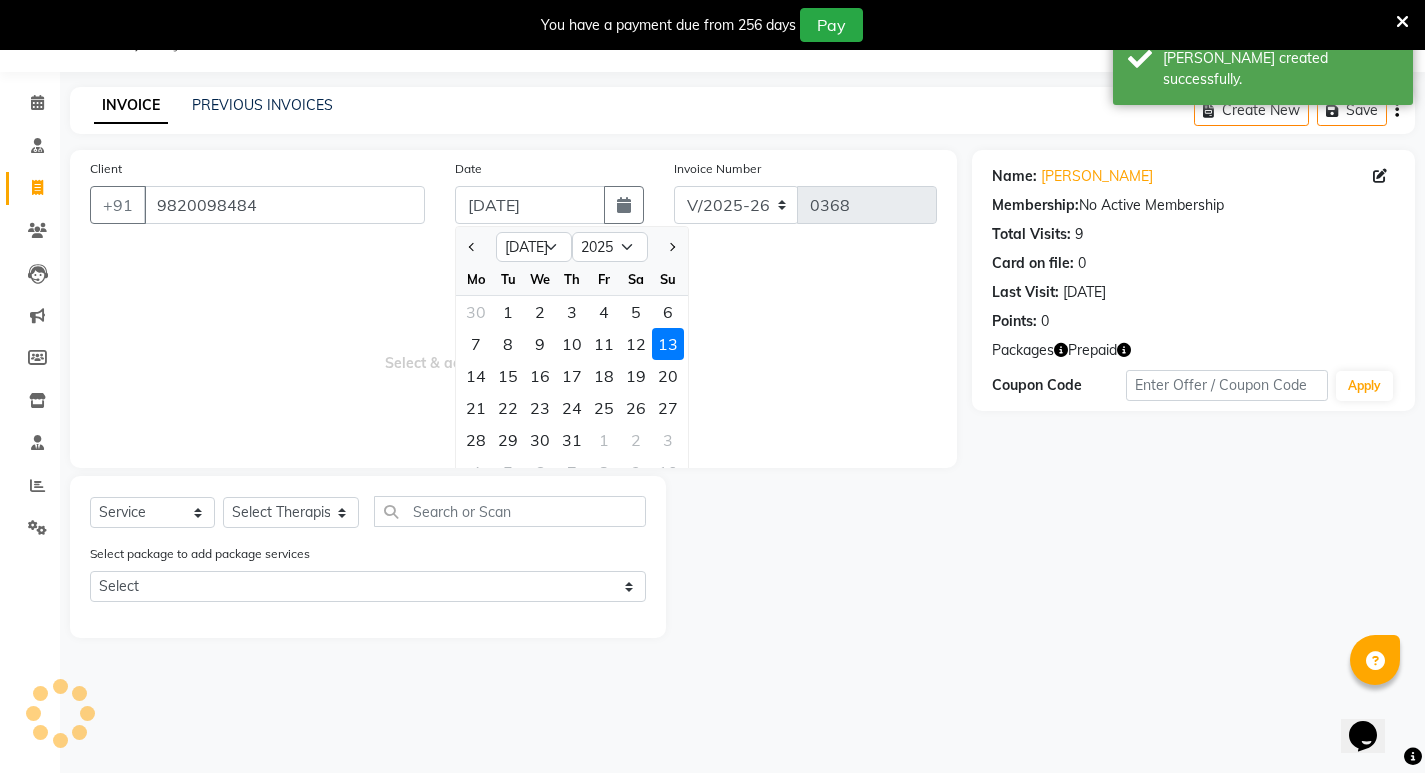 click on "13" 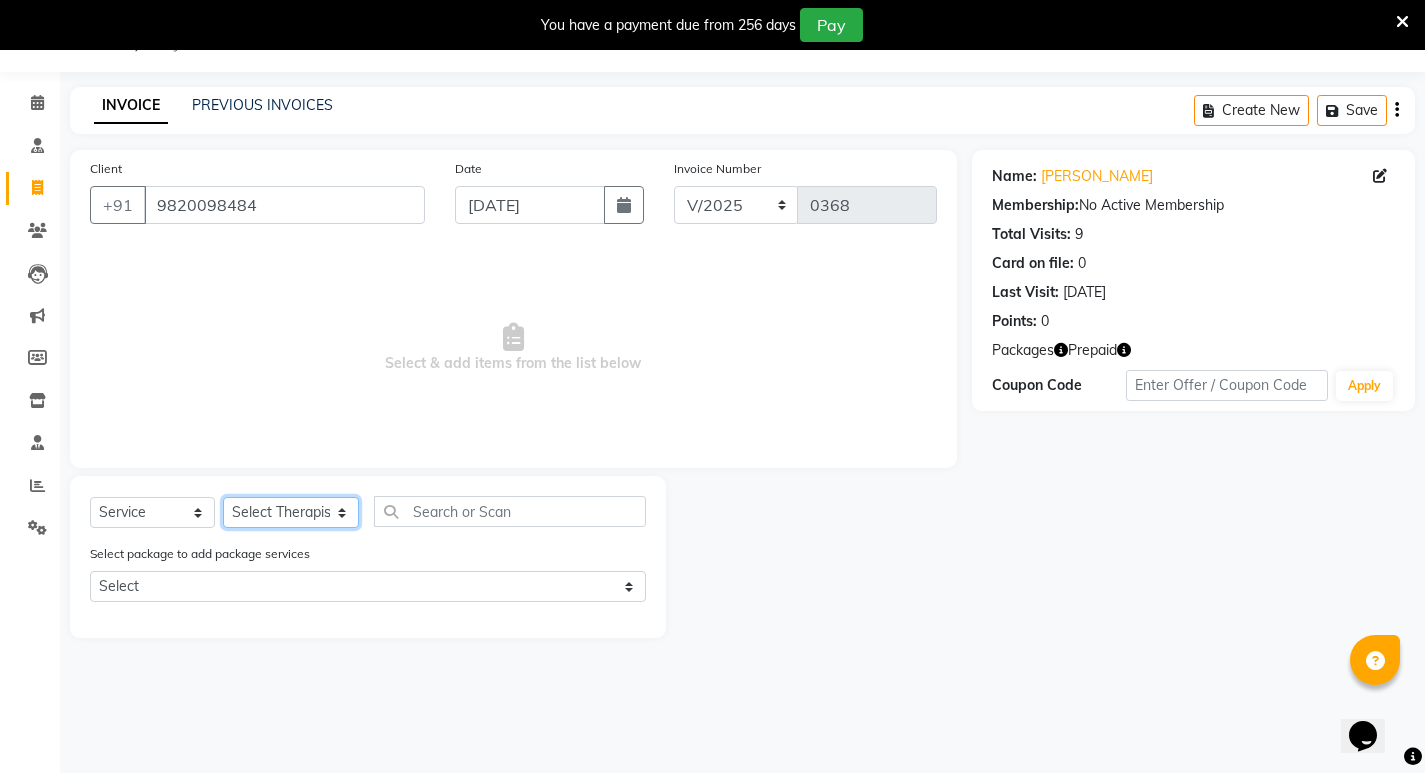 click on "Select Therapist [PERSON_NAME] [PERSON_NAME]  [PERSON_NAME] [PERSON_NAME] Aparna [PERSON_NAME] [PERSON_NAME] Bibina [PERSON_NAME] [PERSON_NAME] Dr. [PERSON_NAME] Dr. [PERSON_NAME] [PERSON_NAME] Dr. [PERSON_NAME] [PERSON_NAME] [PERSON_NAME] Y Gloriya [PERSON_NAME] [PERSON_NAME] [PERSON_NAME] [PERSON_NAME] Manager [PERSON_NAME] Mishra [PERSON_NAME] [PERSON_NAME] G [PERSON_NAME] [PERSON_NAME] K M [PERSON_NAME] K [PERSON_NAME] K K [PERSON_NAME] [PERSON_NAME] [PERSON_NAME] Swati [PERSON_NAME] [PERSON_NAME] [PERSON_NAME] Vidya [PERSON_NAME] [PERSON_NAME]" 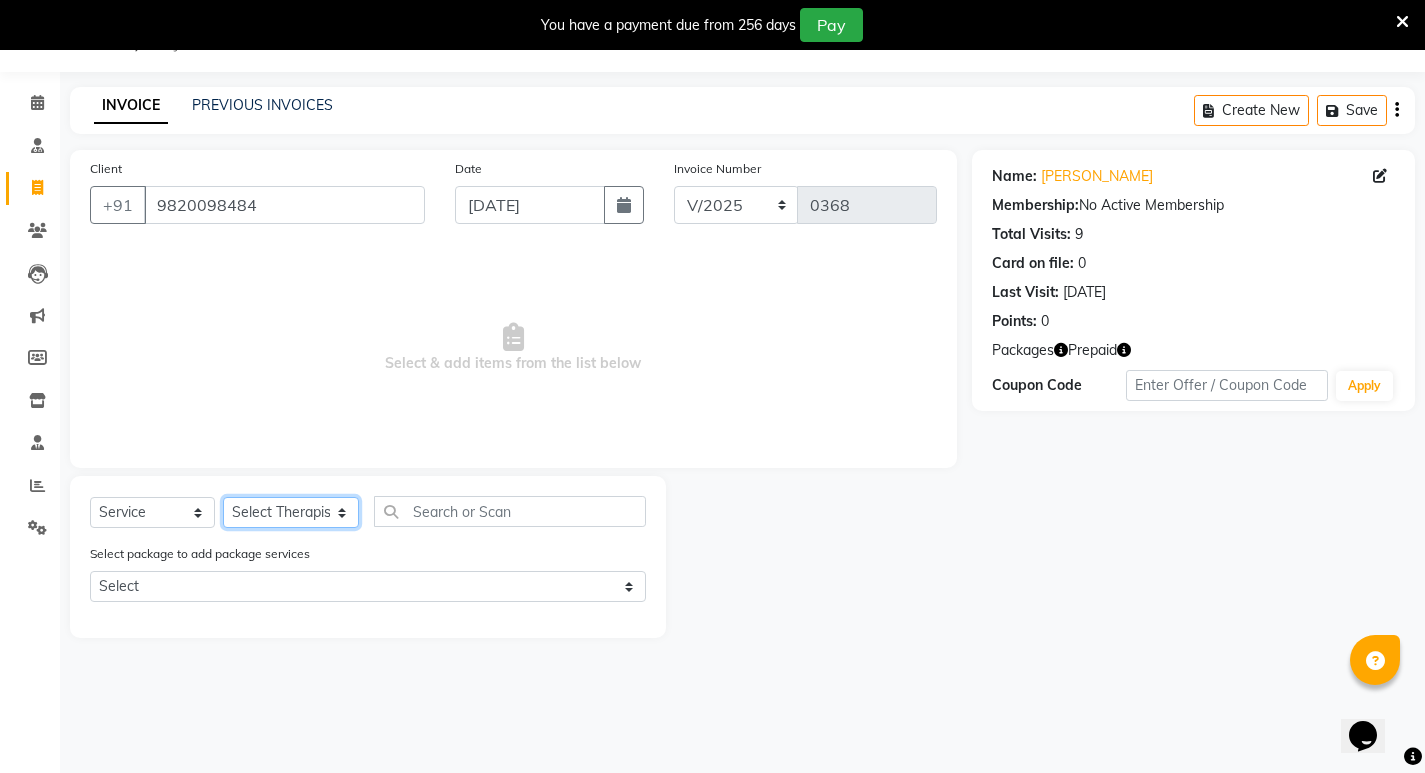 select on "56981" 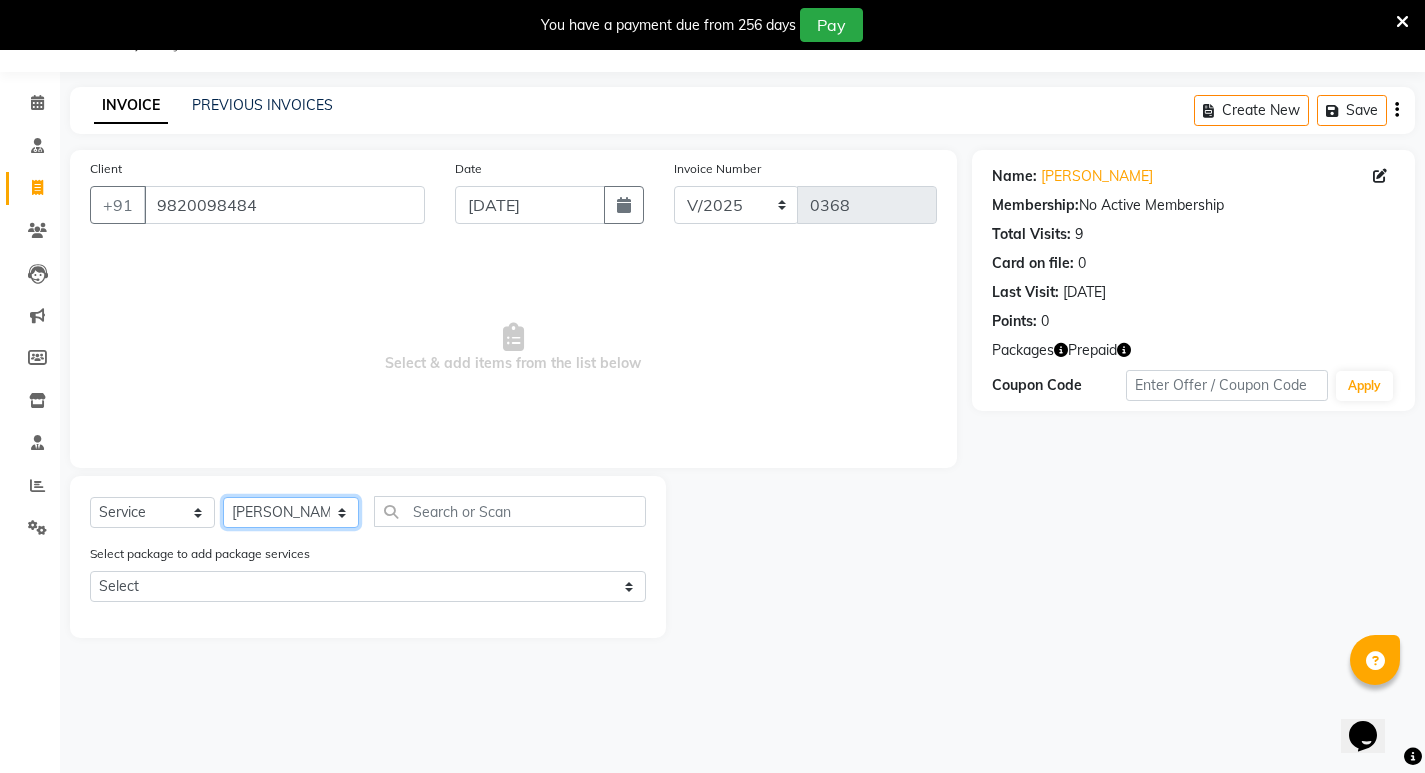 click on "Select Therapist [PERSON_NAME] [PERSON_NAME]  [PERSON_NAME] [PERSON_NAME] Aparna [PERSON_NAME] [PERSON_NAME] Bibina [PERSON_NAME] [PERSON_NAME] Dr. [PERSON_NAME] Dr. [PERSON_NAME] [PERSON_NAME] Dr. [PERSON_NAME] [PERSON_NAME] [PERSON_NAME] Y Gloriya [PERSON_NAME] [PERSON_NAME] [PERSON_NAME] [PERSON_NAME] Manager [PERSON_NAME] Mishra [PERSON_NAME] [PERSON_NAME] G [PERSON_NAME] [PERSON_NAME] K M [PERSON_NAME] K [PERSON_NAME] K K [PERSON_NAME] [PERSON_NAME] [PERSON_NAME] Swati [PERSON_NAME] [PERSON_NAME] [PERSON_NAME] Vidya [PERSON_NAME] [PERSON_NAME]" 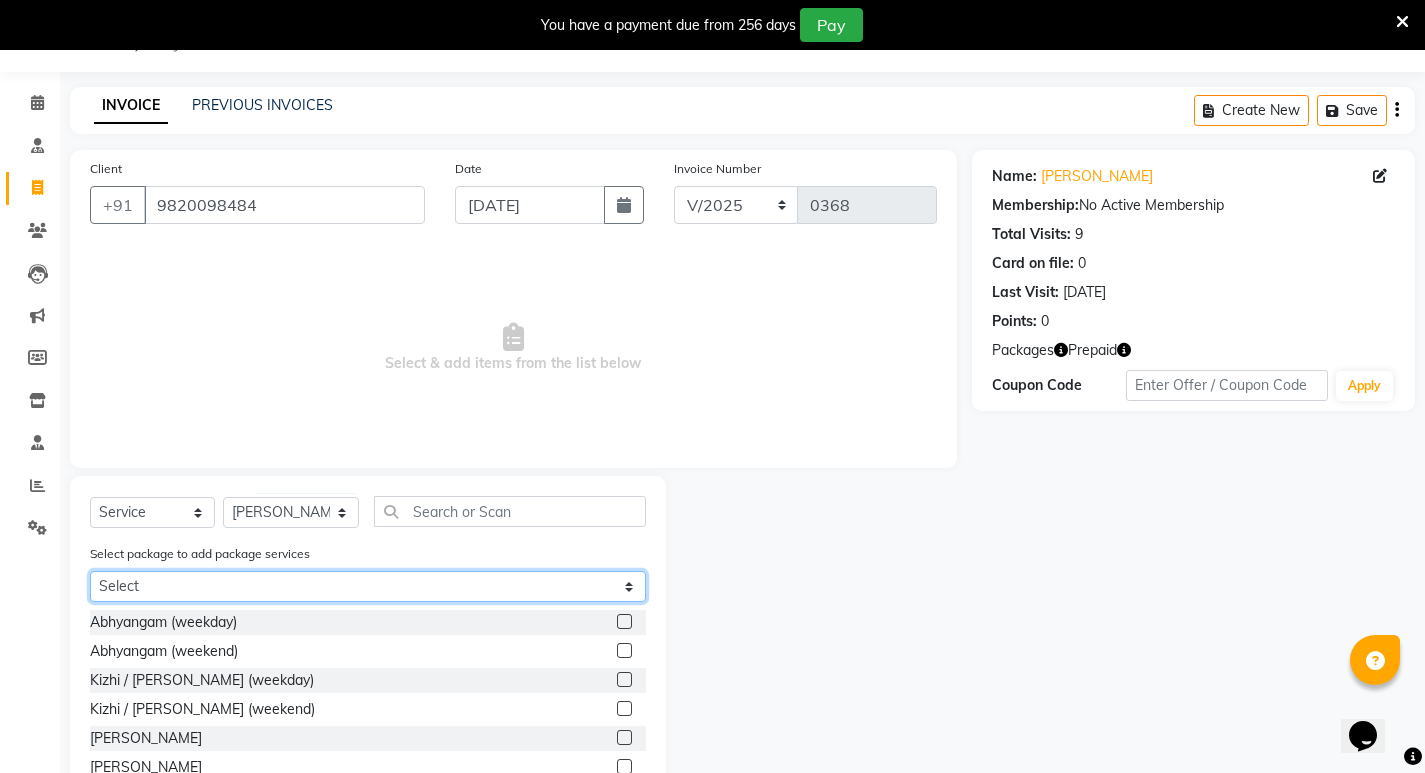 click on "Select Abhayagam 52" 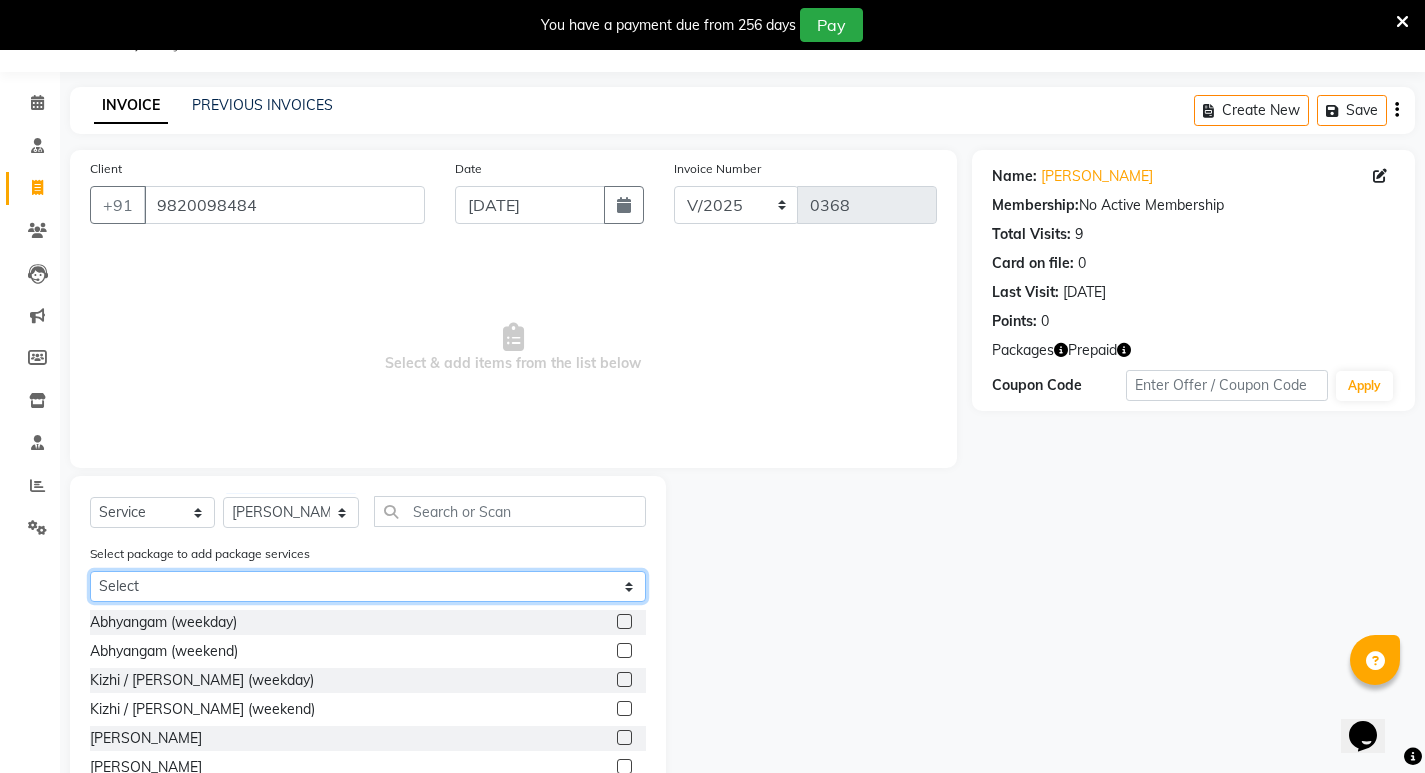select on "1: Object" 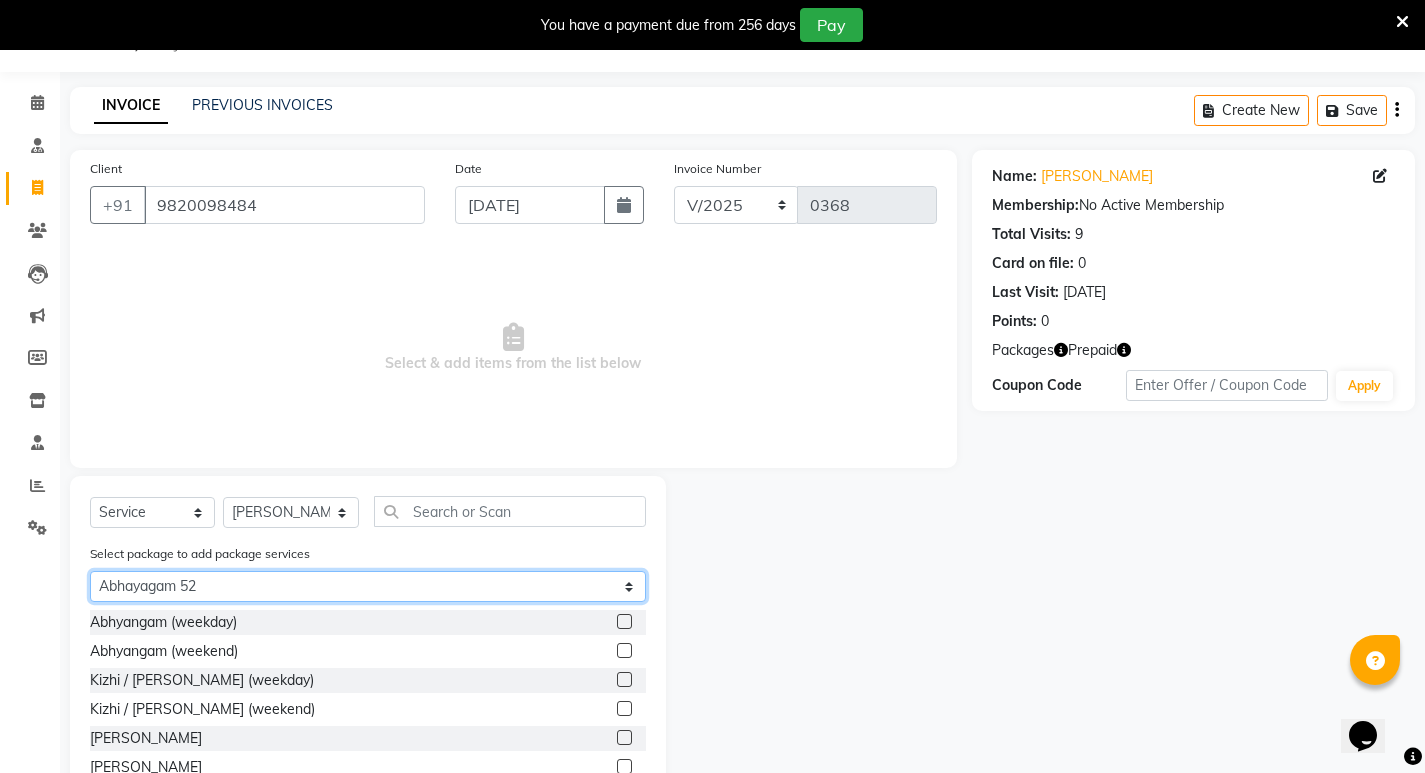 click on "Select Abhayagam 52" 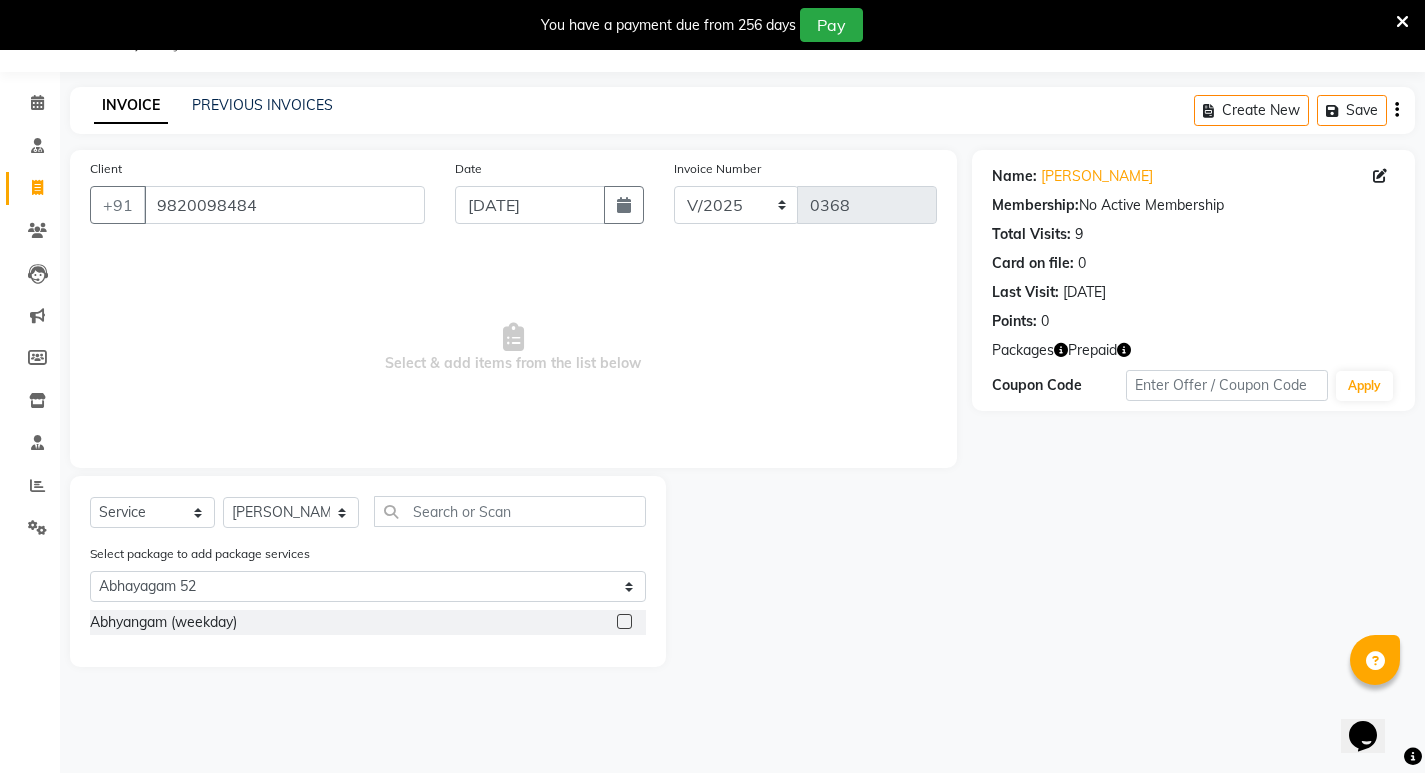 click 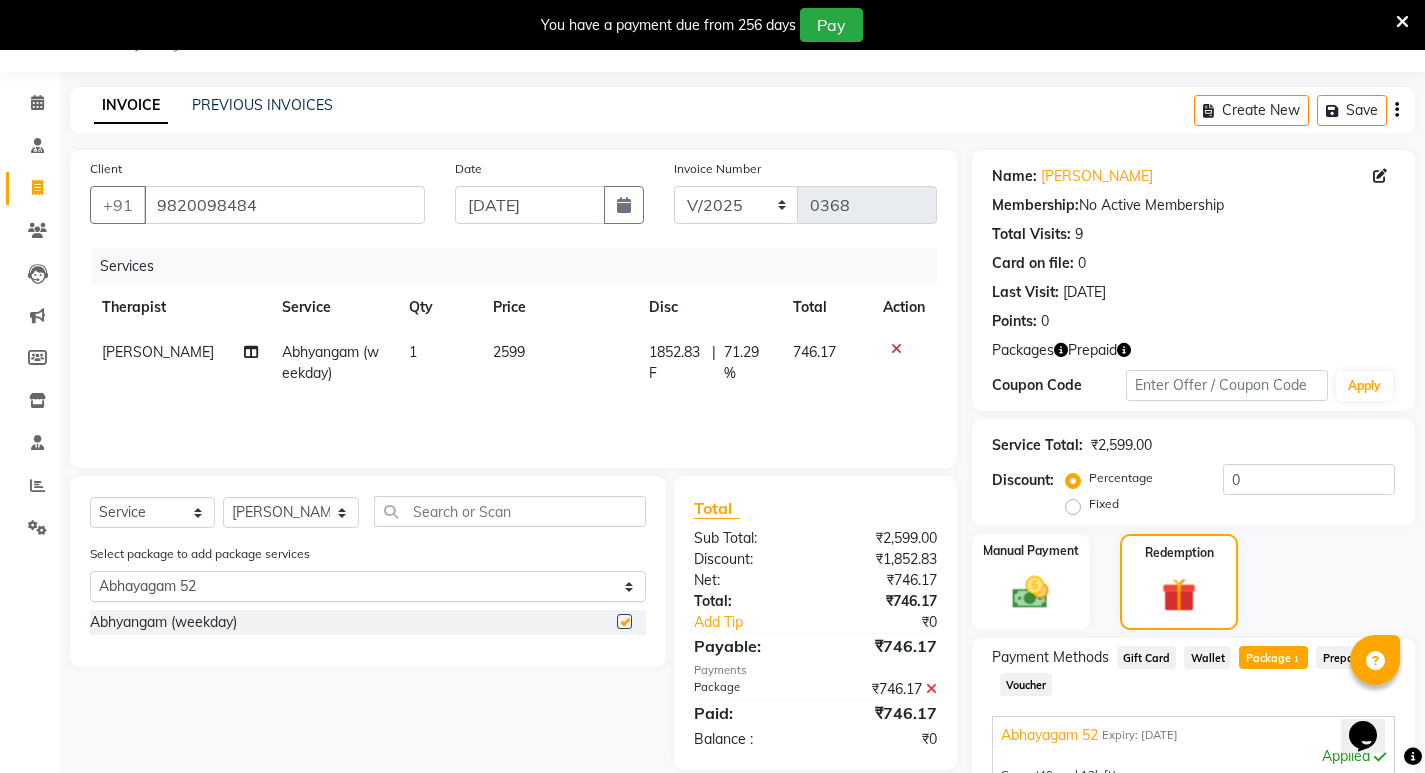 checkbox on "false" 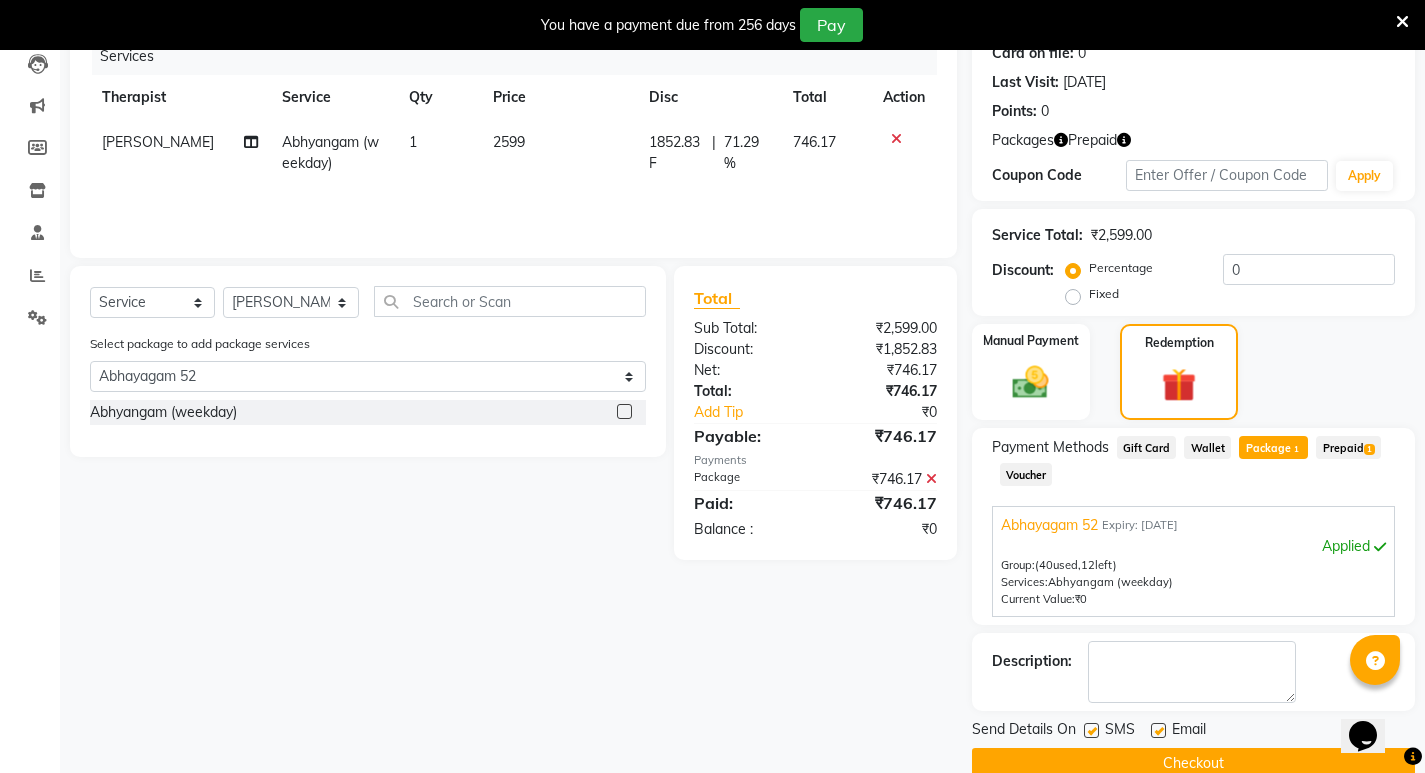 scroll, scrollTop: 296, scrollLeft: 0, axis: vertical 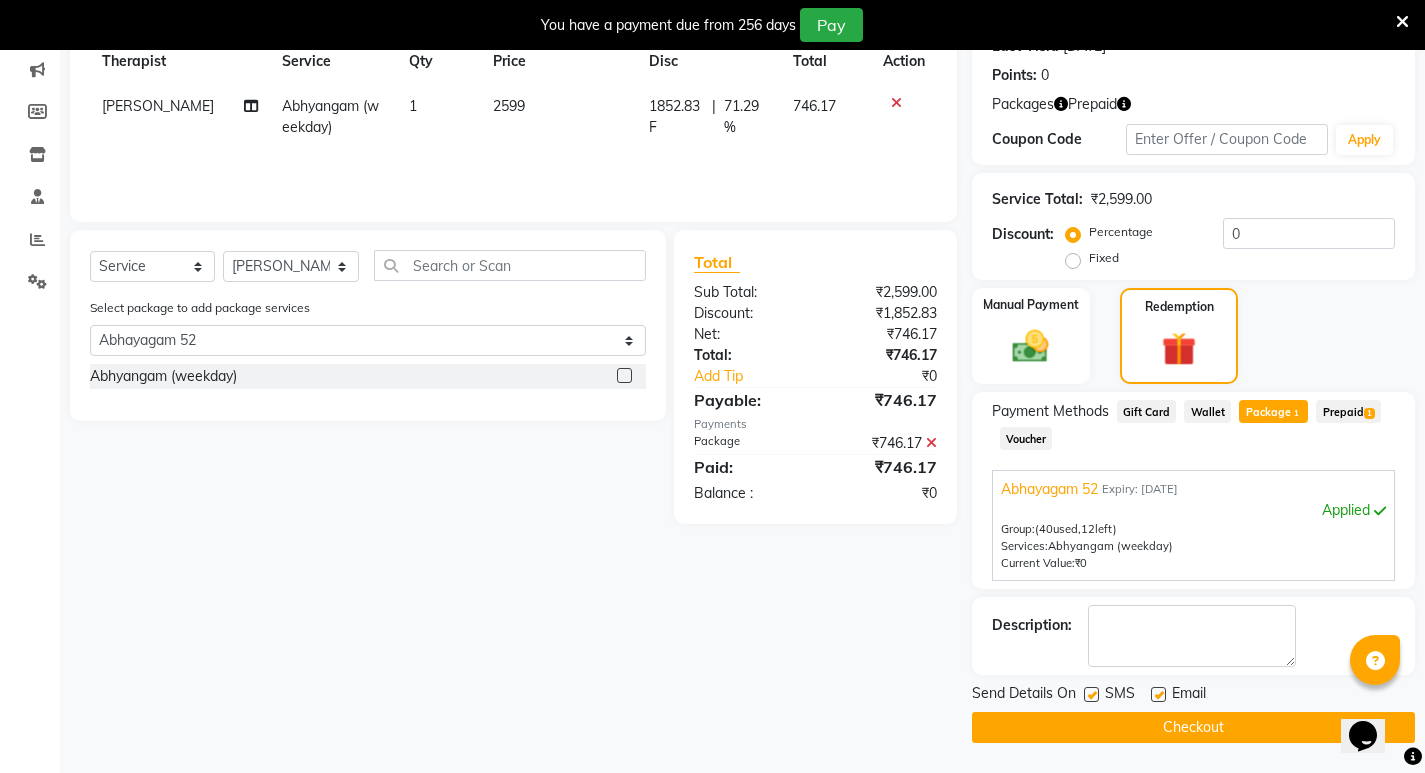 click on "Checkout" 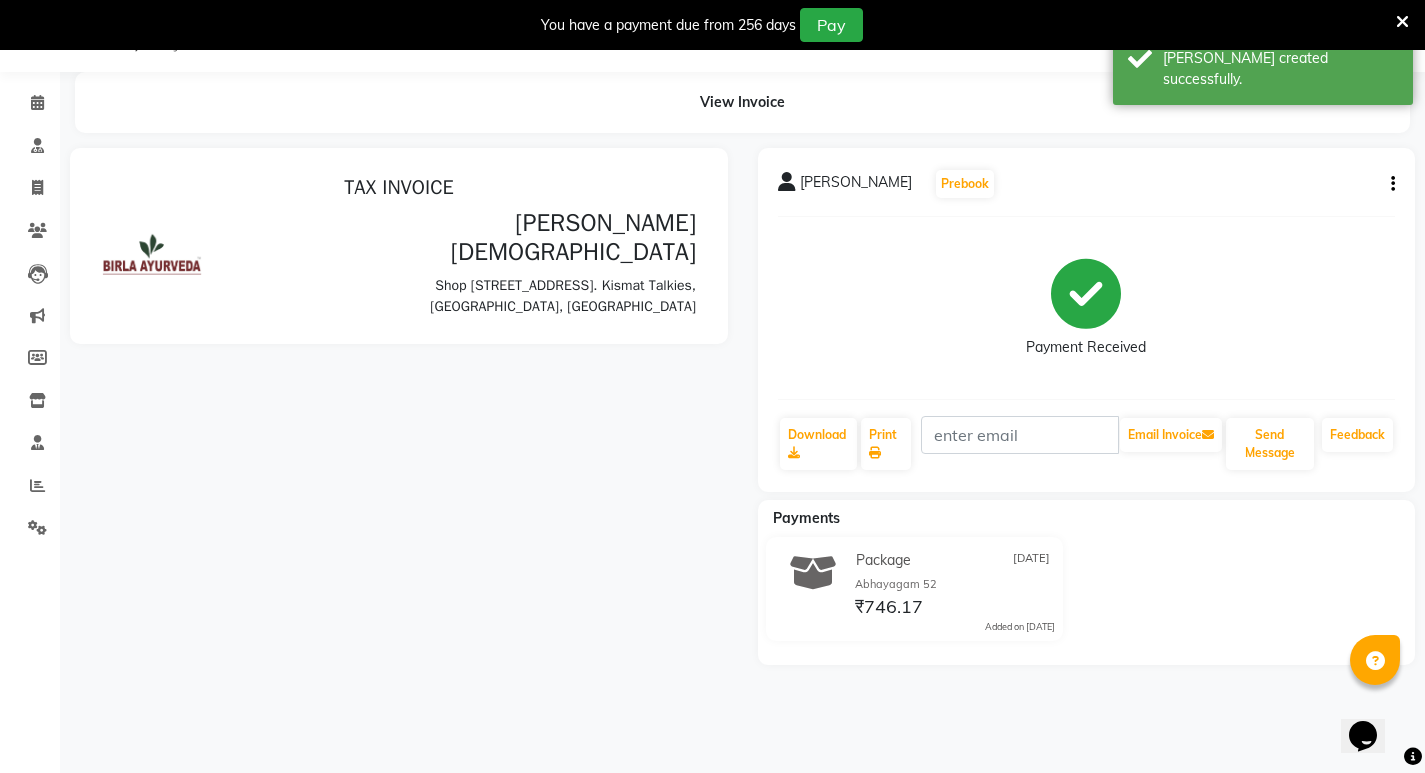 scroll, scrollTop: 0, scrollLeft: 0, axis: both 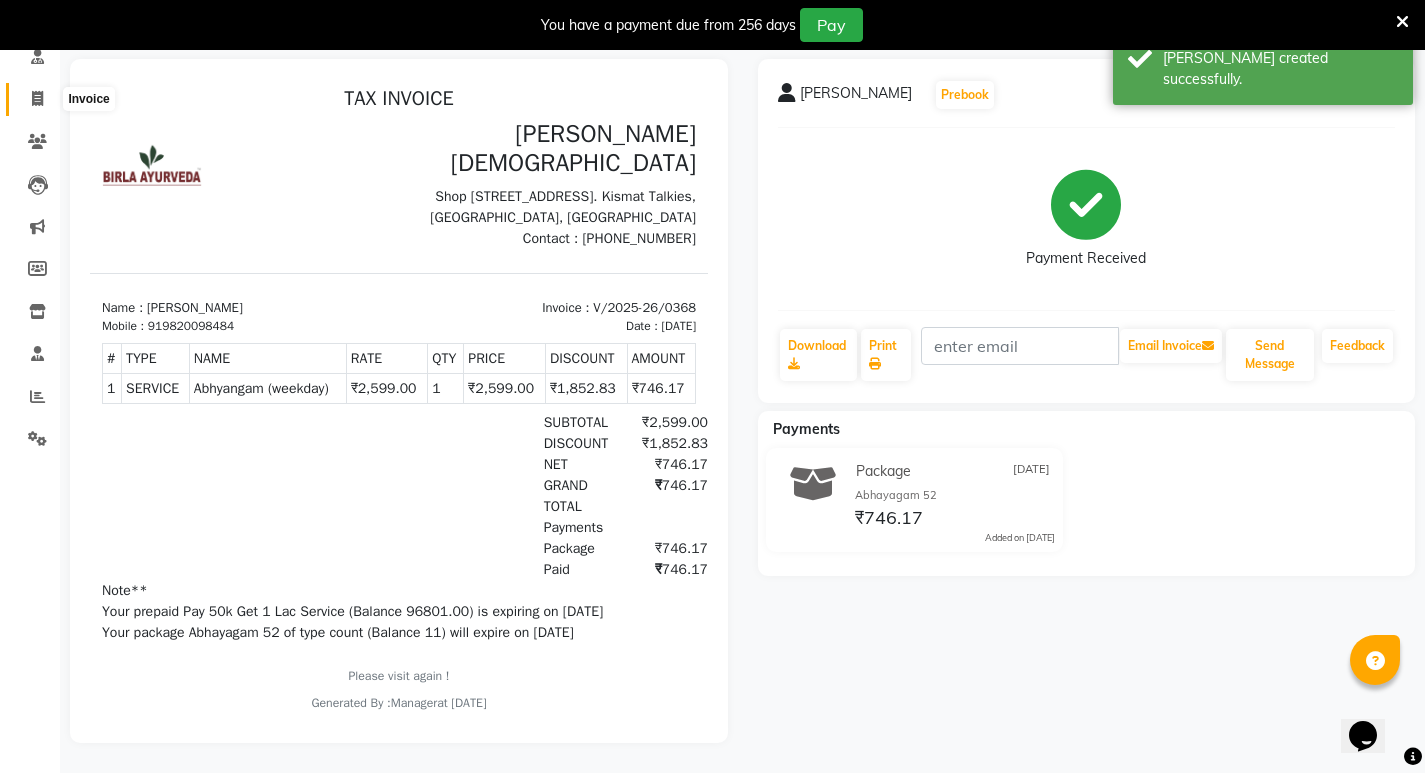 click 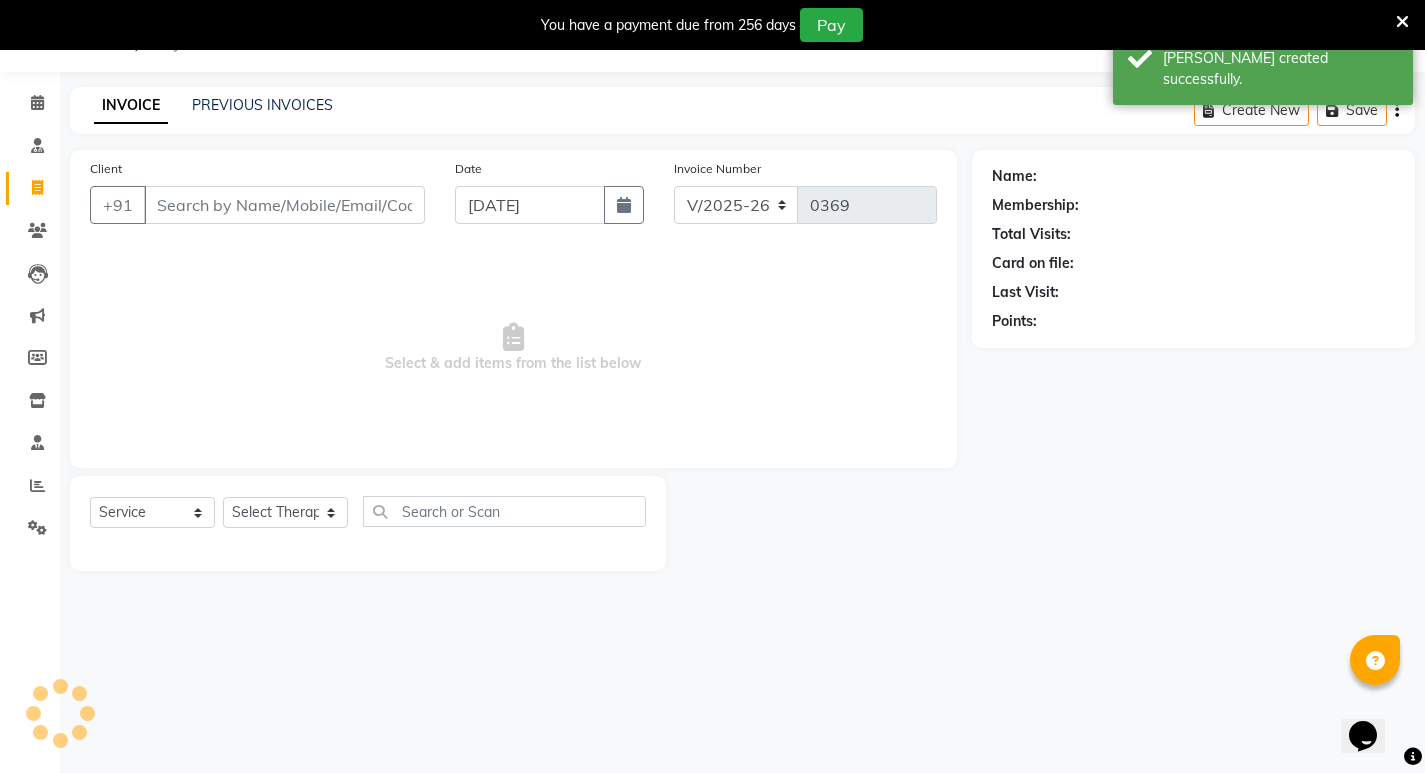 scroll, scrollTop: 50, scrollLeft: 0, axis: vertical 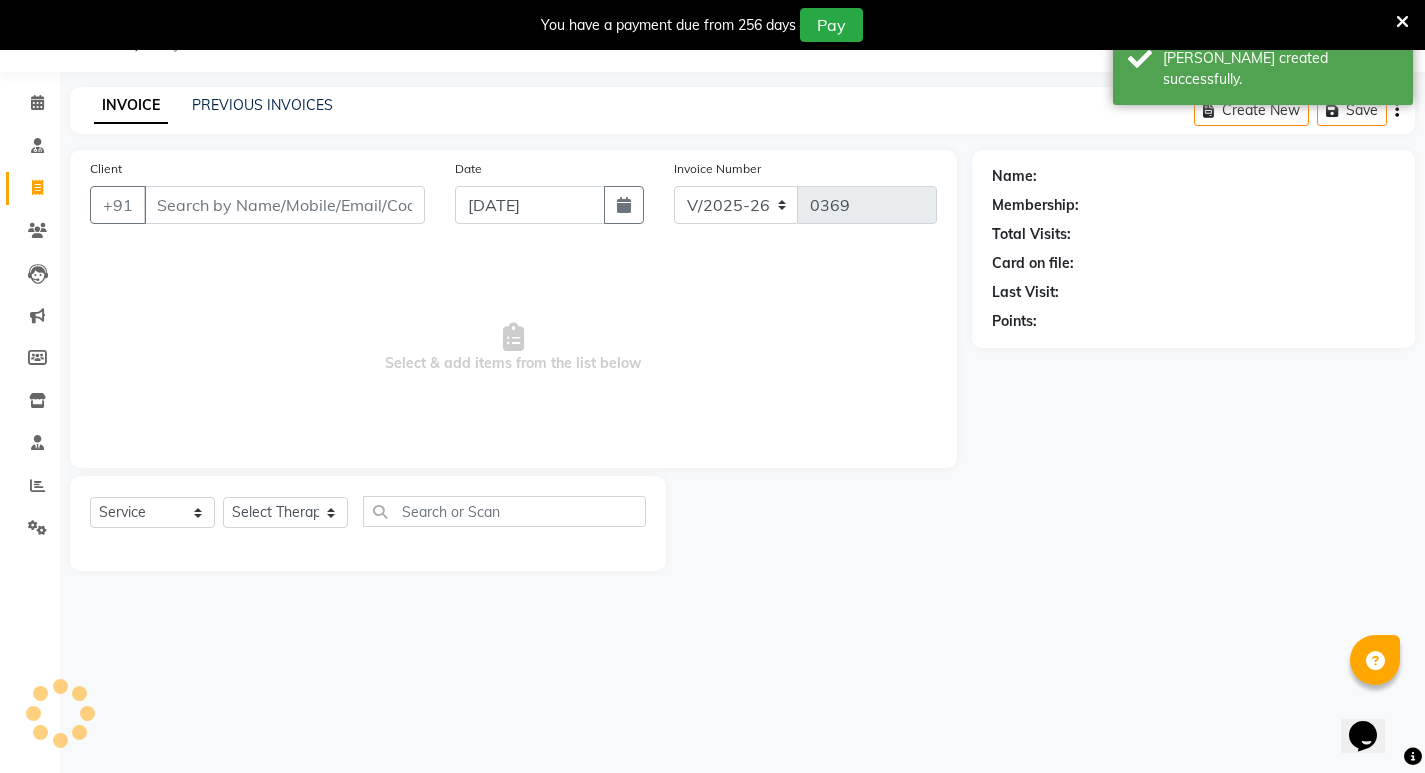 click on "INVOICE PREVIOUS INVOICES" 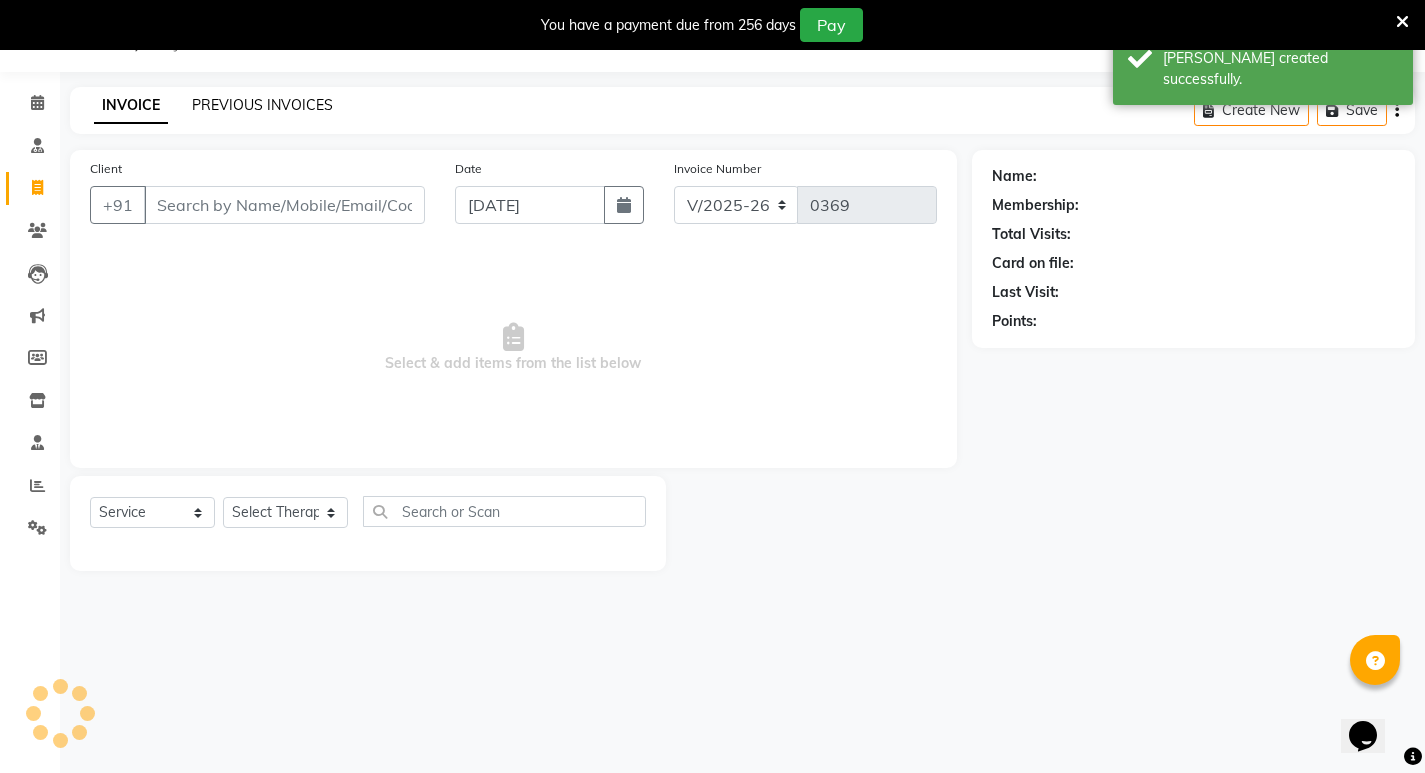 click on "PREVIOUS INVOICES" 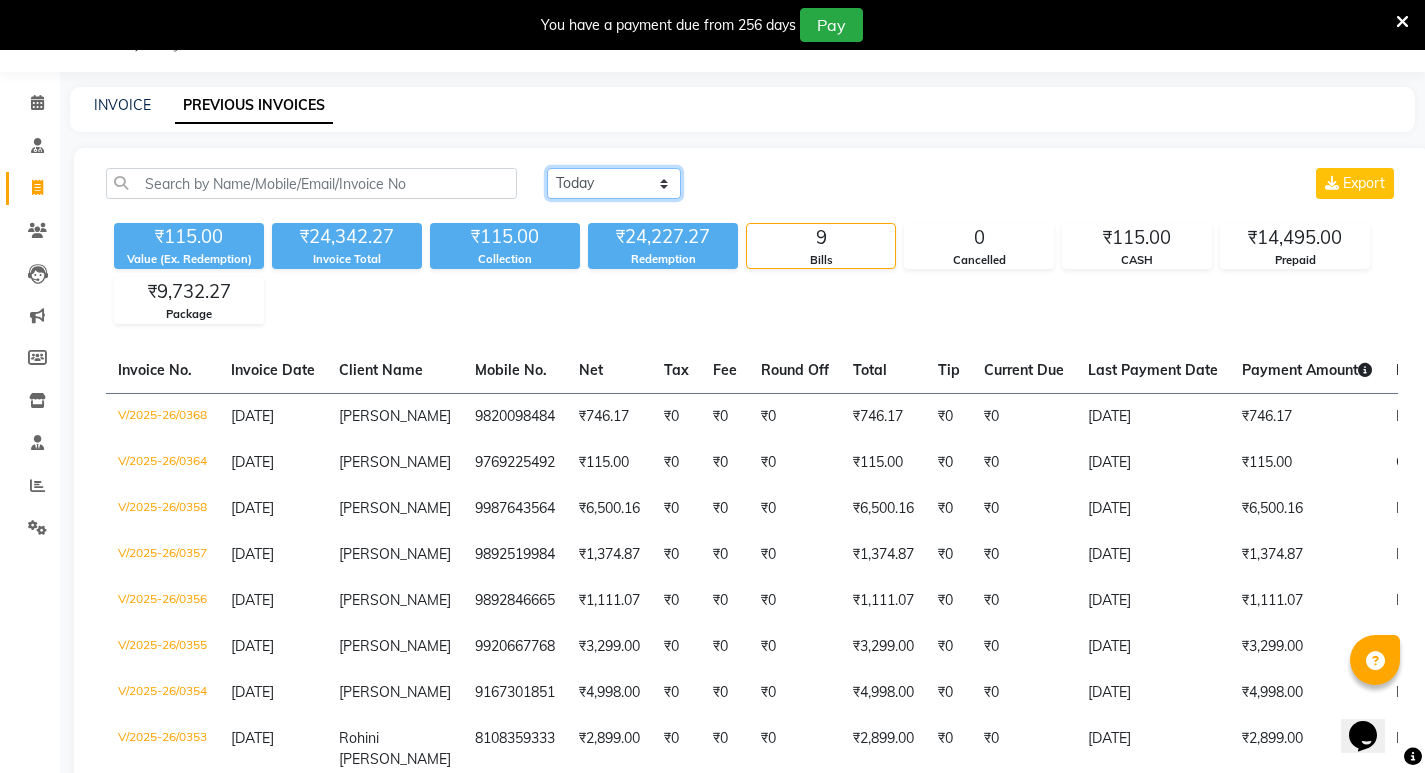 click on "[DATE] [DATE] Custom Range" 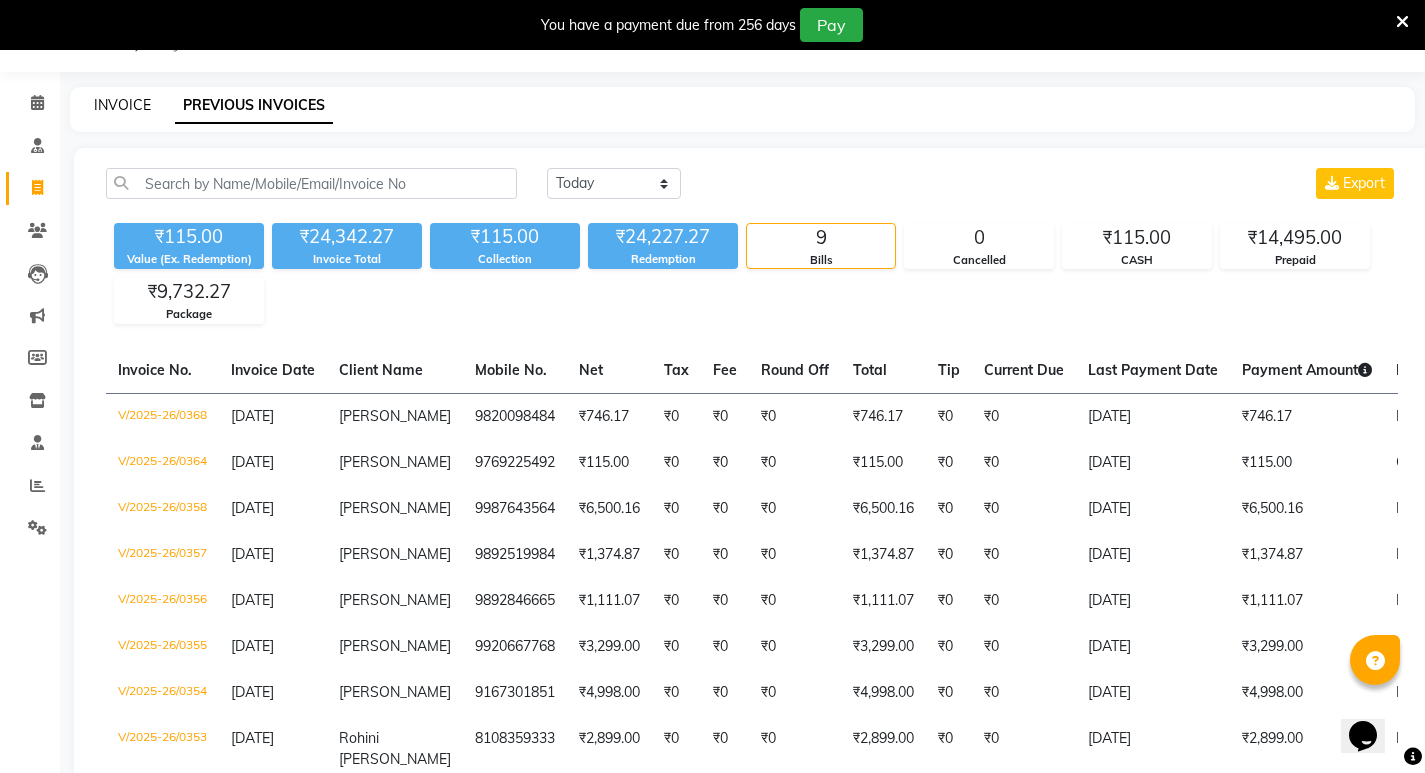click on "INVOICE" 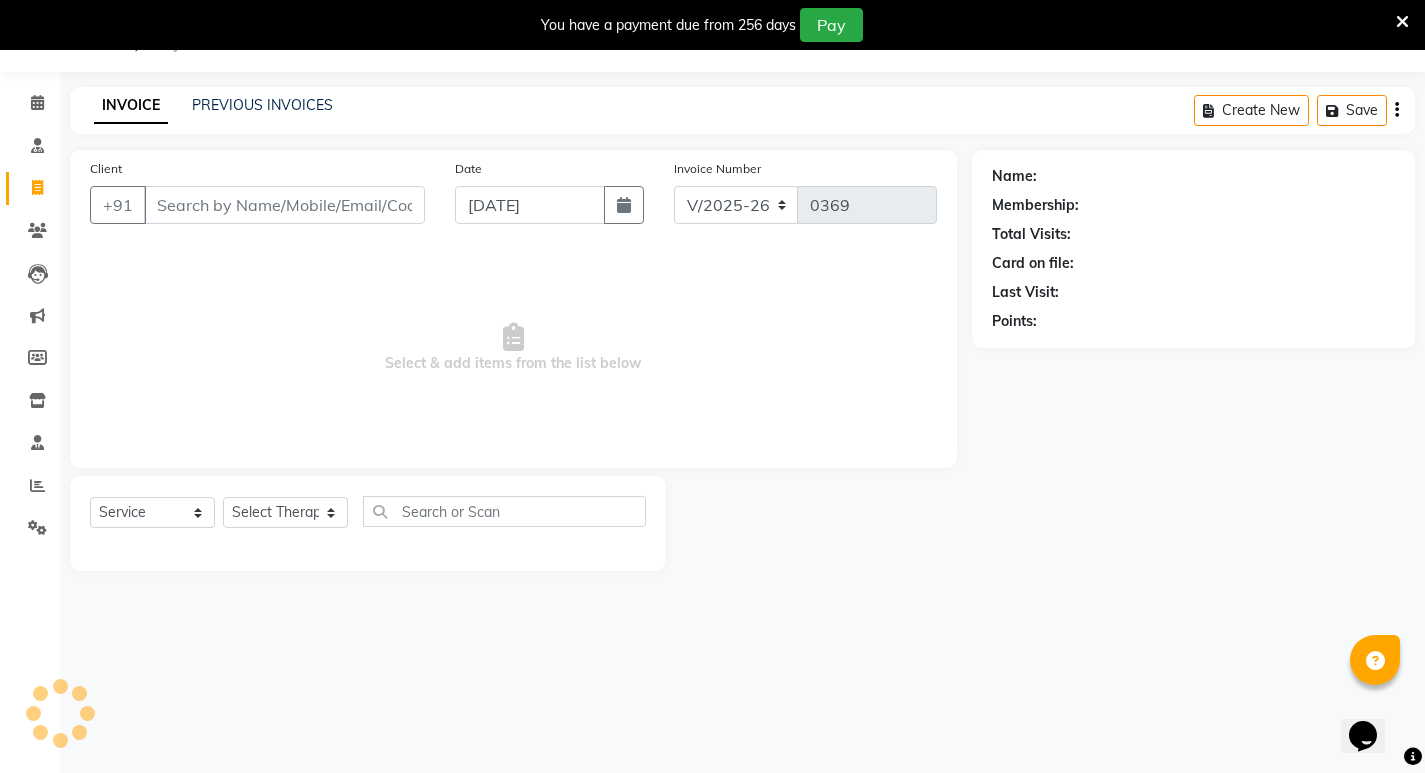 click on "Client" at bounding box center (284, 205) 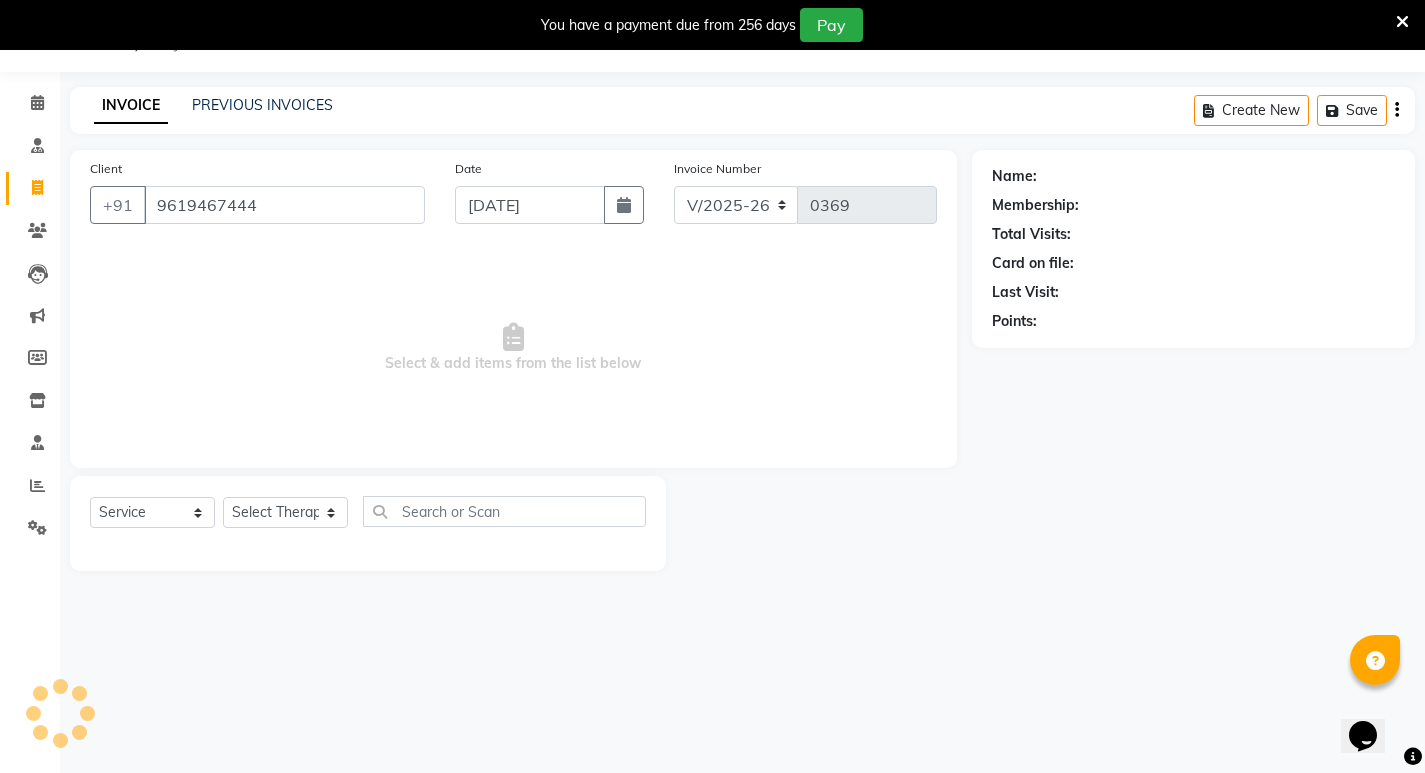 type on "9619467444" 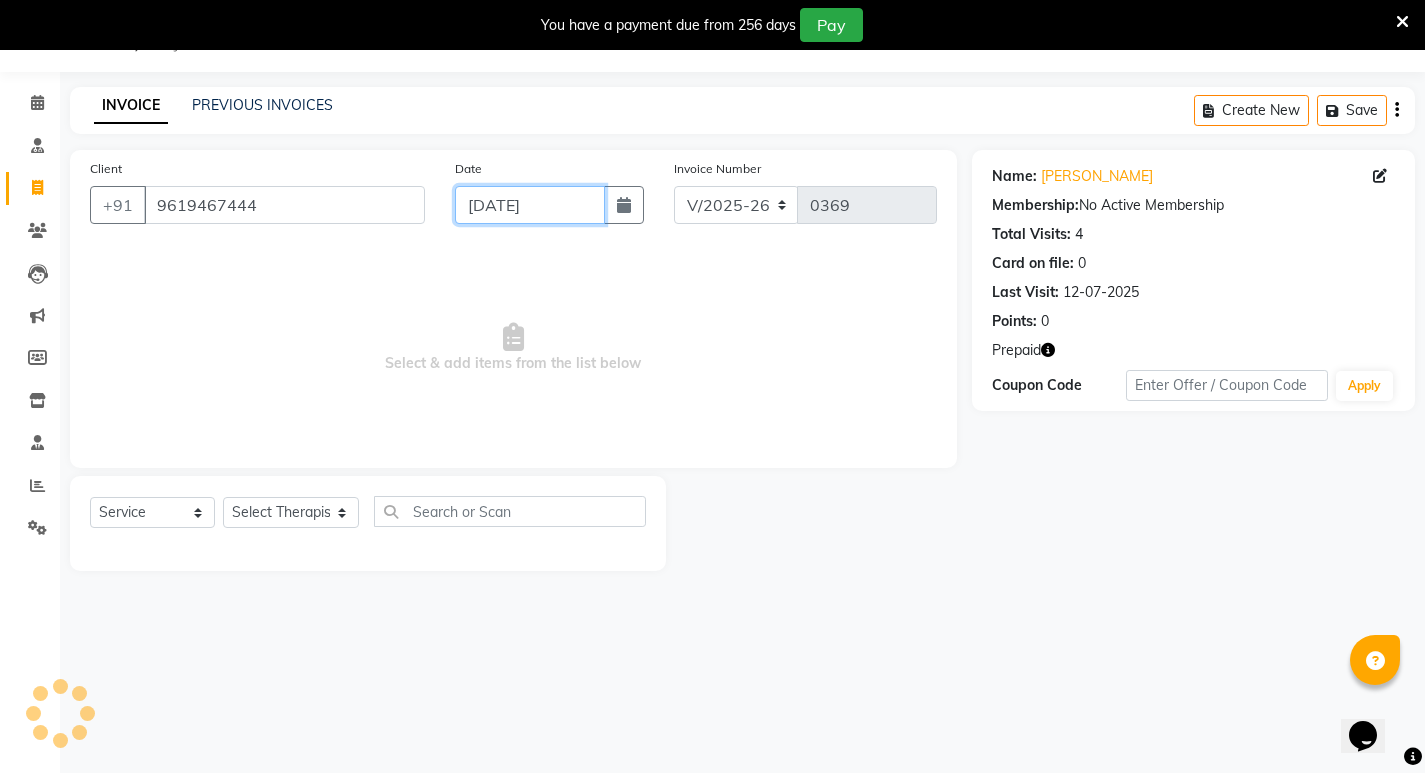 click on "[DATE]" 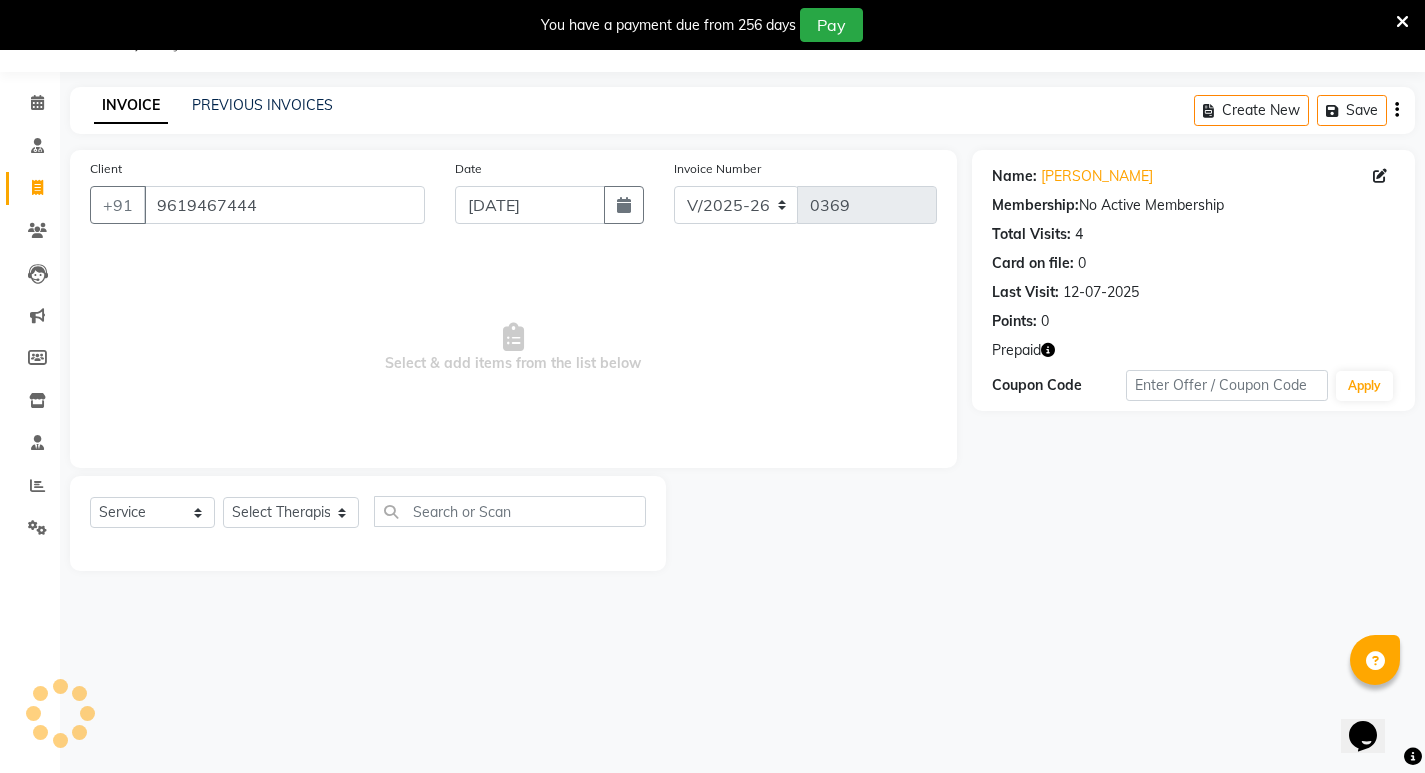 select on "7" 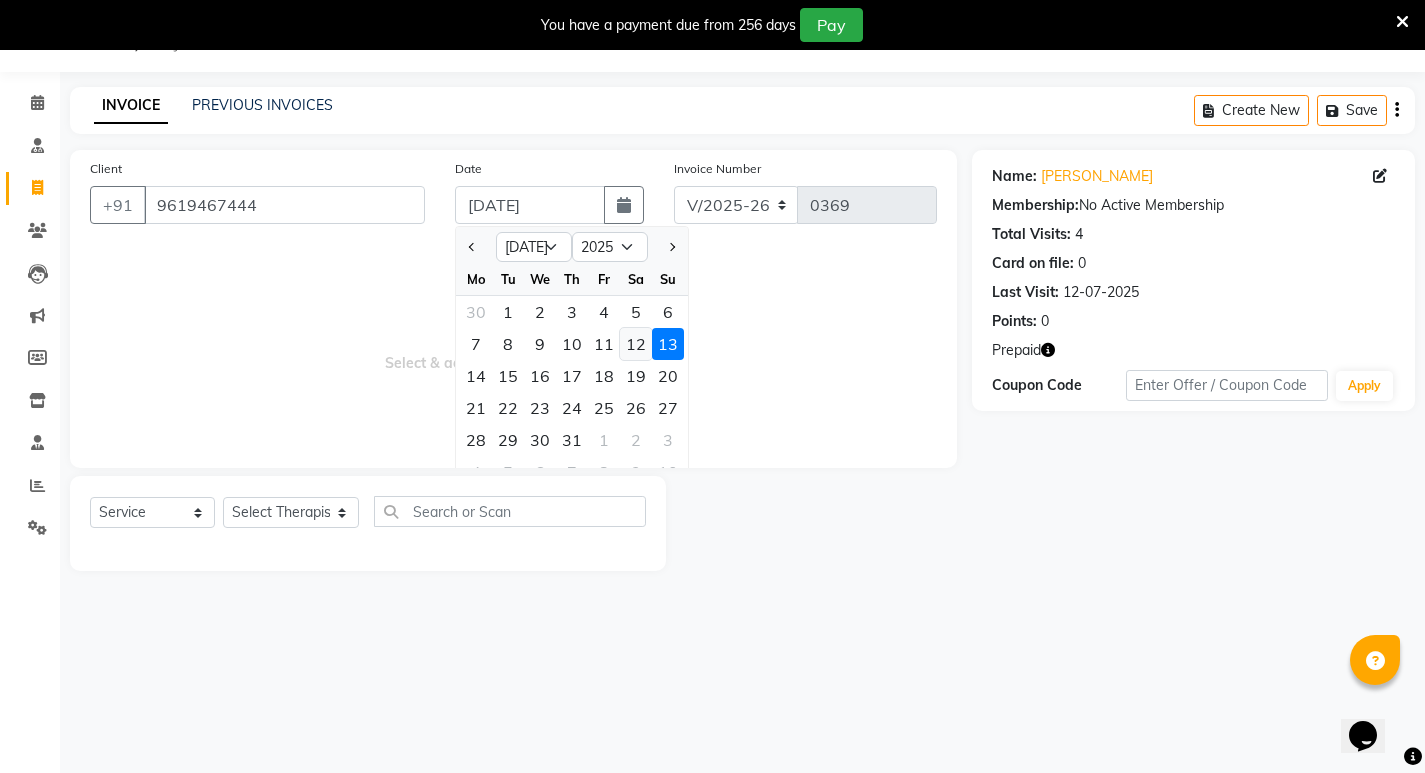 click on "12" 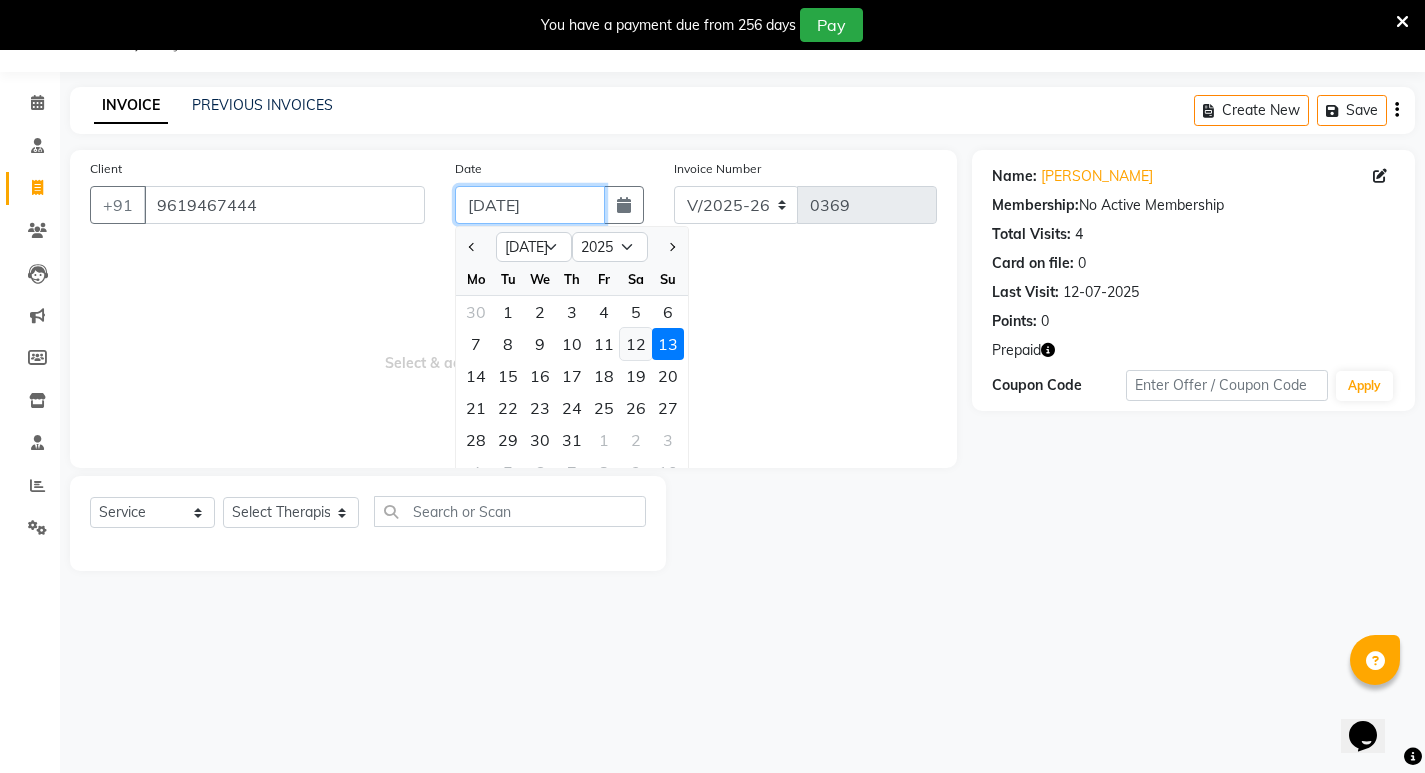 type on "12-07-2025" 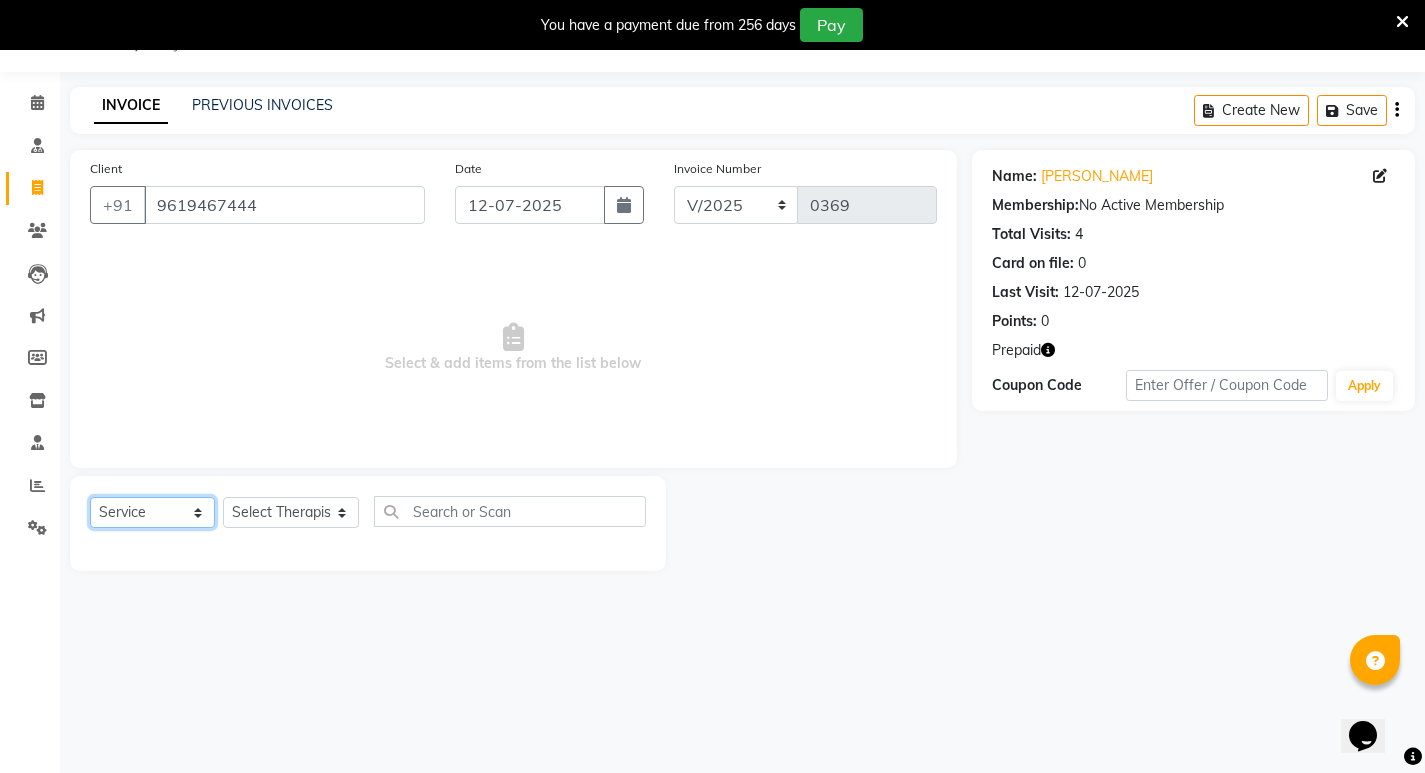 click on "Select  Service  Product  Membership  Package Voucher Prepaid Gift Card" 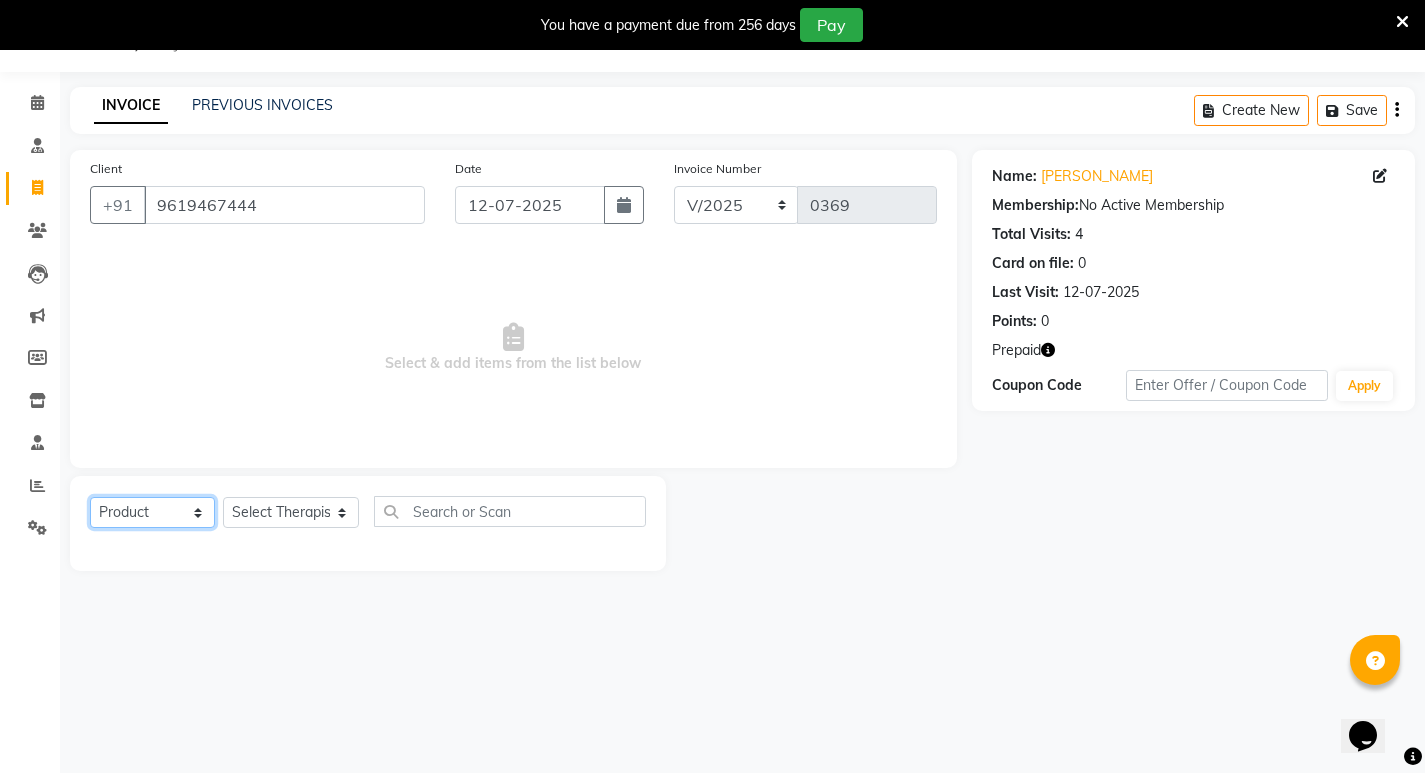 click on "Select  Service  Product  Membership  Package Voucher Prepaid Gift Card" 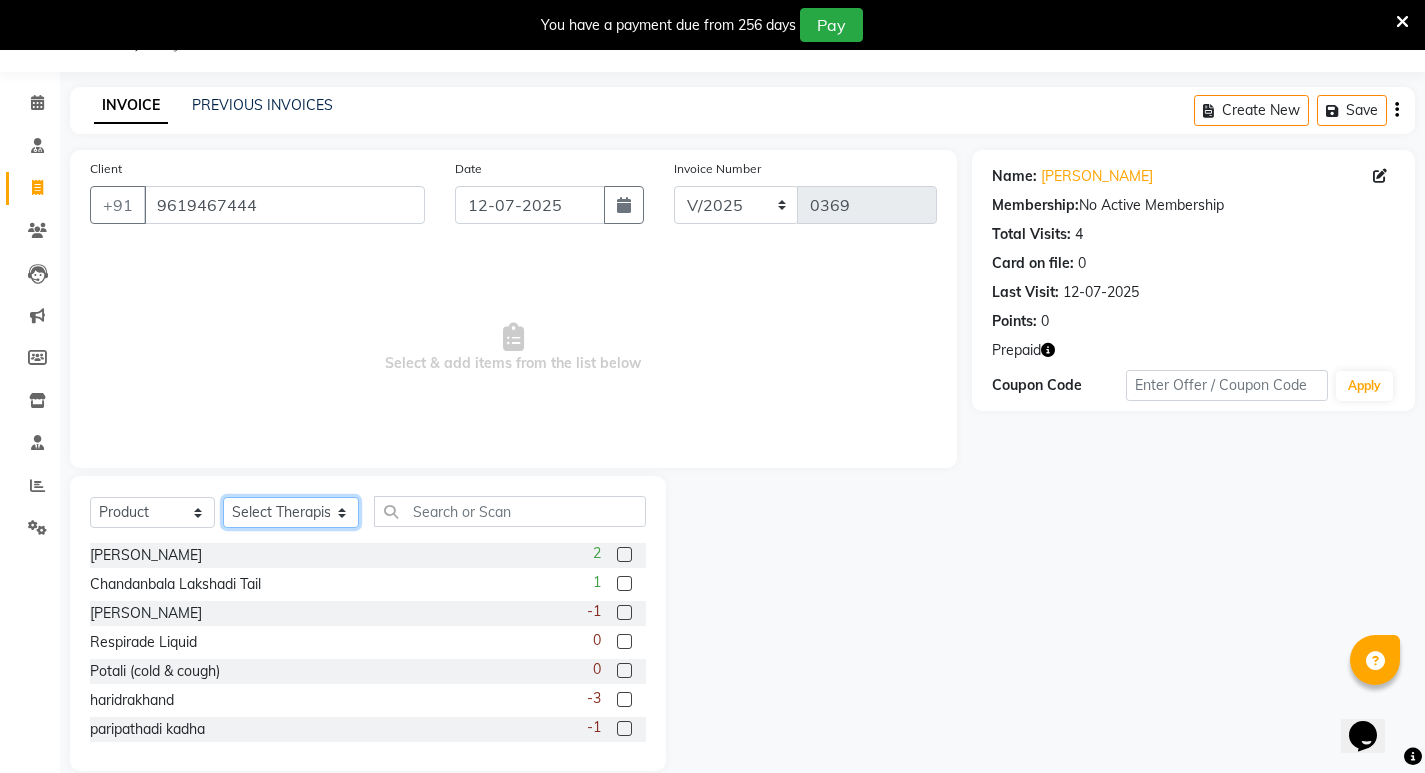 click on "Select Therapist [PERSON_NAME] [PERSON_NAME]  [PERSON_NAME] [PERSON_NAME] Aparna [PERSON_NAME] [PERSON_NAME] Bibina [PERSON_NAME] [PERSON_NAME] Dr. [PERSON_NAME] Dr. [PERSON_NAME] [PERSON_NAME] Dr. [PERSON_NAME] [PERSON_NAME] [PERSON_NAME] Y Gloriya [PERSON_NAME] [PERSON_NAME] [PERSON_NAME] [PERSON_NAME] Manager [PERSON_NAME] Mishra [PERSON_NAME] [PERSON_NAME] G [PERSON_NAME] [PERSON_NAME] K M [PERSON_NAME] K [PERSON_NAME] K K [PERSON_NAME] [PERSON_NAME] [PERSON_NAME] Swati [PERSON_NAME] [PERSON_NAME] [PERSON_NAME] Vidya [PERSON_NAME] [PERSON_NAME]" 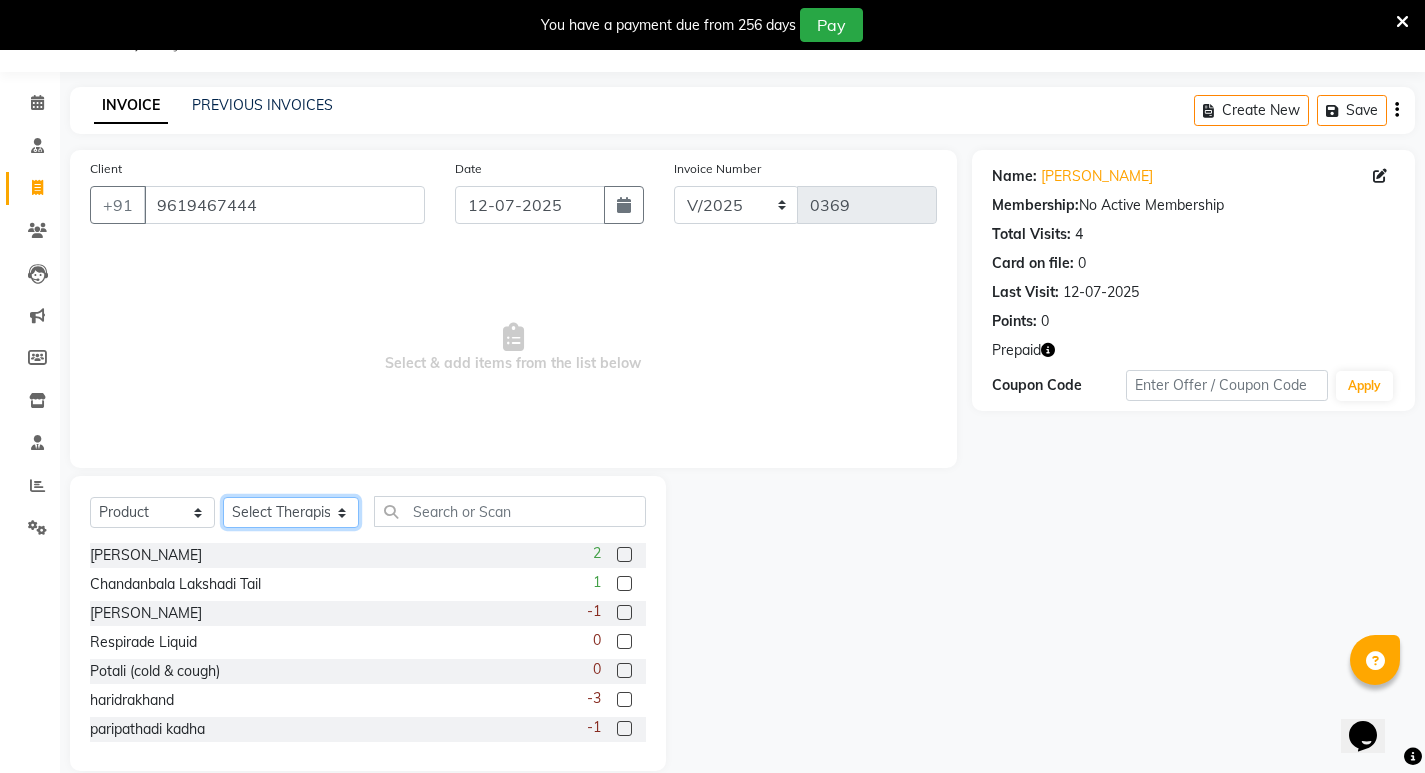 select on "56958" 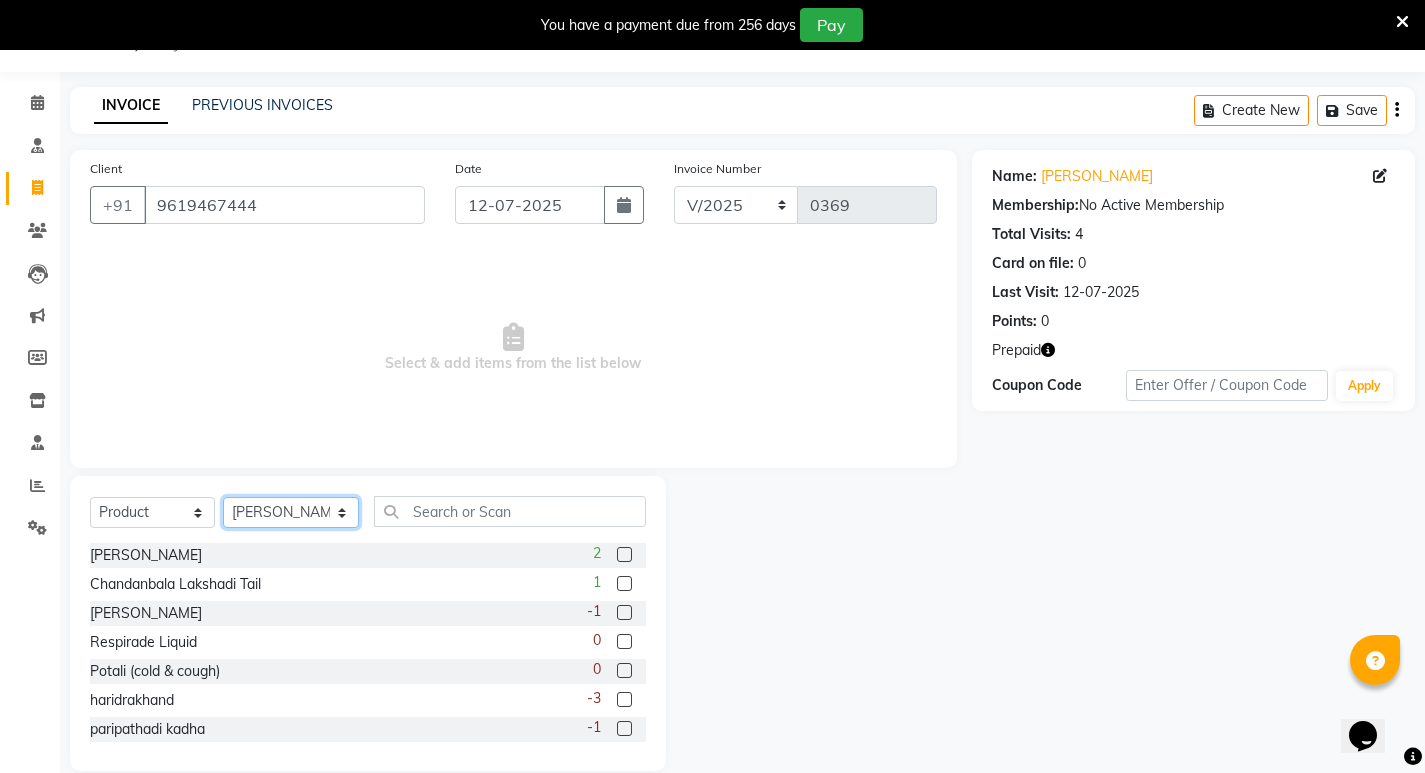 click on "Select Therapist [PERSON_NAME] [PERSON_NAME]  [PERSON_NAME] [PERSON_NAME] Aparna [PERSON_NAME] [PERSON_NAME] Bibina [PERSON_NAME] [PERSON_NAME] Dr. [PERSON_NAME] Dr. [PERSON_NAME] [PERSON_NAME] Dr. [PERSON_NAME] [PERSON_NAME] [PERSON_NAME] Y Gloriya [PERSON_NAME] [PERSON_NAME] [PERSON_NAME] [PERSON_NAME] Manager [PERSON_NAME] Mishra [PERSON_NAME] [PERSON_NAME] G [PERSON_NAME] [PERSON_NAME] K M [PERSON_NAME] K [PERSON_NAME] K K [PERSON_NAME] [PERSON_NAME] [PERSON_NAME] Swati [PERSON_NAME] [PERSON_NAME] [PERSON_NAME] Vidya [PERSON_NAME] [PERSON_NAME]" 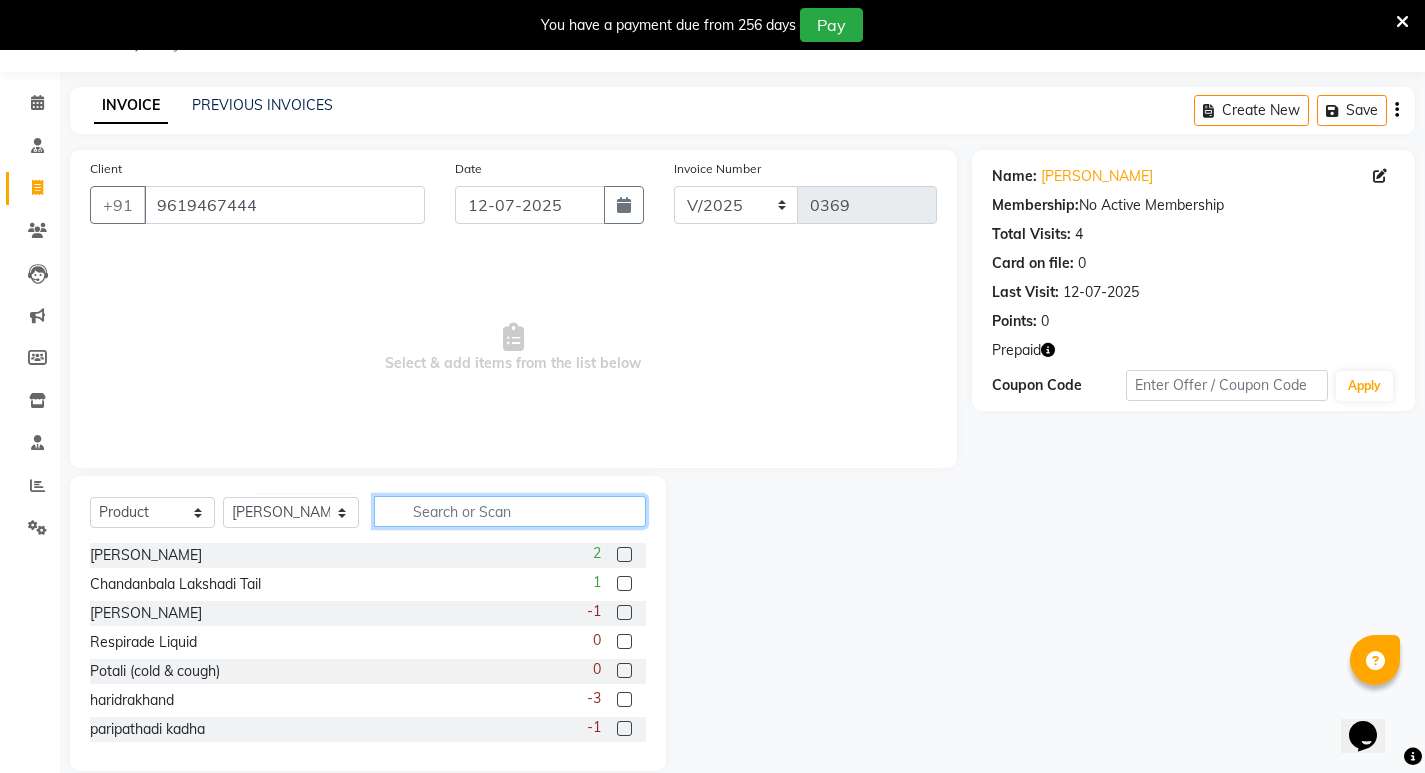 click 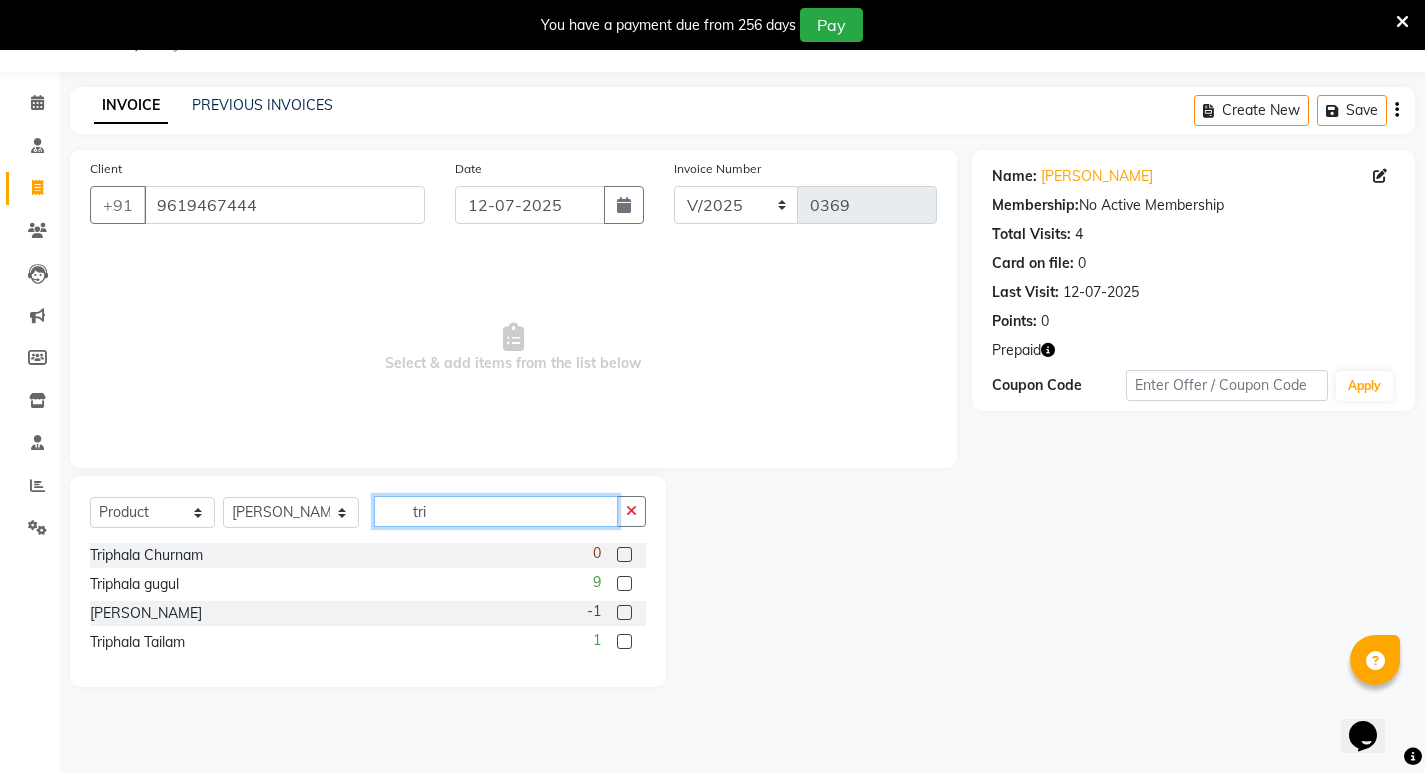 type on "tri" 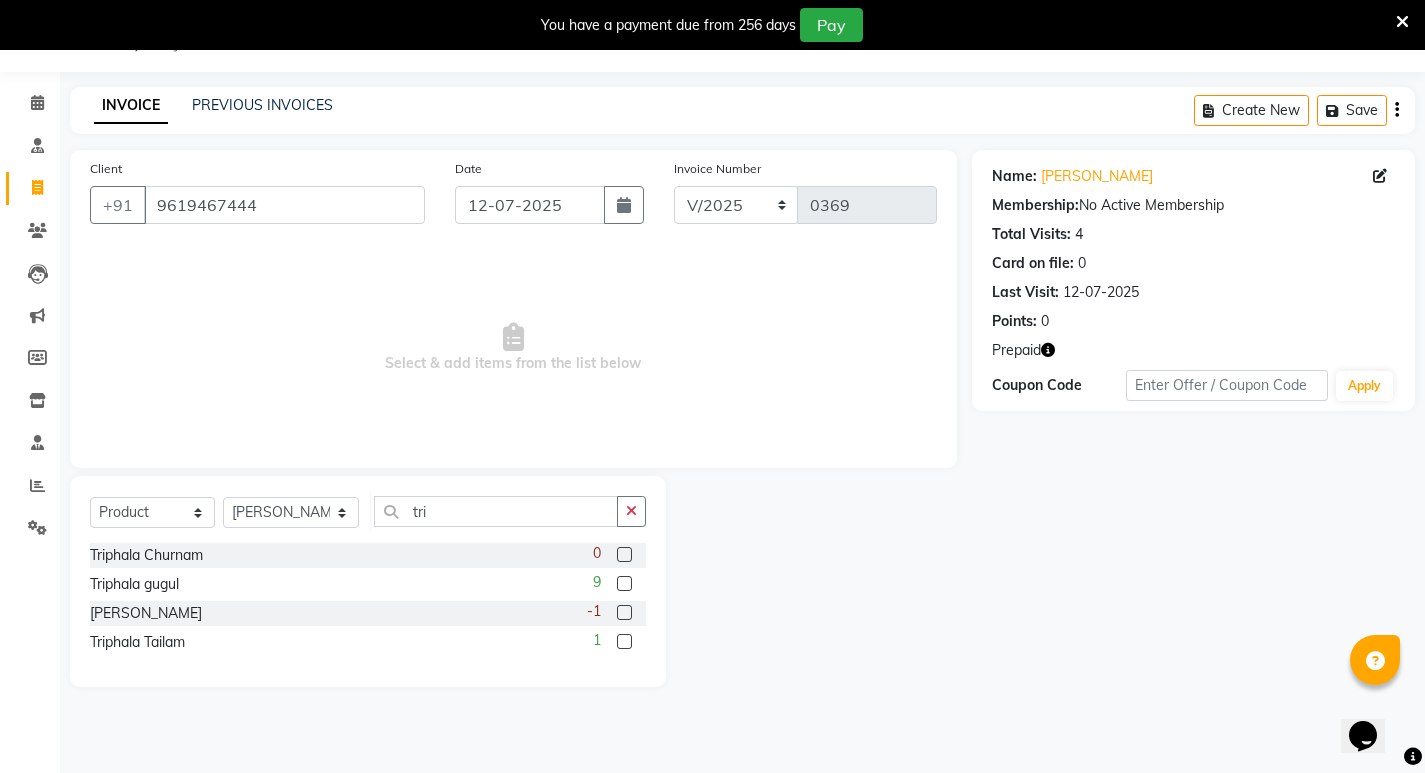 click 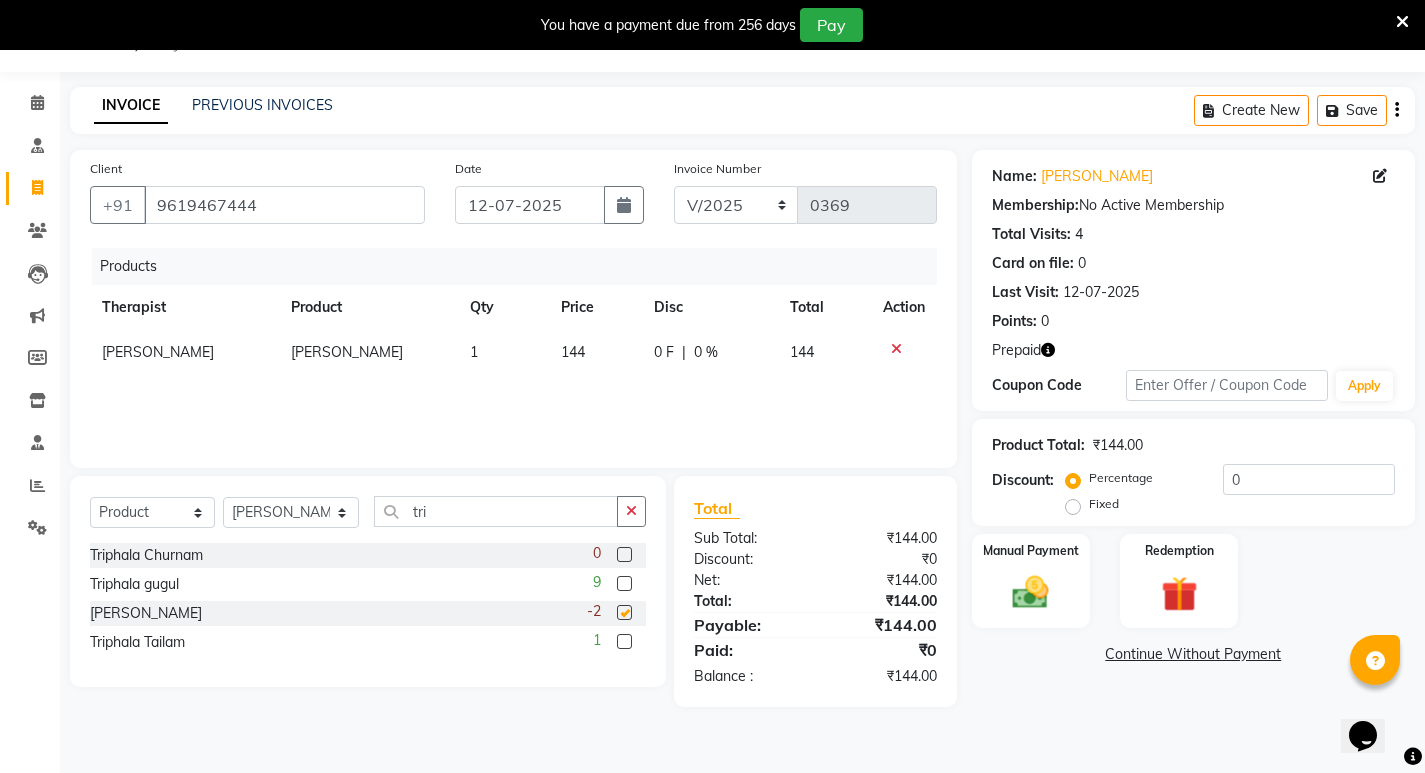checkbox on "false" 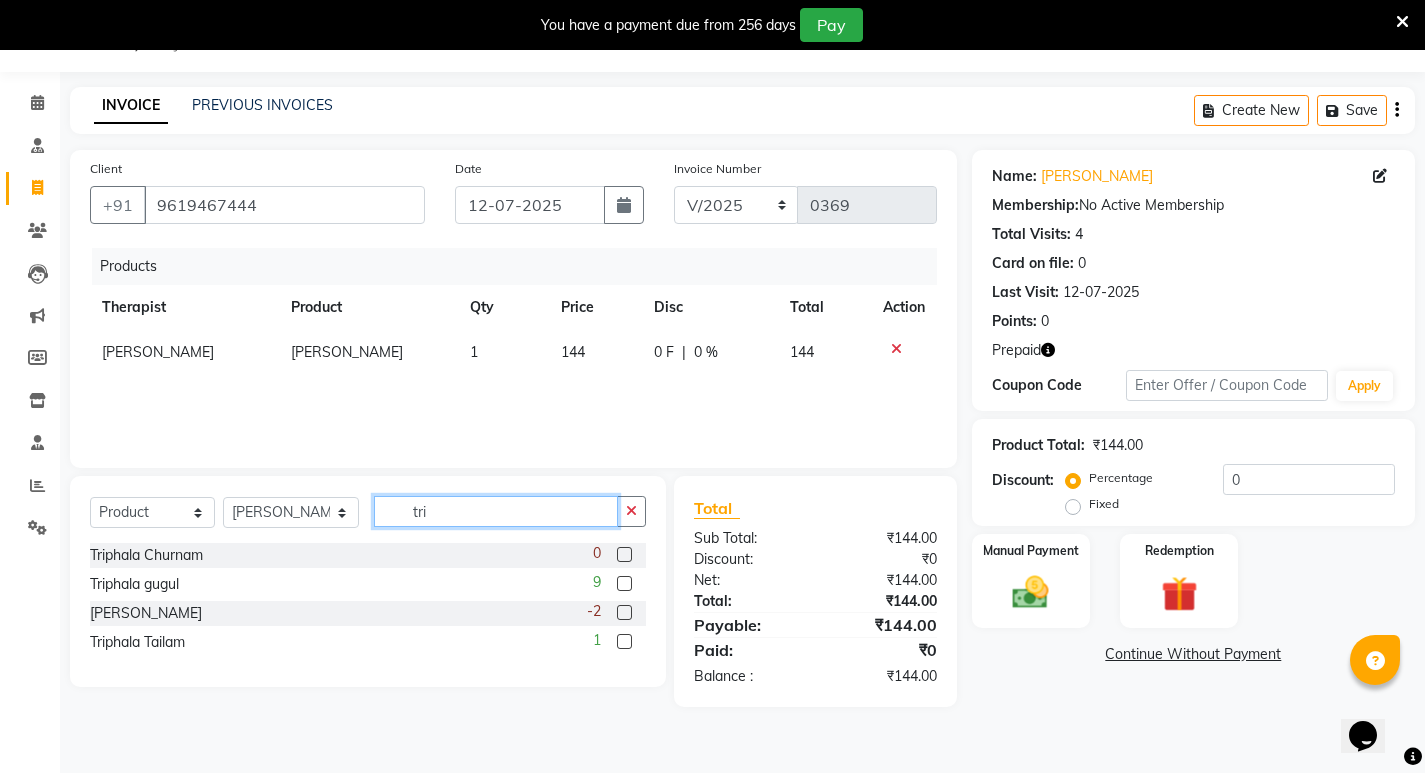 drag, startPoint x: 428, startPoint y: 514, endPoint x: 374, endPoint y: 528, distance: 55.7853 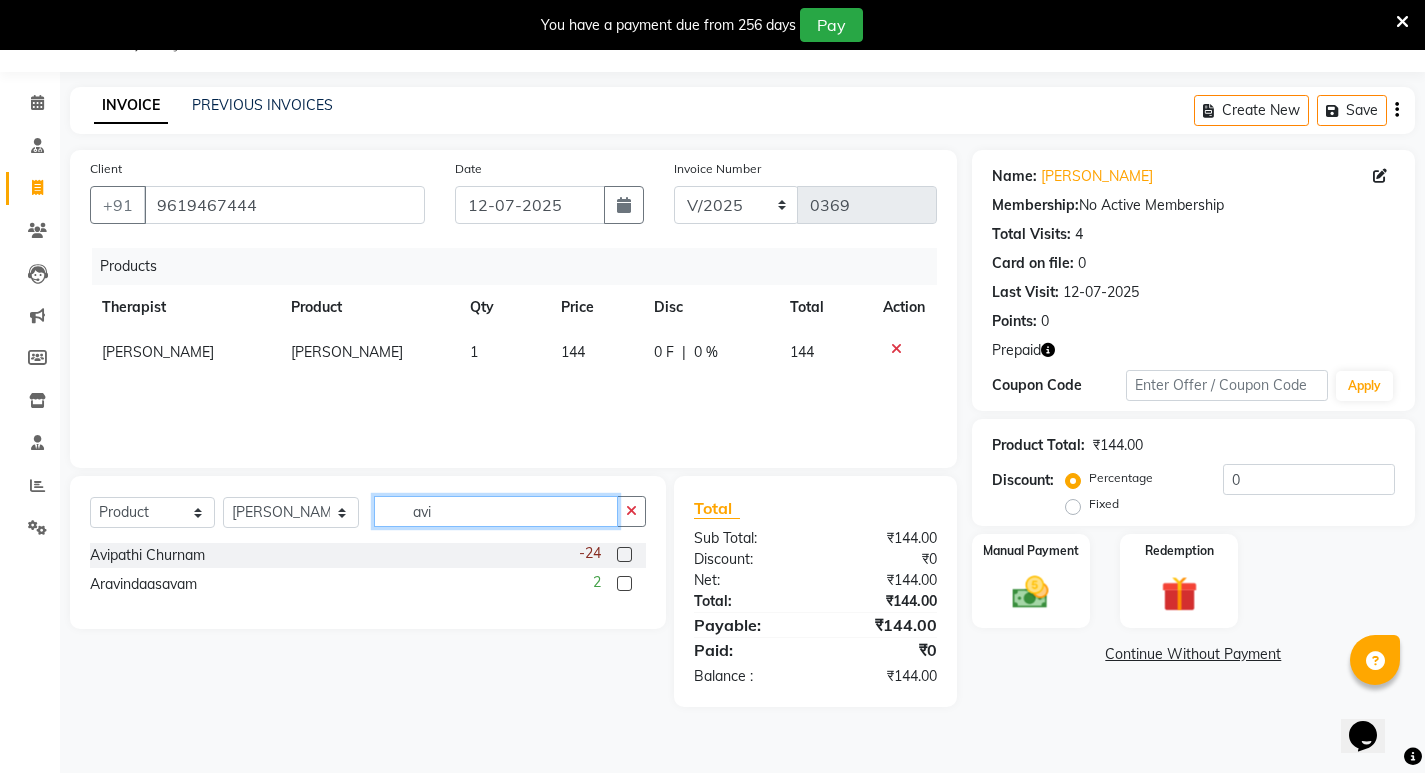 type on "avi" 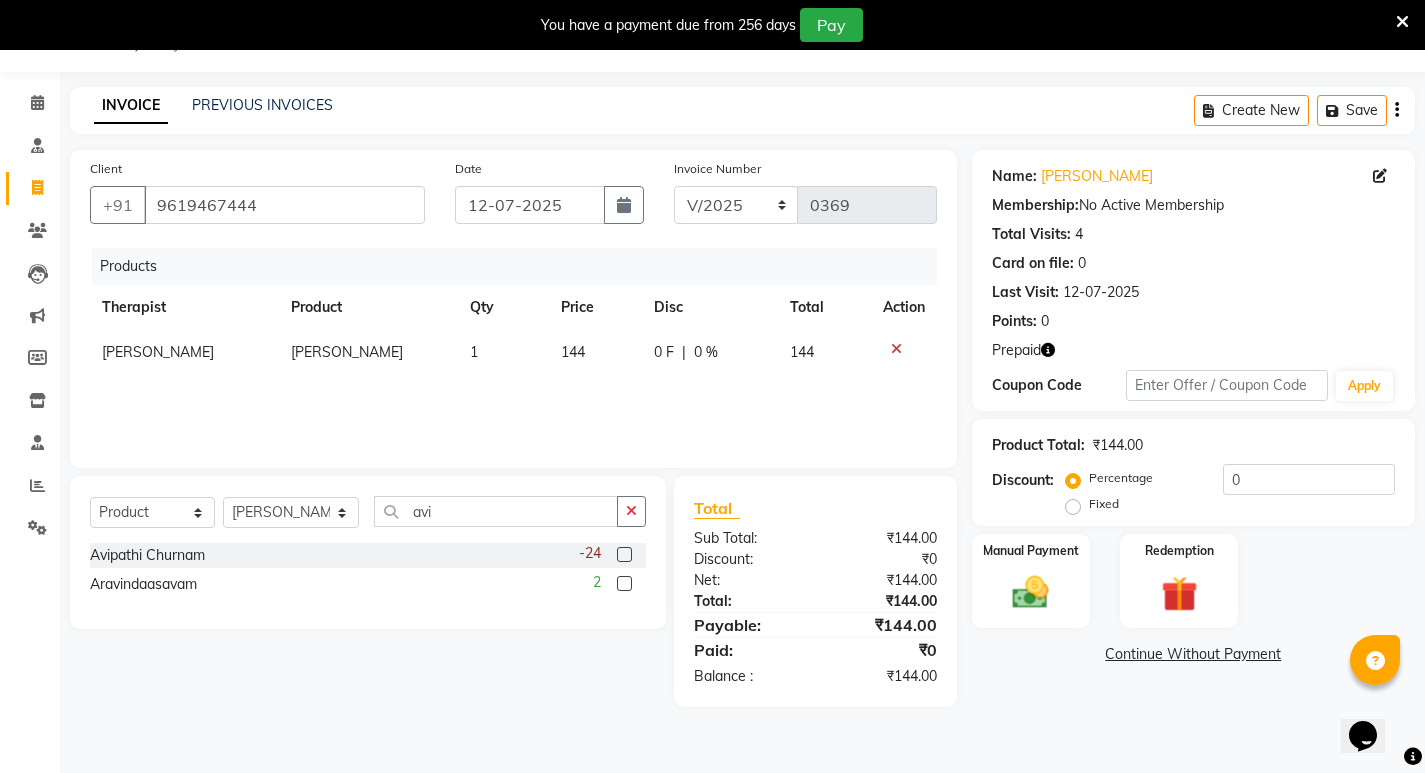 click 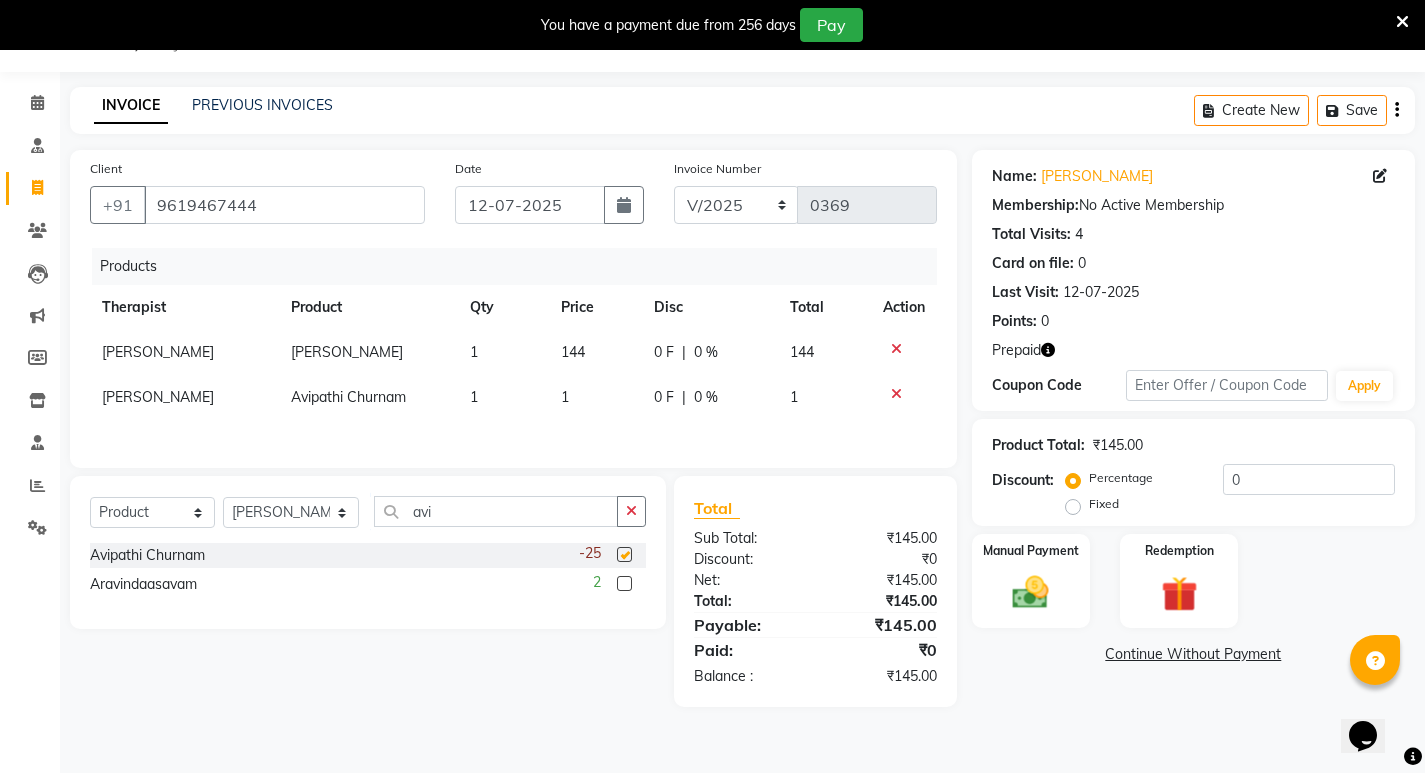 checkbox on "false" 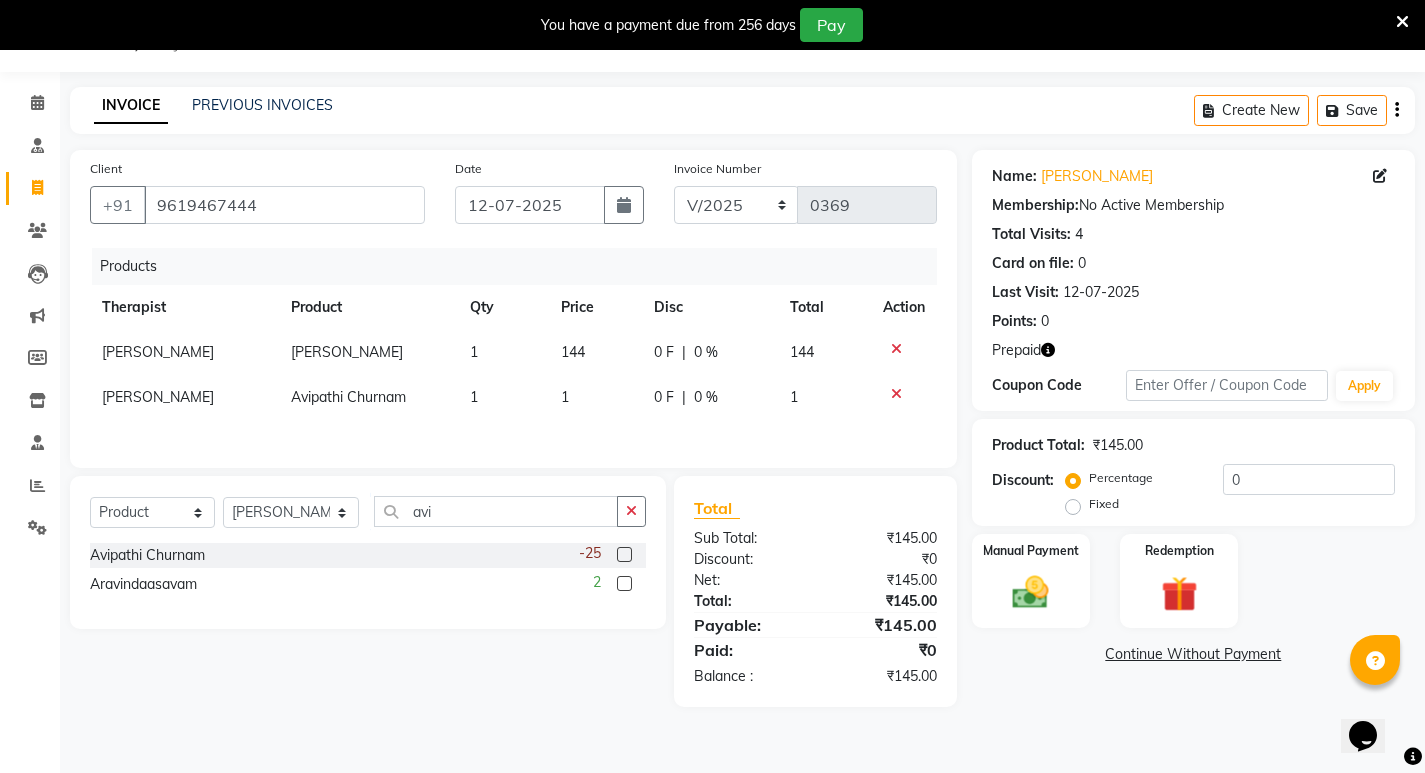 click on "1" 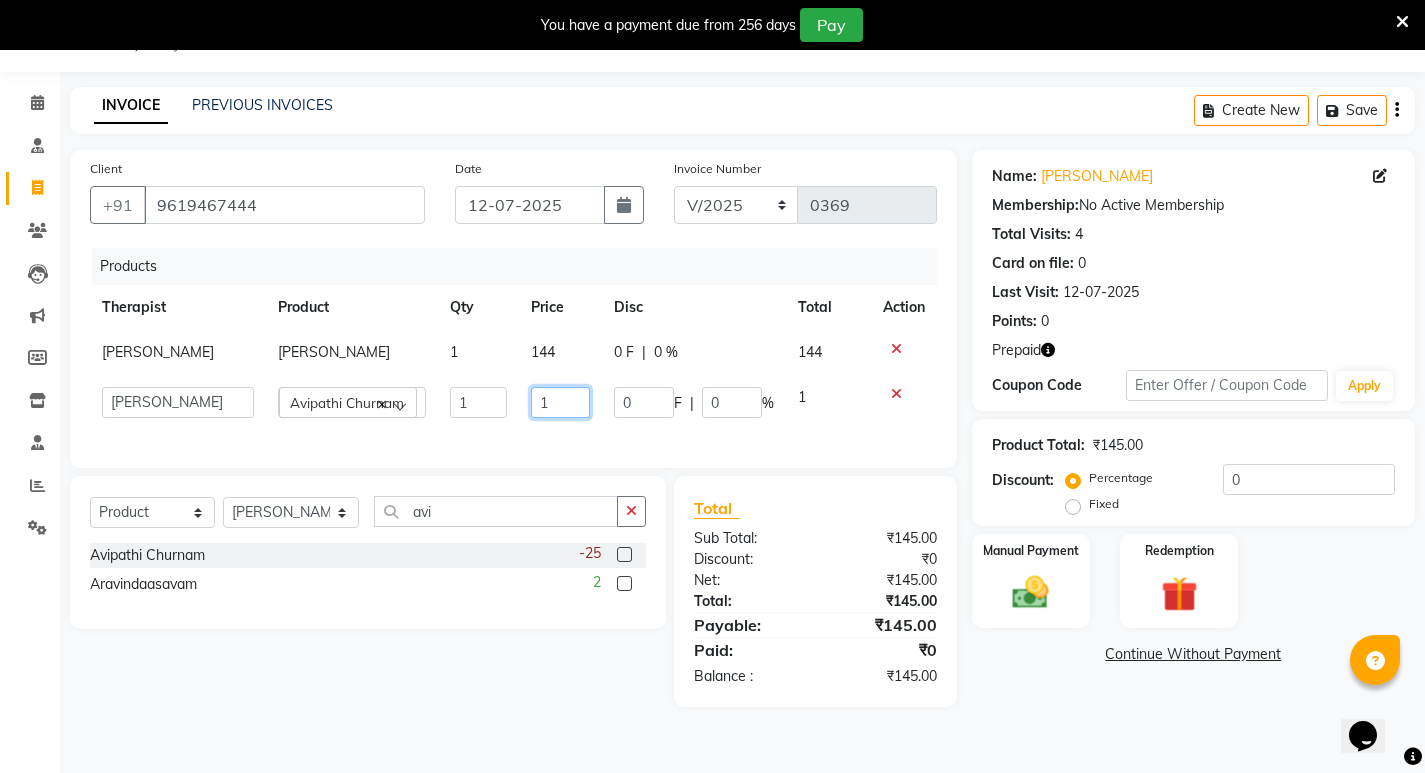 drag, startPoint x: 556, startPoint y: 418, endPoint x: 538, endPoint y: 423, distance: 18.681541 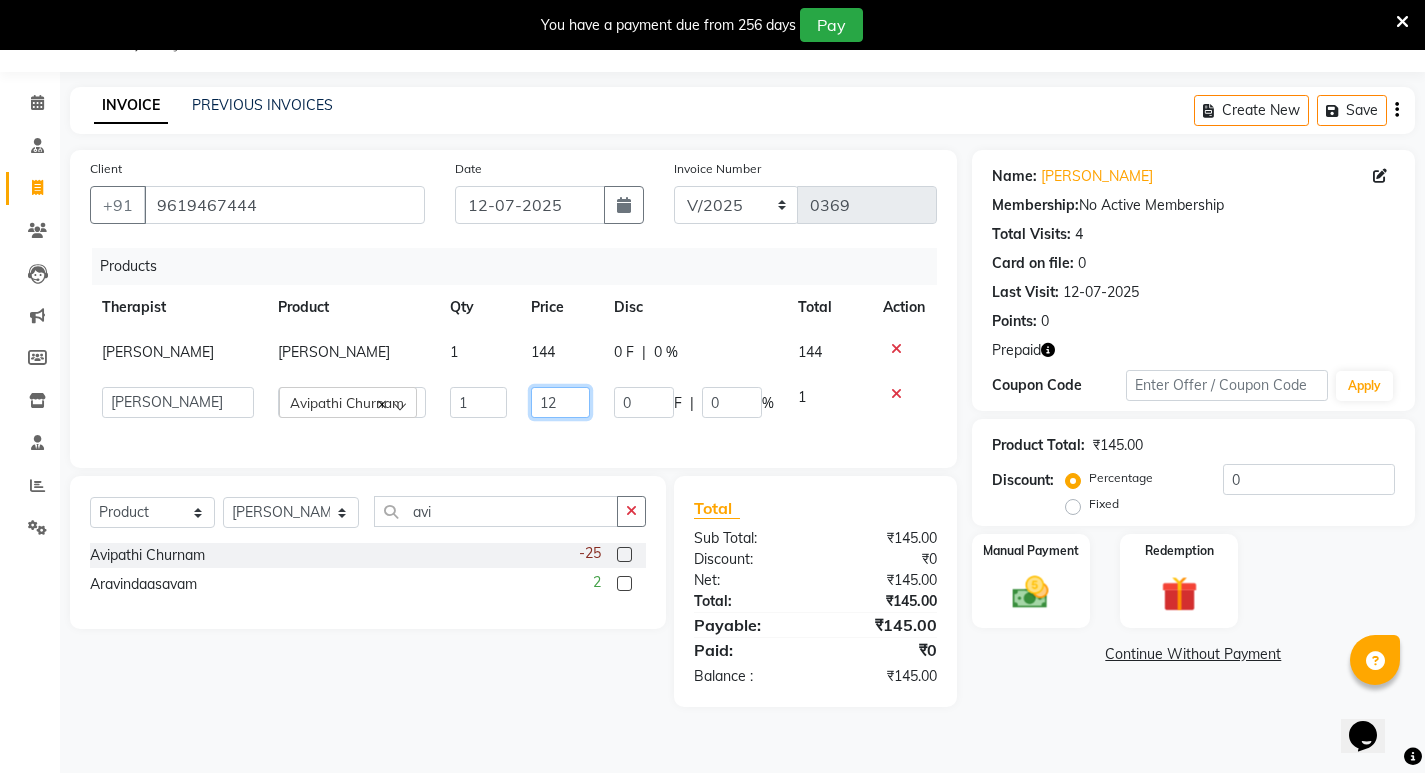 type on "120" 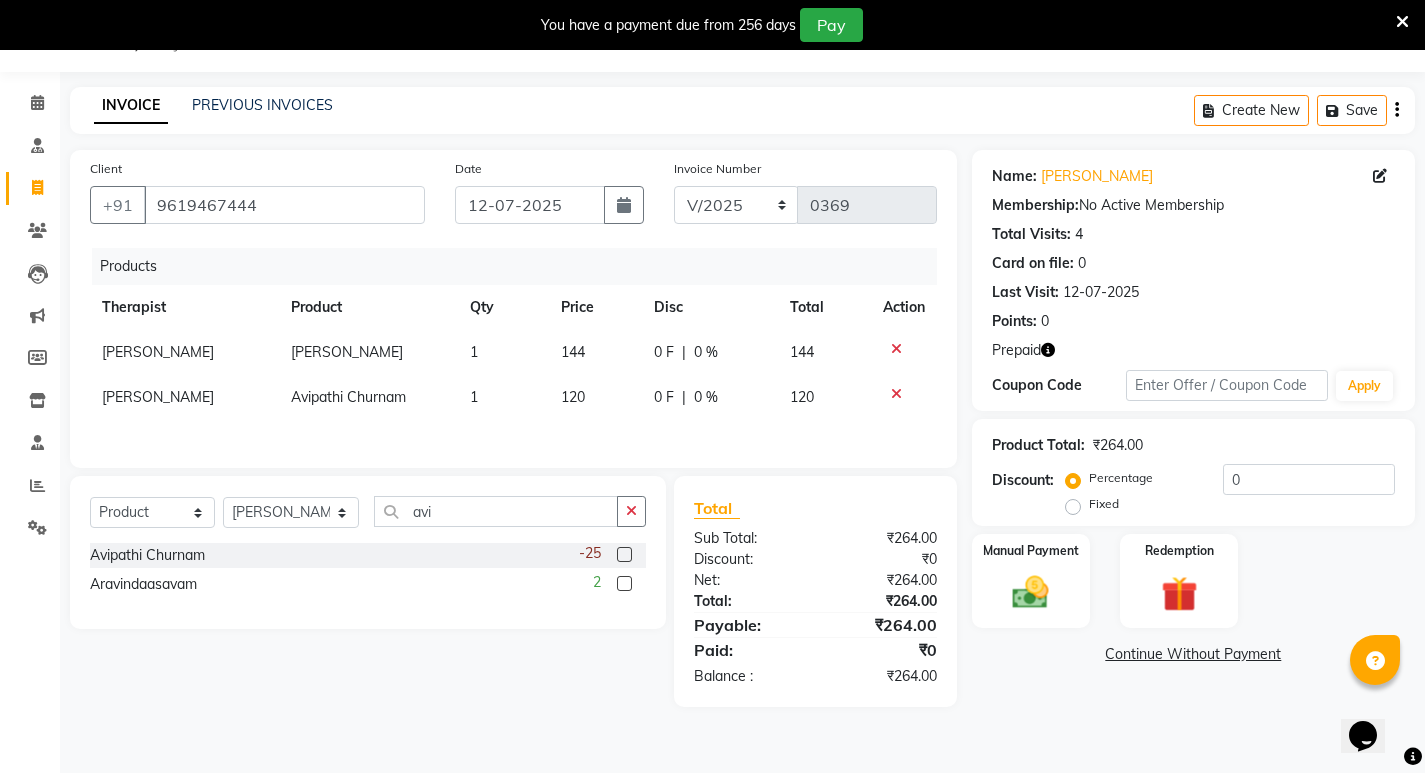 click on "[PERSON_NAME] Triphala Gulgulu 1 144 0 F | 0 % 144" 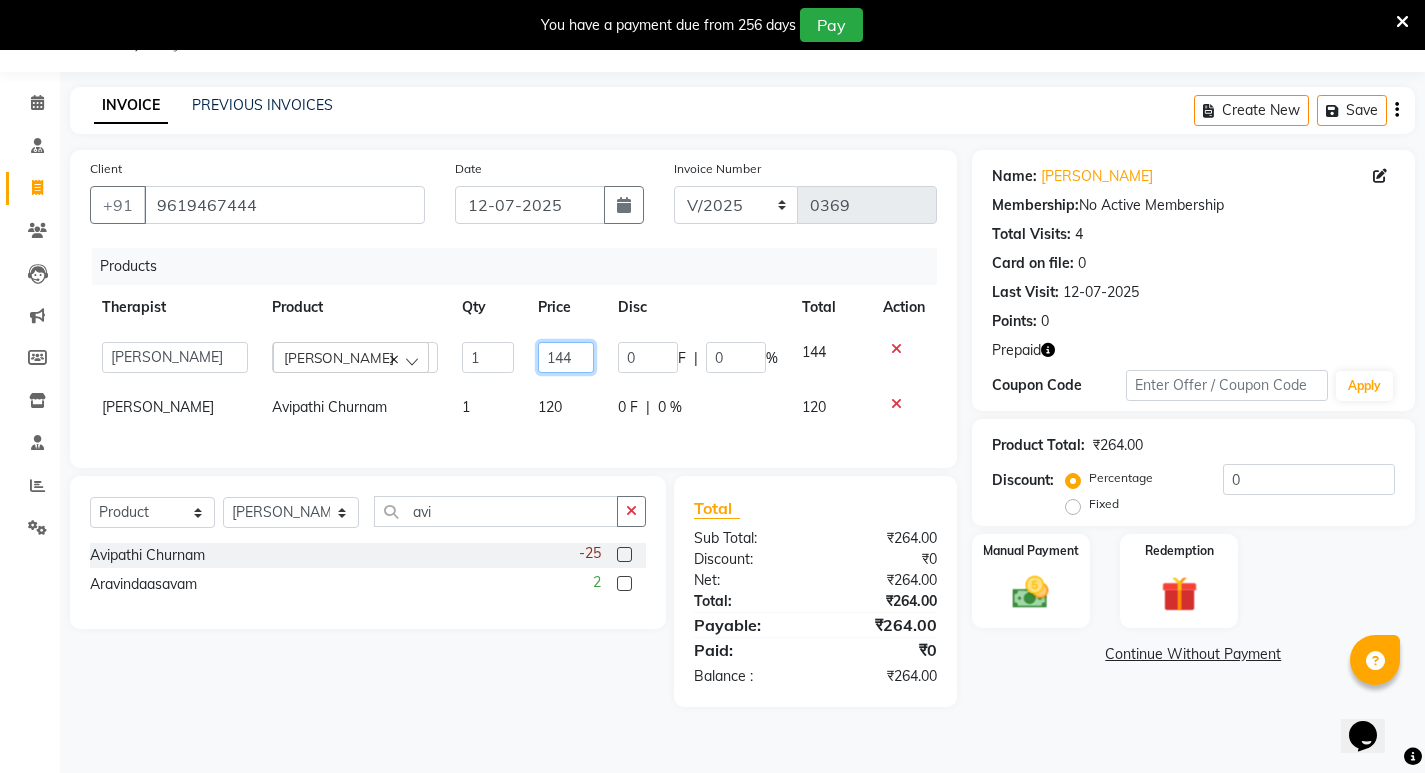 click on "144" 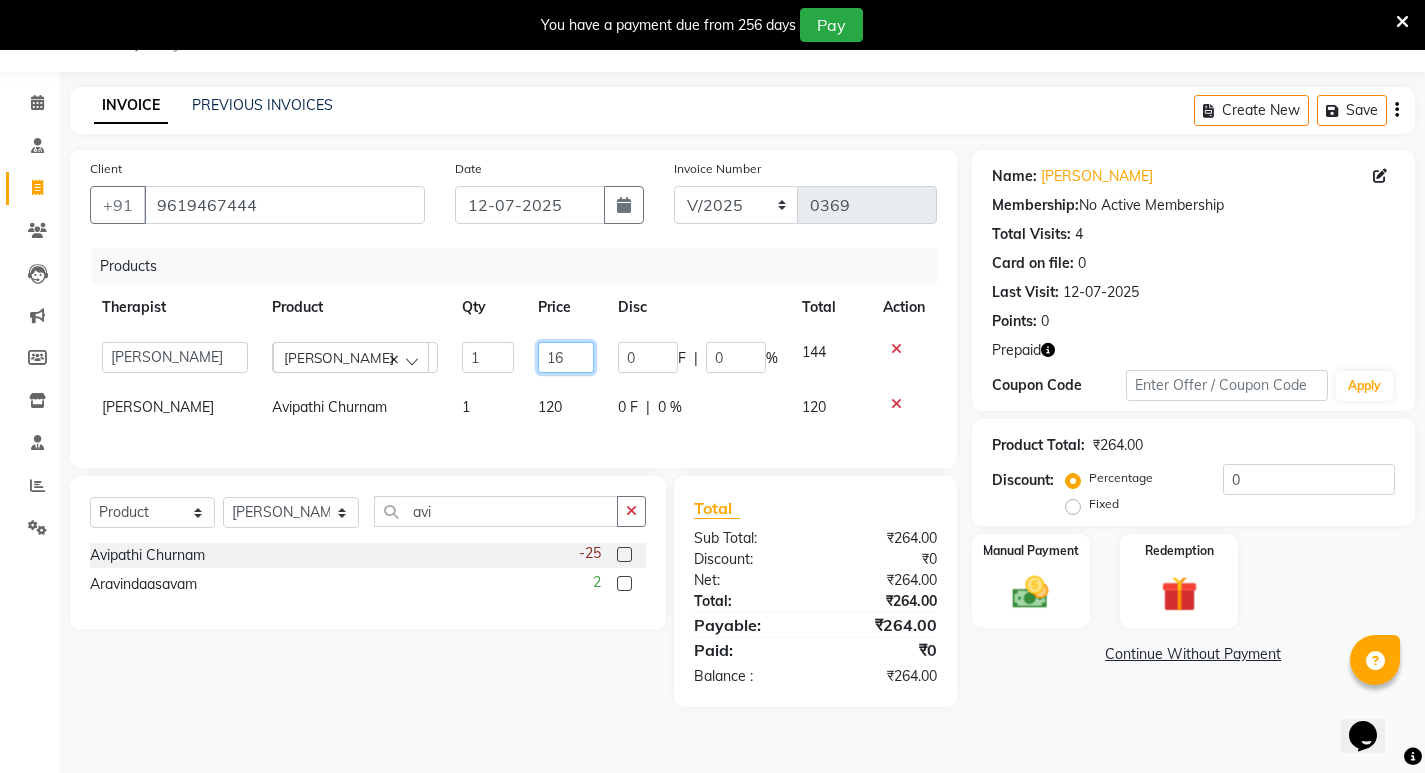 type on "160" 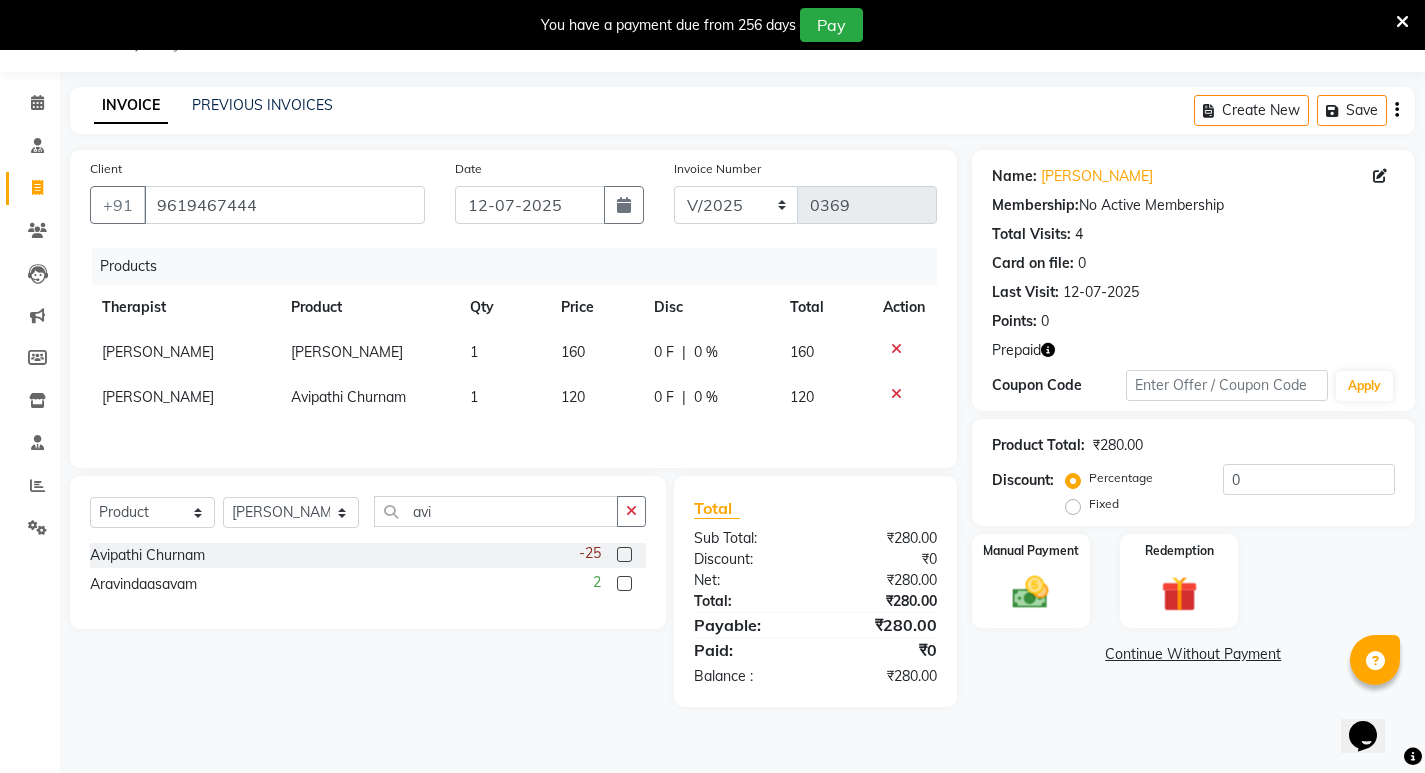 click on "Products Therapist Product Qty Price Disc Total Action [PERSON_NAME] Triphala Gulgulu 1 160 0 F | 0 % 160 [PERSON_NAME] Avipathi Churnam 1 120 0 F | 0 % 120" 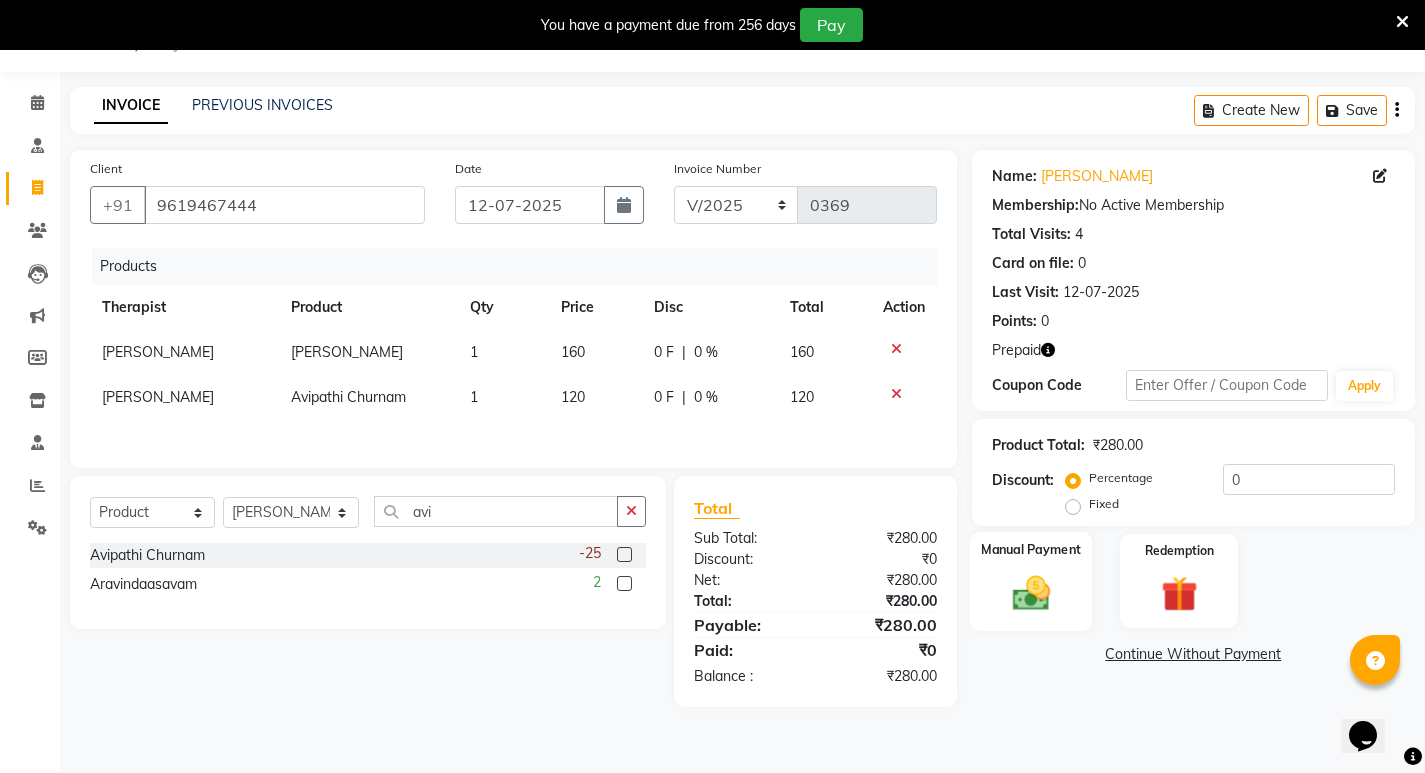 click 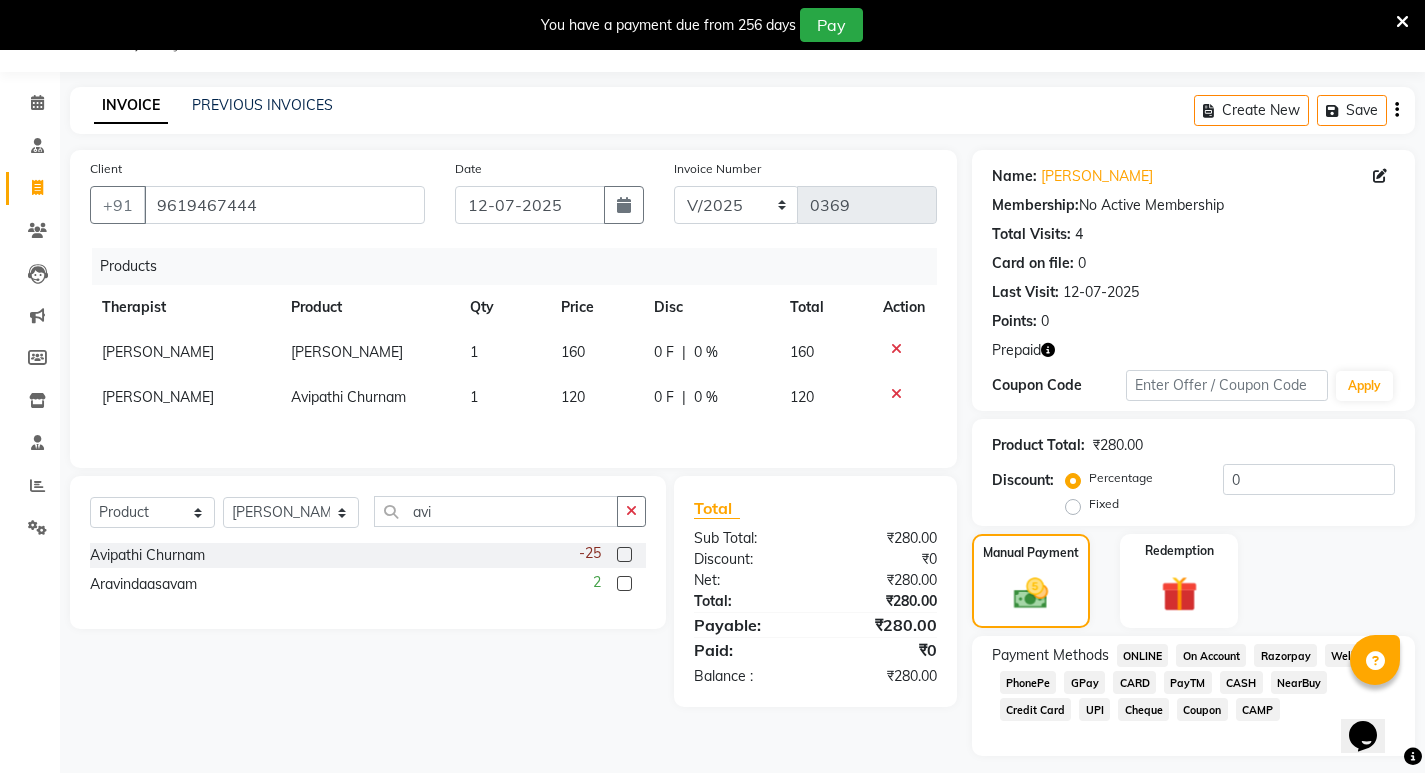 click on "GPay" 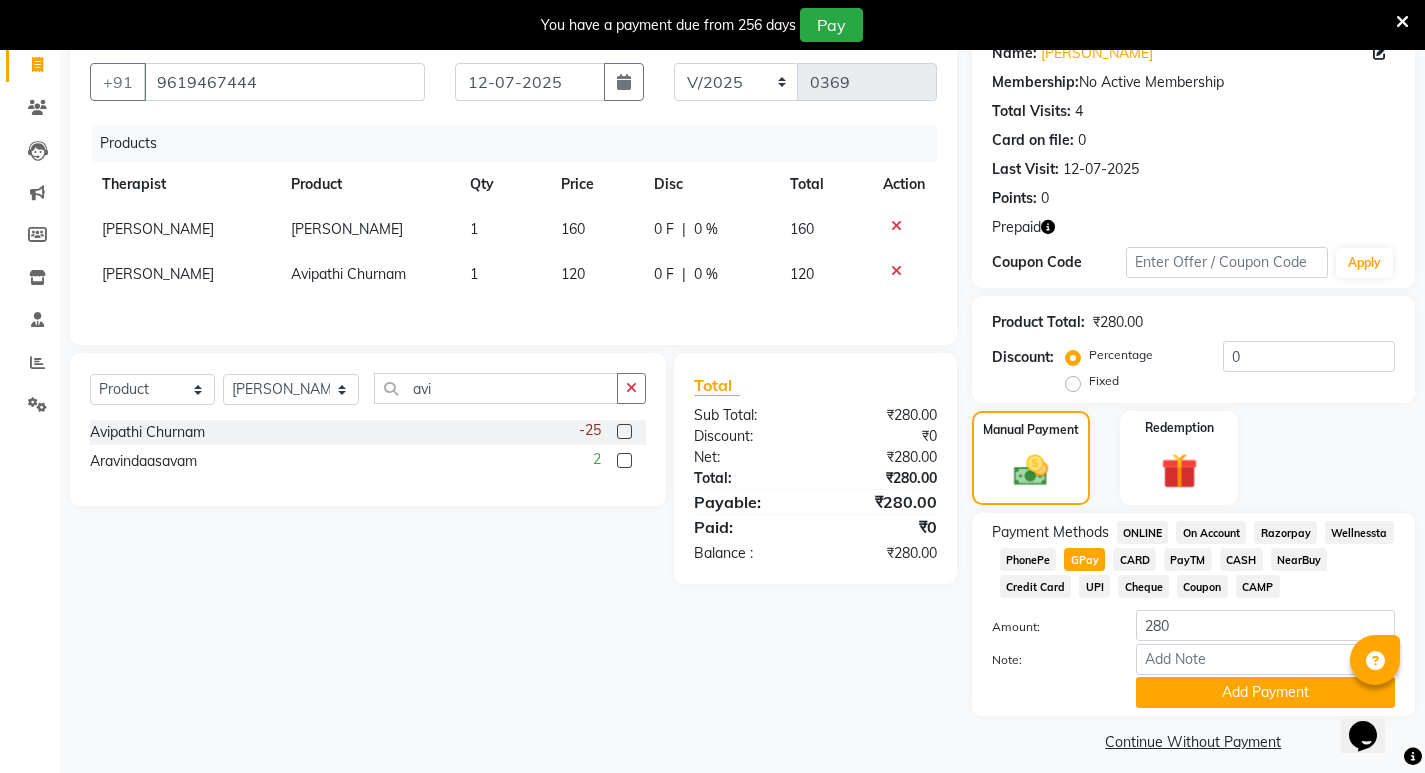 scroll, scrollTop: 187, scrollLeft: 0, axis: vertical 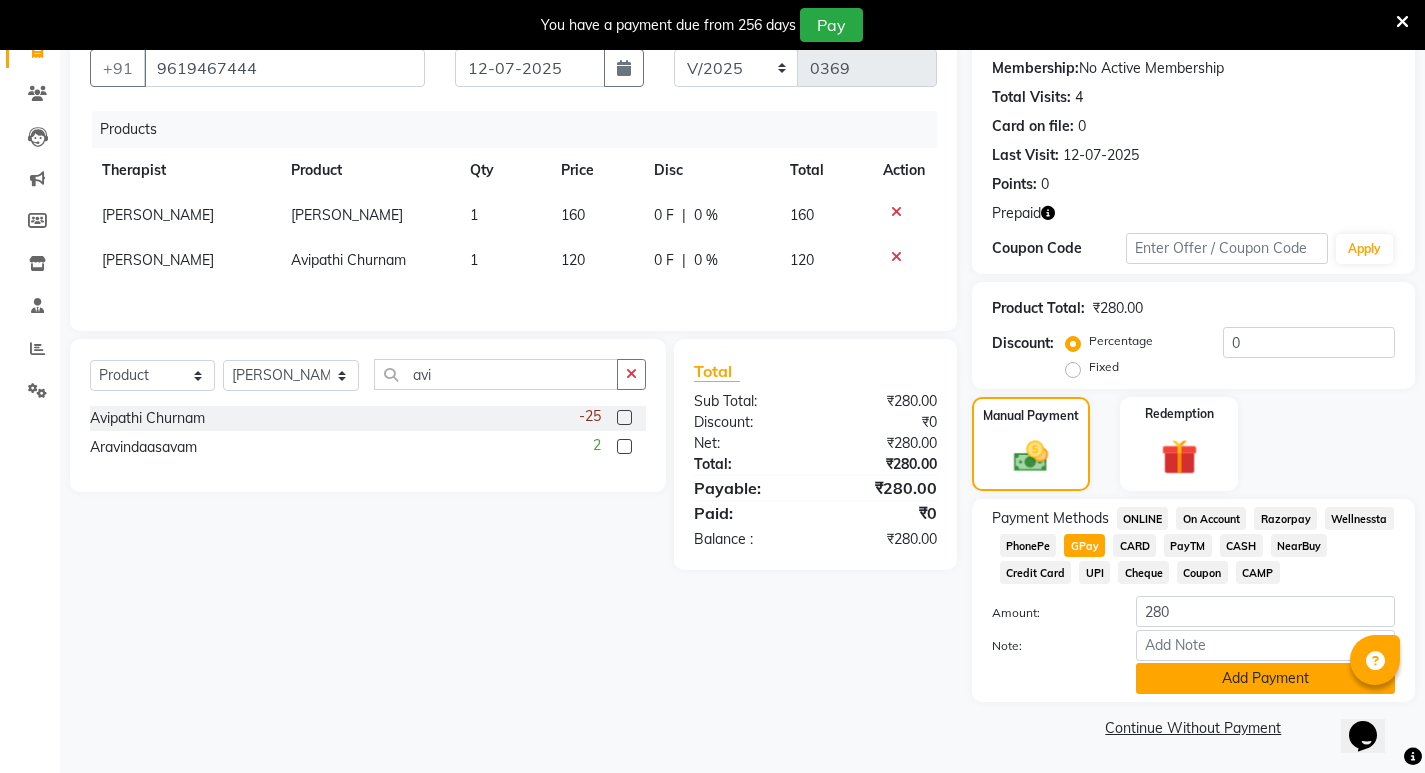 click on "Add Payment" 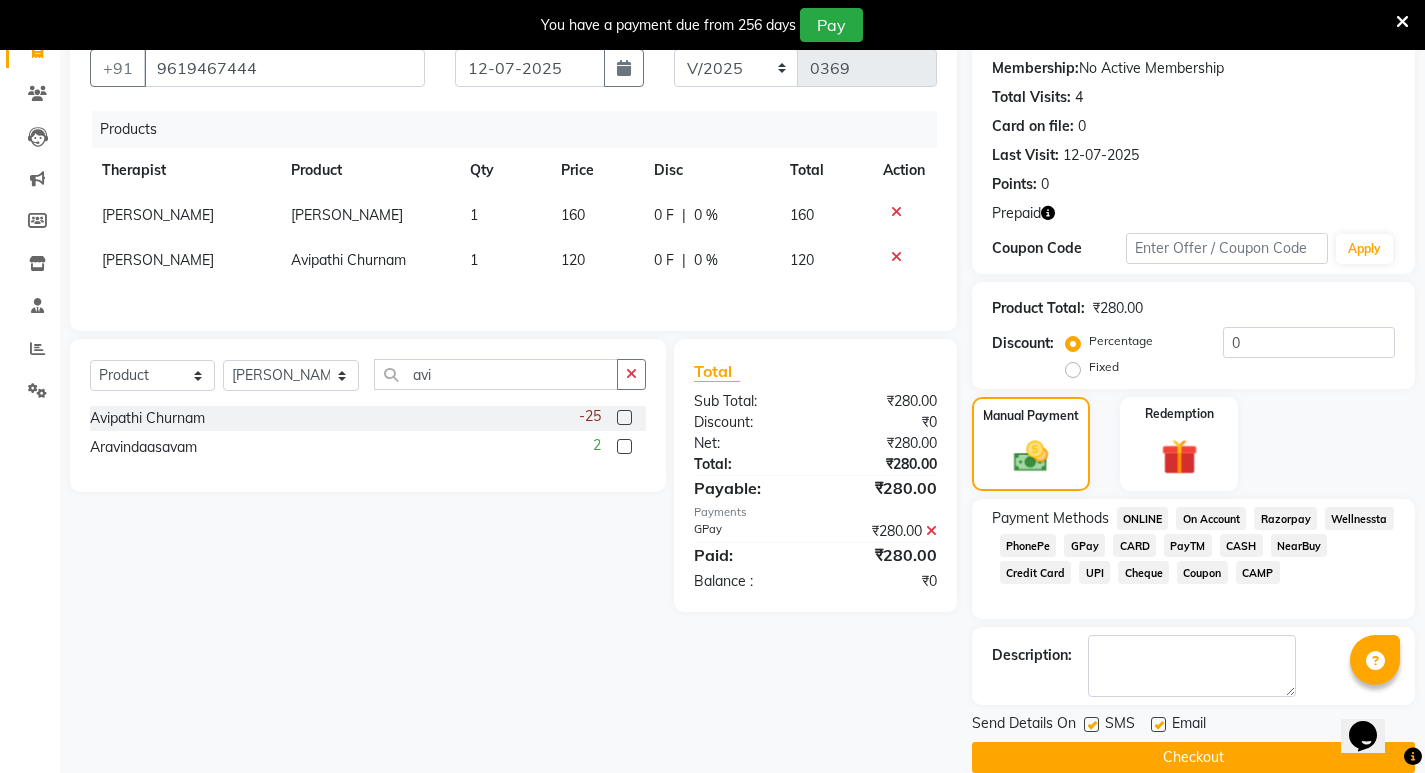 click on "Checkout" 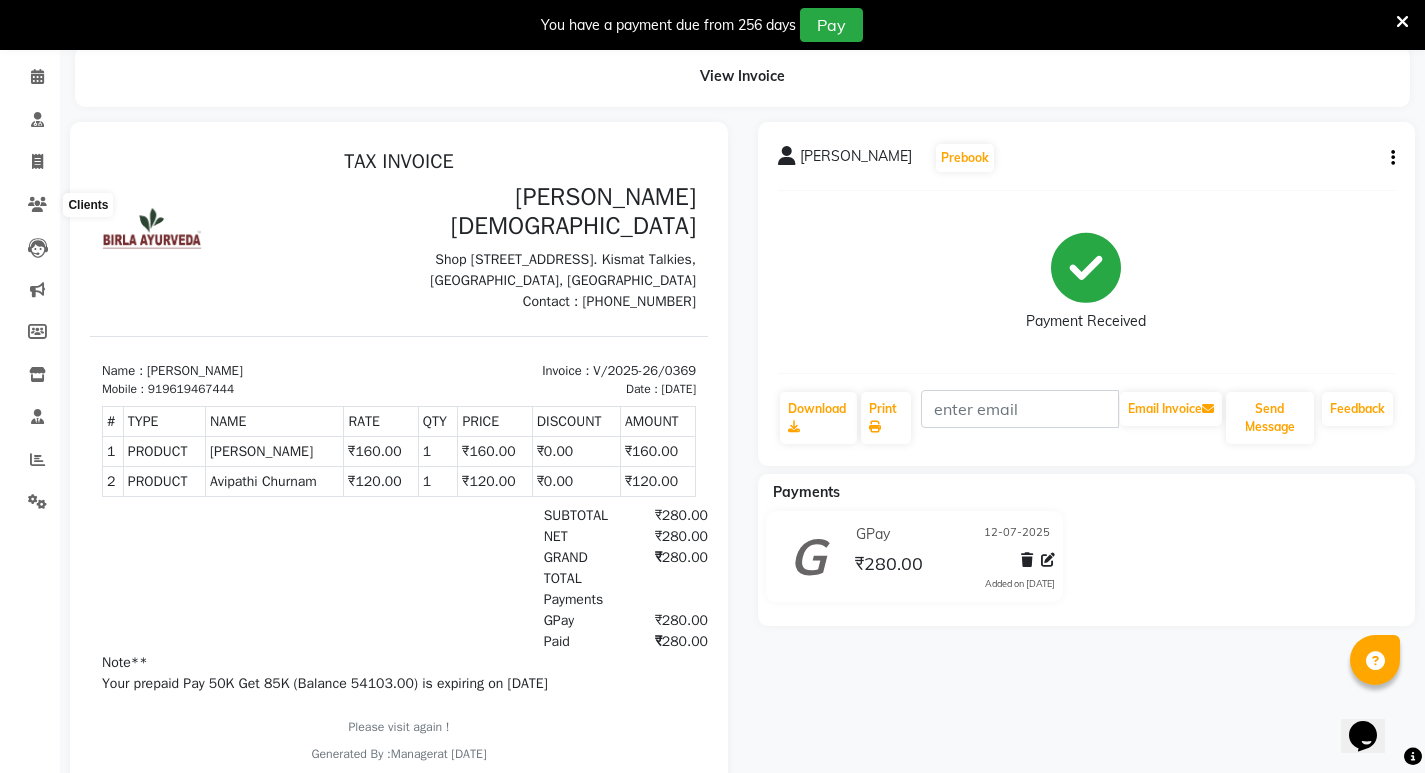 scroll, scrollTop: 0, scrollLeft: 0, axis: both 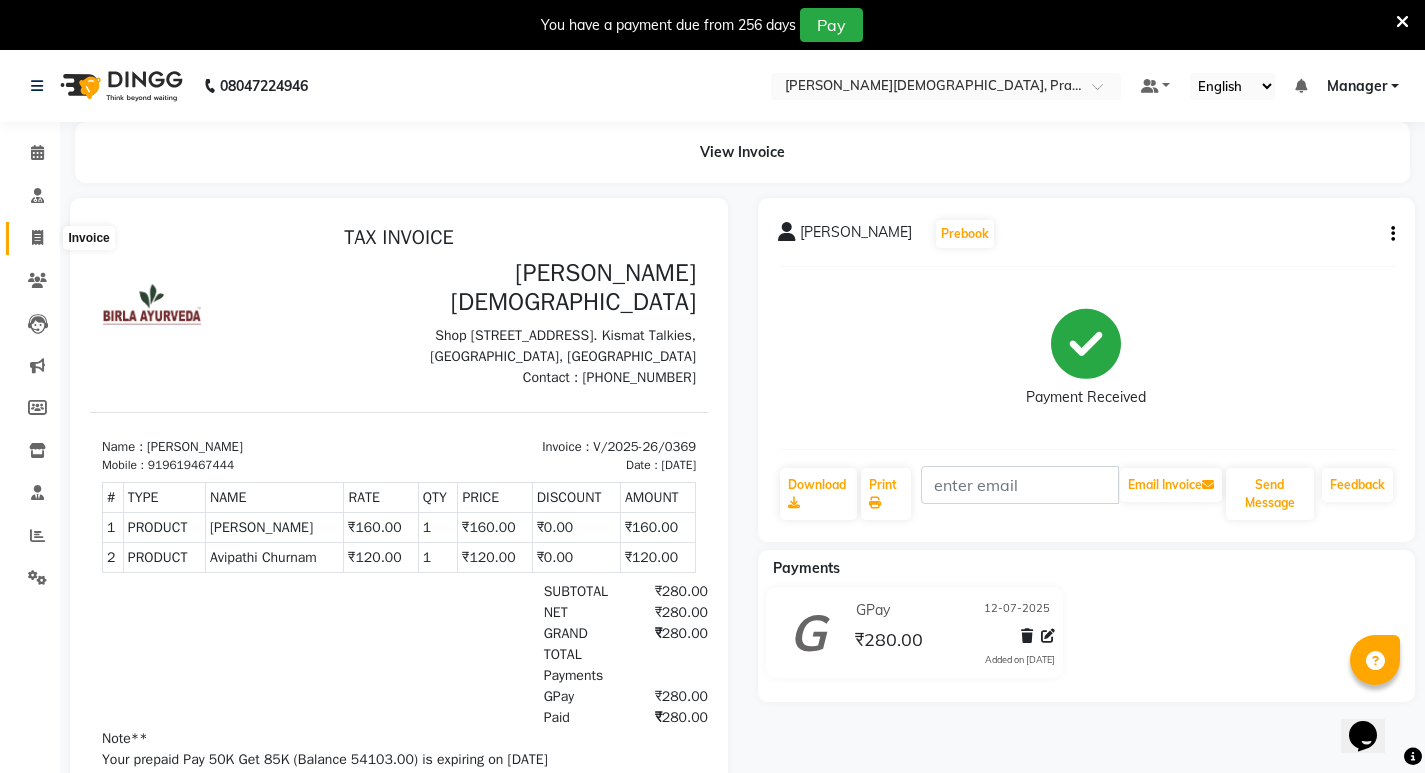 click 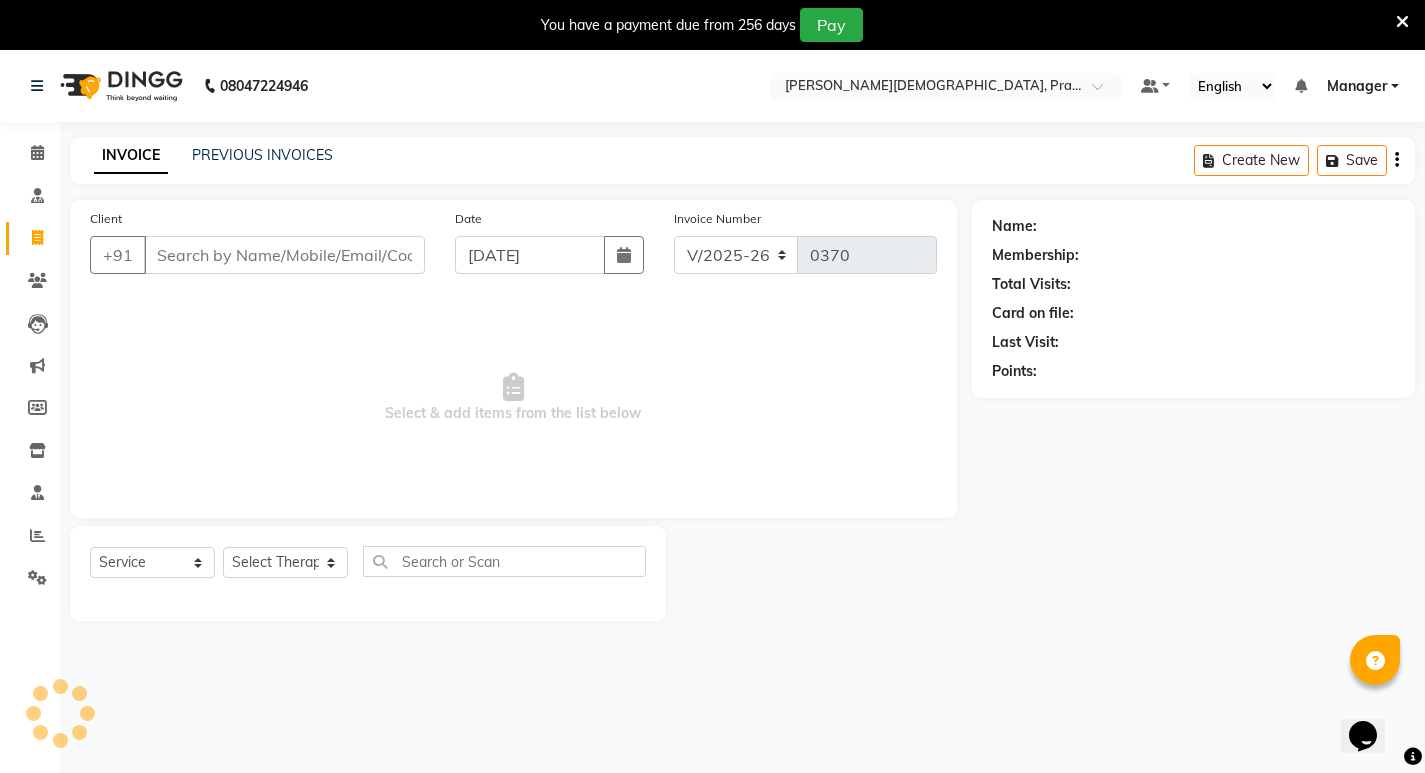 scroll, scrollTop: 50, scrollLeft: 0, axis: vertical 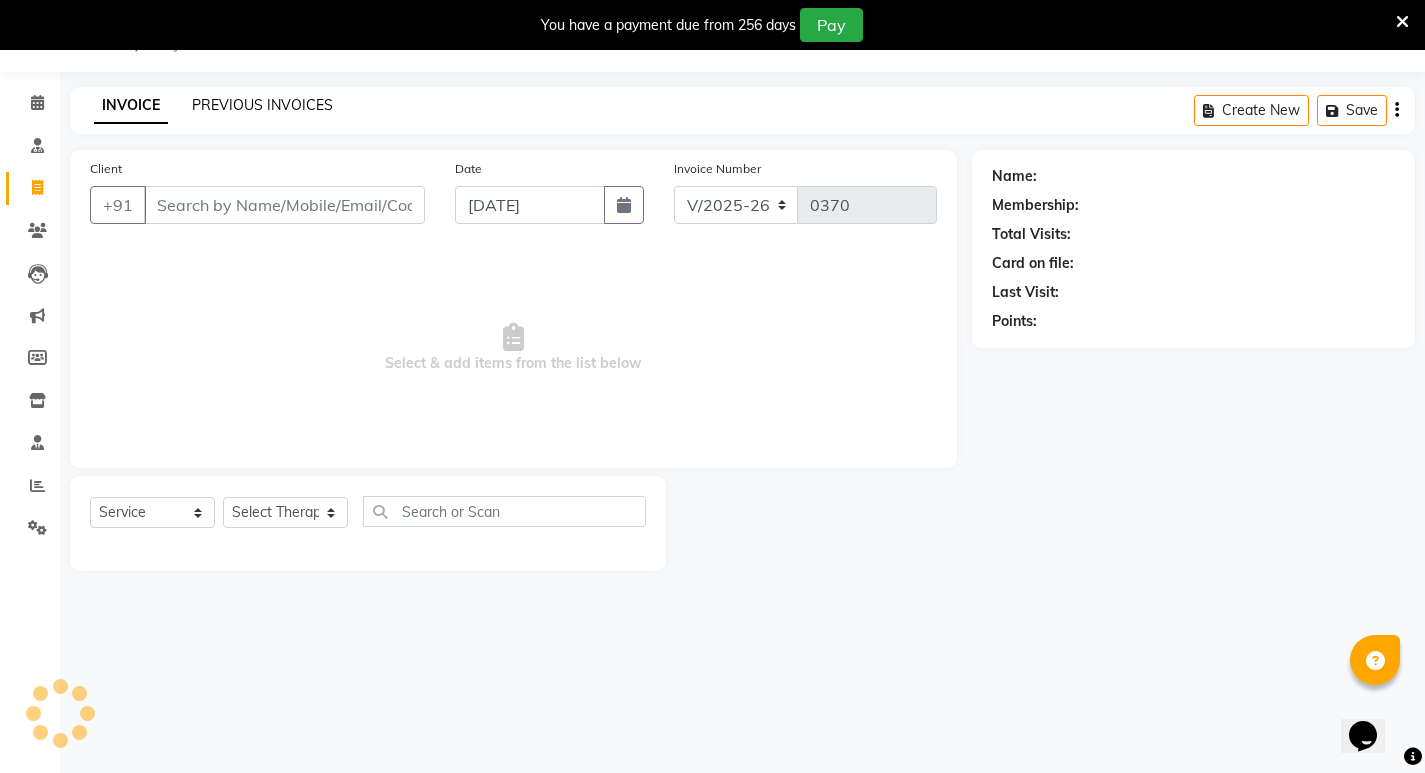 click on "PREVIOUS INVOICES" 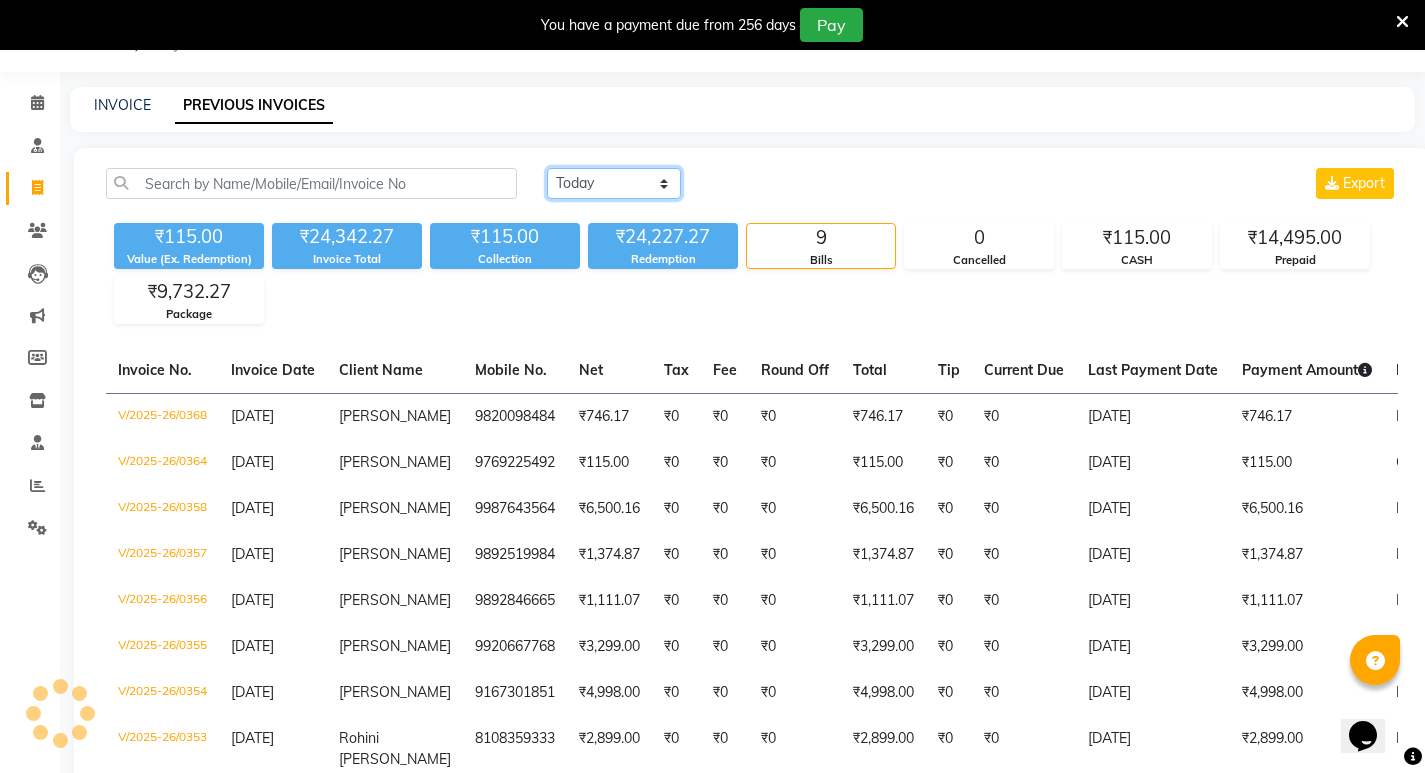 click on "[DATE] [DATE] Custom Range" 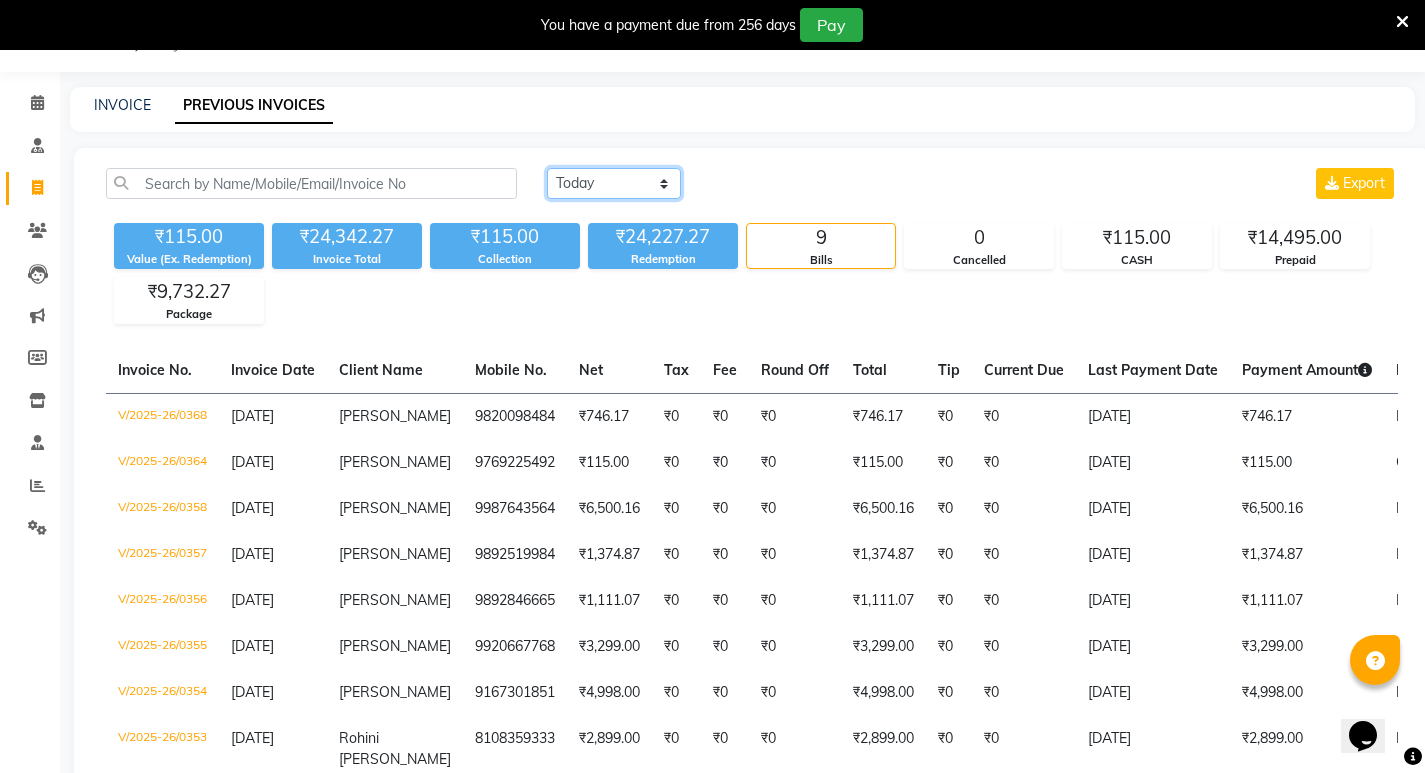 select on "[DATE]" 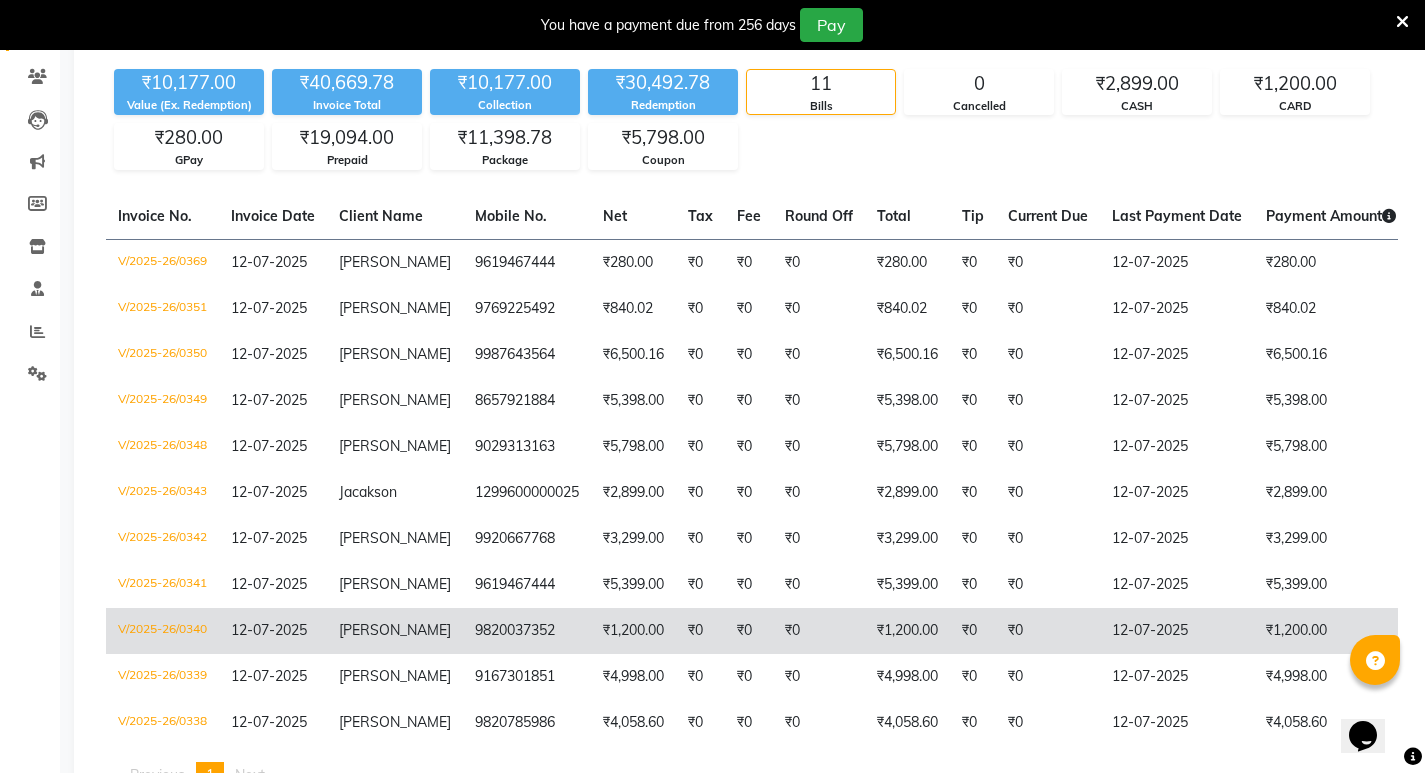 scroll, scrollTop: 350, scrollLeft: 0, axis: vertical 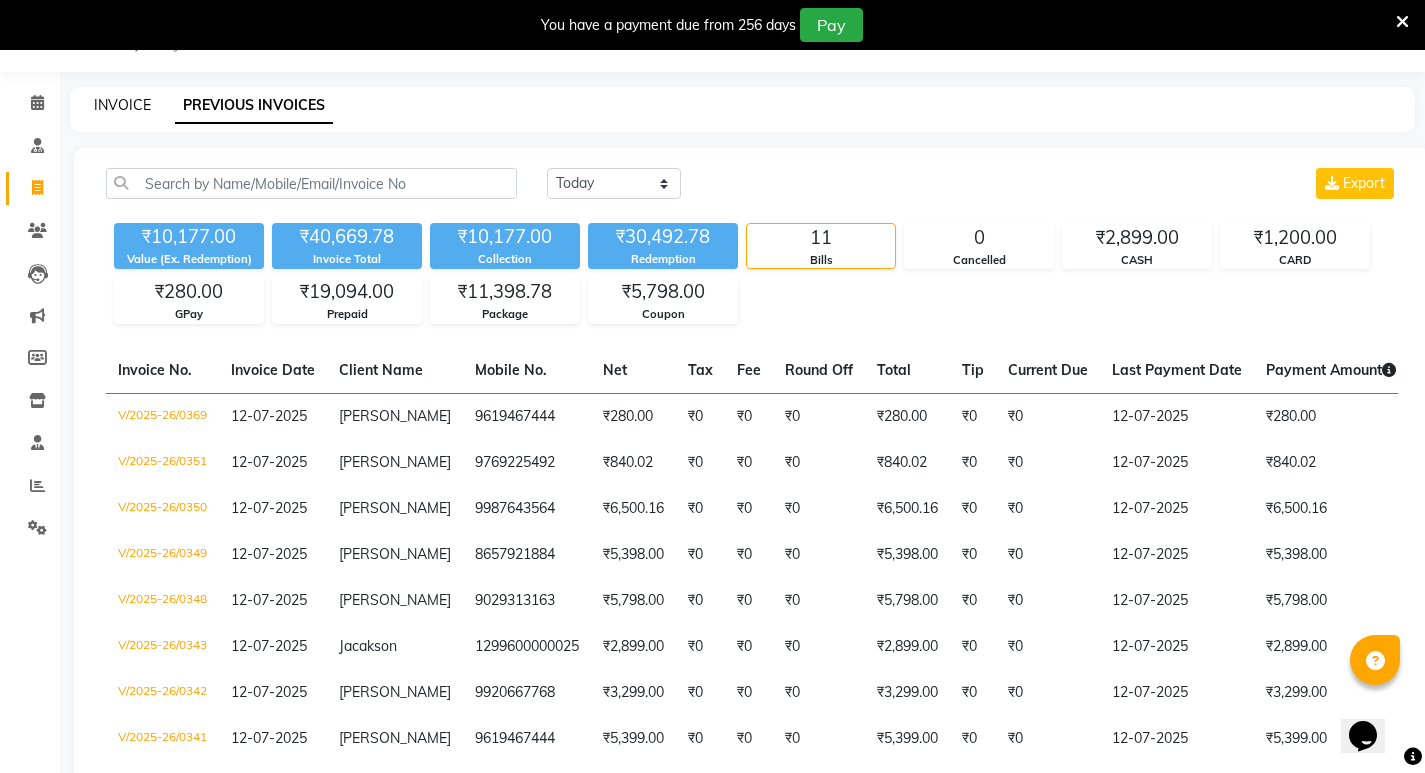 click on "INVOICE" 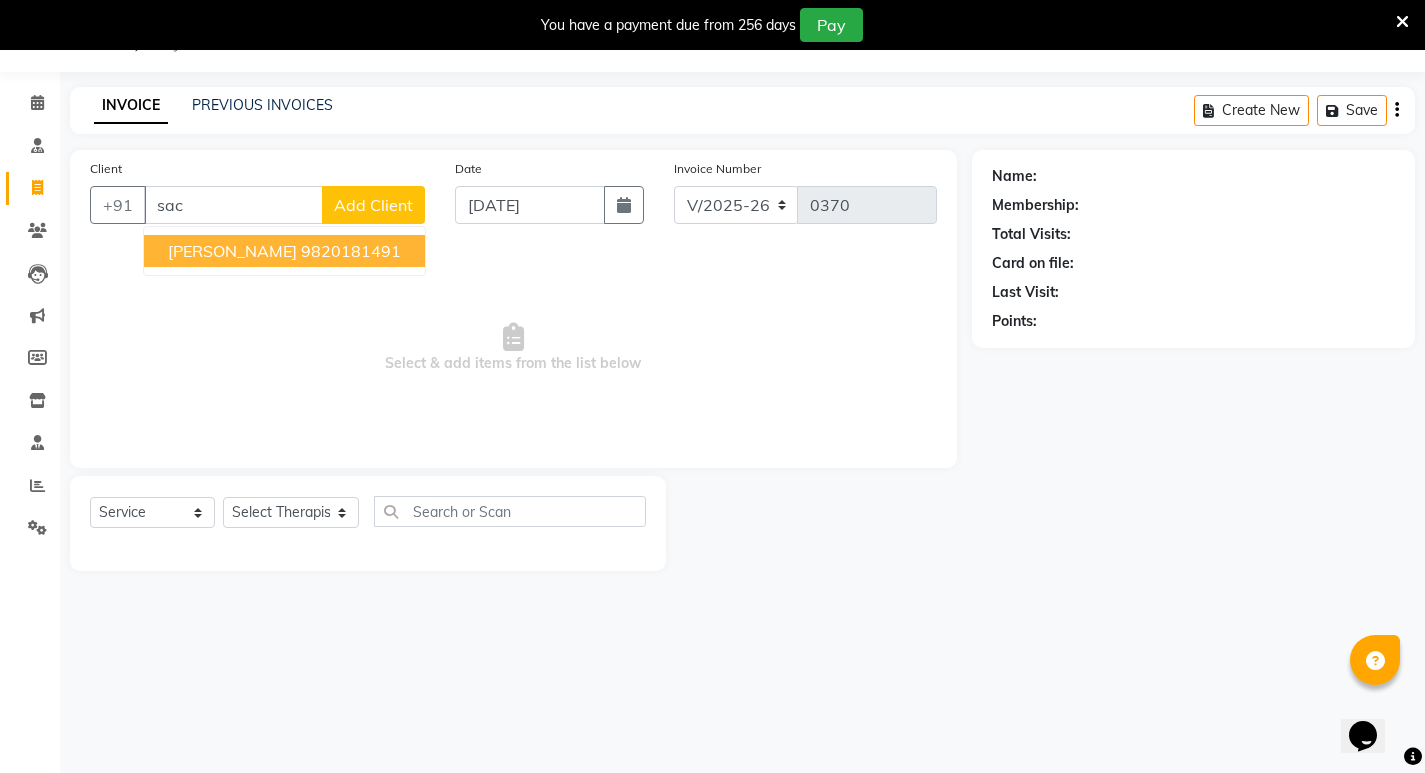 click on "[PERSON_NAME]  9820181491" at bounding box center [284, 251] 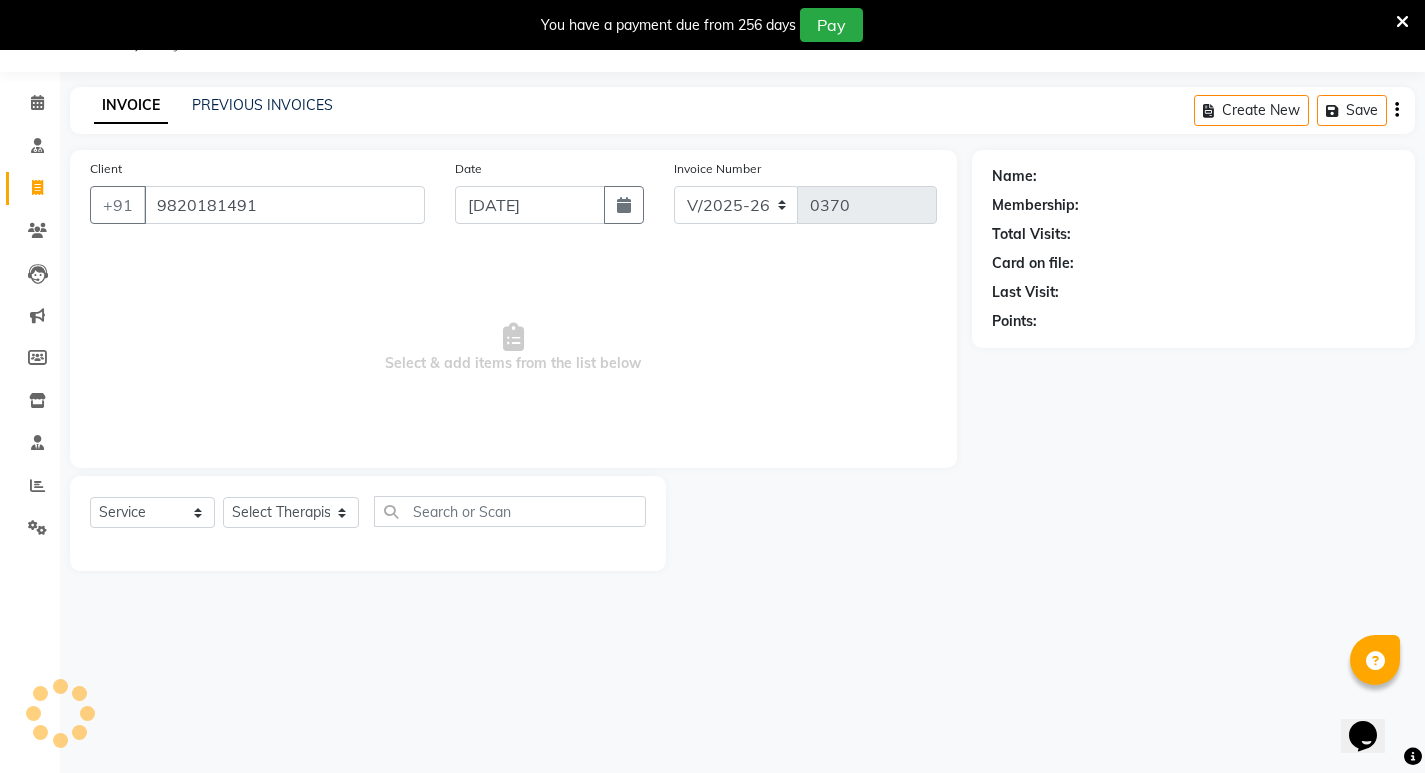 type on "9820181491" 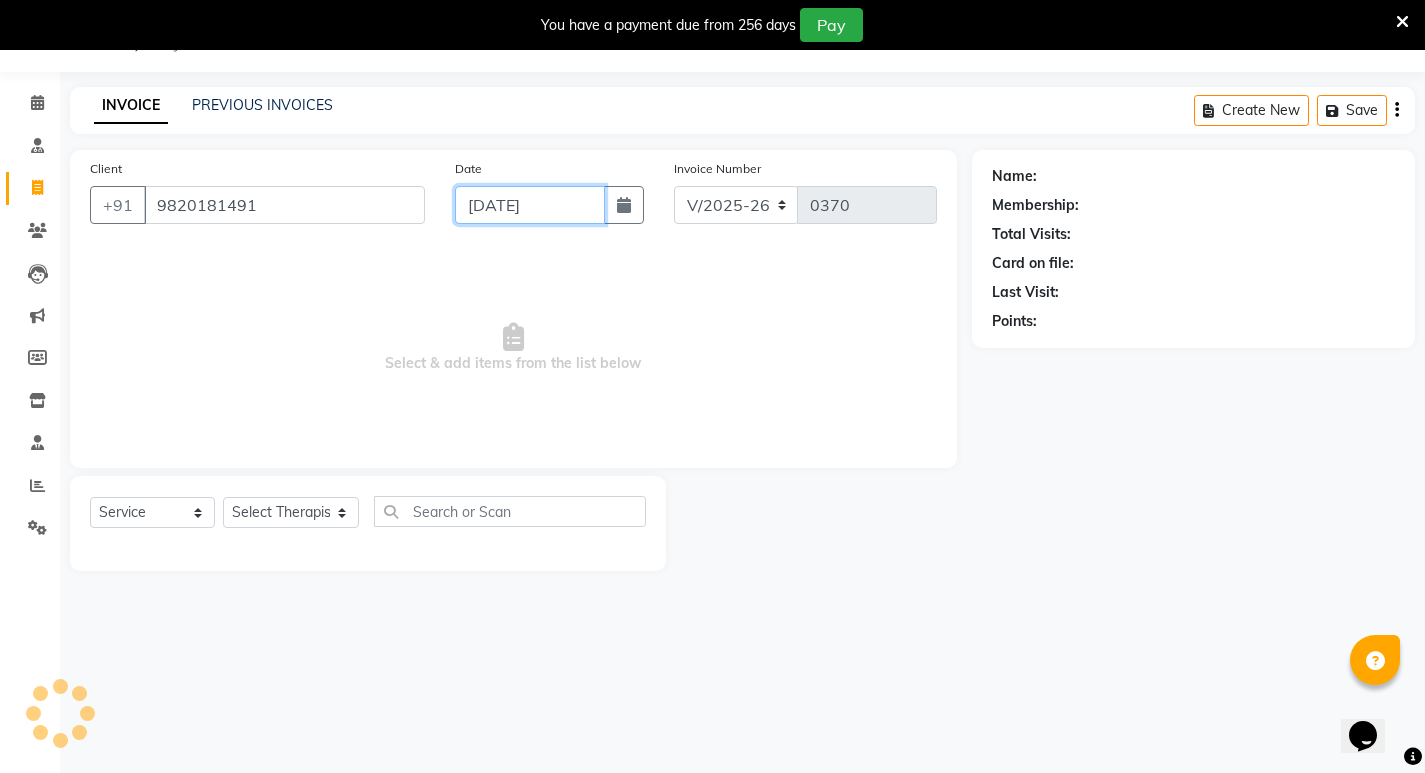 click on "[DATE]" 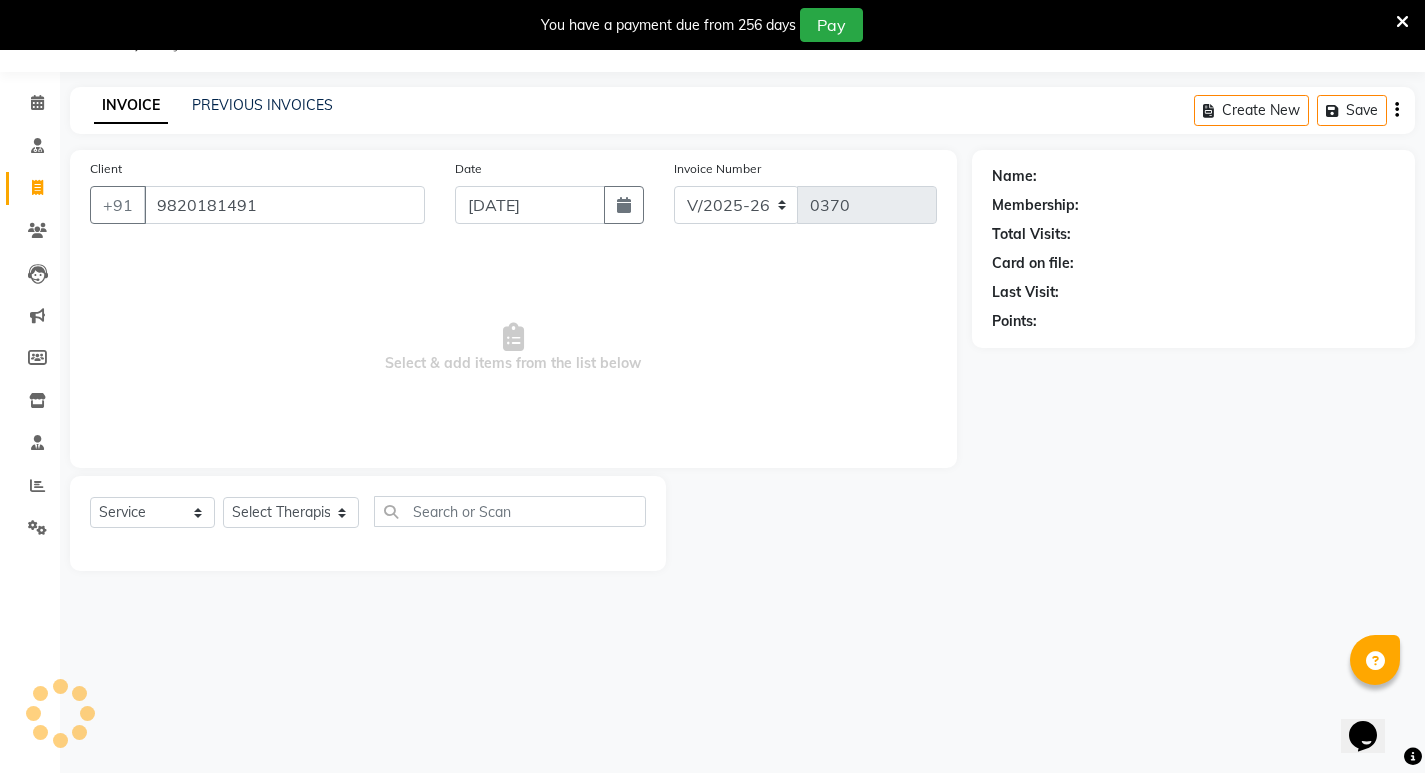select on "7" 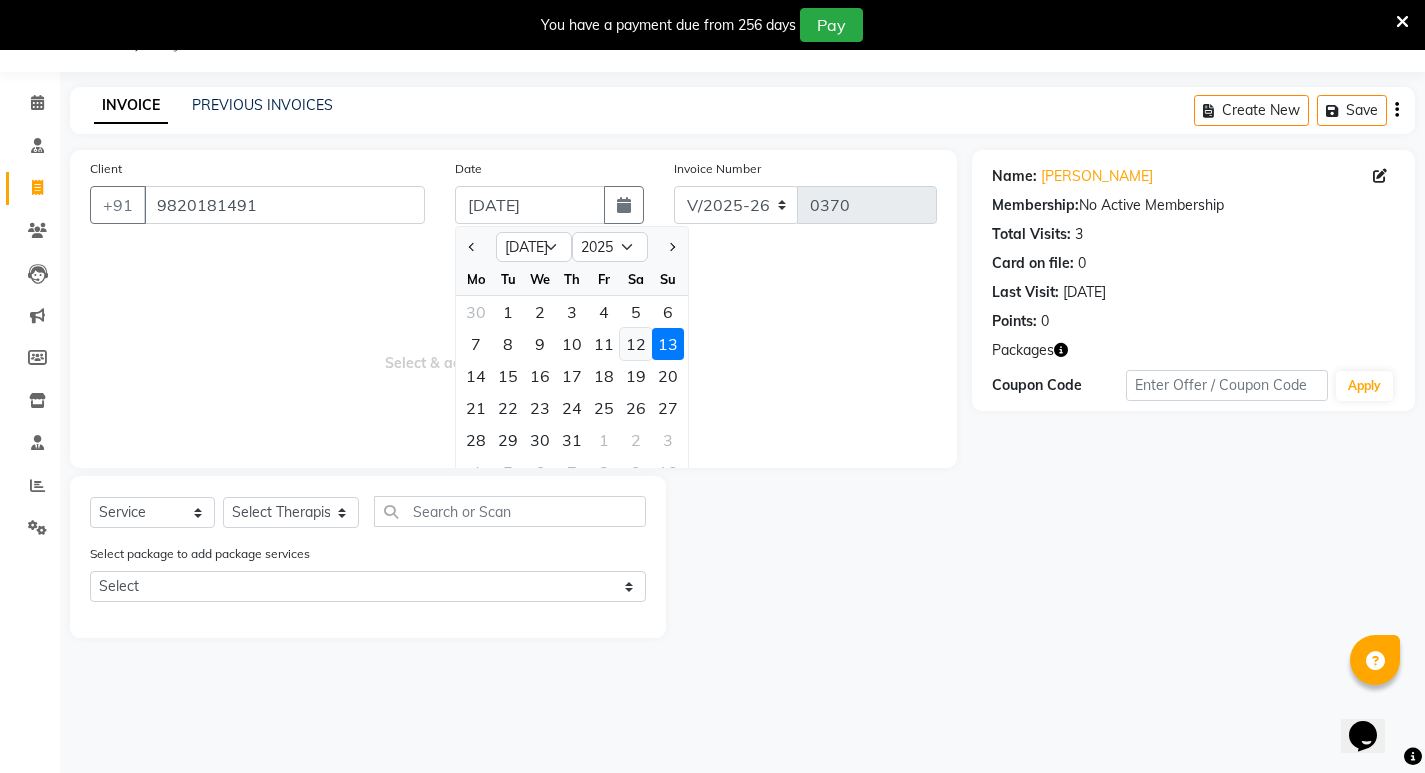 click on "12" 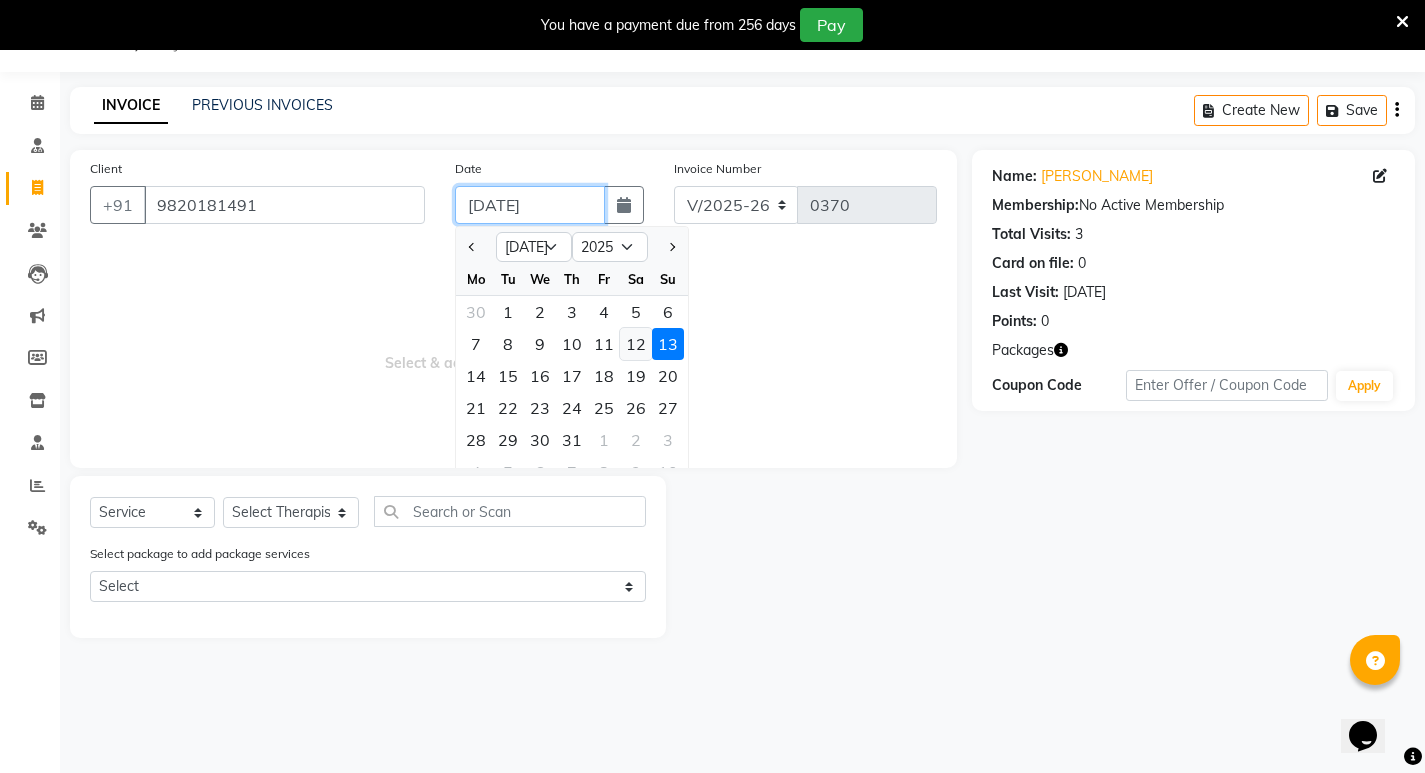 type on "12-07-2025" 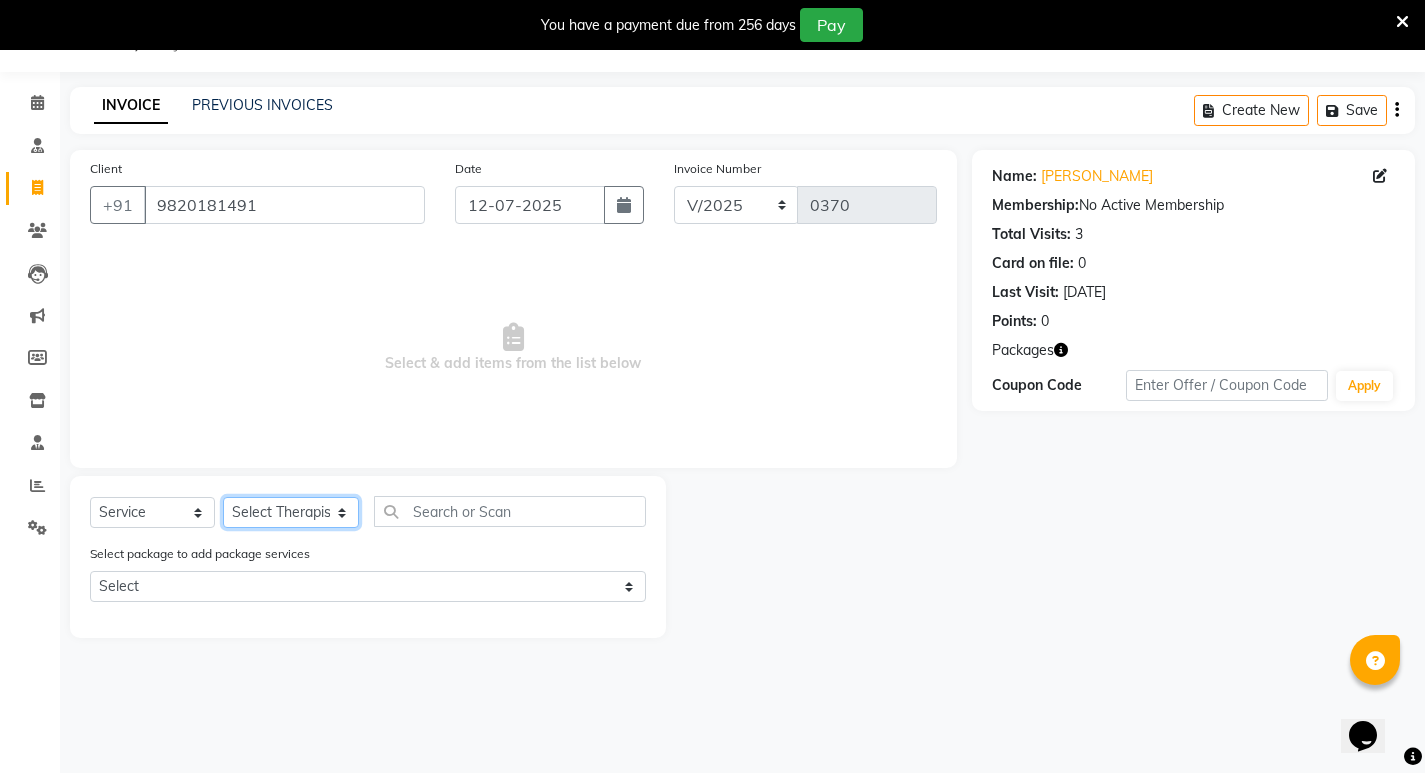 click on "Select Therapist [PERSON_NAME] [PERSON_NAME]  [PERSON_NAME] [PERSON_NAME] Aparna [PERSON_NAME] [PERSON_NAME] Bibina [PERSON_NAME] [PERSON_NAME] Dr. [PERSON_NAME] Dr. [PERSON_NAME] [PERSON_NAME] Dr. [PERSON_NAME] [PERSON_NAME] [PERSON_NAME] Y Gloriya [PERSON_NAME] [PERSON_NAME] [PERSON_NAME] [PERSON_NAME] Manager [PERSON_NAME] Mishra [PERSON_NAME] [PERSON_NAME] G [PERSON_NAME] [PERSON_NAME] K M [PERSON_NAME] K [PERSON_NAME] K K [PERSON_NAME] [PERSON_NAME] [PERSON_NAME] Swati [PERSON_NAME] [PERSON_NAME] [PERSON_NAME] Vidya [PERSON_NAME] [PERSON_NAME]" 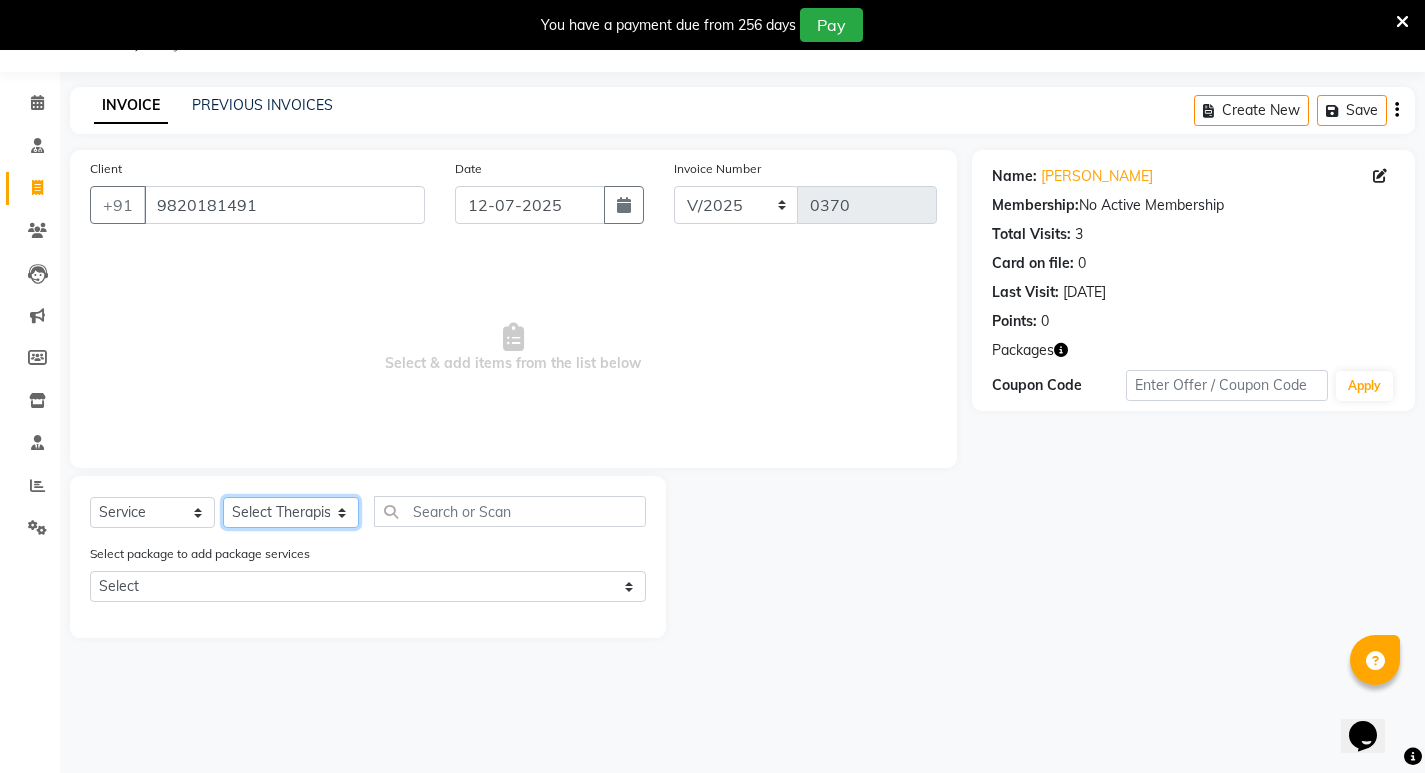 select on "53448" 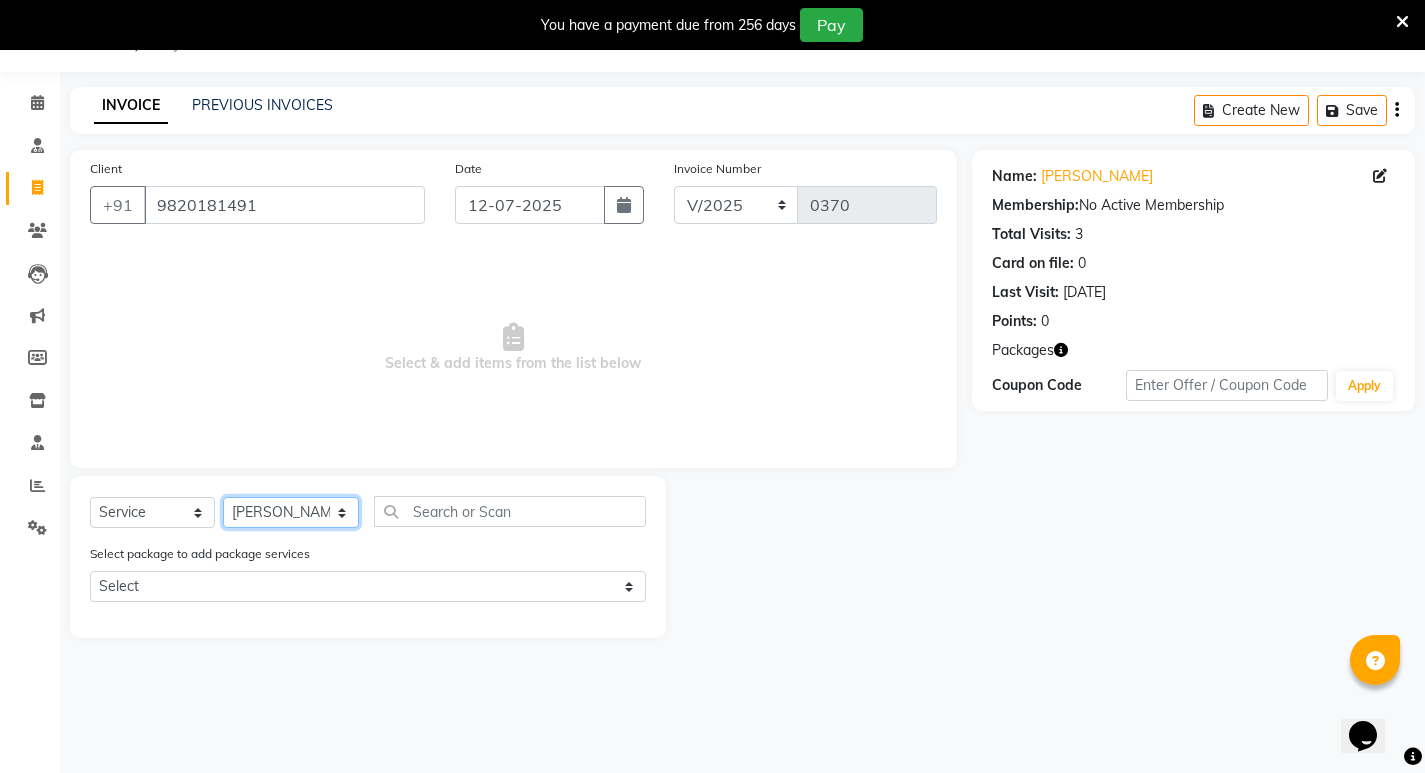 click on "Select Therapist [PERSON_NAME] [PERSON_NAME]  [PERSON_NAME] [PERSON_NAME] Aparna [PERSON_NAME] [PERSON_NAME] Bibina [PERSON_NAME] [PERSON_NAME] Dr. [PERSON_NAME] Dr. [PERSON_NAME] [PERSON_NAME] Dr. [PERSON_NAME] [PERSON_NAME] [PERSON_NAME] Y Gloriya [PERSON_NAME] [PERSON_NAME] [PERSON_NAME] [PERSON_NAME] Manager [PERSON_NAME] Mishra [PERSON_NAME] [PERSON_NAME] G [PERSON_NAME] [PERSON_NAME] K M [PERSON_NAME] K [PERSON_NAME] K K [PERSON_NAME] [PERSON_NAME] [PERSON_NAME] Swati [PERSON_NAME] [PERSON_NAME] [PERSON_NAME] Vidya [PERSON_NAME] [PERSON_NAME]" 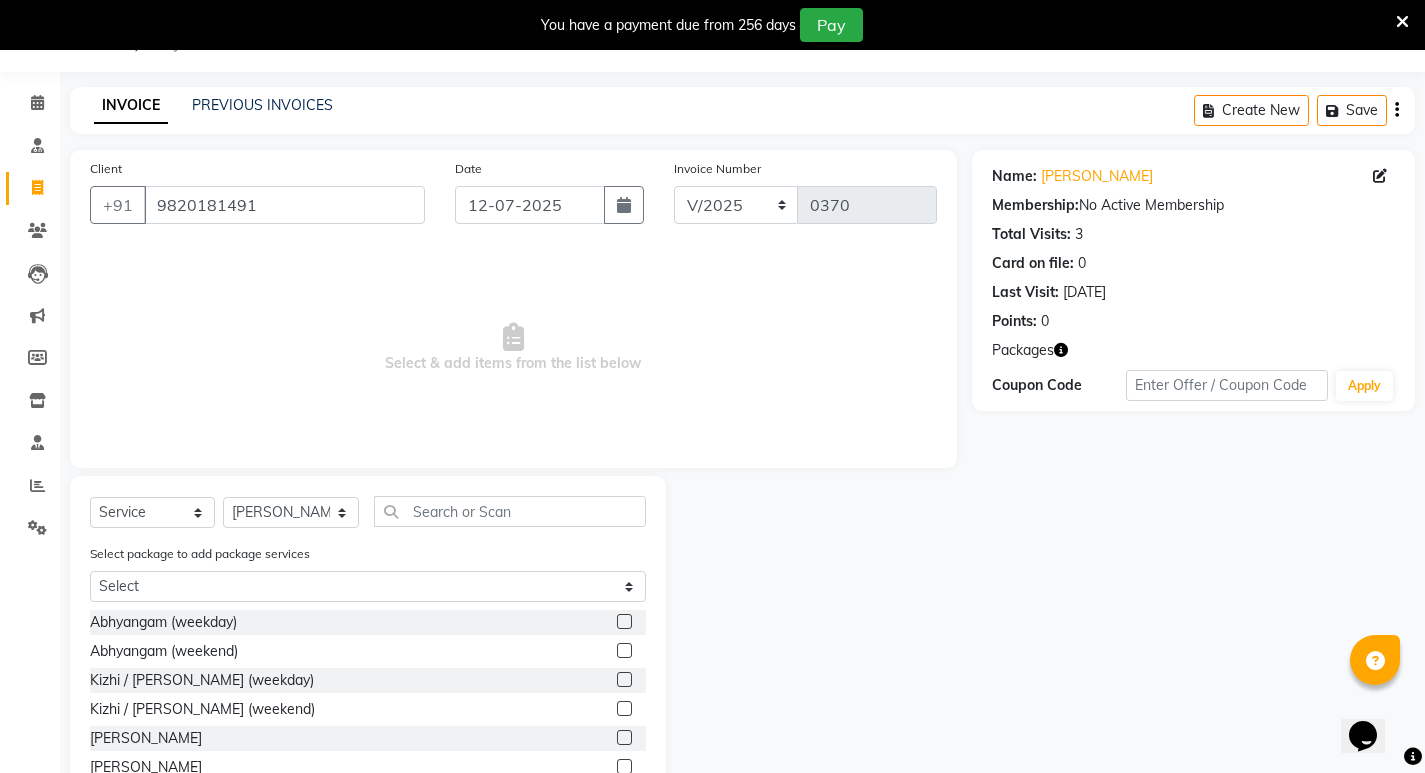 click 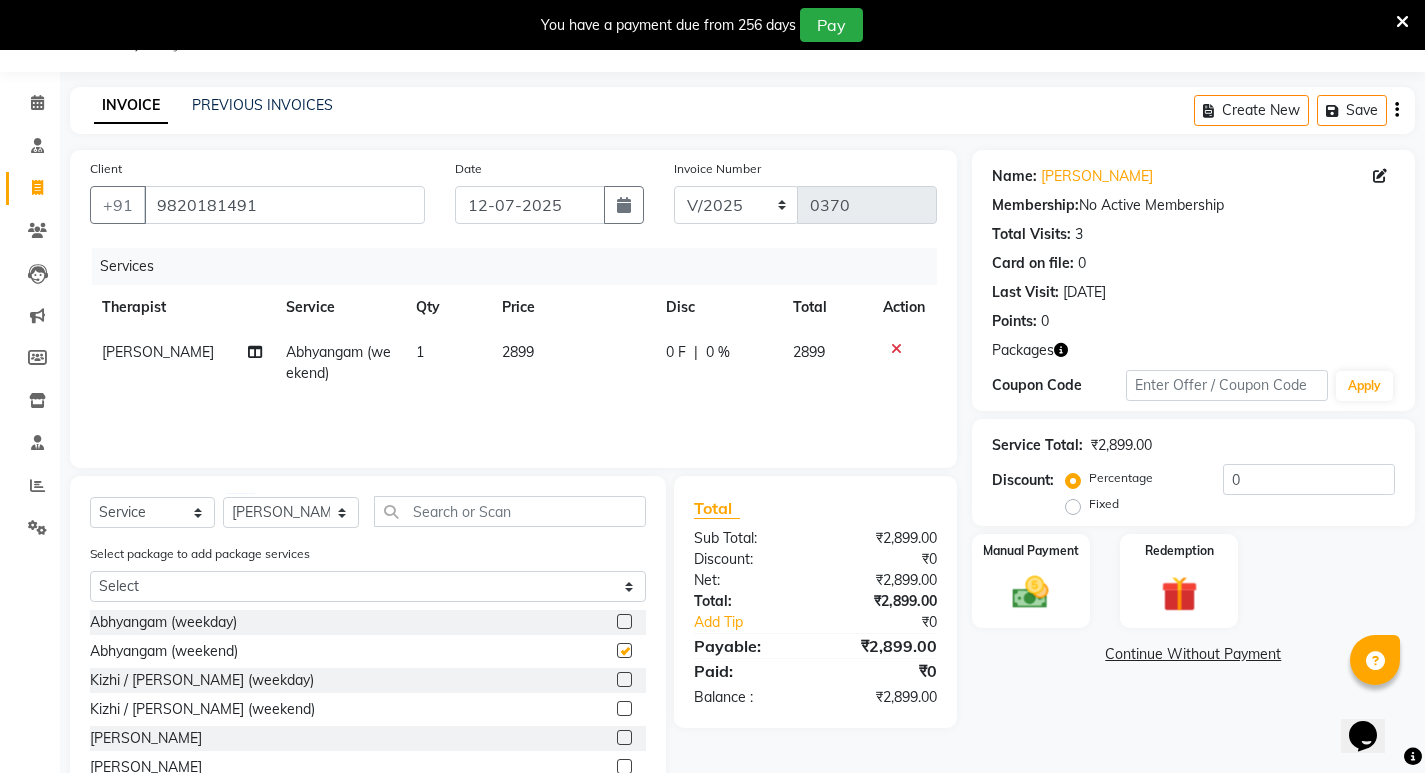 checkbox on "false" 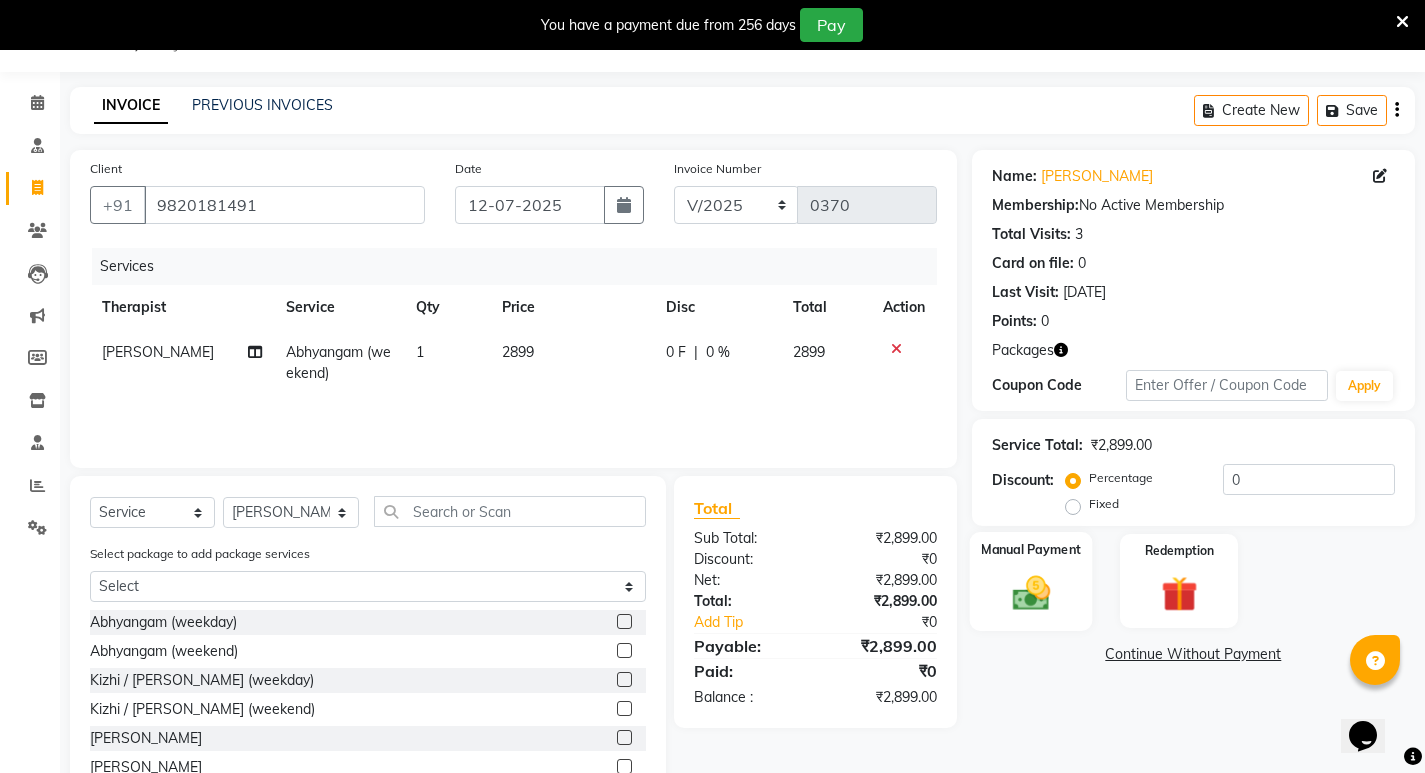 click 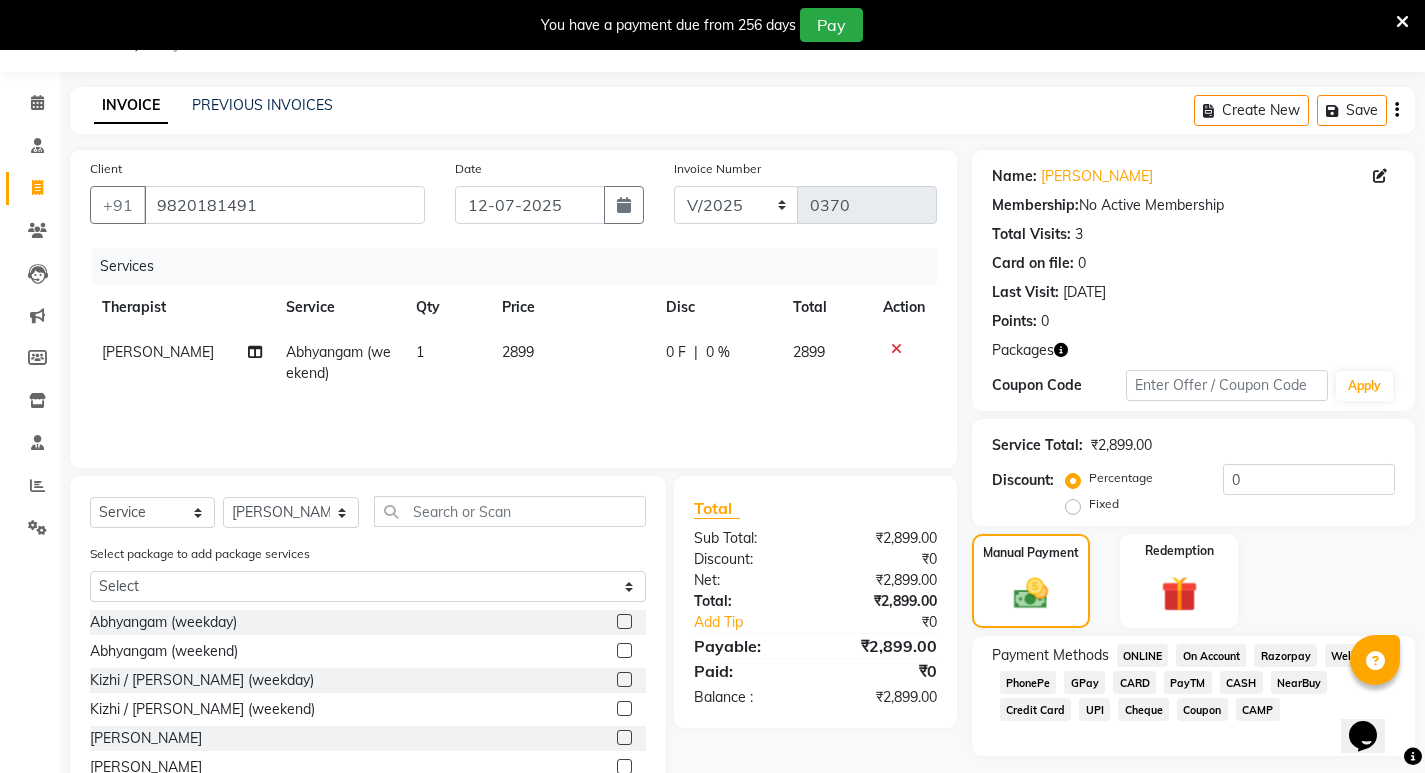 click on "Coupon" 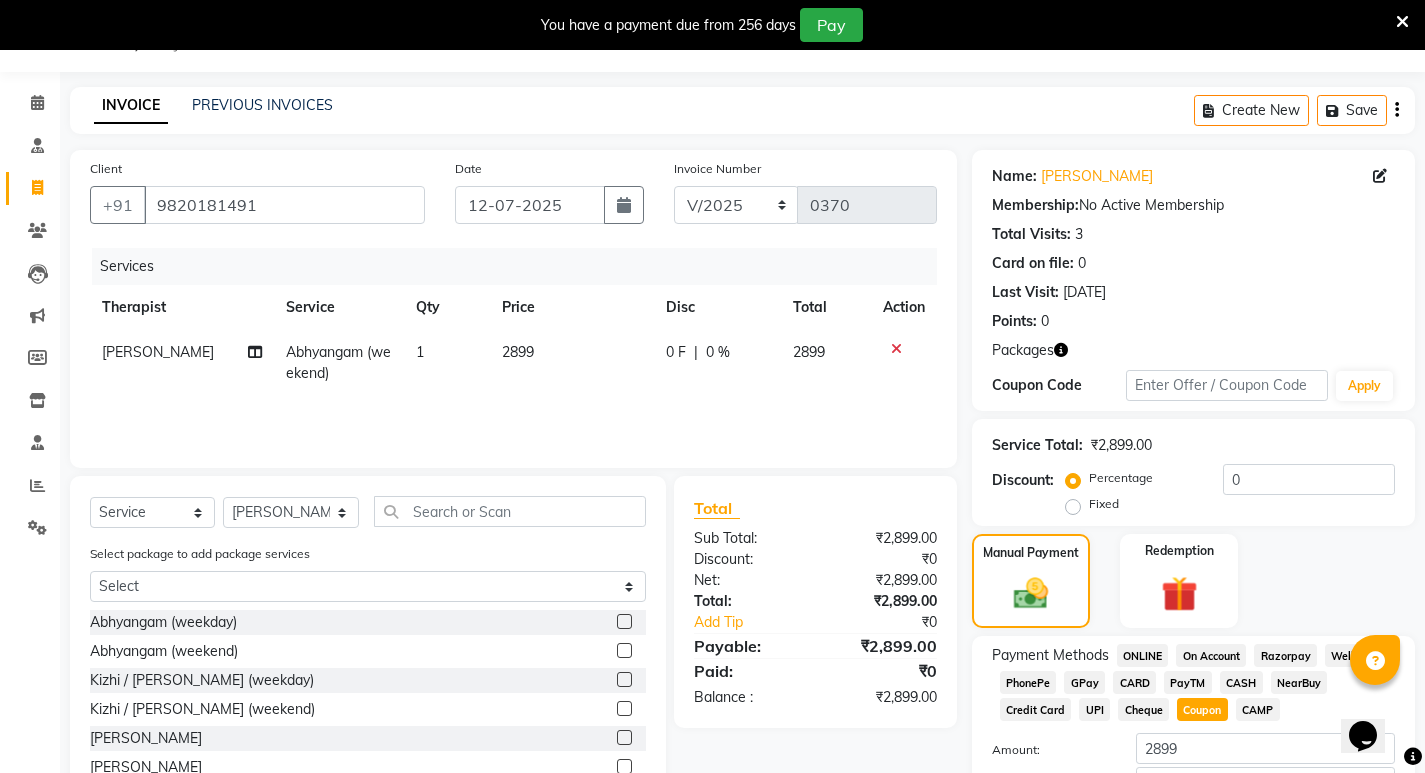 scroll, scrollTop: 150, scrollLeft: 0, axis: vertical 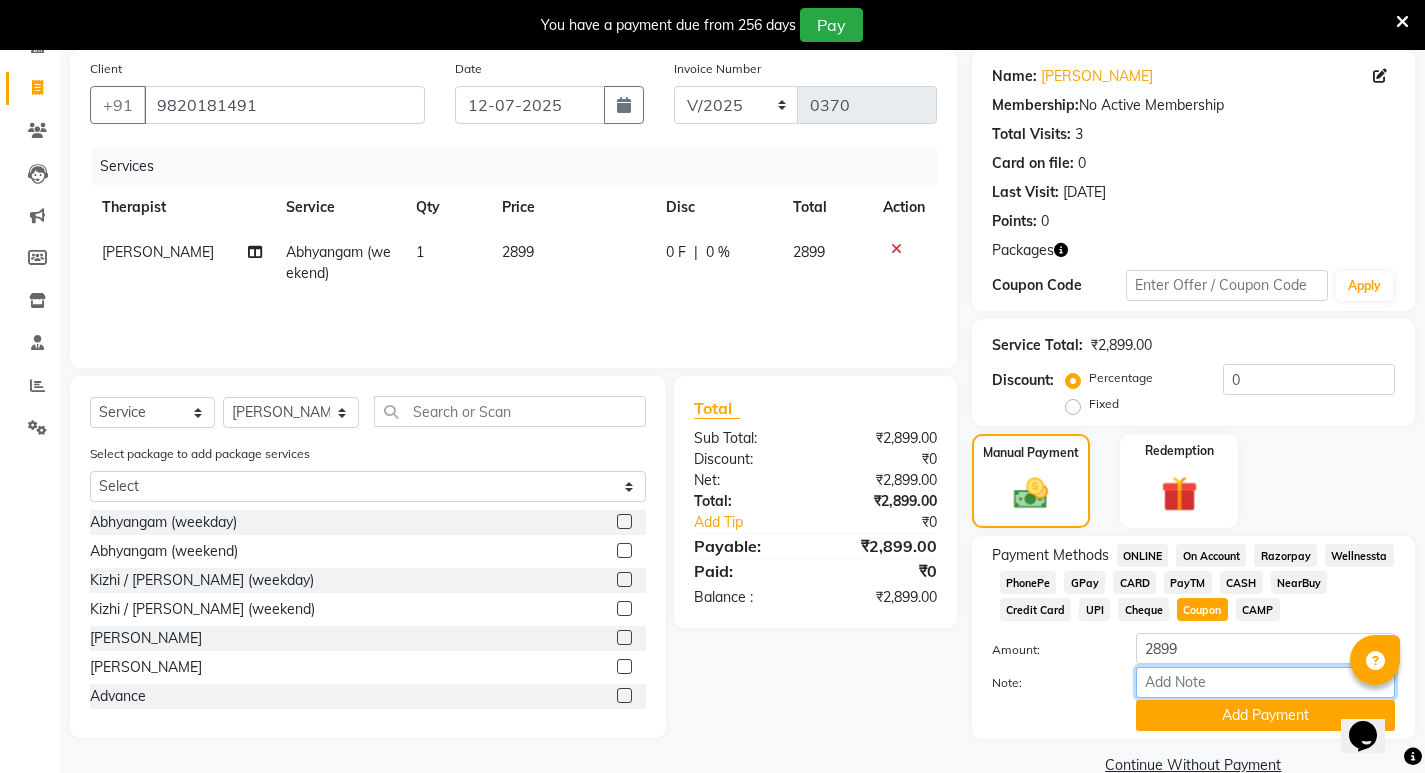 click on "Note:" at bounding box center (1265, 682) 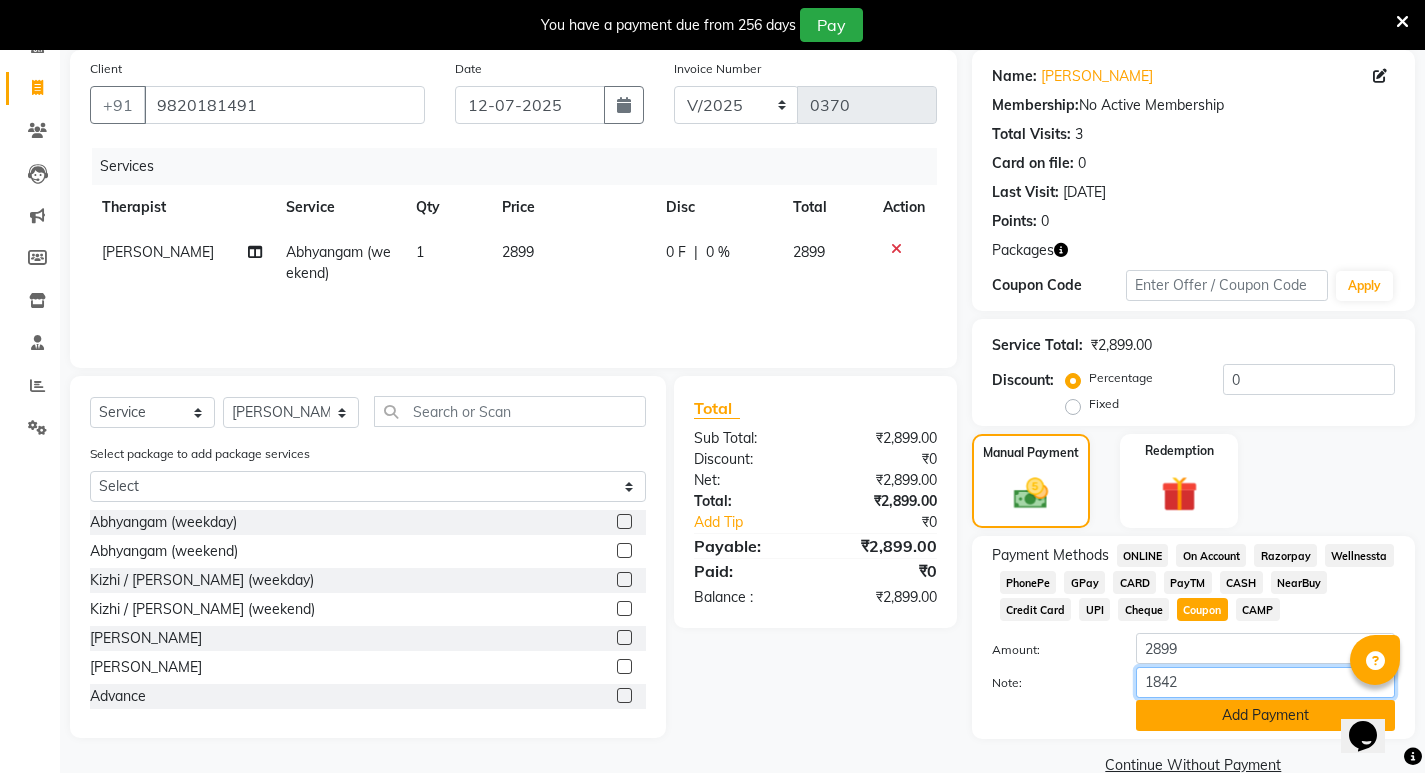 type on "1842" 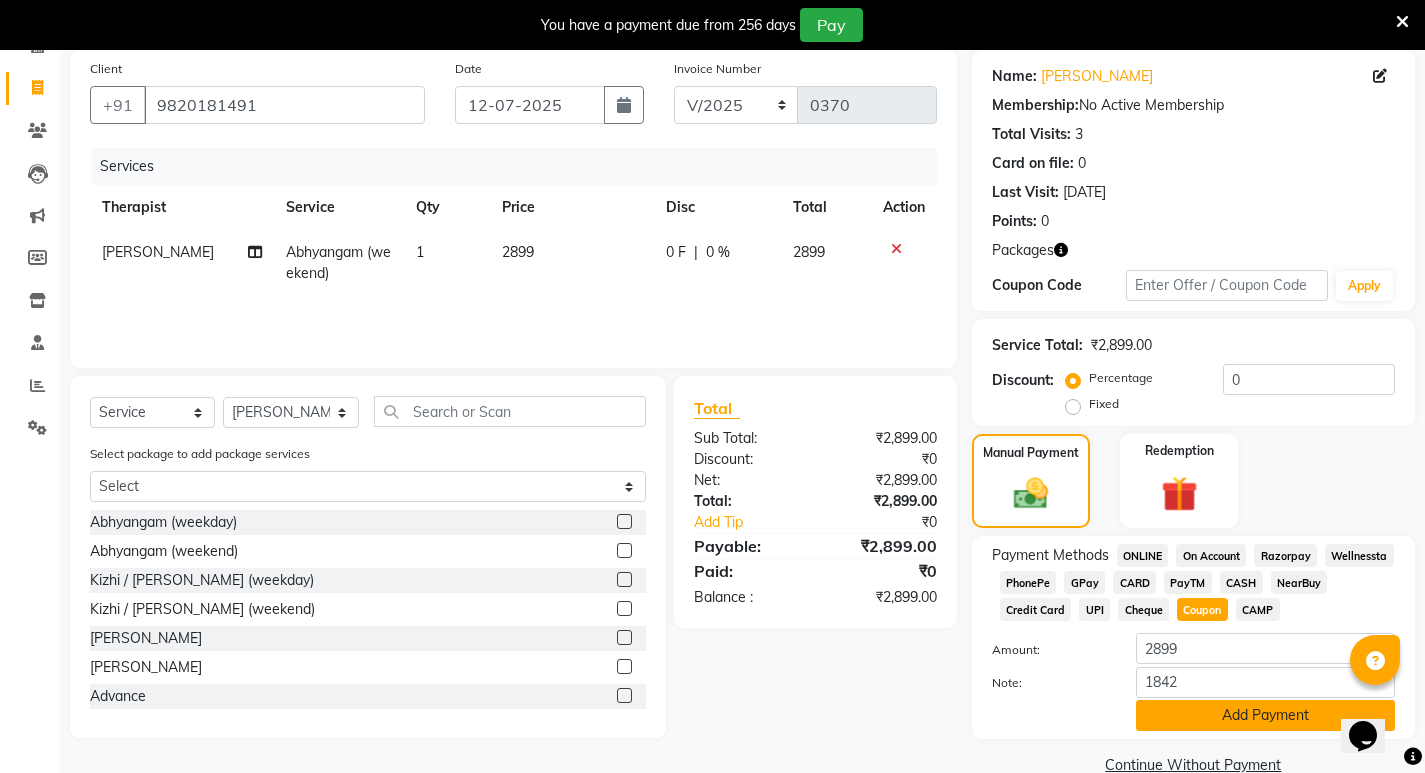 click on "Add Payment" 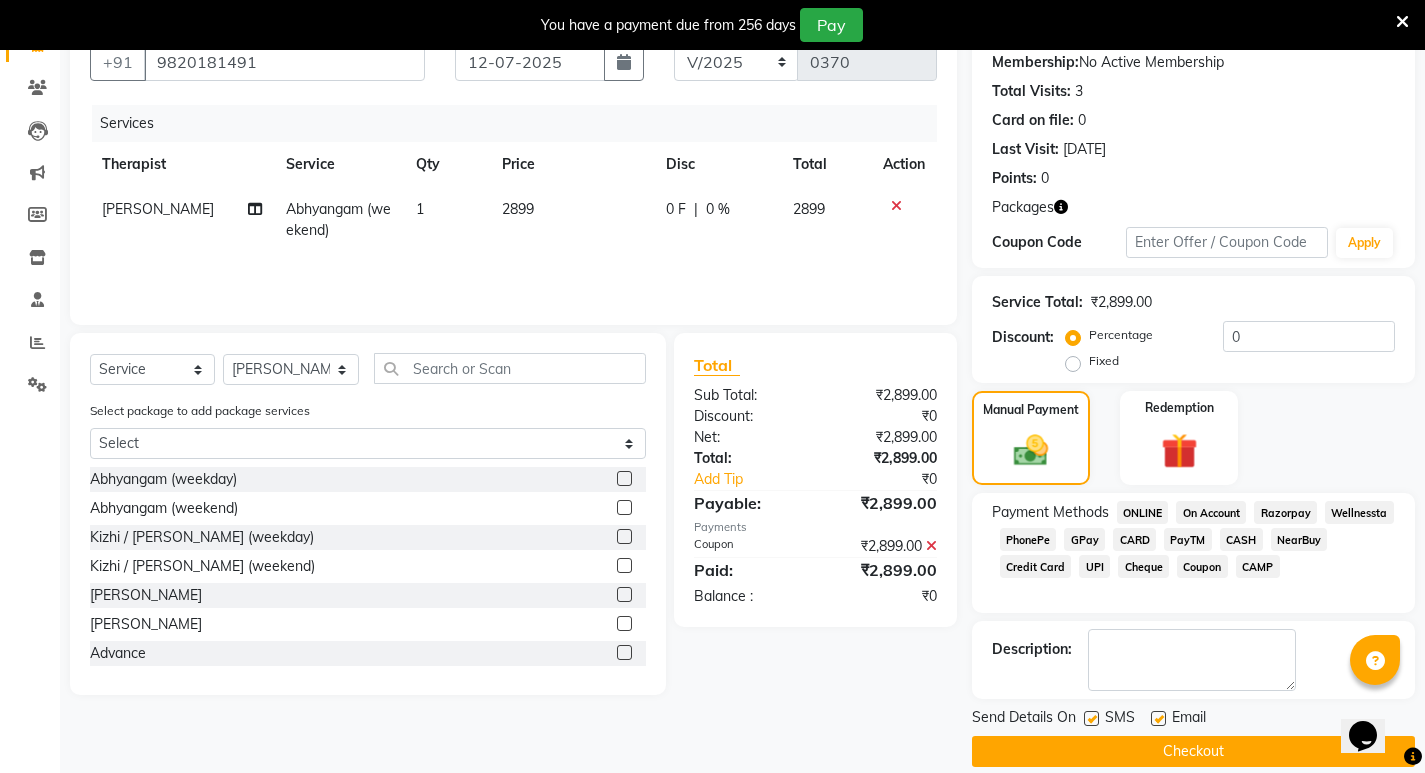 scroll, scrollTop: 217, scrollLeft: 0, axis: vertical 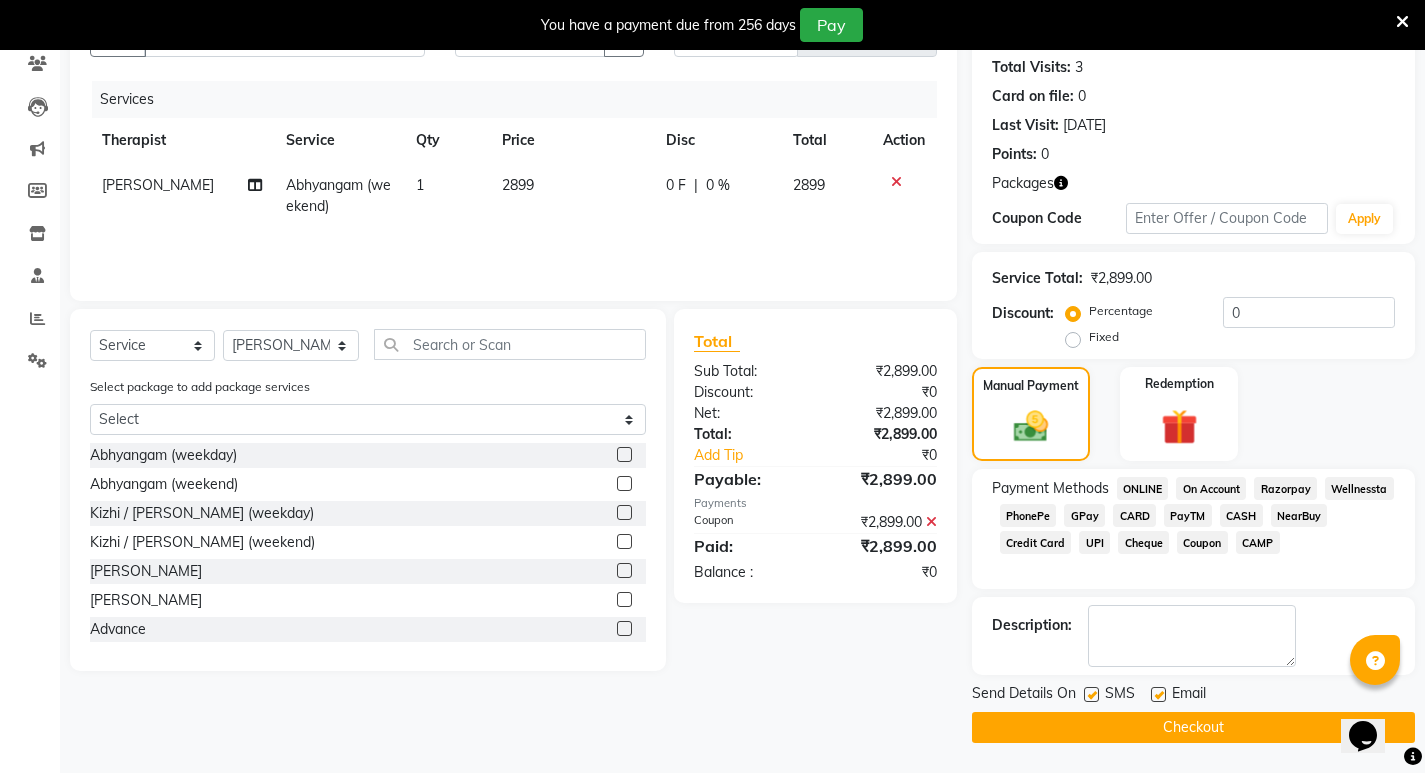 drag, startPoint x: 1097, startPoint y: 694, endPoint x: 1116, endPoint y: 694, distance: 19 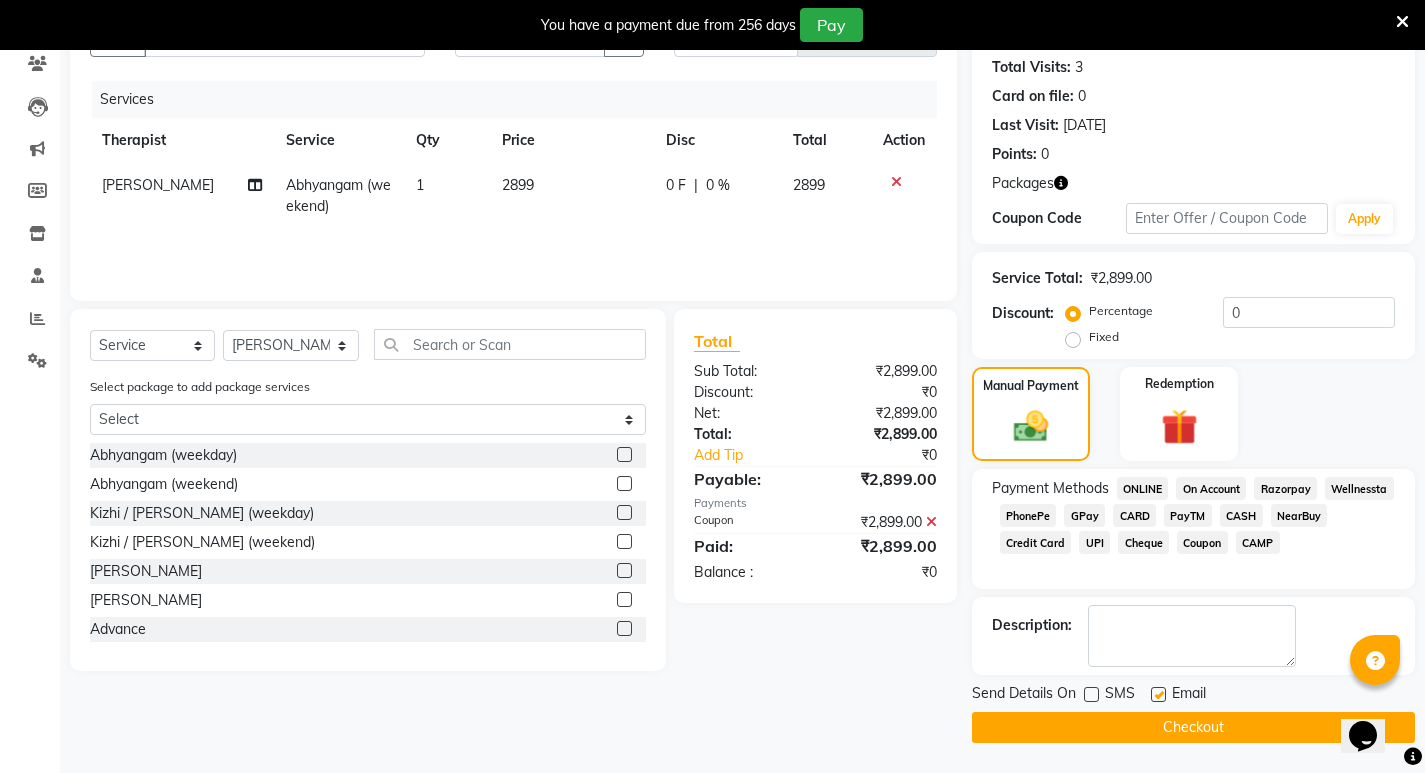click 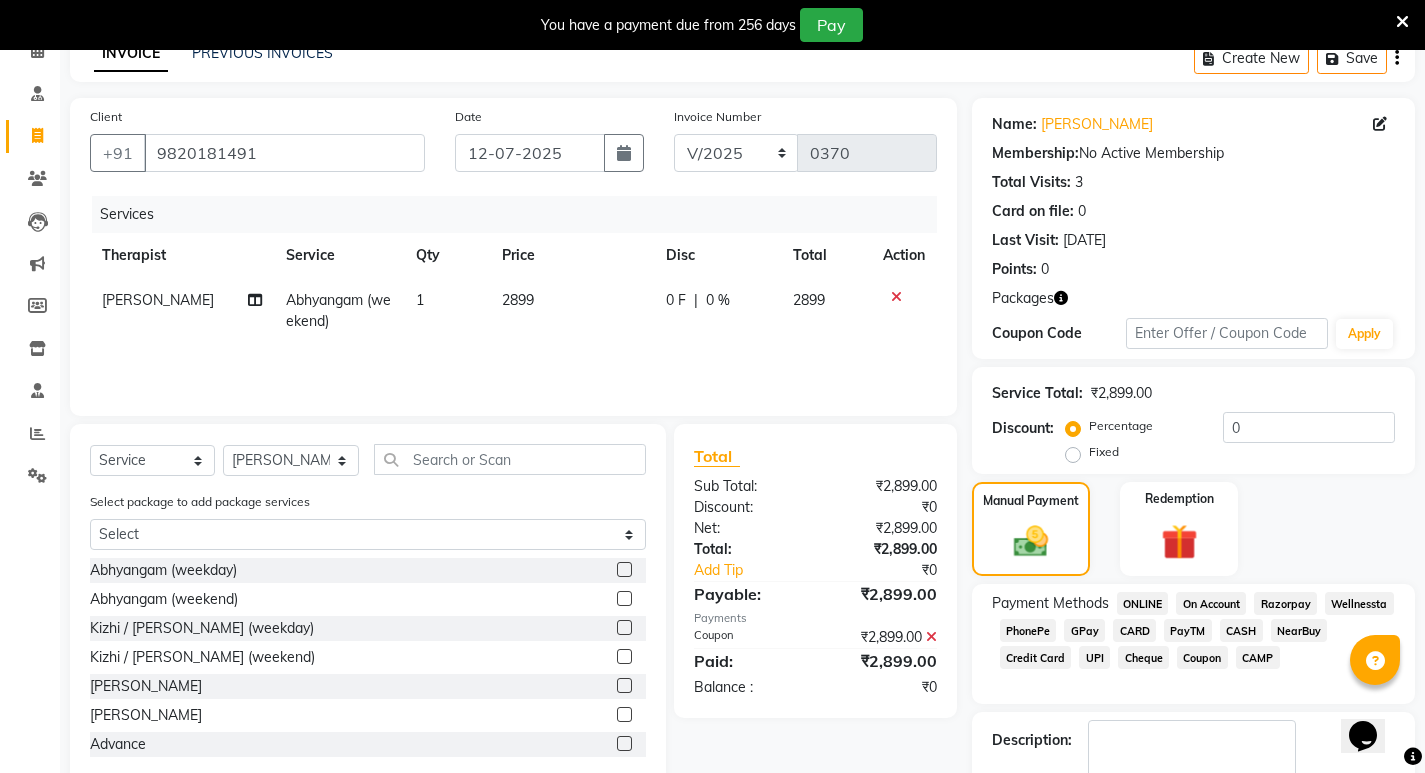 scroll, scrollTop: 217, scrollLeft: 0, axis: vertical 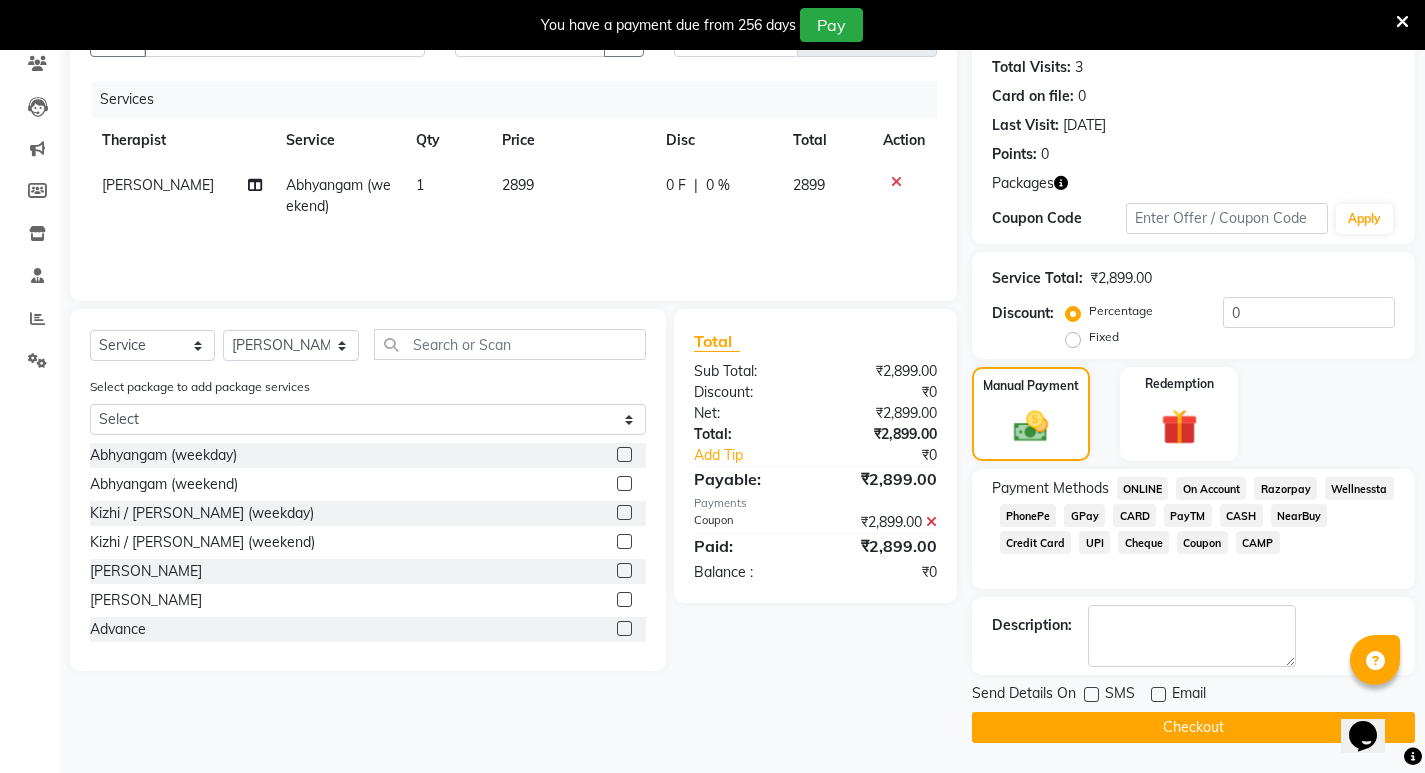 click on "Checkout" 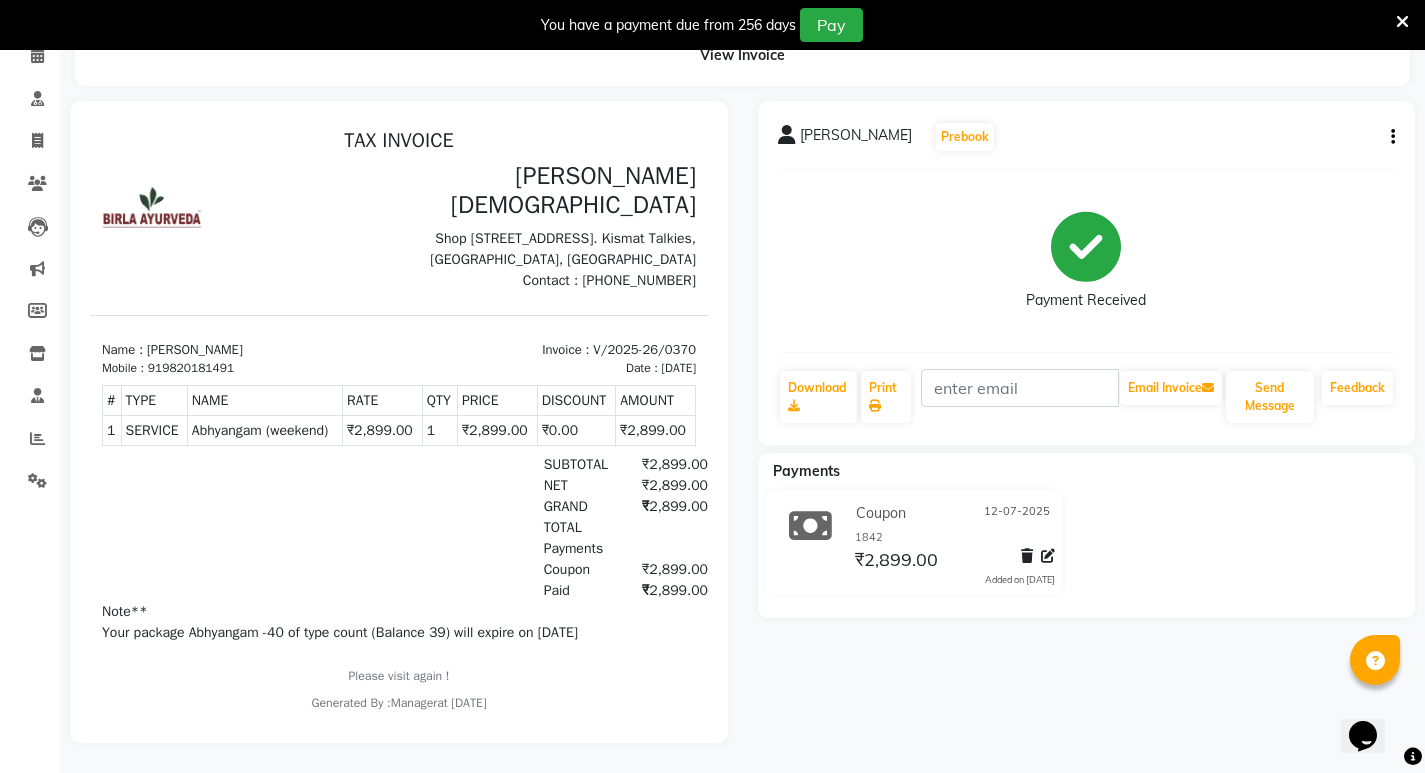 scroll, scrollTop: 0, scrollLeft: 0, axis: both 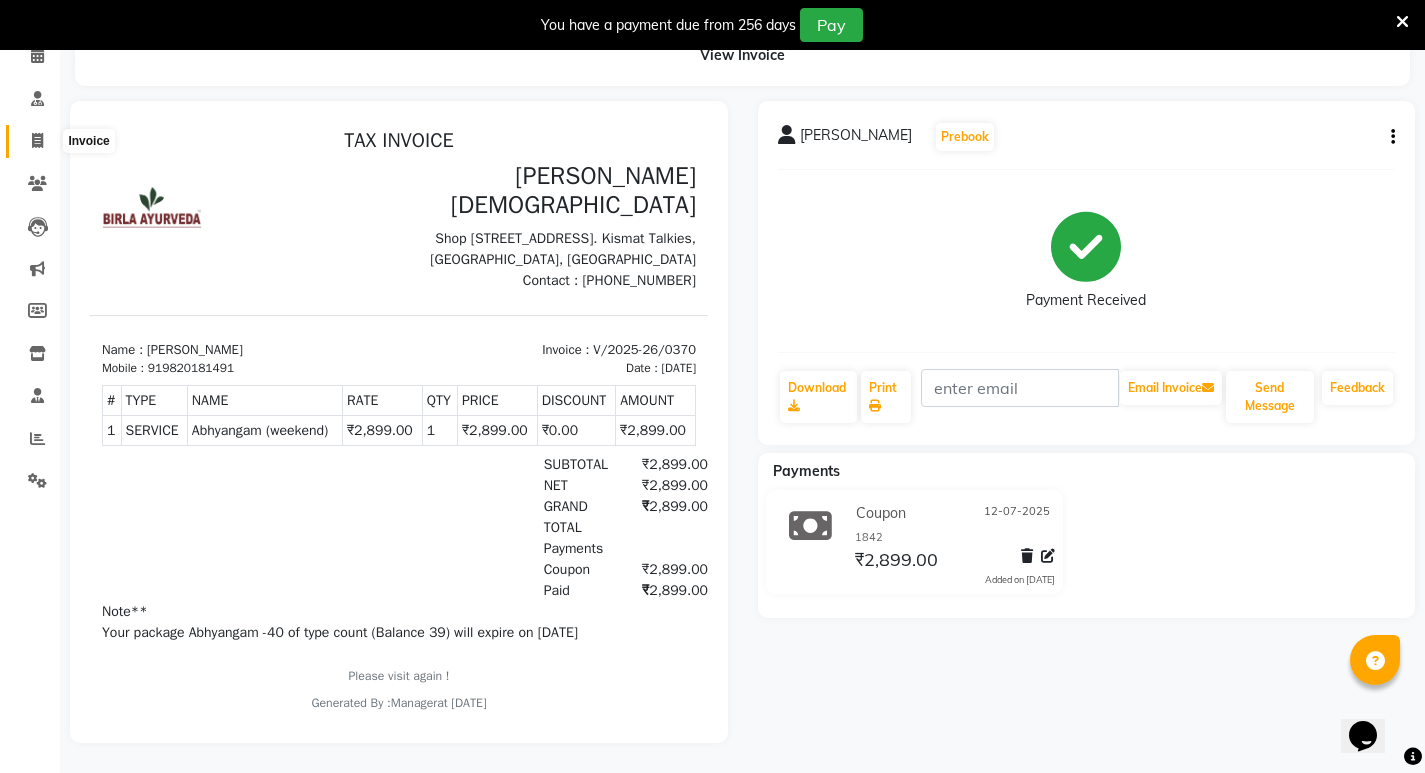 click 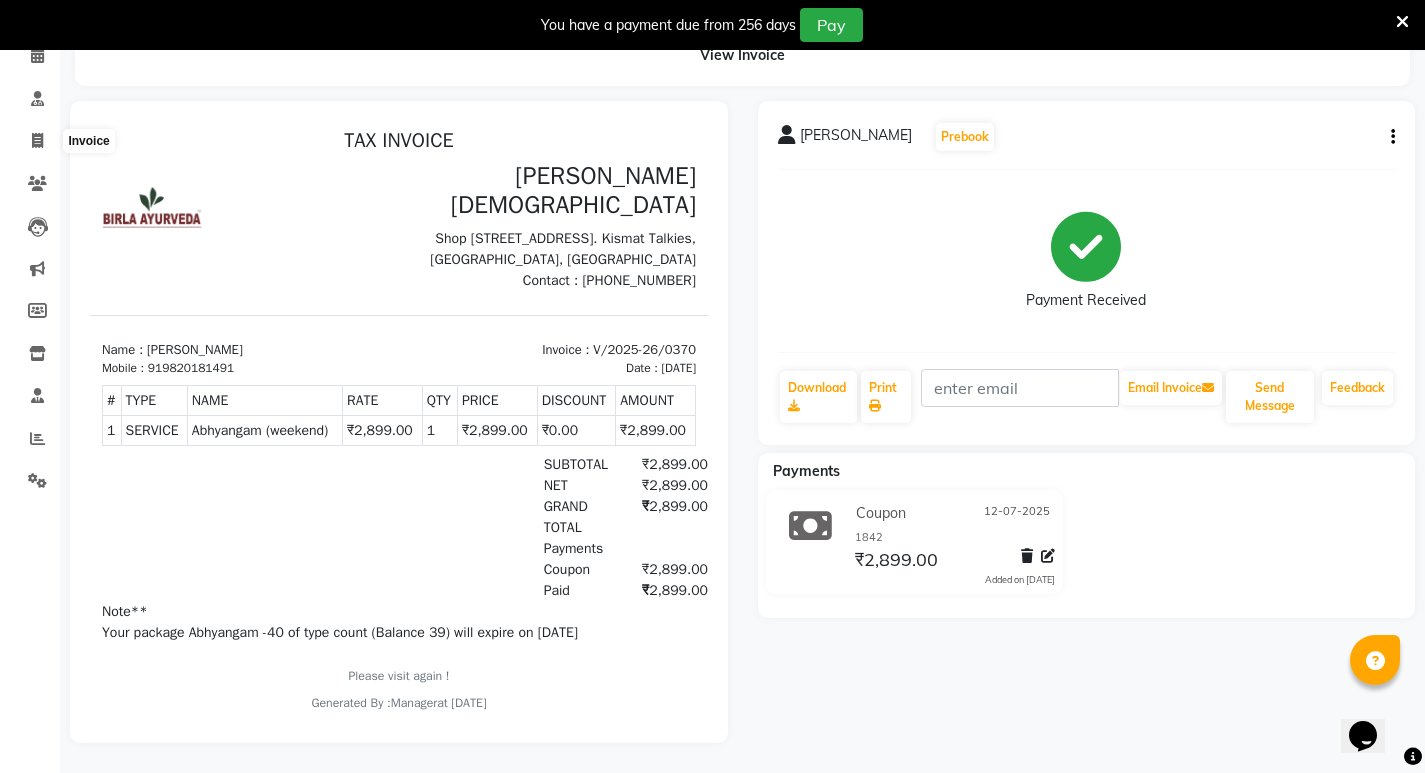 select on "6818" 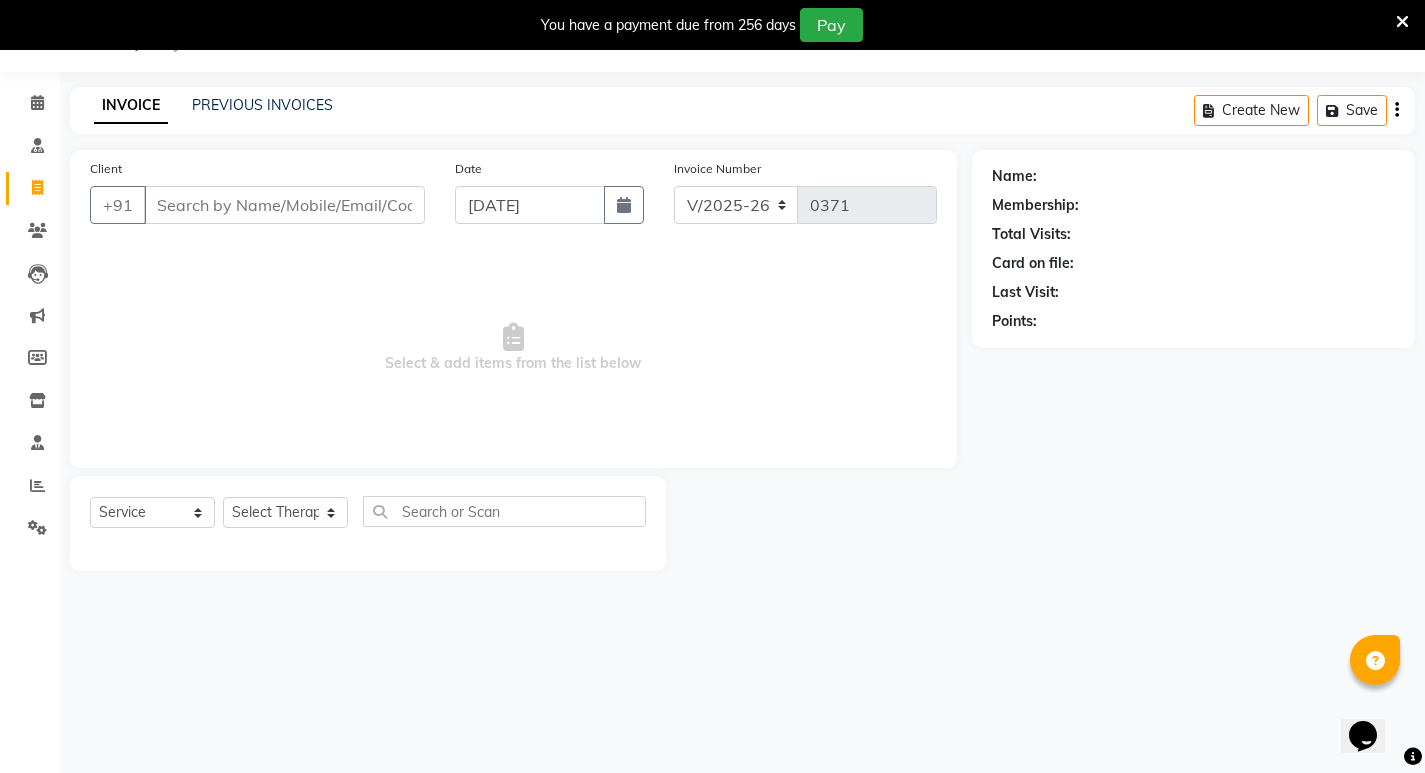 scroll, scrollTop: 50, scrollLeft: 0, axis: vertical 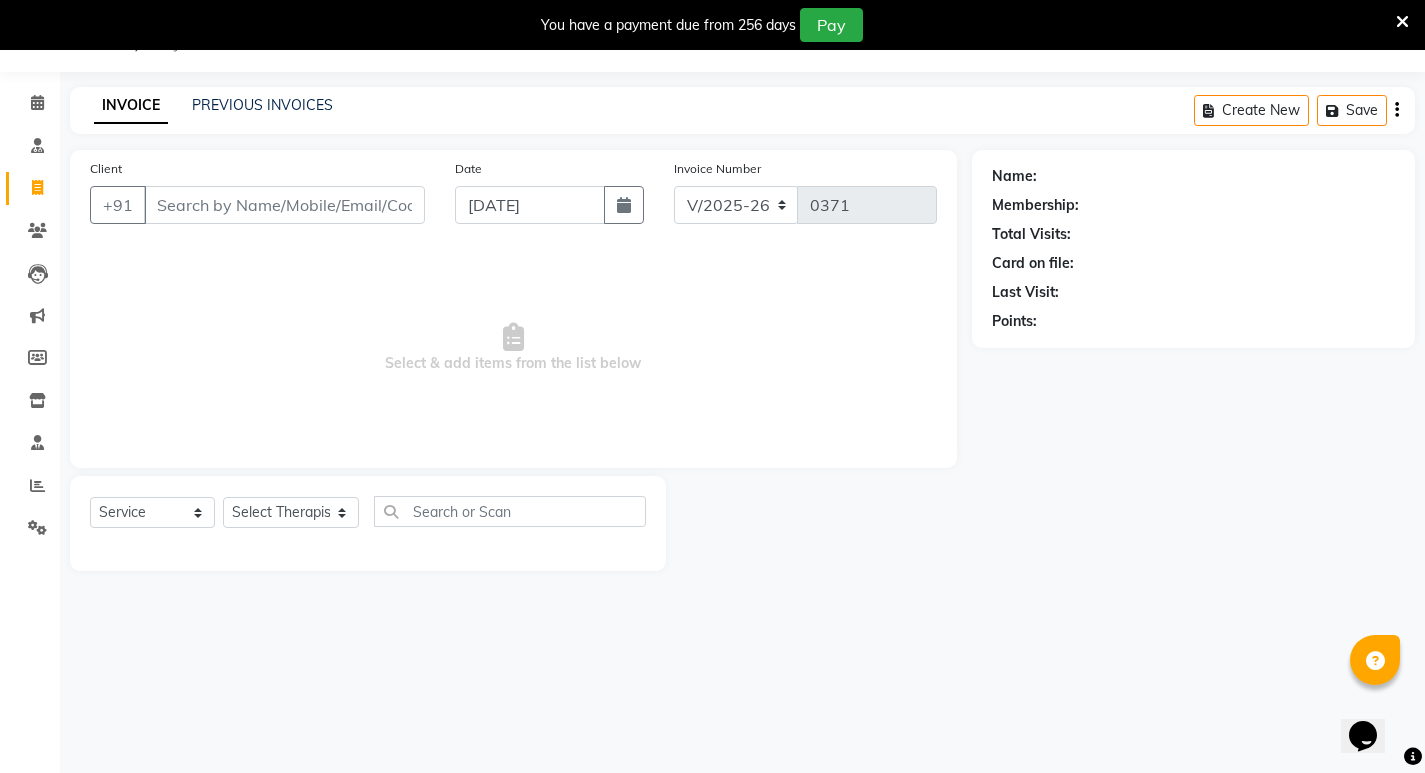 click on "PREVIOUS INVOICES" 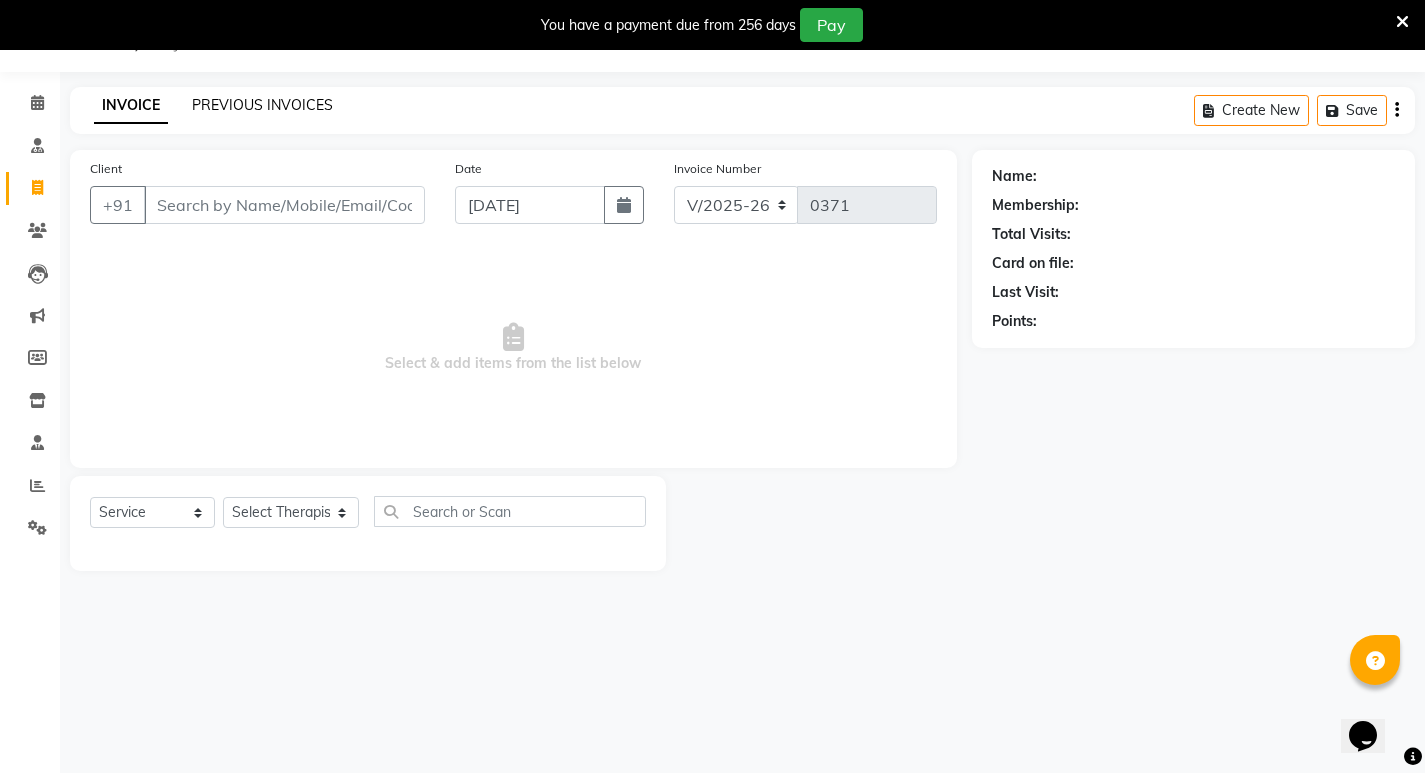 click on "PREVIOUS INVOICES" 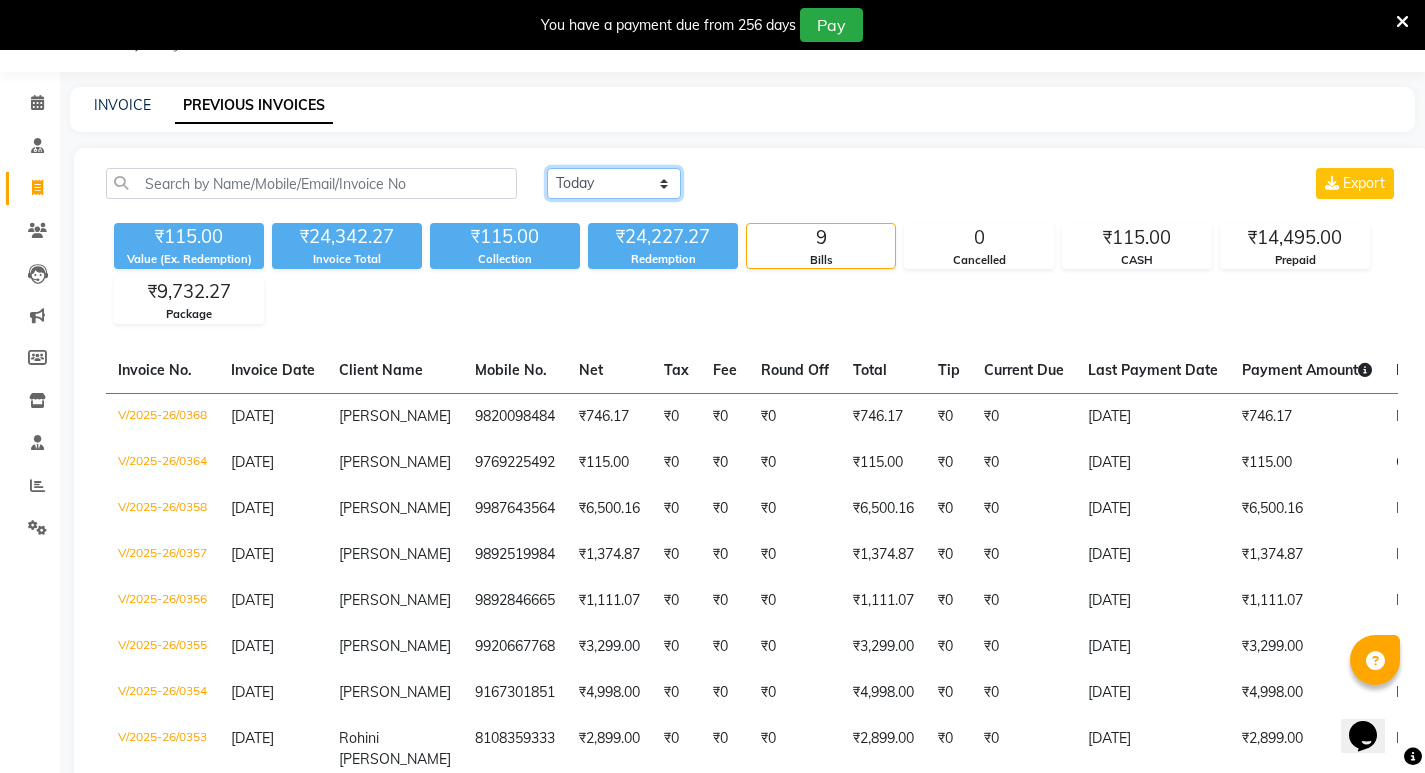 click on "[DATE] [DATE] Custom Range" 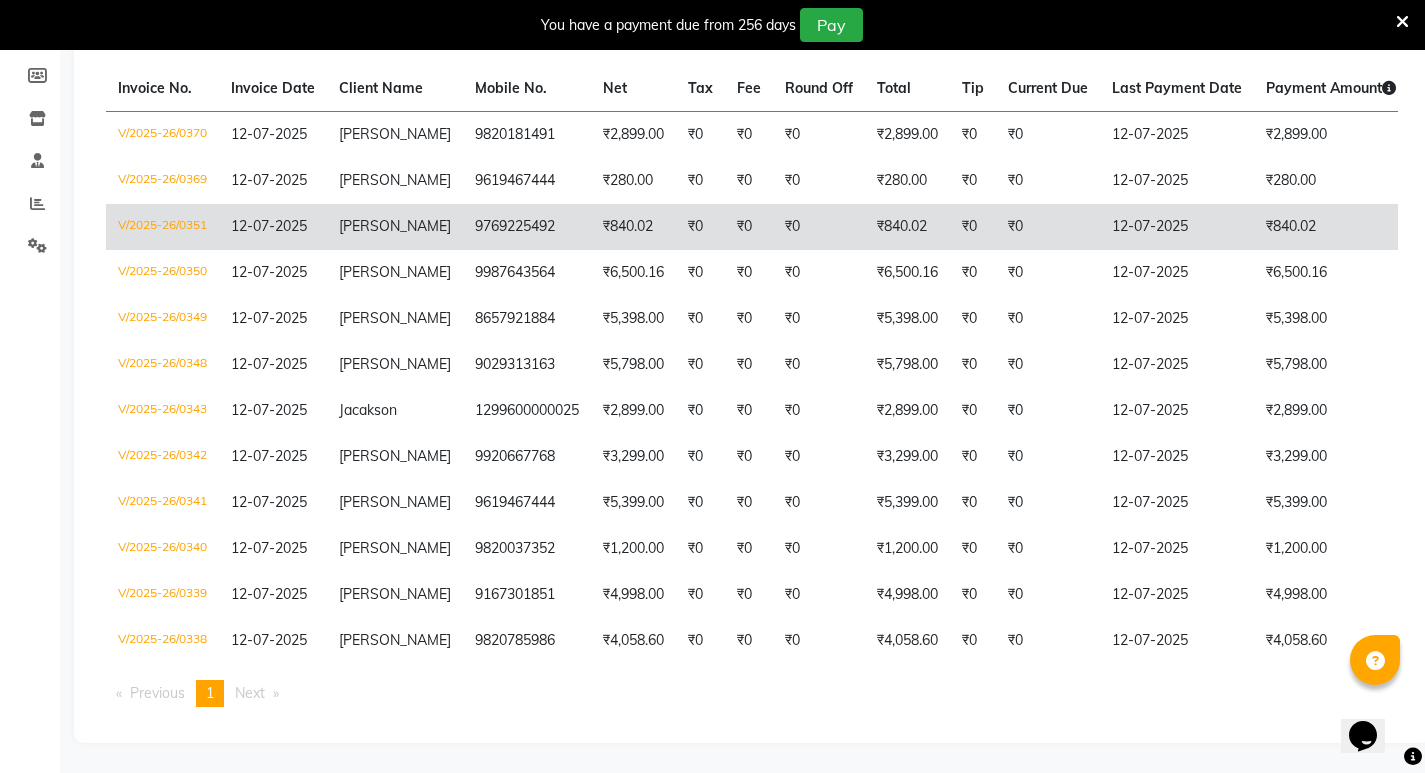 scroll, scrollTop: 427, scrollLeft: 0, axis: vertical 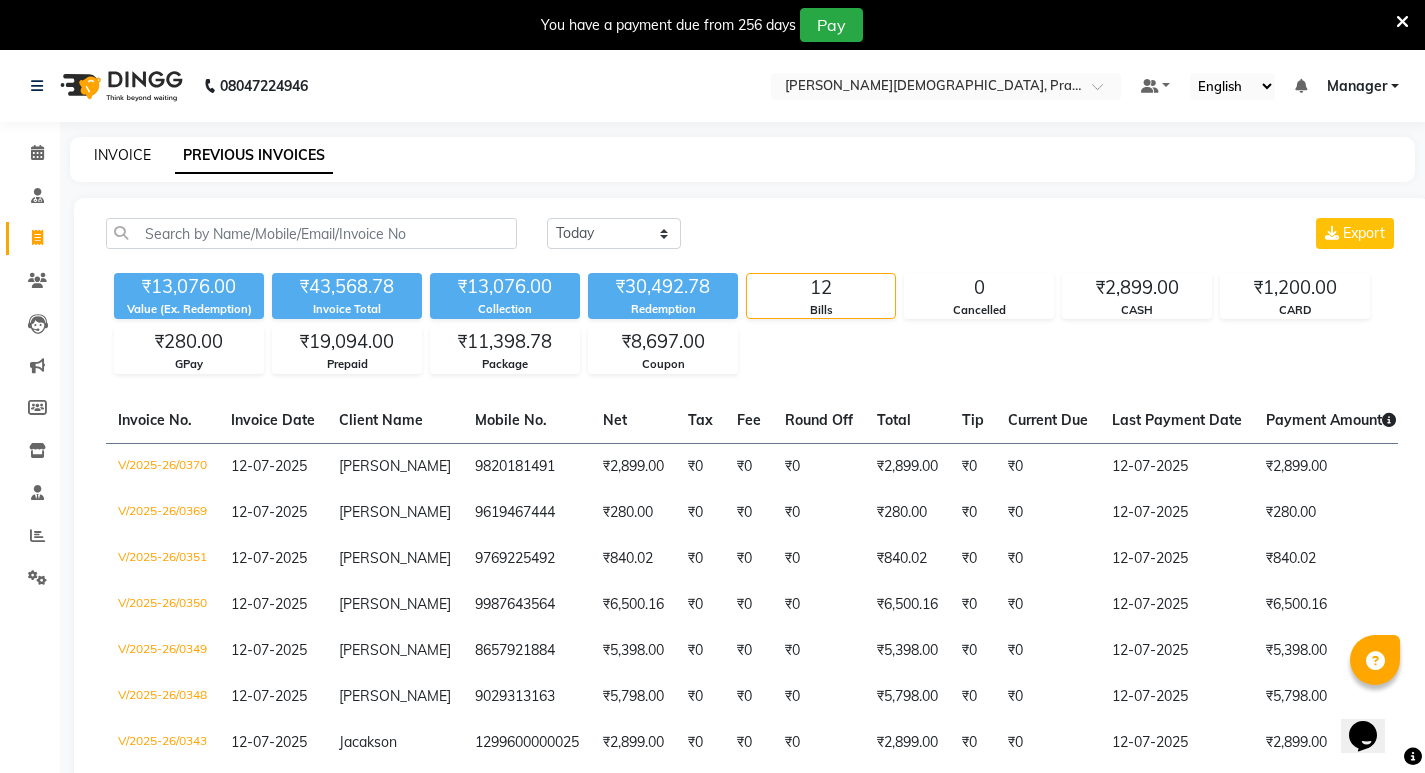 click on "INVOICE" 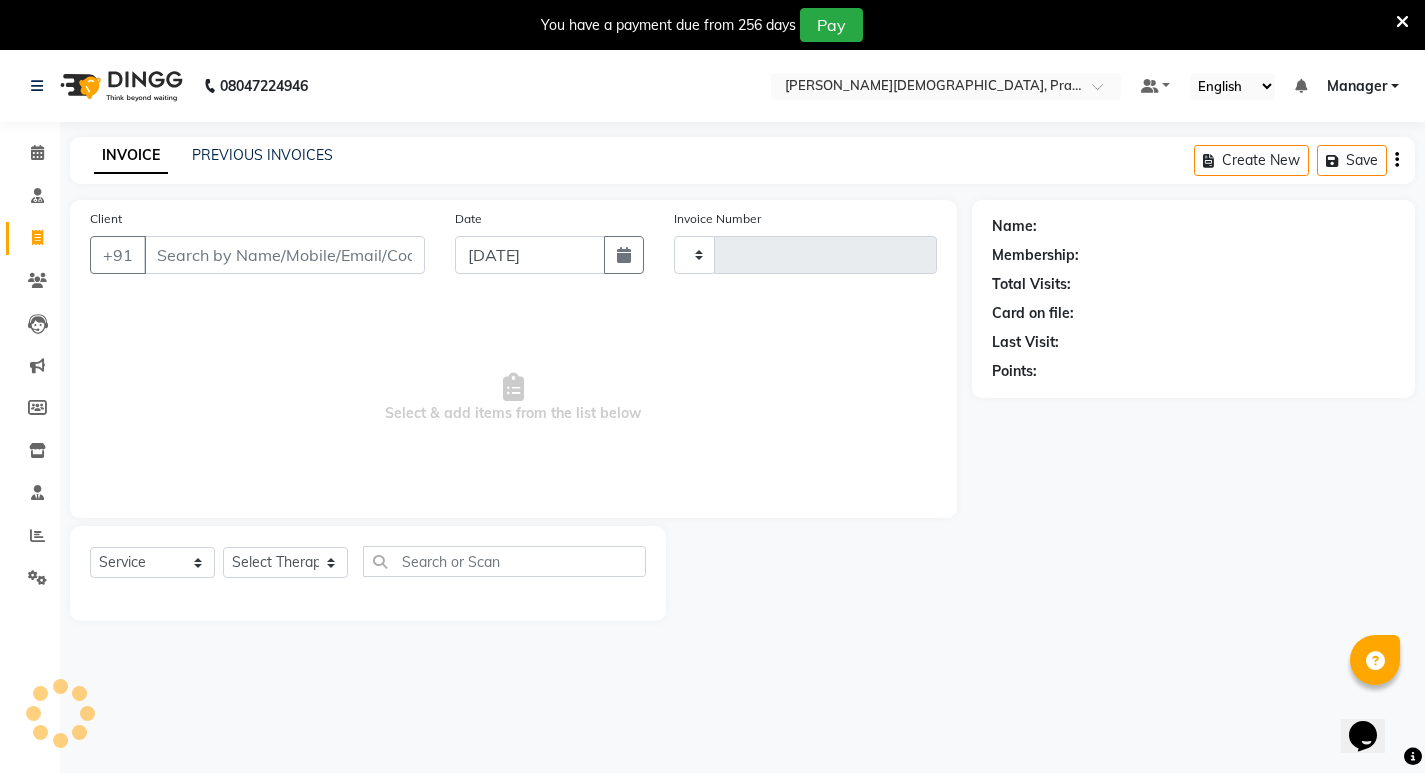 scroll, scrollTop: 50, scrollLeft: 0, axis: vertical 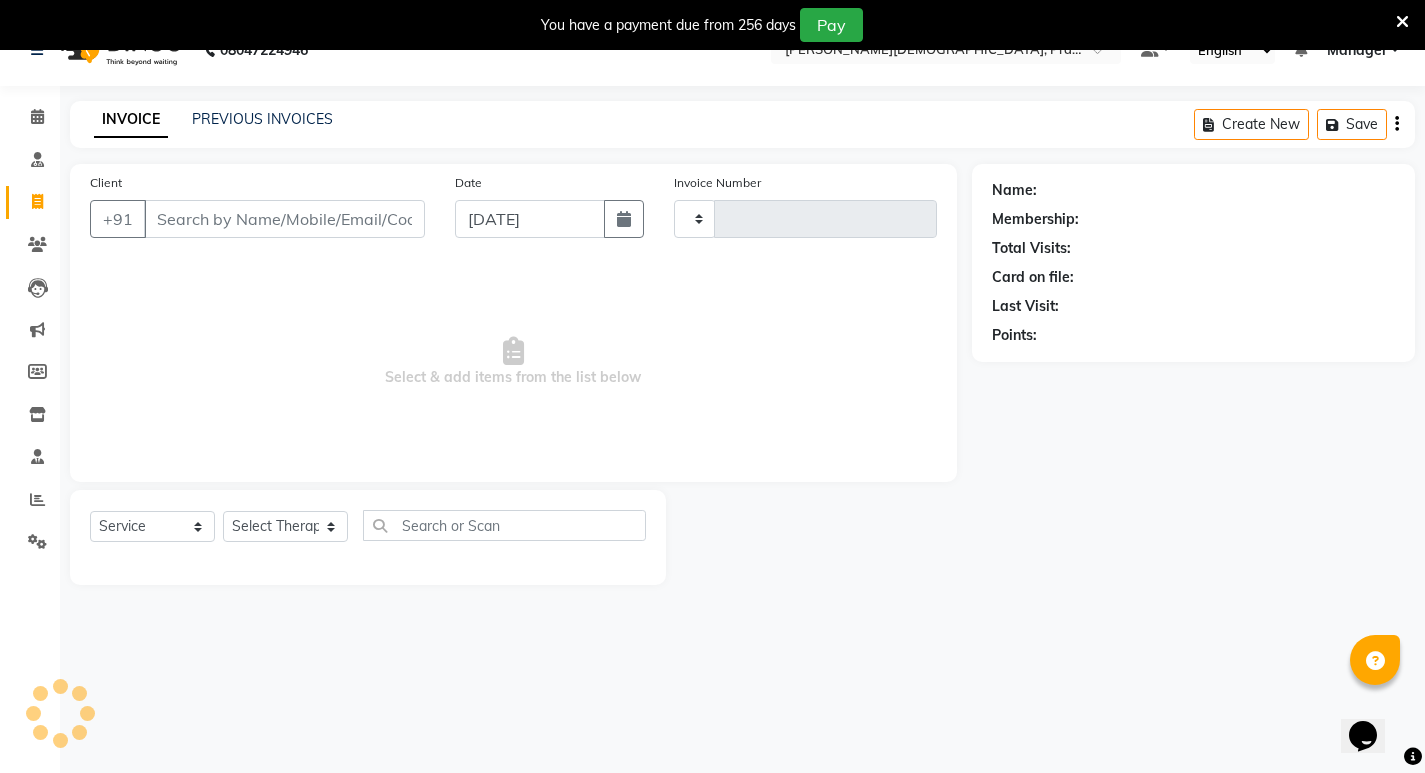 type on "0371" 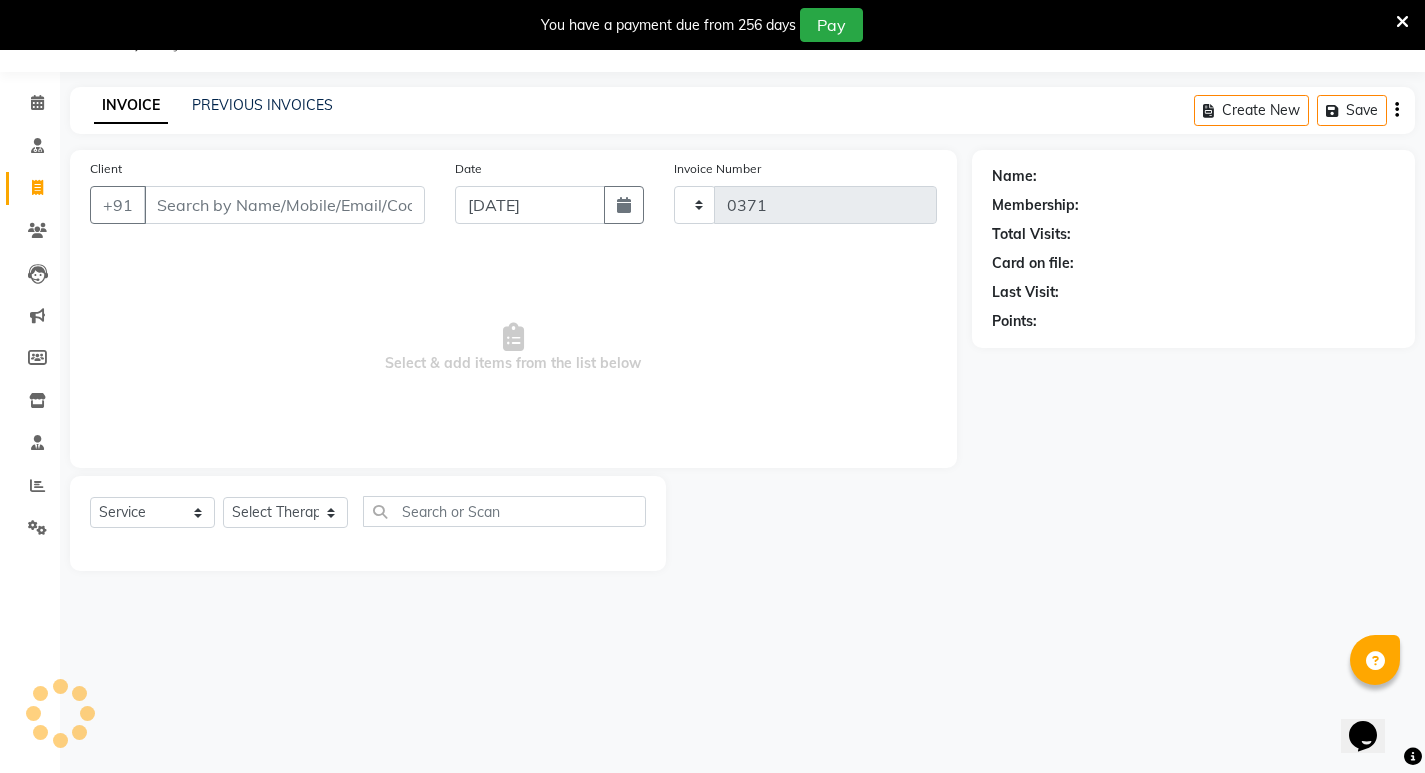 select on "6818" 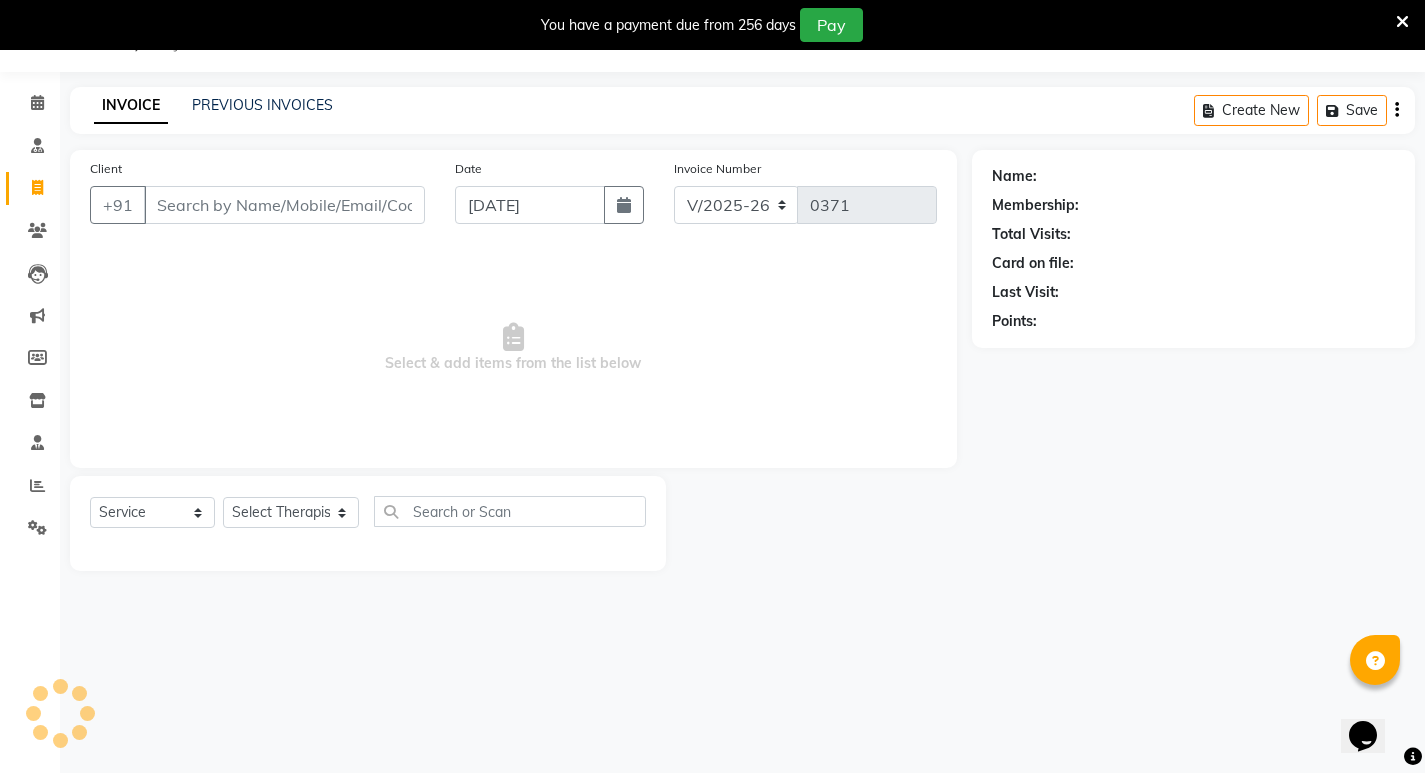 click on "Client" at bounding box center (284, 205) 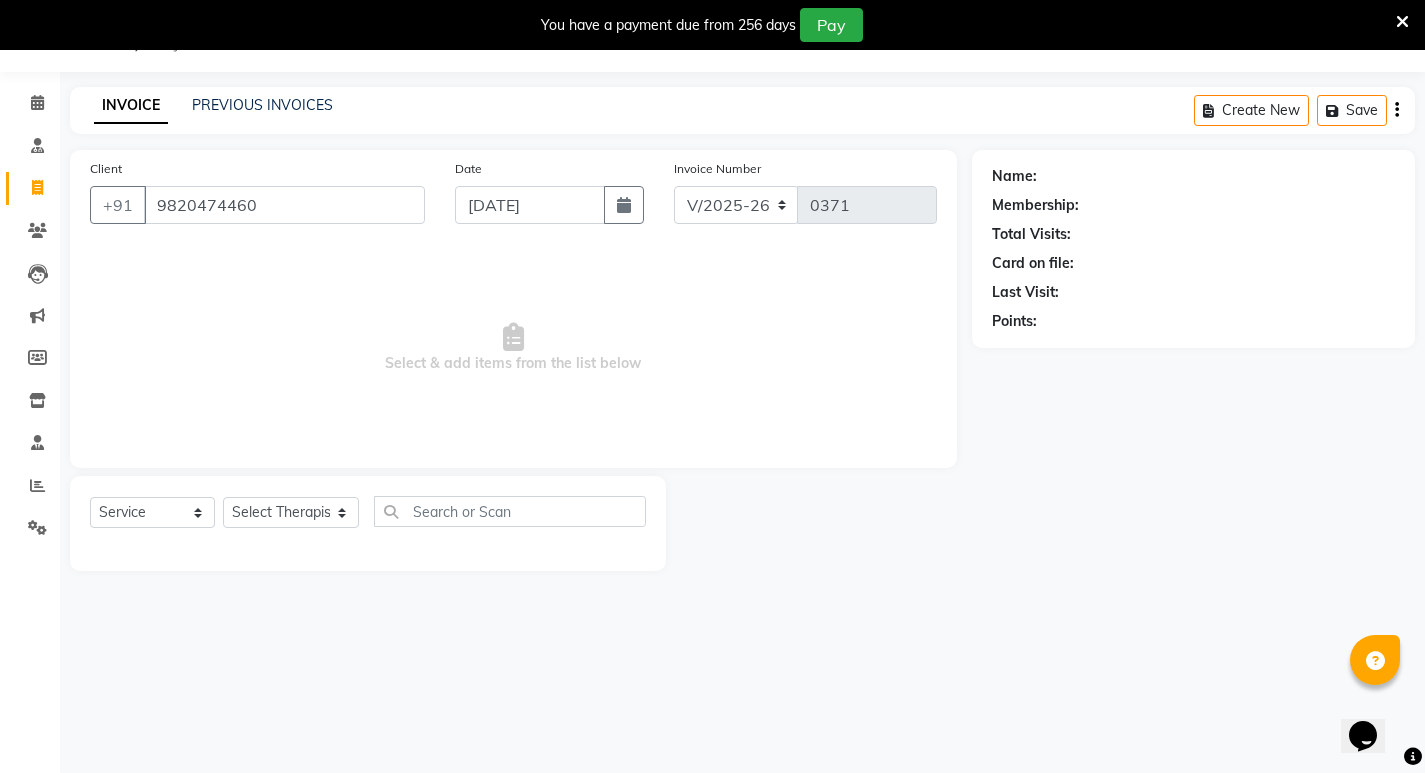 type on "9820474460" 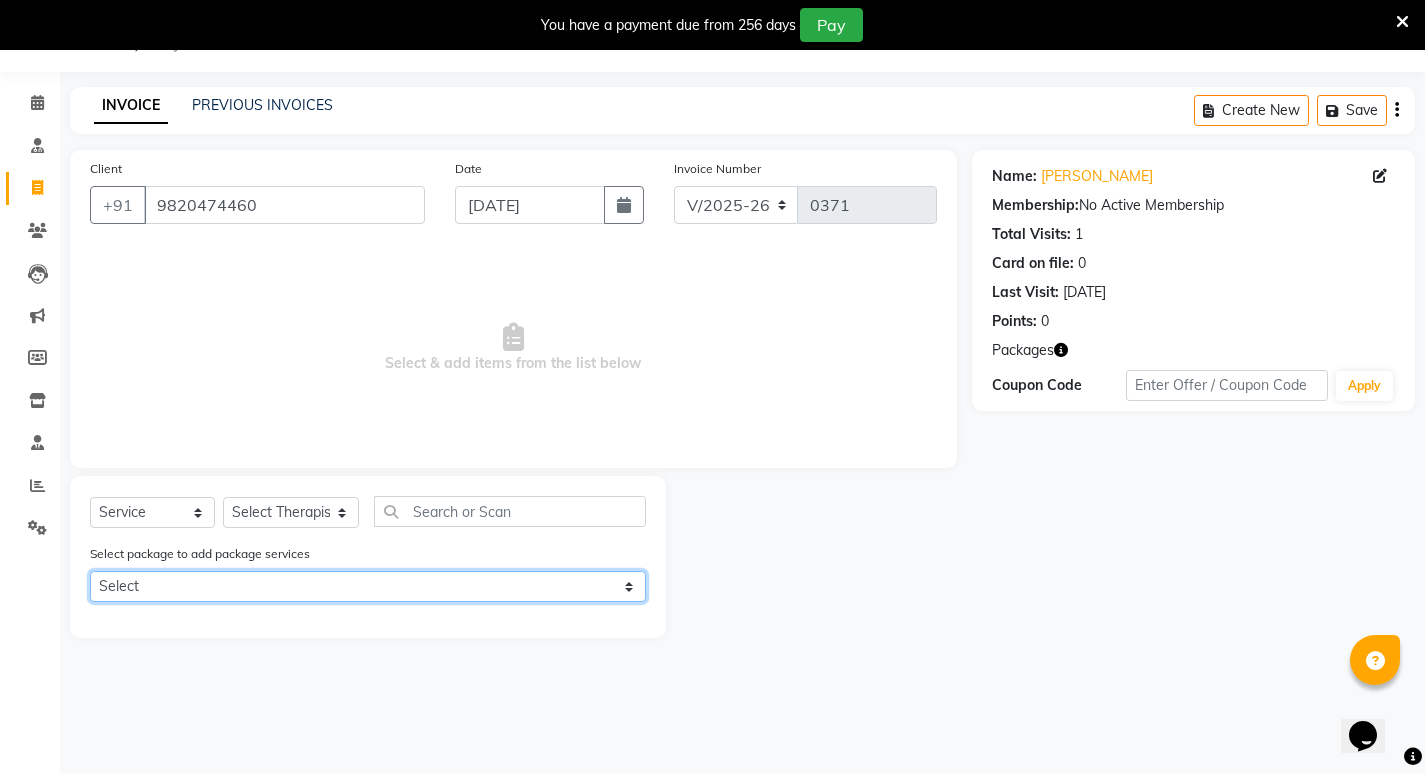 click on "Select Silver Membership ( Abhyangam ) 12" 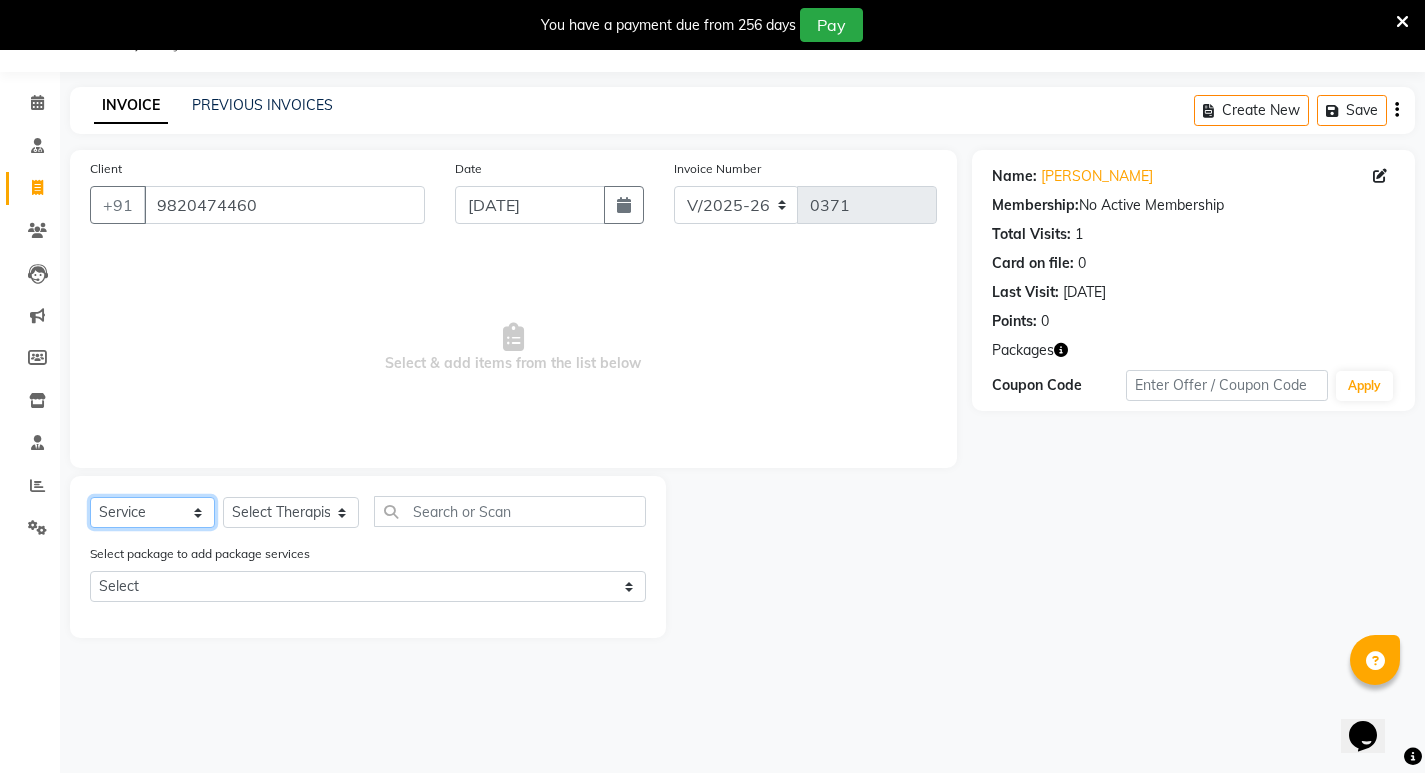 click on "Select  Service  Product  Membership  Package Voucher Prepaid Gift Card" 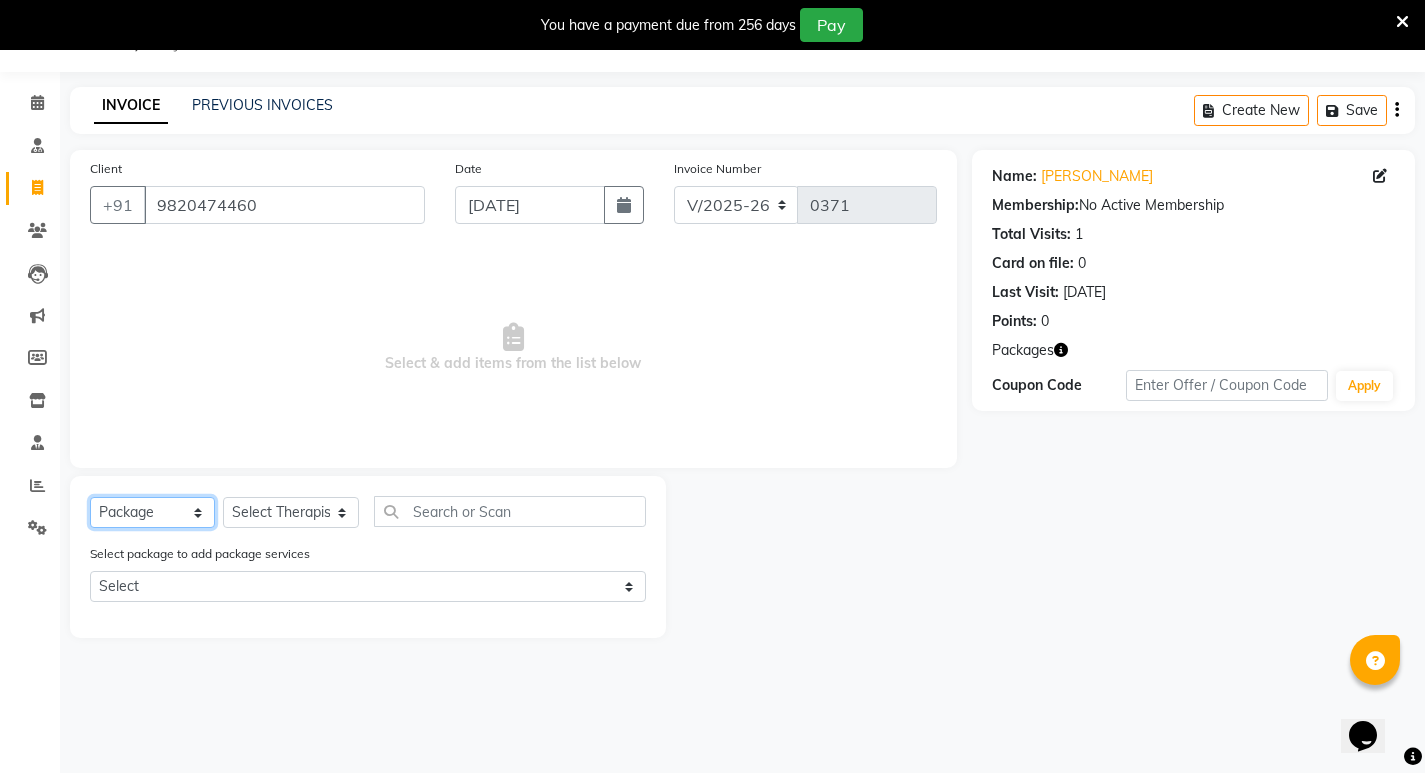 click on "Select  Service  Product  Membership  Package Voucher Prepaid Gift Card" 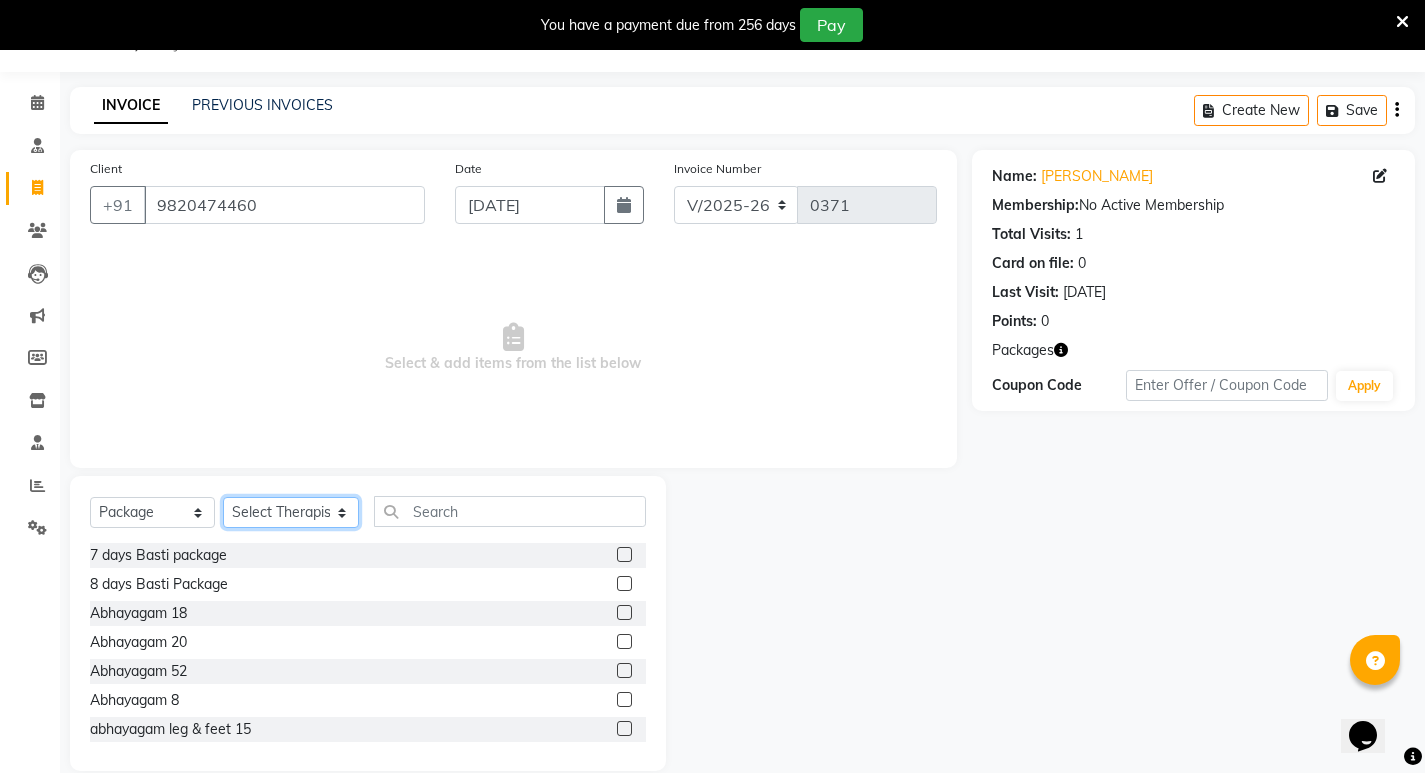 click on "Select Therapist [PERSON_NAME] [PERSON_NAME]  [PERSON_NAME] [PERSON_NAME] Aparna [PERSON_NAME] [PERSON_NAME] Bibina [PERSON_NAME] [PERSON_NAME] Dr. [PERSON_NAME] Dr. [PERSON_NAME] [PERSON_NAME] Dr. [PERSON_NAME] [PERSON_NAME] [PERSON_NAME] Y Gloriya [PERSON_NAME] [PERSON_NAME] [PERSON_NAME] [PERSON_NAME] Manager [PERSON_NAME] Mishra [PERSON_NAME] [PERSON_NAME] G [PERSON_NAME] [PERSON_NAME] K M [PERSON_NAME] K [PERSON_NAME] K K [PERSON_NAME] [PERSON_NAME] [PERSON_NAME] Swati [PERSON_NAME] [PERSON_NAME] [PERSON_NAME] Vidya [PERSON_NAME] [PERSON_NAME]" 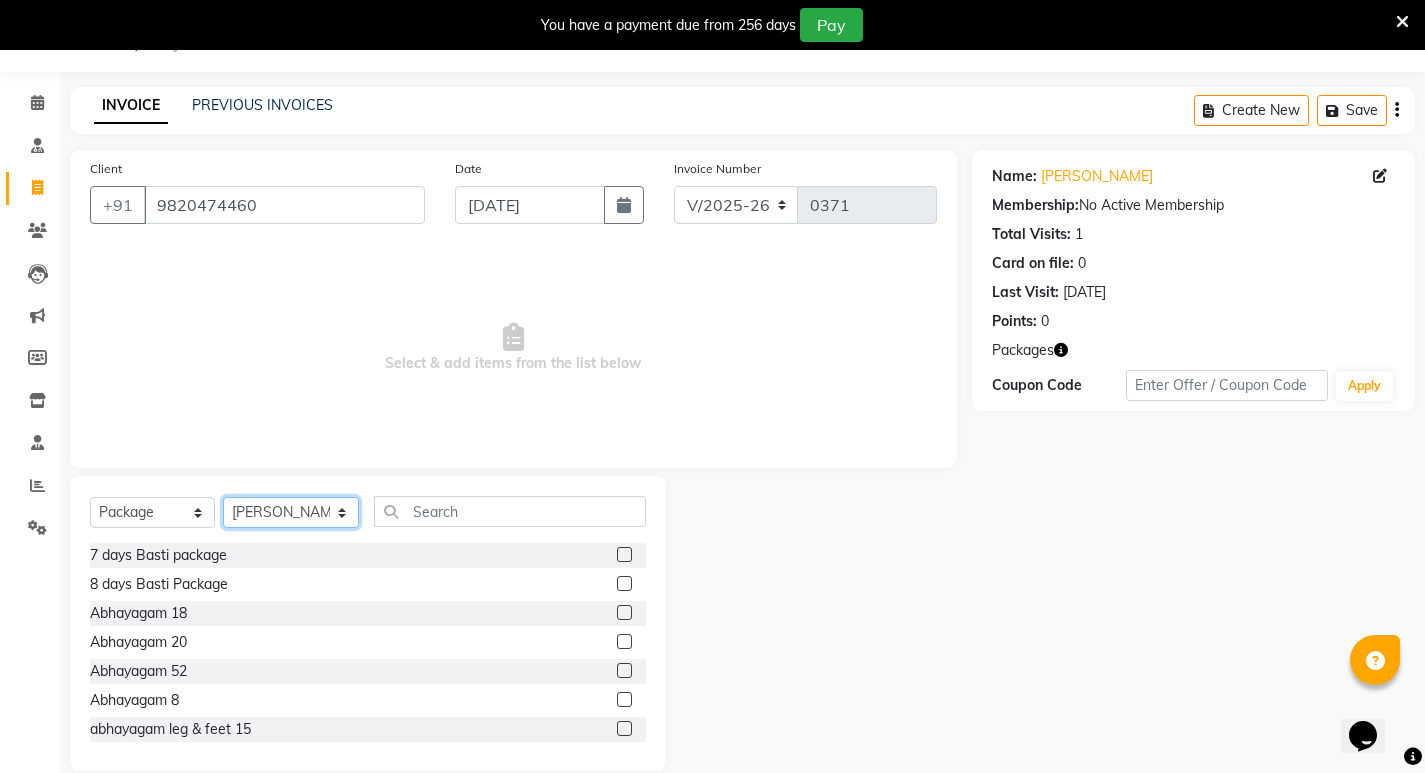 click on "Select Therapist [PERSON_NAME] [PERSON_NAME]  [PERSON_NAME] [PERSON_NAME] Aparna [PERSON_NAME] [PERSON_NAME] Bibina [PERSON_NAME] [PERSON_NAME] Dr. [PERSON_NAME] Dr. [PERSON_NAME] [PERSON_NAME] Dr. [PERSON_NAME] [PERSON_NAME] [PERSON_NAME] Y Gloriya [PERSON_NAME] [PERSON_NAME] [PERSON_NAME] [PERSON_NAME] Manager [PERSON_NAME] Mishra [PERSON_NAME] [PERSON_NAME] G [PERSON_NAME] [PERSON_NAME] K M [PERSON_NAME] K [PERSON_NAME] K K [PERSON_NAME] [PERSON_NAME] [PERSON_NAME] Swati [PERSON_NAME] [PERSON_NAME] [PERSON_NAME] Vidya [PERSON_NAME] [PERSON_NAME]" 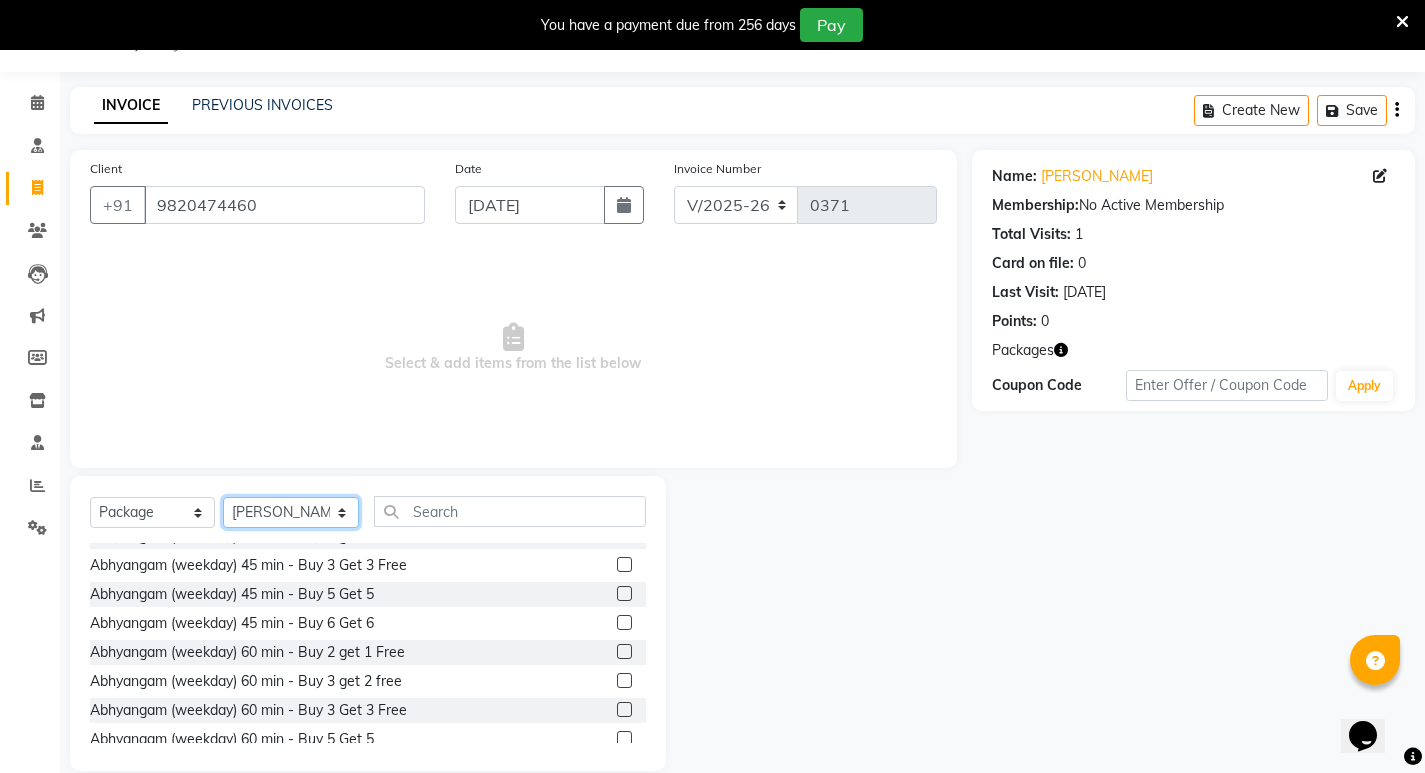 scroll, scrollTop: 600, scrollLeft: 0, axis: vertical 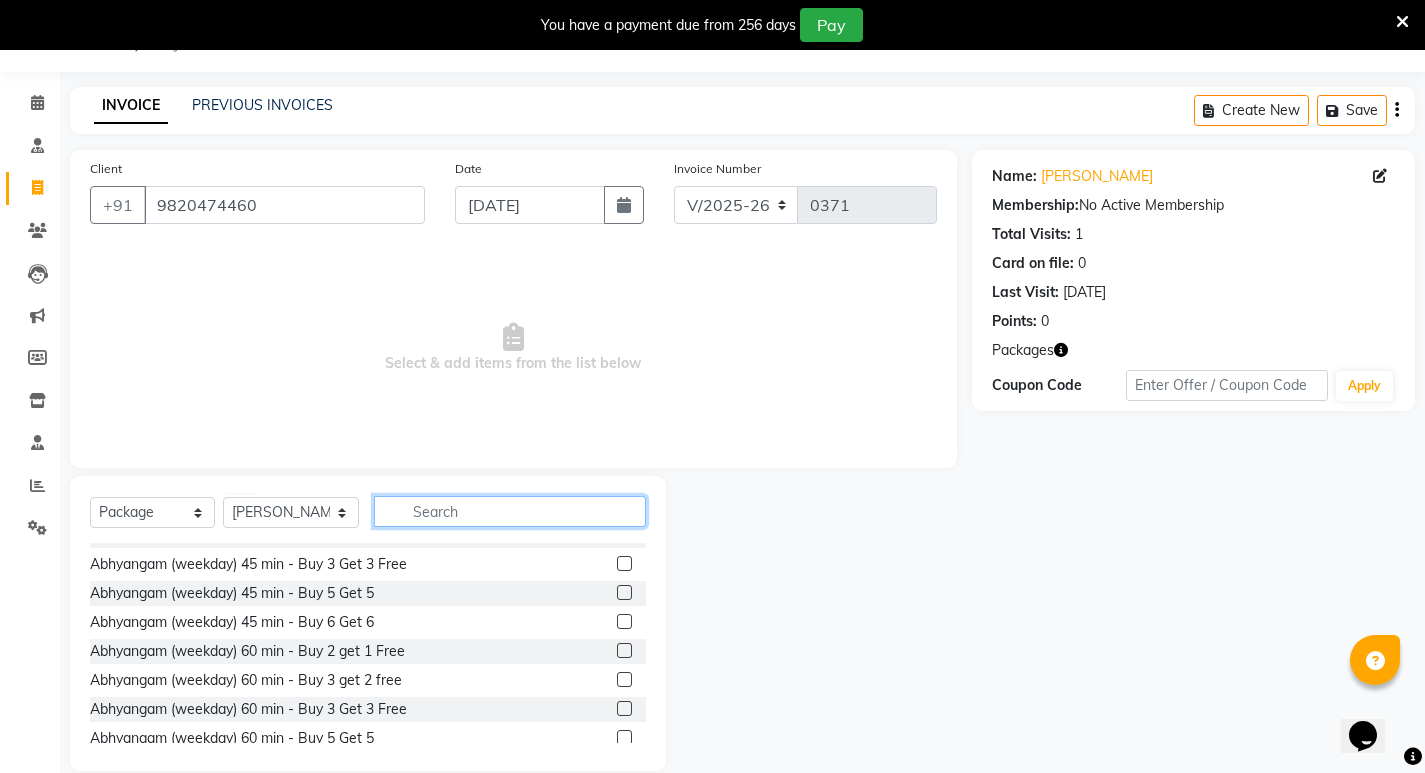 click 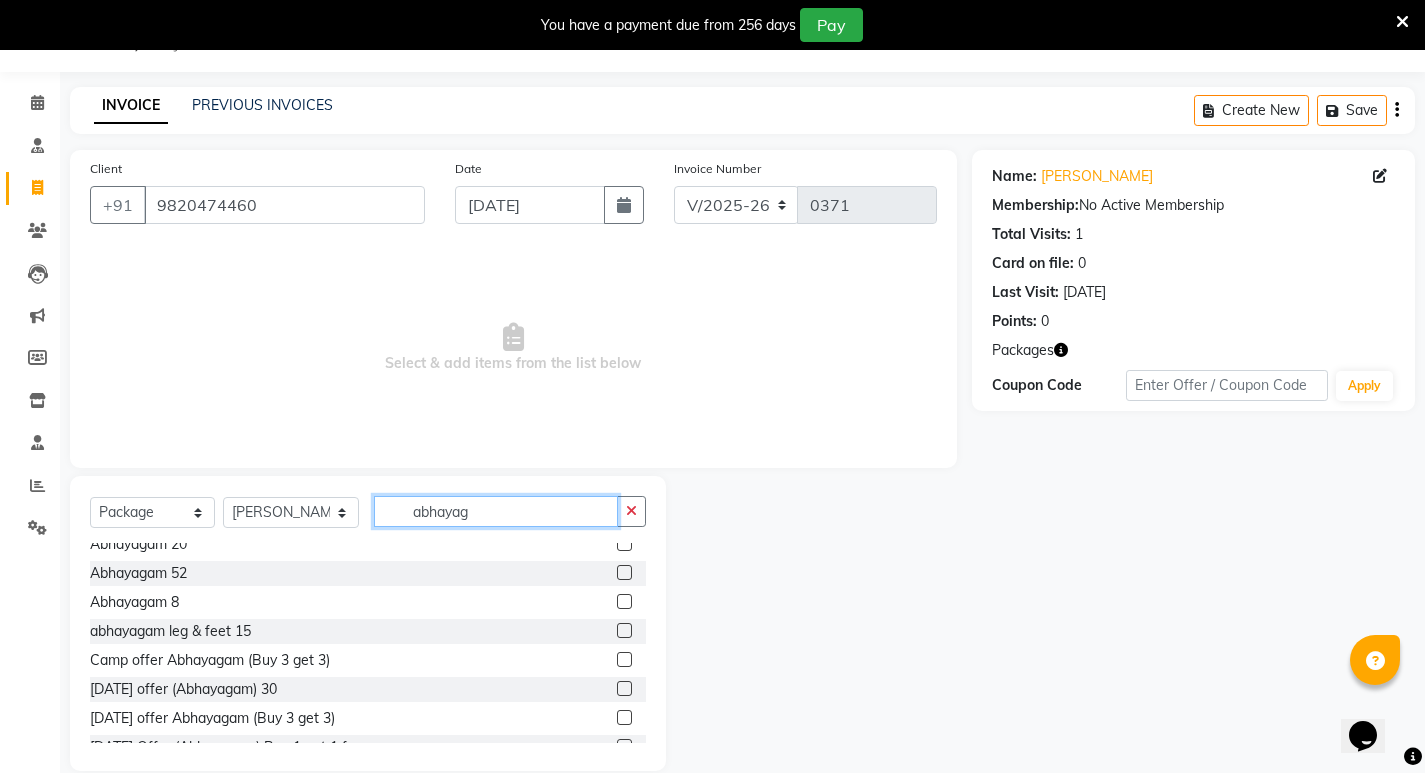 scroll, scrollTop: 61, scrollLeft: 0, axis: vertical 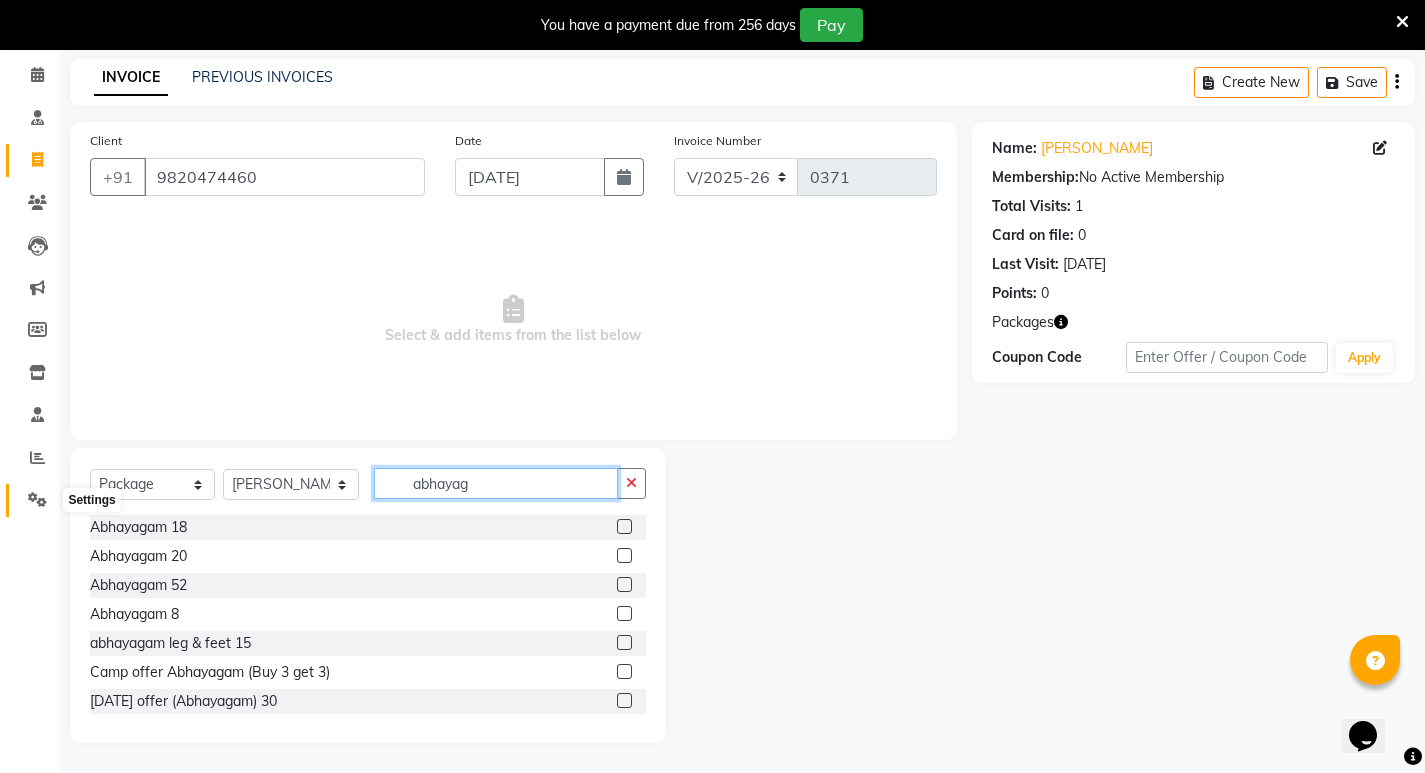 type on "abhayag" 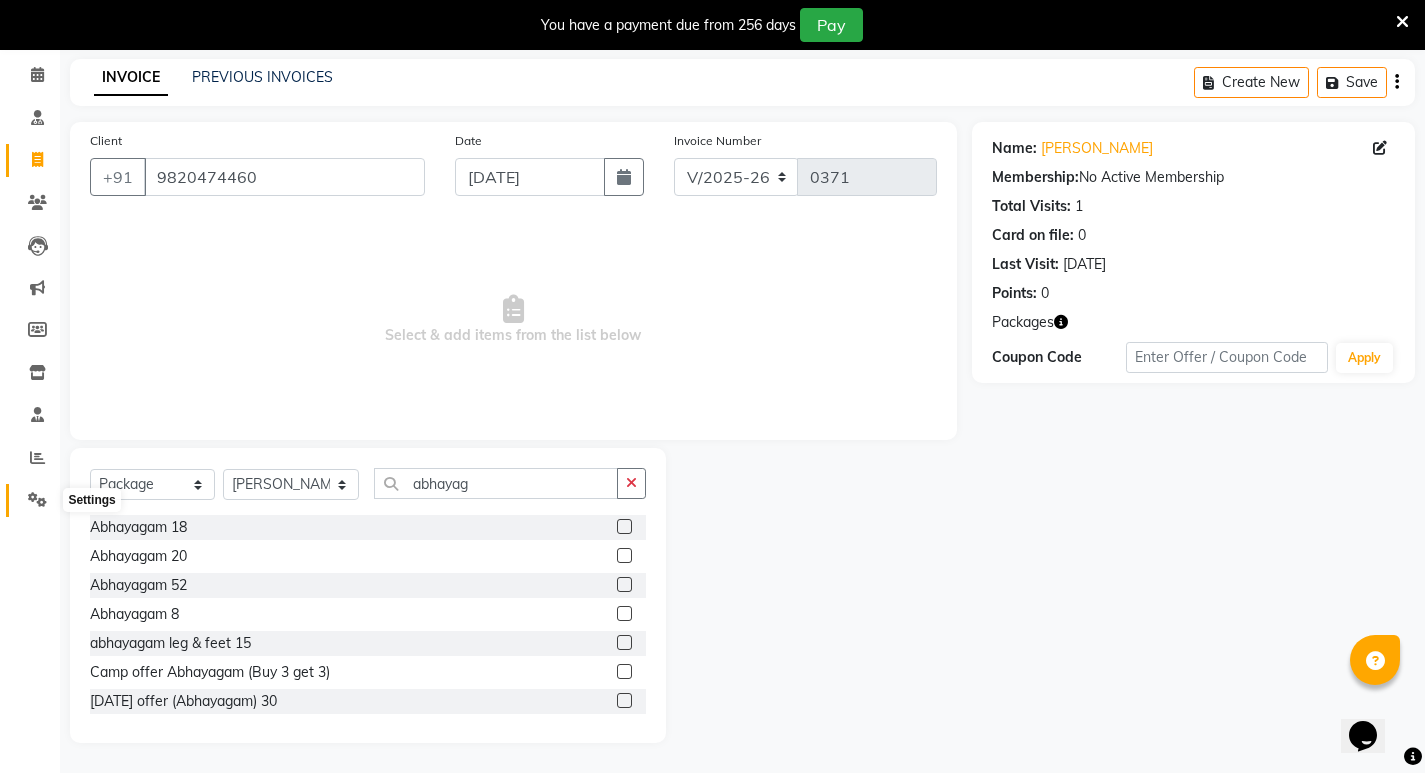 click 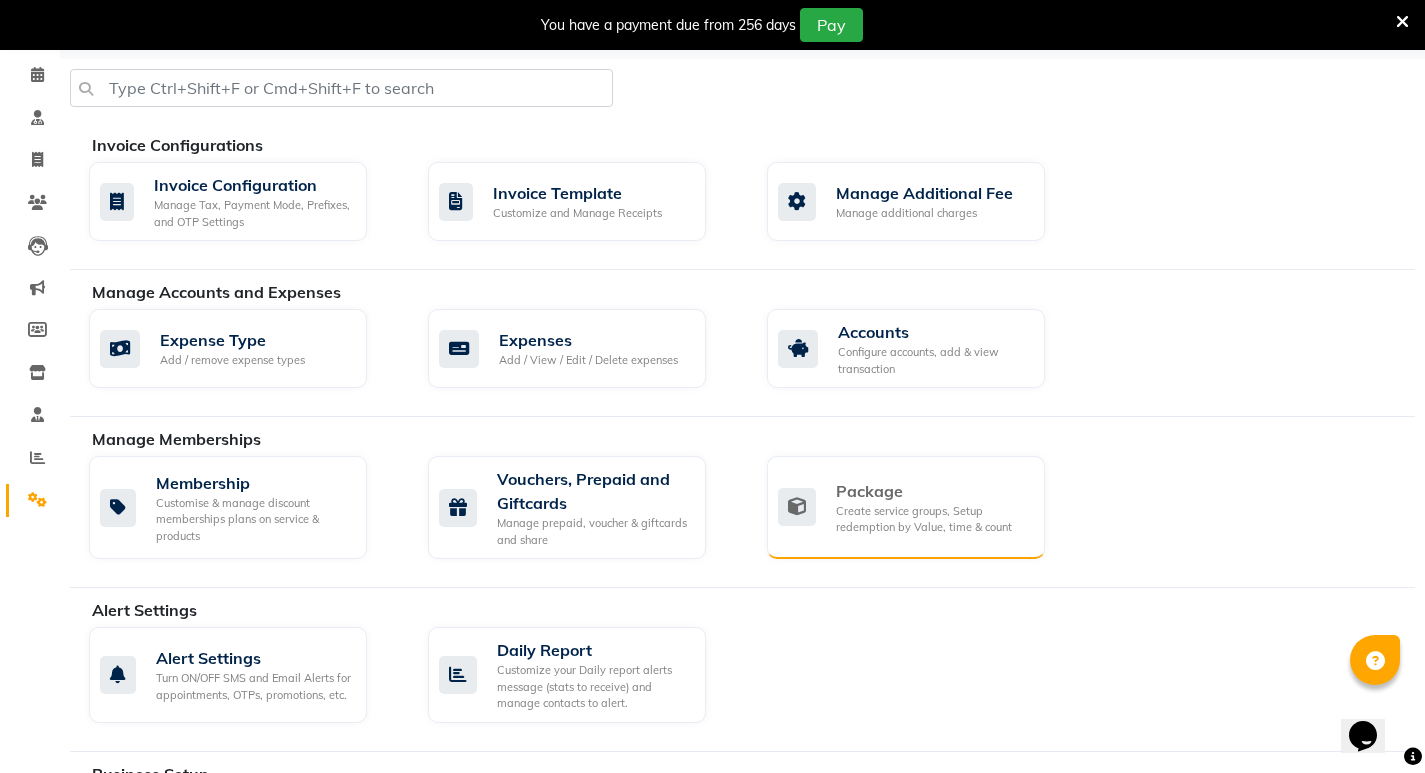 click on "Create service groups, Setup redemption by Value, time & count" 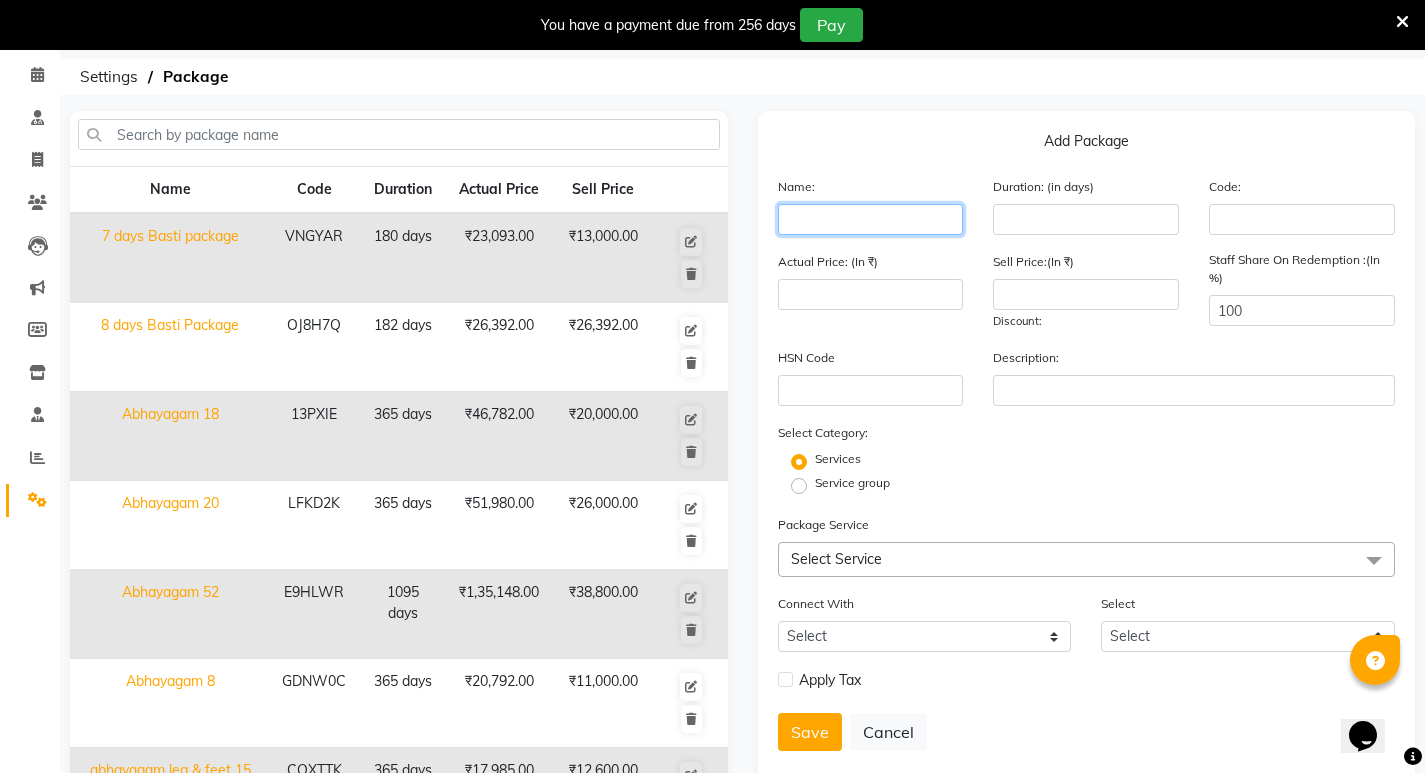 click 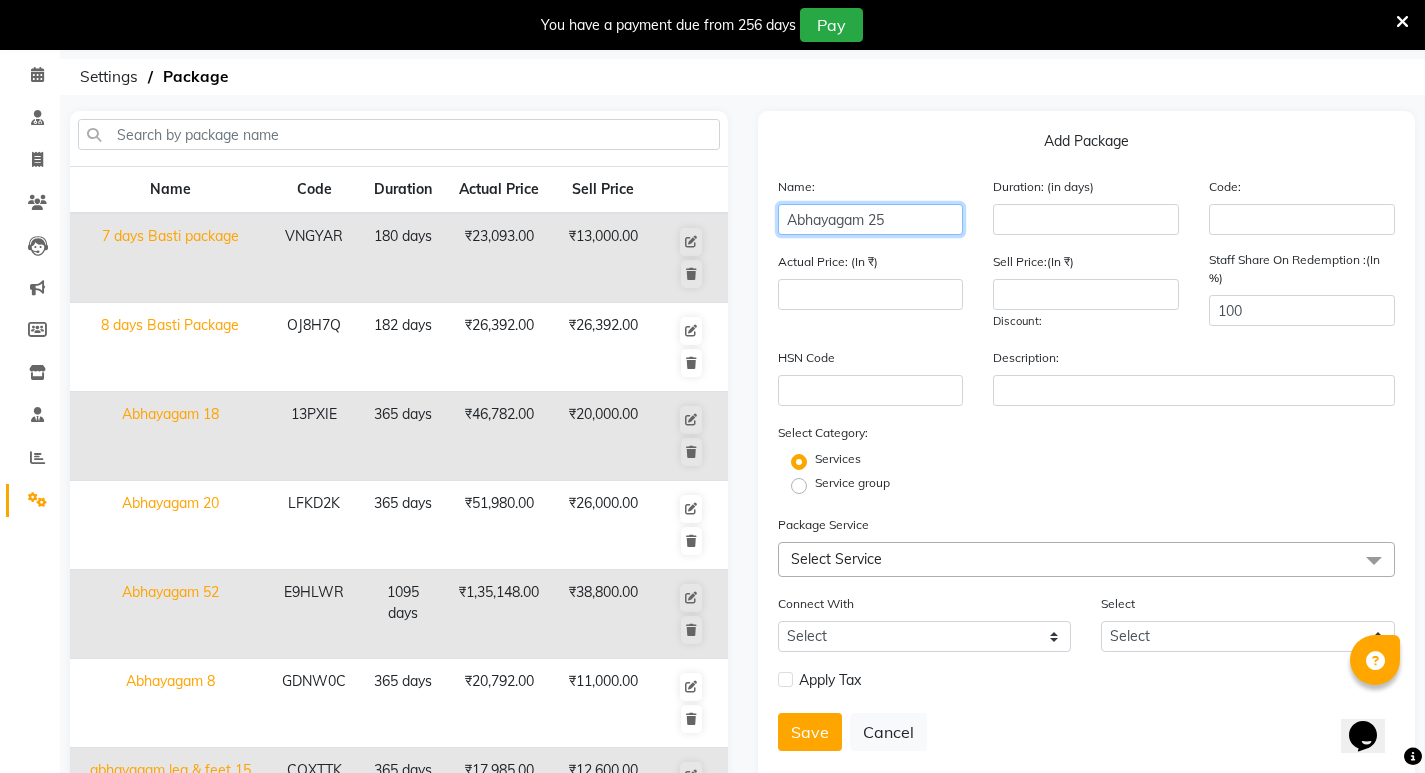 type on "Abhayagam 25" 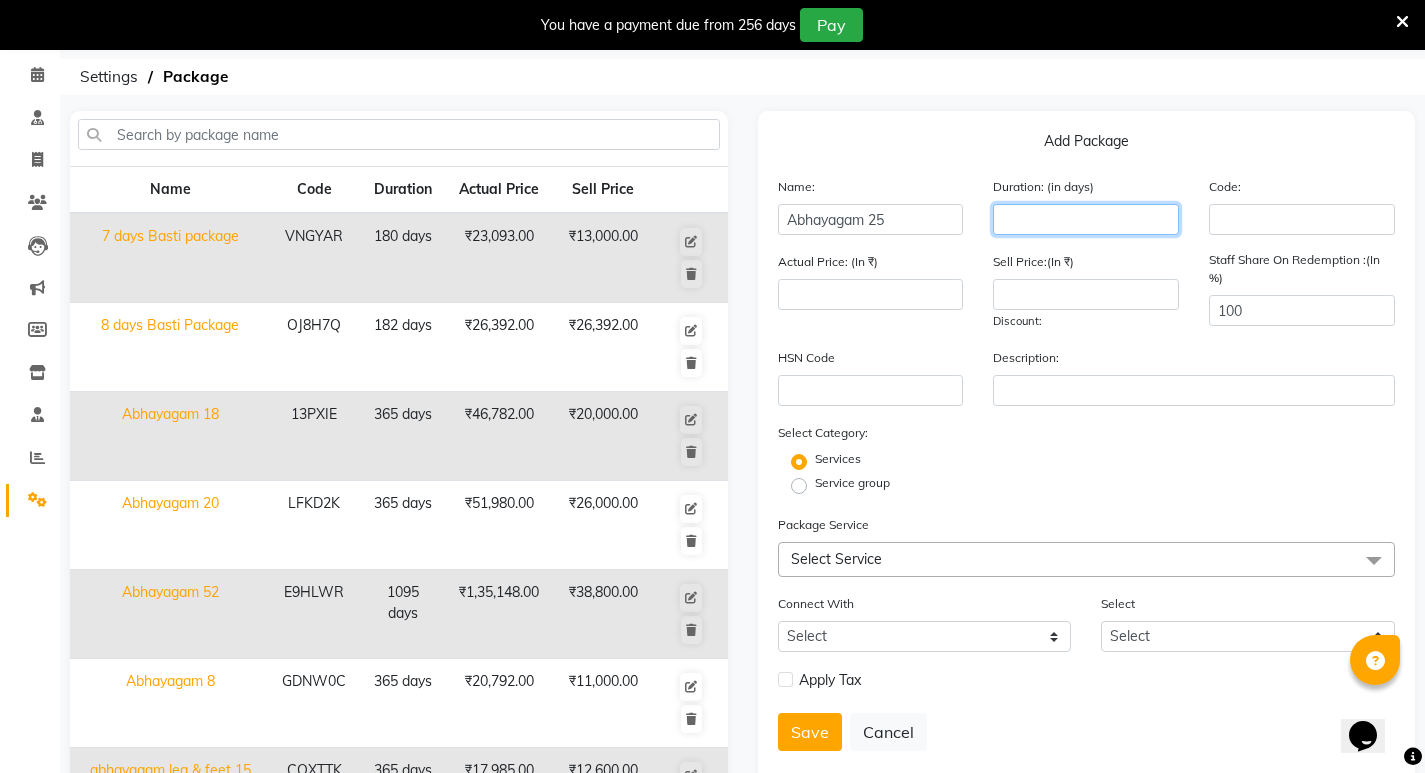 click 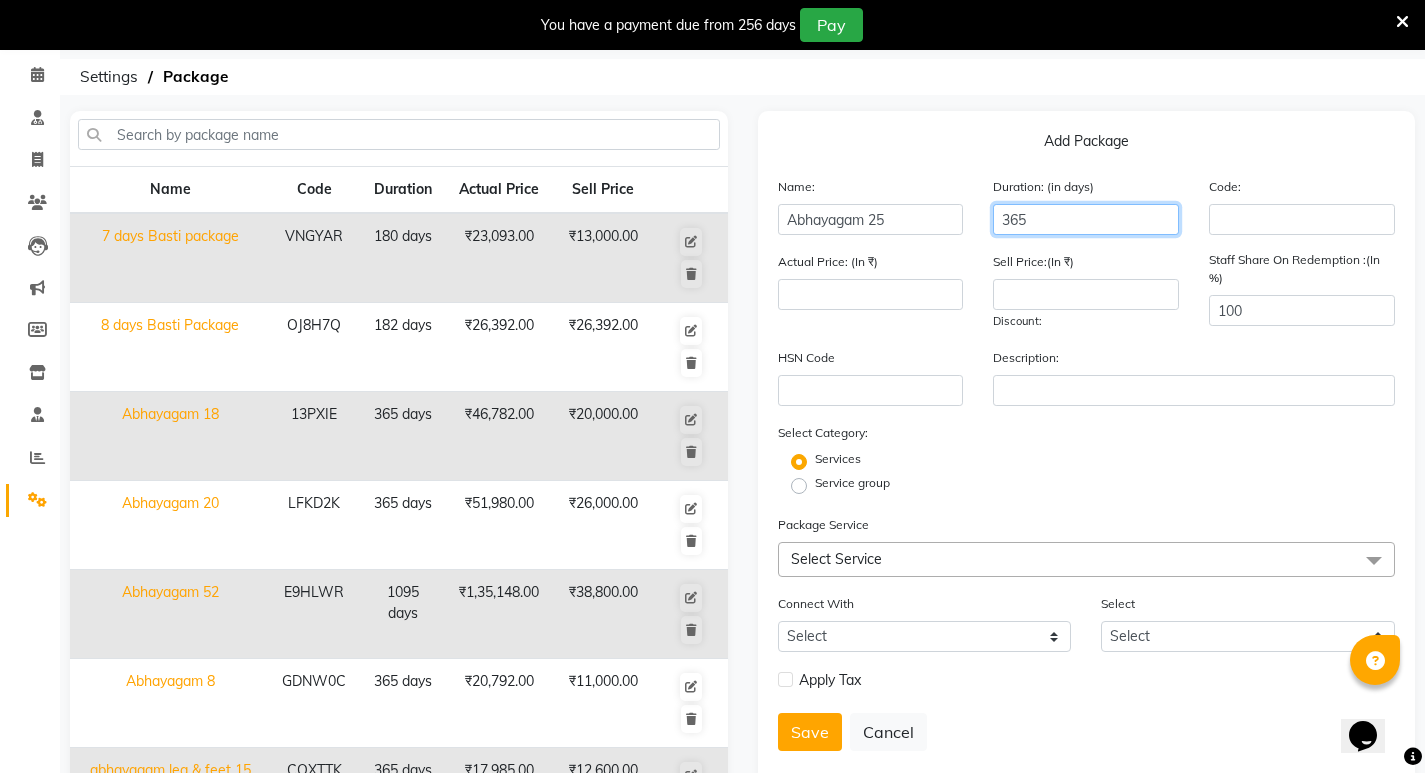type on "365" 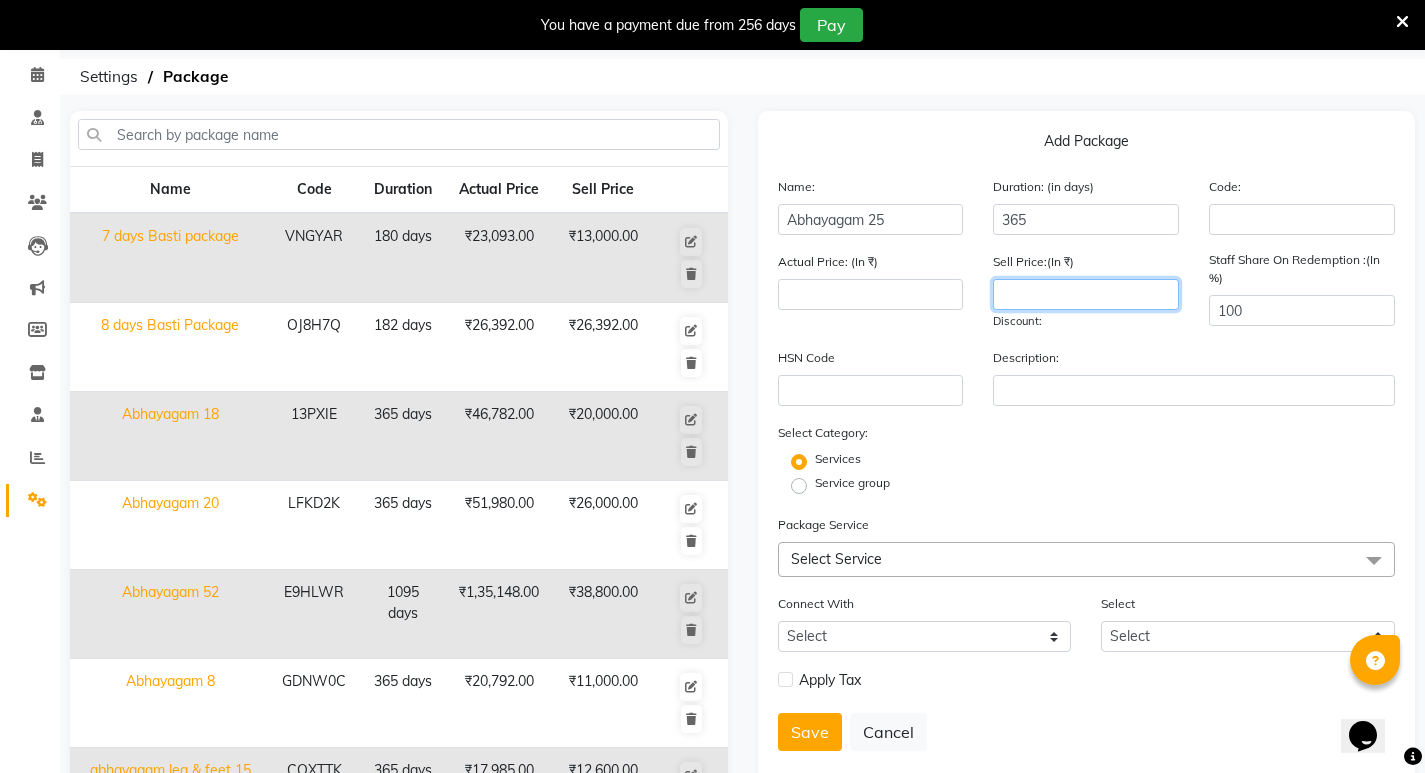 click 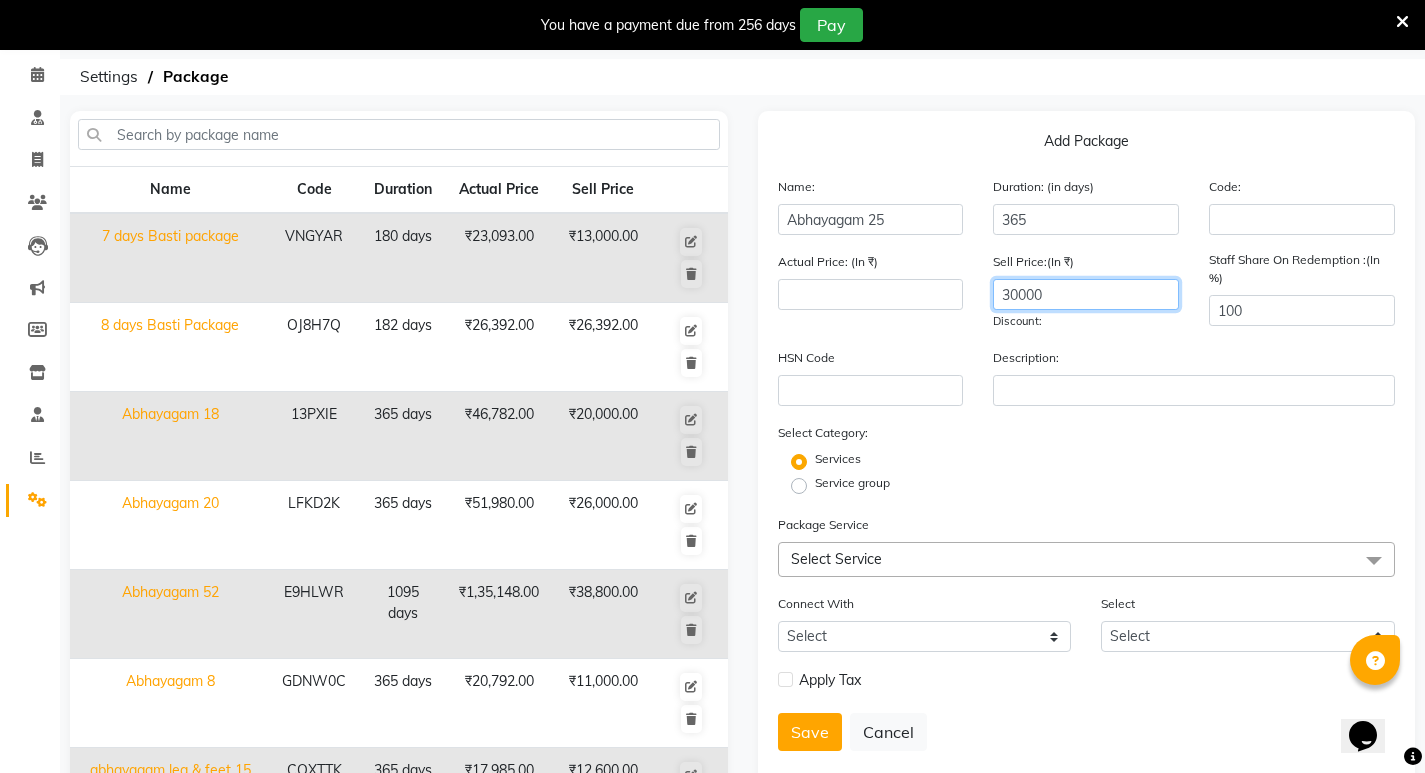 type on "30000" 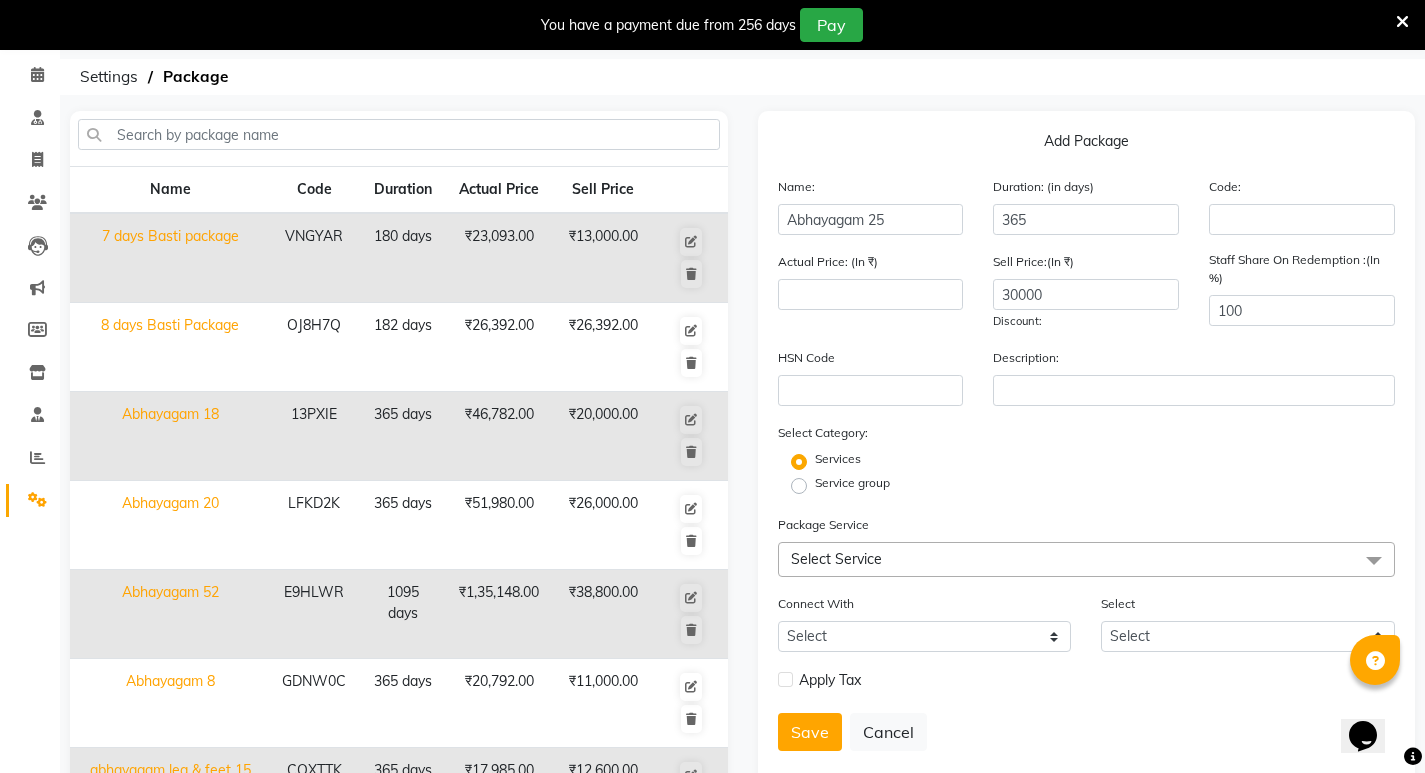 click on "Select Service" 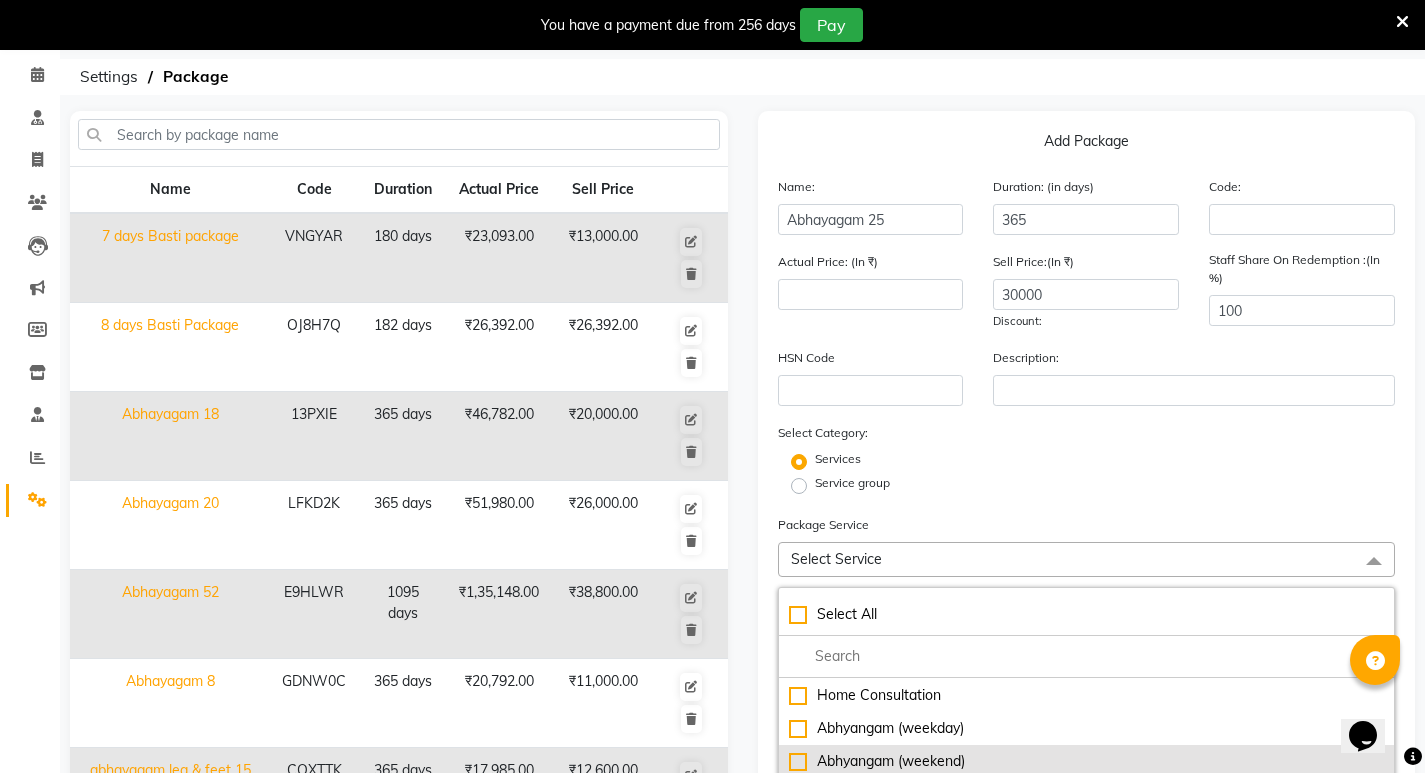 scroll, scrollTop: 100, scrollLeft: 0, axis: vertical 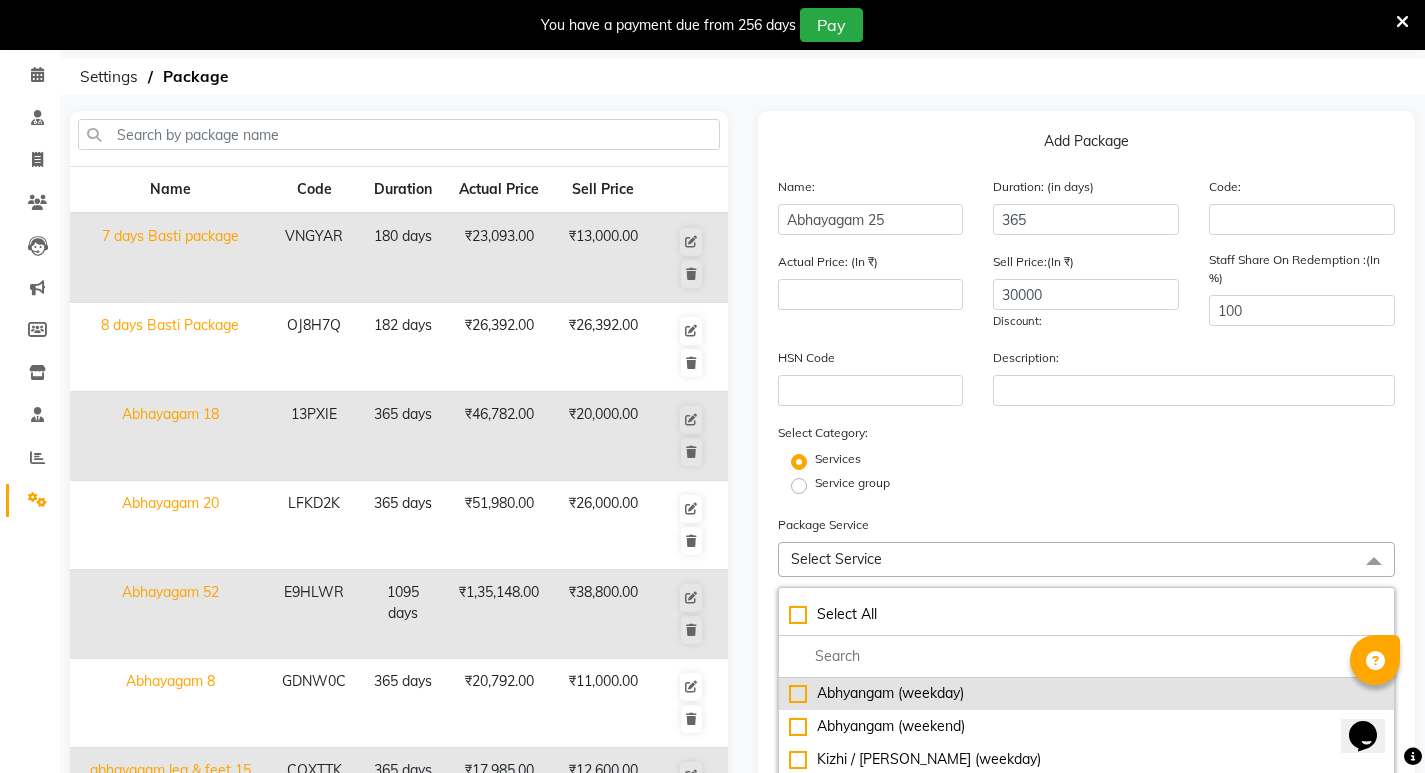 click on "Abhyangam  (weekday)" 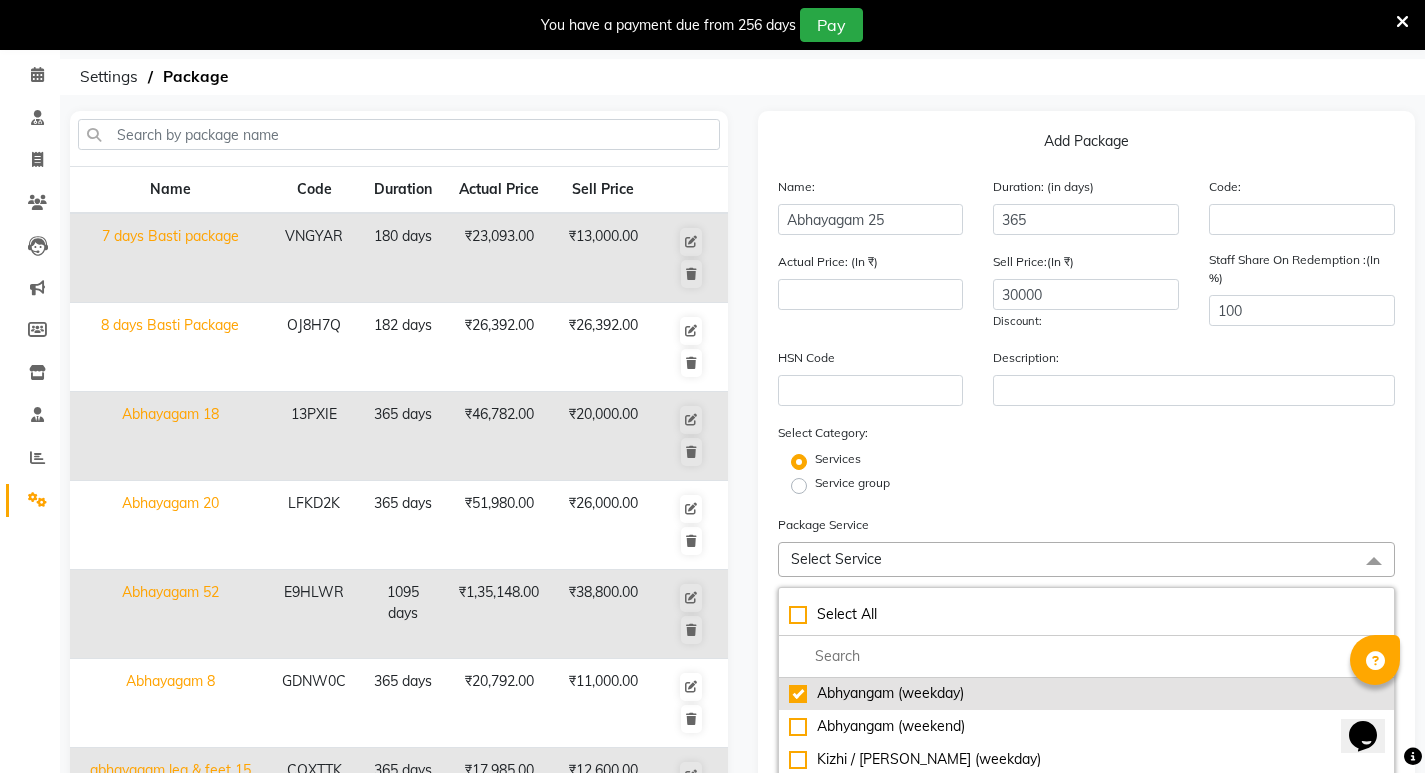 type on "2599" 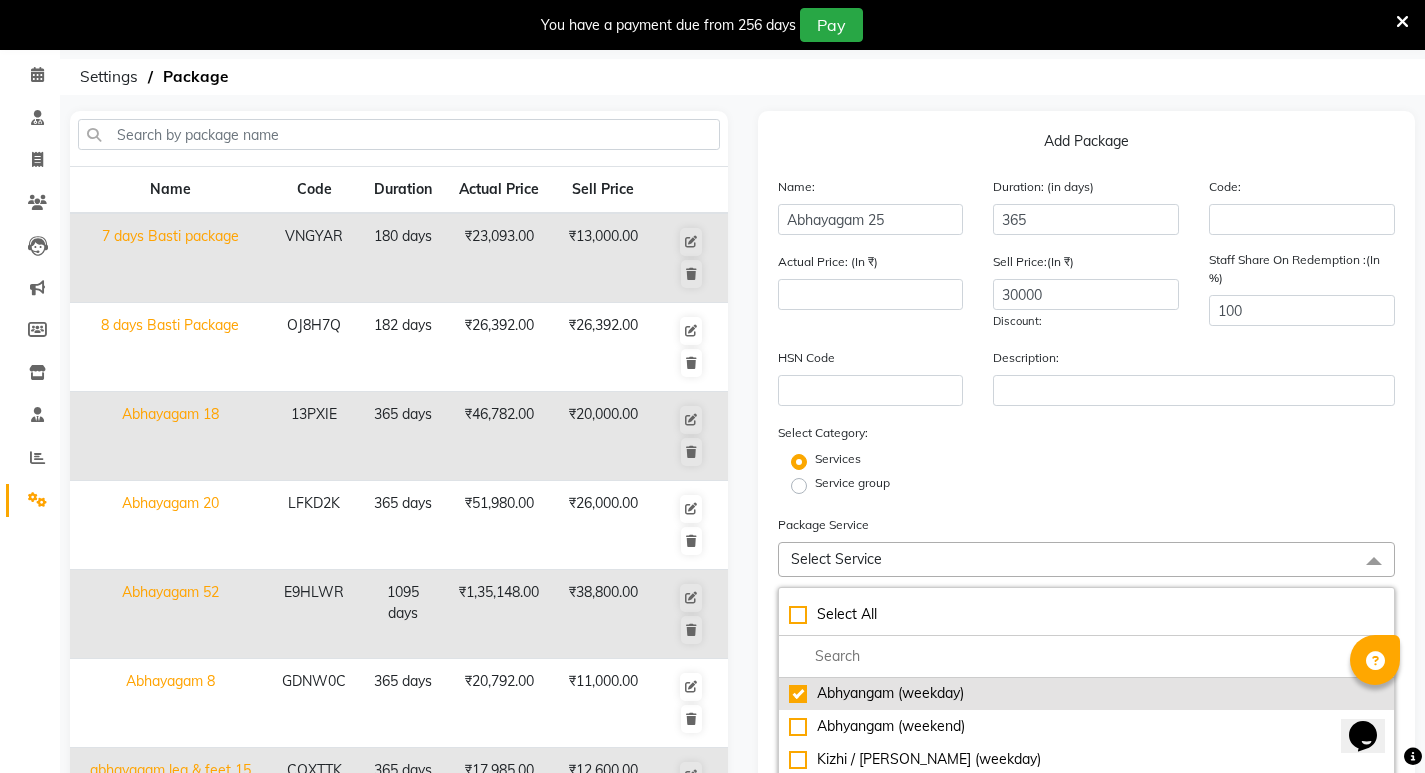 checkbox on "true" 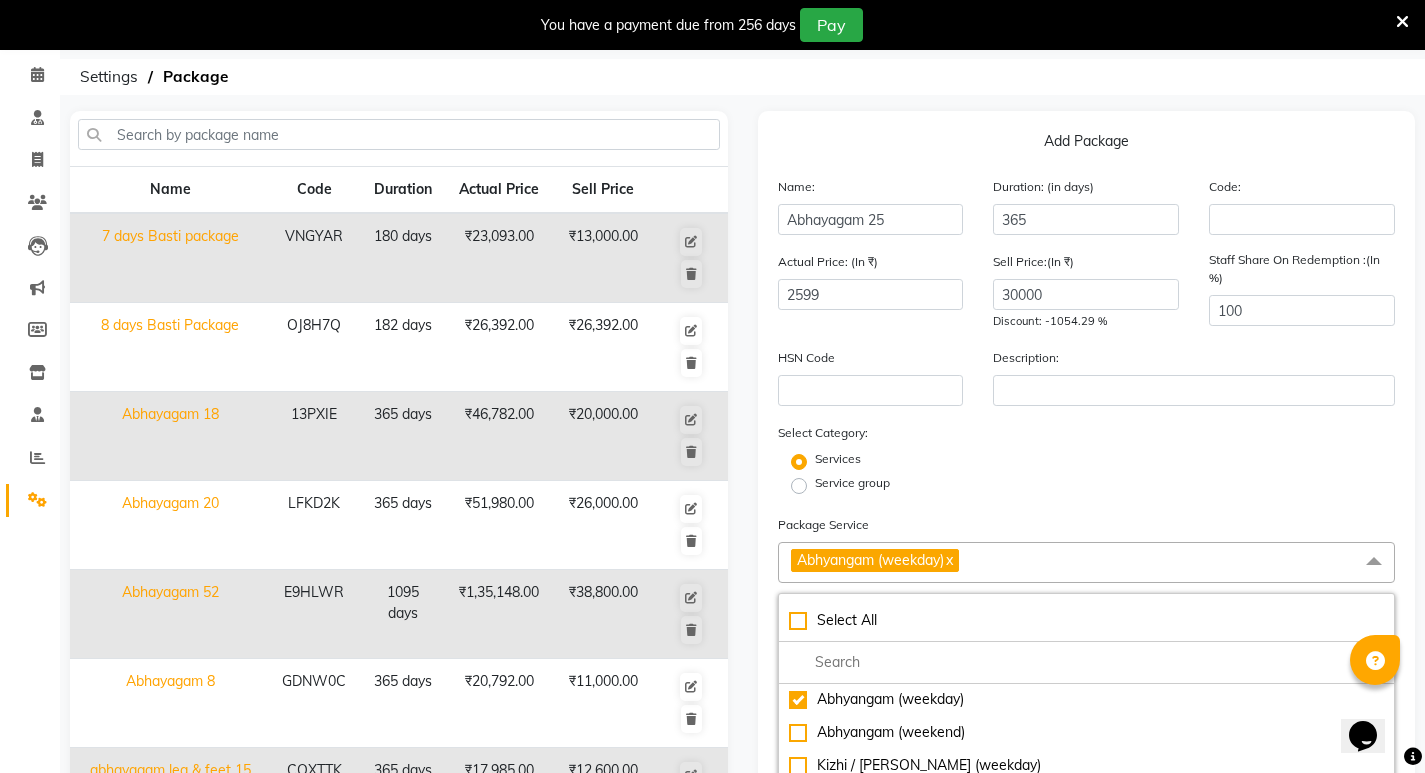 click on "Package Service Abhyangam  (weekday)  x Select All Expired Gv Extension VIRECHAN Home Consultation [GEOGRAPHIC_DATA]  (weekday) [GEOGRAPHIC_DATA] (weekend) Kizhi / [PERSON_NAME] (weekday) Kizhi / [PERSON_NAME] (weekend) Kashyaya Vasthy [PERSON_NAME] Thalam Thalapothichil Tharpanam Abhyangam (weekday) 45 min [GEOGRAPHIC_DATA] (weekday) 60 min Abhyangam (weekend) 45 min Abhyangam (weekend) 60 min Ayurvedic Consultation Prakriti Analysis Ayurvedic Facial Ayurvedic Herb mask Fruit Facial Navara Facial Soundarya Samvartakam Under-Eye Dark Circle Treatment Dhanyamladhara 50 min Herbal bath Kadi Vasthy / Greeva Vasthy / [PERSON_NAME] Vasthy [PERSON_NAME] [PERSON_NAME] [PERSON_NAME] - full body Pizhichil 30 min Abhyanga - Leg & Feet Abhyanga - Neck & Shoulder [PERSON_NAME] 30 min Kizhi - Leg & Feet Kizhi - Neck & Shoulder Ksheera Dhoomam Lepam Nasyam & Dhoomam Padakalpa Pichu Dharan Shiro Abhyangam Shirovasthy Ksheera Dhara Shringara [PERSON_NAME] - full body Kizhi Navara Kizhi Marma Therapy Nirvana Scrub n Trim Steam" 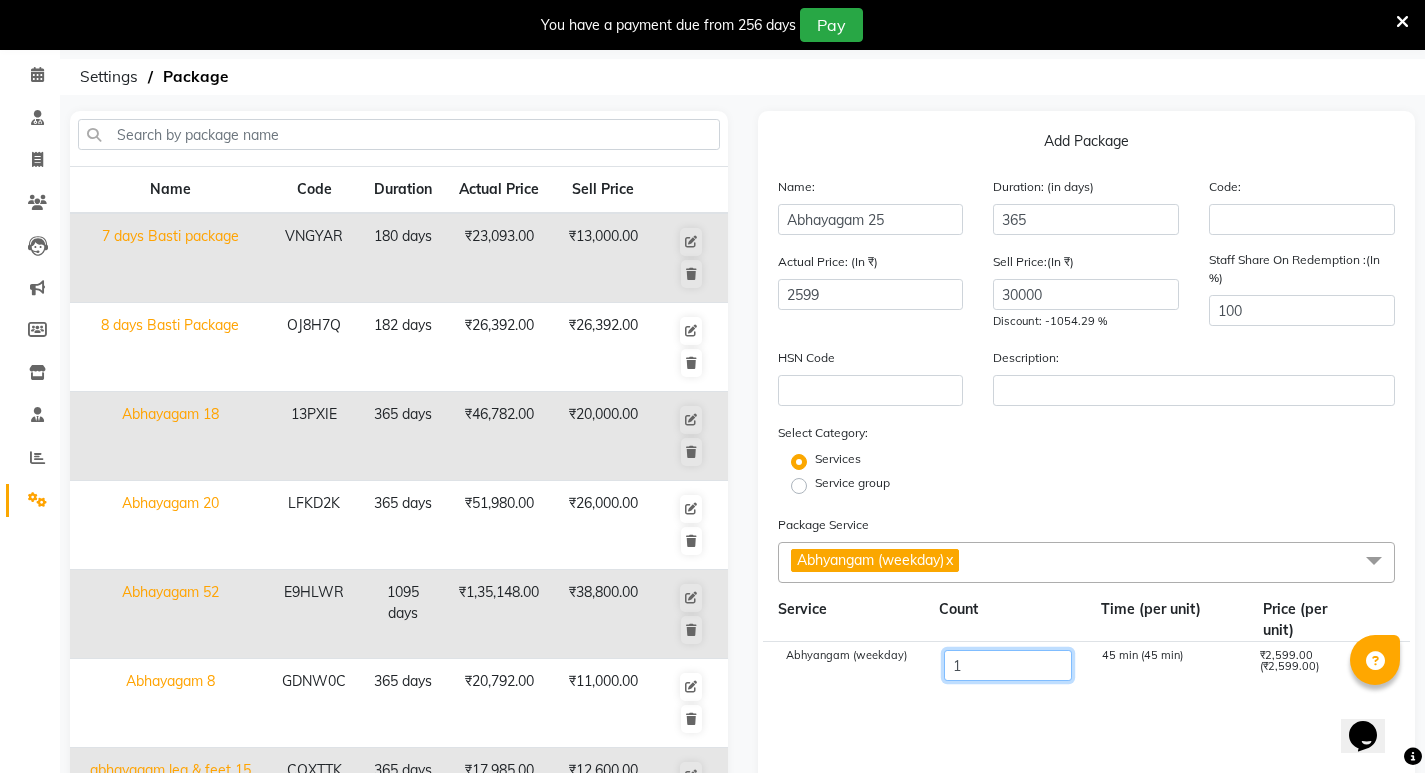 drag, startPoint x: 973, startPoint y: 661, endPoint x: 950, endPoint y: 670, distance: 24.698177 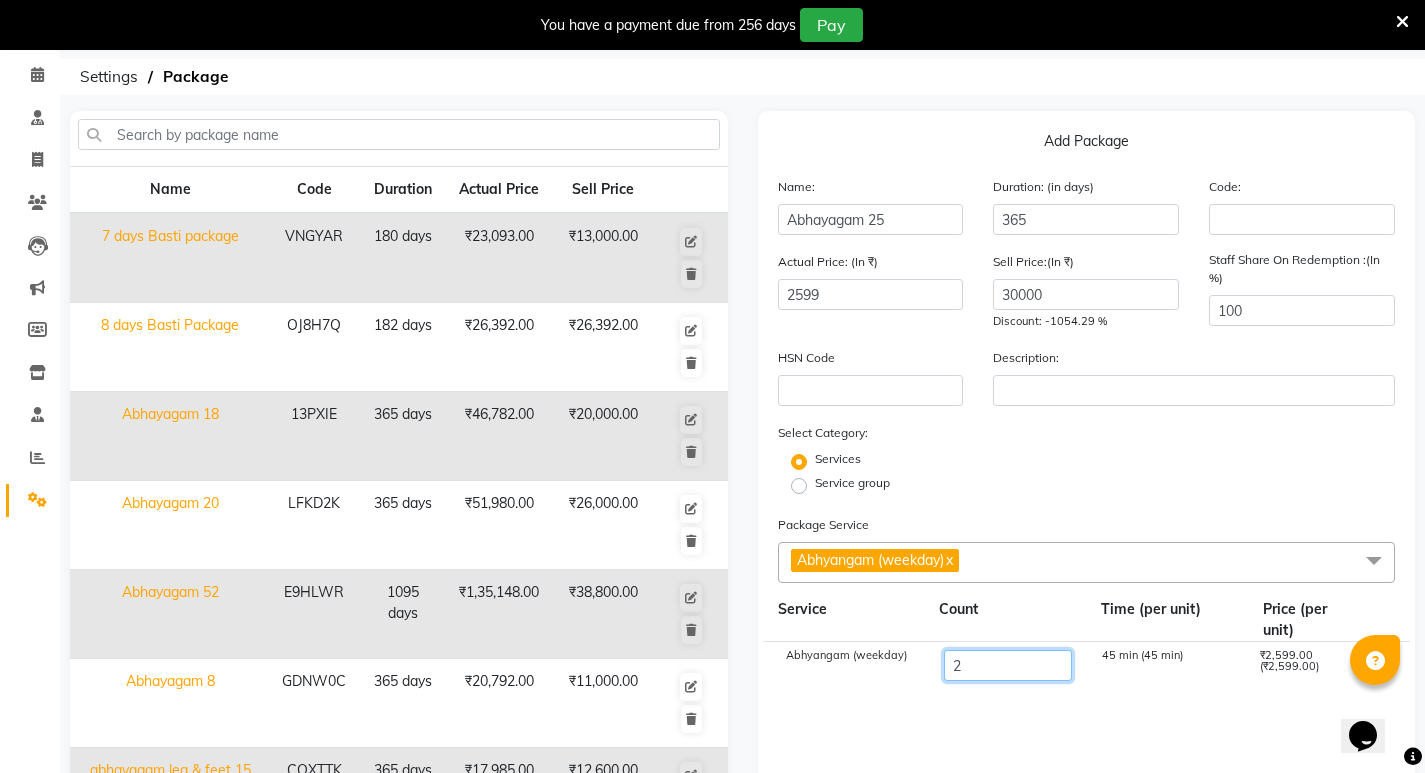 type on "25" 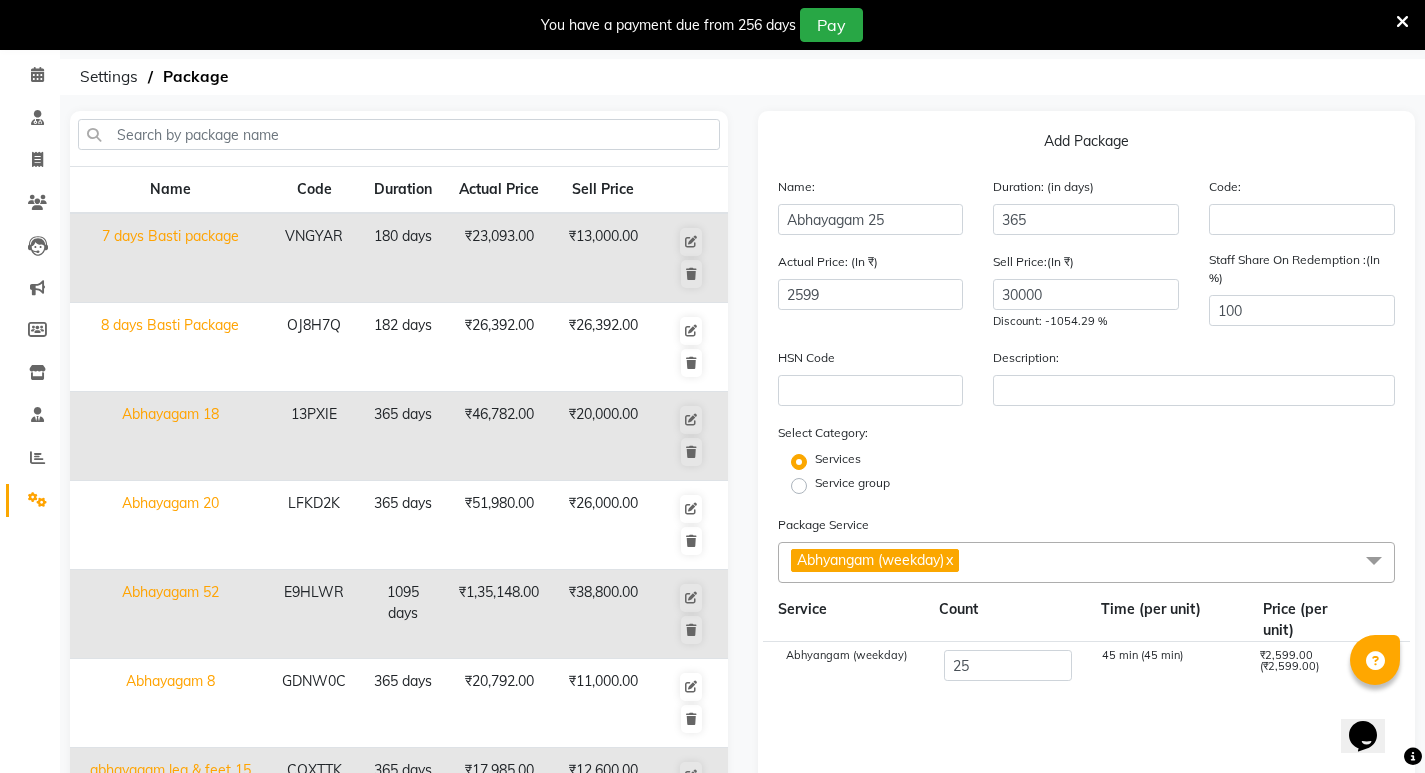 type on "64975" 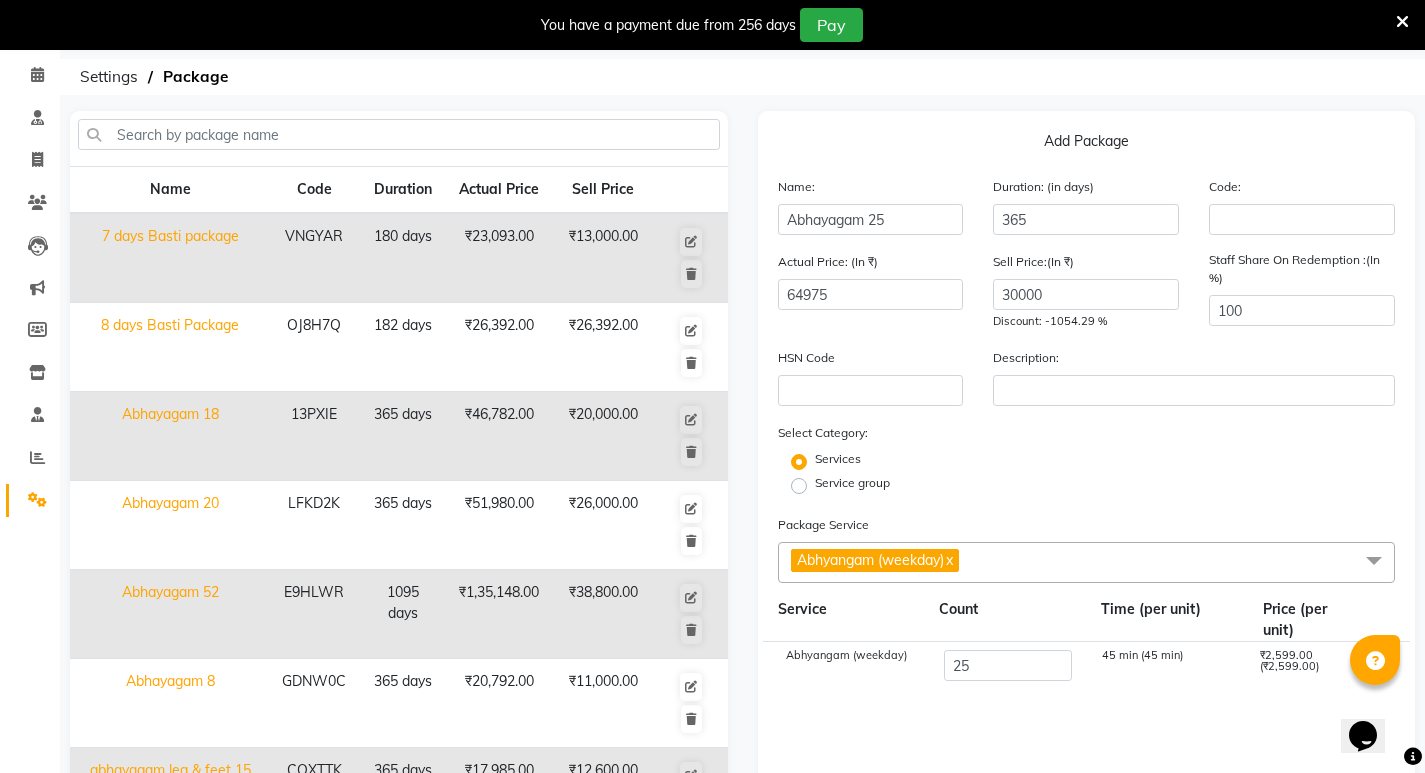click on "Abhyangam  (weekday) 25 45 min (45 min) ₹2,599.00 (₹2,599.00)" 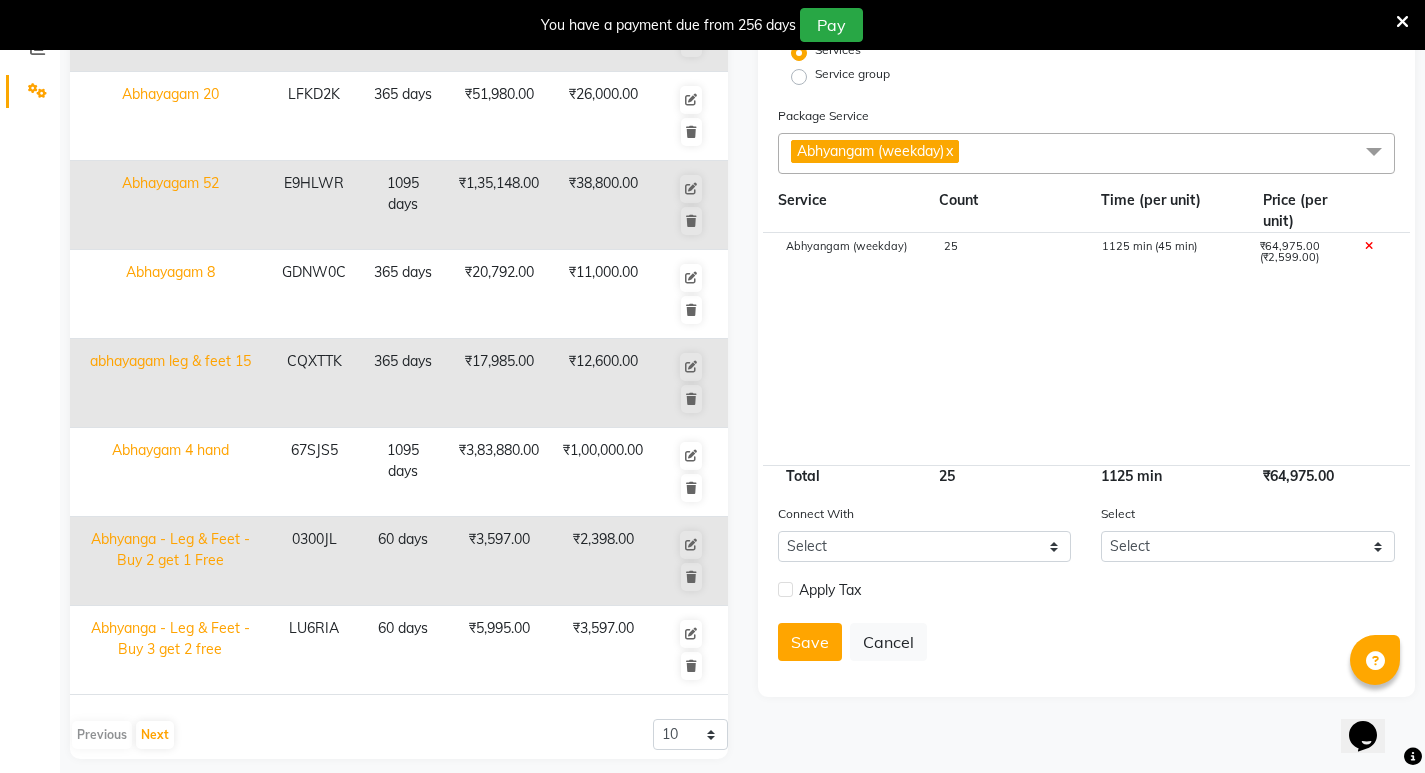 scroll, scrollTop: 503, scrollLeft: 0, axis: vertical 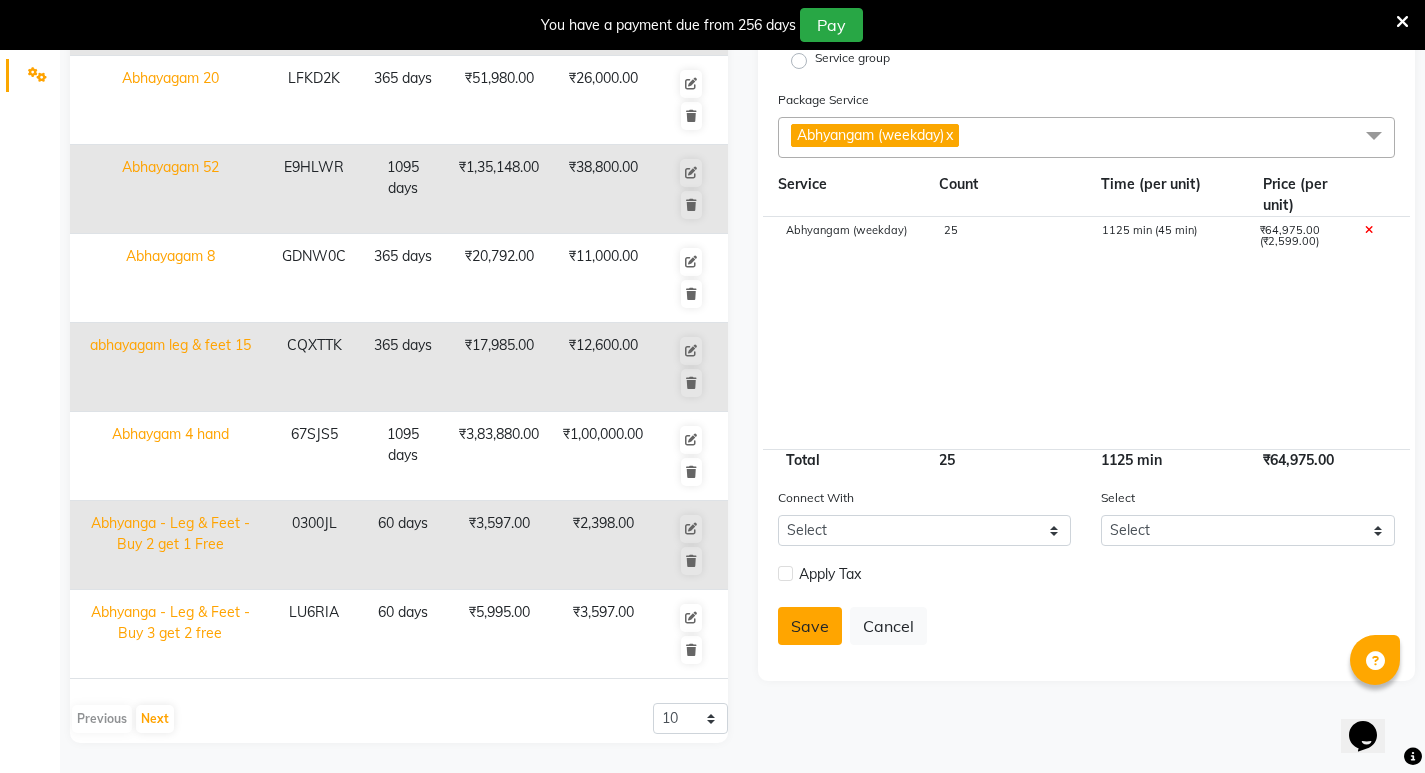 click on "Save" 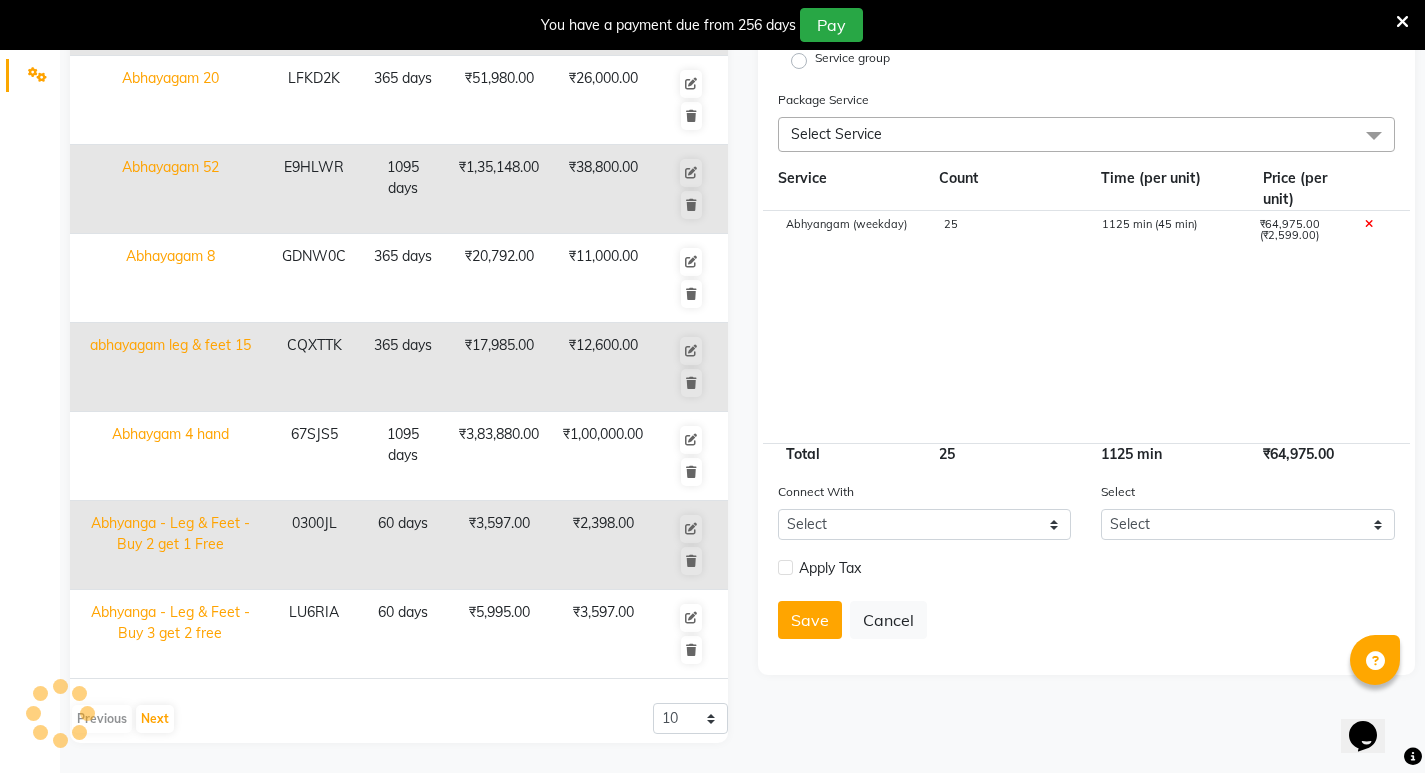 type 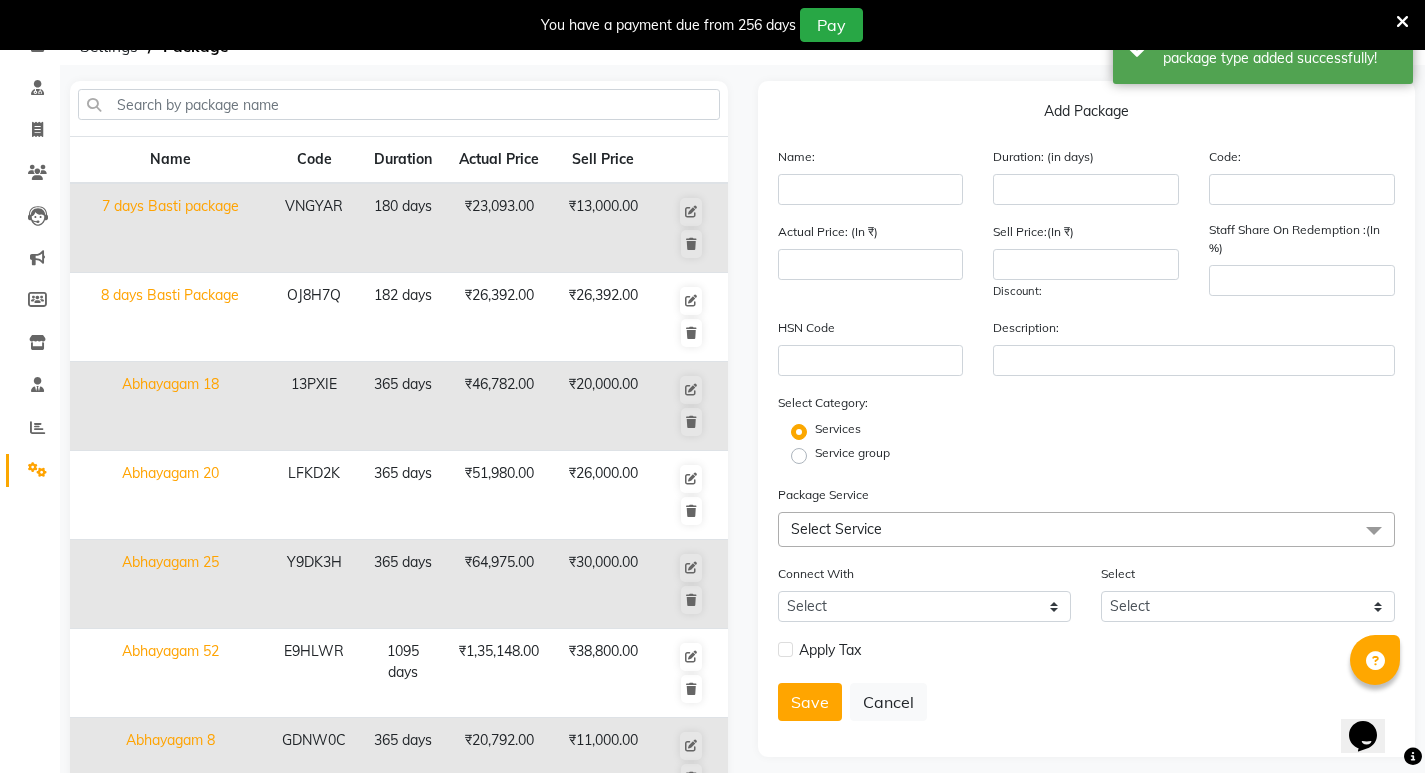 scroll, scrollTop: 0, scrollLeft: 0, axis: both 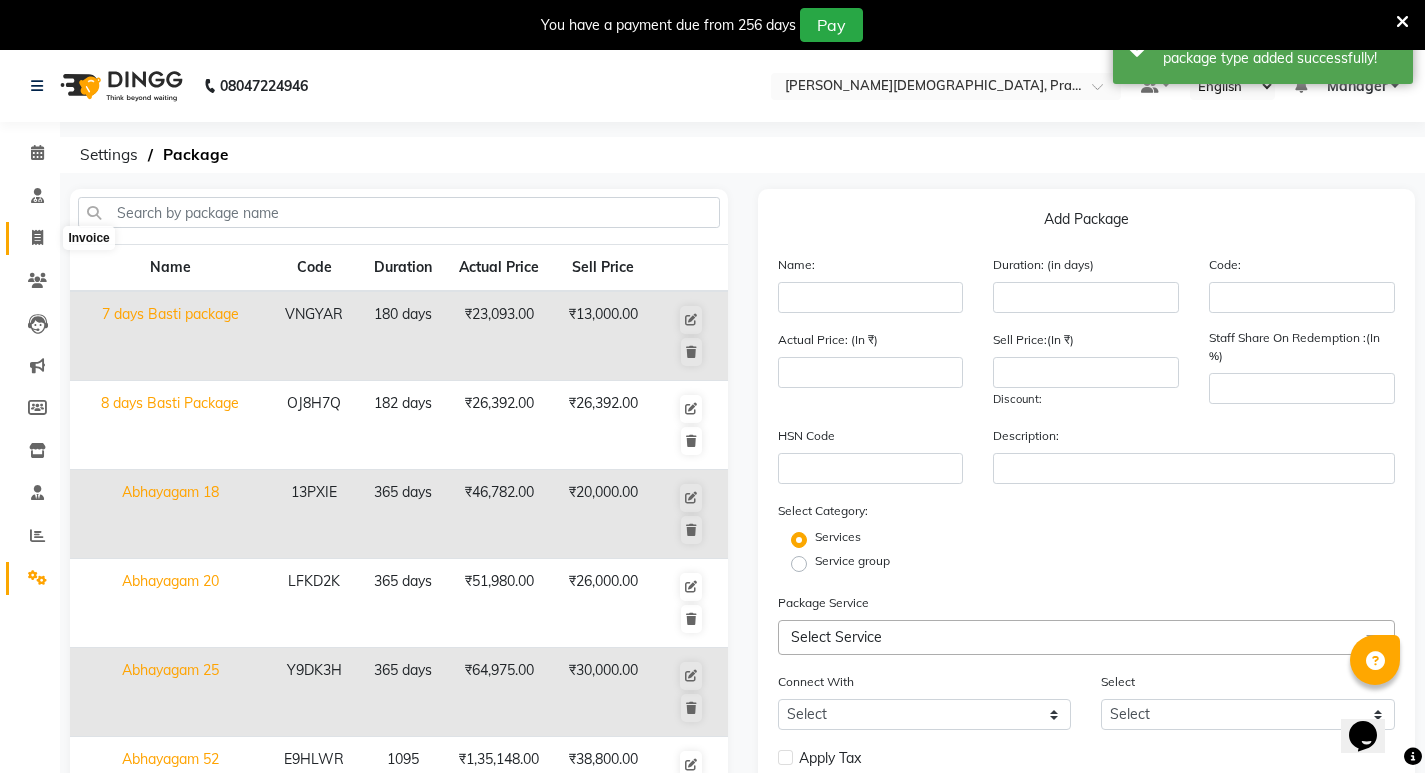 click 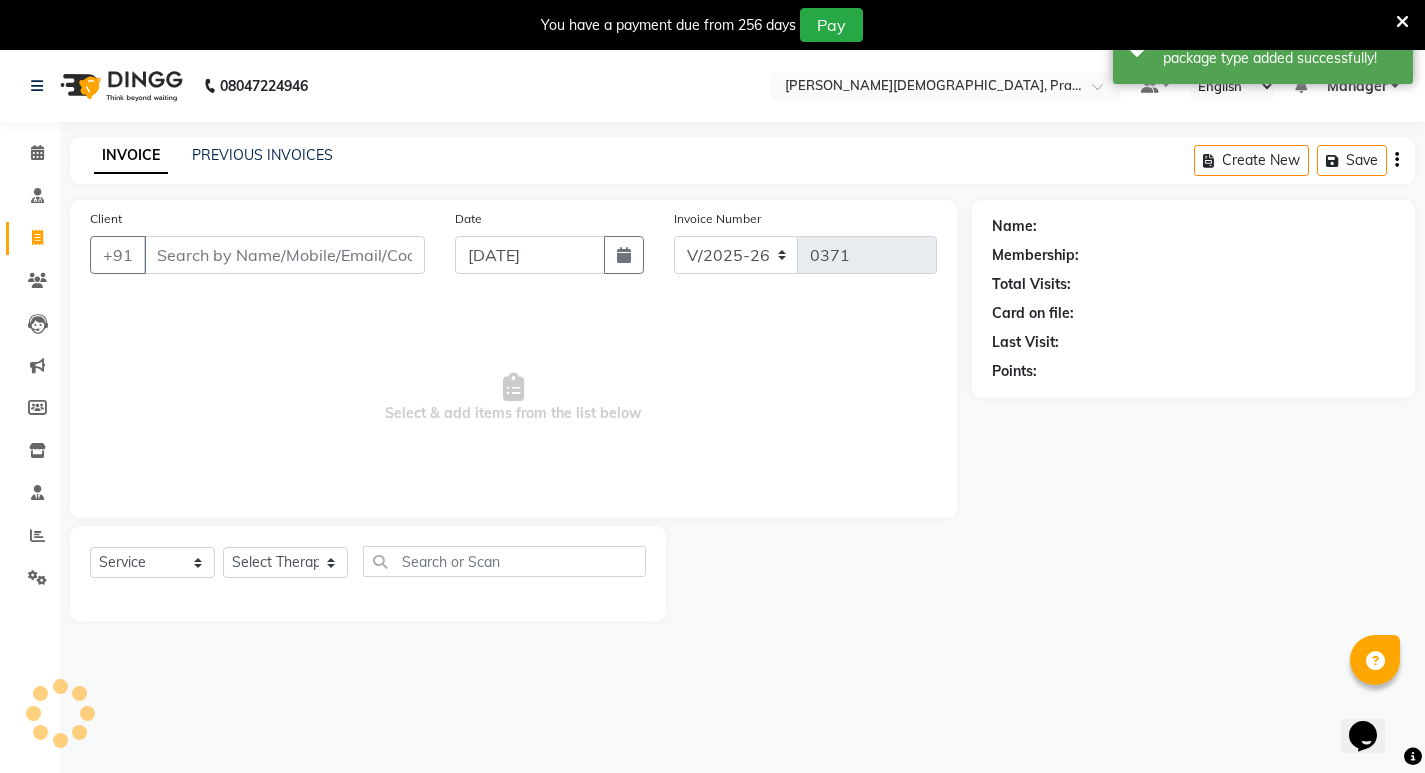 scroll, scrollTop: 50, scrollLeft: 0, axis: vertical 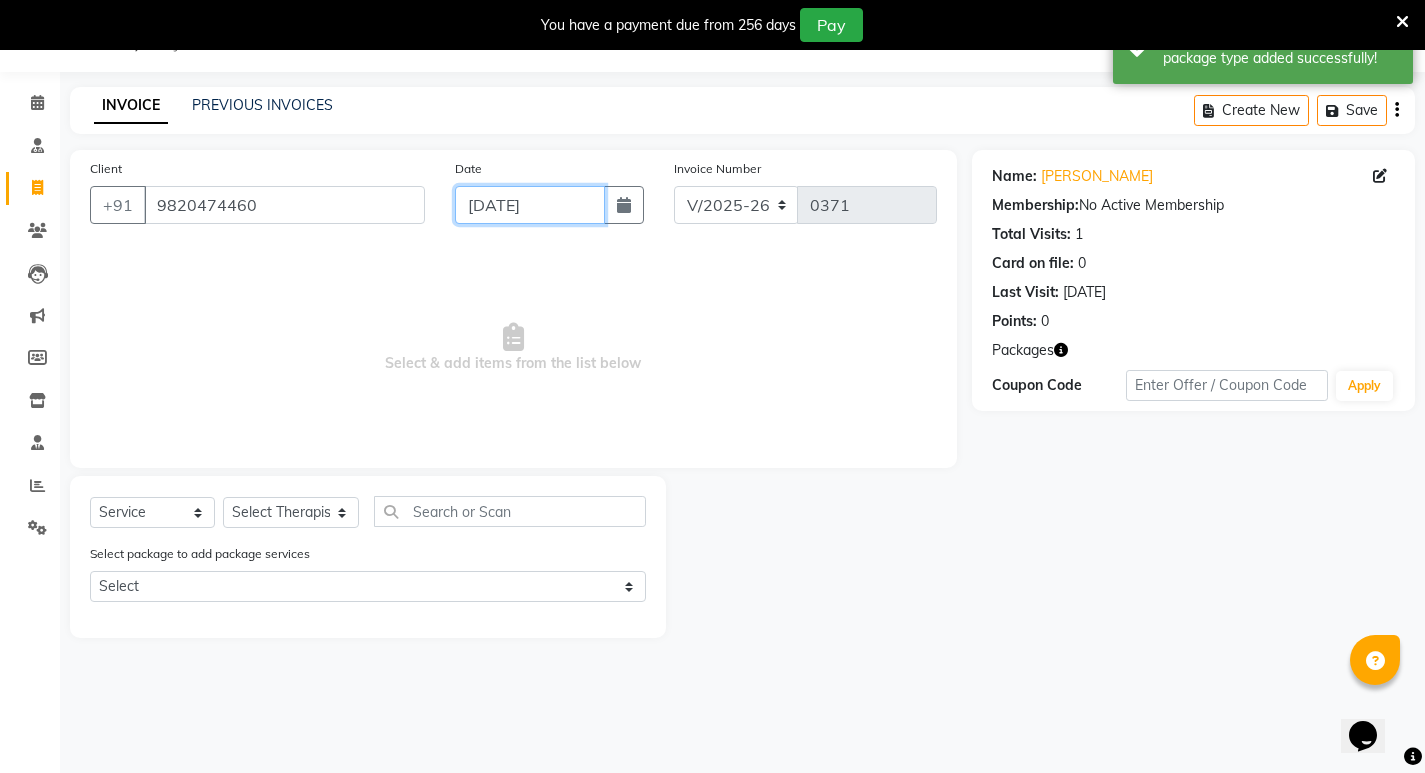click on "[DATE]" 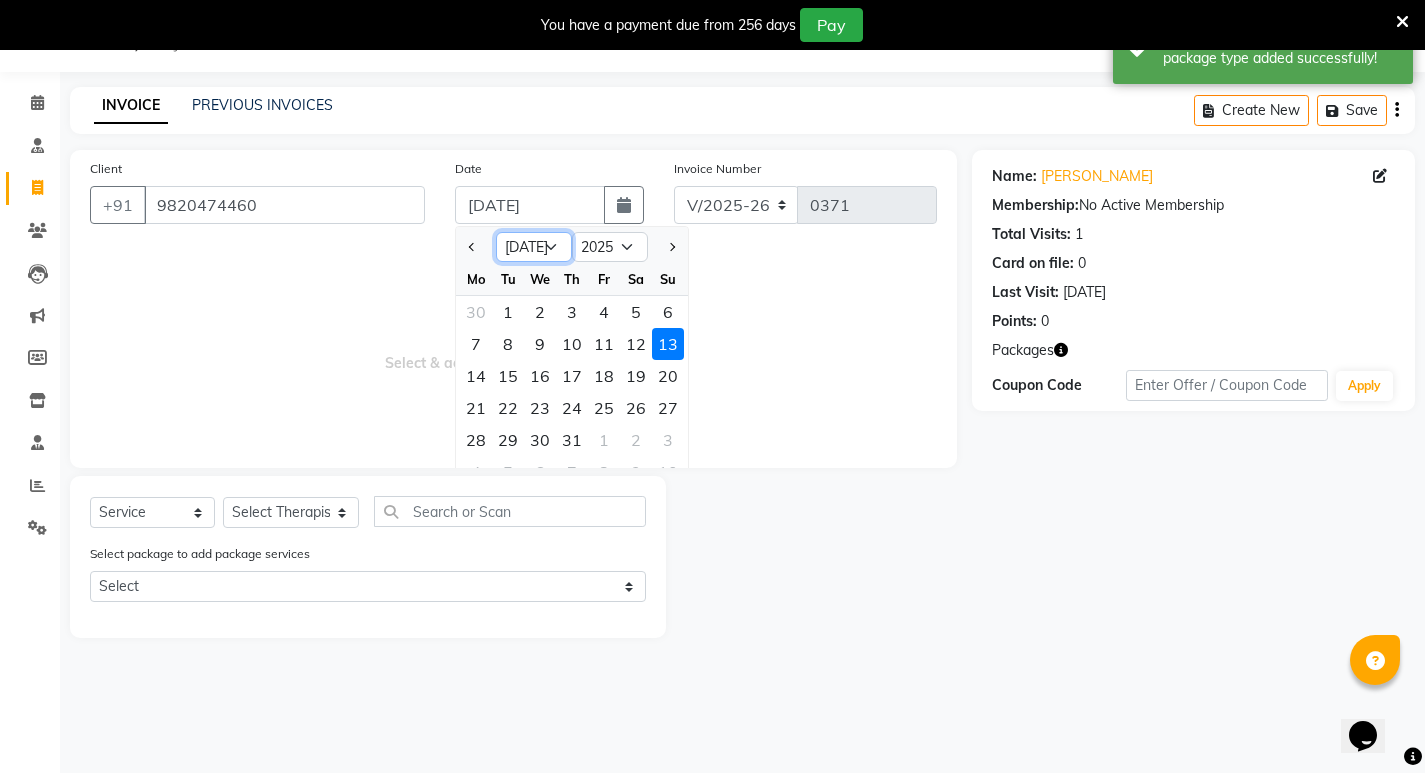 click on "Jan Feb Mar Apr May Jun [DATE] Aug Sep Oct Nov Dec" 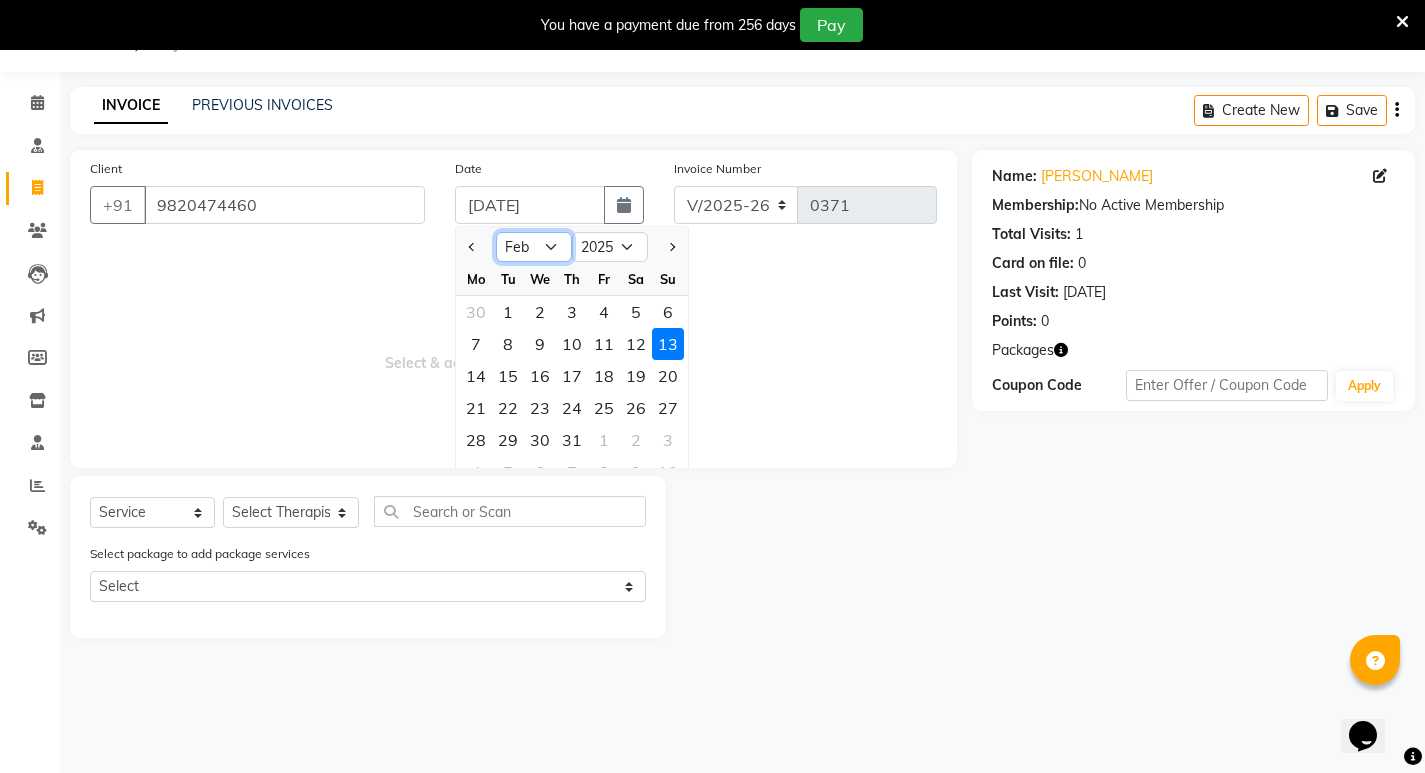 click on "Jan Feb Mar Apr May Jun [DATE] Aug Sep Oct Nov Dec" 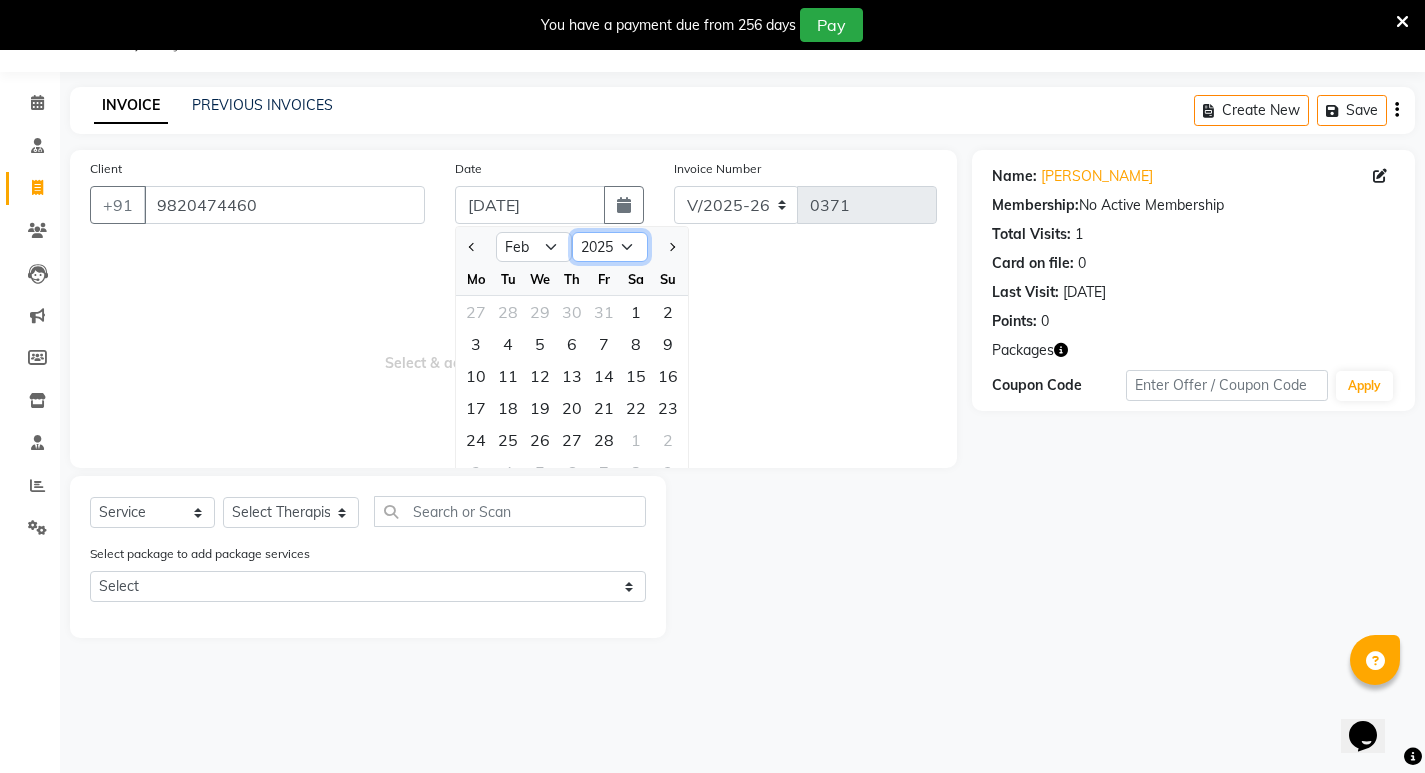 click on "2015 2016 2017 2018 2019 2020 2021 2022 2023 2024 2025 2026 2027 2028 2029 2030 2031 2032 2033 2034 2035" 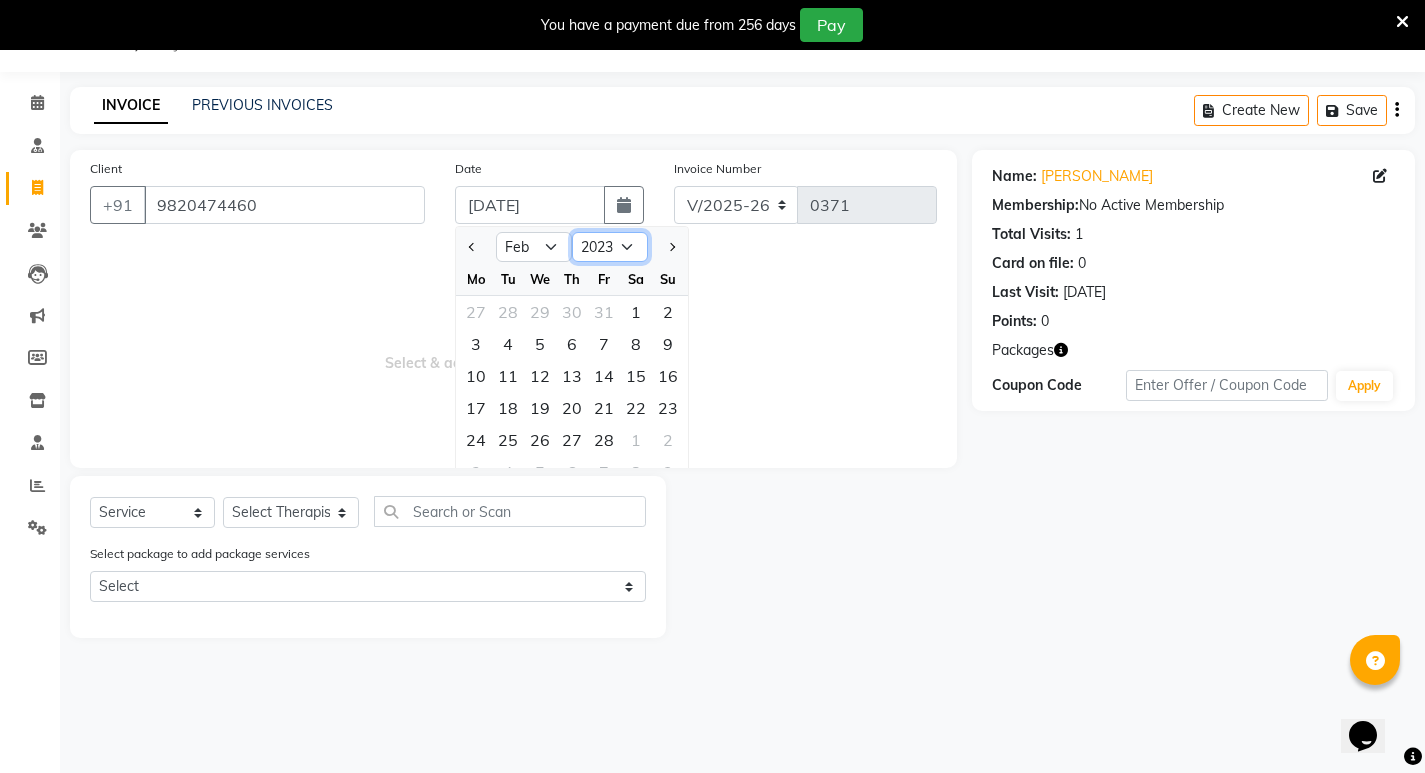 click on "2015 2016 2017 2018 2019 2020 2021 2022 2023 2024 2025 2026 2027 2028 2029 2030 2031 2032 2033 2034 2035" 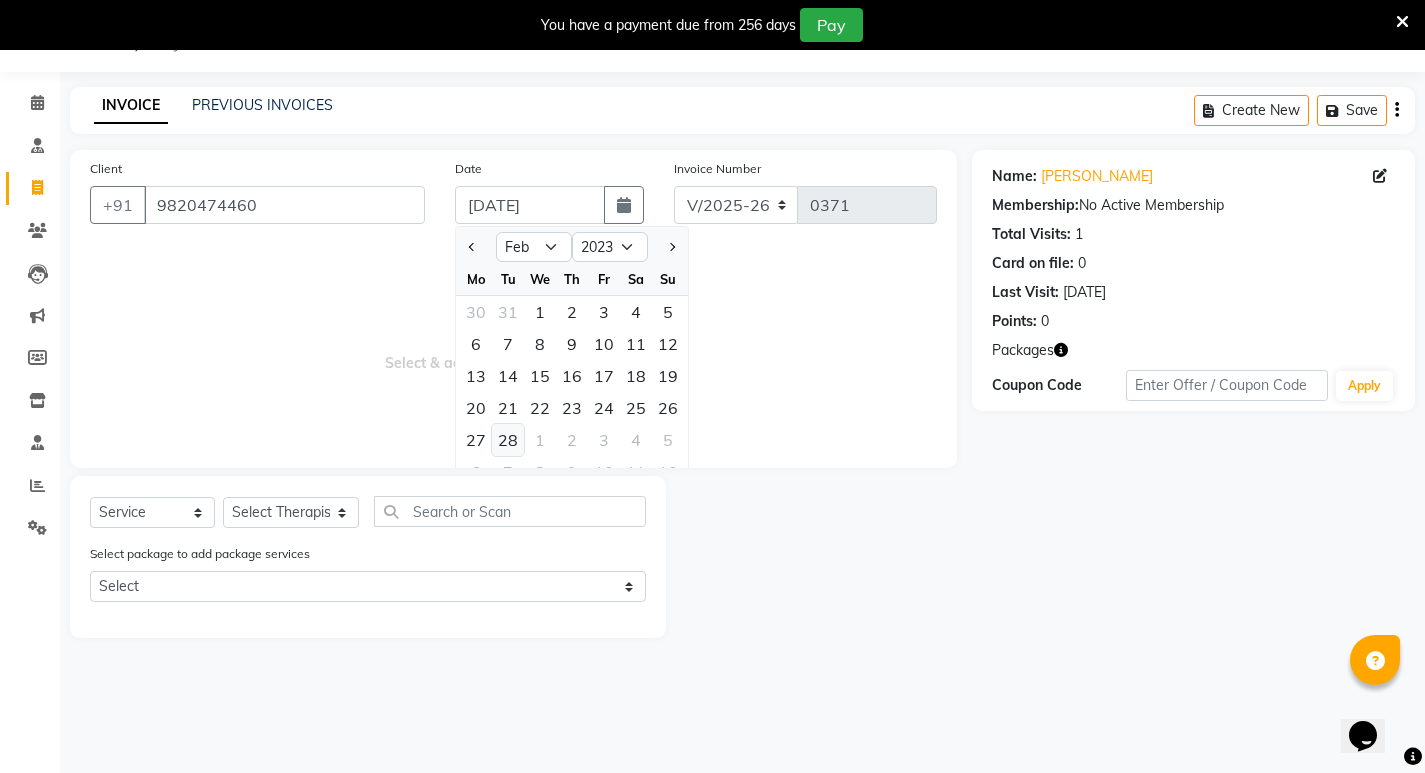 click on "28" 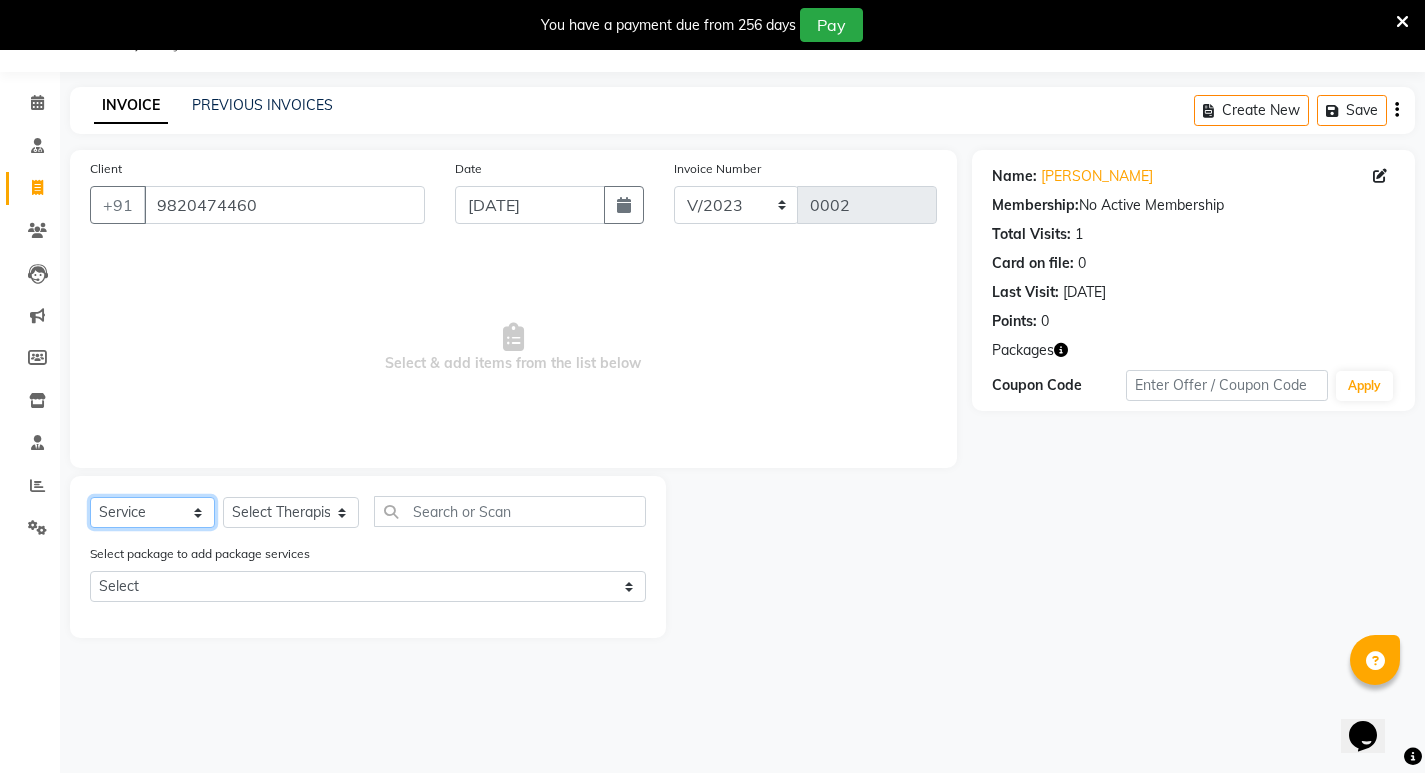 click on "Select  Service  Product  Membership  Package Voucher Prepaid Gift Card" 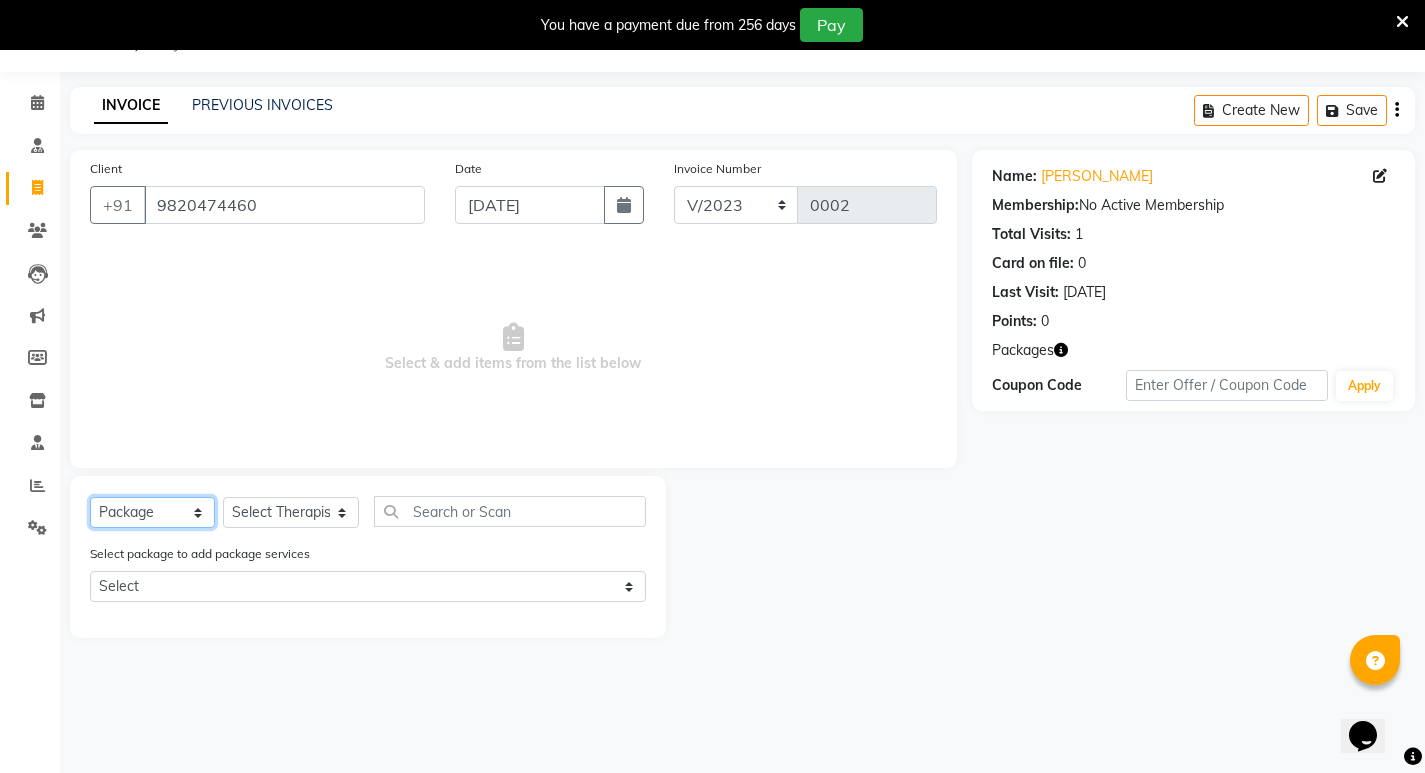 click on "Select  Service  Product  Membership  Package Voucher Prepaid Gift Card" 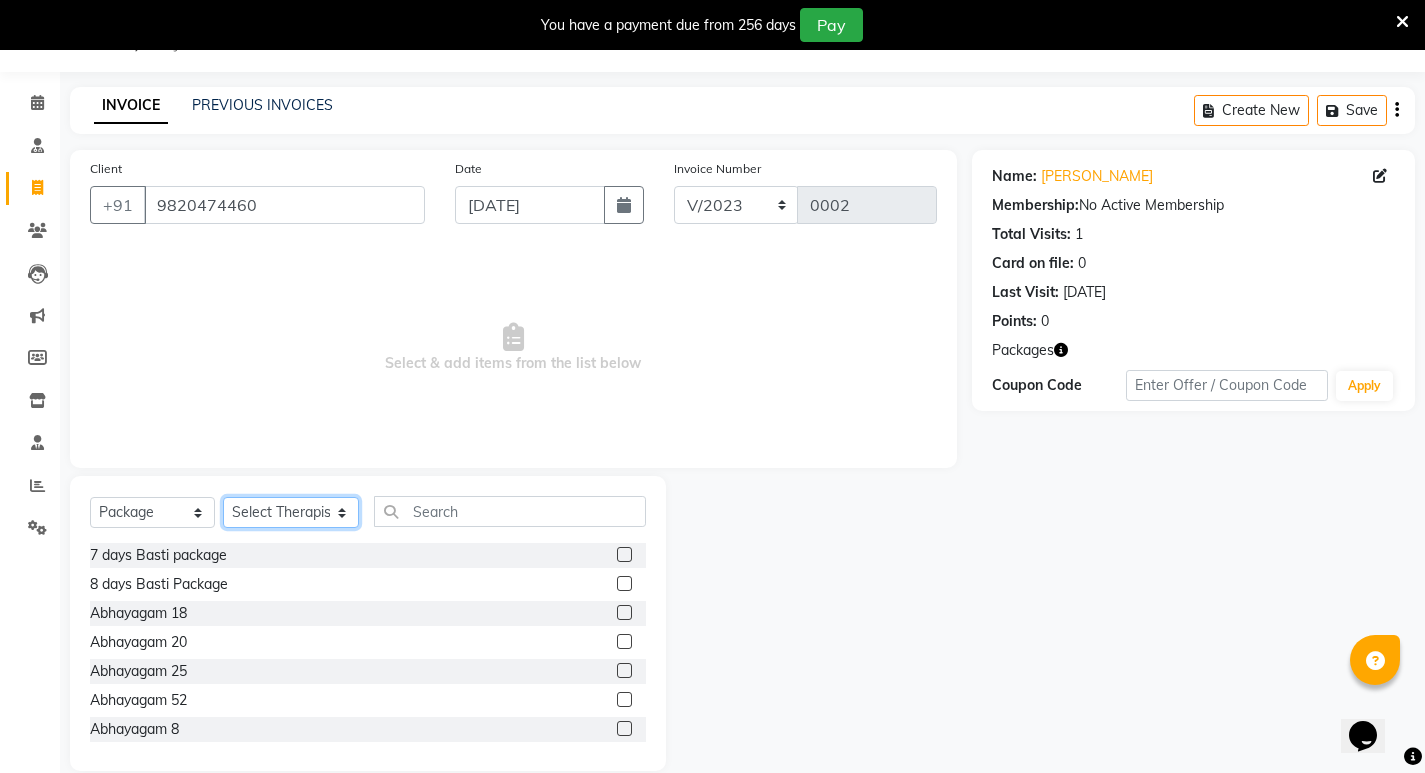 click on "Select Therapist [PERSON_NAME] [PERSON_NAME]  [PERSON_NAME] [PERSON_NAME] Aparna [PERSON_NAME] [PERSON_NAME] Bibina [PERSON_NAME] [PERSON_NAME] Dr. [PERSON_NAME] Dr. [PERSON_NAME] [PERSON_NAME] Dr. [PERSON_NAME] [PERSON_NAME] [PERSON_NAME] Y Gloriya [PERSON_NAME] [PERSON_NAME] [PERSON_NAME] [PERSON_NAME] Manager [PERSON_NAME] Mishra [PERSON_NAME] [PERSON_NAME] G [PERSON_NAME] [PERSON_NAME] K M [PERSON_NAME] K [PERSON_NAME] K K [PERSON_NAME] [PERSON_NAME] [PERSON_NAME] Swati [PERSON_NAME] [PERSON_NAME] [PERSON_NAME] Vidya [PERSON_NAME] [PERSON_NAME]" 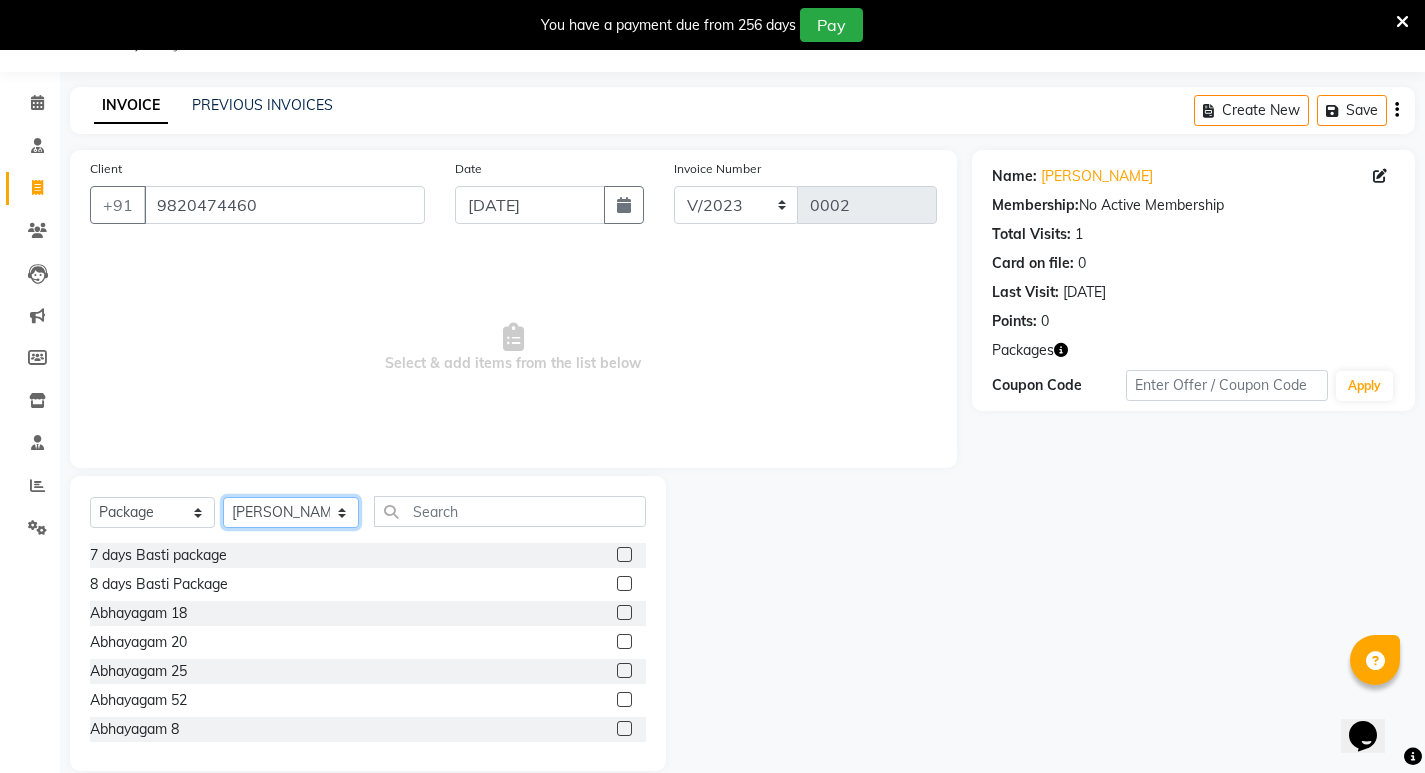 click on "Select Therapist [PERSON_NAME] [PERSON_NAME]  [PERSON_NAME] [PERSON_NAME] Aparna [PERSON_NAME] [PERSON_NAME] Bibina [PERSON_NAME] [PERSON_NAME] Dr. [PERSON_NAME] Dr. [PERSON_NAME] [PERSON_NAME] Dr. [PERSON_NAME] [PERSON_NAME] [PERSON_NAME] Y Gloriya [PERSON_NAME] [PERSON_NAME] [PERSON_NAME] [PERSON_NAME] Manager [PERSON_NAME] Mishra [PERSON_NAME] [PERSON_NAME] G [PERSON_NAME] [PERSON_NAME] K M [PERSON_NAME] K [PERSON_NAME] K K [PERSON_NAME] [PERSON_NAME] [PERSON_NAME] Swati [PERSON_NAME] [PERSON_NAME] [PERSON_NAME] Vidya [PERSON_NAME] [PERSON_NAME]" 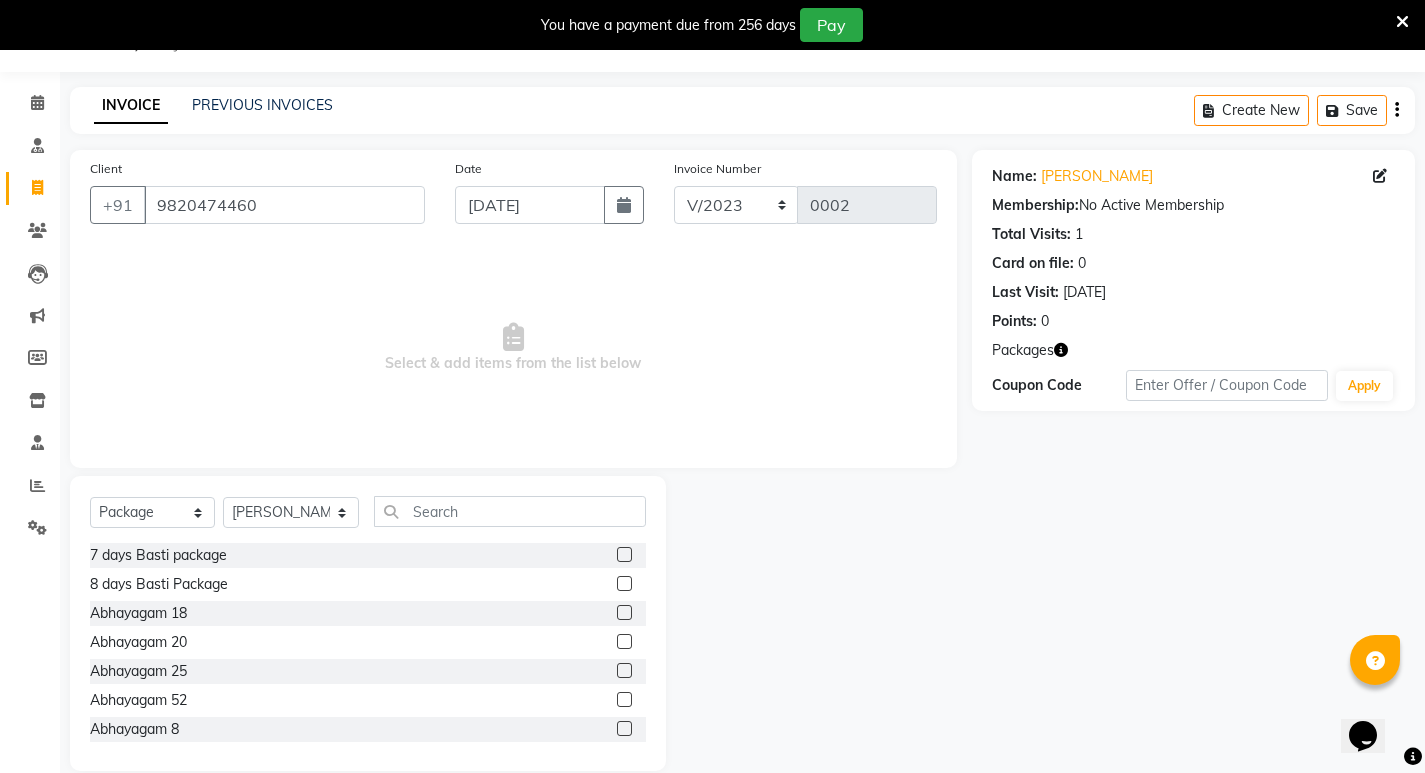 click 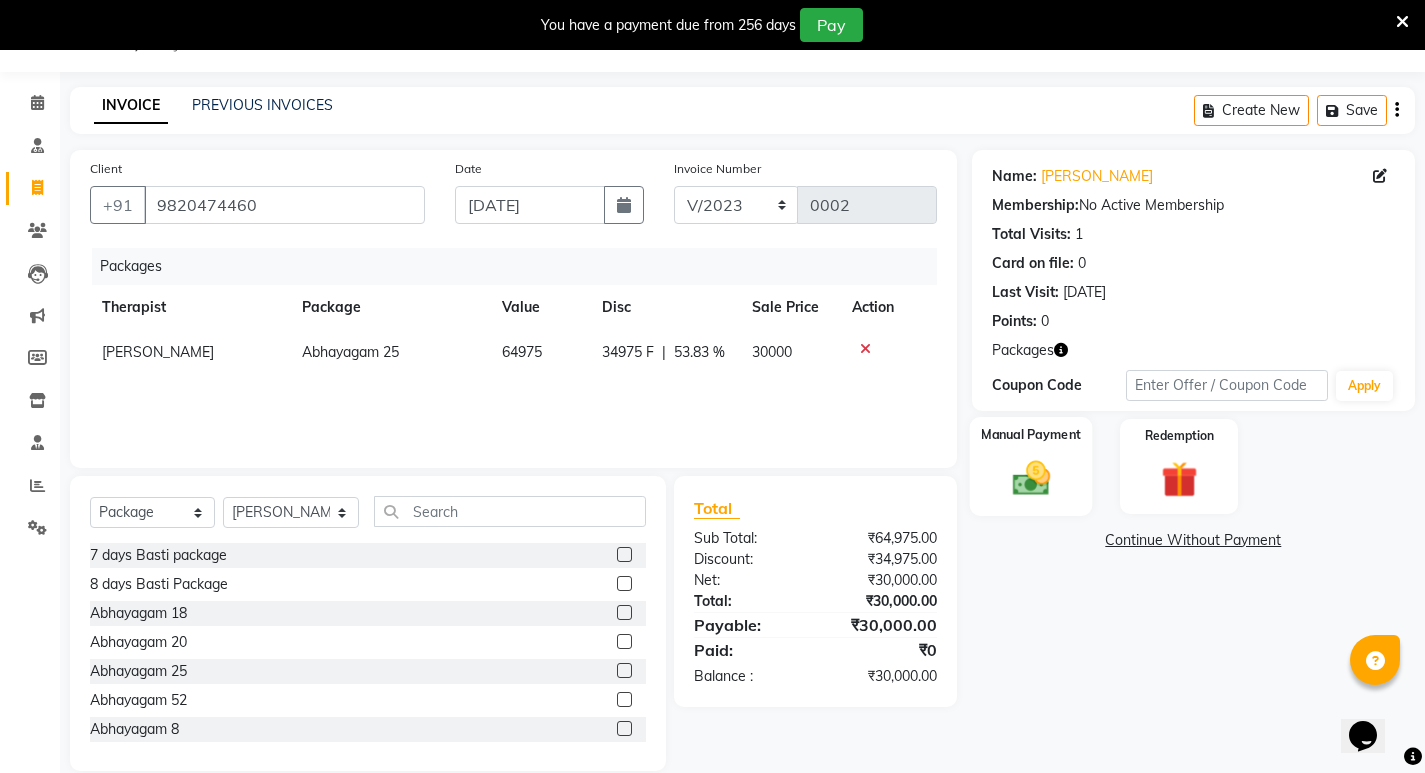 click 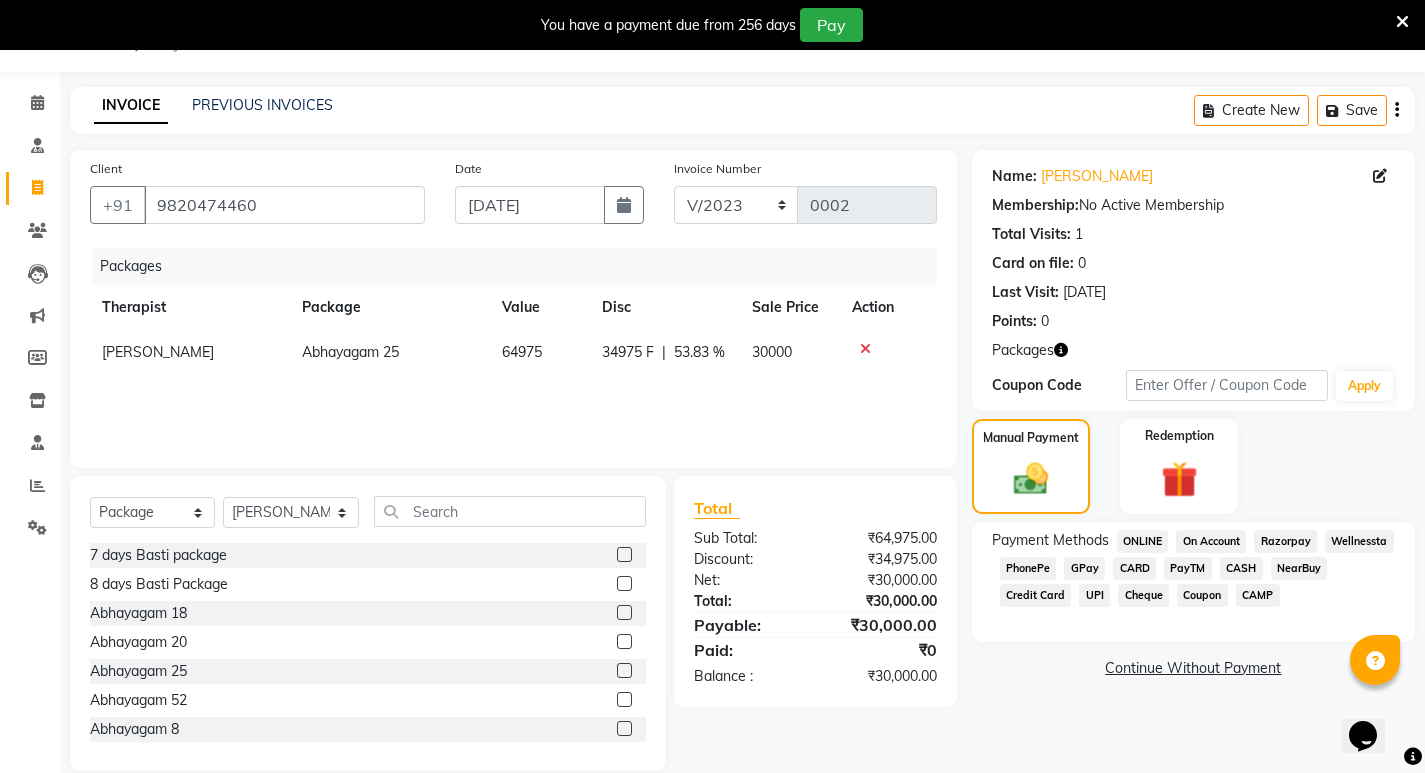 click on "Cheque" 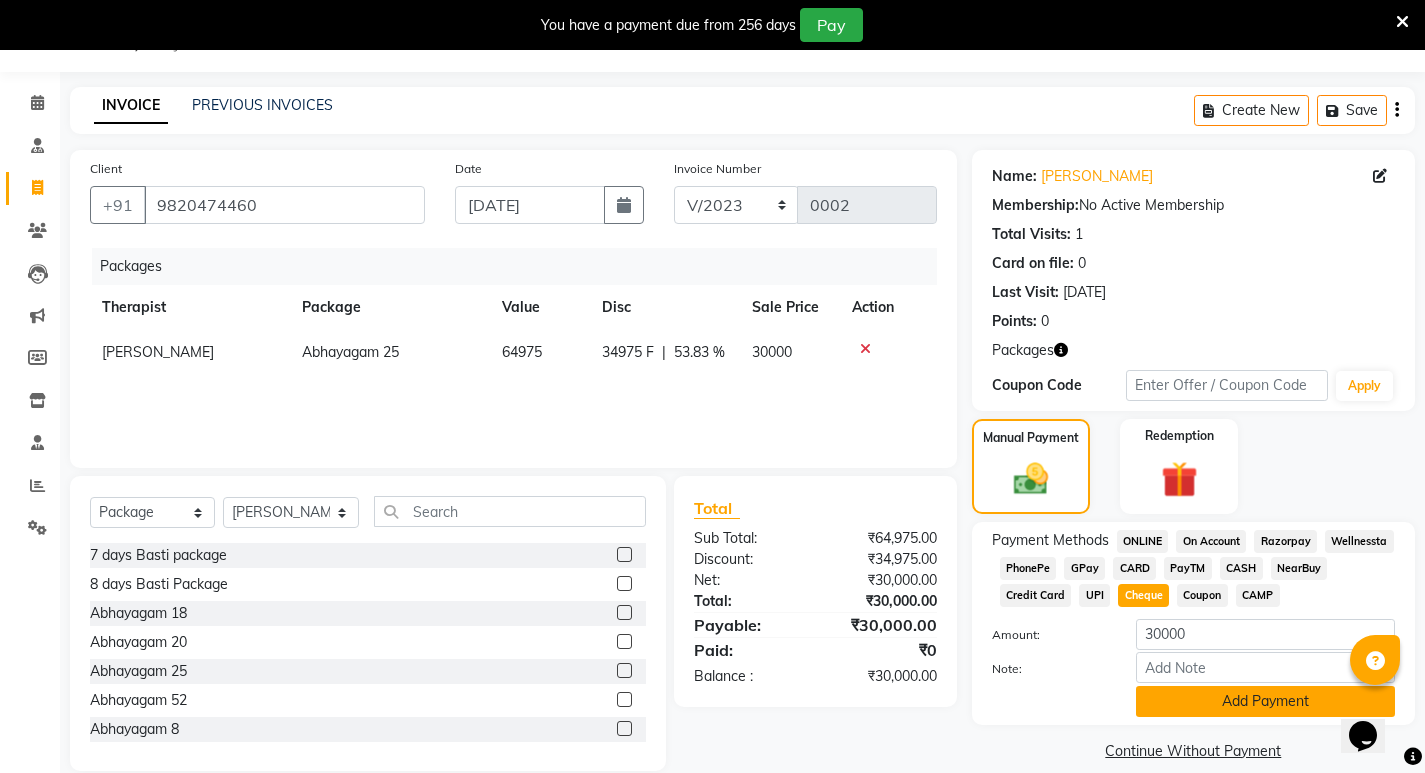 click on "Add Payment" 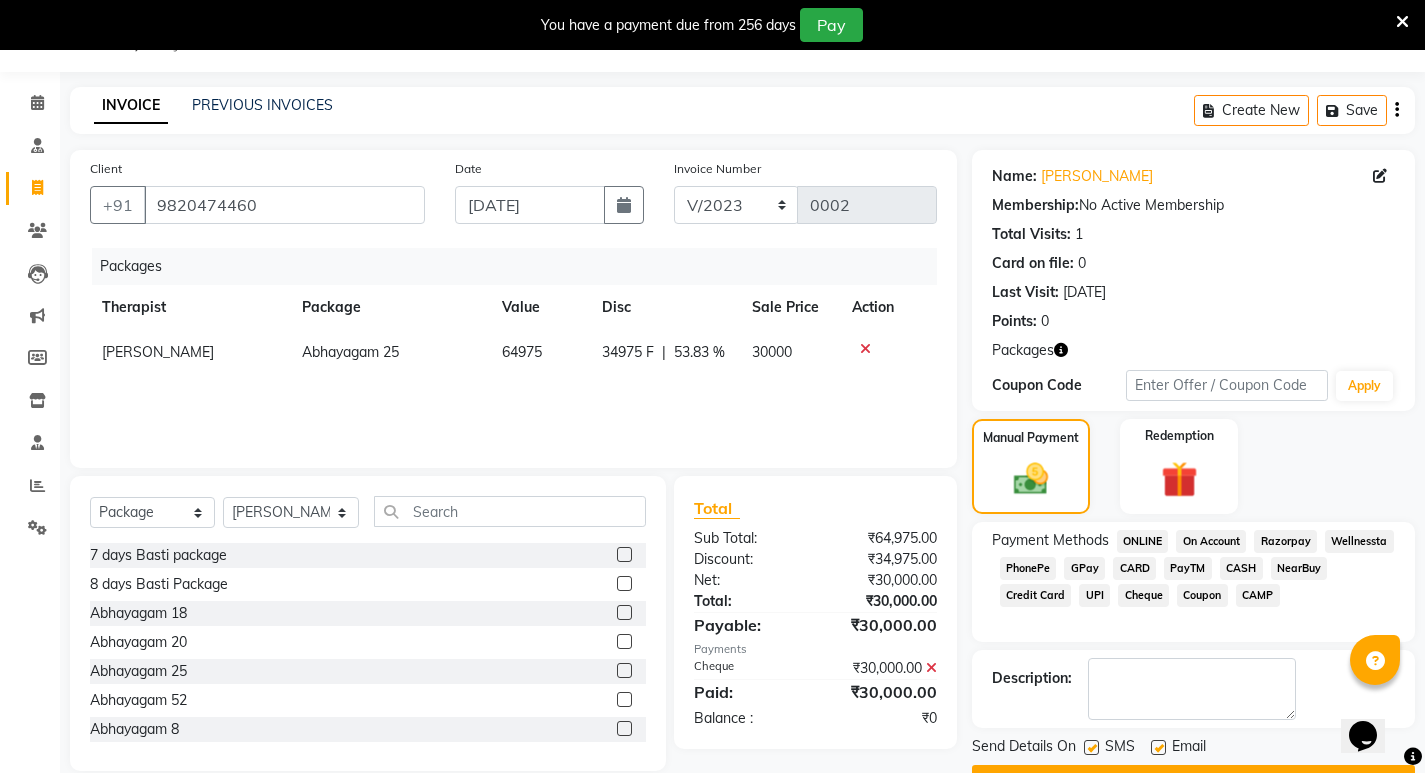 click 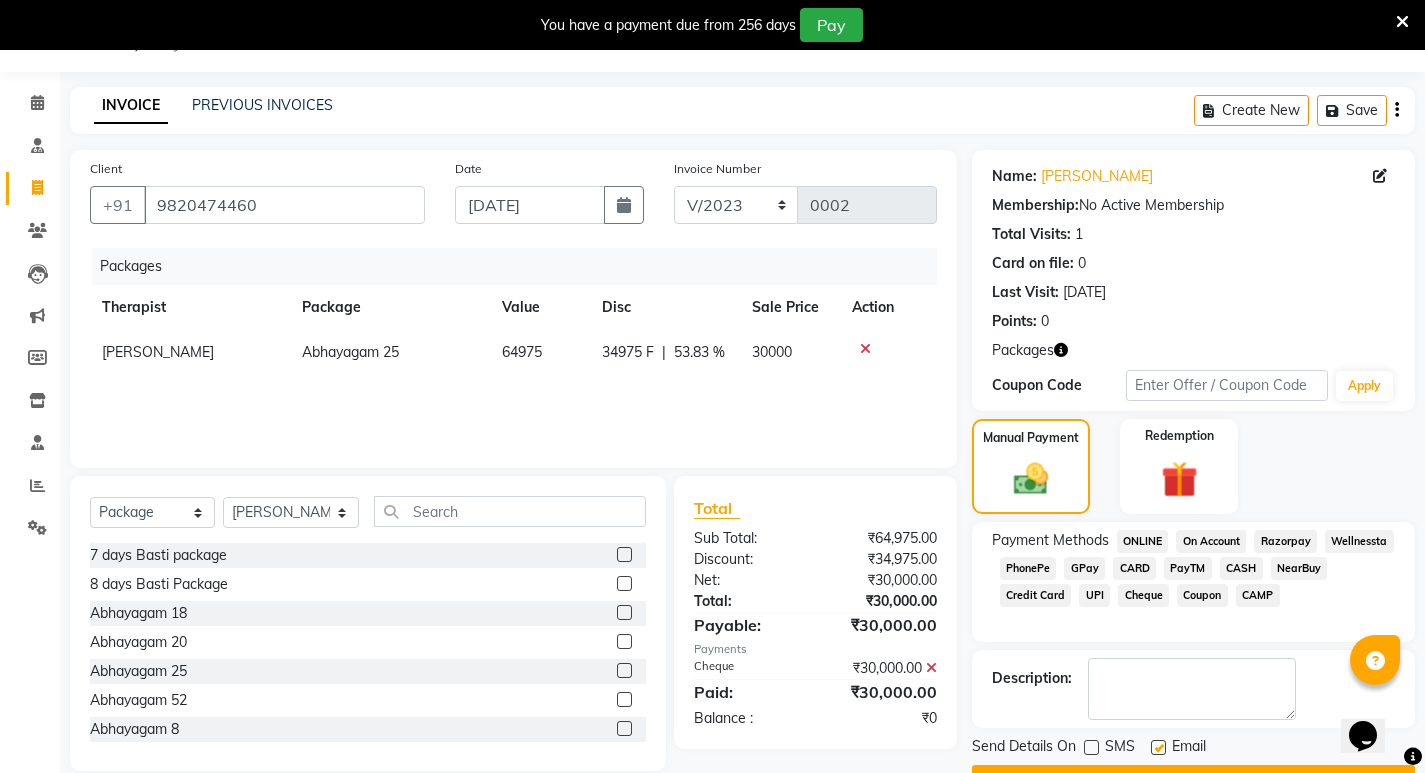 click 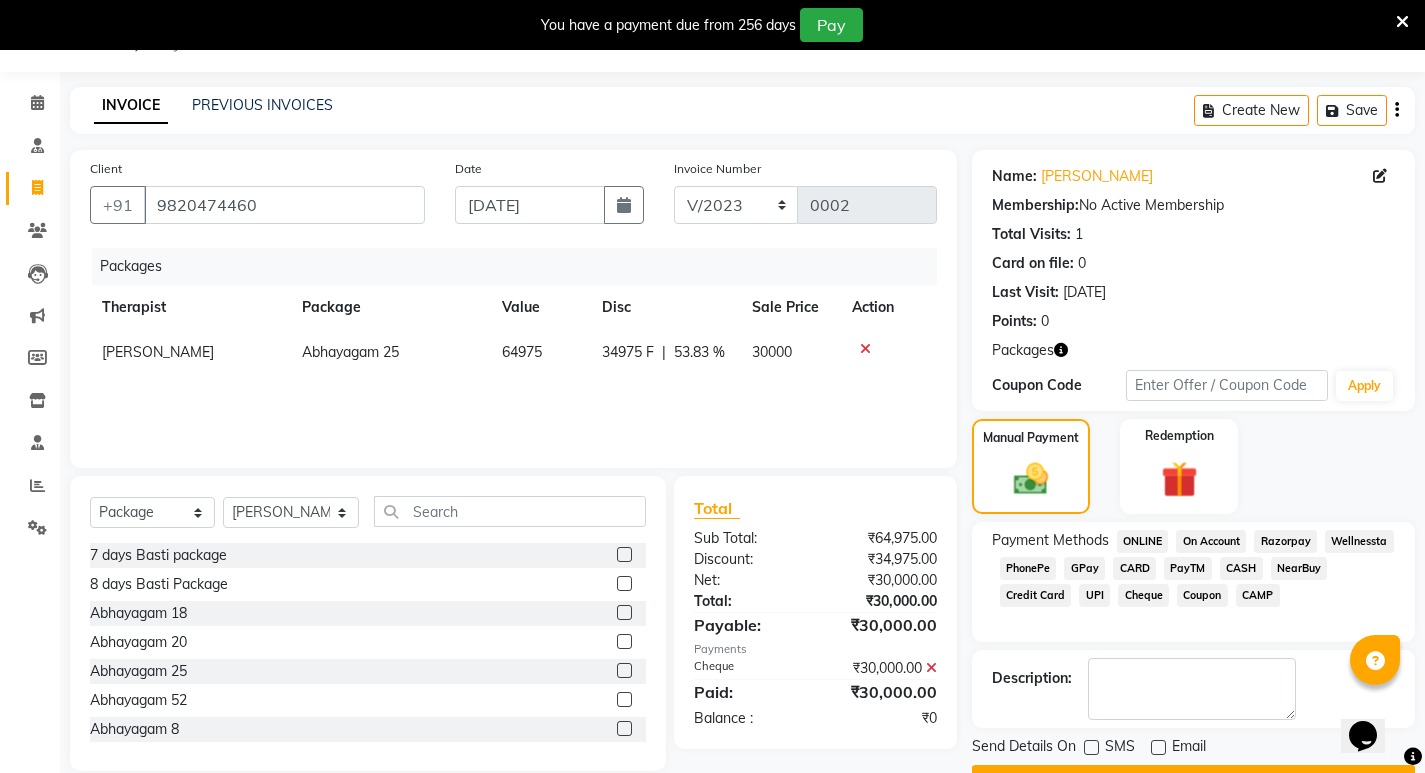 click on "Checkout" 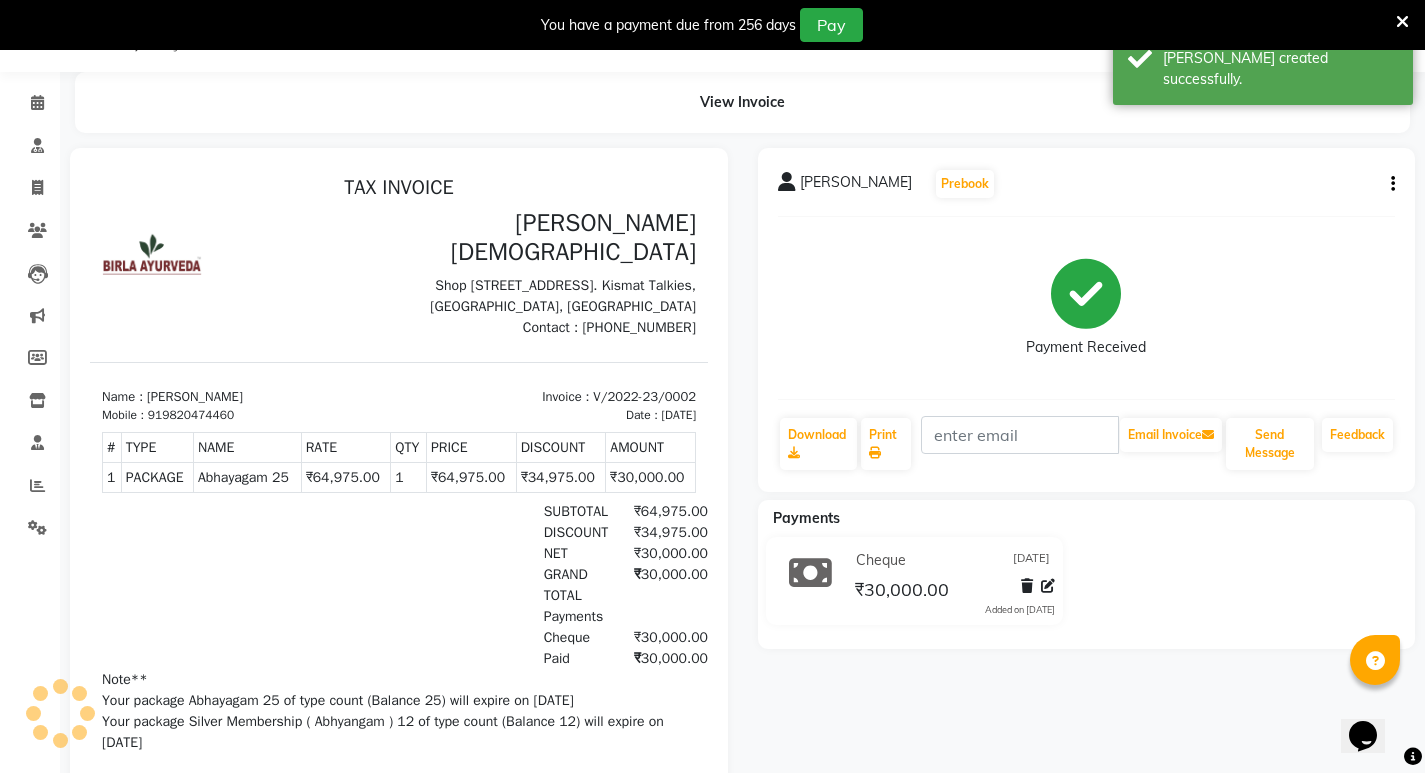 scroll, scrollTop: 0, scrollLeft: 0, axis: both 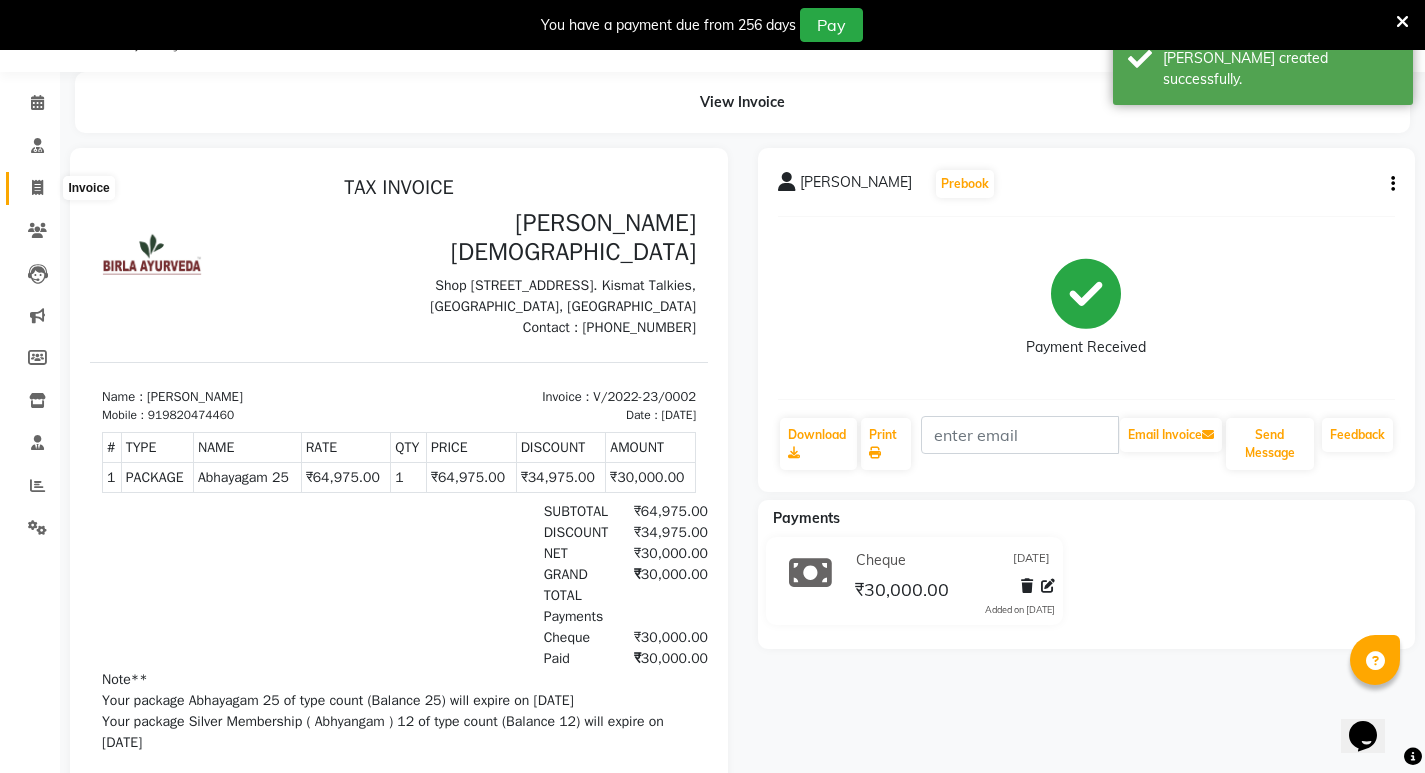 click 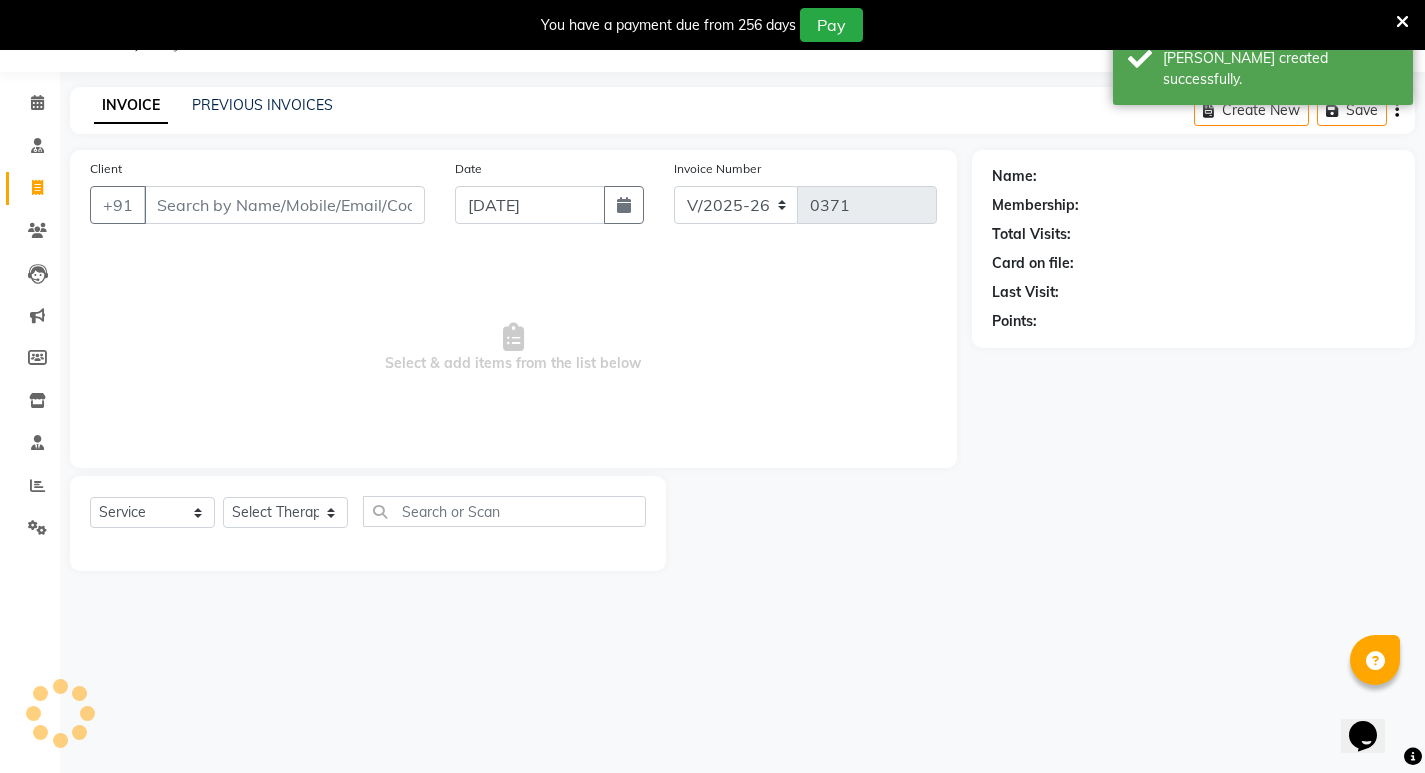 click on "Client" at bounding box center [284, 205] 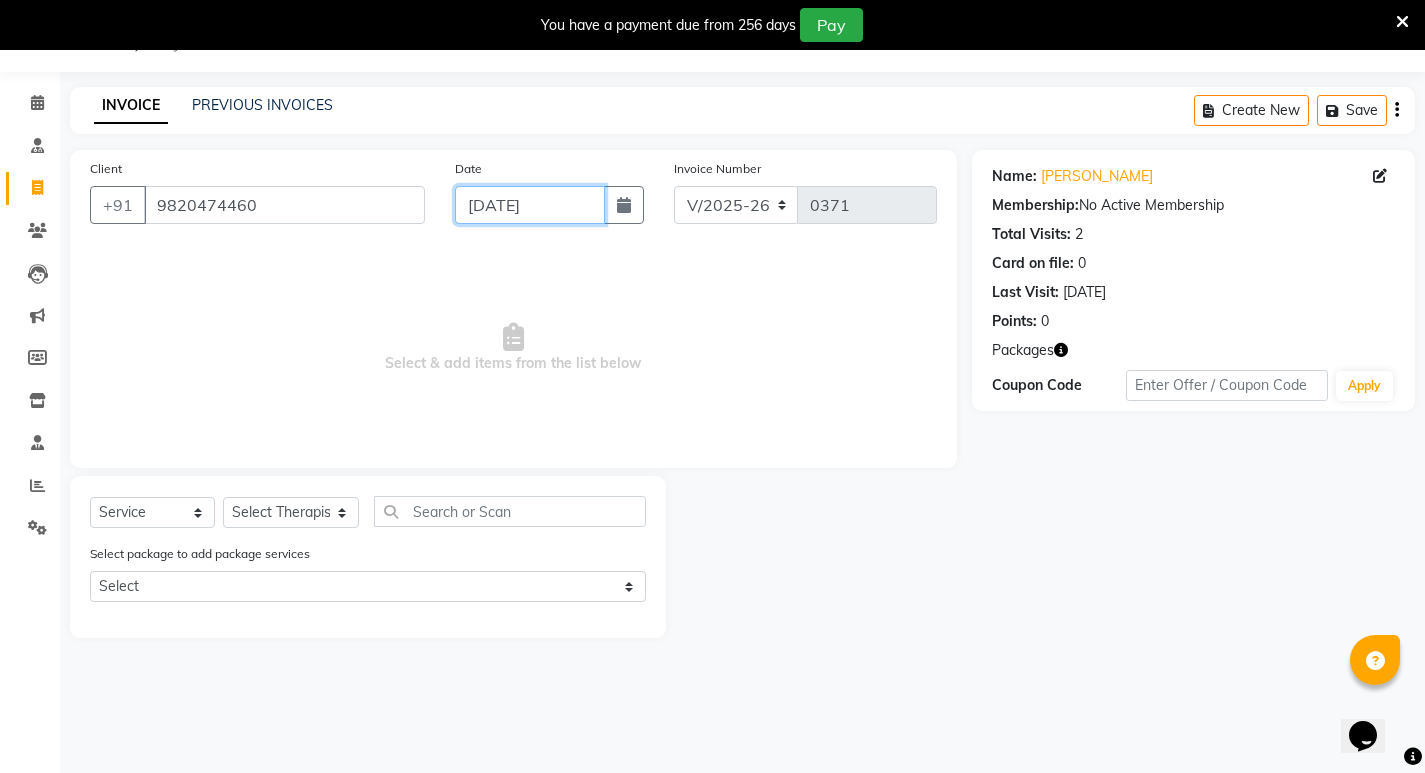 click on "[DATE]" 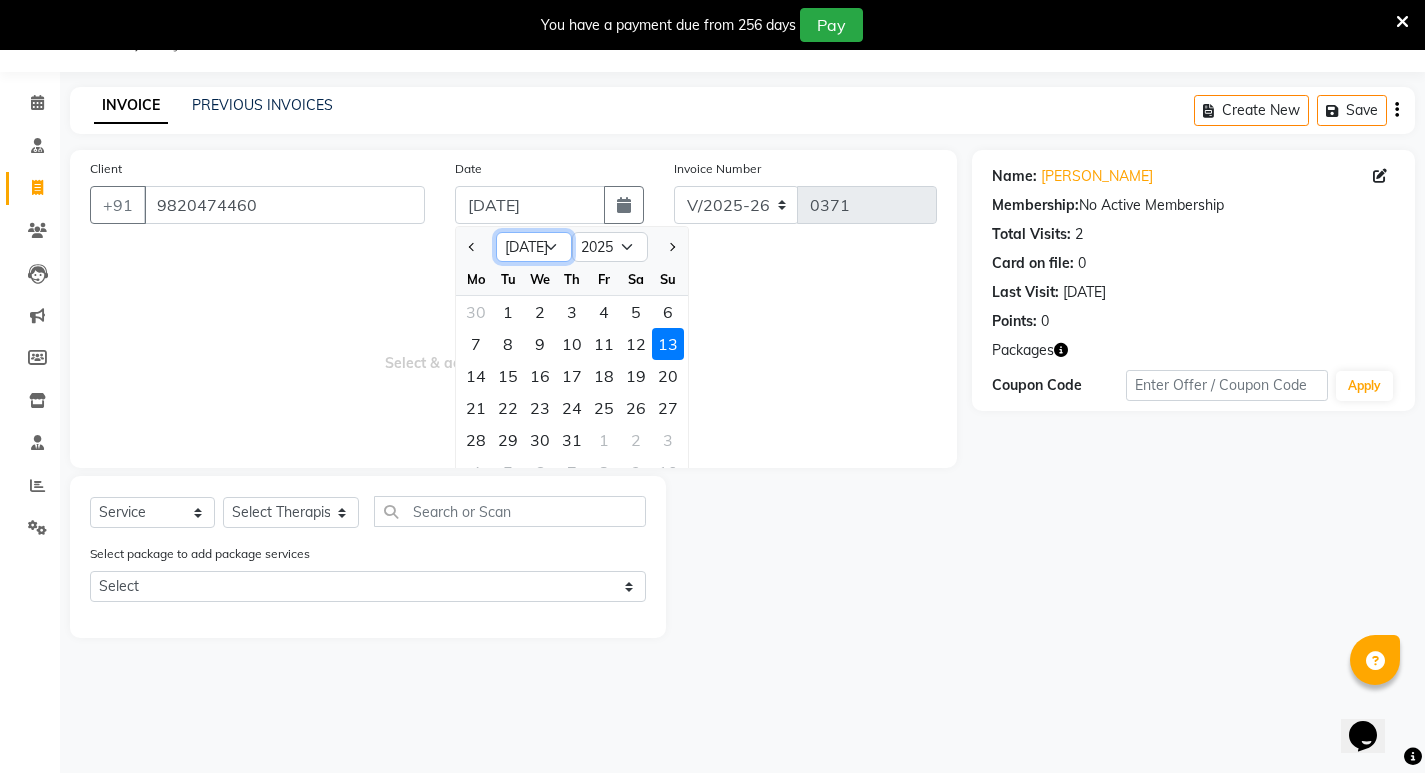 click on "Jan Feb Mar Apr May Jun [DATE] Aug Sep Oct Nov Dec" 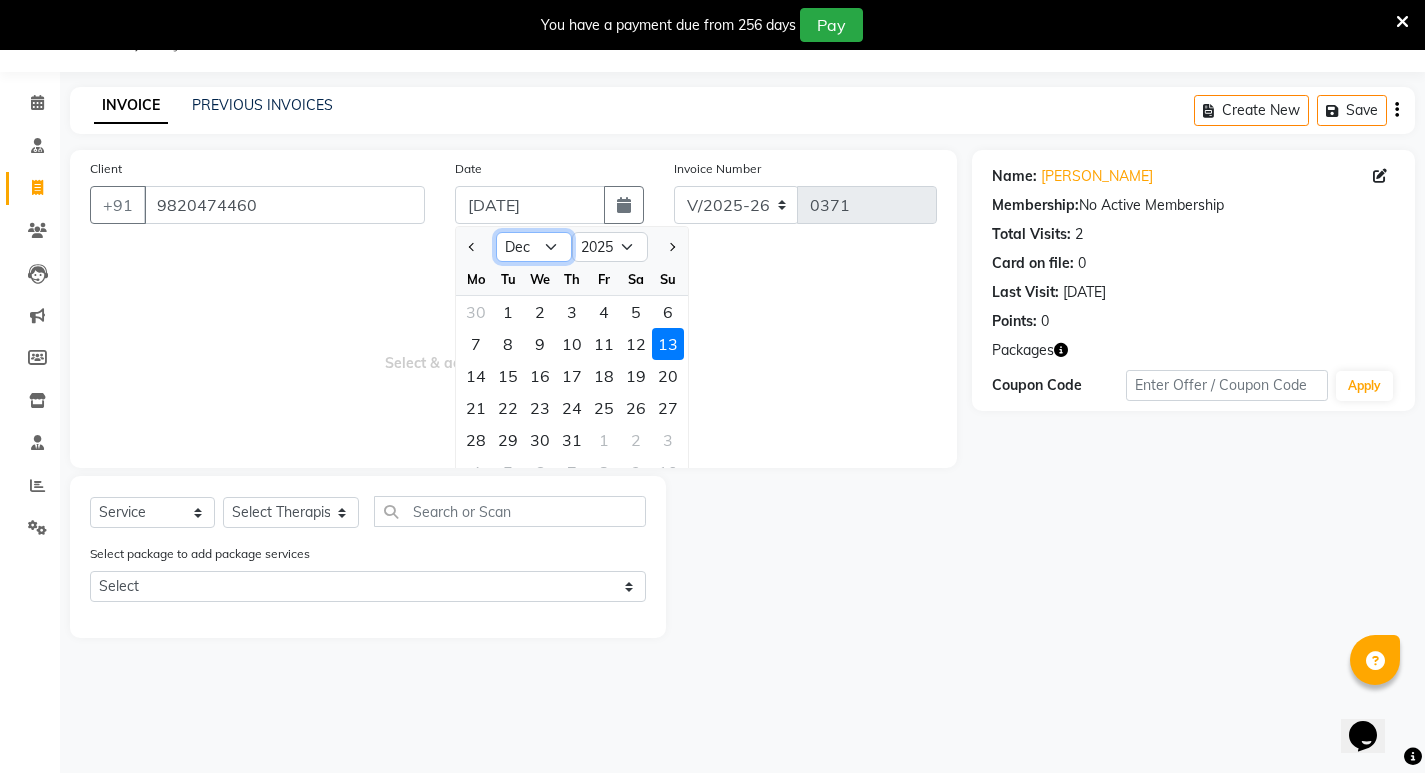 click on "Jan Feb Mar Apr May Jun [DATE] Aug Sep Oct Nov Dec" 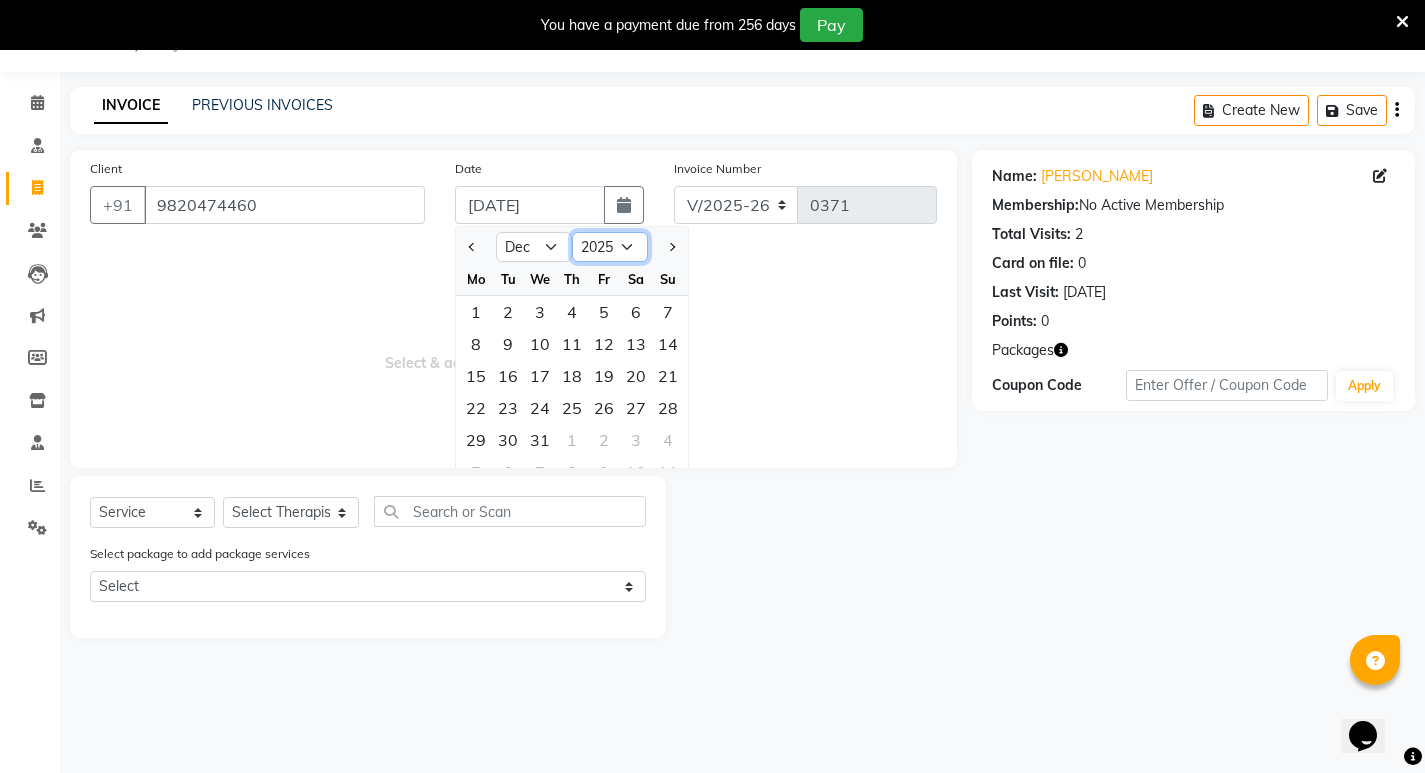 click on "2015 2016 2017 2018 2019 2020 2021 2022 2023 2024 2025 2026 2027 2028 2029 2030 2031 2032 2033 2034 2035" 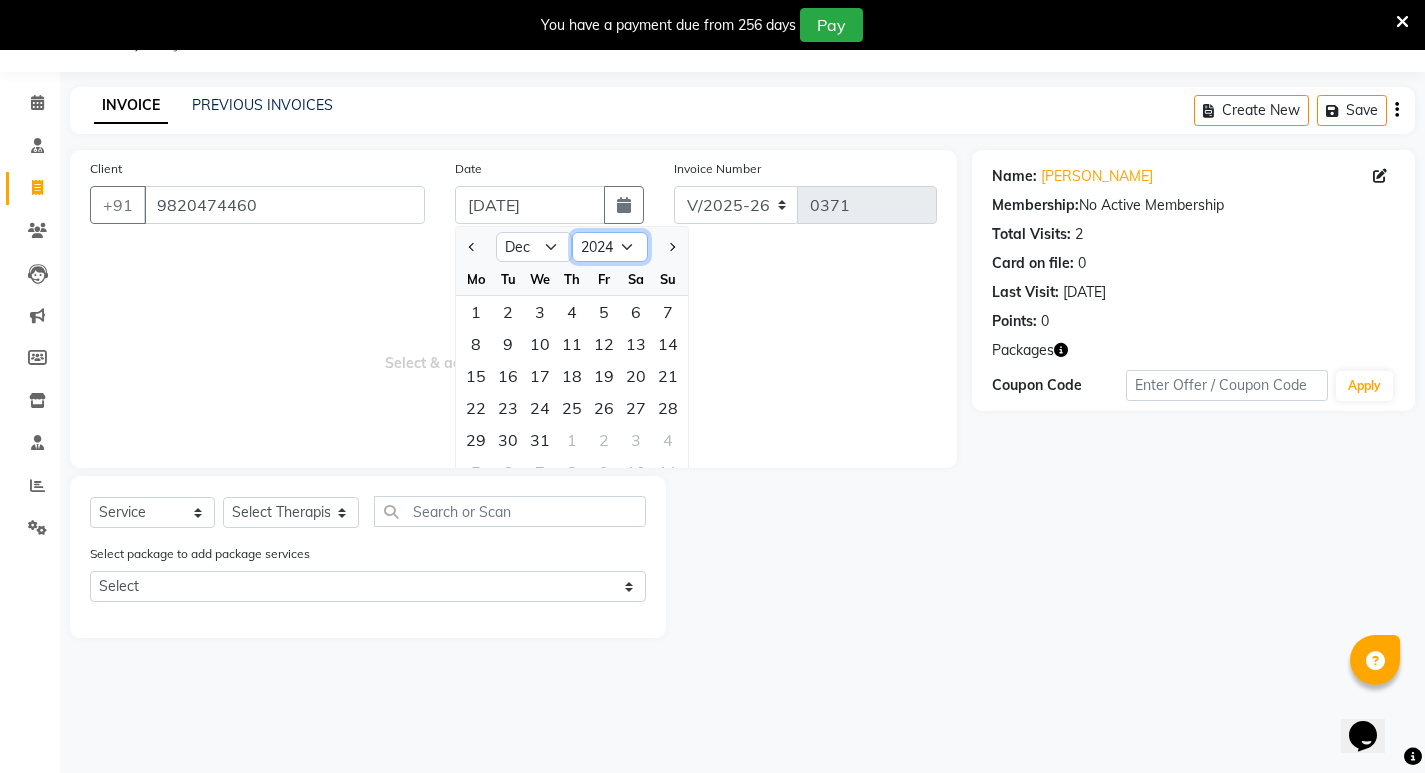 click on "2015 2016 2017 2018 2019 2020 2021 2022 2023 2024 2025 2026 2027 2028 2029 2030 2031 2032 2033 2034 2035" 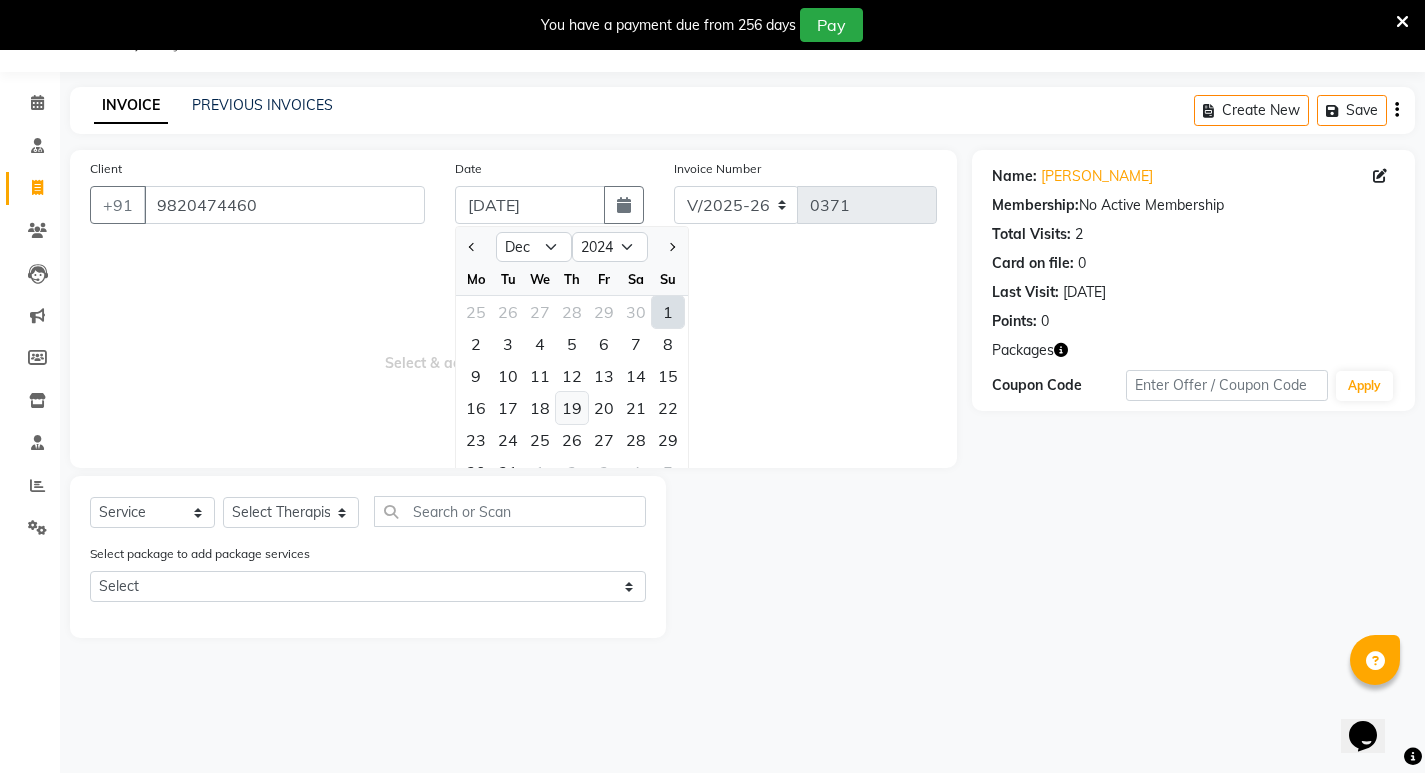 click on "19" 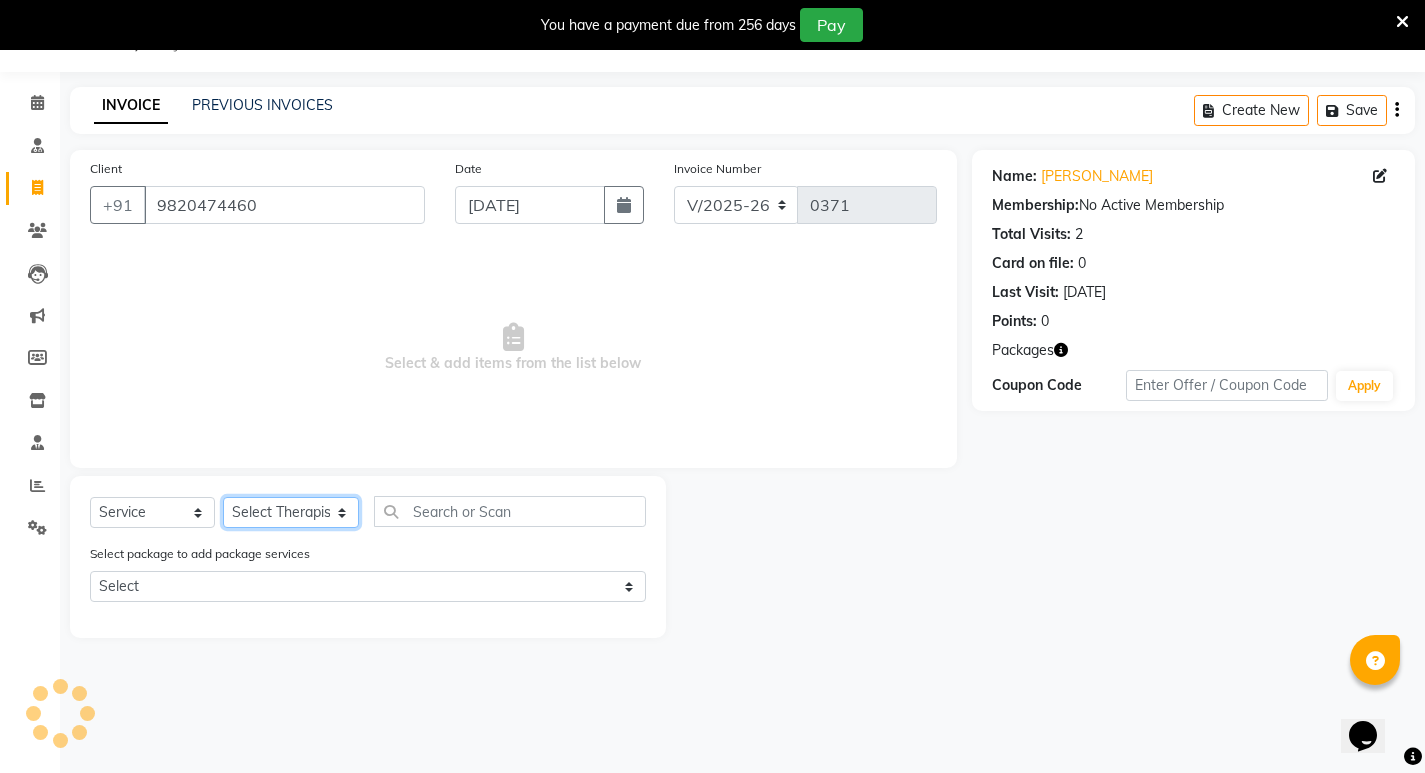 click on "Select Therapist [PERSON_NAME] [PERSON_NAME]  [PERSON_NAME] [PERSON_NAME] Aparna [PERSON_NAME] [PERSON_NAME] Bibina [PERSON_NAME] [PERSON_NAME] Dr. [PERSON_NAME] Dr. [PERSON_NAME] [PERSON_NAME] Dr. [PERSON_NAME] [PERSON_NAME] [PERSON_NAME] Y Gloriya [PERSON_NAME] [PERSON_NAME] [PERSON_NAME] [PERSON_NAME] Manager [PERSON_NAME] Mishra [PERSON_NAME] [PERSON_NAME] G [PERSON_NAME] [PERSON_NAME] K M [PERSON_NAME] K [PERSON_NAME] K K [PERSON_NAME] [PERSON_NAME] [PERSON_NAME] Swati [PERSON_NAME] [PERSON_NAME] [PERSON_NAME] Vidya [PERSON_NAME] [PERSON_NAME]" 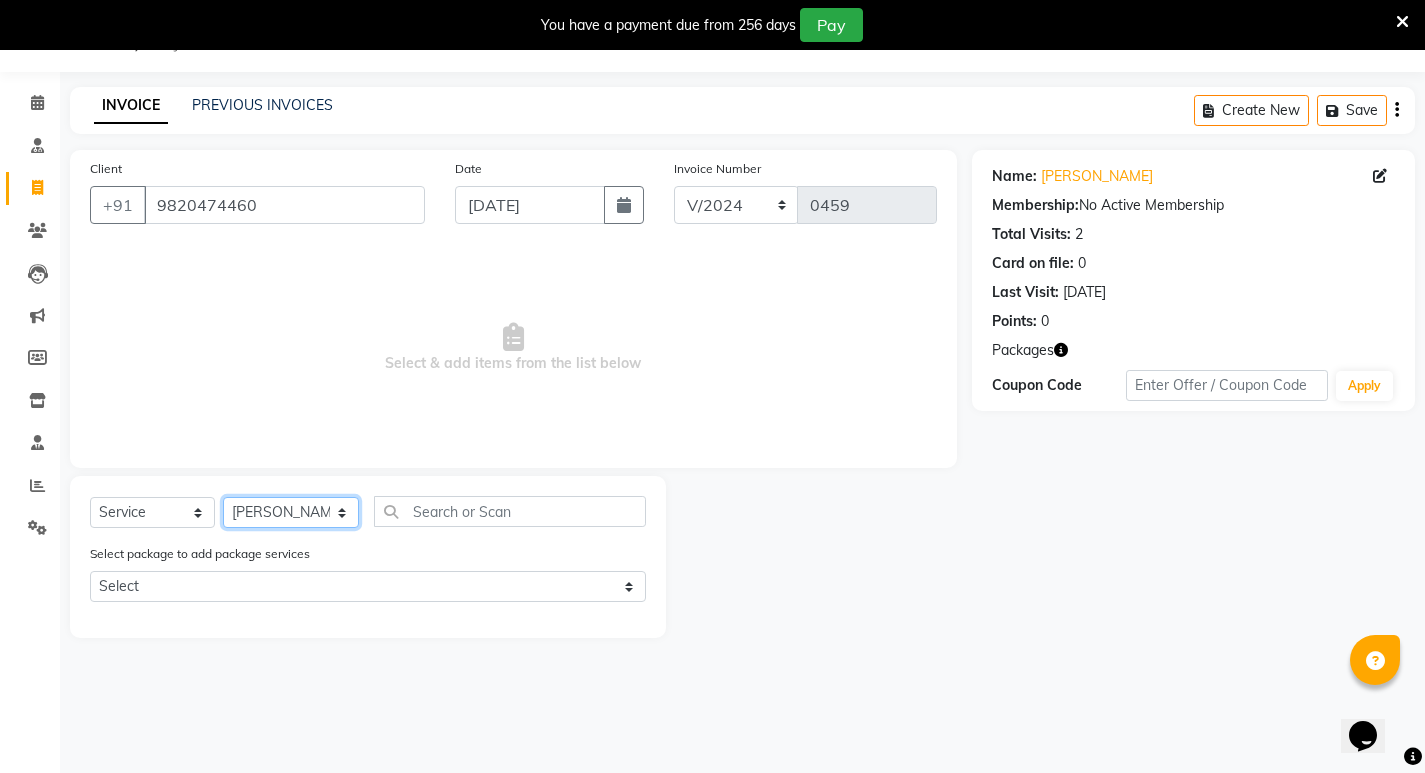 click on "Select Therapist [PERSON_NAME] [PERSON_NAME]  [PERSON_NAME] [PERSON_NAME] Aparna [PERSON_NAME] [PERSON_NAME] Bibina [PERSON_NAME] [PERSON_NAME] Dr. [PERSON_NAME] Dr. [PERSON_NAME] [PERSON_NAME] Dr. [PERSON_NAME] [PERSON_NAME] [PERSON_NAME] Y Gloriya [PERSON_NAME] [PERSON_NAME] [PERSON_NAME] [PERSON_NAME] Manager [PERSON_NAME] Mishra [PERSON_NAME] [PERSON_NAME] G [PERSON_NAME] [PERSON_NAME] K M [PERSON_NAME] K [PERSON_NAME] K K [PERSON_NAME] [PERSON_NAME] [PERSON_NAME] Swati [PERSON_NAME] [PERSON_NAME] [PERSON_NAME] Vidya [PERSON_NAME] [PERSON_NAME]" 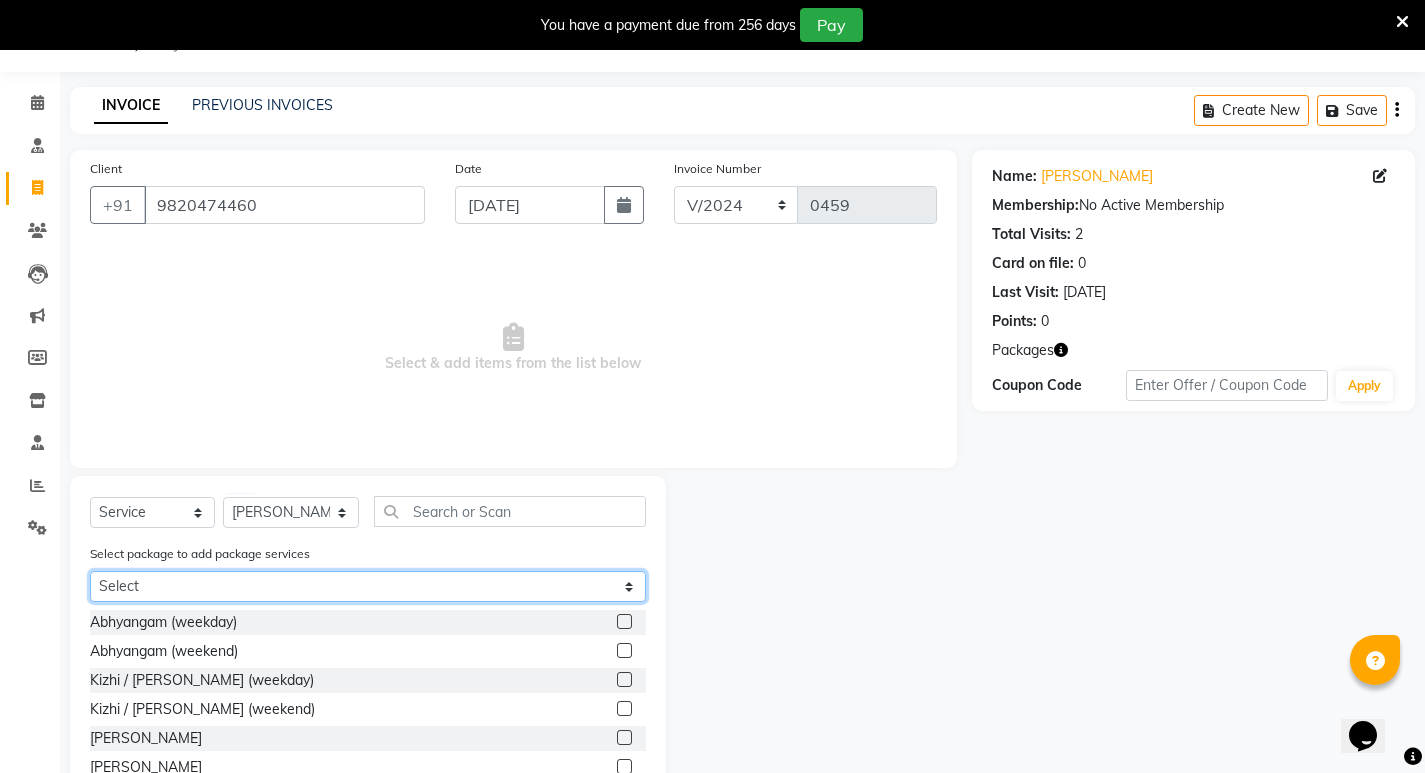 click on "Select Abhayagam 25 Silver Membership ( [GEOGRAPHIC_DATA] ) 12" 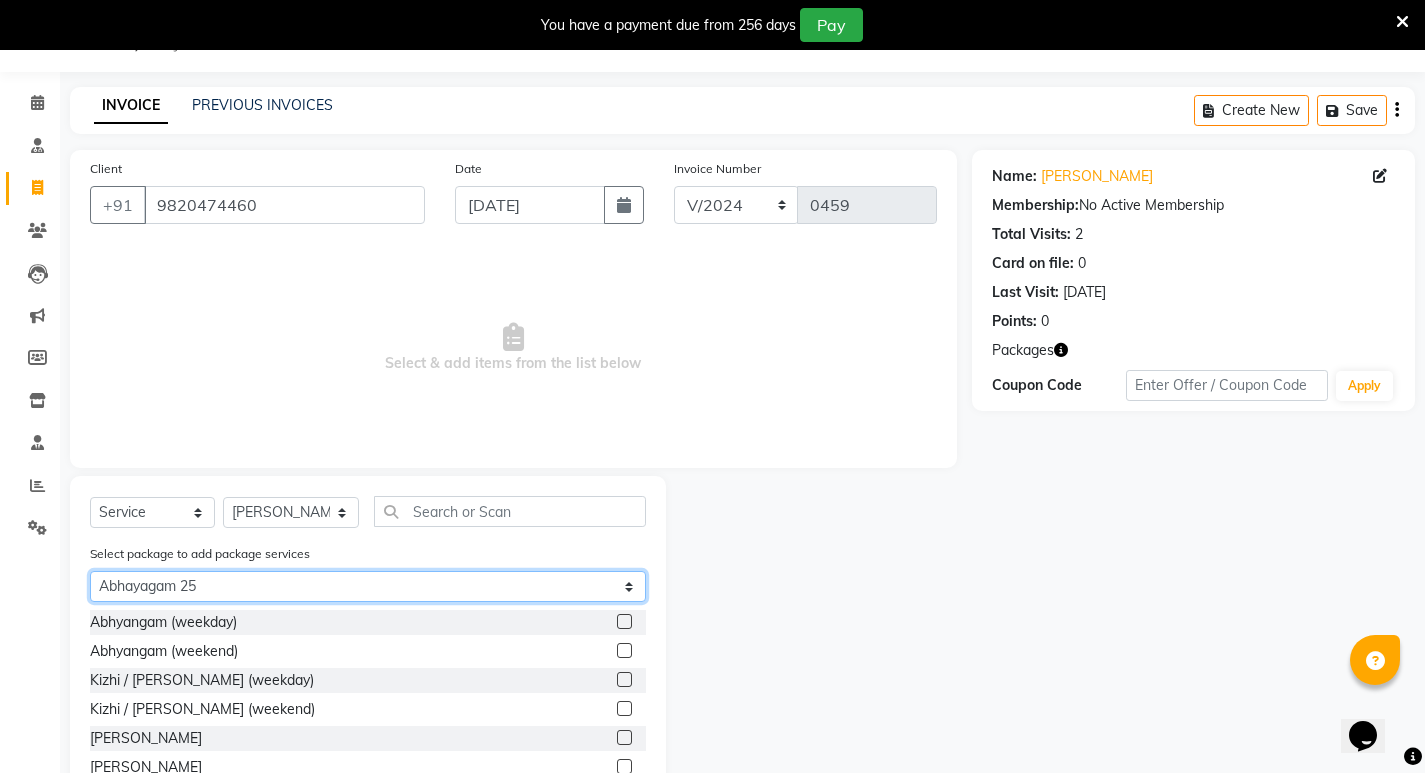 click on "Select Abhayagam 25 Silver Membership ( [GEOGRAPHIC_DATA] ) 12" 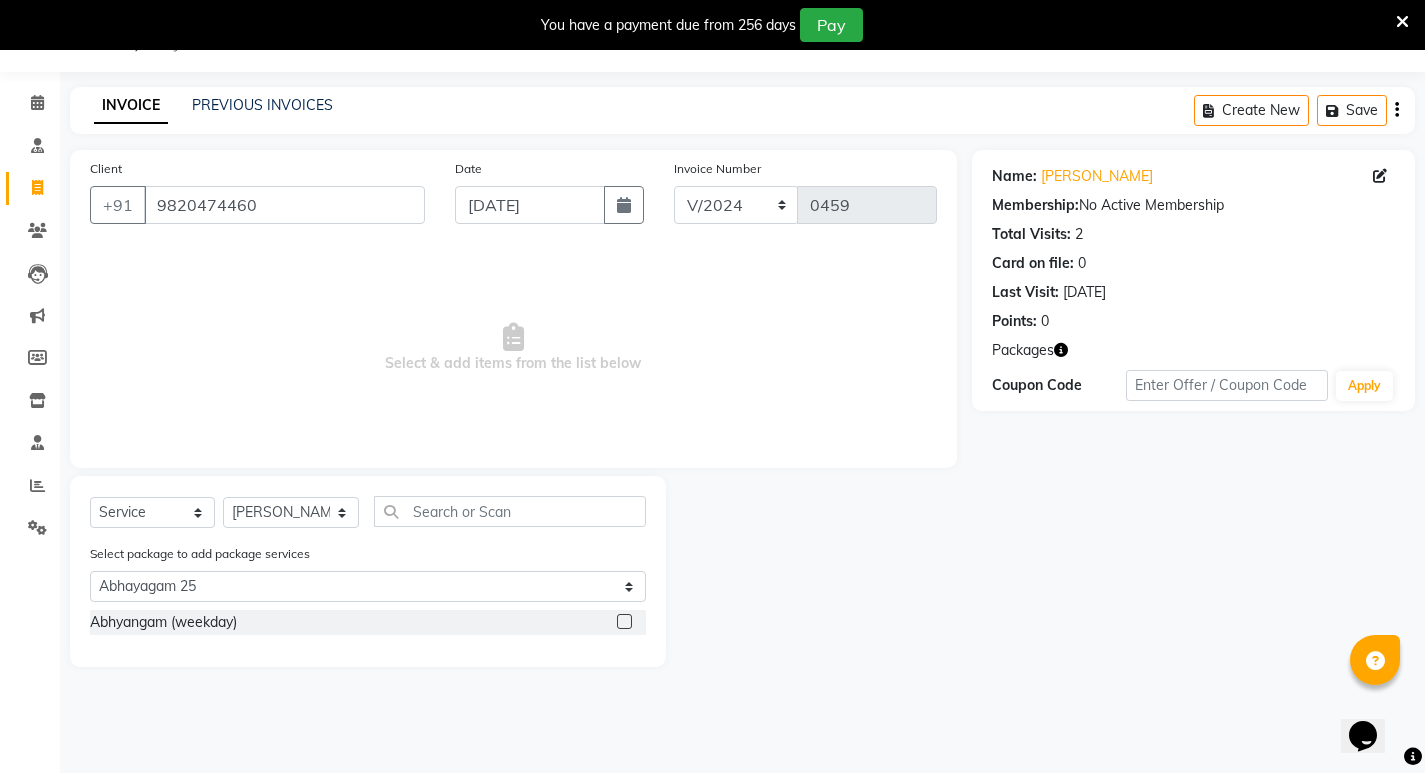 click 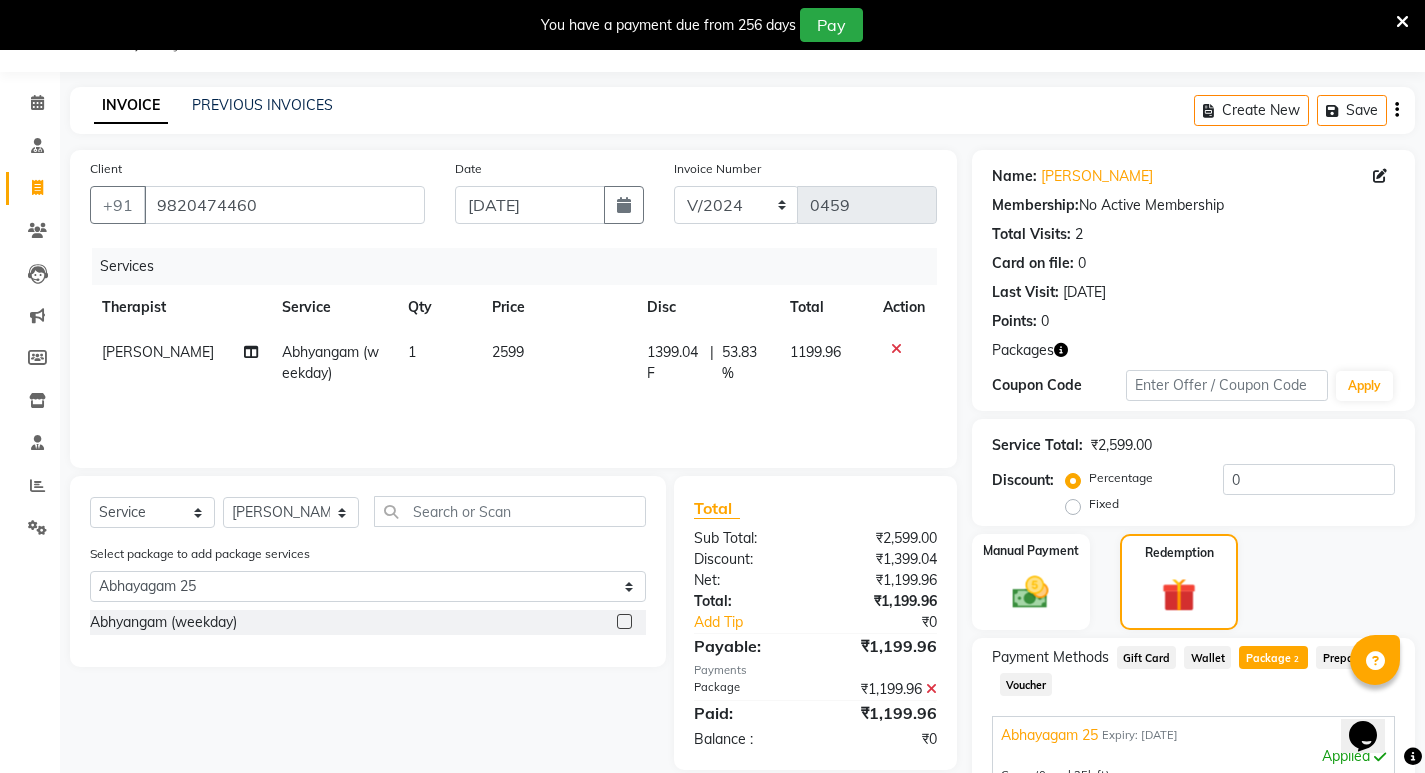 click on "1" 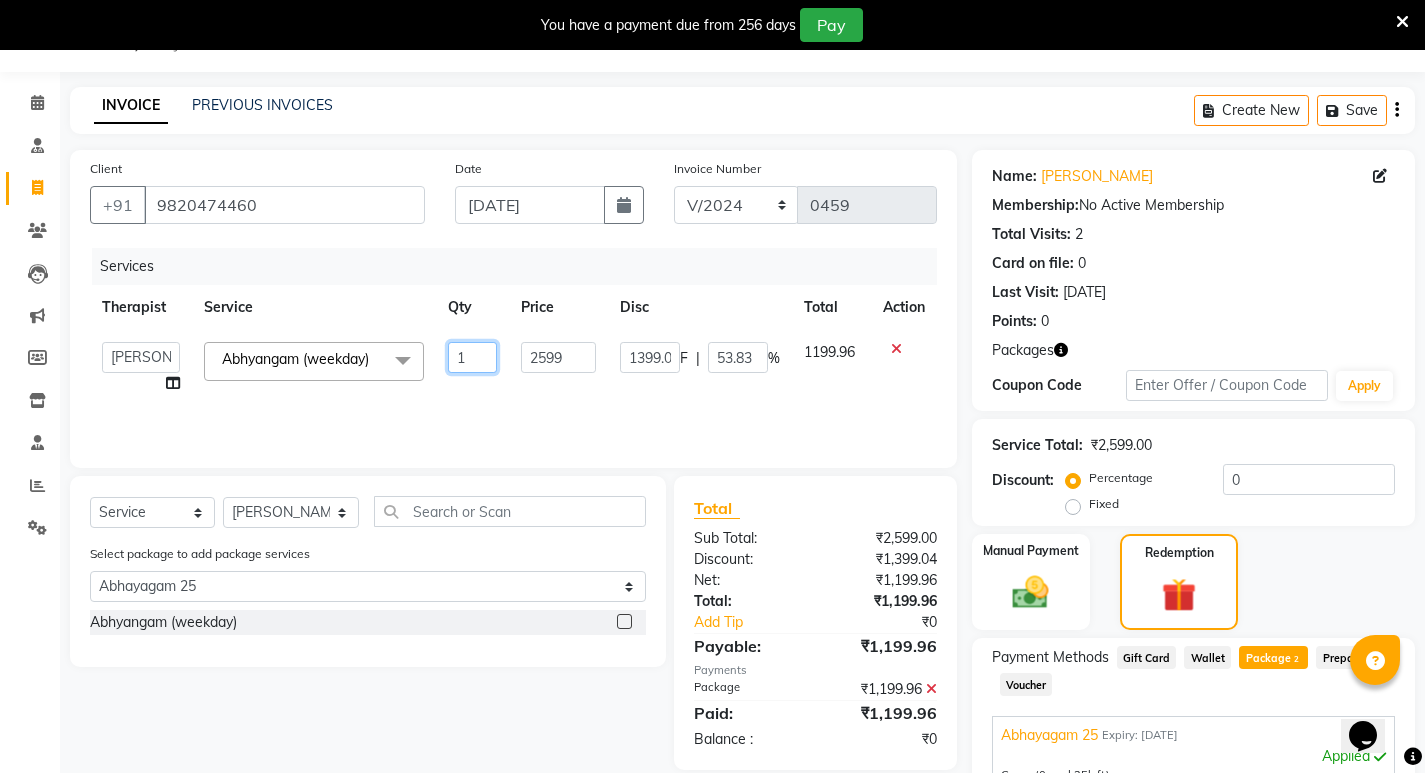 drag, startPoint x: 479, startPoint y: 360, endPoint x: 456, endPoint y: 363, distance: 23.194826 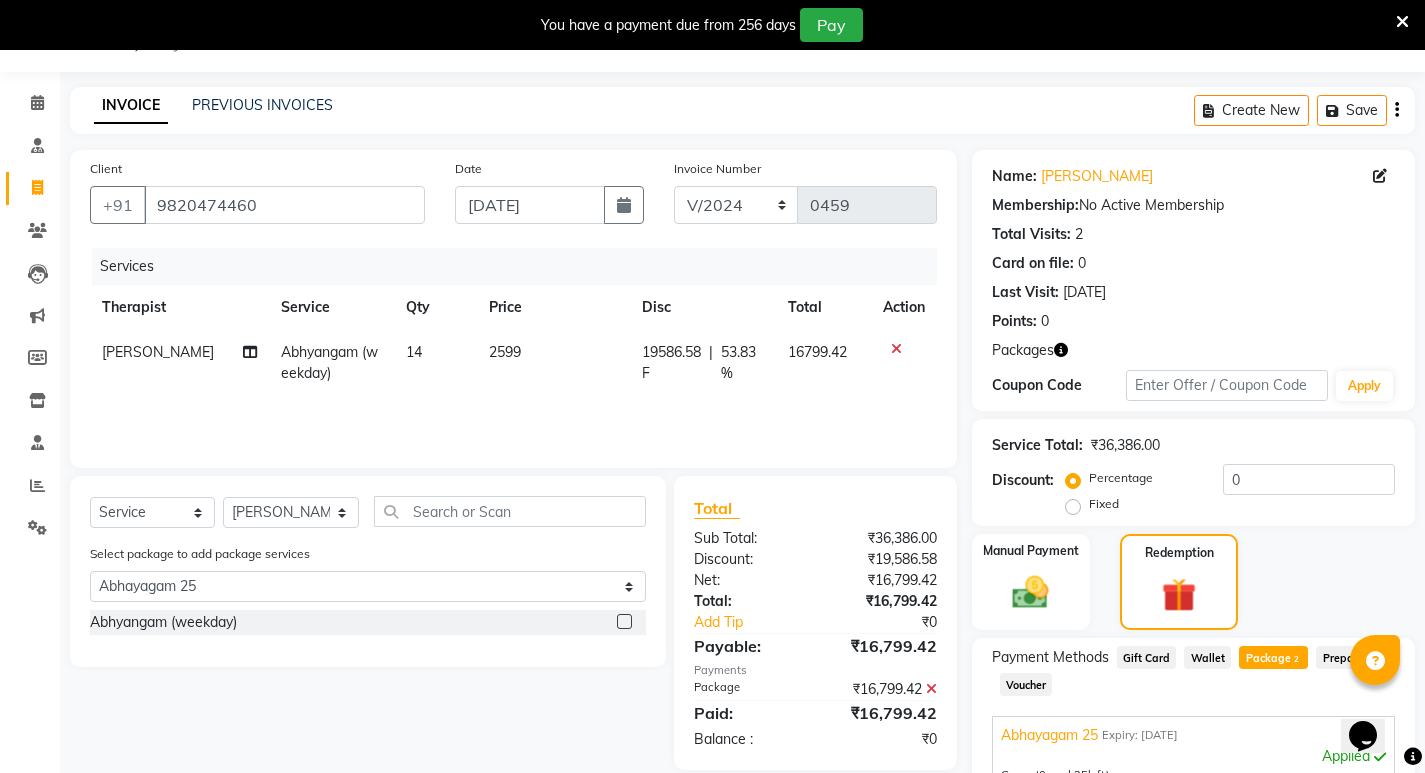 click on "Services Therapist Service Qty Price Disc Total Action [PERSON_NAME] Abhyangam  (weekday) 14 [MEDICAL_ID].58 F | 53.83 % 16799.42" 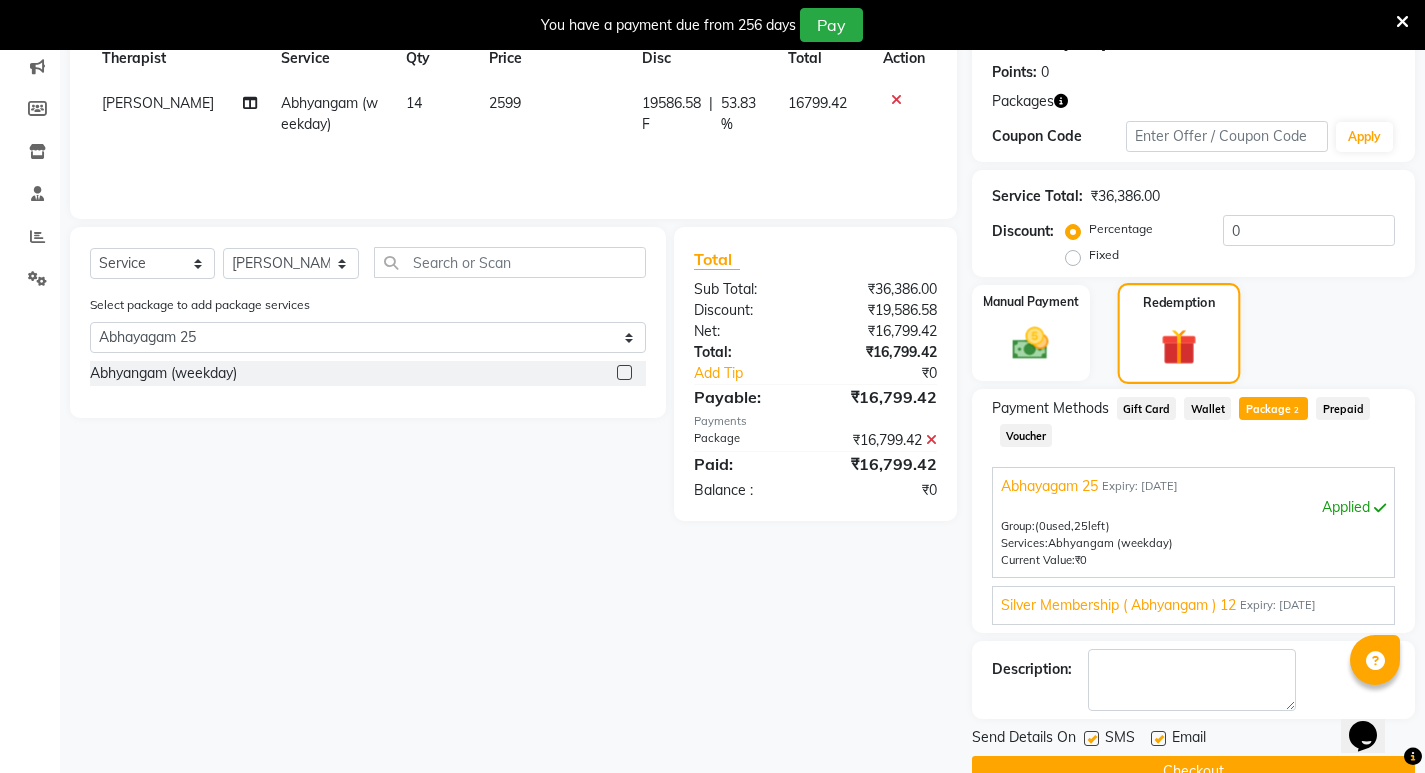 scroll, scrollTop: 343, scrollLeft: 0, axis: vertical 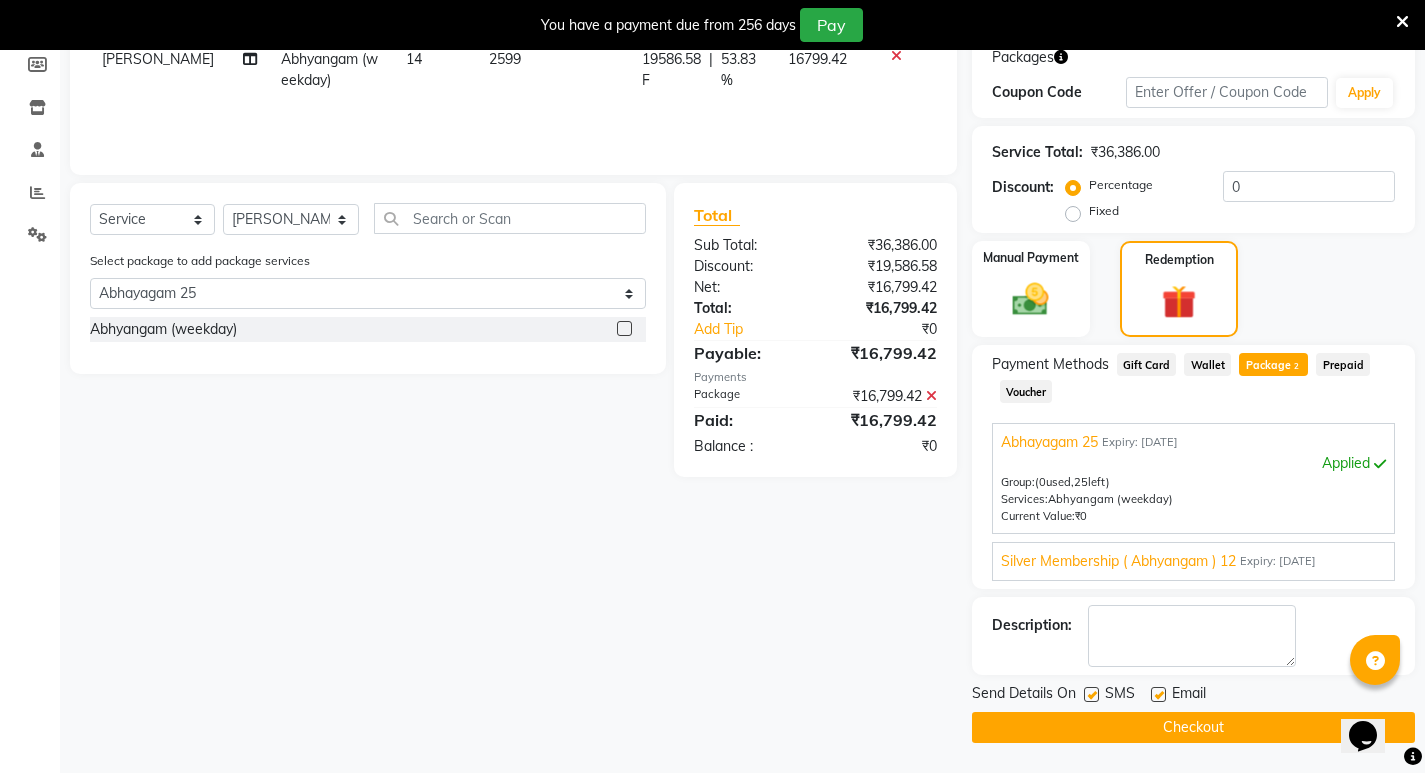 click 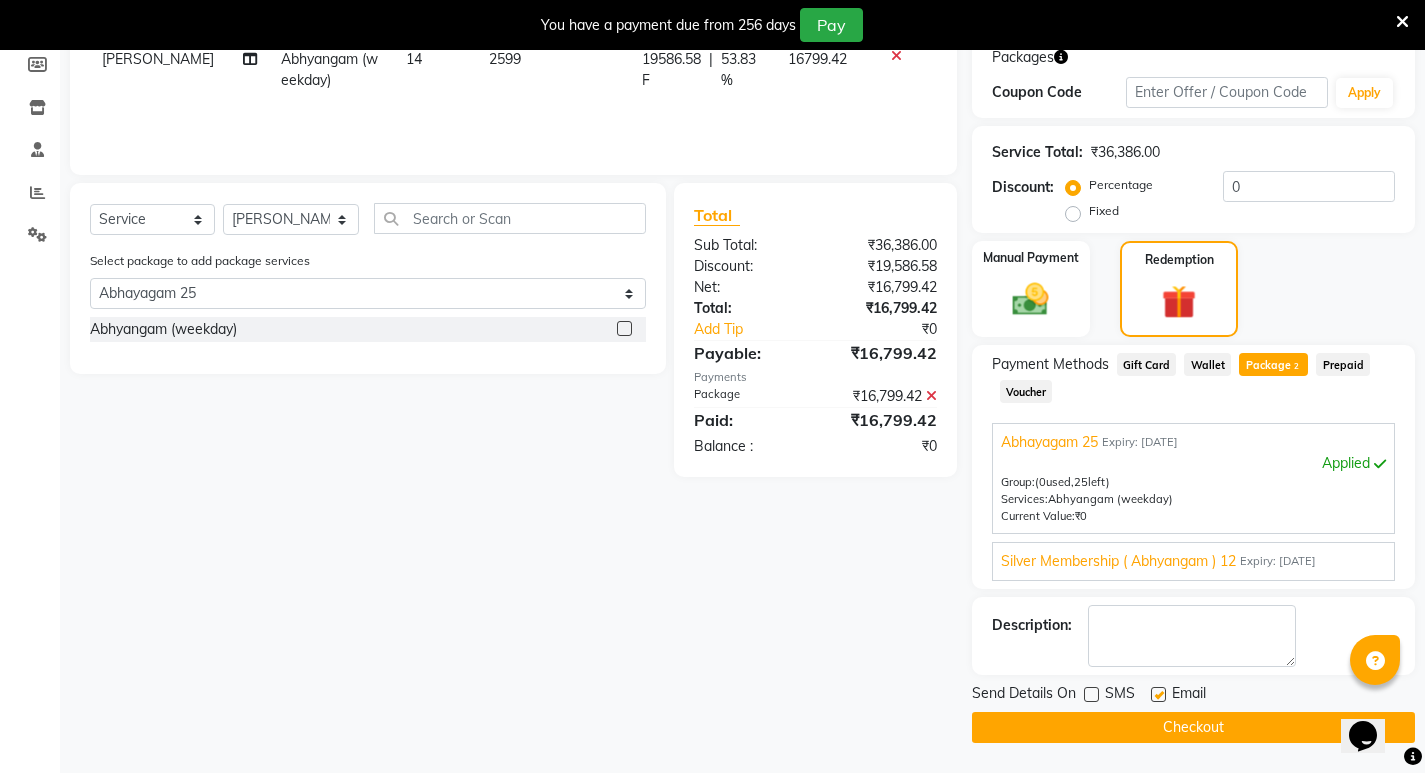 click 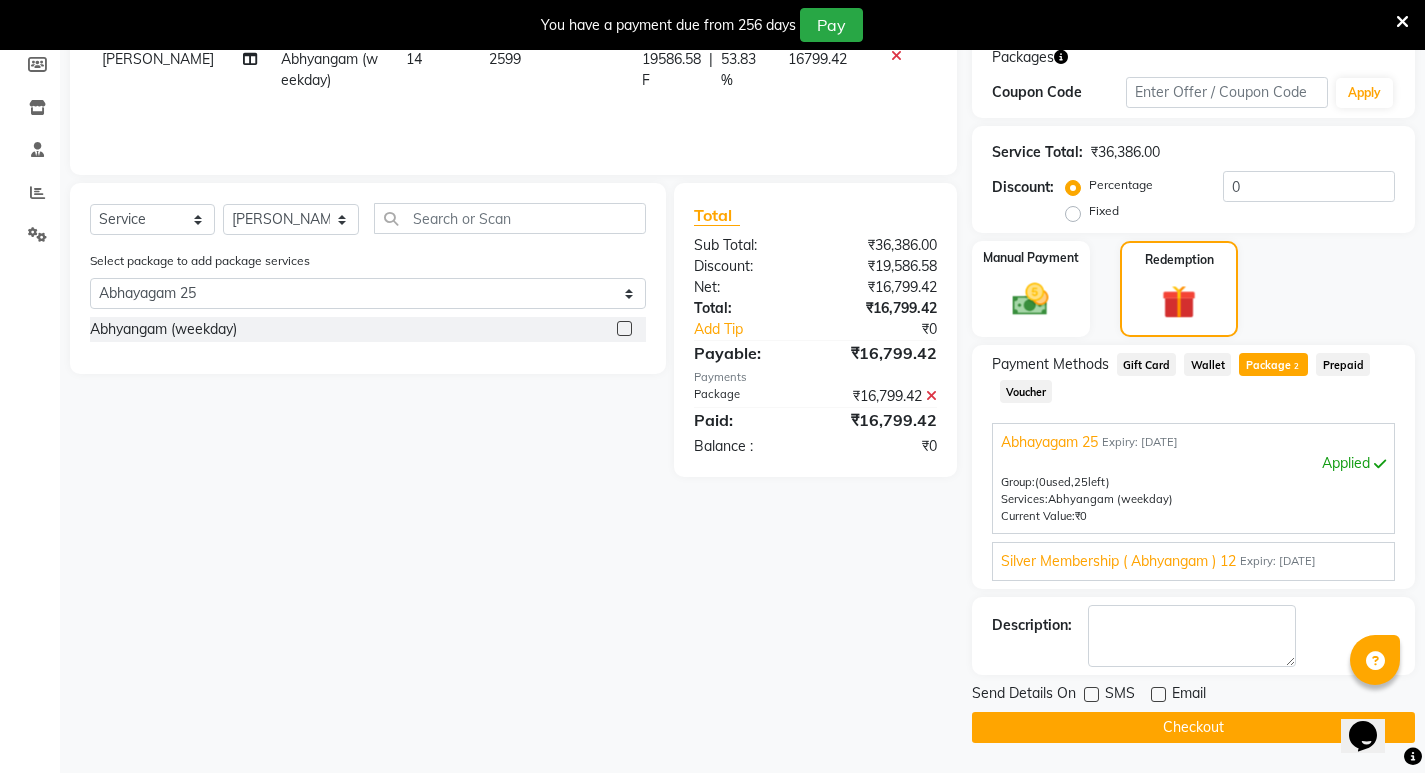 click on "Checkout" 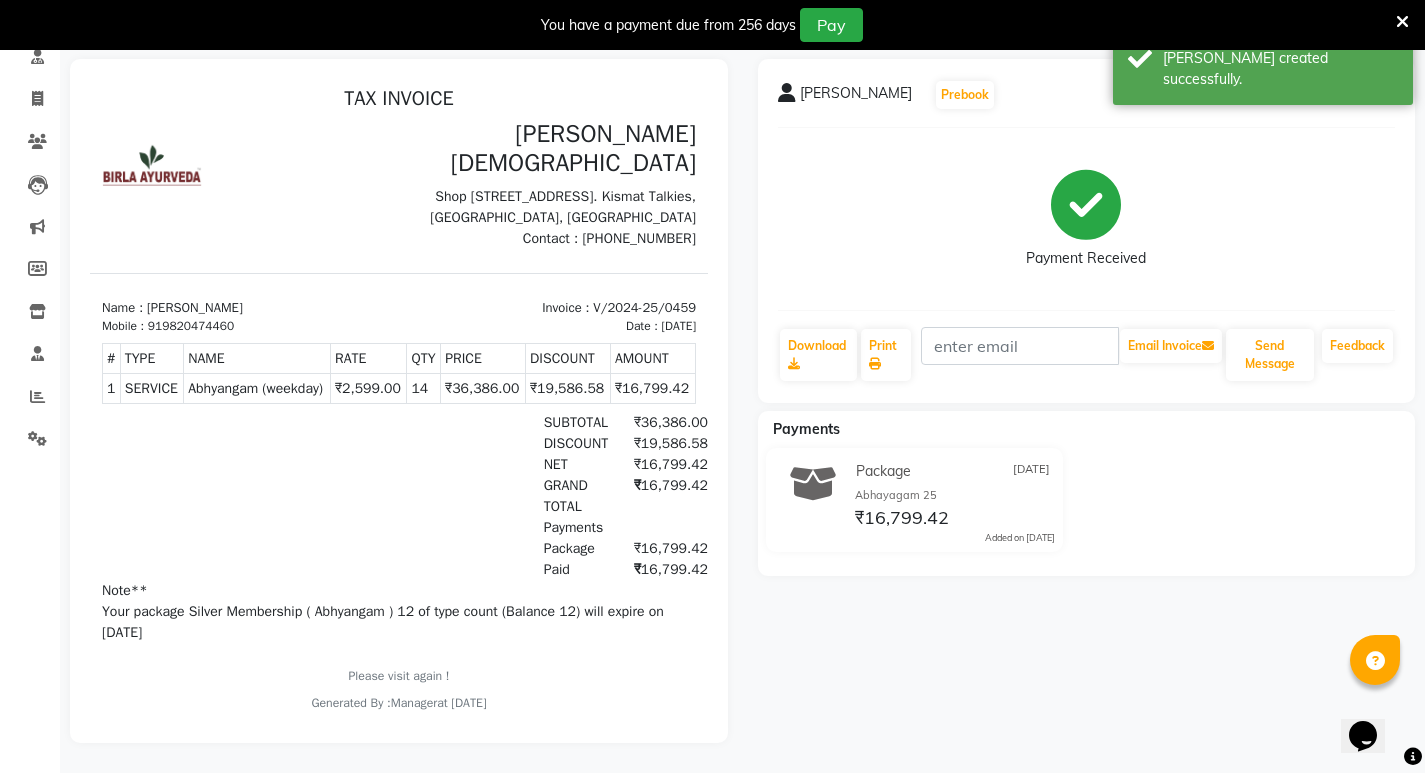scroll, scrollTop: 0, scrollLeft: 0, axis: both 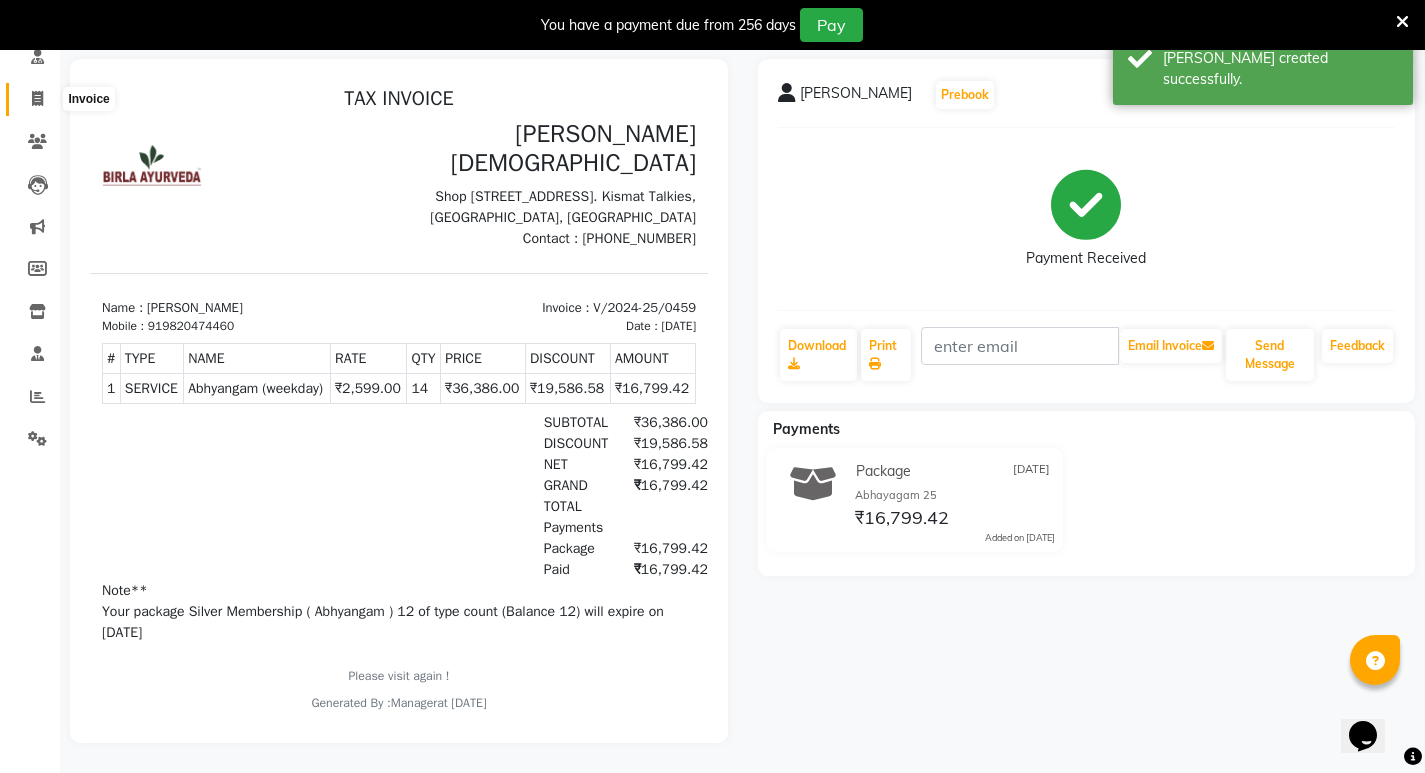 click 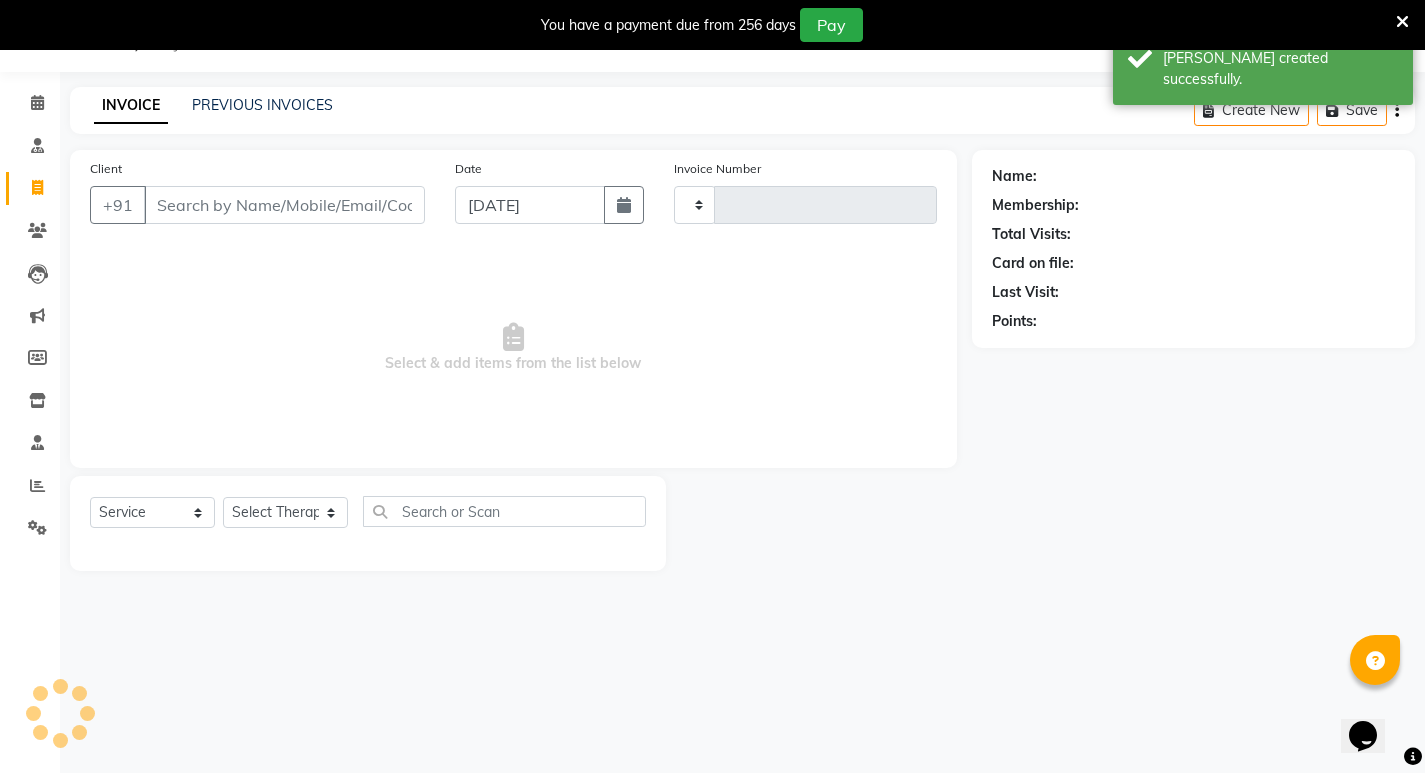 scroll, scrollTop: 50, scrollLeft: 0, axis: vertical 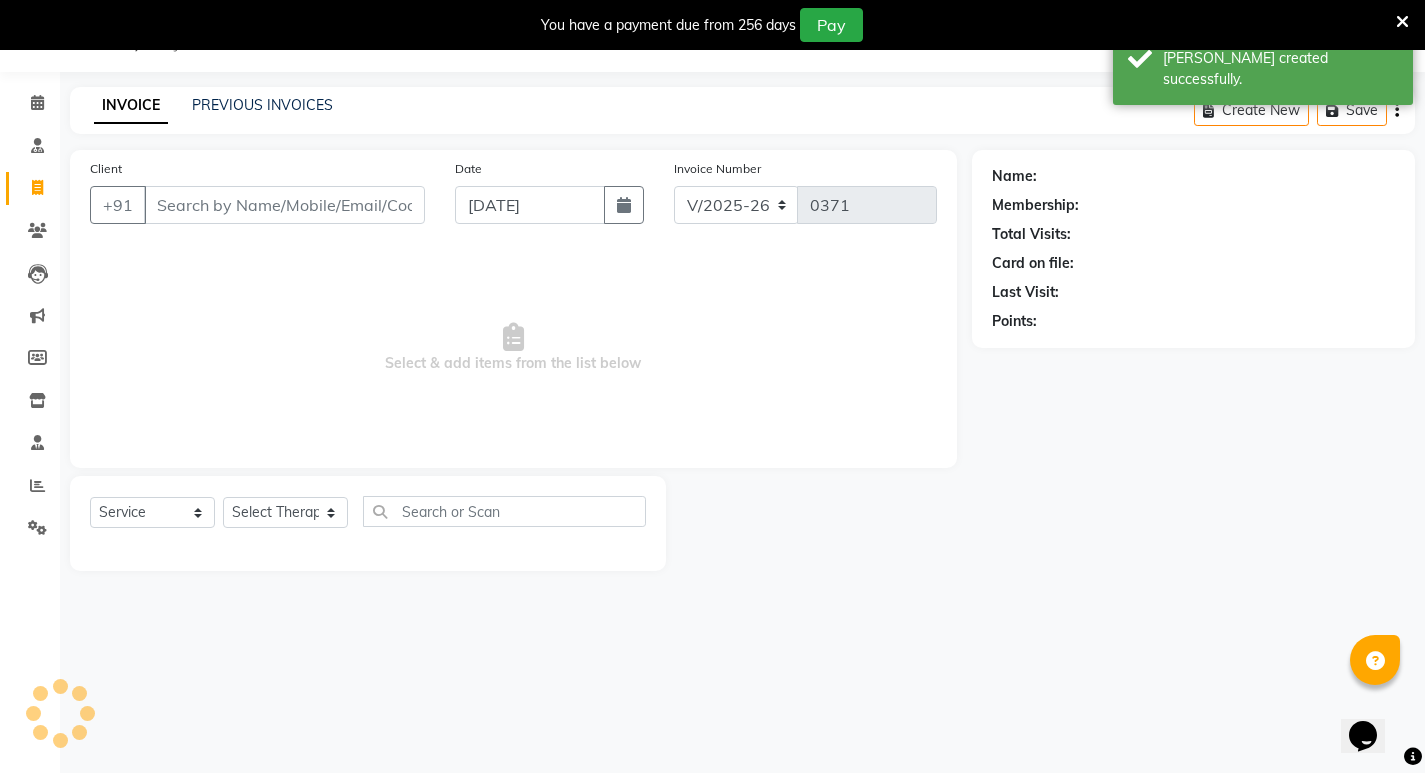 click on "Client" at bounding box center [284, 205] 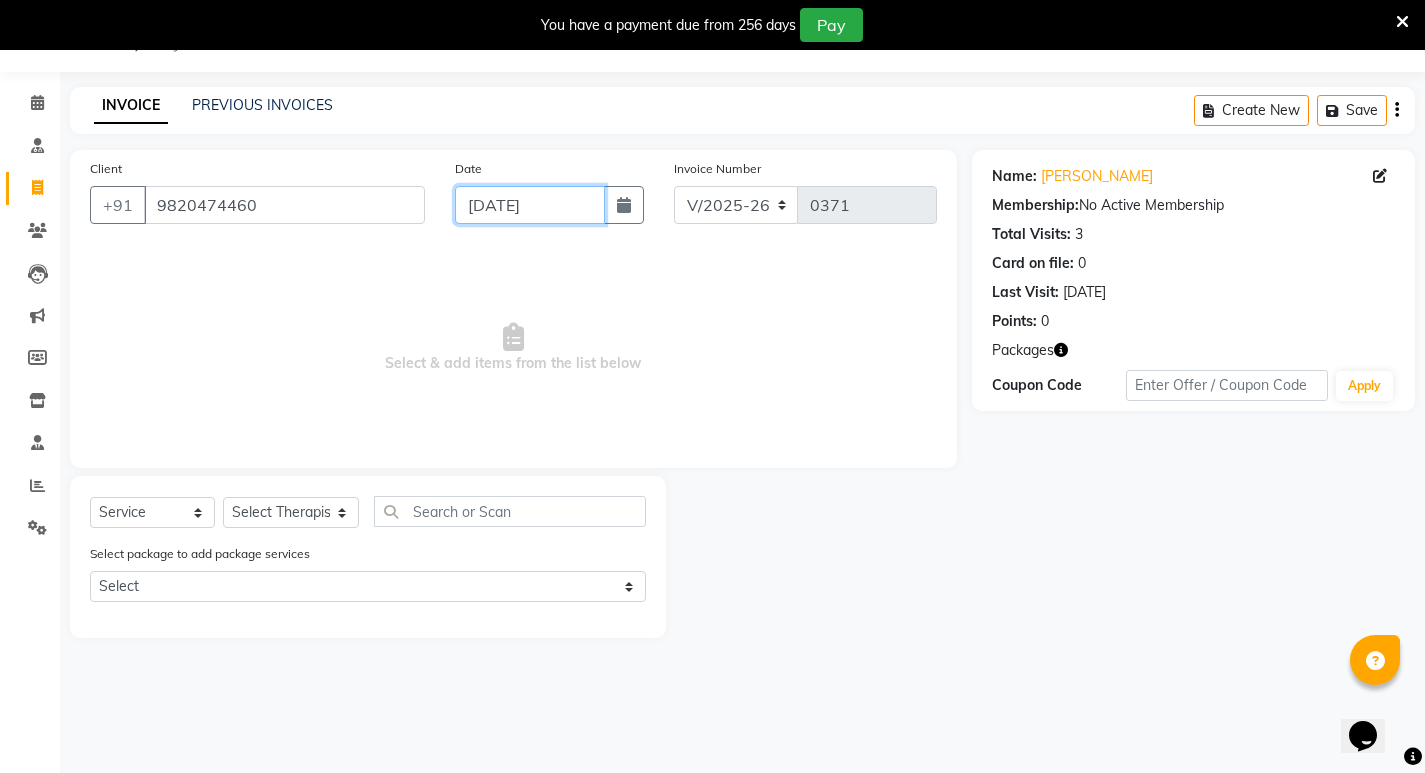 click on "[DATE]" 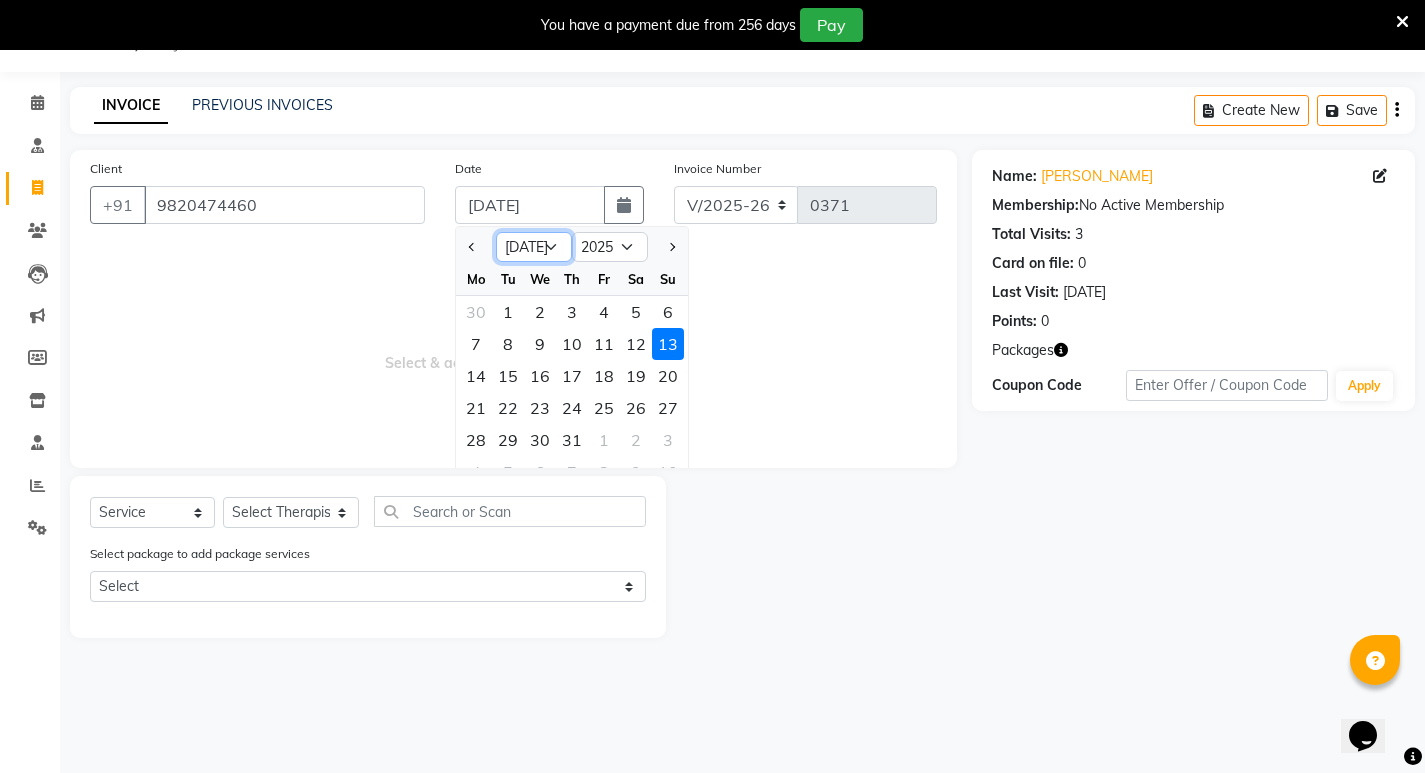 click on "Jan Feb Mar Apr May Jun [DATE] Aug Sep Oct Nov Dec" 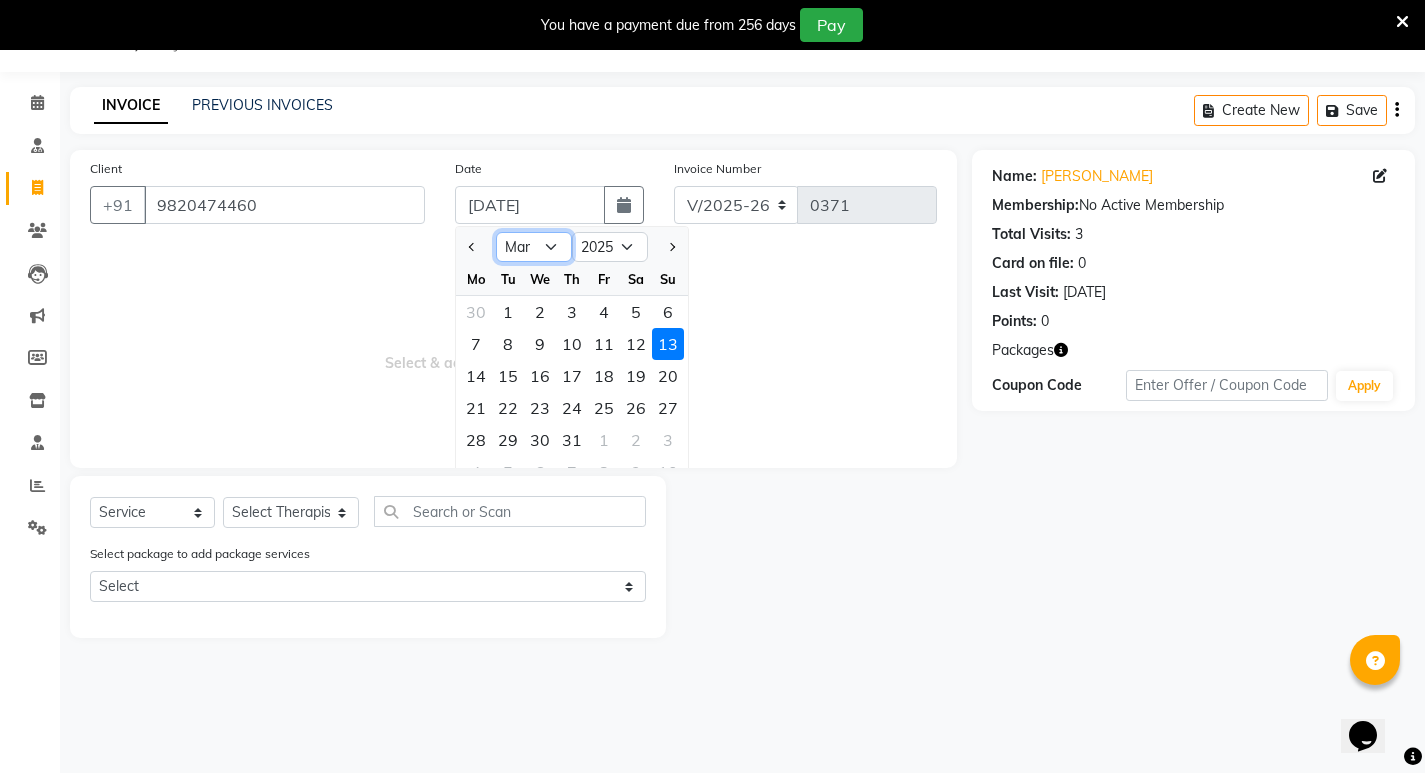 click on "Jan Feb Mar Apr May Jun [DATE] Aug Sep Oct Nov Dec" 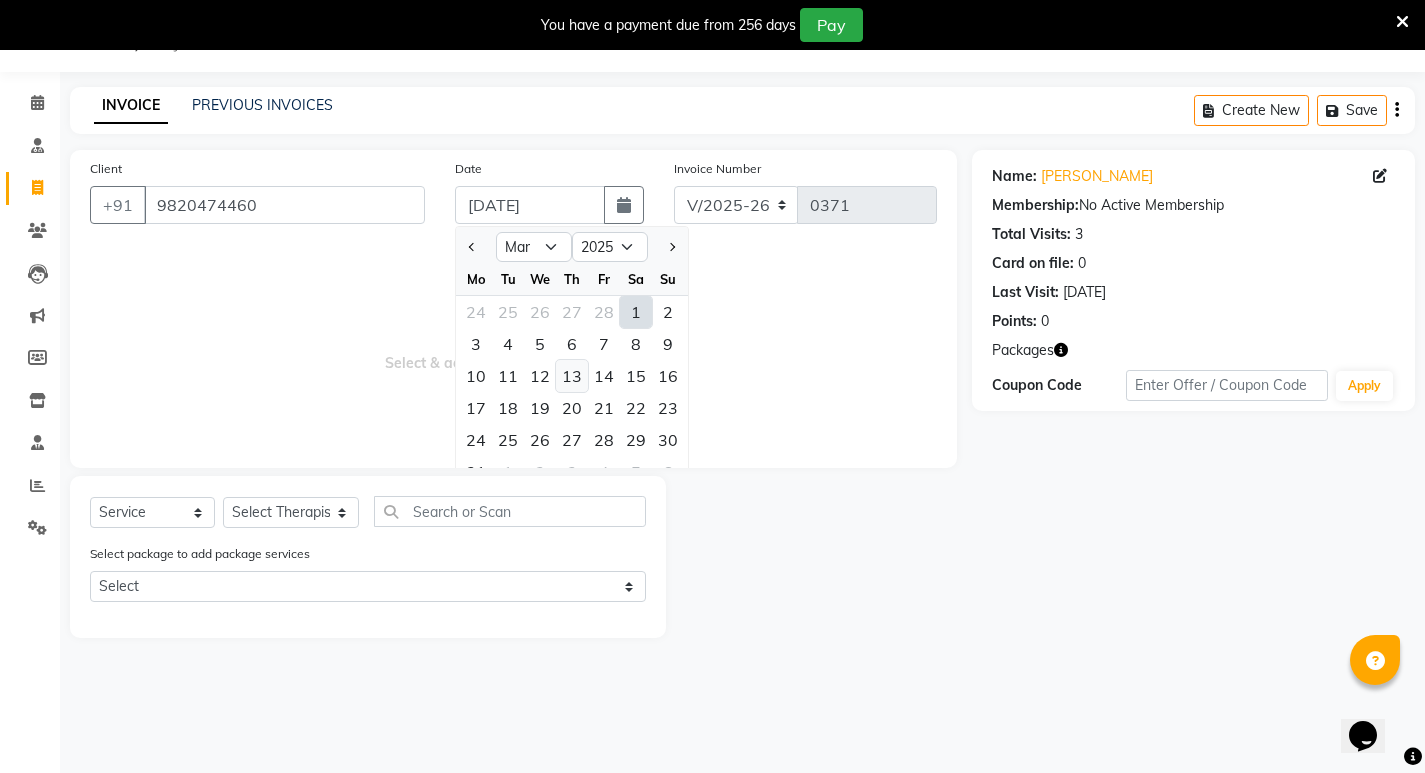 click on "13" 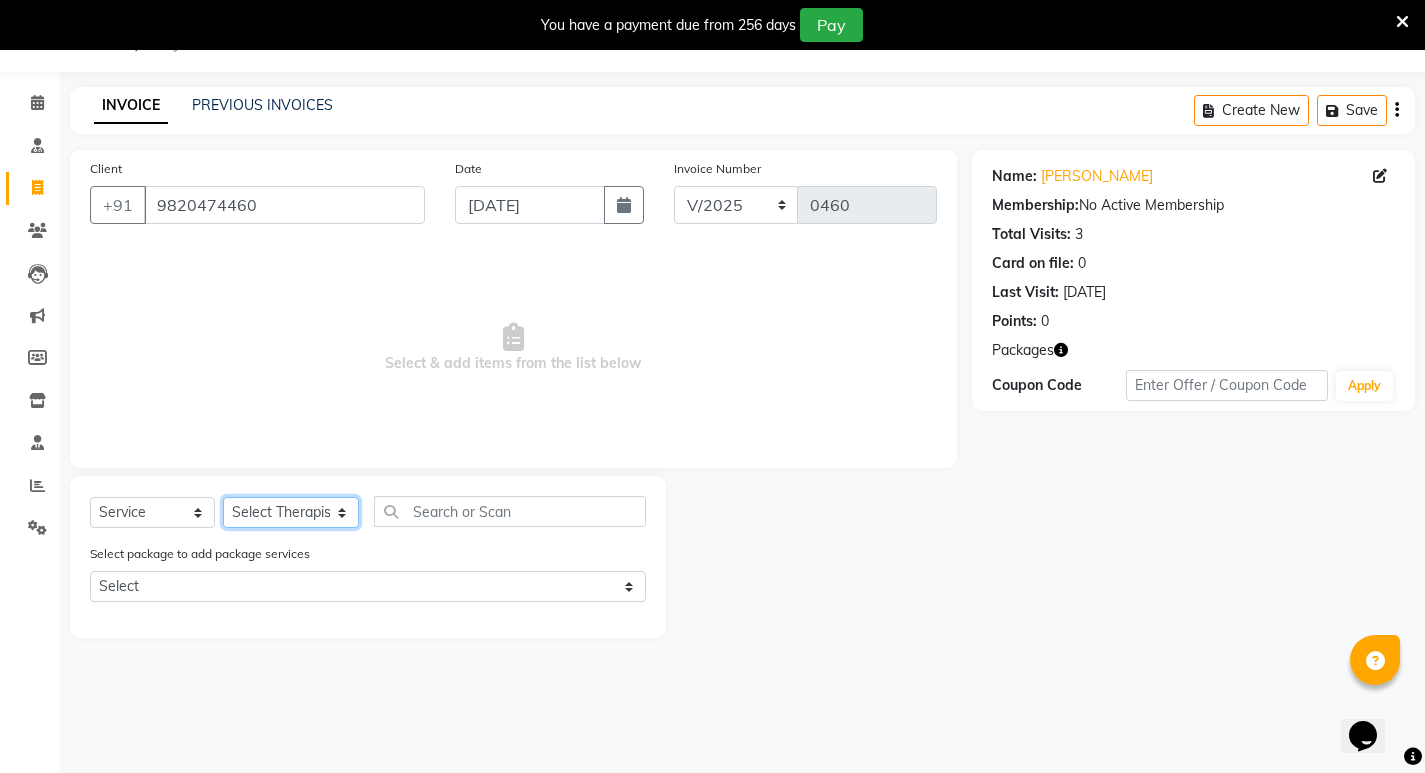 click on "Select Therapist [PERSON_NAME] [PERSON_NAME]  [PERSON_NAME] [PERSON_NAME] Aparna [PERSON_NAME] [PERSON_NAME] Bibina [PERSON_NAME] [PERSON_NAME] Dr. [PERSON_NAME] Dr. [PERSON_NAME] [PERSON_NAME] Dr. [PERSON_NAME] [PERSON_NAME] [PERSON_NAME] Y Gloriya [PERSON_NAME] [PERSON_NAME] [PERSON_NAME] [PERSON_NAME] Manager [PERSON_NAME] Mishra [PERSON_NAME] [PERSON_NAME] G [PERSON_NAME] [PERSON_NAME] K M [PERSON_NAME] K [PERSON_NAME] K K [PERSON_NAME] [PERSON_NAME] [PERSON_NAME] Swati [PERSON_NAME] [PERSON_NAME] [PERSON_NAME] Vidya [PERSON_NAME] [PERSON_NAME]" 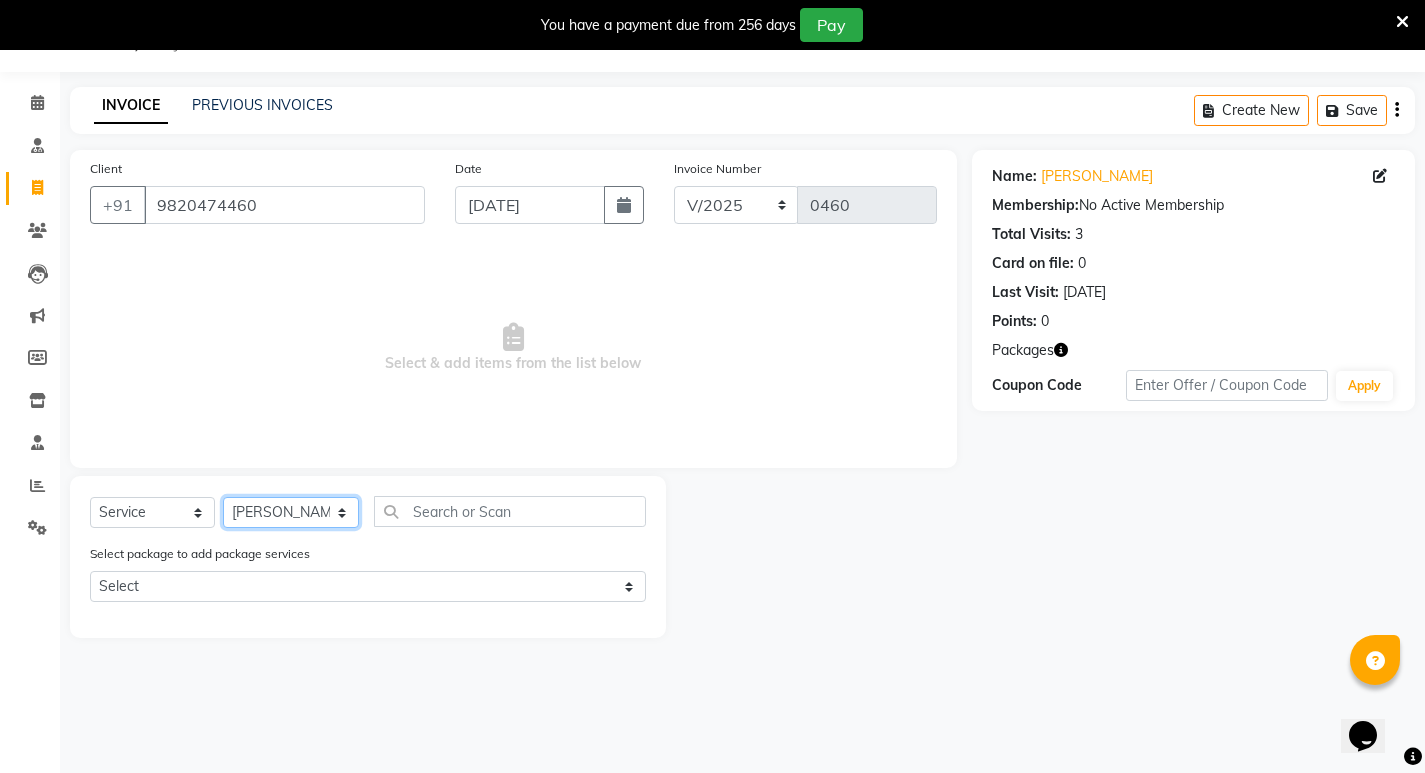 click on "Select Therapist [PERSON_NAME] [PERSON_NAME]  [PERSON_NAME] [PERSON_NAME] Aparna [PERSON_NAME] [PERSON_NAME] Bibina [PERSON_NAME] [PERSON_NAME] Dr. [PERSON_NAME] Dr. [PERSON_NAME] [PERSON_NAME] Dr. [PERSON_NAME] [PERSON_NAME] [PERSON_NAME] Y Gloriya [PERSON_NAME] [PERSON_NAME] [PERSON_NAME] [PERSON_NAME] Manager [PERSON_NAME] Mishra [PERSON_NAME] [PERSON_NAME] G [PERSON_NAME] [PERSON_NAME] K M [PERSON_NAME] K [PERSON_NAME] K K [PERSON_NAME] [PERSON_NAME] [PERSON_NAME] Swati [PERSON_NAME] [PERSON_NAME] [PERSON_NAME] Vidya [PERSON_NAME] [PERSON_NAME]" 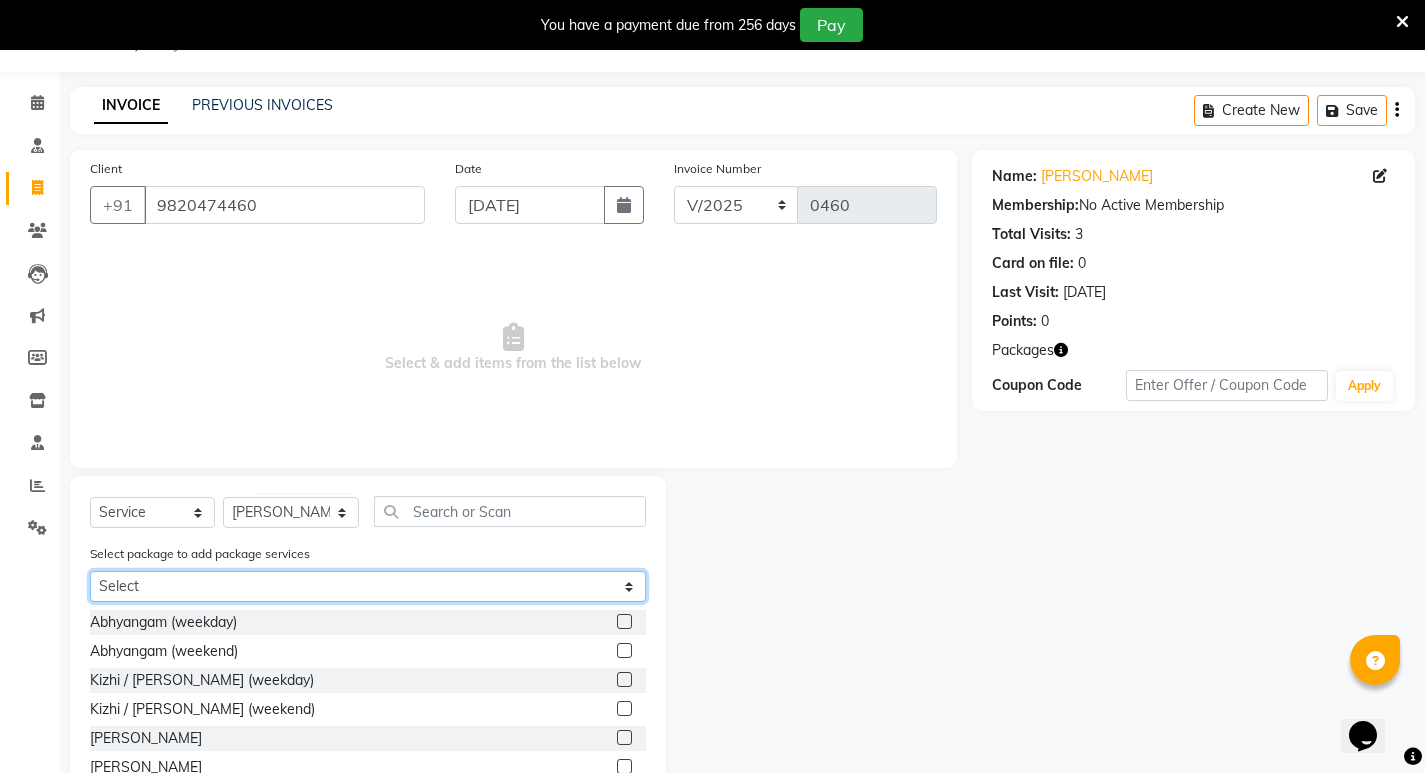 click on "Select Abhayagam 25 Silver Membership ( [GEOGRAPHIC_DATA] ) 12" 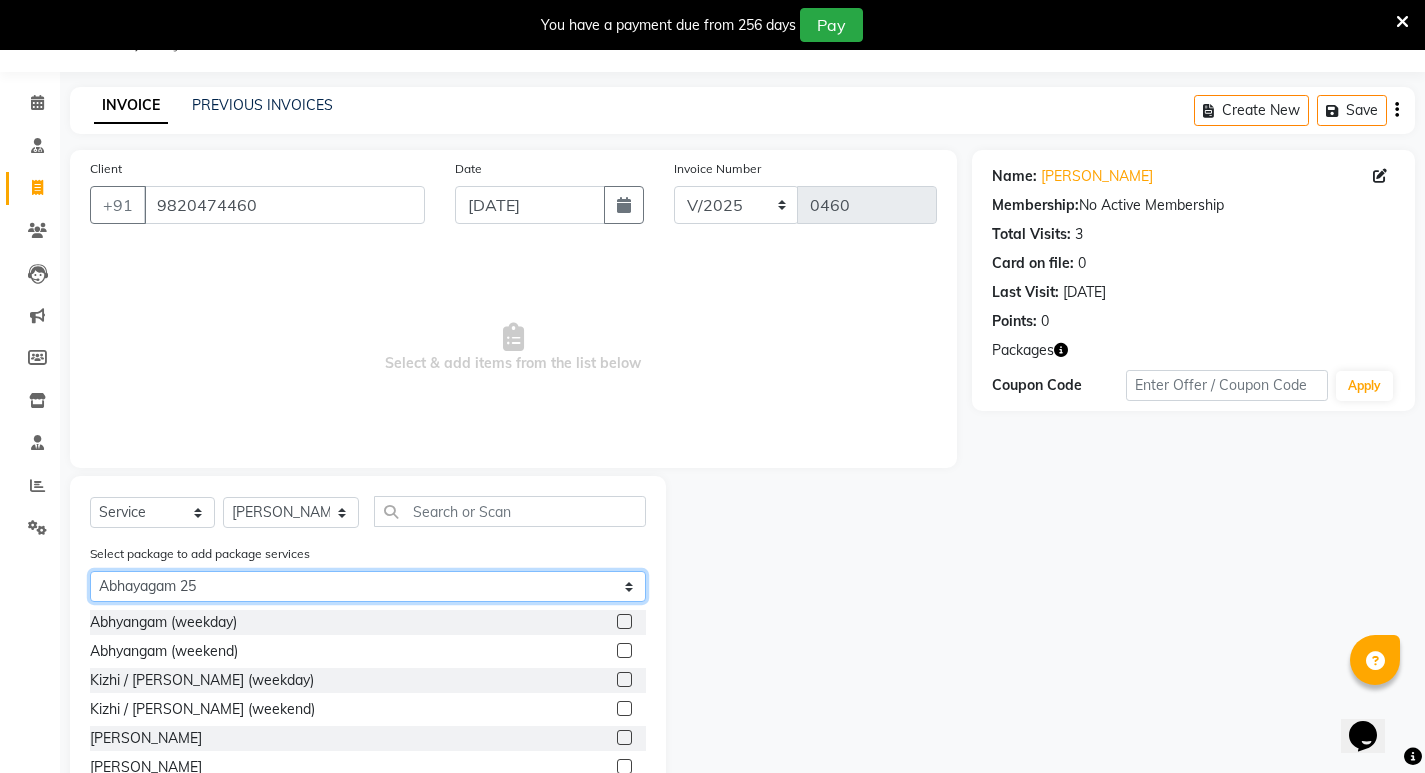 click on "Select Abhayagam 25 Silver Membership ( [GEOGRAPHIC_DATA] ) 12" 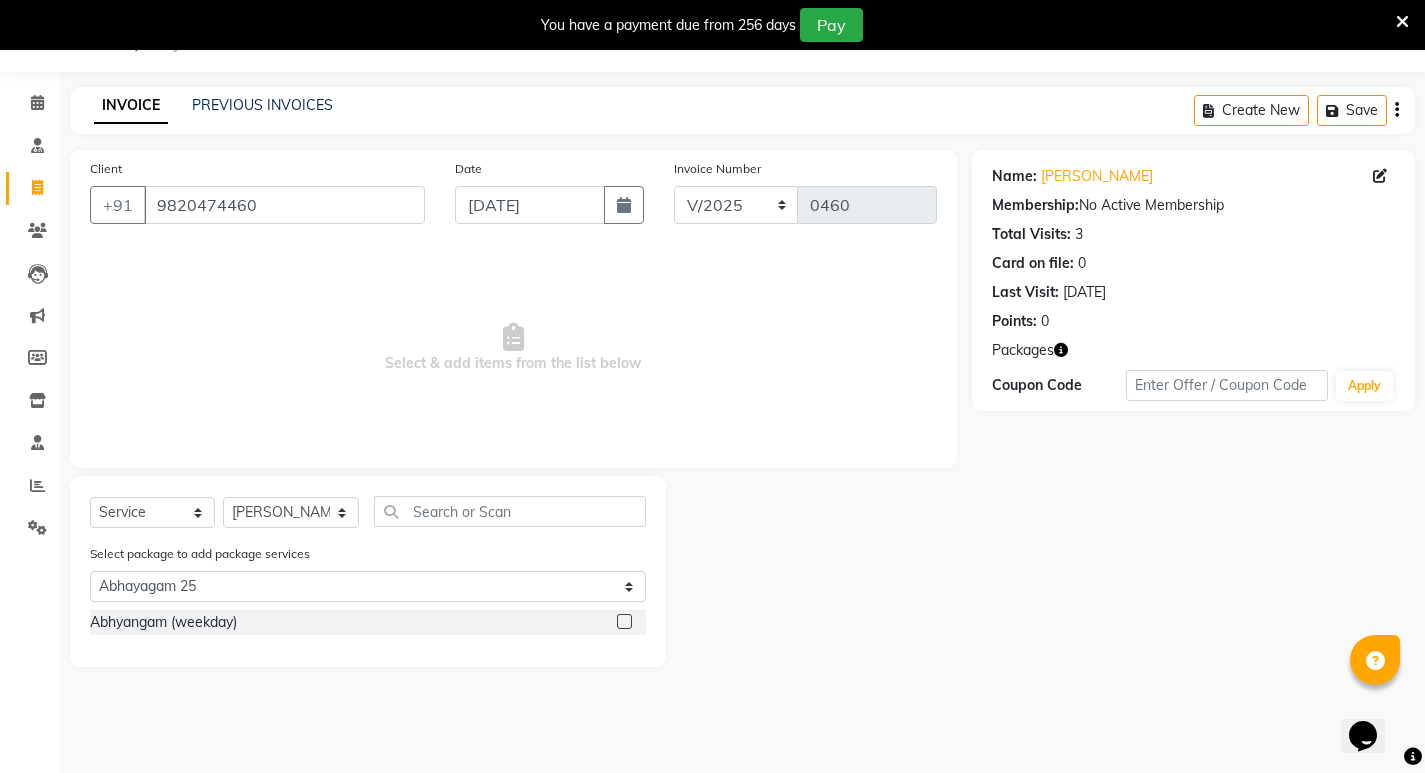 click 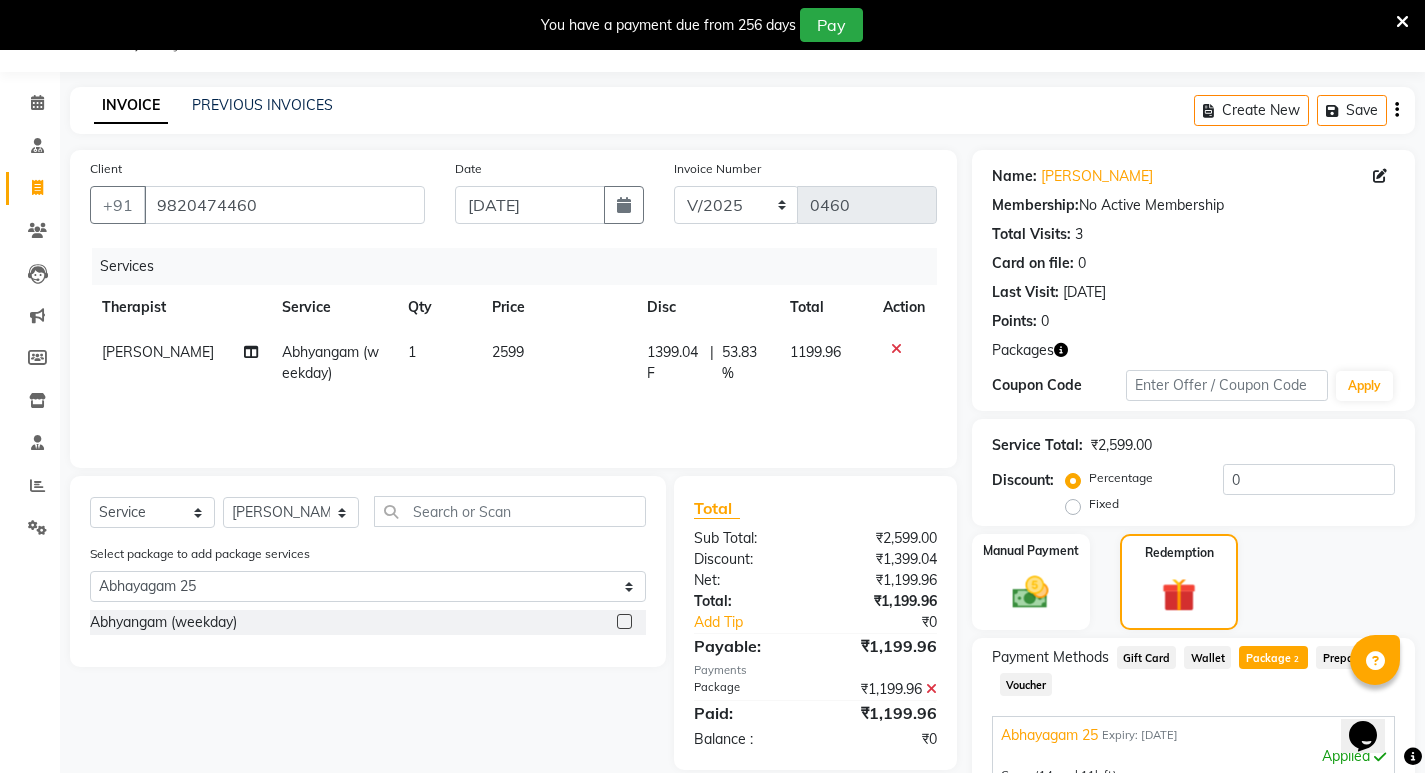 click on "1" 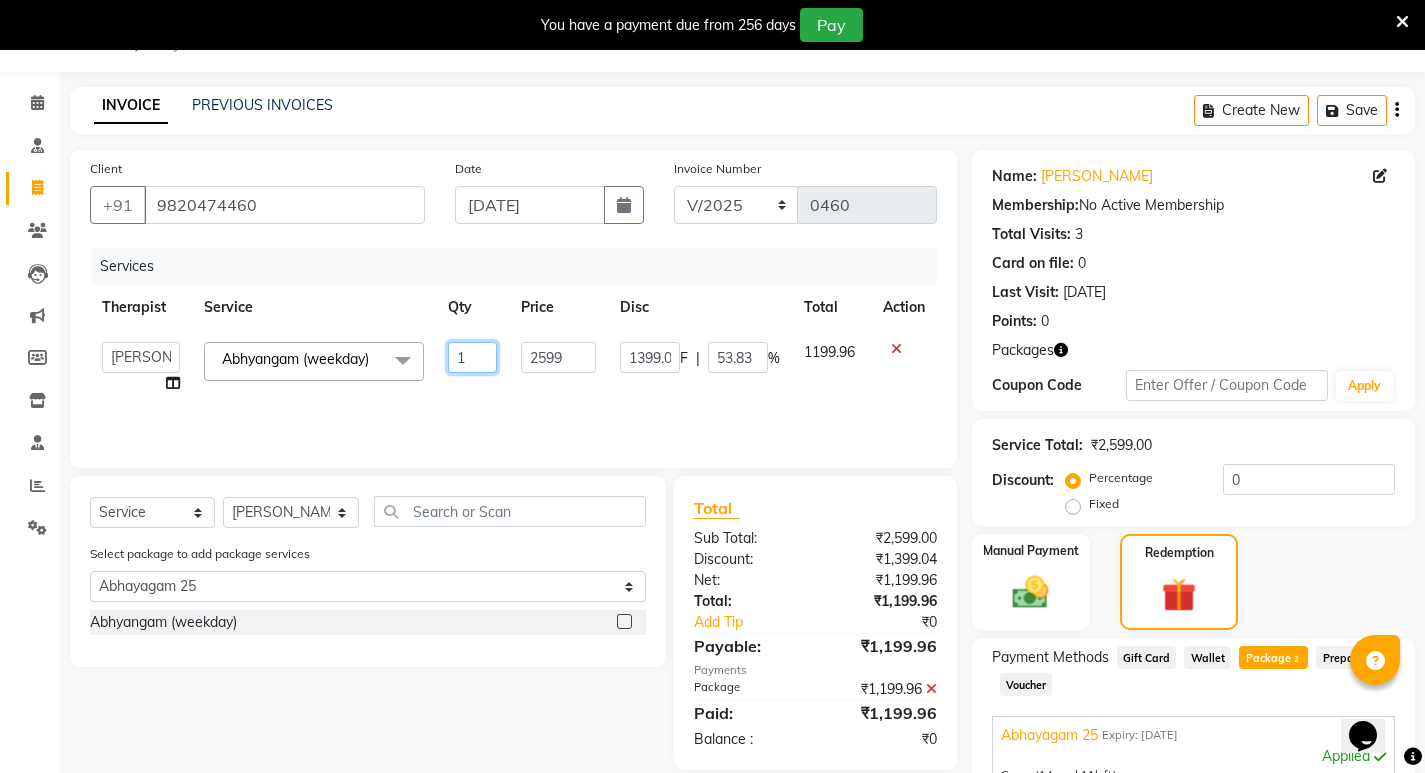 click on "1" 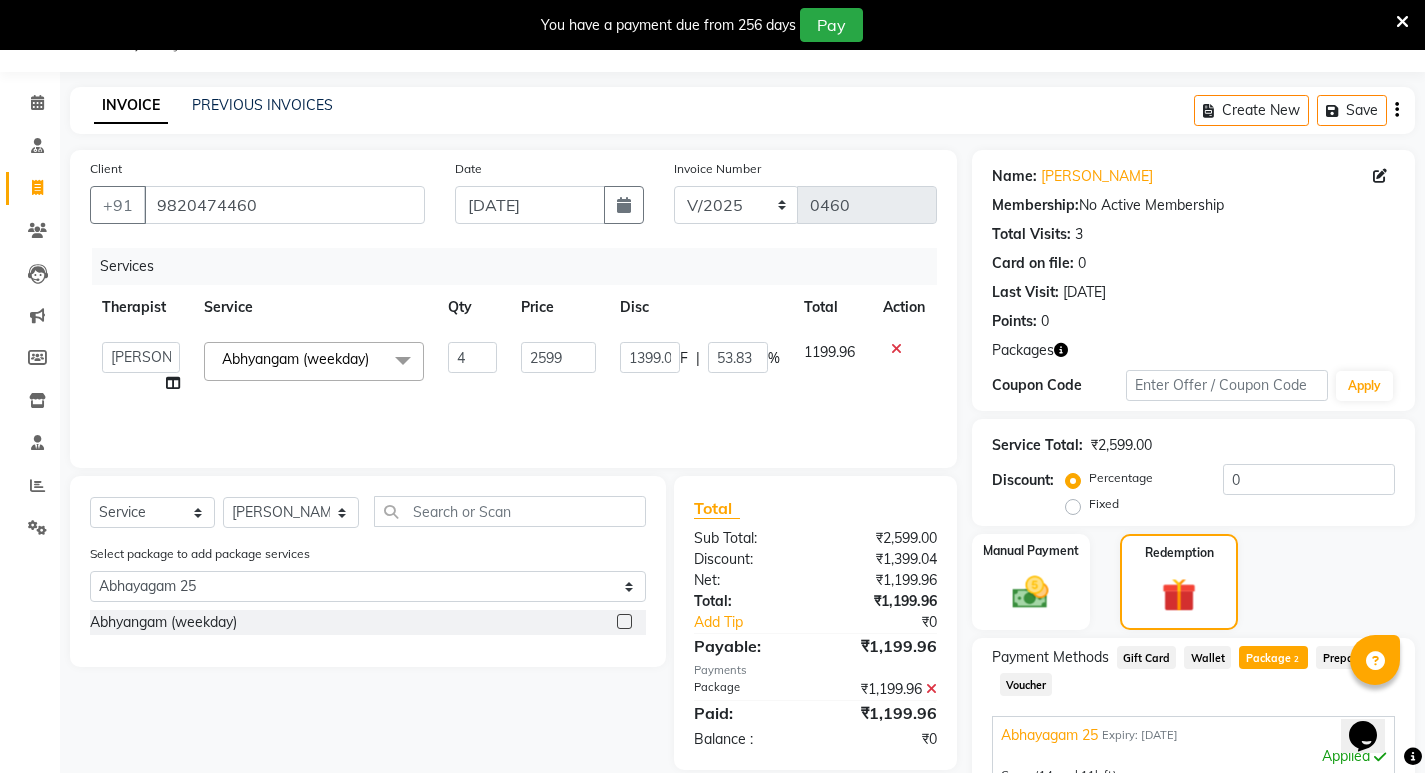 click on "Services Therapist Service Qty Price Disc Total Action  [PERSON_NAME]   [PERSON_NAME]    [PERSON_NAME]   [PERSON_NAME]   Aparna   [PERSON_NAME]   [PERSON_NAME]   Bibina   [PERSON_NAME]   [PERSON_NAME]   Dr. [PERSON_NAME]   Dr. [PERSON_NAME]   [PERSON_NAME]   Dr. [PERSON_NAME]   [PERSON_NAME]   [PERSON_NAME] Y   Gloriya   [PERSON_NAME] [PERSON_NAME]   [PERSON_NAME]   [PERSON_NAME]   Manager   [PERSON_NAME] Mishra   [PERSON_NAME]   [PERSON_NAME] G [PERSON_NAME] [PERSON_NAME] K M   [PERSON_NAME] K   [PERSON_NAME] K K   [PERSON_NAME]   [PERSON_NAME]   [PERSON_NAME]   Swati   [PERSON_NAME] [PERSON_NAME]   [PERSON_NAME]   [PERSON_NAME]   [PERSON_NAME]  Abhyangam  (weekday)  x Abhyangam  (weekday) [GEOGRAPHIC_DATA] (weekend) Kizhi / Navara Kizhi (weekday) Kizhi / Navara Kizhi (weekend) Kashyaya Vasthy [PERSON_NAME] Advance Kasa Foot Massage VIRECHAN Hridaya Basti Summer offer Abhyangam home (weekday) Navara Kizhi (home) Expired Gv Extension Abhyanga - Leg & Feet [PERSON_NAME] Dhoomam 4" 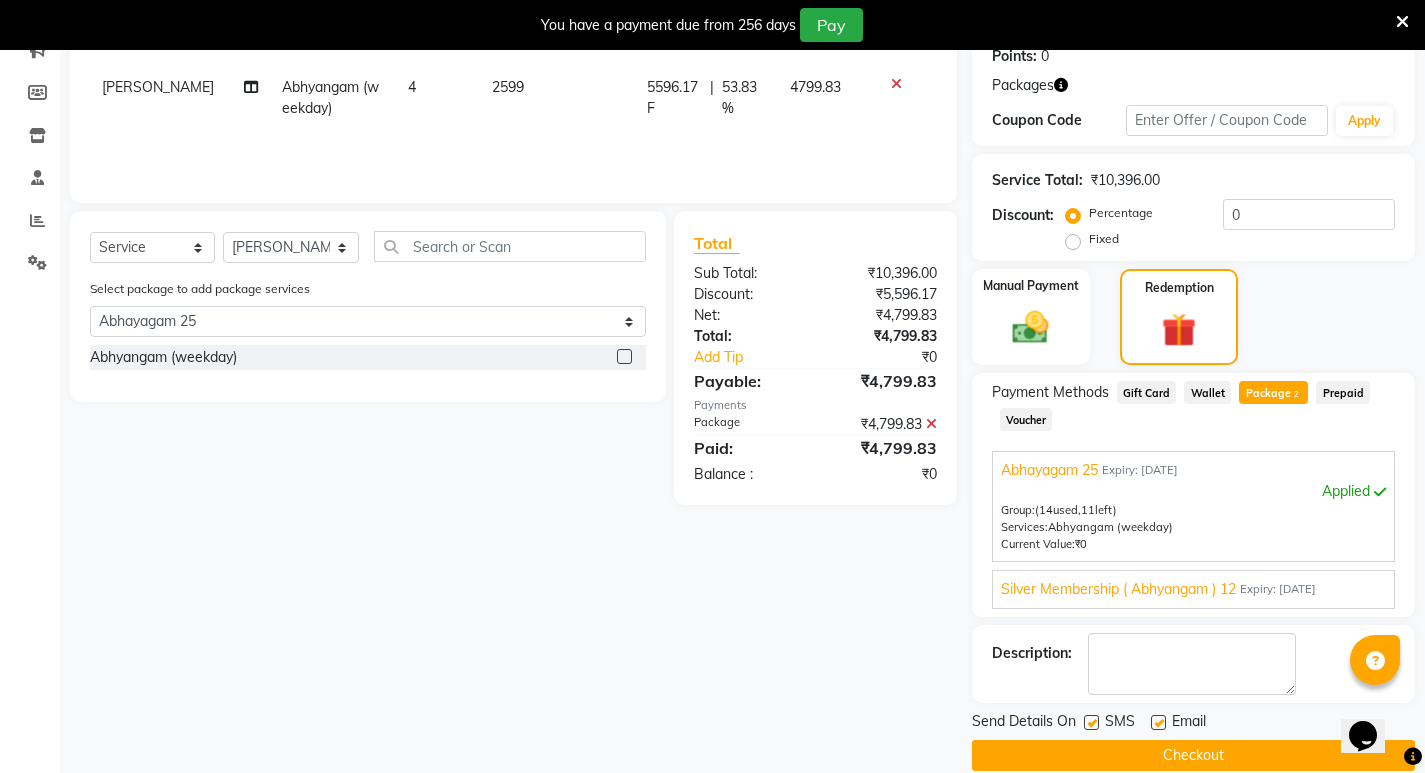 scroll, scrollTop: 343, scrollLeft: 0, axis: vertical 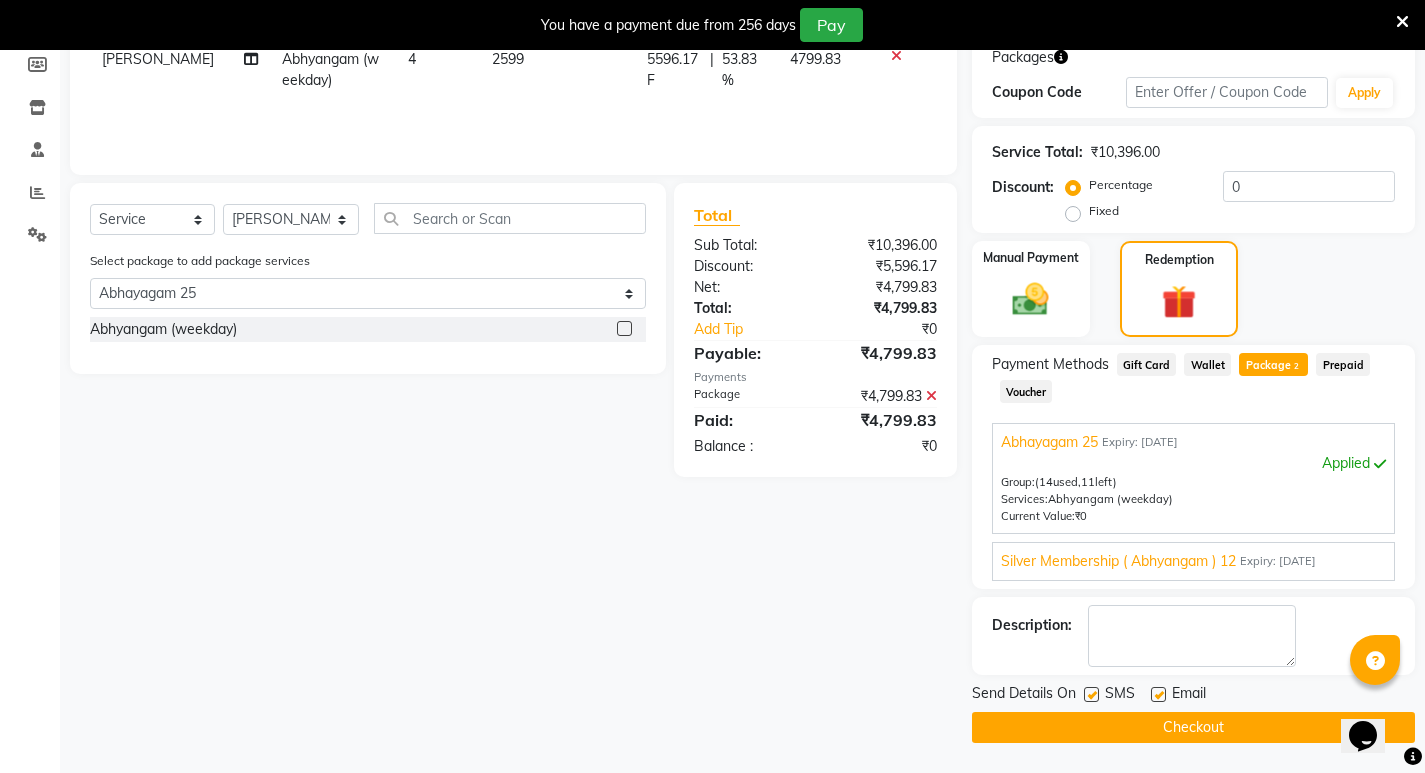 click 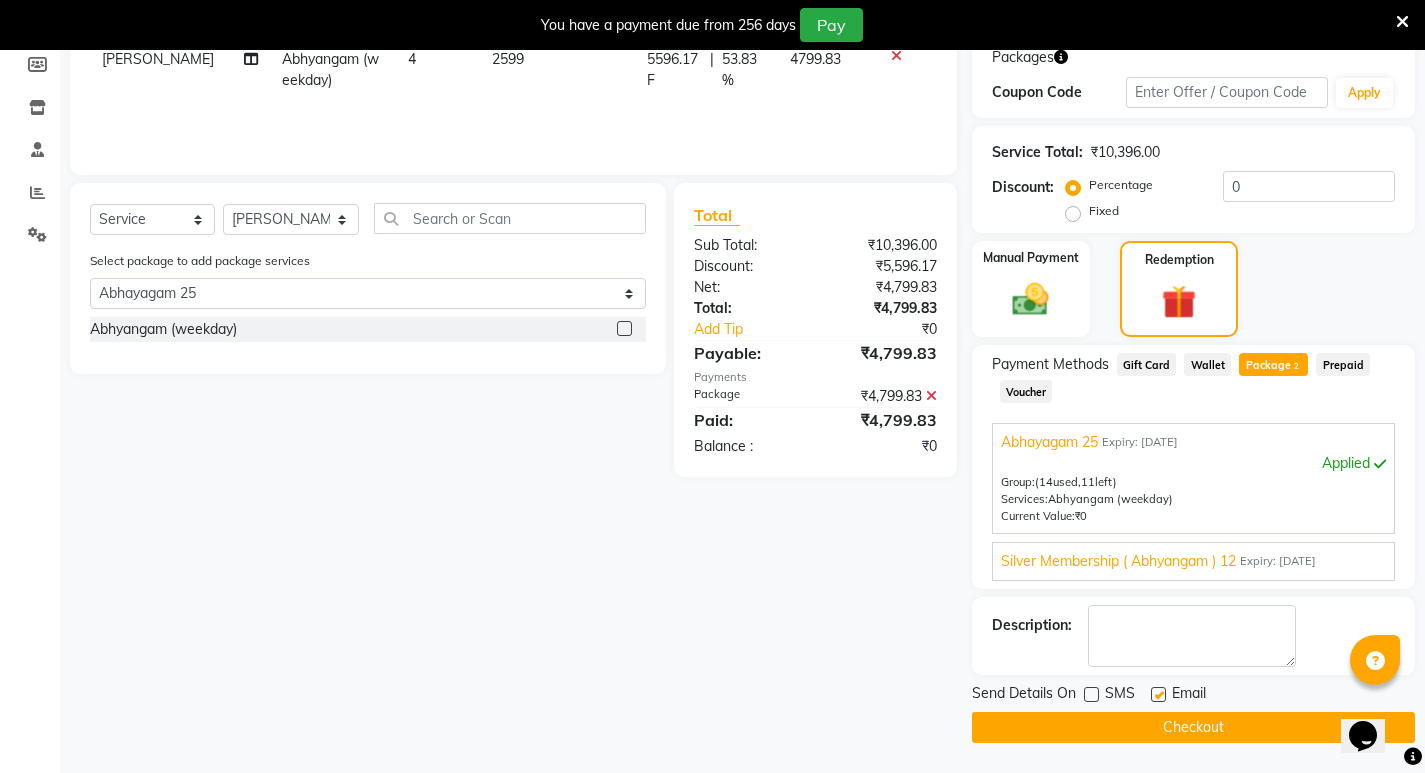 click 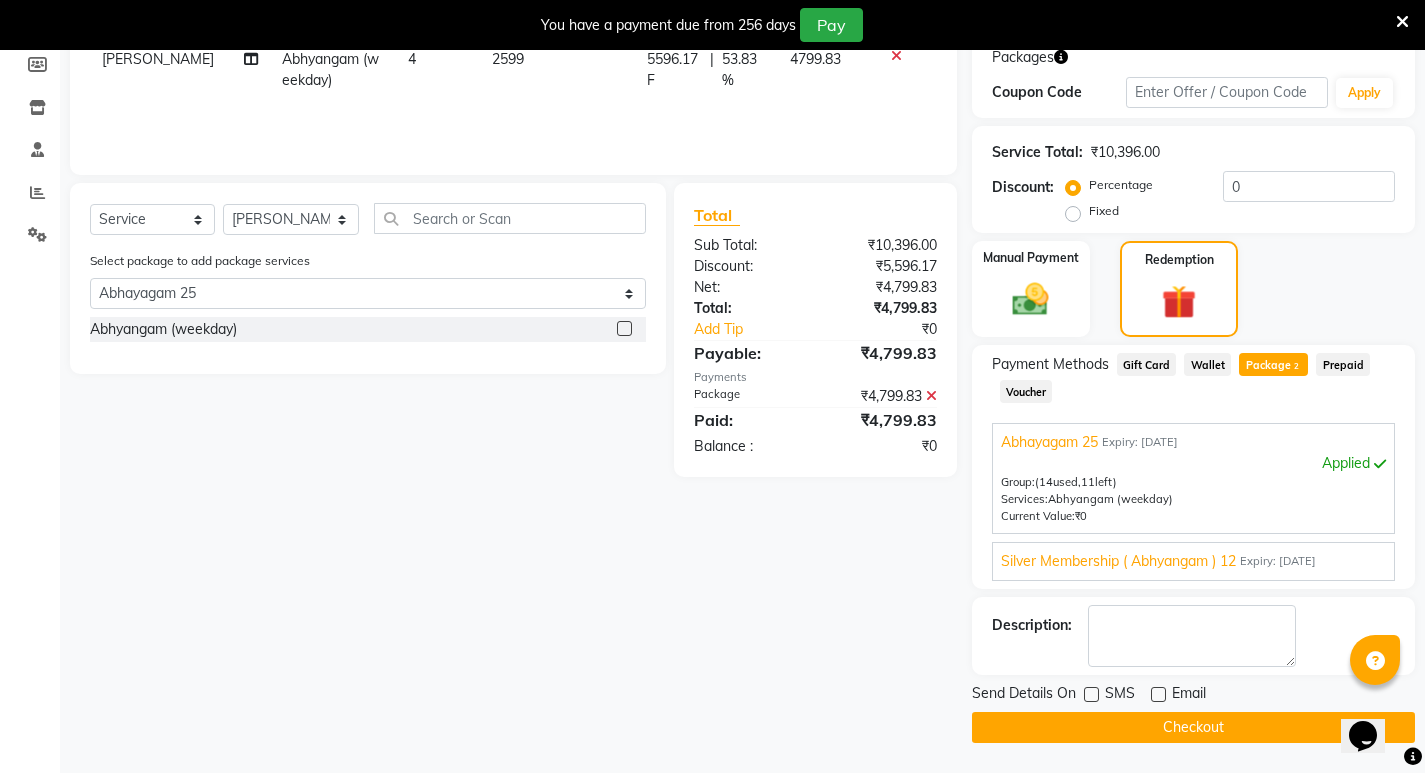 click on "Checkout" 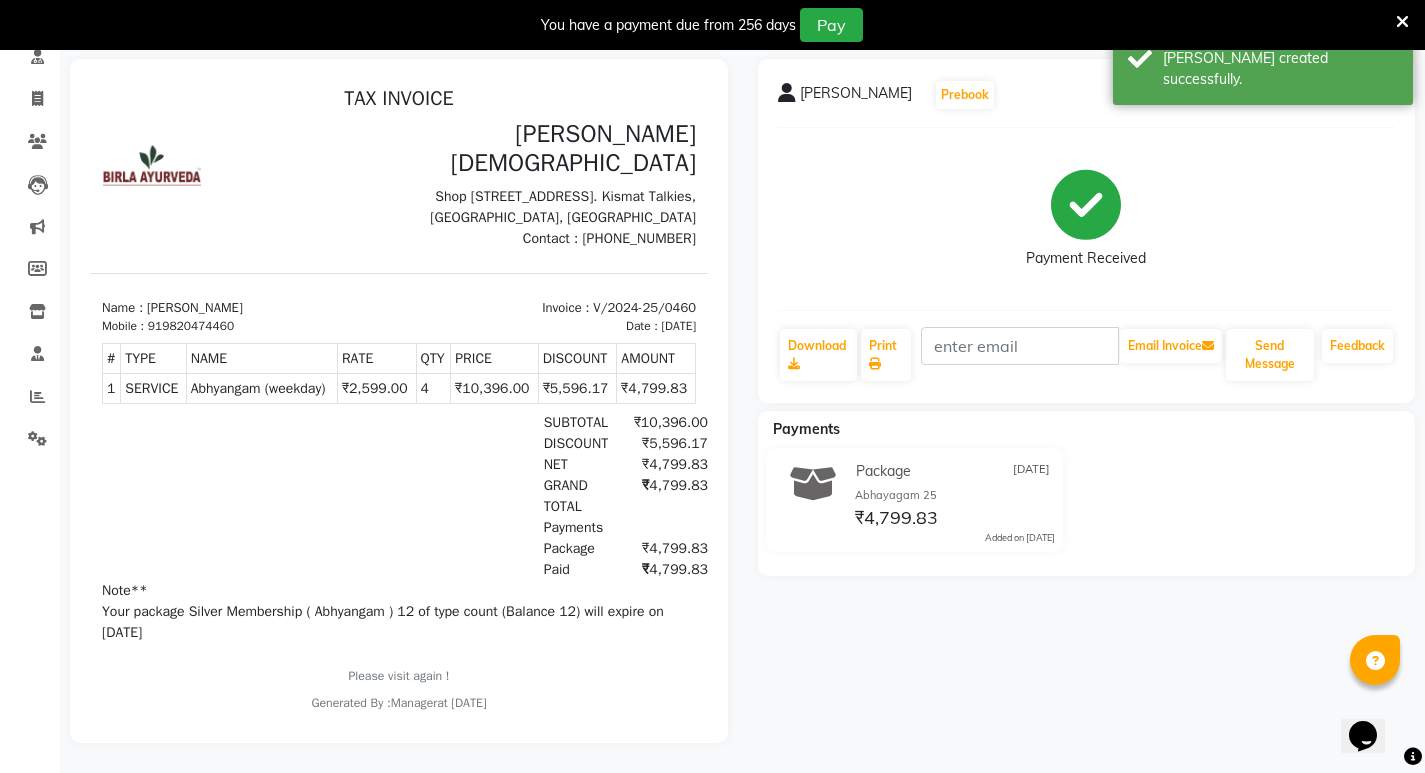 scroll, scrollTop: 0, scrollLeft: 0, axis: both 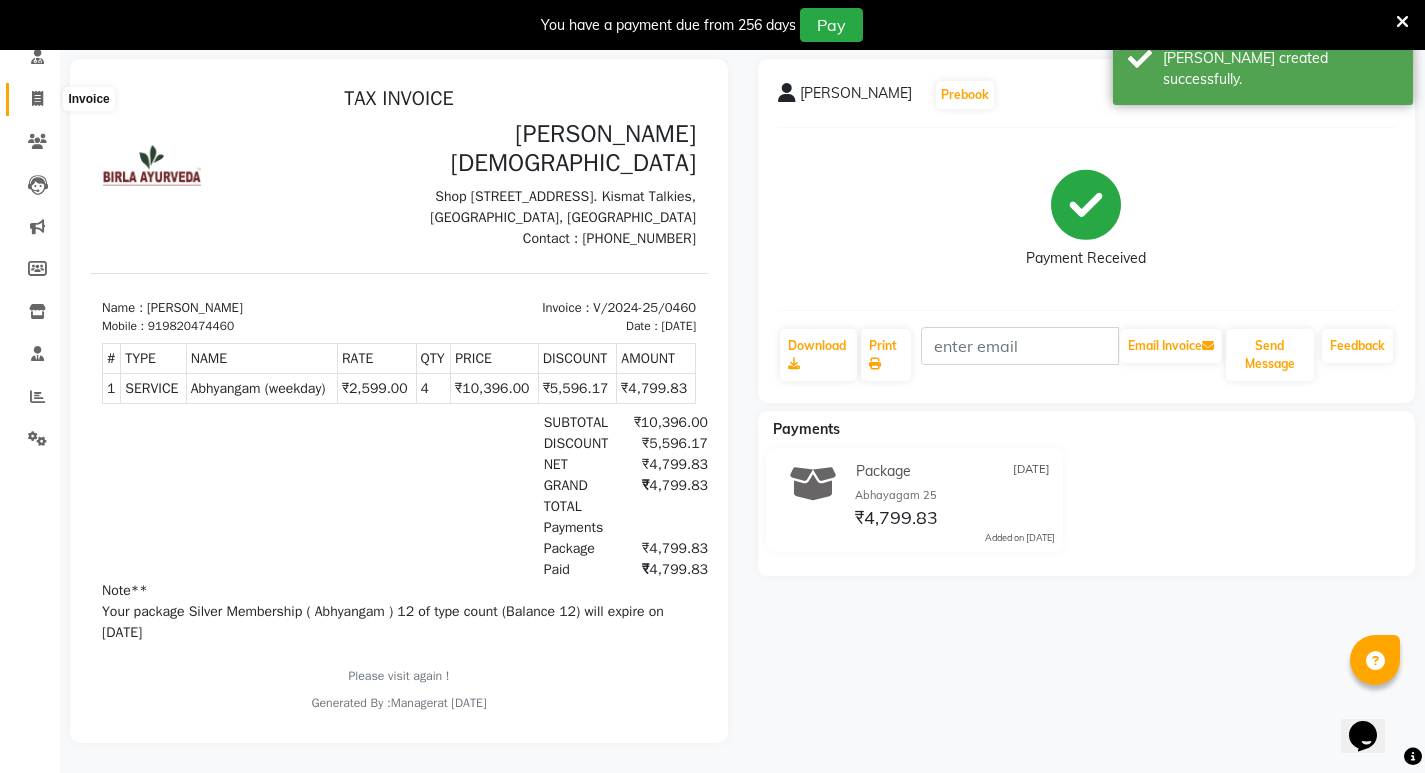 click 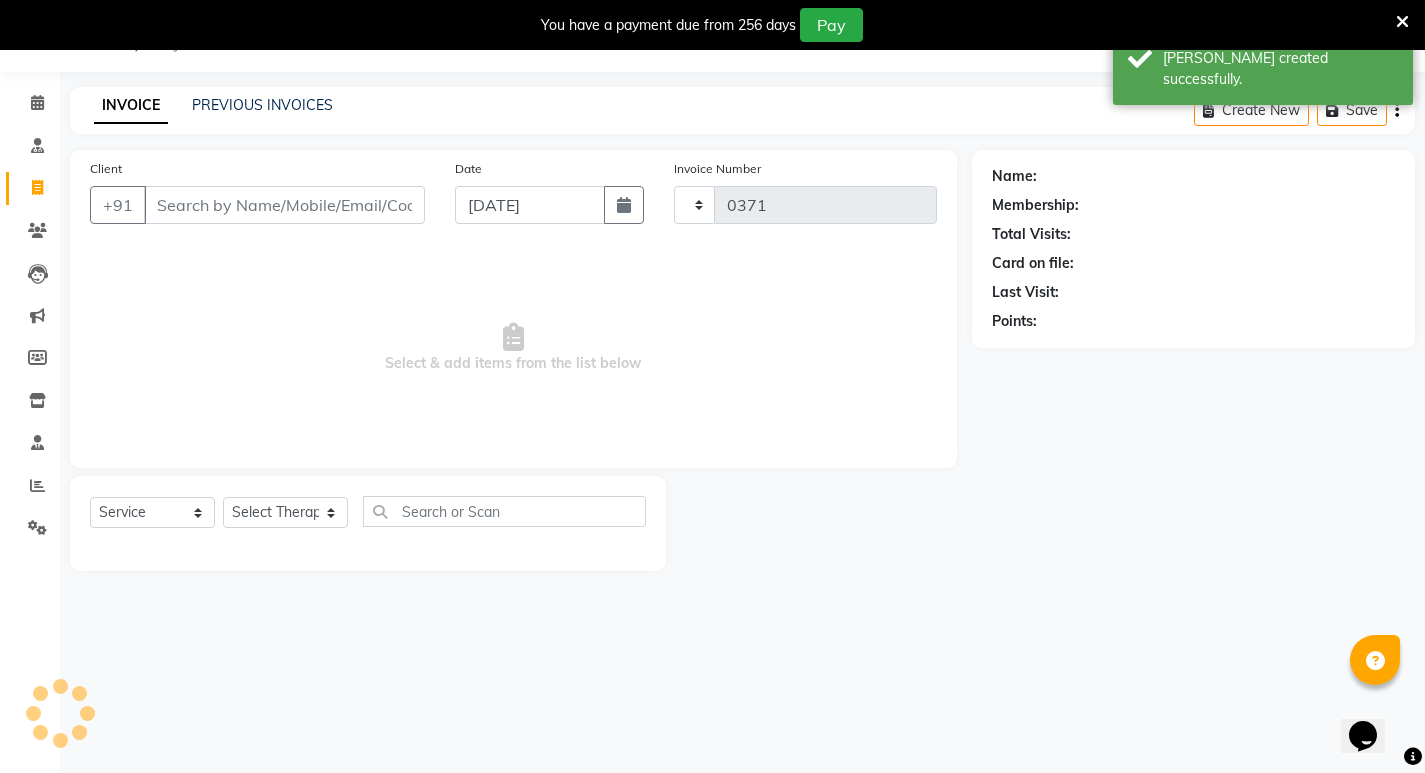 scroll, scrollTop: 50, scrollLeft: 0, axis: vertical 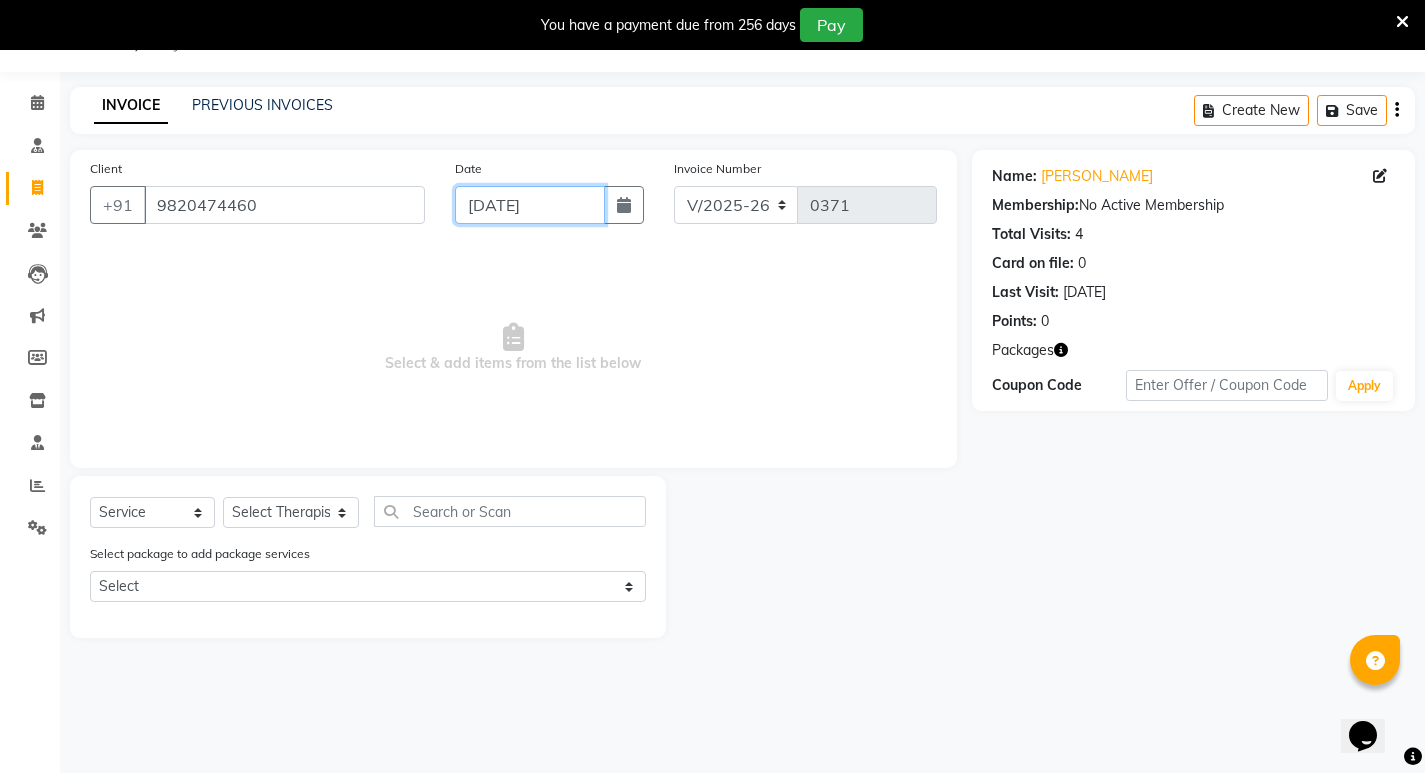 click on "[DATE]" 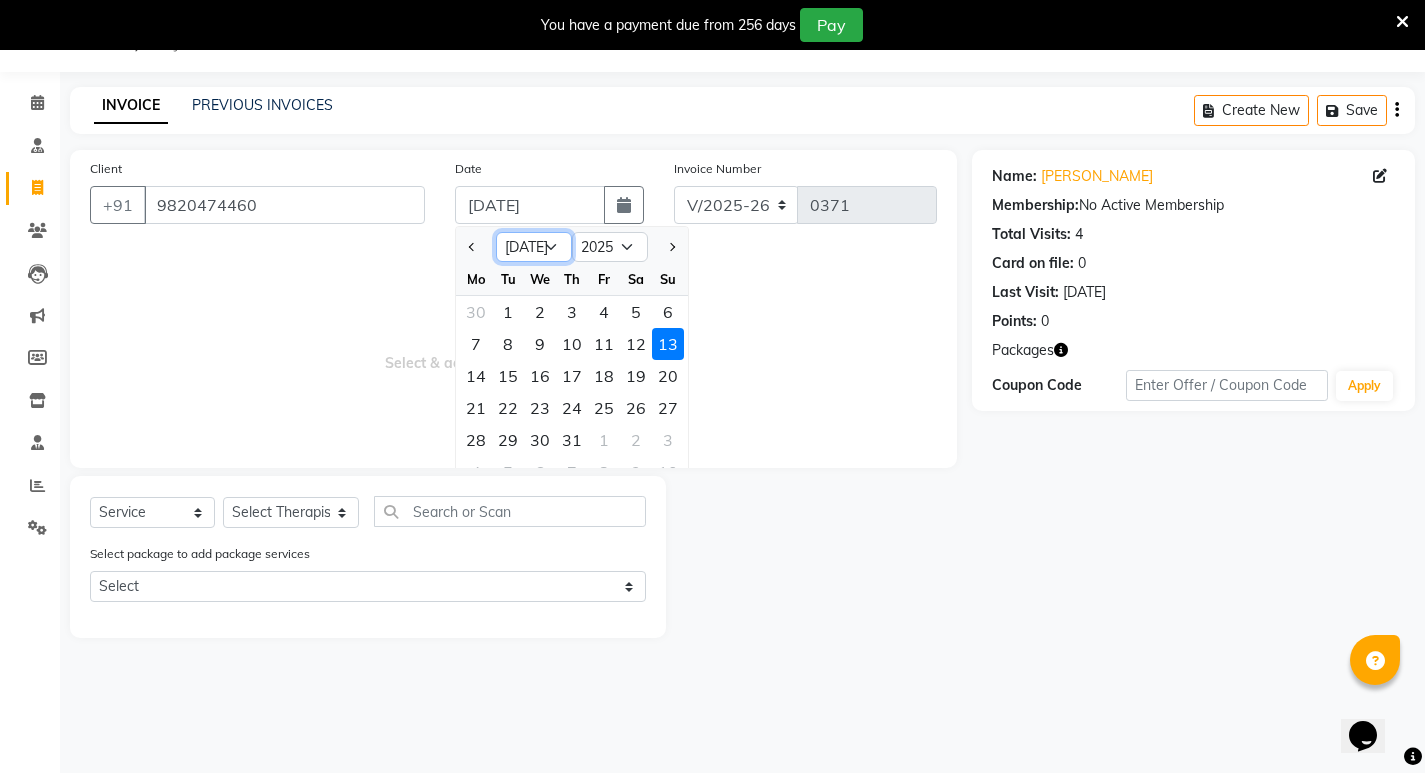click on "Jan Feb Mar Apr May Jun [DATE] Aug Sep Oct Nov Dec" 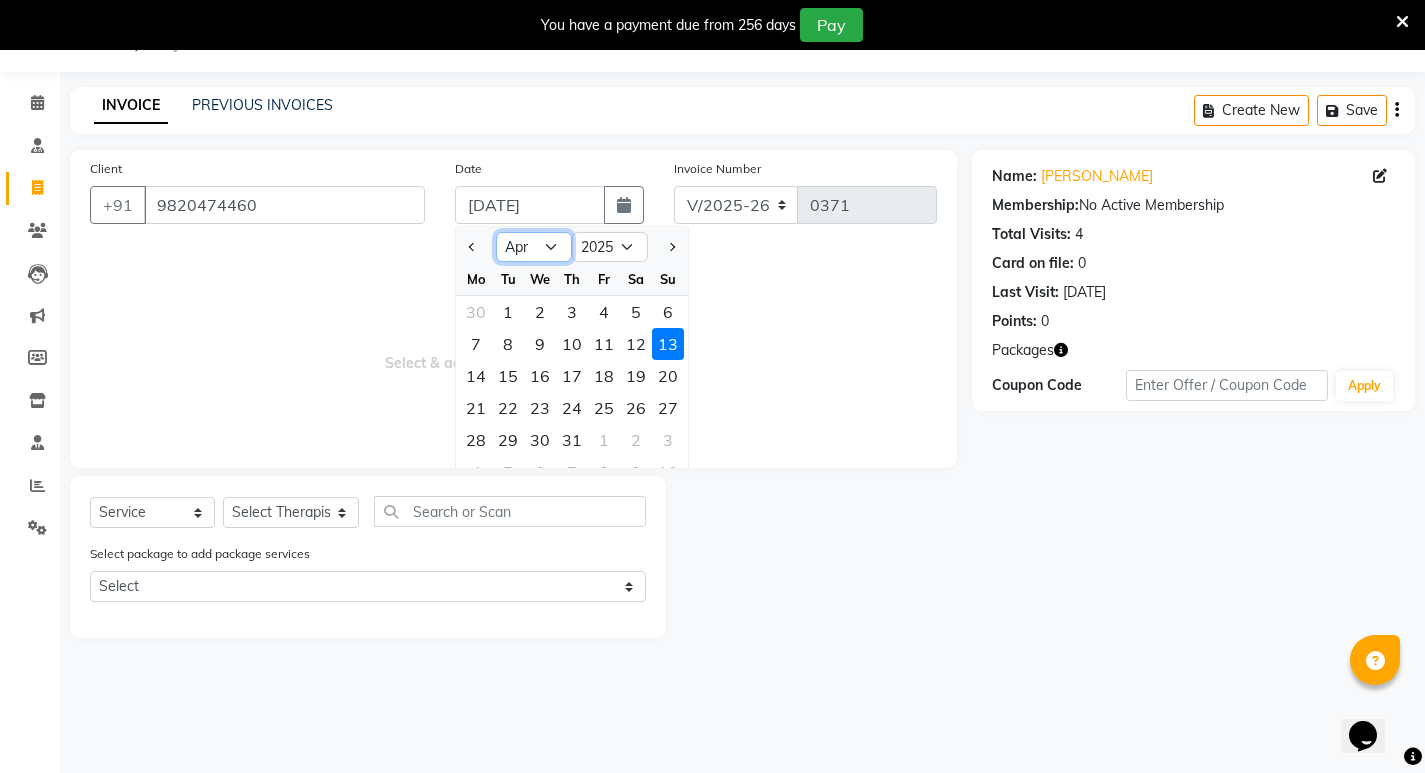click on "Jan Feb Mar Apr May Jun [DATE] Aug Sep Oct Nov Dec" 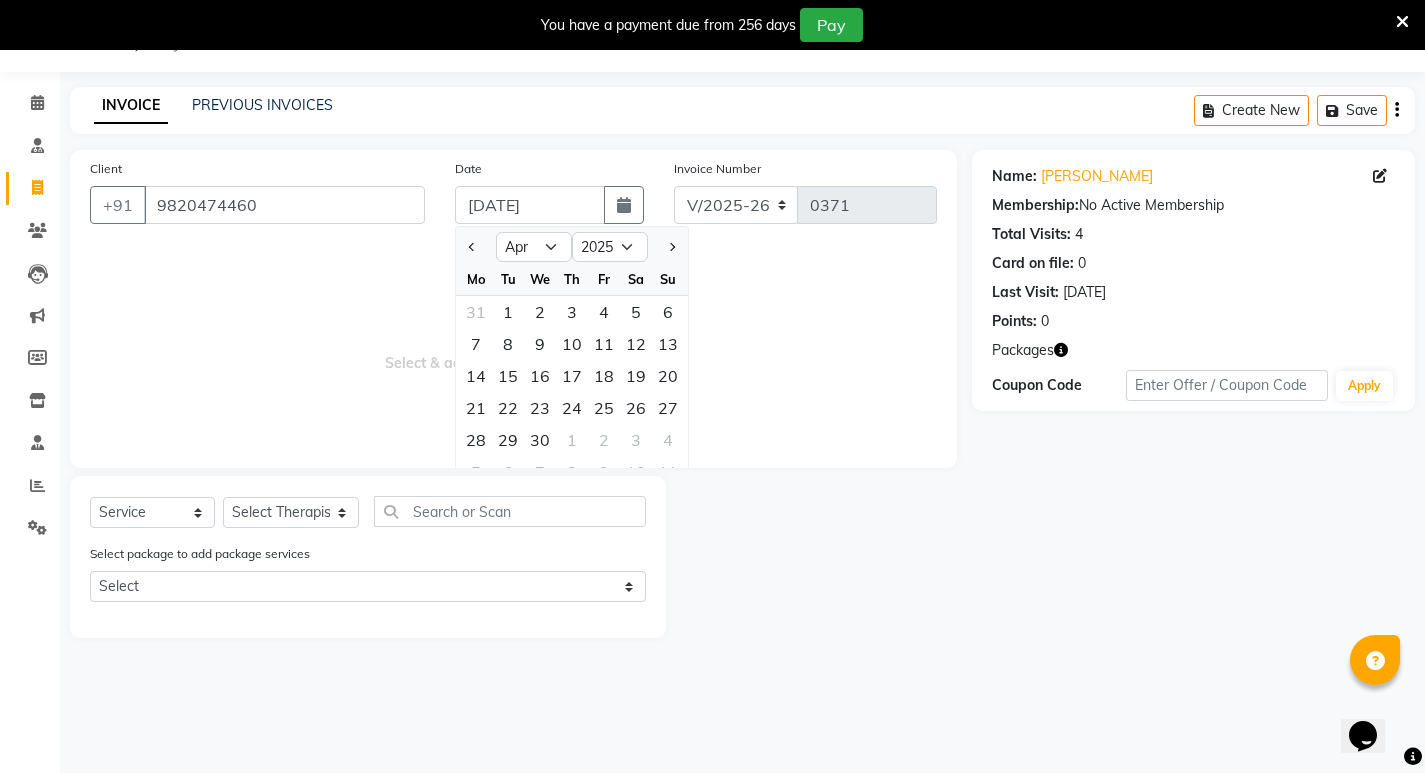 click on "16" 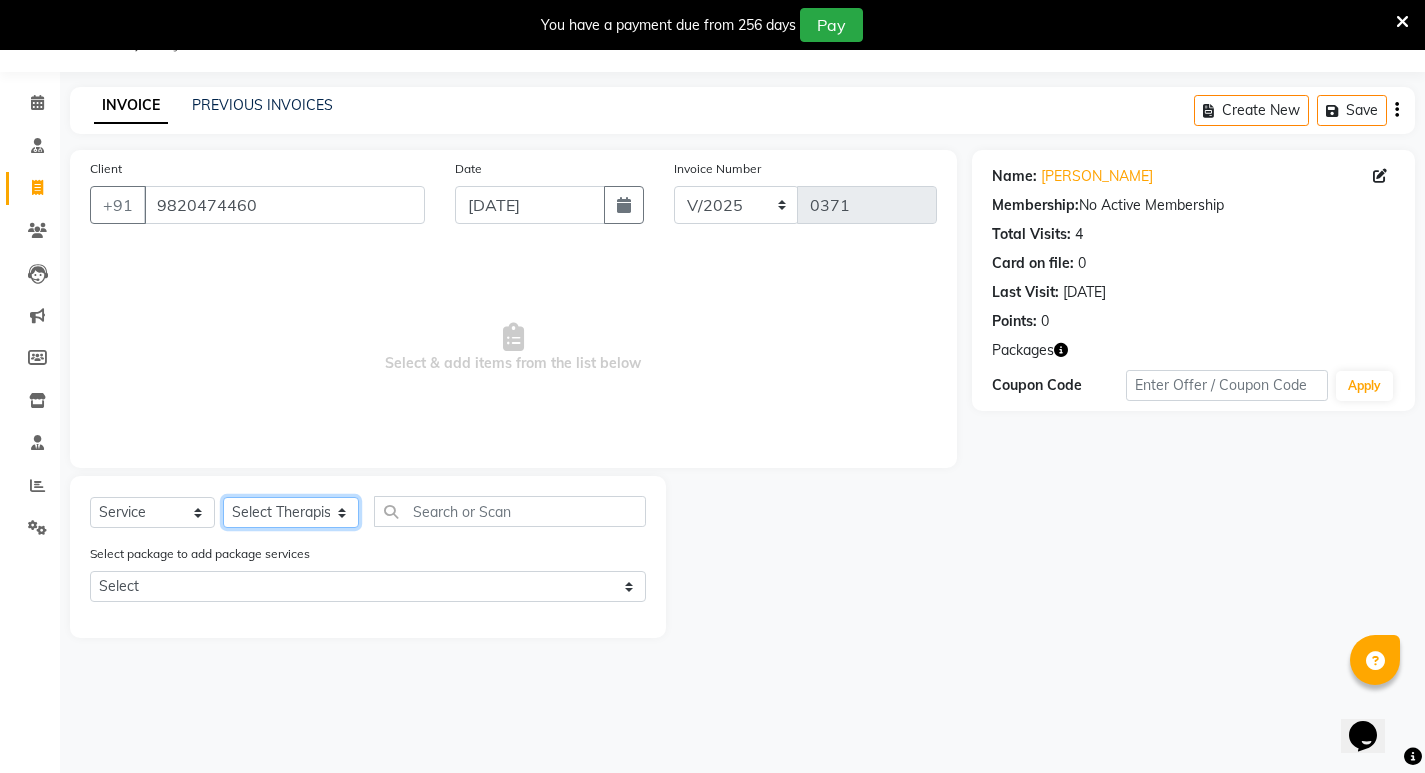 click on "Select Therapist [PERSON_NAME] [PERSON_NAME]  [PERSON_NAME] [PERSON_NAME] Aparna [PERSON_NAME] [PERSON_NAME] Bibina [PERSON_NAME] [PERSON_NAME] Dr. [PERSON_NAME] Dr. [PERSON_NAME] [PERSON_NAME] Dr. [PERSON_NAME] [PERSON_NAME] [PERSON_NAME] Y Gloriya [PERSON_NAME] [PERSON_NAME] [PERSON_NAME] [PERSON_NAME] Manager [PERSON_NAME] Mishra [PERSON_NAME] [PERSON_NAME] G [PERSON_NAME] [PERSON_NAME] K M [PERSON_NAME] K [PERSON_NAME] K K [PERSON_NAME] [PERSON_NAME] [PERSON_NAME] Swati [PERSON_NAME] [PERSON_NAME] [PERSON_NAME] Vidya [PERSON_NAME] [PERSON_NAME]" 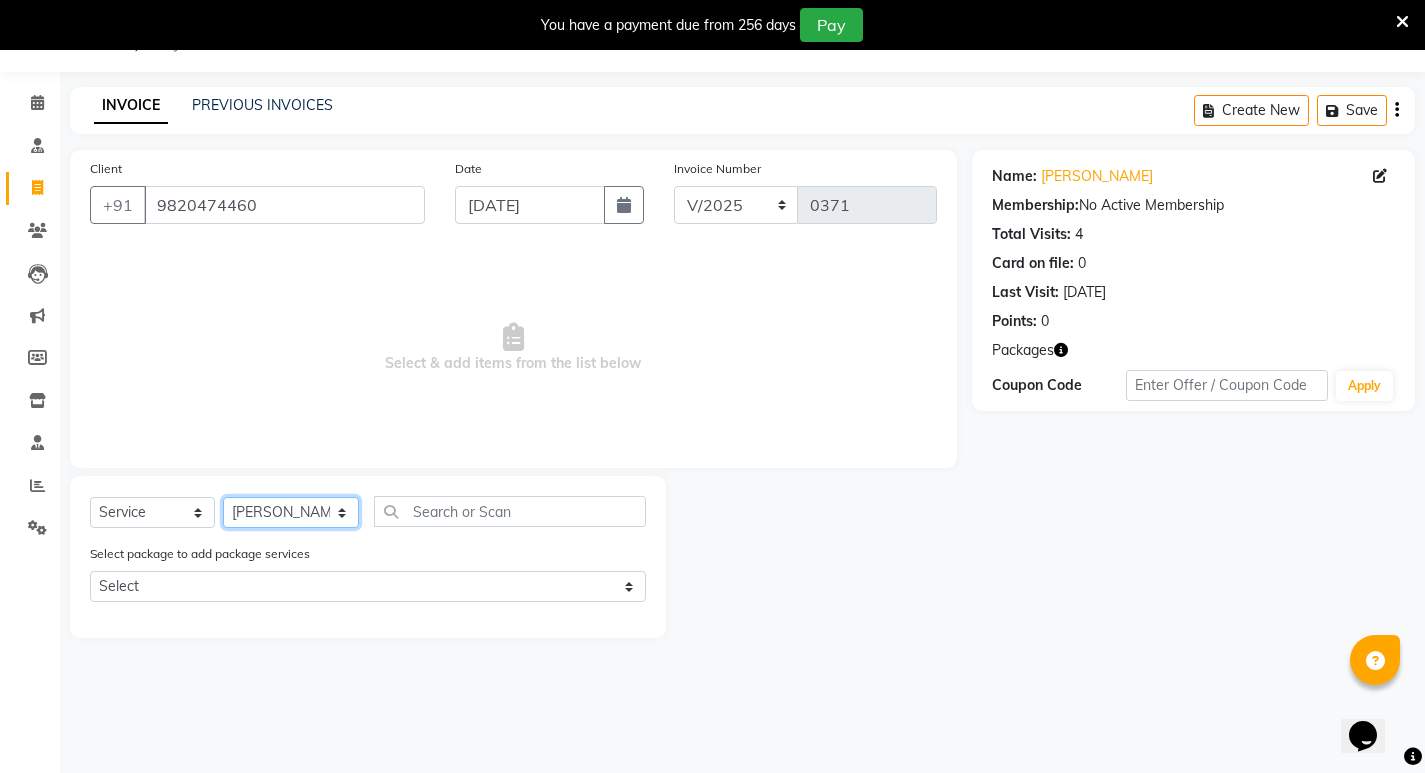 click on "Select Therapist [PERSON_NAME] [PERSON_NAME]  [PERSON_NAME] [PERSON_NAME] Aparna [PERSON_NAME] [PERSON_NAME] Bibina [PERSON_NAME] [PERSON_NAME] Dr. [PERSON_NAME] Dr. [PERSON_NAME] [PERSON_NAME] Dr. [PERSON_NAME] [PERSON_NAME] [PERSON_NAME] Y Gloriya [PERSON_NAME] [PERSON_NAME] [PERSON_NAME] [PERSON_NAME] Manager [PERSON_NAME] Mishra [PERSON_NAME] [PERSON_NAME] G [PERSON_NAME] [PERSON_NAME] K M [PERSON_NAME] K [PERSON_NAME] K K [PERSON_NAME] [PERSON_NAME] [PERSON_NAME] Swati [PERSON_NAME] [PERSON_NAME] [PERSON_NAME] Vidya [PERSON_NAME] [PERSON_NAME]" 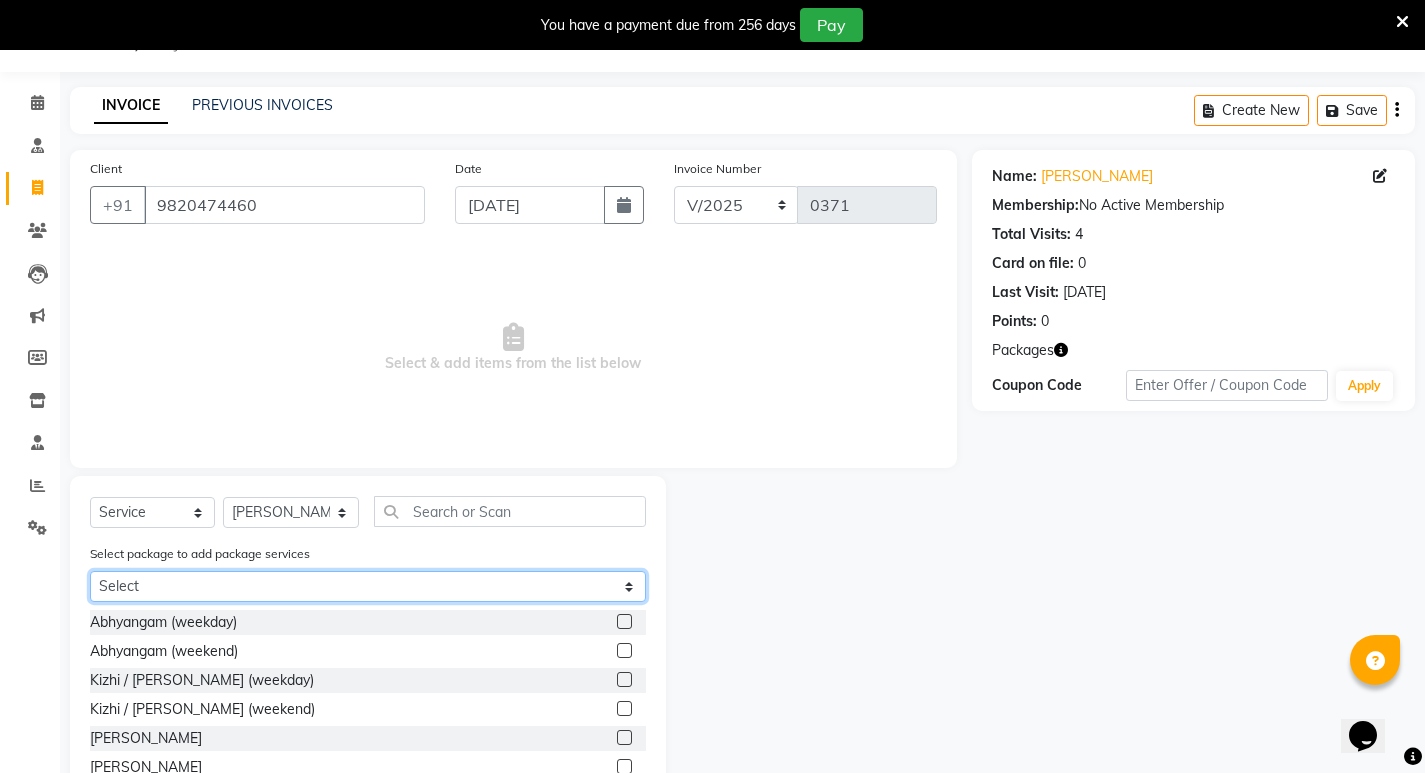 click on "Select Abhayagam 25 Silver Membership ( [GEOGRAPHIC_DATA] ) 12" 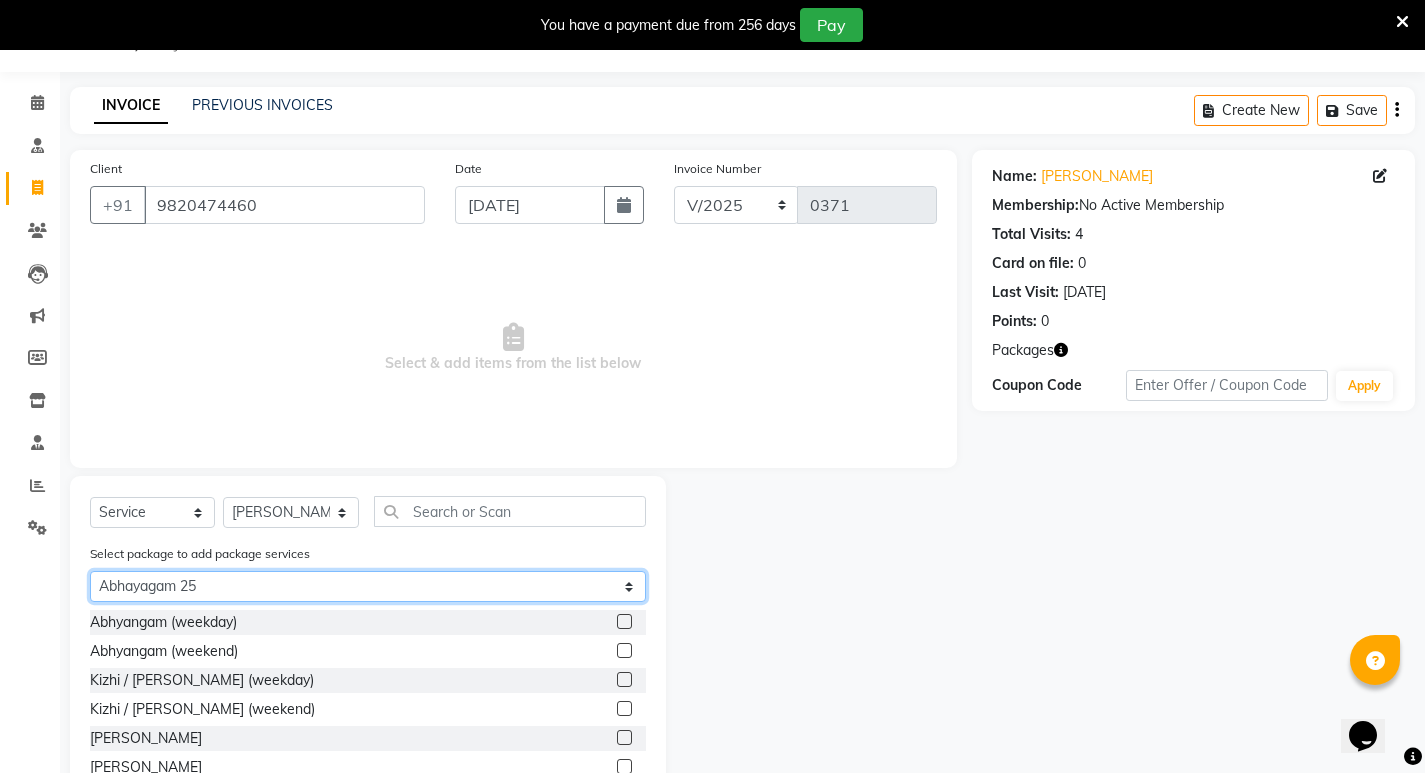 click on "Select Abhayagam 25 Silver Membership ( [GEOGRAPHIC_DATA] ) 12" 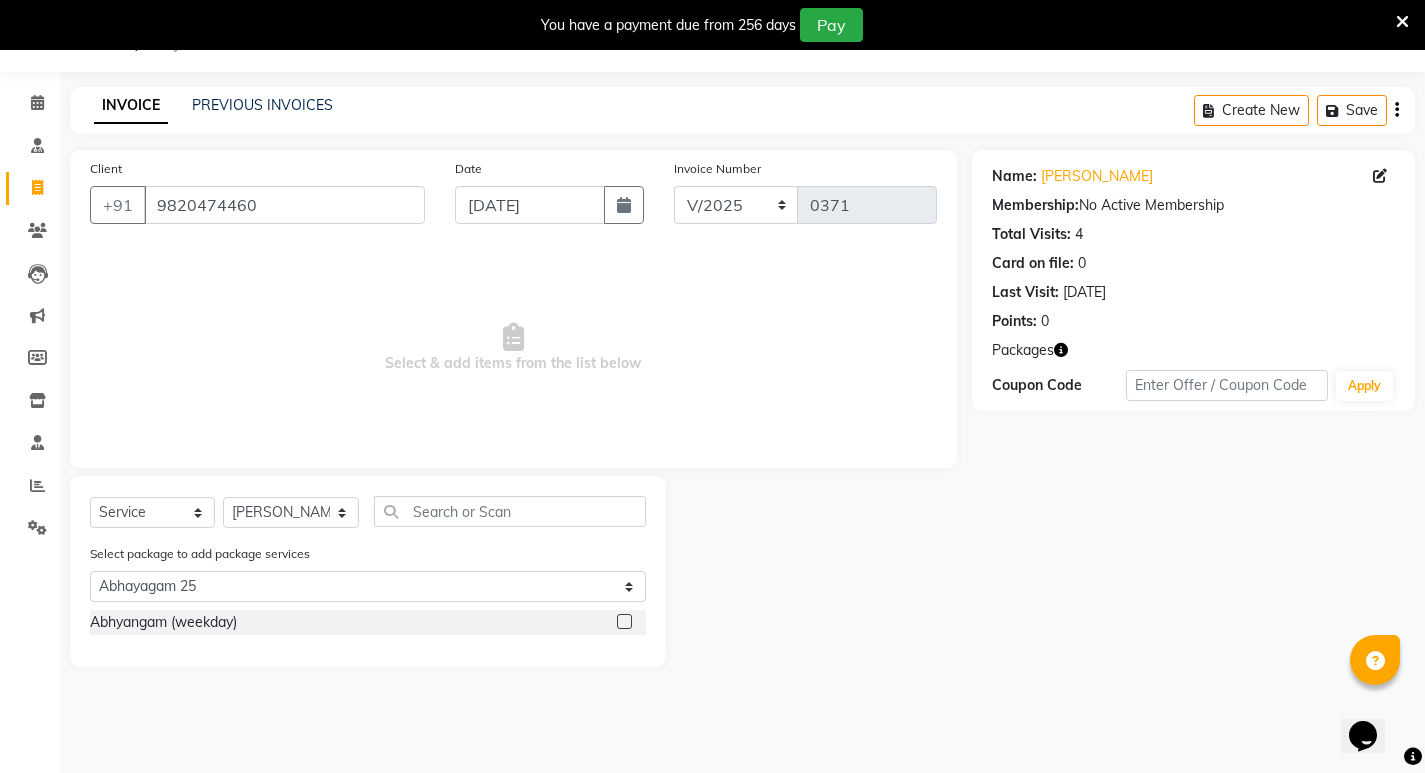 click 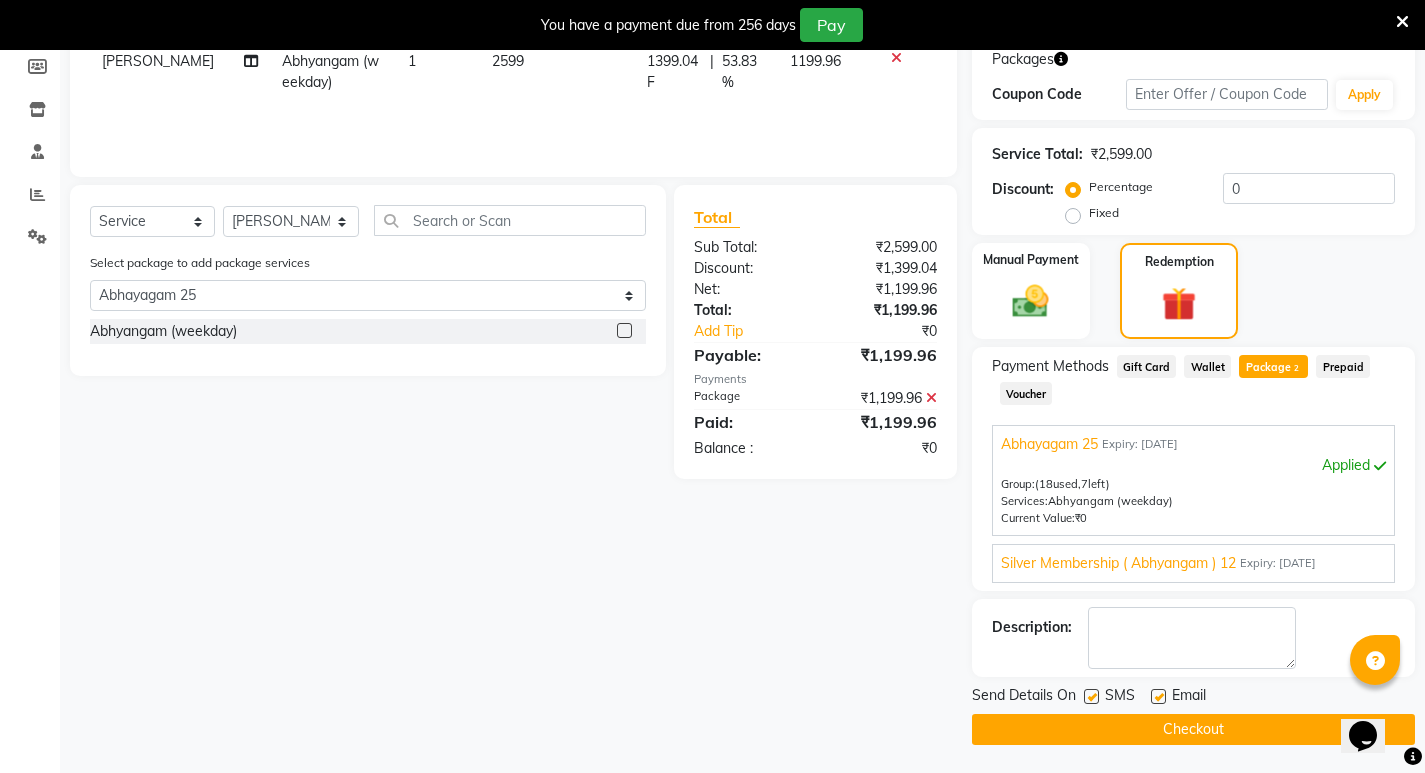 scroll, scrollTop: 343, scrollLeft: 0, axis: vertical 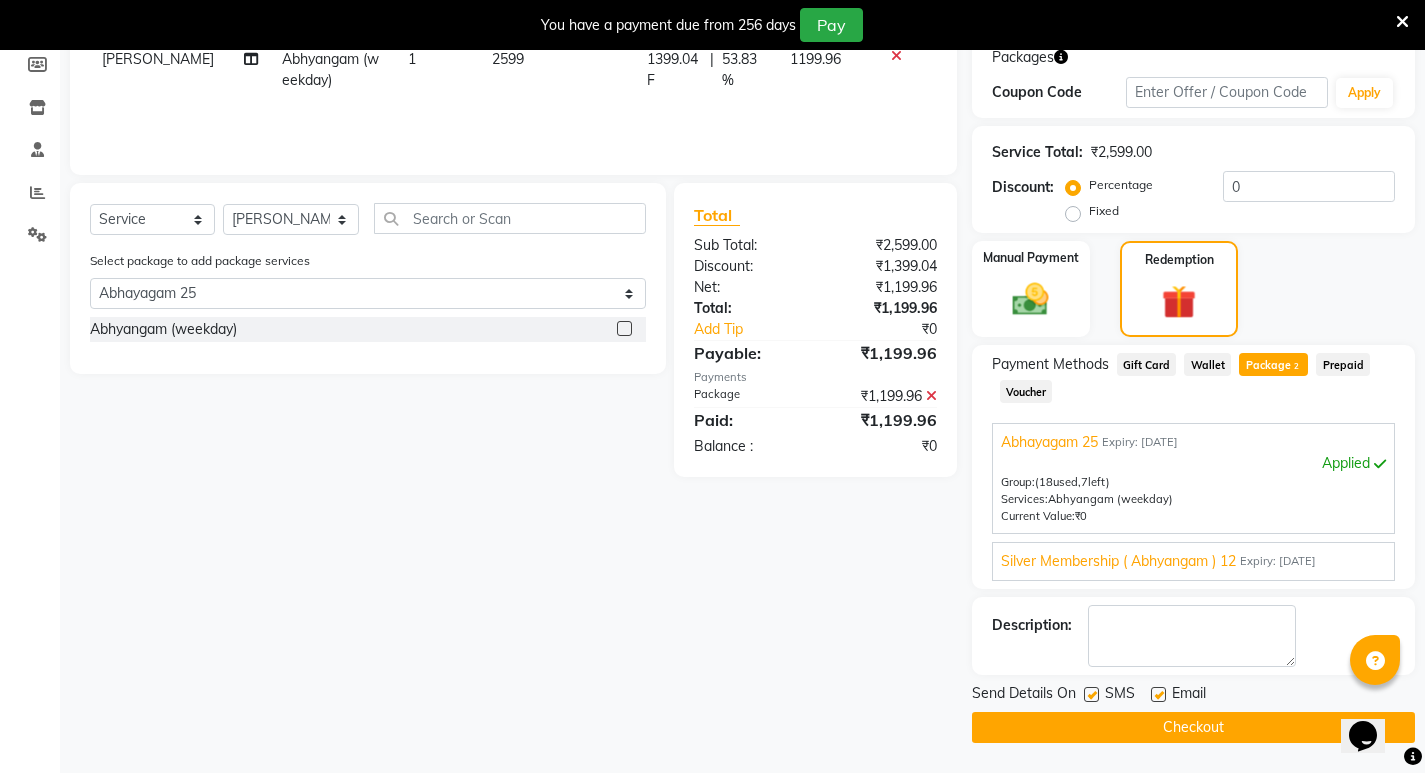 click 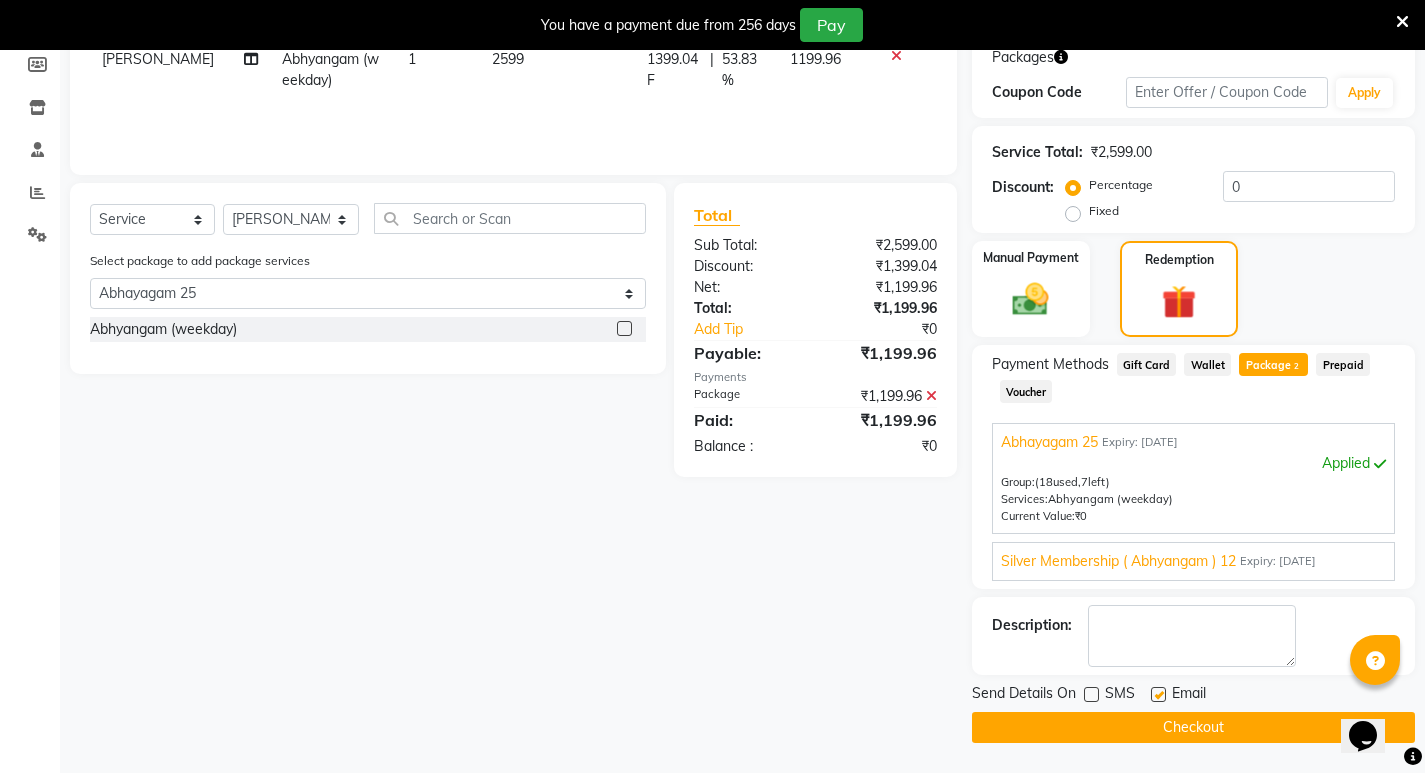 click 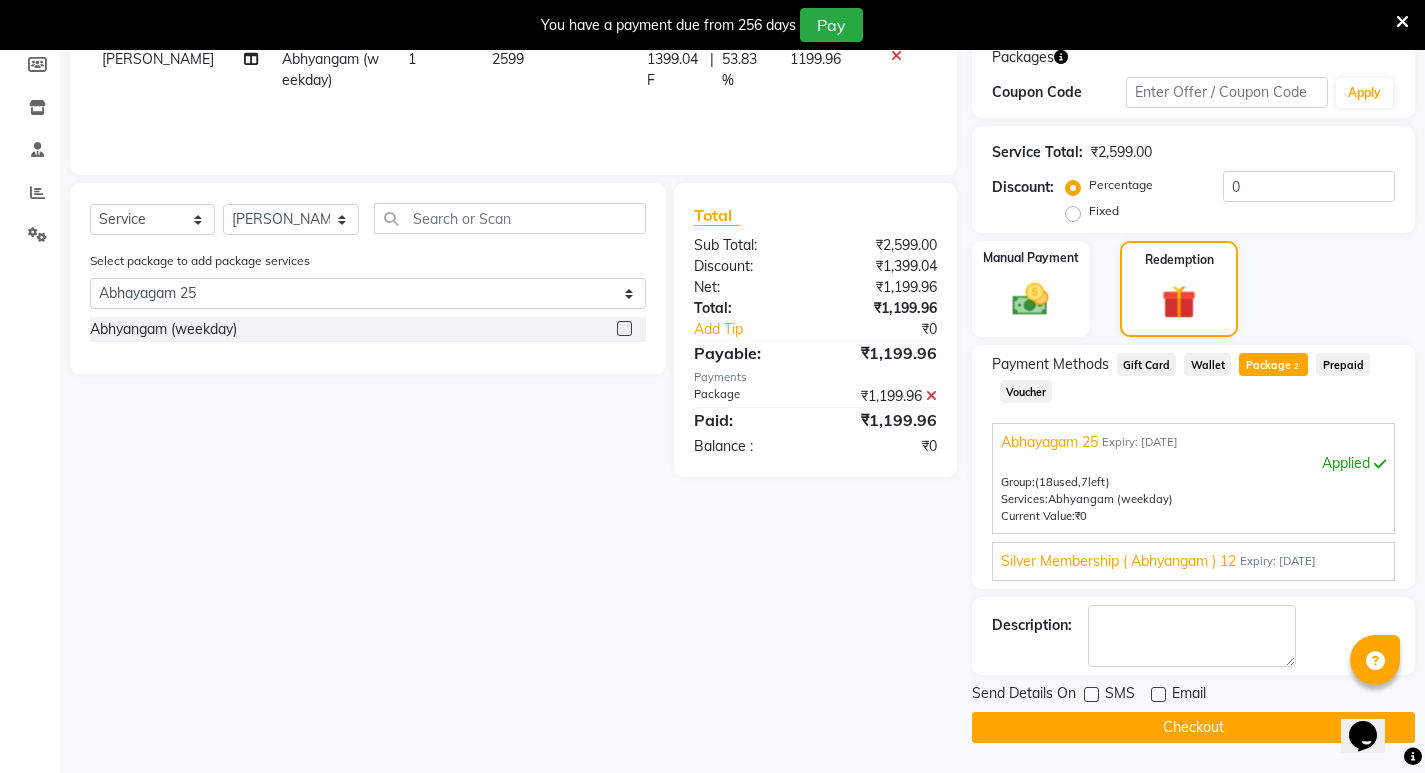 click on "Checkout" 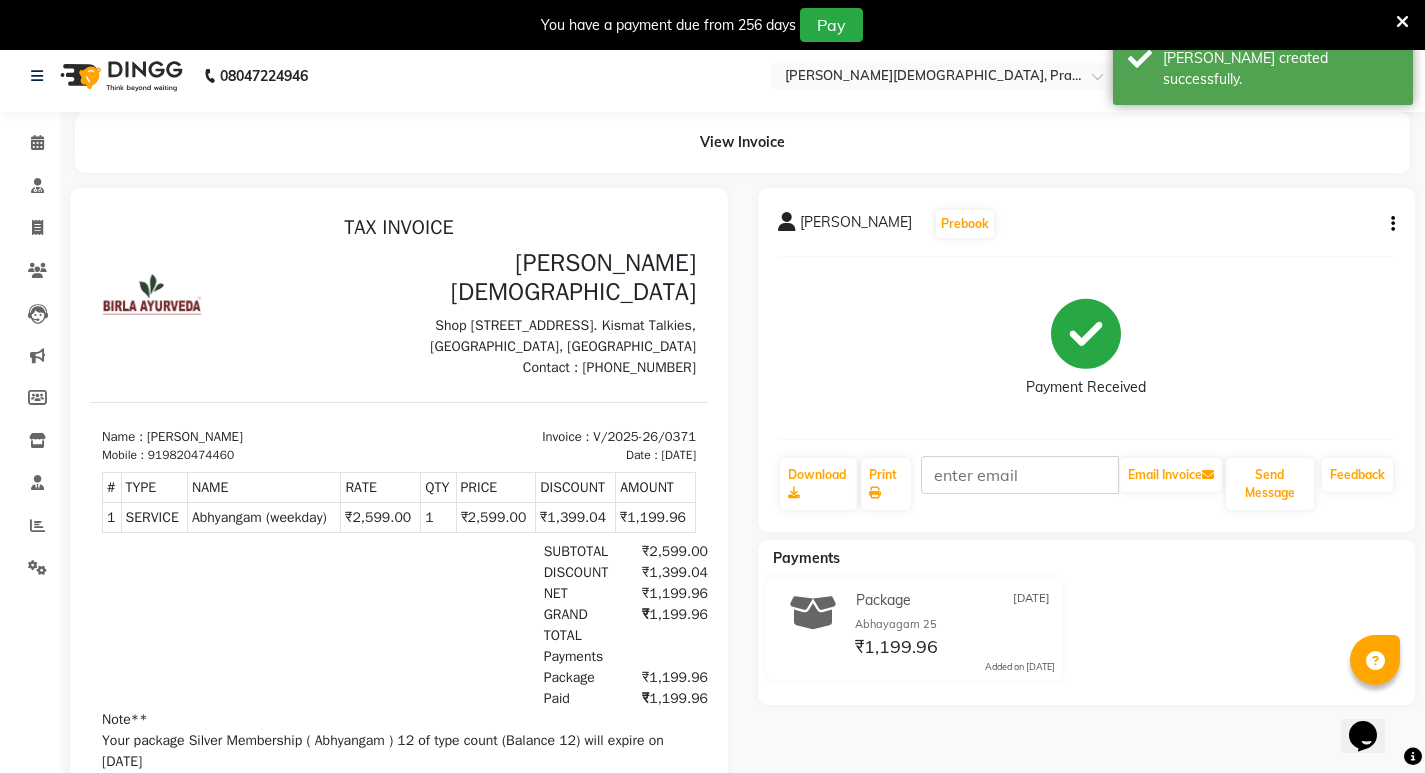 scroll, scrollTop: 0, scrollLeft: 0, axis: both 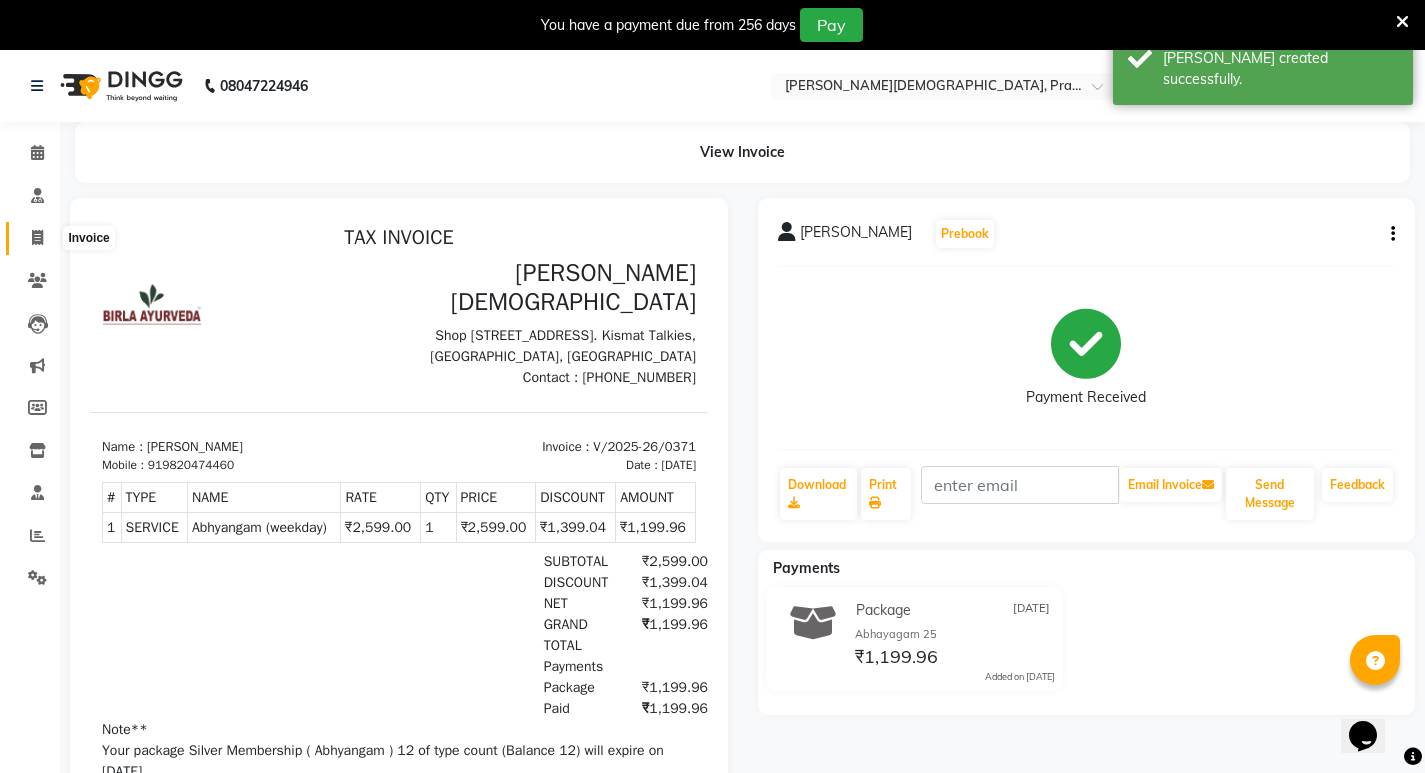 click 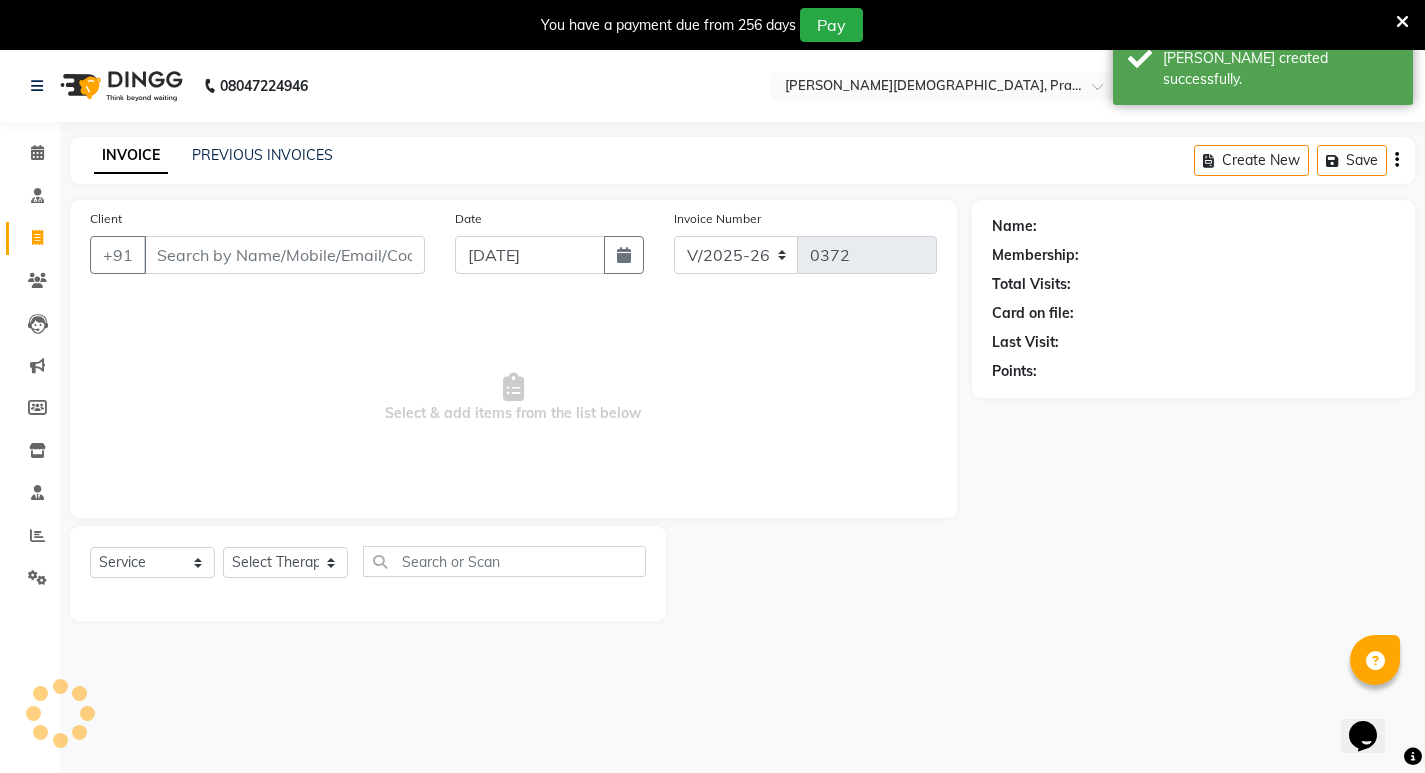 scroll, scrollTop: 50, scrollLeft: 0, axis: vertical 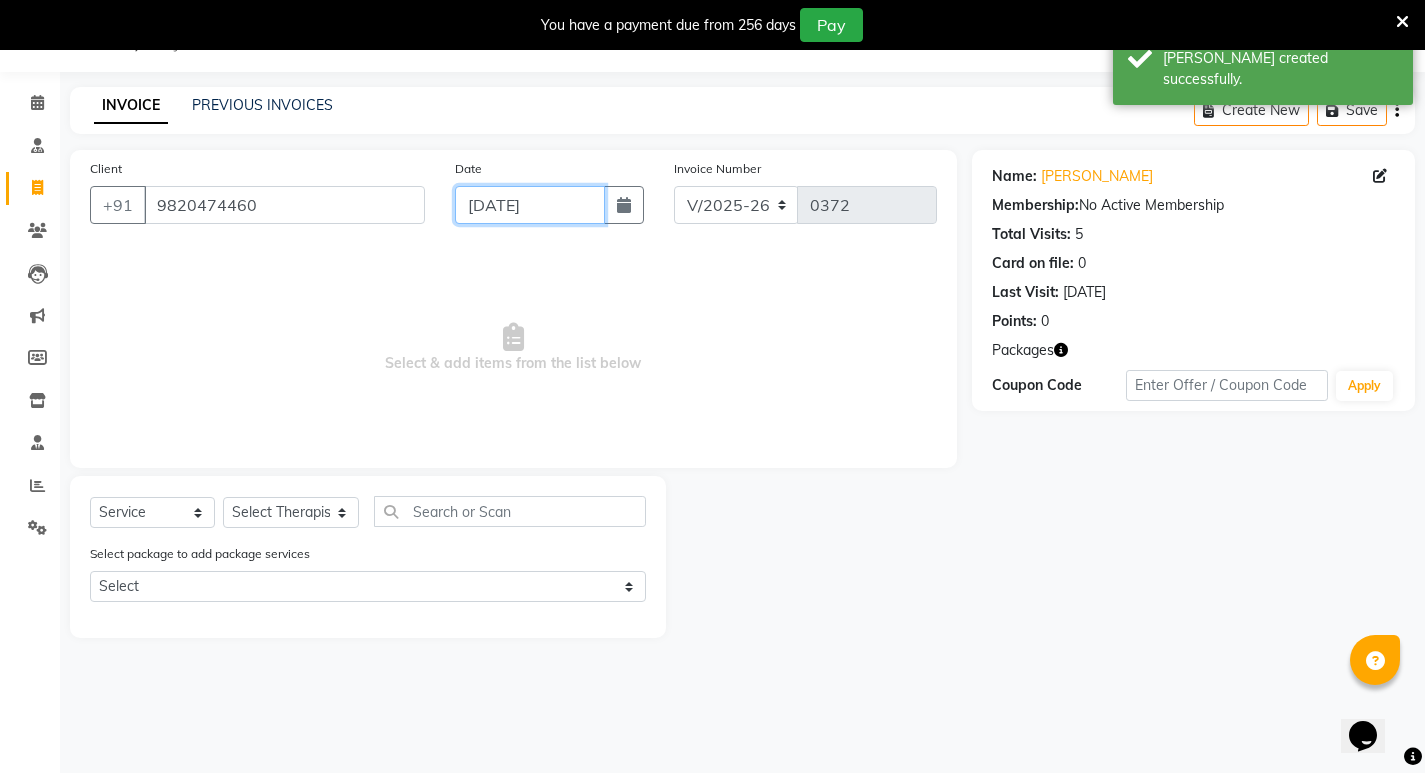 click on "[DATE]" 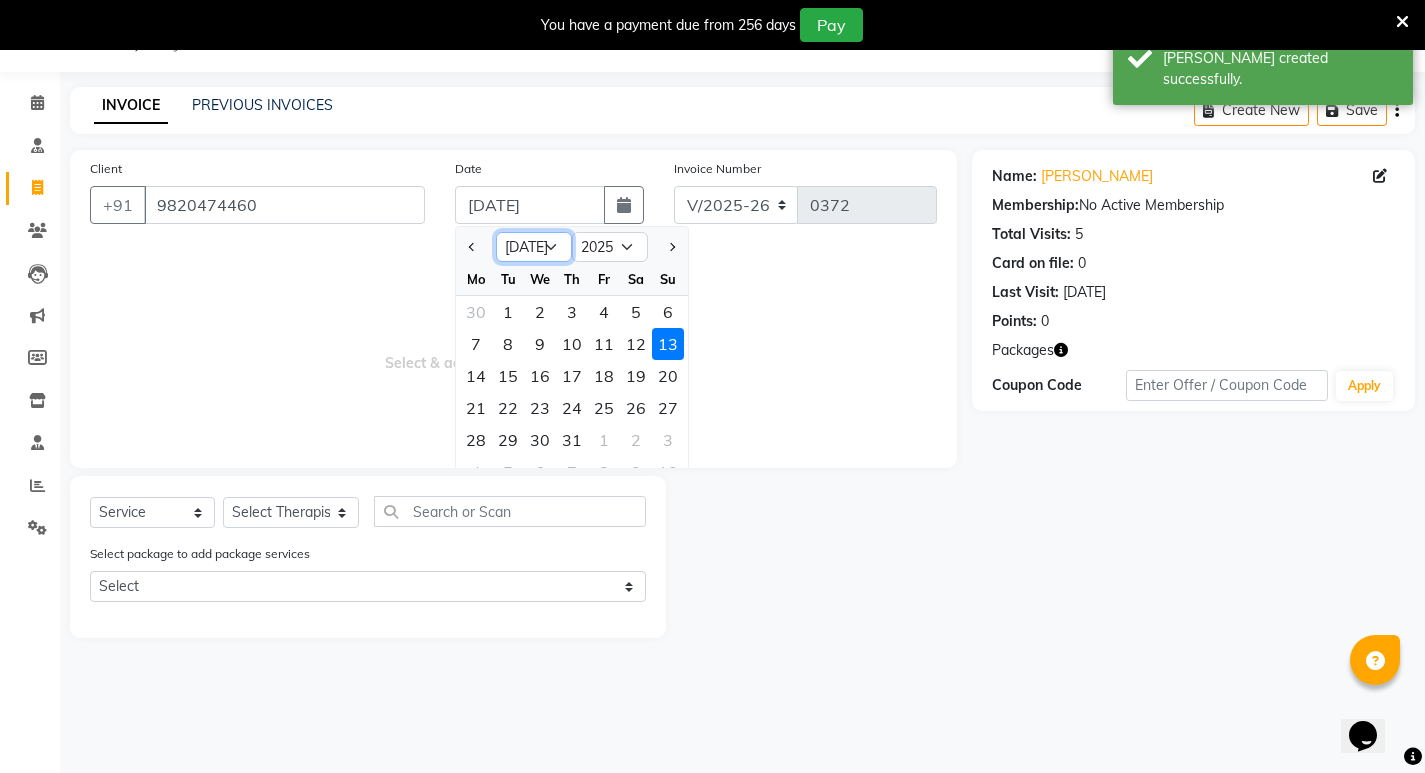 drag, startPoint x: 558, startPoint y: 243, endPoint x: 557, endPoint y: 258, distance: 15.033297 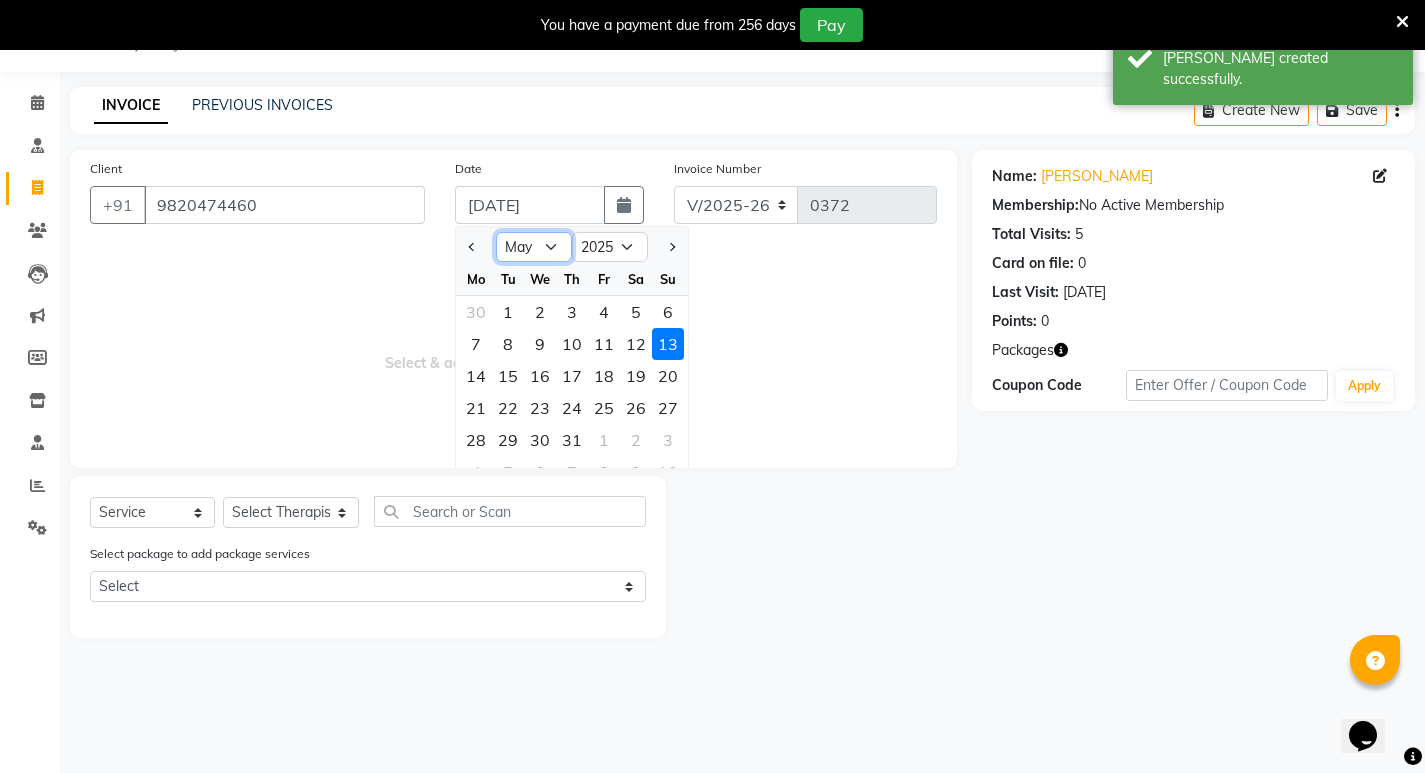 click on "Jan Feb Mar Apr May Jun [DATE] Aug Sep Oct Nov Dec" 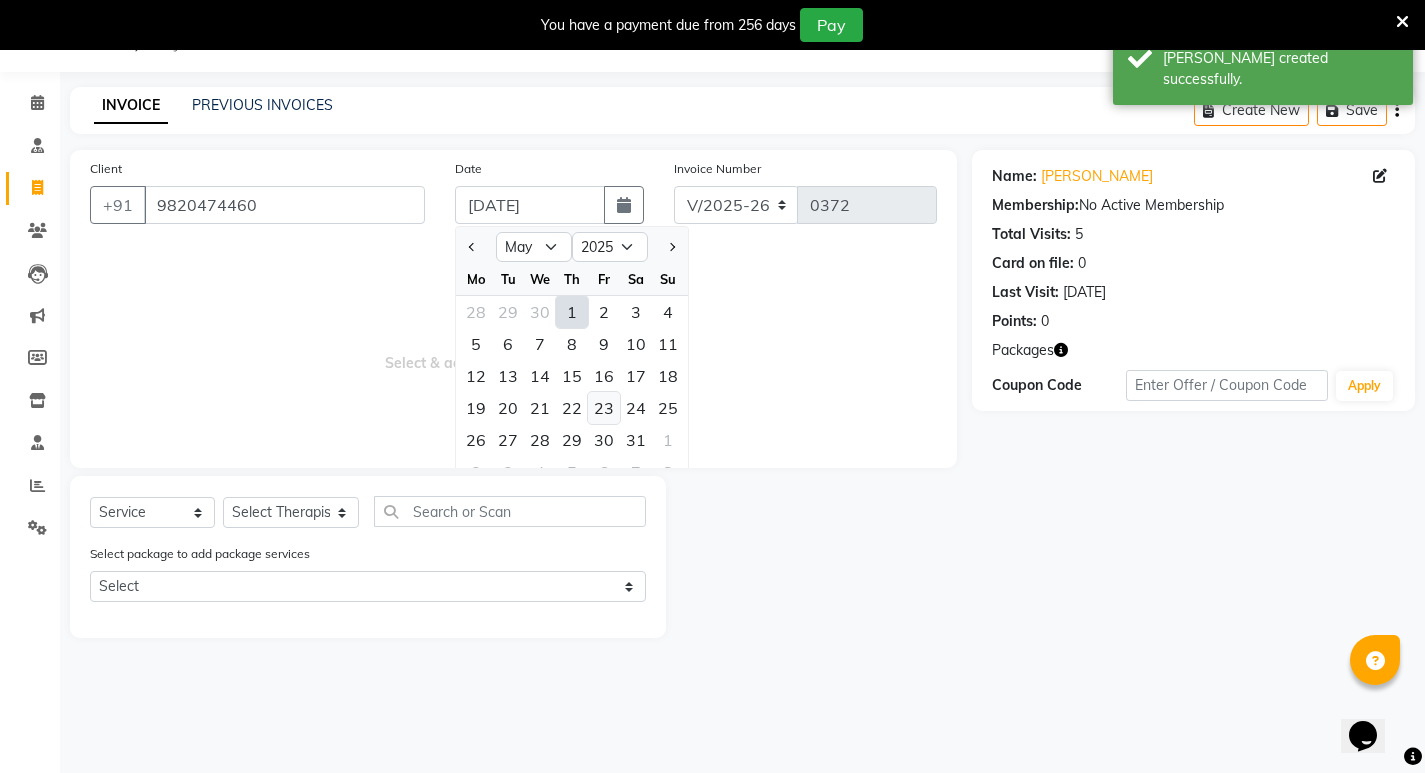 click on "23" 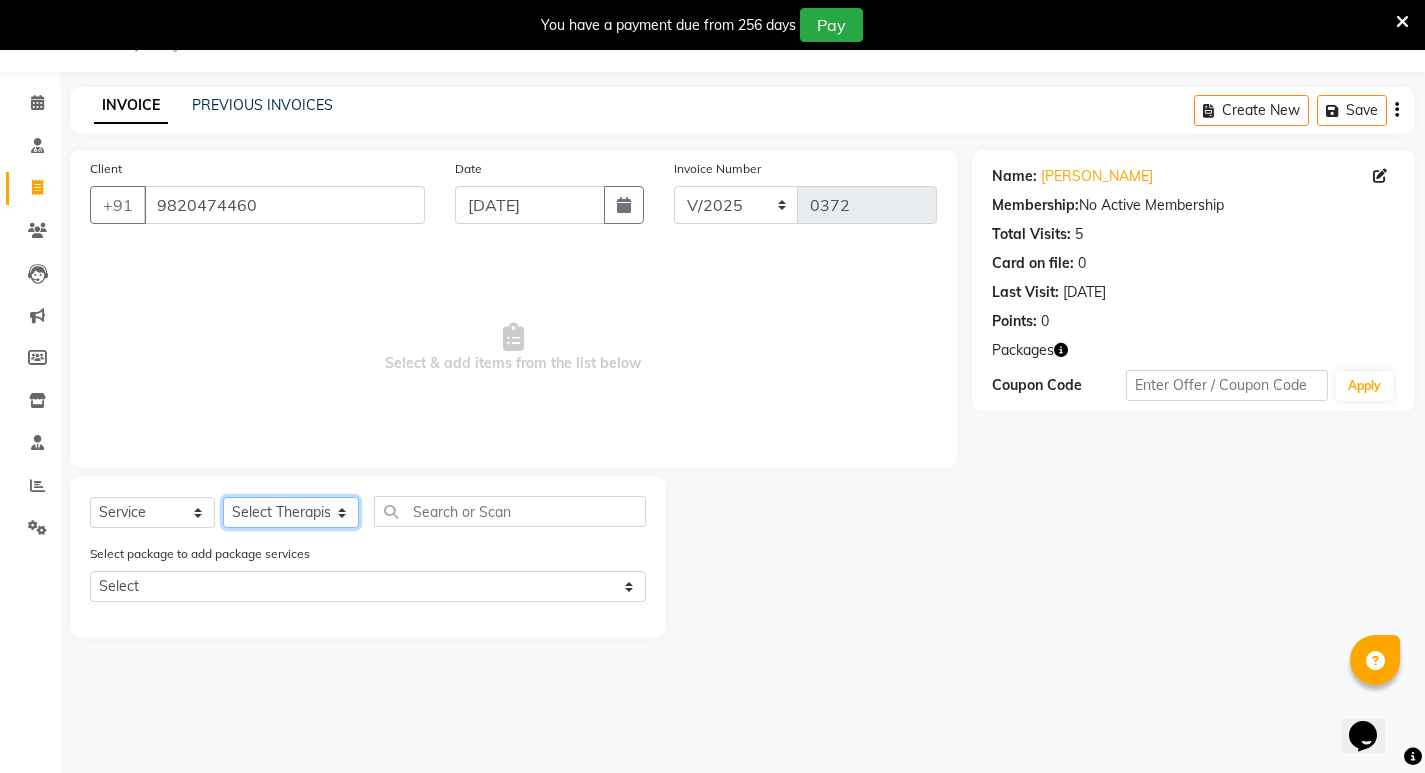 click on "Select Therapist [PERSON_NAME] [PERSON_NAME]  [PERSON_NAME] [PERSON_NAME] Aparna [PERSON_NAME] [PERSON_NAME] Bibina [PERSON_NAME] [PERSON_NAME] Dr. [PERSON_NAME] Dr. [PERSON_NAME] [PERSON_NAME] Dr. [PERSON_NAME] [PERSON_NAME] [PERSON_NAME] Y Gloriya [PERSON_NAME] [PERSON_NAME] [PERSON_NAME] [PERSON_NAME] Manager [PERSON_NAME] Mishra [PERSON_NAME] [PERSON_NAME] G [PERSON_NAME] [PERSON_NAME] K M [PERSON_NAME] K [PERSON_NAME] K K [PERSON_NAME] [PERSON_NAME] [PERSON_NAME] Swati [PERSON_NAME] [PERSON_NAME] [PERSON_NAME] Vidya [PERSON_NAME] [PERSON_NAME]" 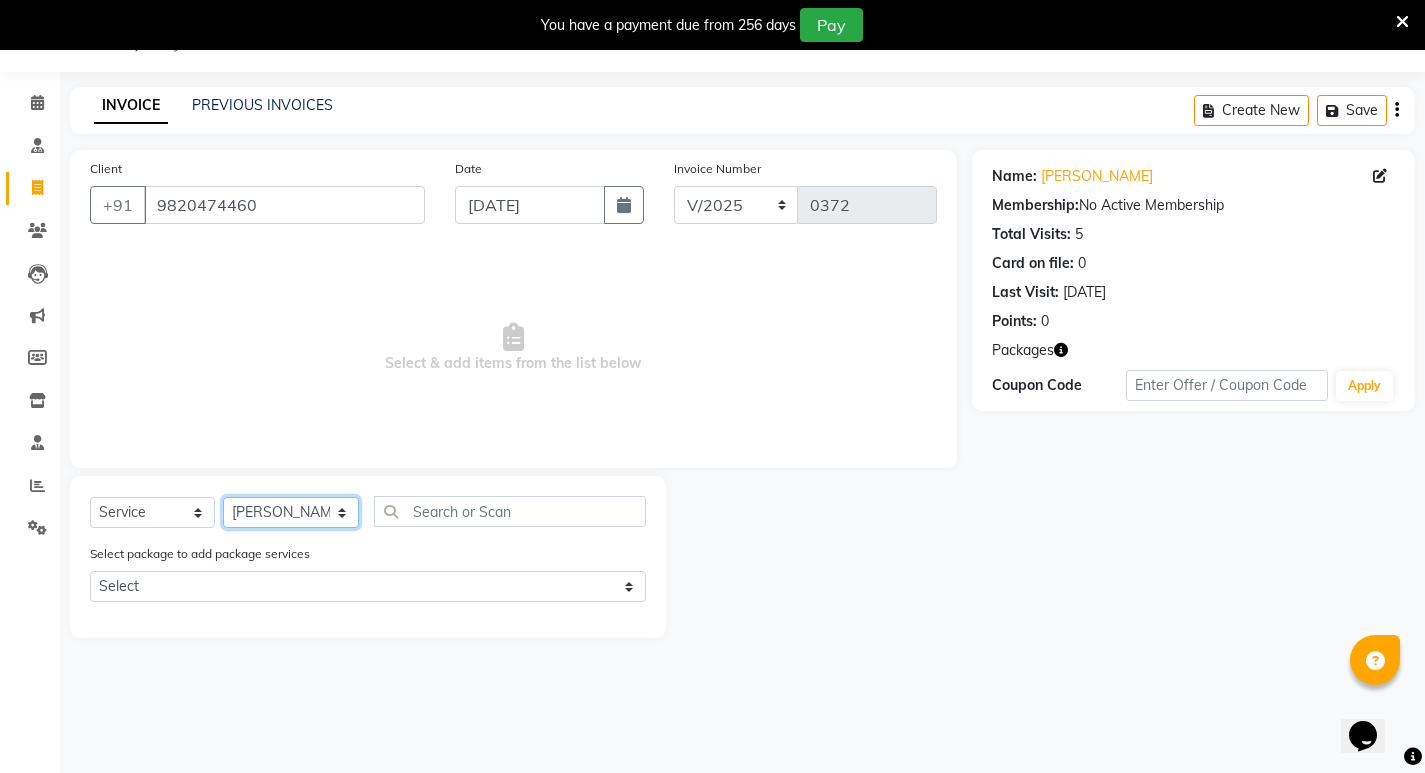 click on "Select Therapist [PERSON_NAME] [PERSON_NAME]  [PERSON_NAME] [PERSON_NAME] Aparna [PERSON_NAME] [PERSON_NAME] Bibina [PERSON_NAME] [PERSON_NAME] Dr. [PERSON_NAME] Dr. [PERSON_NAME] [PERSON_NAME] Dr. [PERSON_NAME] [PERSON_NAME] [PERSON_NAME] Y Gloriya [PERSON_NAME] [PERSON_NAME] [PERSON_NAME] [PERSON_NAME] Manager [PERSON_NAME] Mishra [PERSON_NAME] [PERSON_NAME] G [PERSON_NAME] [PERSON_NAME] K M [PERSON_NAME] K [PERSON_NAME] K K [PERSON_NAME] [PERSON_NAME] [PERSON_NAME] Swati [PERSON_NAME] [PERSON_NAME] [PERSON_NAME] Vidya [PERSON_NAME] [PERSON_NAME]" 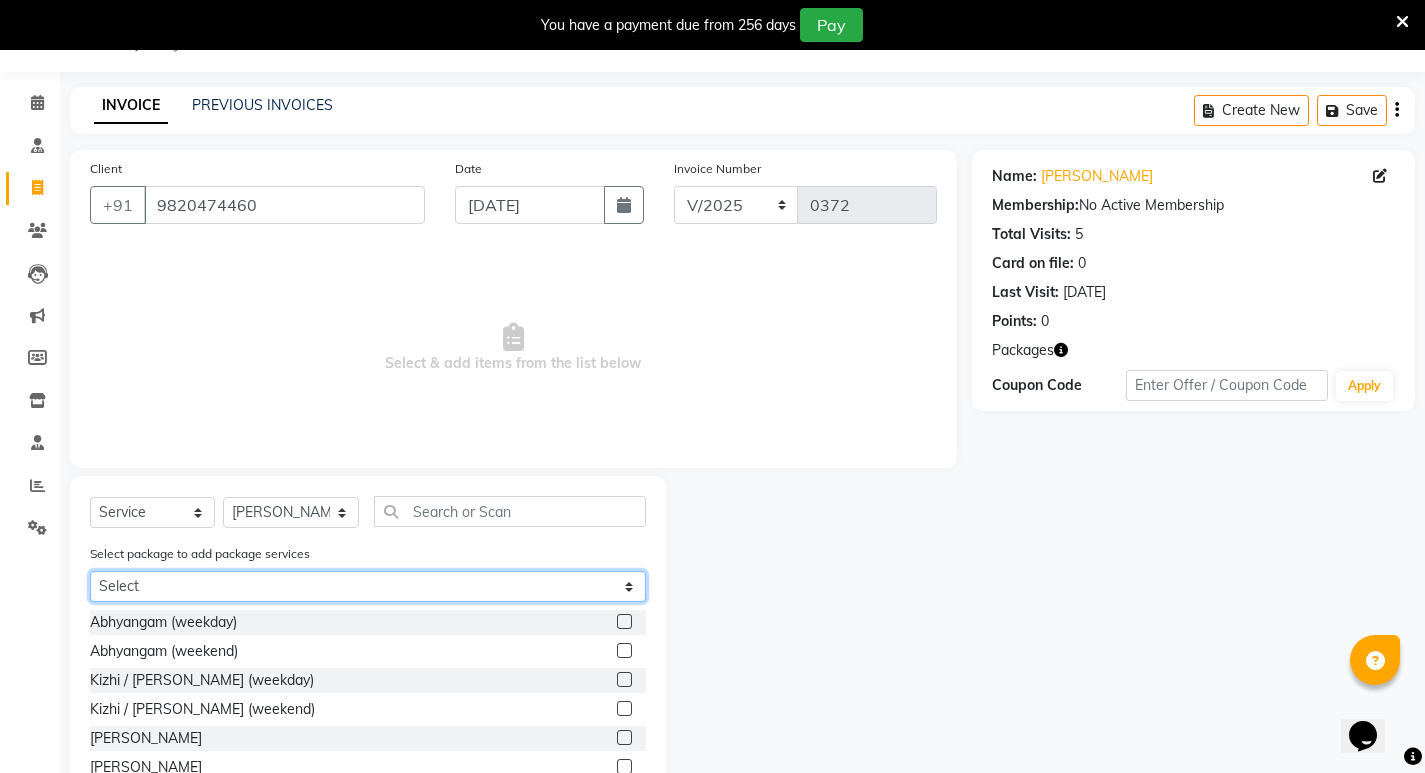 click on "Select Abhayagam 25 Silver Membership ( [GEOGRAPHIC_DATA] ) 12" 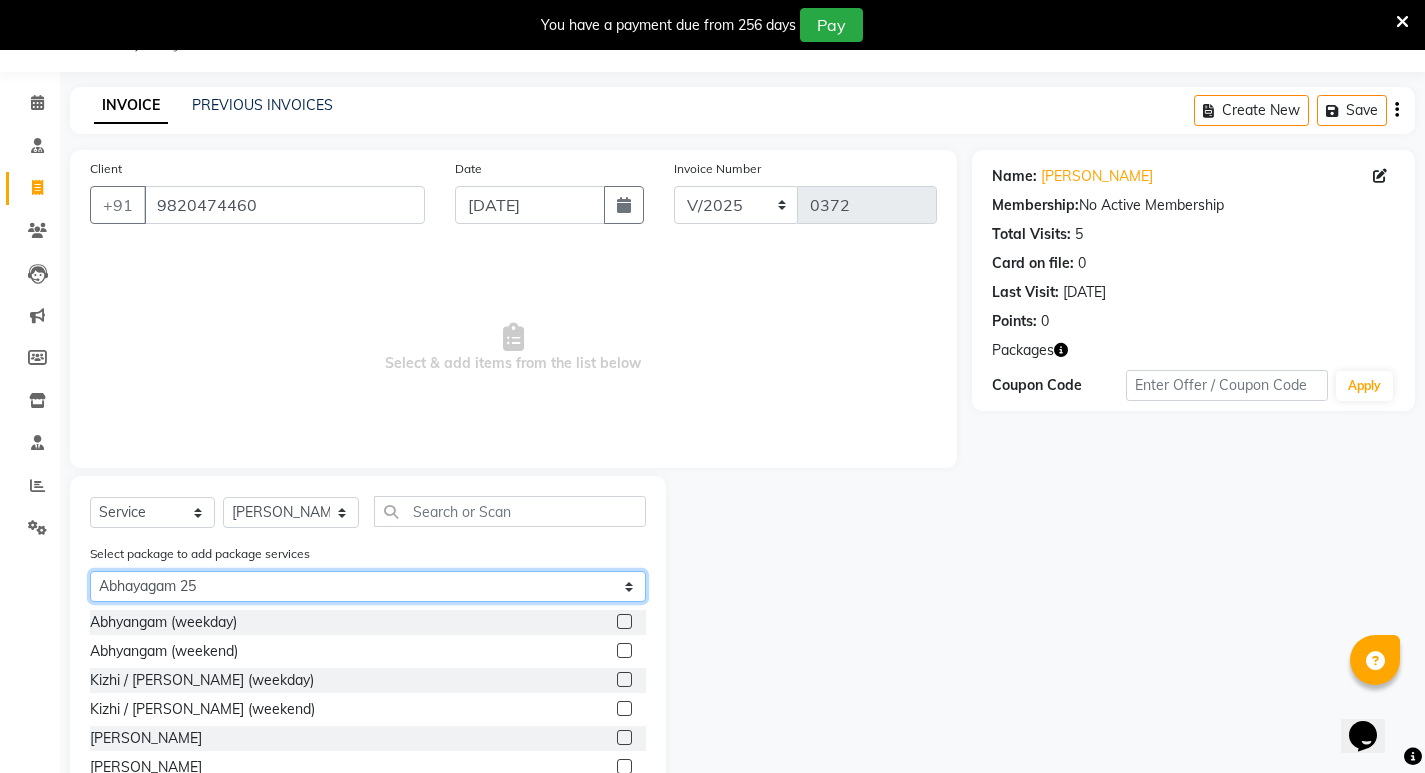 click on "Select Abhayagam 25 Silver Membership ( [GEOGRAPHIC_DATA] ) 12" 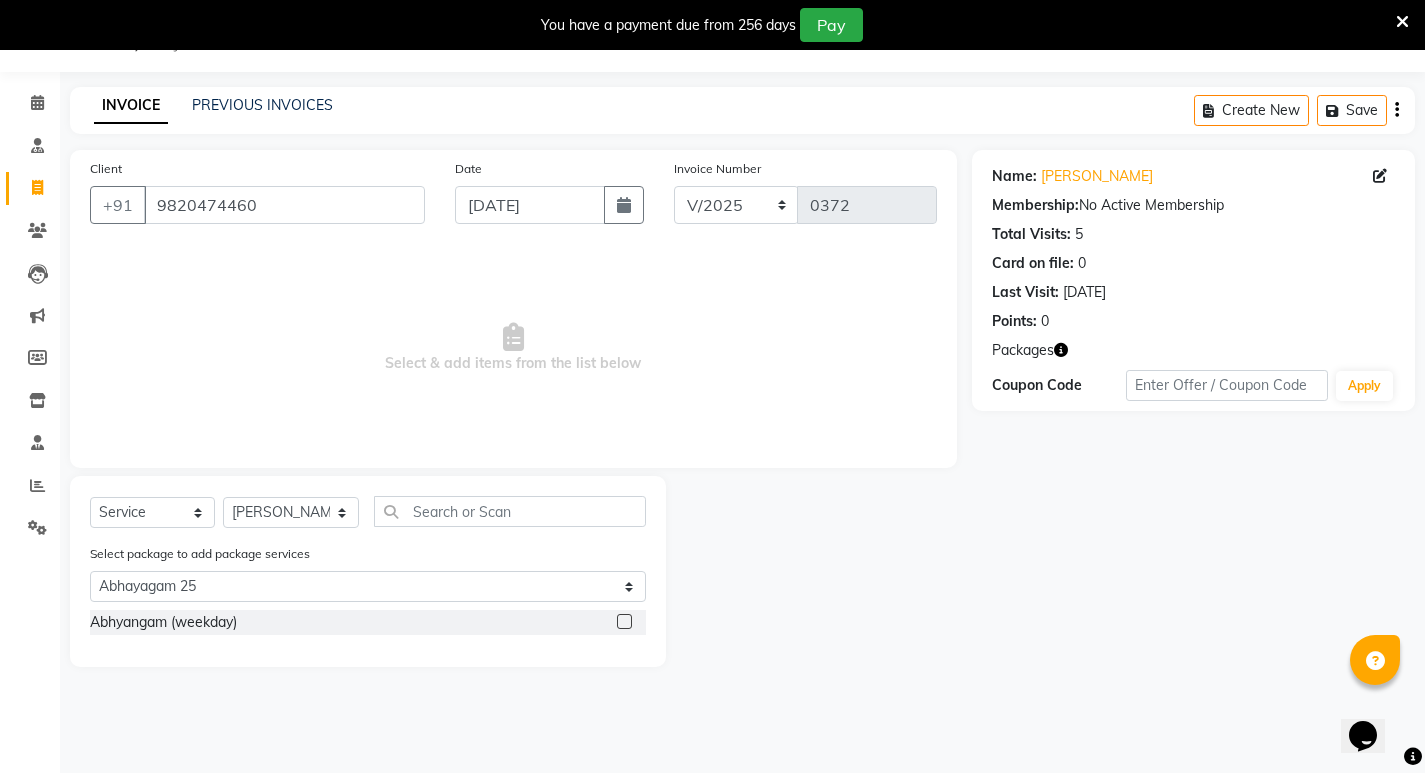 click 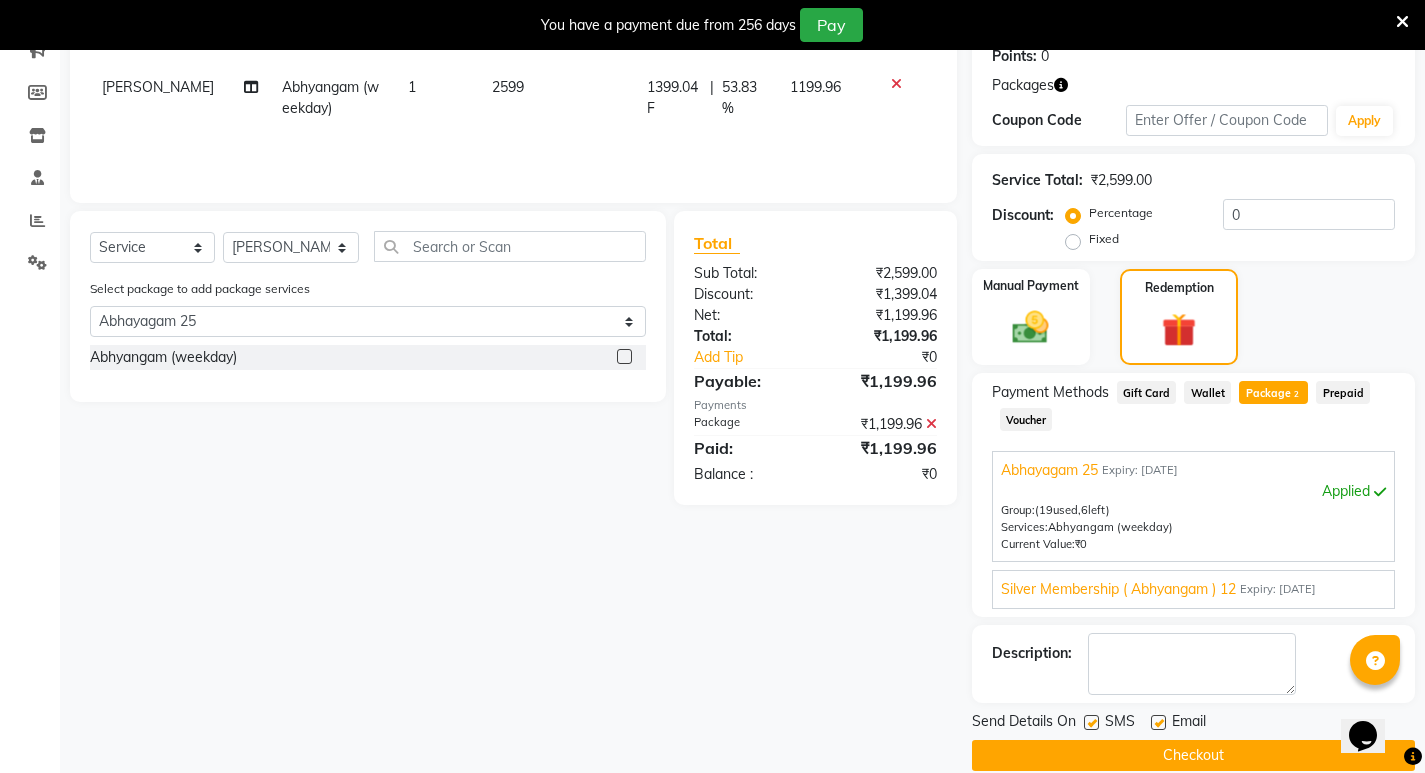 scroll, scrollTop: 343, scrollLeft: 0, axis: vertical 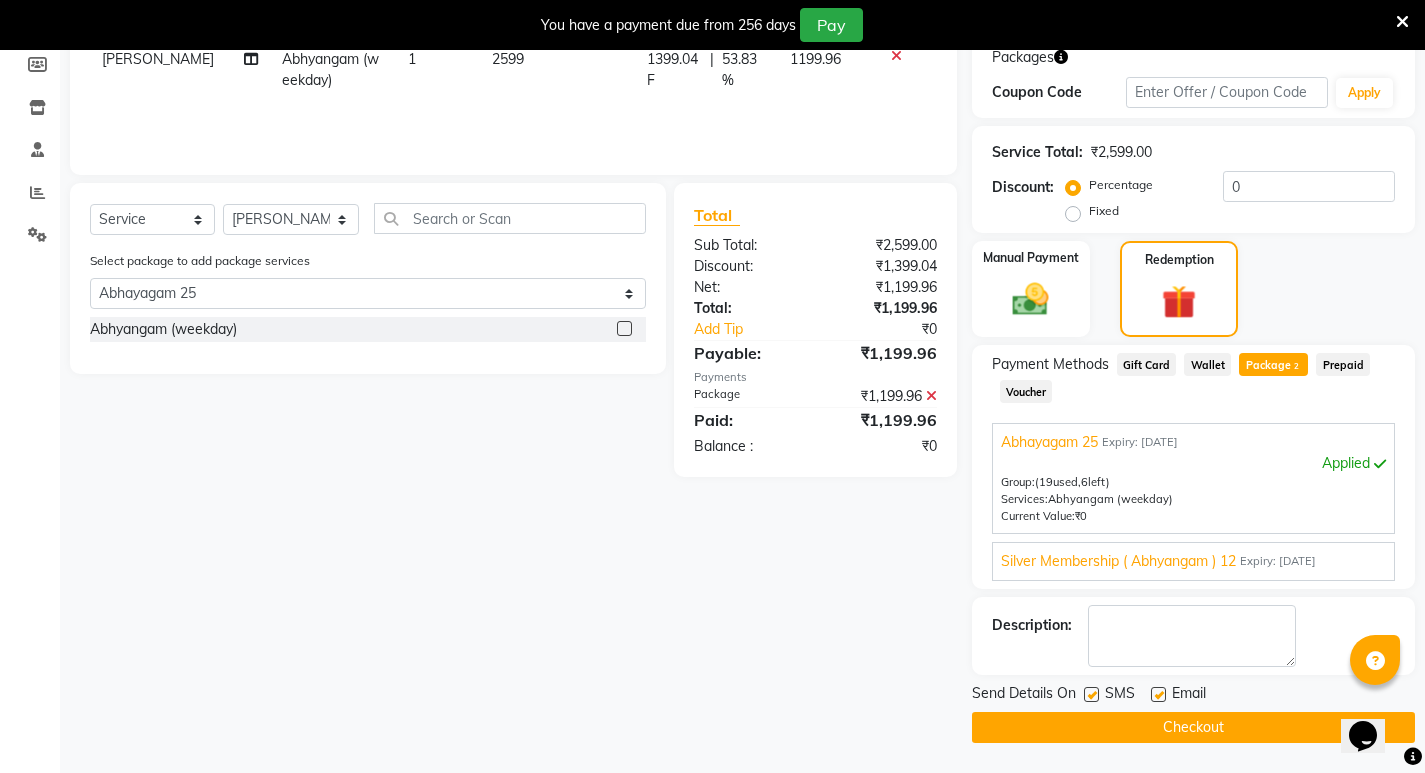 click 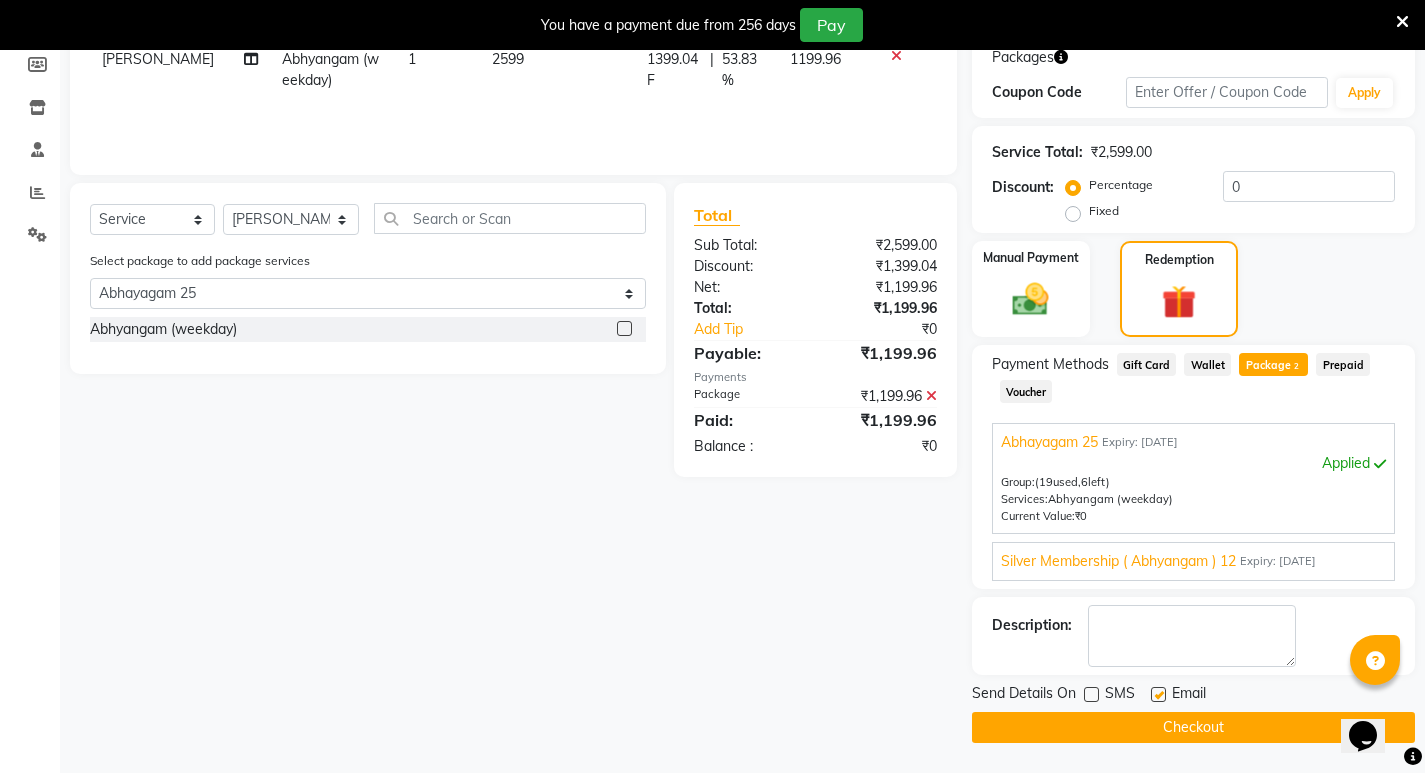 click 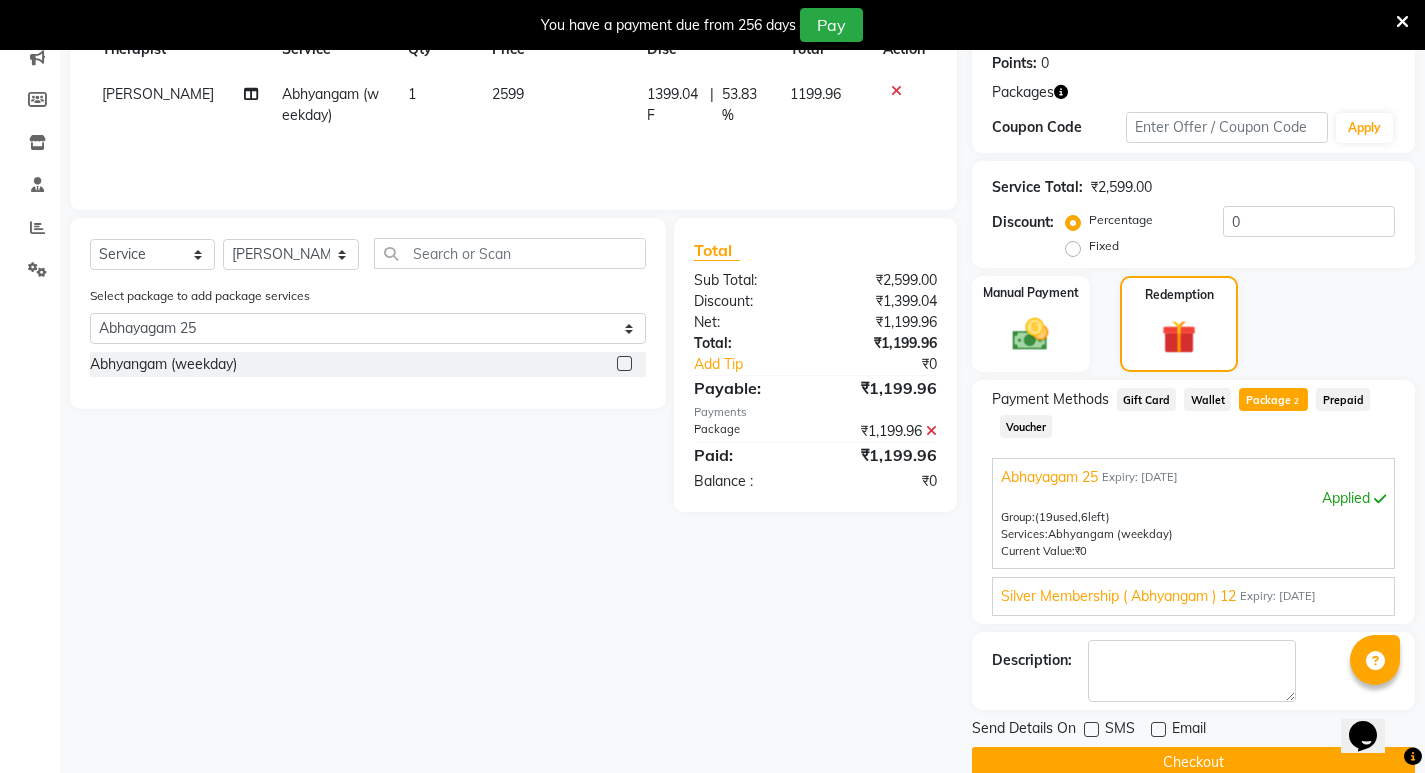 scroll, scrollTop: 343, scrollLeft: 0, axis: vertical 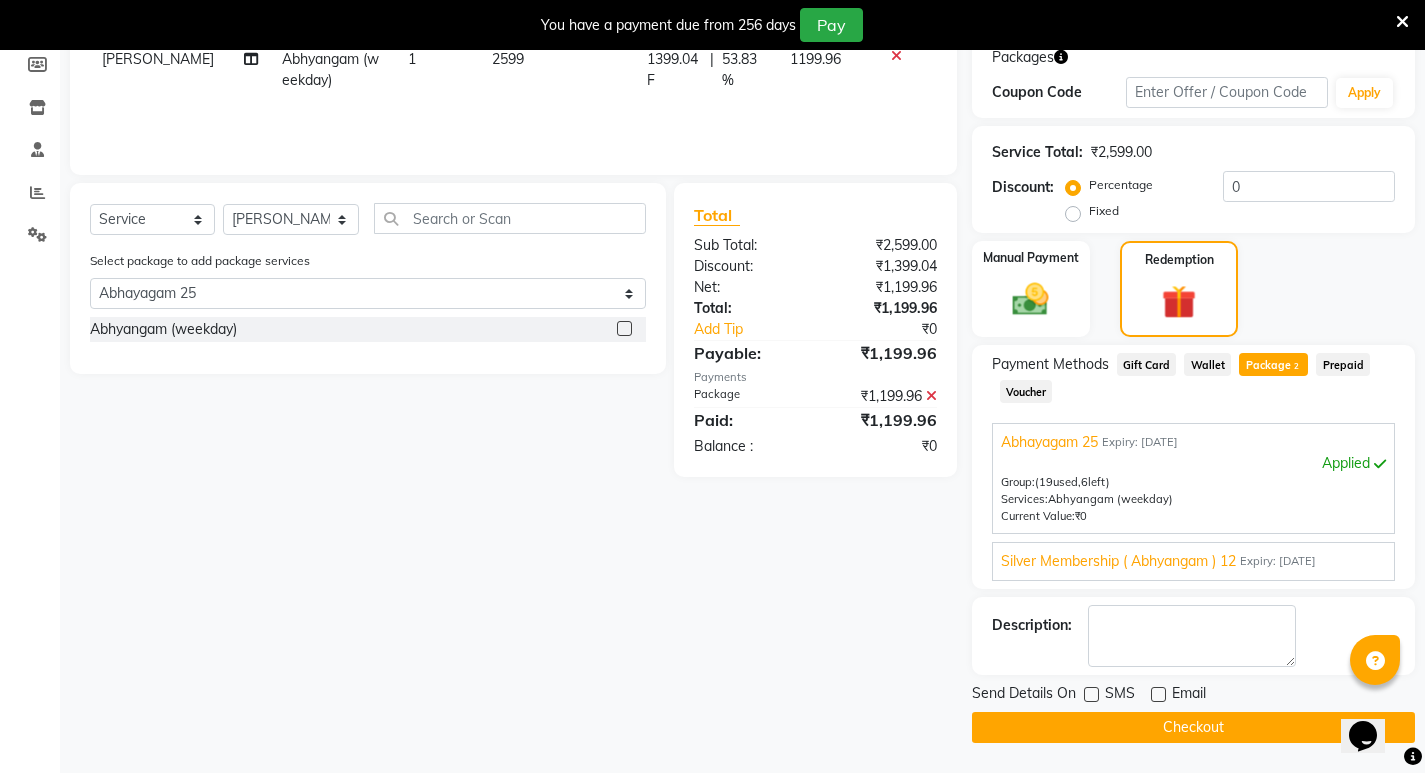 click on "Checkout" 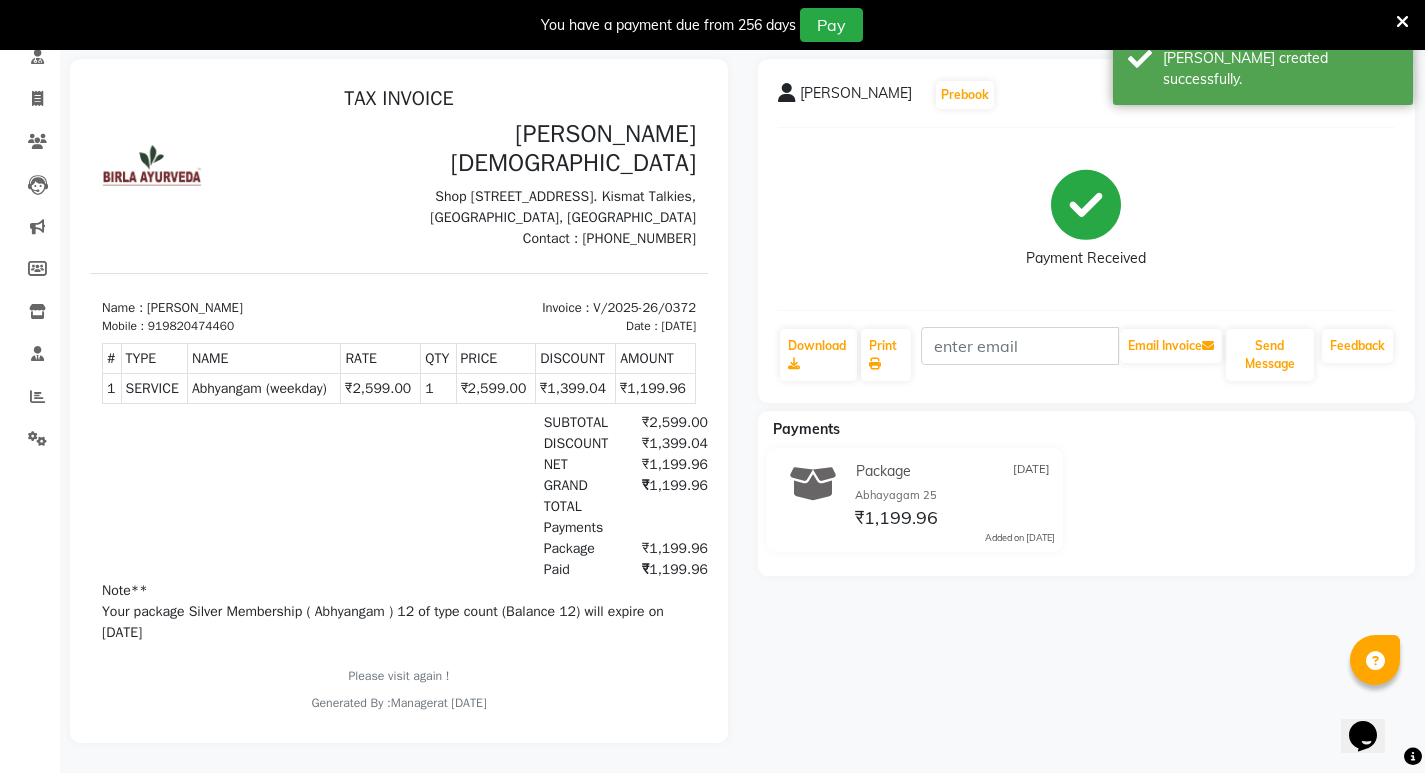 scroll, scrollTop: 0, scrollLeft: 0, axis: both 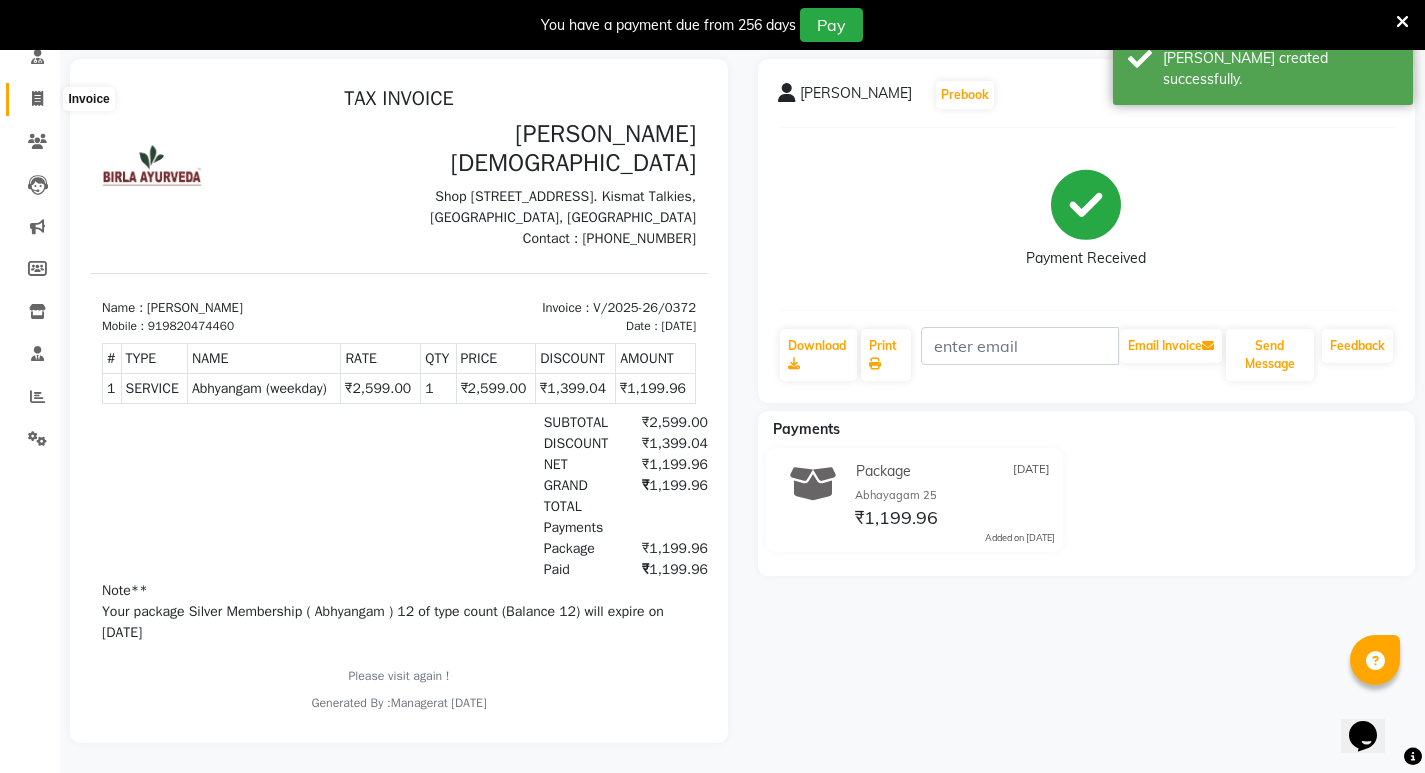 click 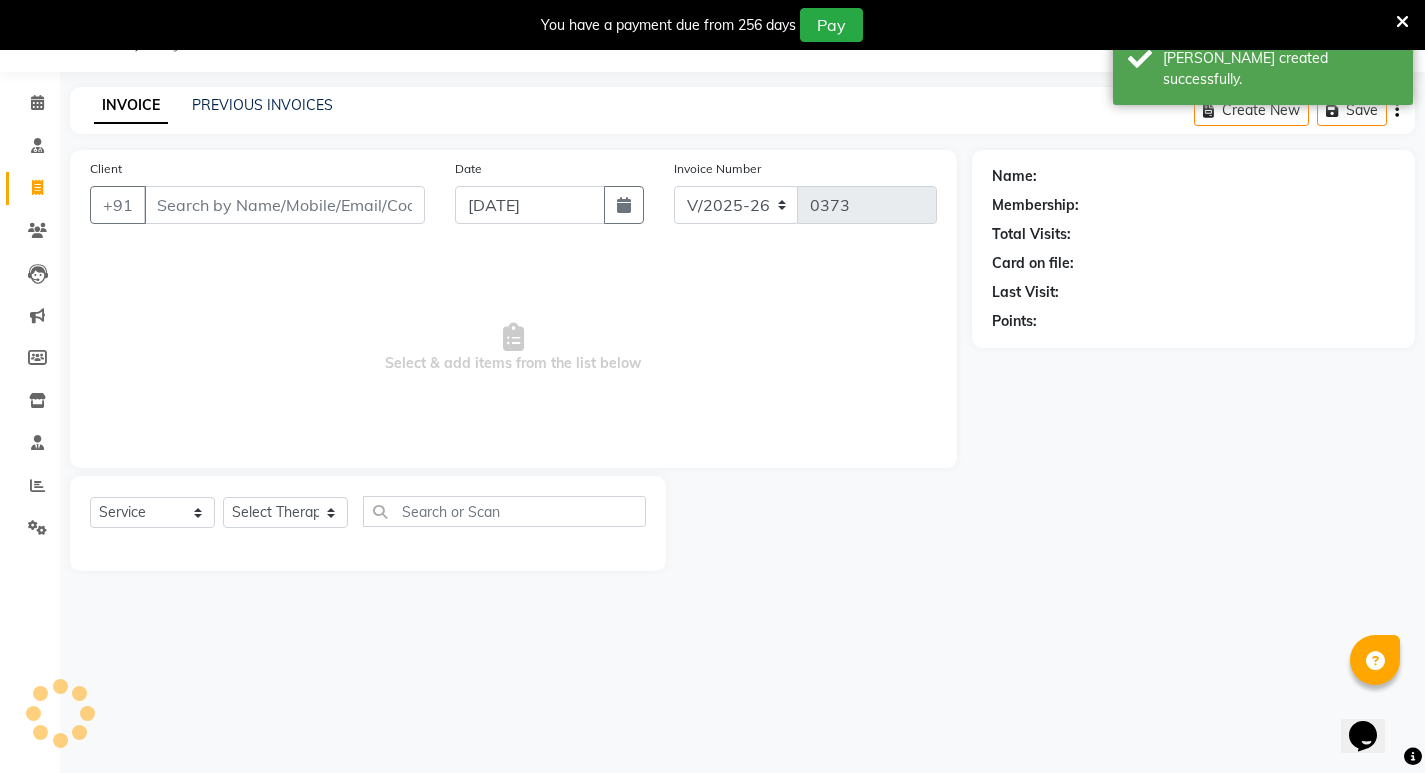 scroll, scrollTop: 50, scrollLeft: 0, axis: vertical 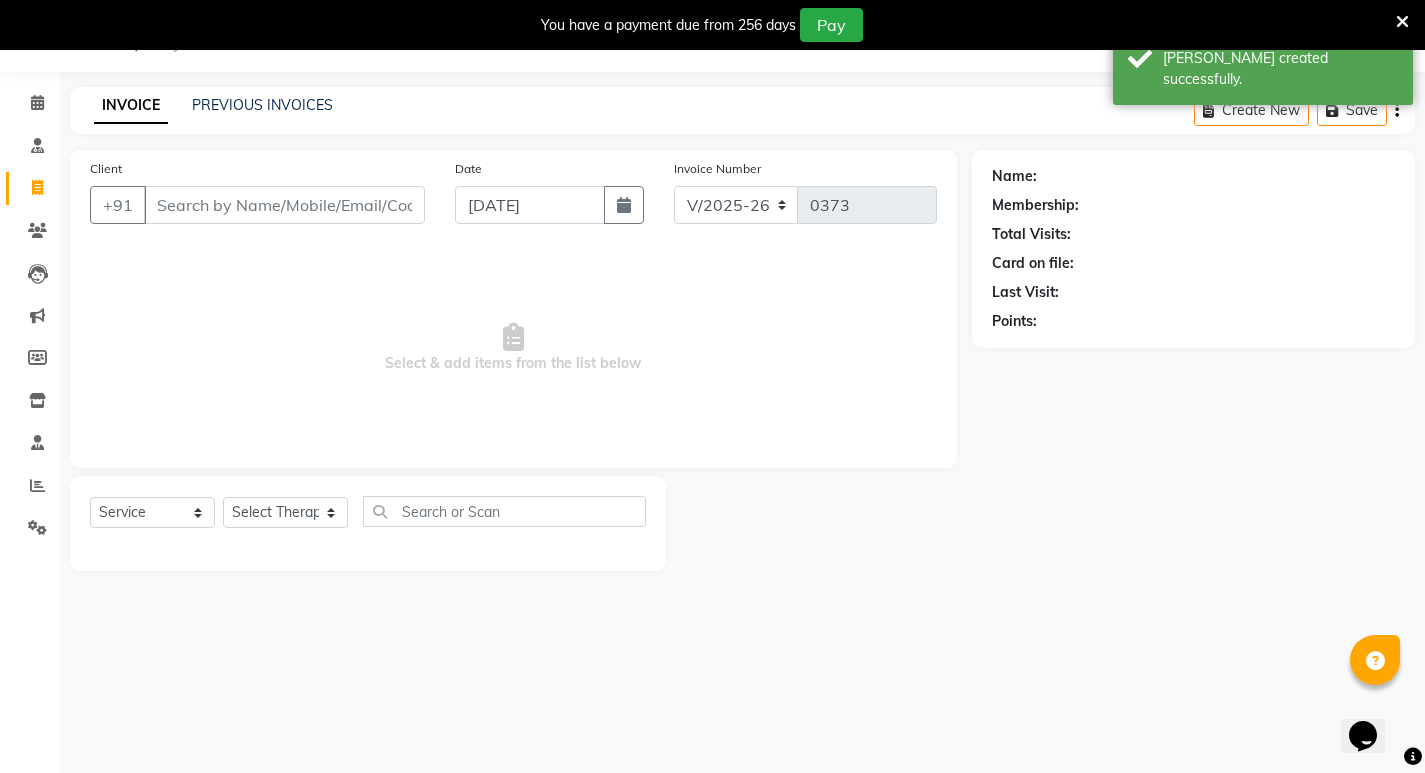 click on "Client" at bounding box center [284, 205] 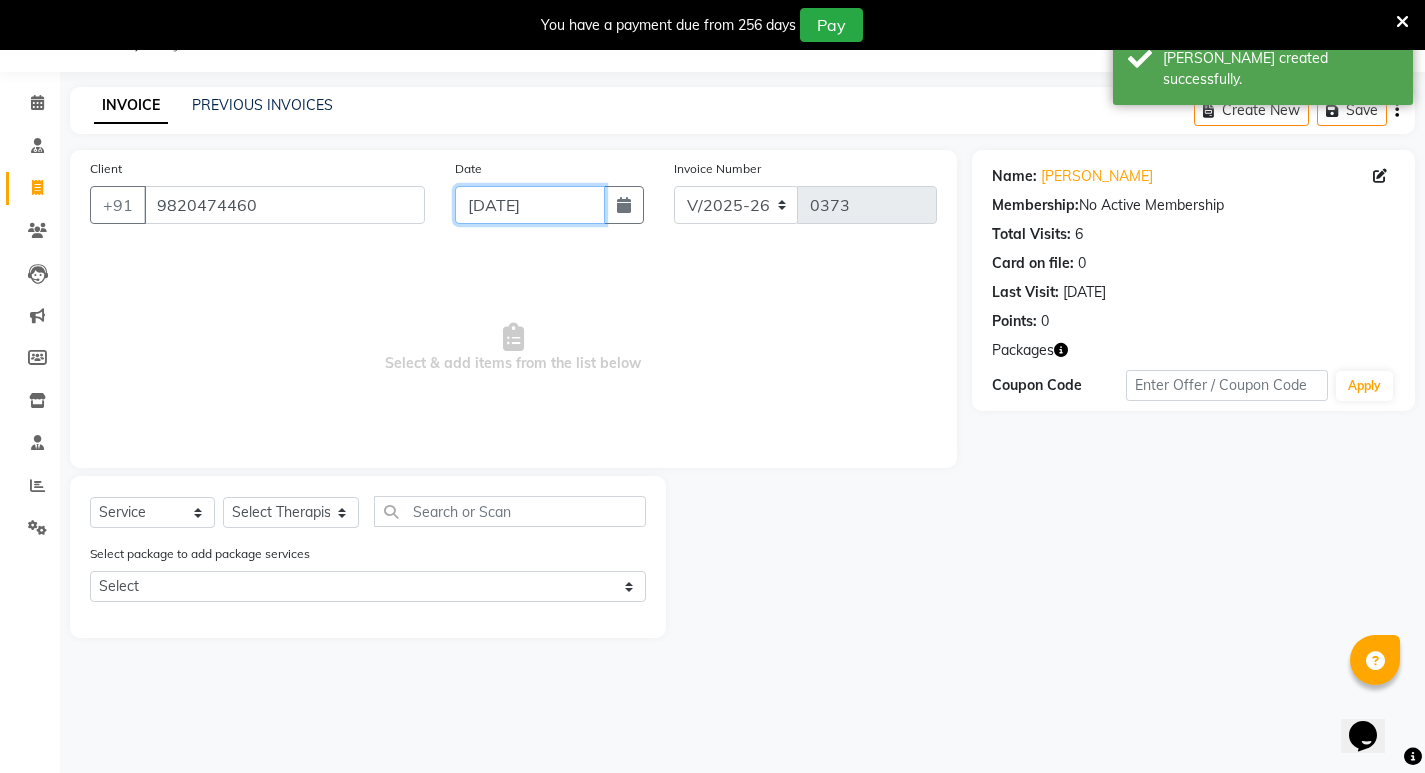 click on "[DATE]" 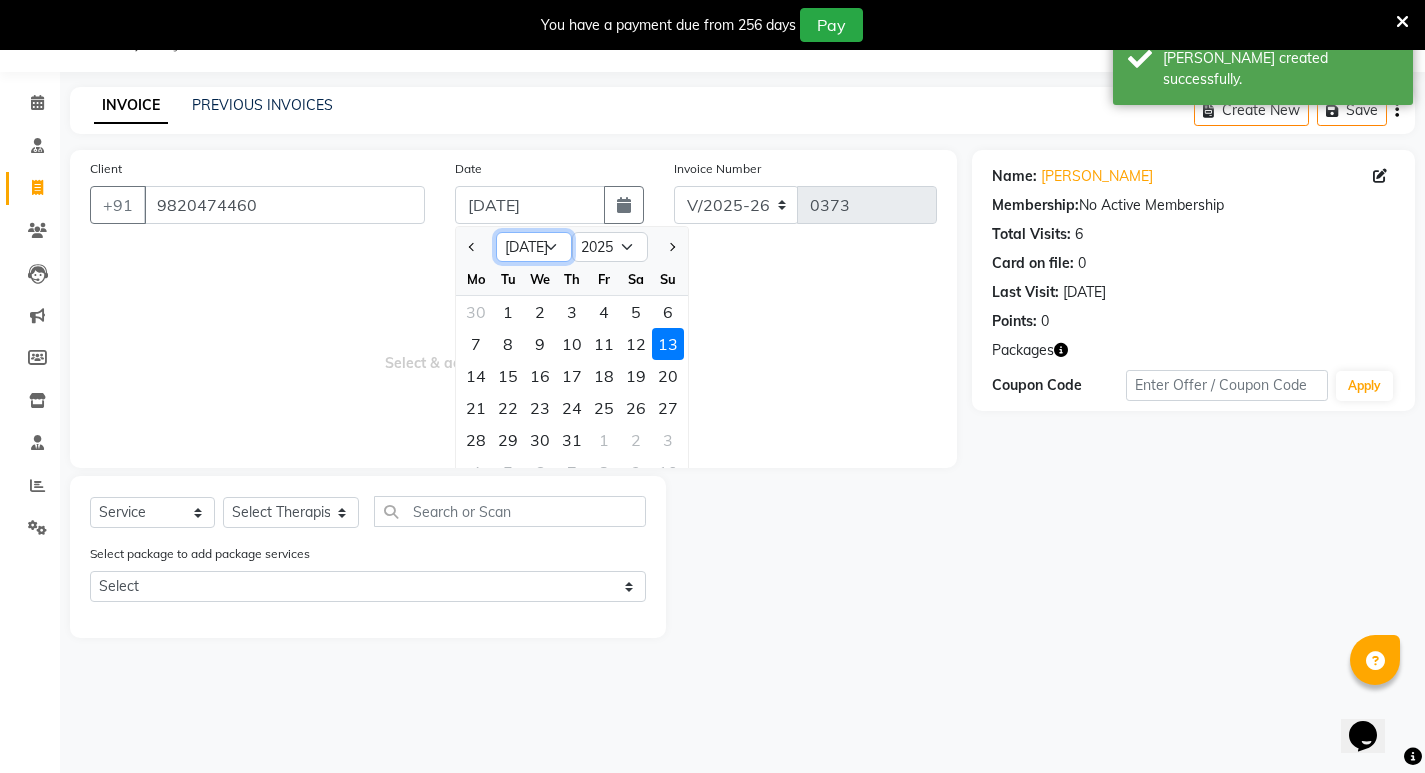 click on "Jan Feb Mar Apr May Jun [DATE] Aug Sep Oct Nov Dec" 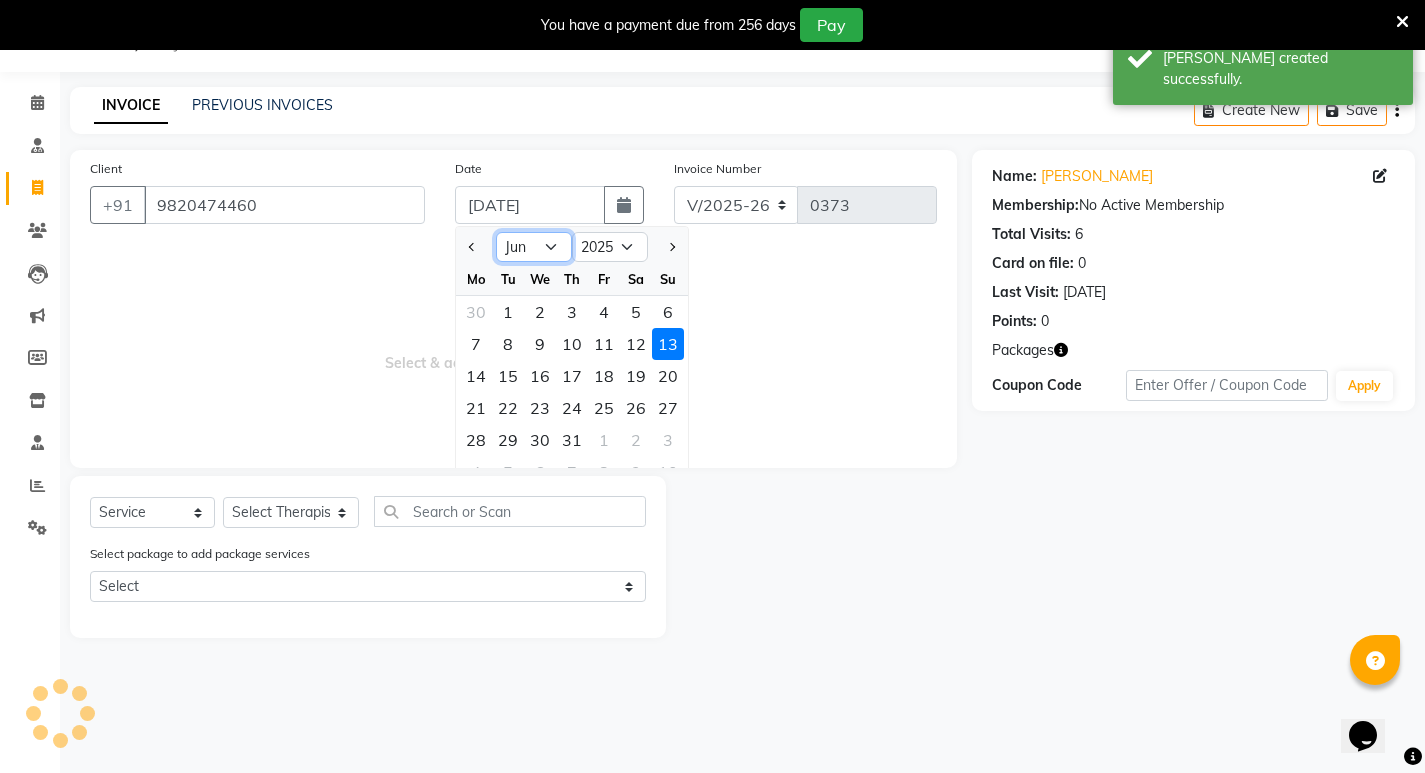 click on "Jan Feb Mar Apr May Jun [DATE] Aug Sep Oct Nov Dec" 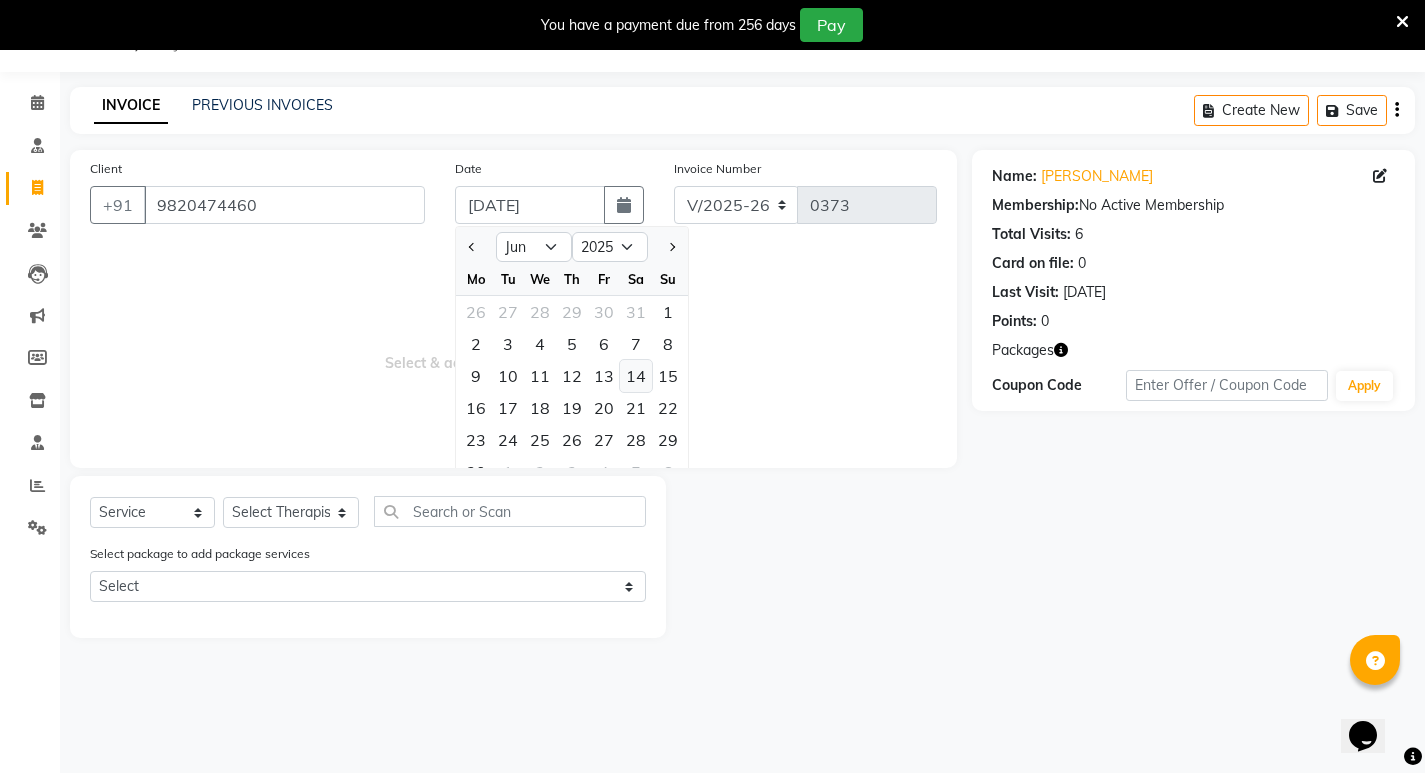 click on "14" 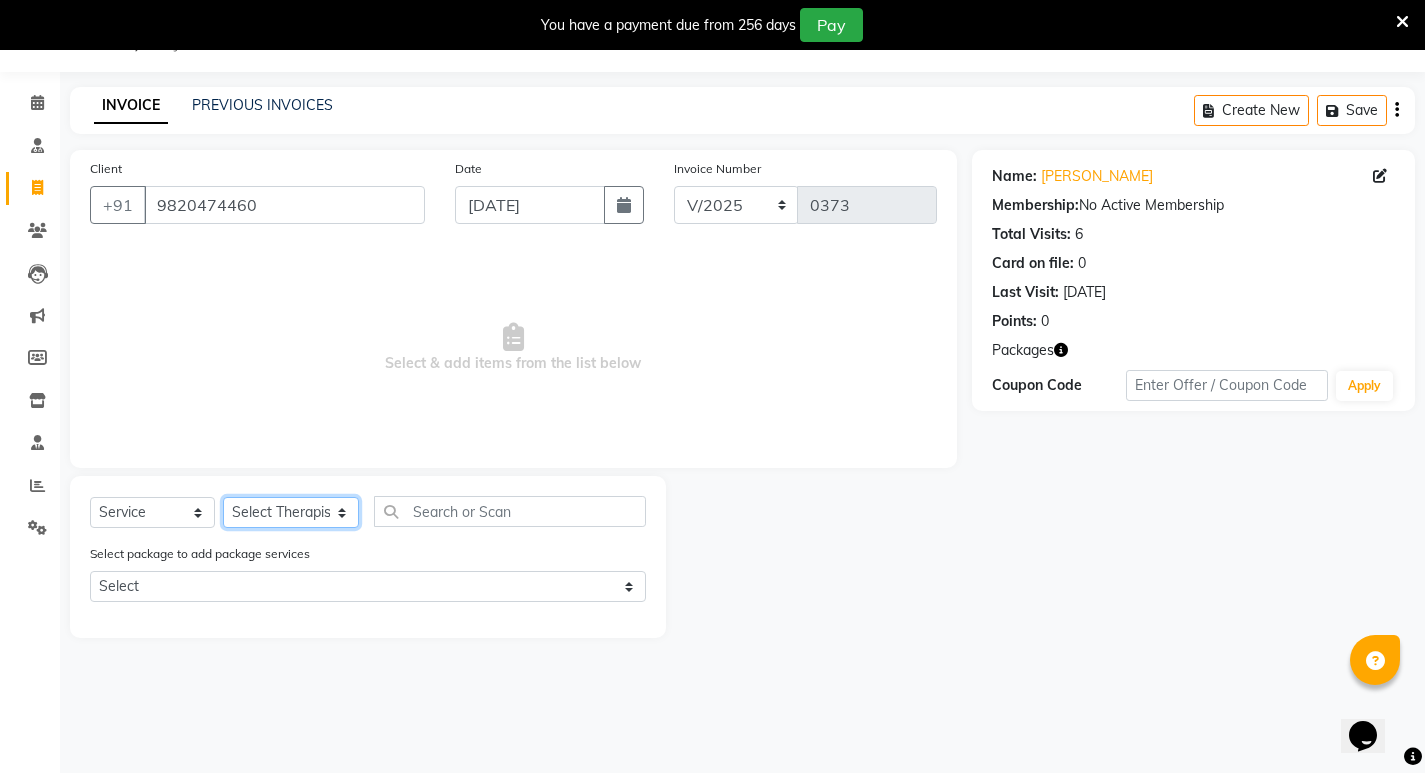 click on "Select Therapist [PERSON_NAME] [PERSON_NAME]  [PERSON_NAME] [PERSON_NAME] Aparna [PERSON_NAME] [PERSON_NAME] Bibina [PERSON_NAME] [PERSON_NAME] Dr. [PERSON_NAME] Dr. [PERSON_NAME] [PERSON_NAME] Dr. [PERSON_NAME] [PERSON_NAME] [PERSON_NAME] Y Gloriya [PERSON_NAME] [PERSON_NAME] [PERSON_NAME] [PERSON_NAME] Manager [PERSON_NAME] Mishra [PERSON_NAME] [PERSON_NAME] G [PERSON_NAME] [PERSON_NAME] K M [PERSON_NAME] K [PERSON_NAME] K K [PERSON_NAME] [PERSON_NAME] [PERSON_NAME] Swati [PERSON_NAME] [PERSON_NAME] [PERSON_NAME] Vidya [PERSON_NAME] [PERSON_NAME]" 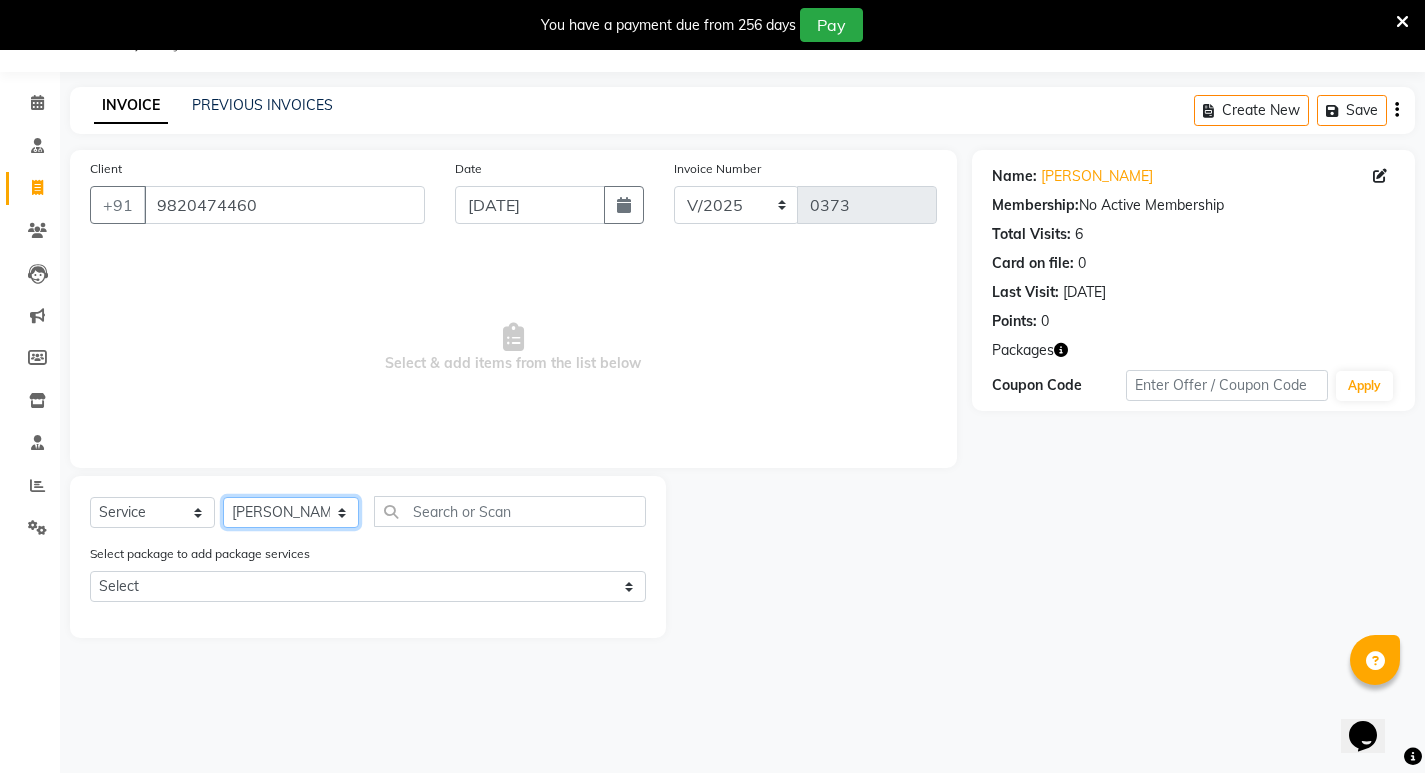 click on "Select Therapist [PERSON_NAME] [PERSON_NAME]  [PERSON_NAME] [PERSON_NAME] Aparna [PERSON_NAME] [PERSON_NAME] Bibina [PERSON_NAME] [PERSON_NAME] Dr. [PERSON_NAME] Dr. [PERSON_NAME] [PERSON_NAME] Dr. [PERSON_NAME] [PERSON_NAME] [PERSON_NAME] Y Gloriya [PERSON_NAME] [PERSON_NAME] [PERSON_NAME] [PERSON_NAME] Manager [PERSON_NAME] Mishra [PERSON_NAME] [PERSON_NAME] G [PERSON_NAME] [PERSON_NAME] K M [PERSON_NAME] K [PERSON_NAME] K K [PERSON_NAME] [PERSON_NAME] [PERSON_NAME] Swati [PERSON_NAME] [PERSON_NAME] [PERSON_NAME] Vidya [PERSON_NAME] [PERSON_NAME]" 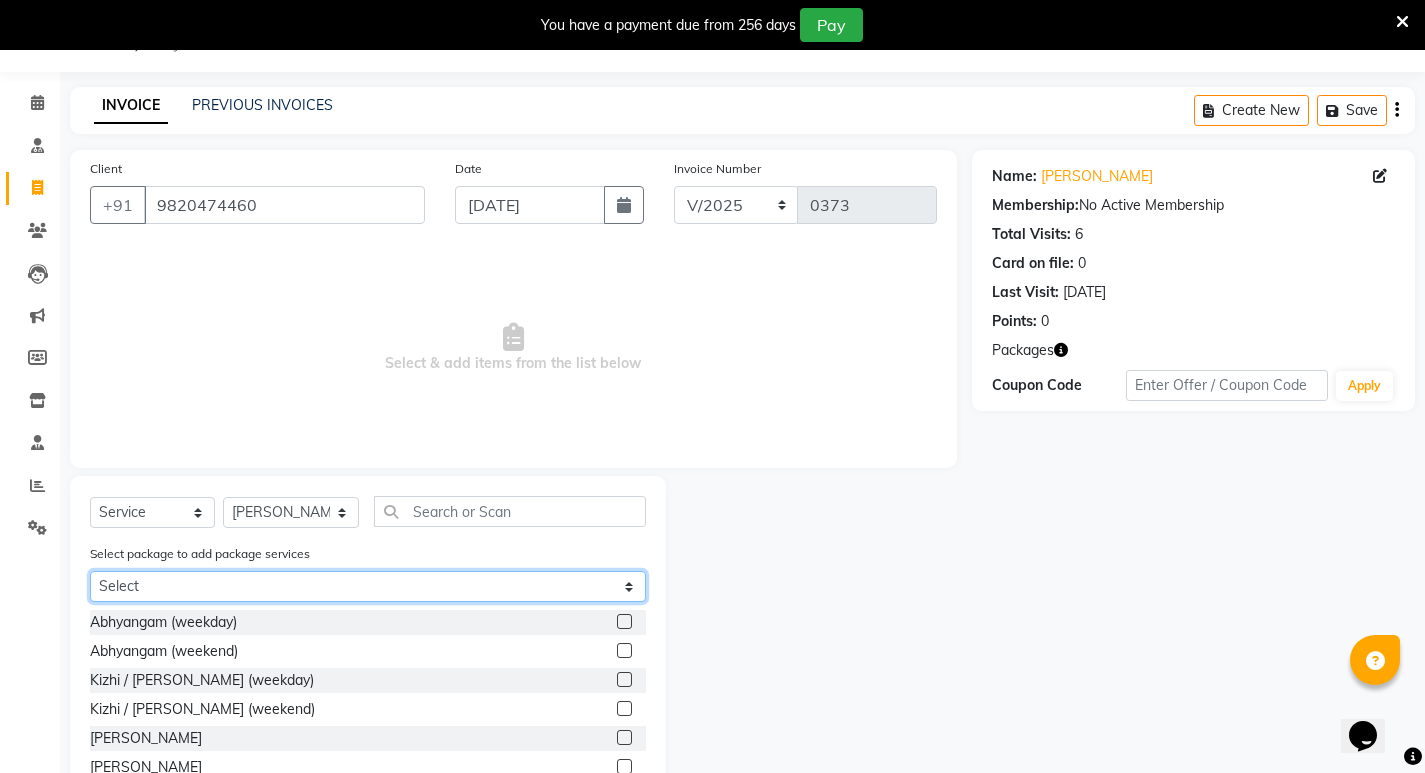 click on "Select Abhayagam 25 Silver Membership ( [GEOGRAPHIC_DATA] ) 12" 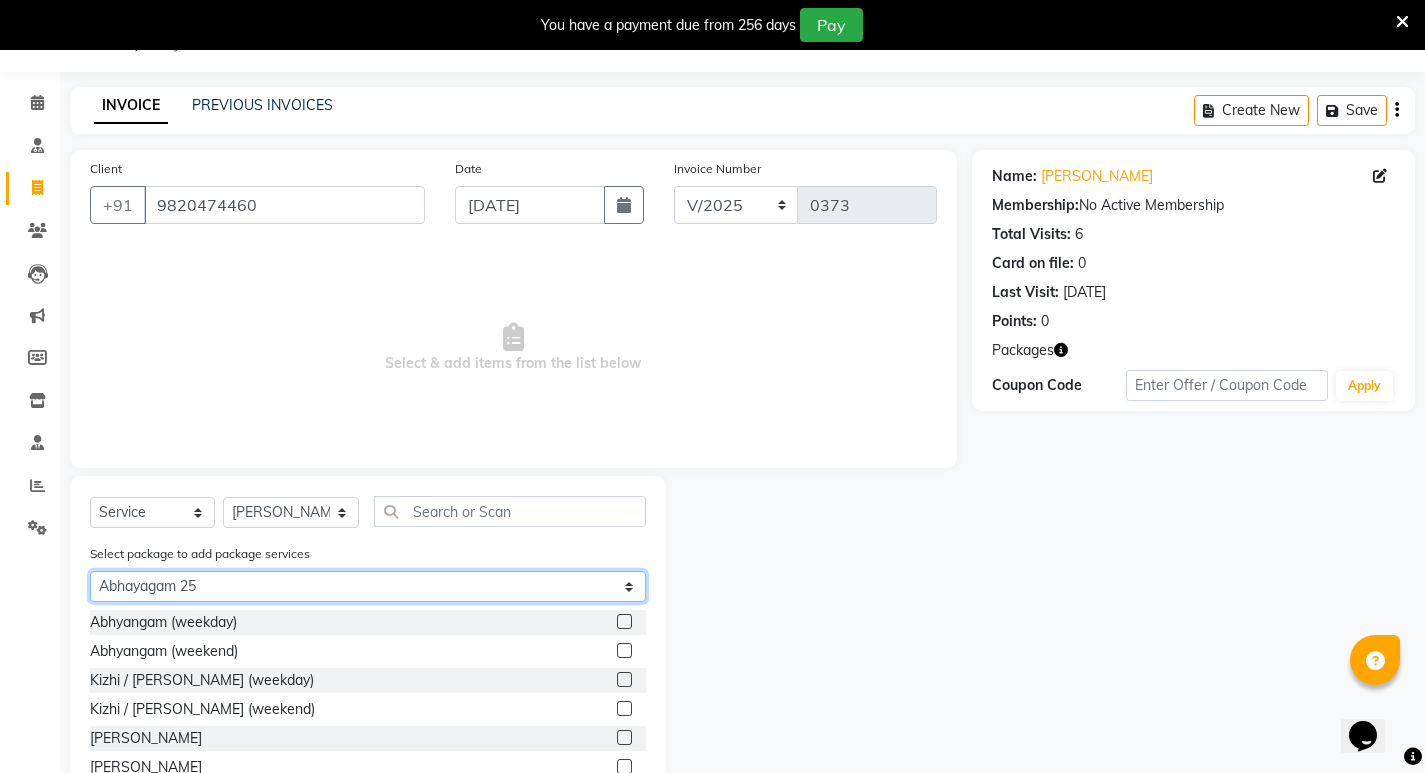 click on "Select Abhayagam 25 Silver Membership ( [GEOGRAPHIC_DATA] ) 12" 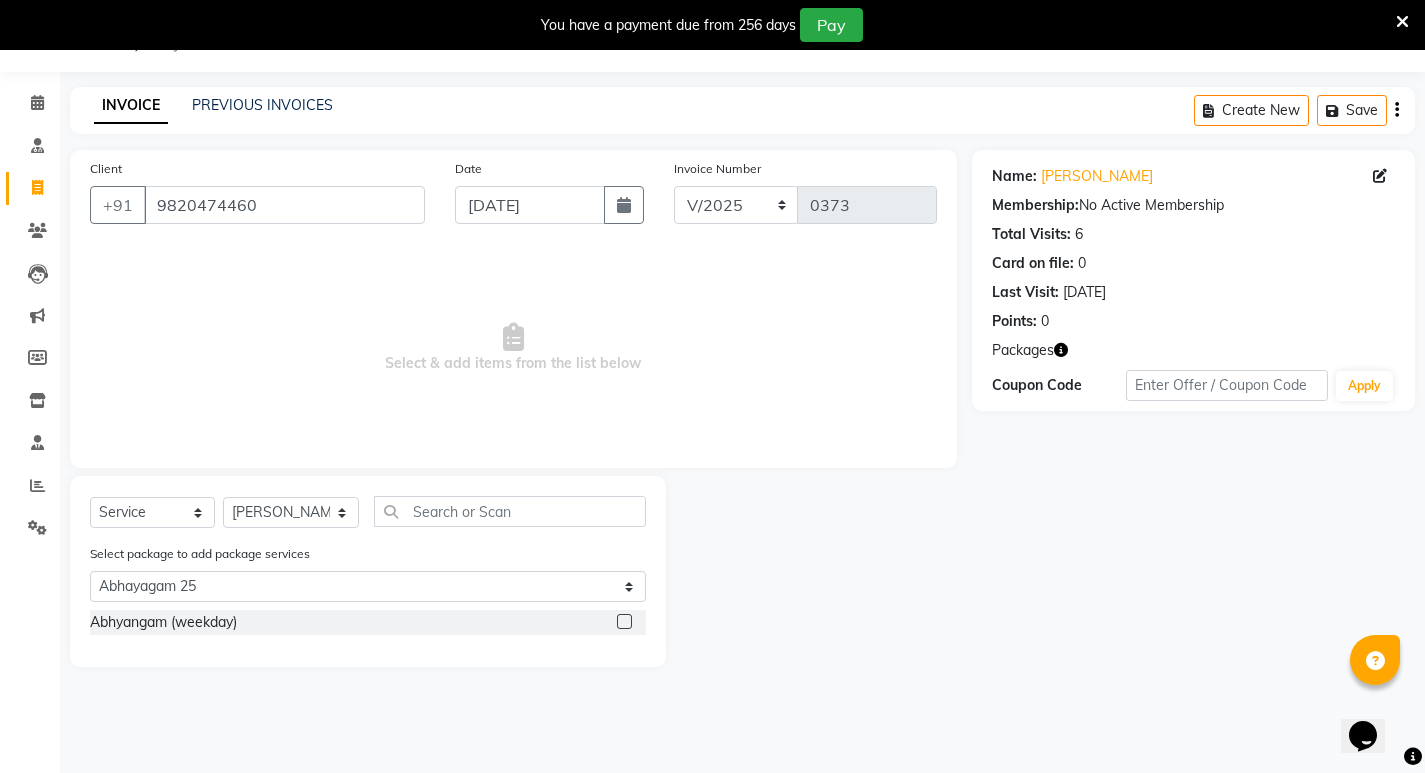 click 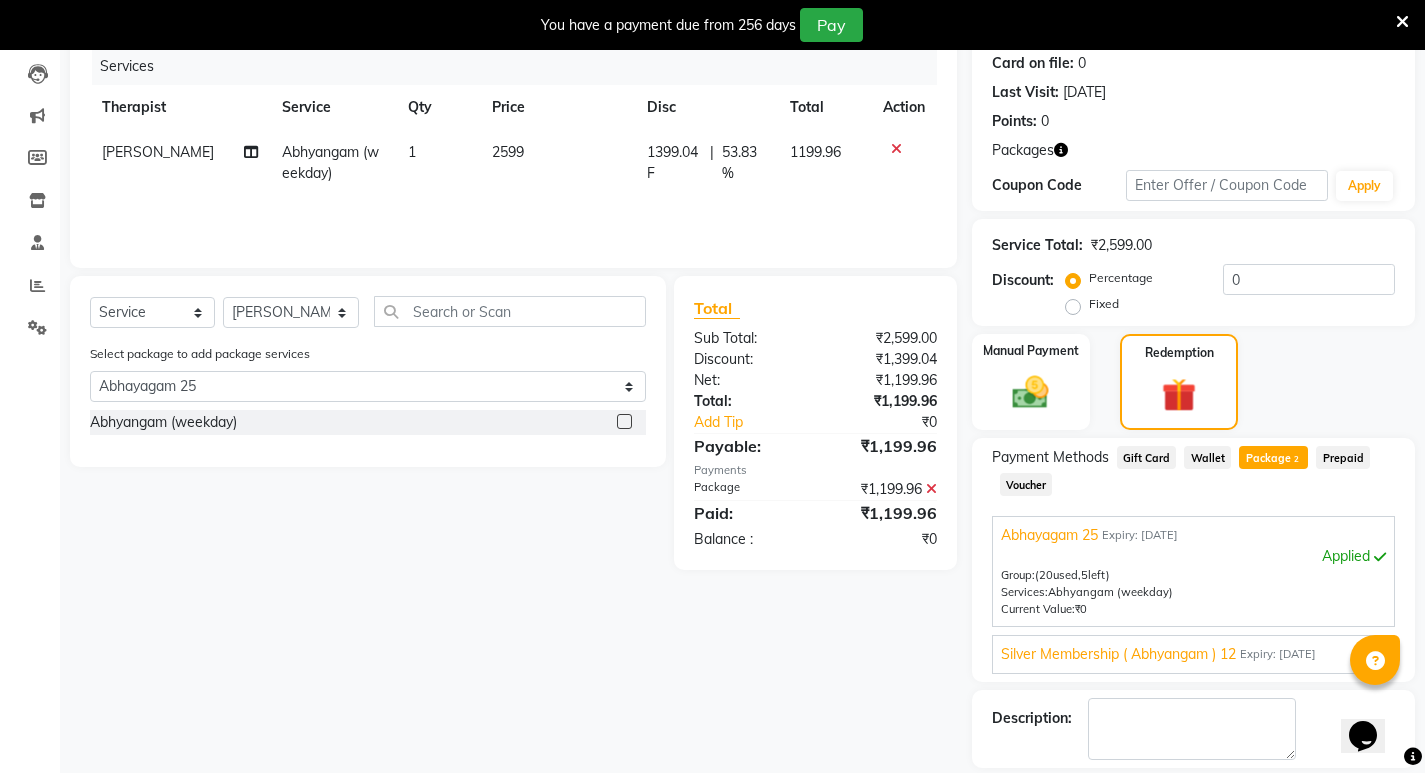 scroll, scrollTop: 343, scrollLeft: 0, axis: vertical 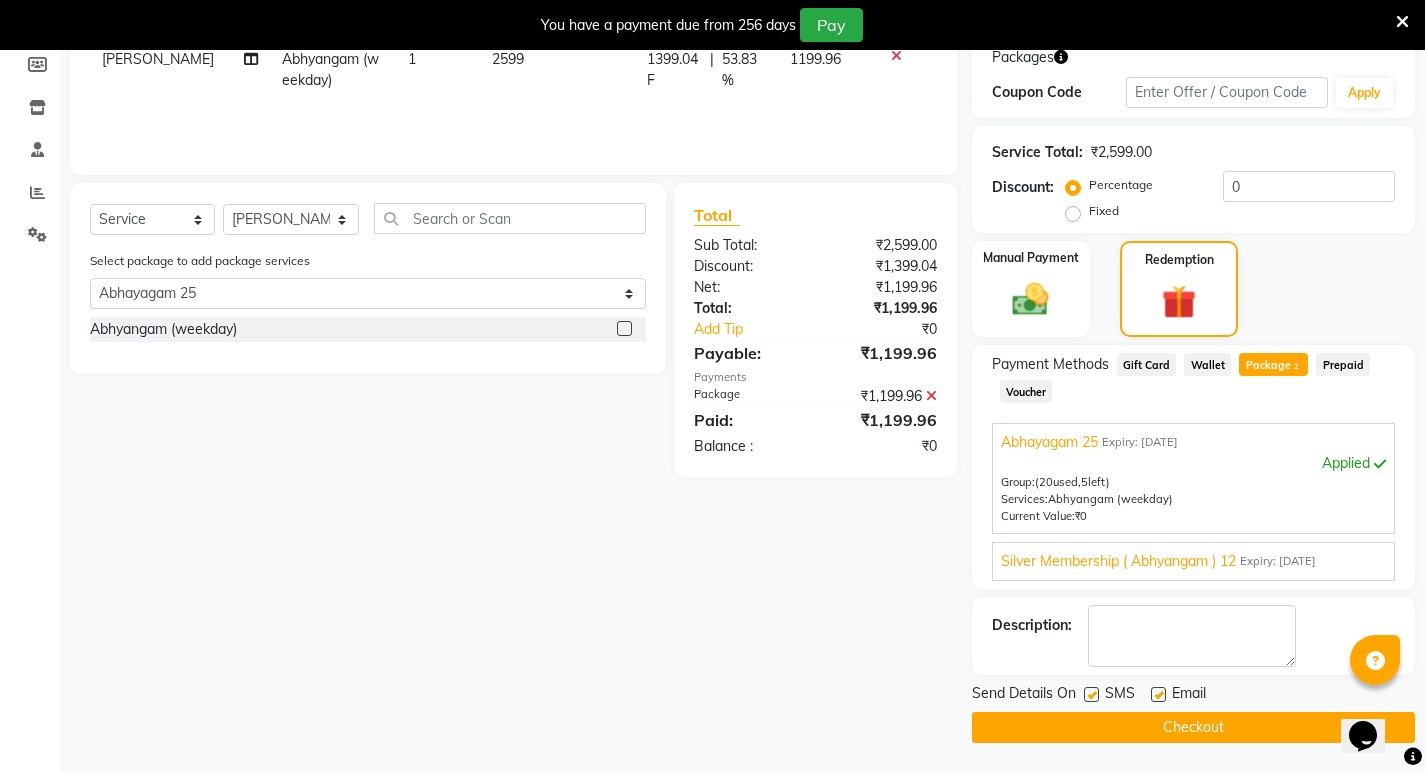 click 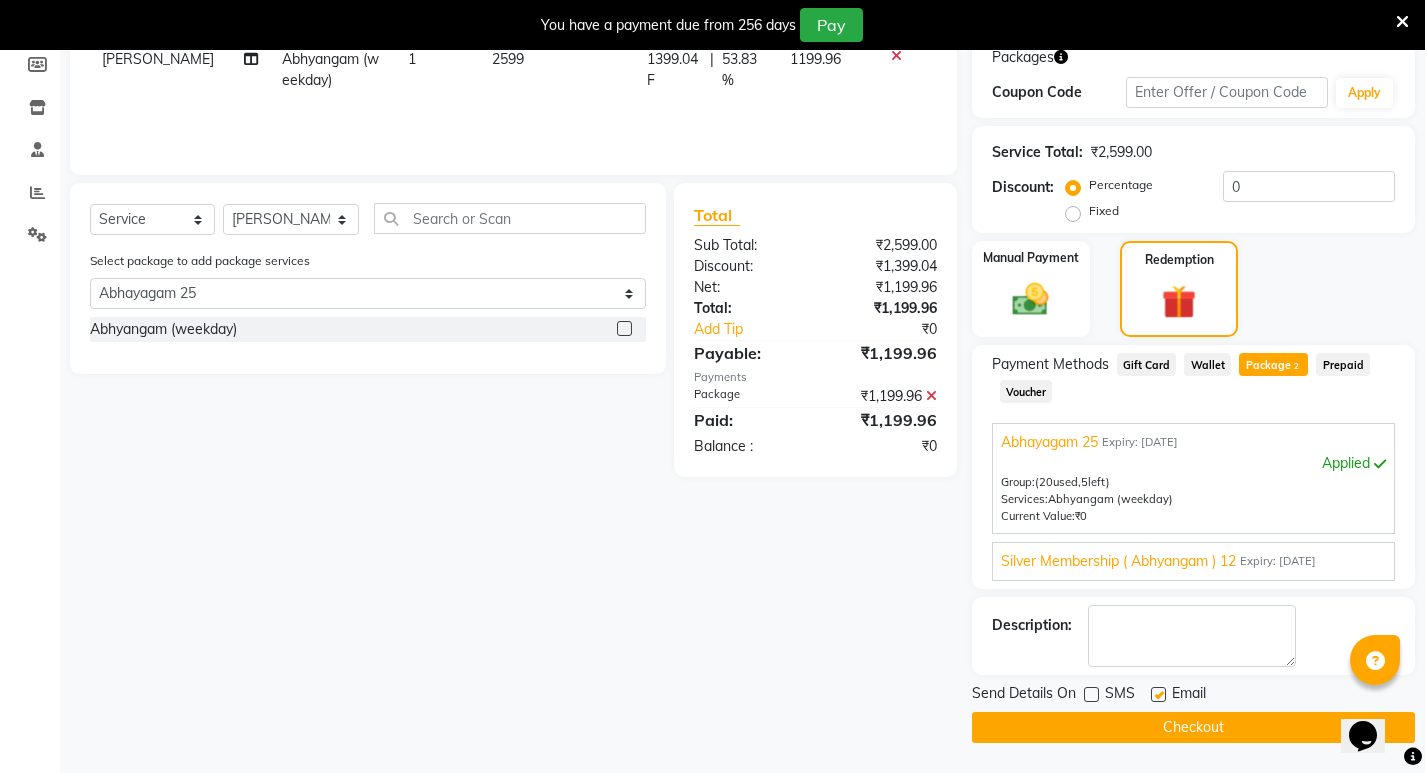click 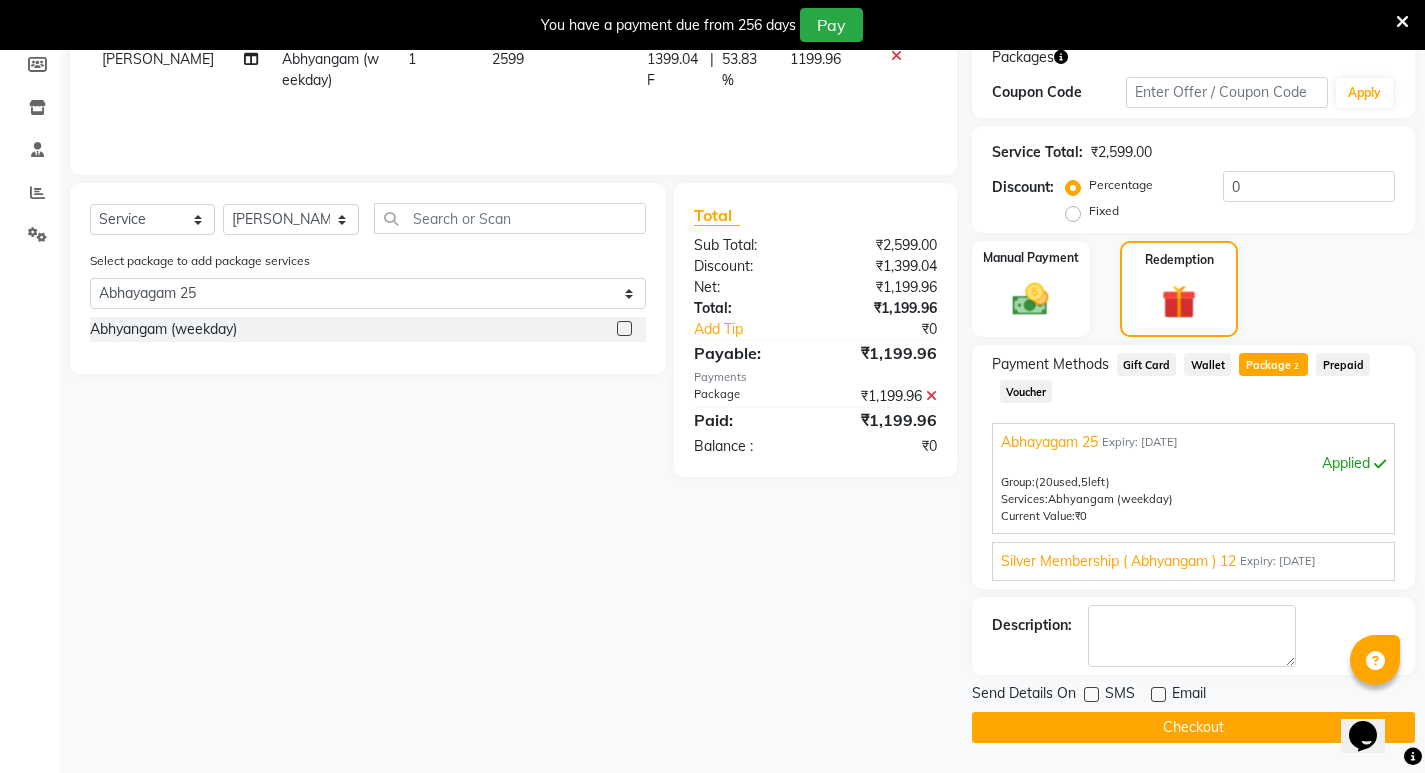 click on "Checkout" 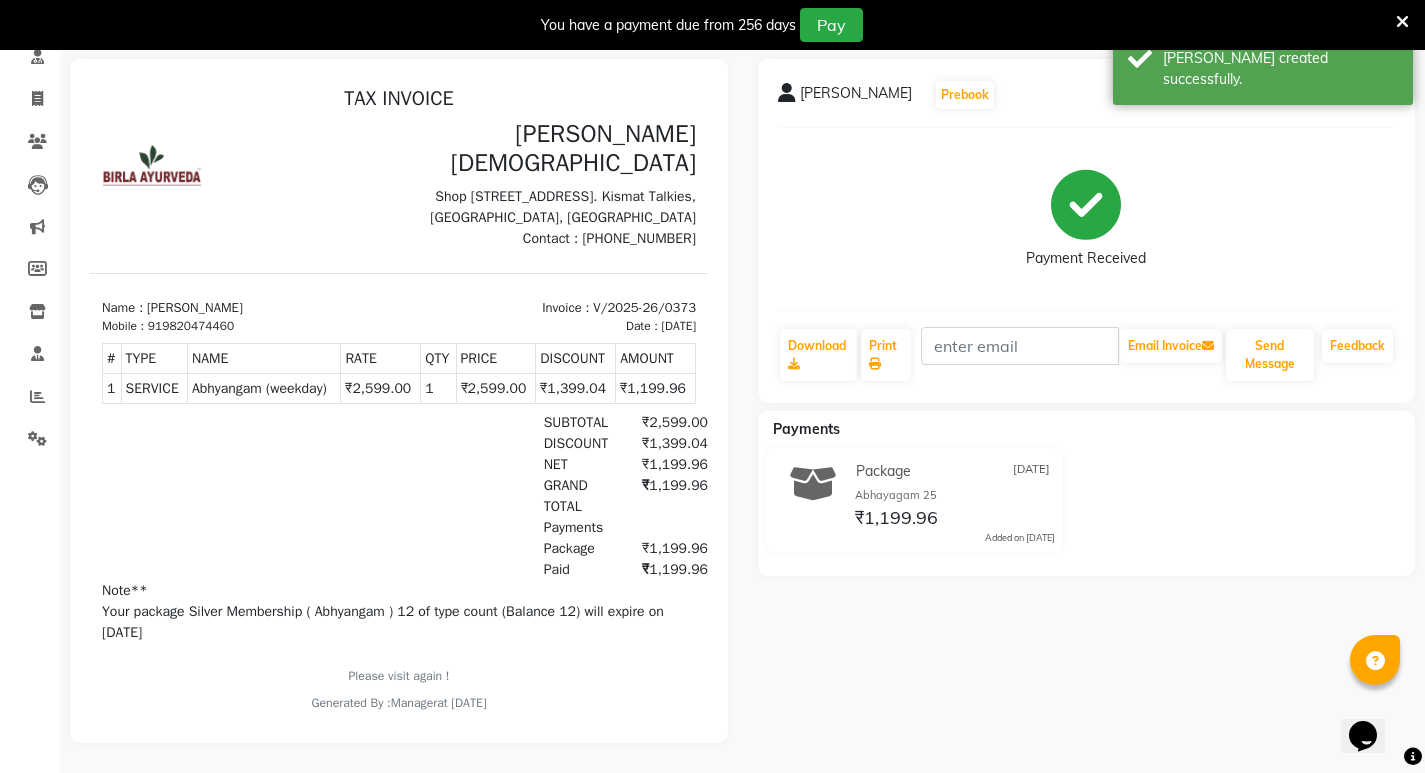 scroll, scrollTop: 0, scrollLeft: 0, axis: both 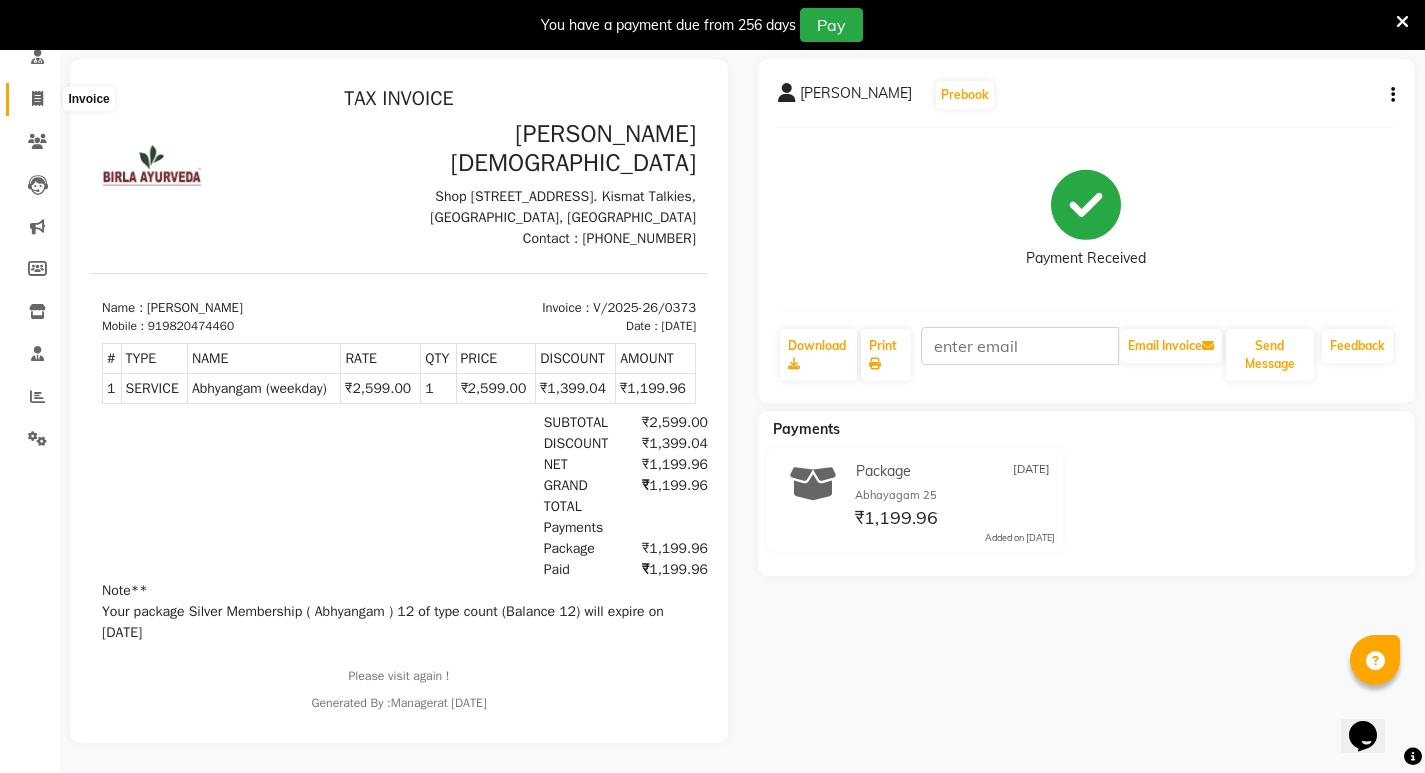 click 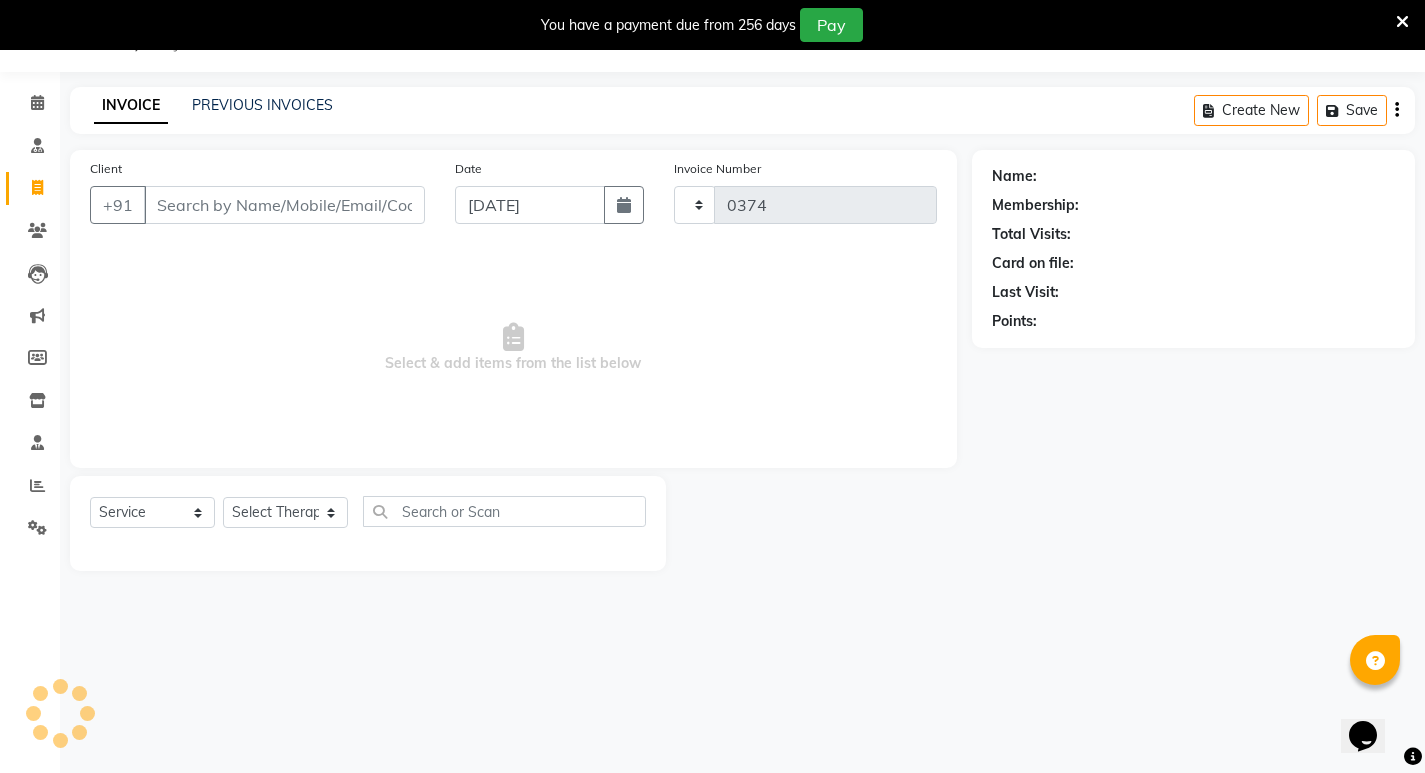 scroll, scrollTop: 50, scrollLeft: 0, axis: vertical 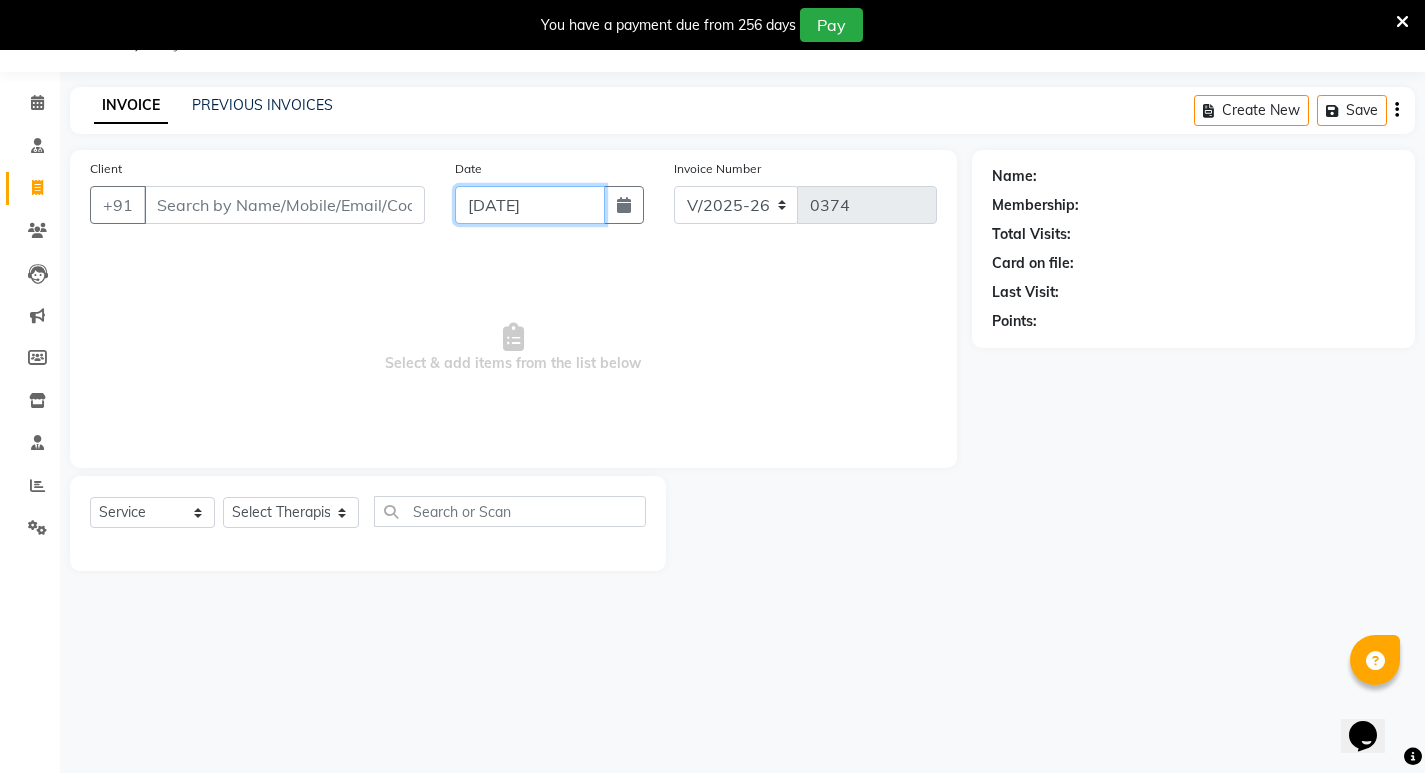 click on "[DATE]" 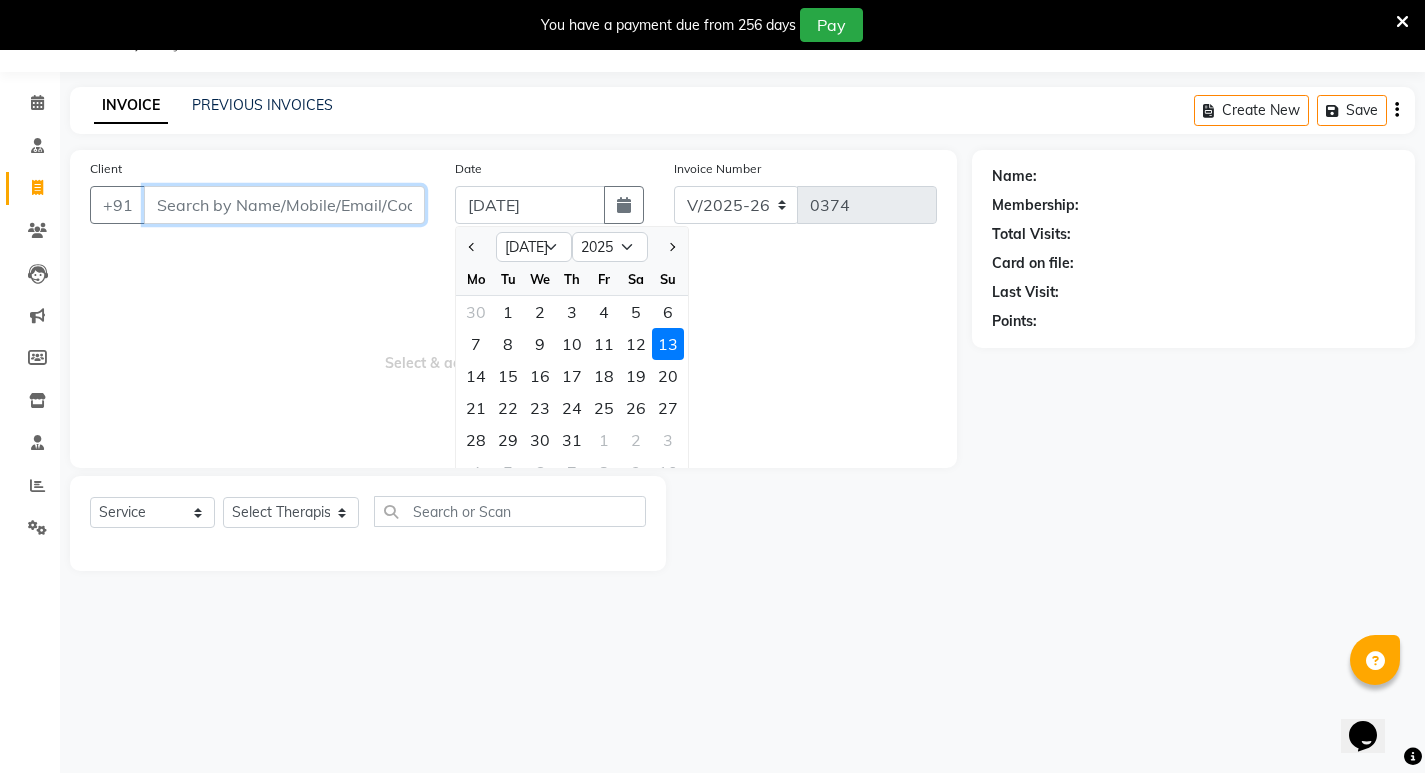 click on "Client" at bounding box center (284, 205) 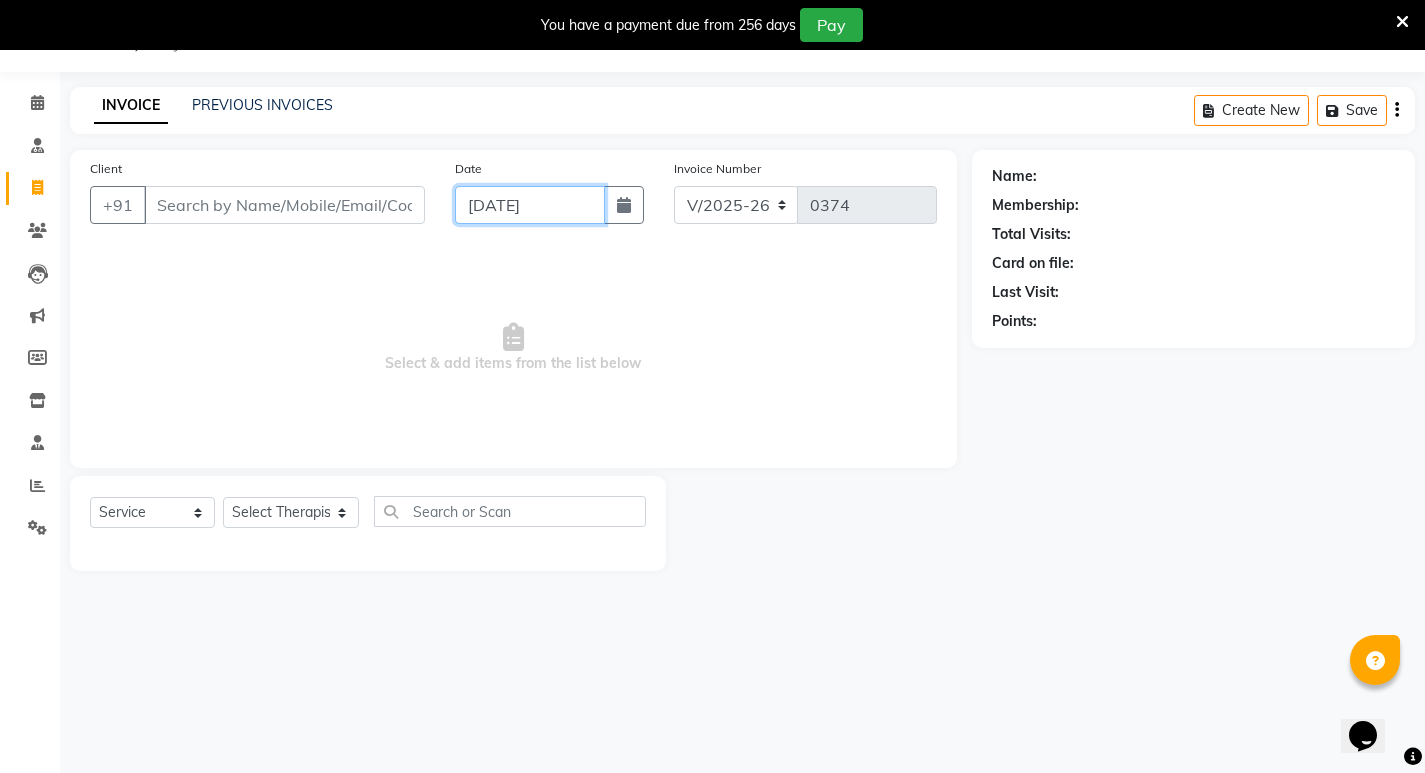 paste on "9820474460" 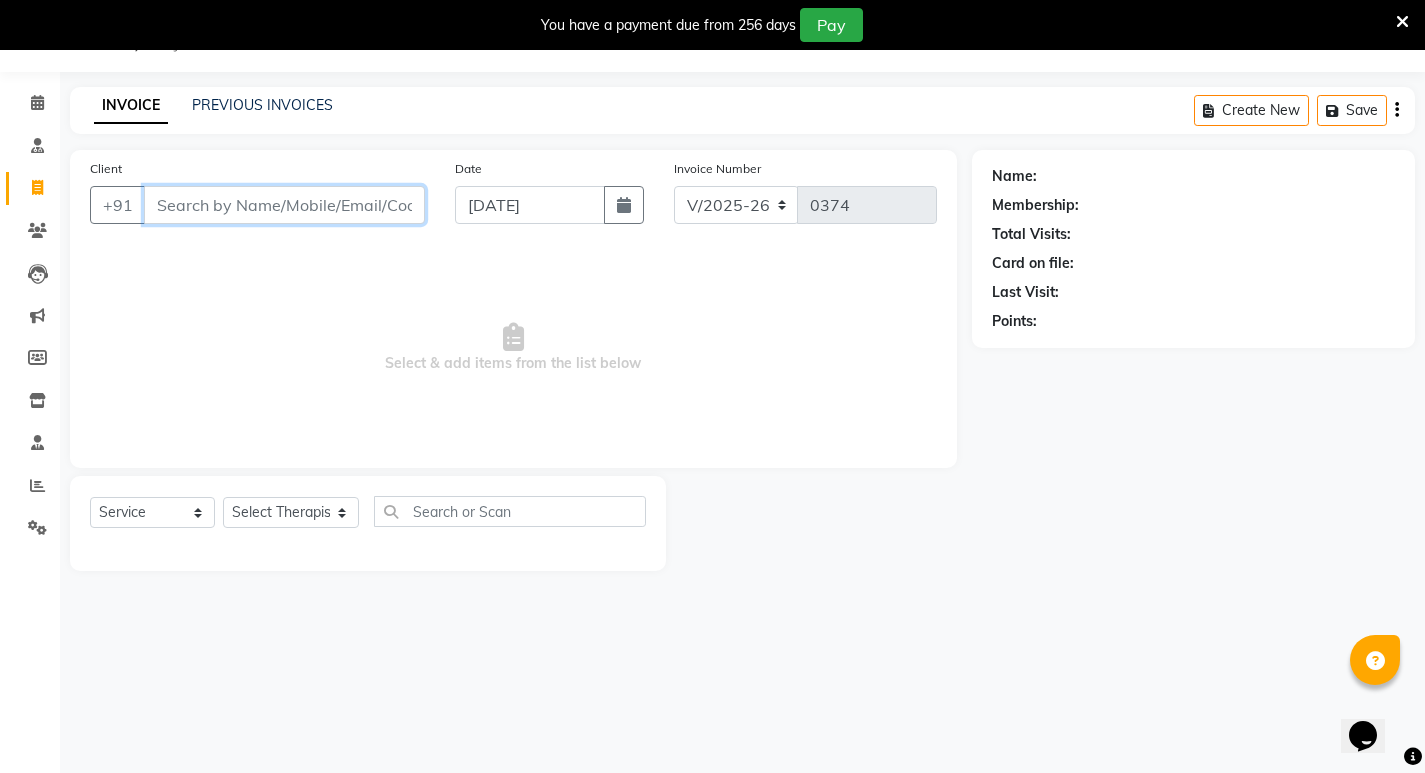 click on "Client" at bounding box center [284, 205] 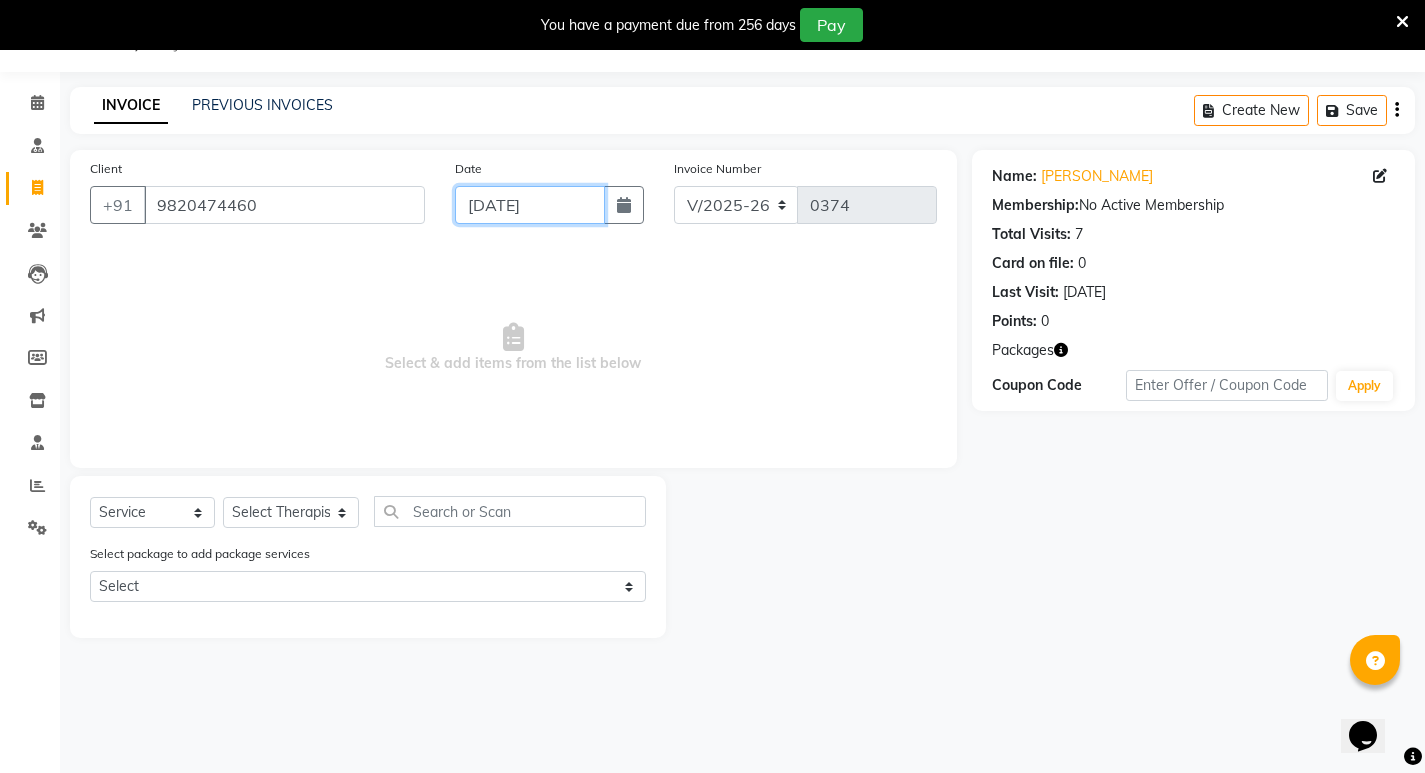 click on "[DATE]" 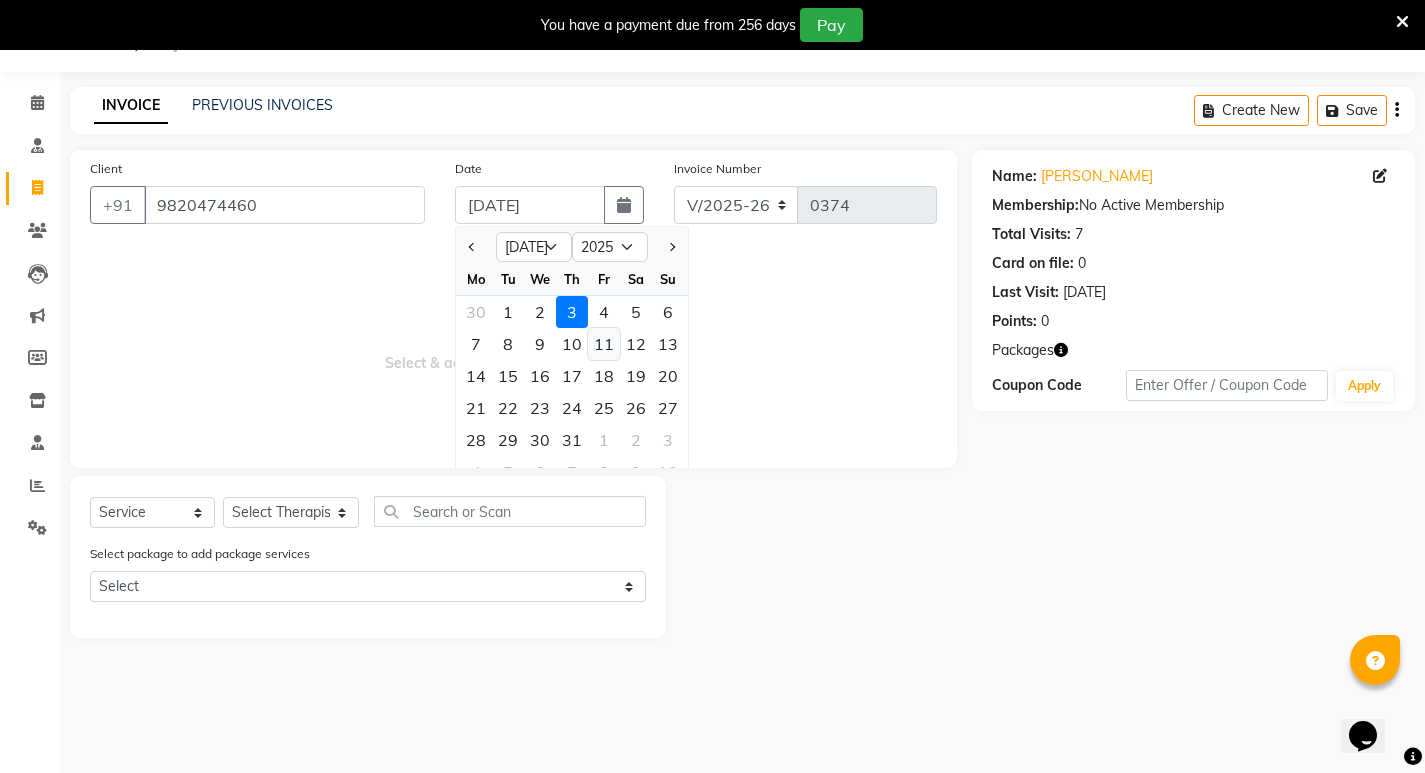 click on "11" 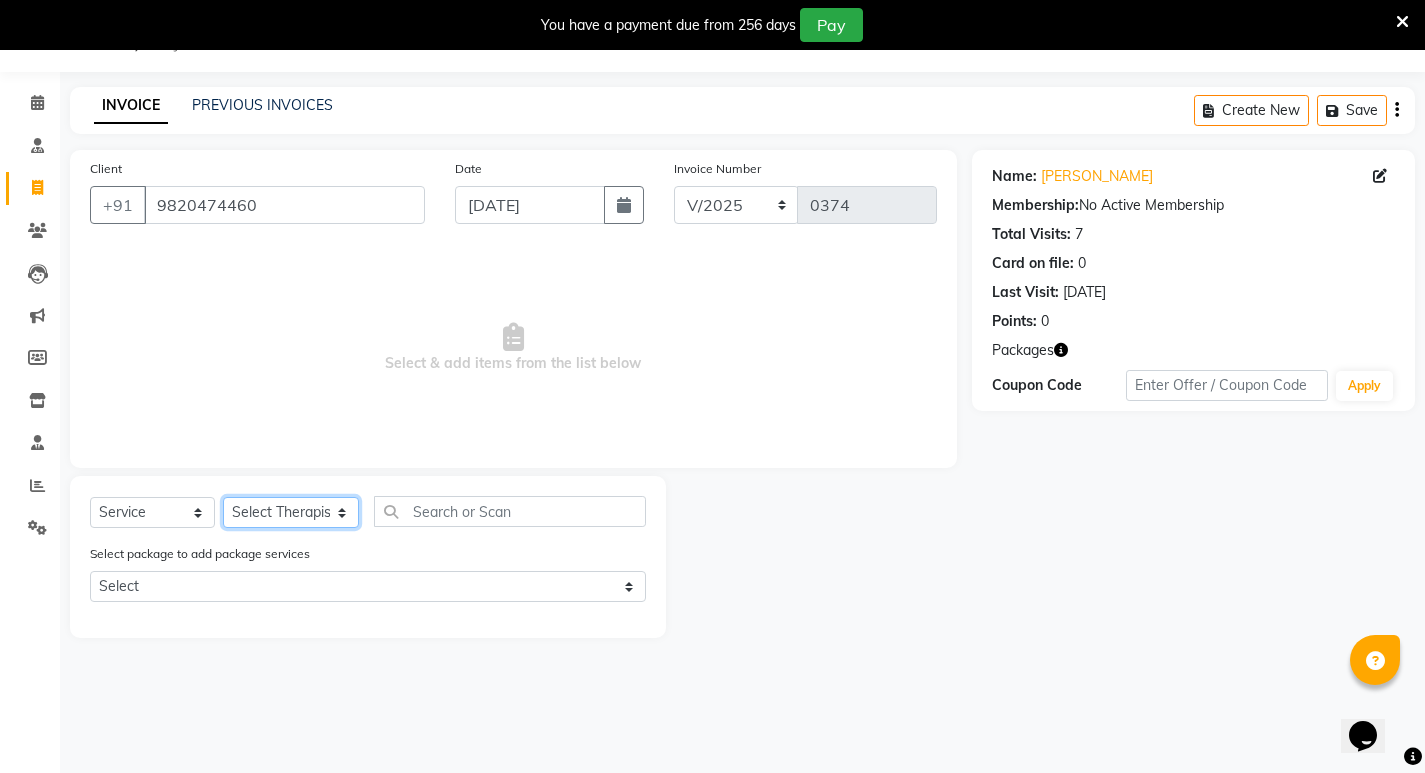 click on "Select Therapist [PERSON_NAME] [PERSON_NAME]  [PERSON_NAME] [PERSON_NAME] Aparna [PERSON_NAME] [PERSON_NAME] Bibina [PERSON_NAME] [PERSON_NAME] Dr. [PERSON_NAME] Dr. [PERSON_NAME] [PERSON_NAME] Dr. [PERSON_NAME] [PERSON_NAME] [PERSON_NAME] Y Gloriya [PERSON_NAME] [PERSON_NAME] [PERSON_NAME] [PERSON_NAME] Manager [PERSON_NAME] Mishra [PERSON_NAME] [PERSON_NAME] G [PERSON_NAME] [PERSON_NAME] K M [PERSON_NAME] K [PERSON_NAME] K K [PERSON_NAME] [PERSON_NAME] [PERSON_NAME] Swati [PERSON_NAME] [PERSON_NAME] [PERSON_NAME] Vidya [PERSON_NAME] [PERSON_NAME]" 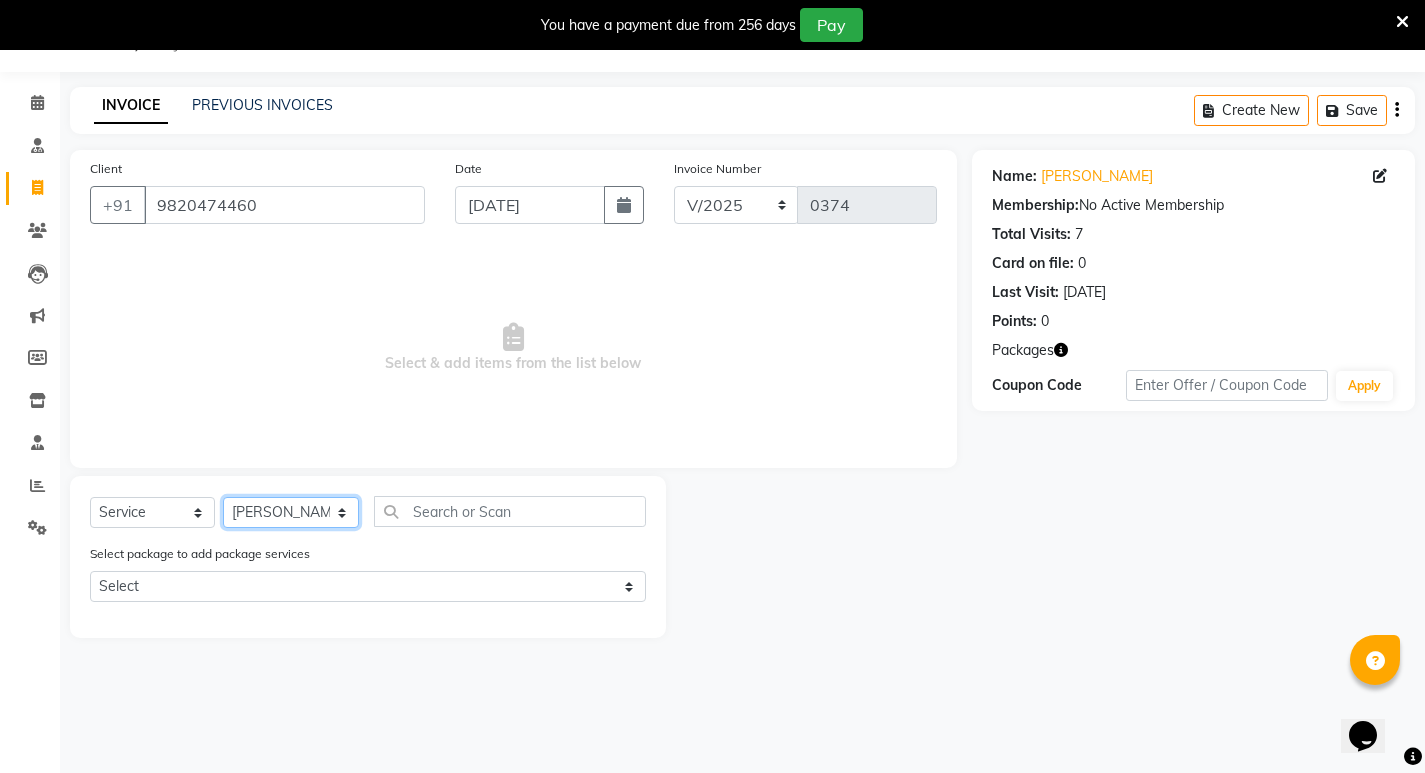 click on "Select Therapist [PERSON_NAME] [PERSON_NAME]  [PERSON_NAME] [PERSON_NAME] Aparna [PERSON_NAME] [PERSON_NAME] Bibina [PERSON_NAME] [PERSON_NAME] Dr. [PERSON_NAME] Dr. [PERSON_NAME] [PERSON_NAME] Dr. [PERSON_NAME] [PERSON_NAME] [PERSON_NAME] Y Gloriya [PERSON_NAME] [PERSON_NAME] [PERSON_NAME] [PERSON_NAME] Manager [PERSON_NAME] Mishra [PERSON_NAME] [PERSON_NAME] G [PERSON_NAME] [PERSON_NAME] K M [PERSON_NAME] K [PERSON_NAME] K K [PERSON_NAME] [PERSON_NAME] [PERSON_NAME] Swati [PERSON_NAME] [PERSON_NAME] [PERSON_NAME] Vidya [PERSON_NAME] [PERSON_NAME]" 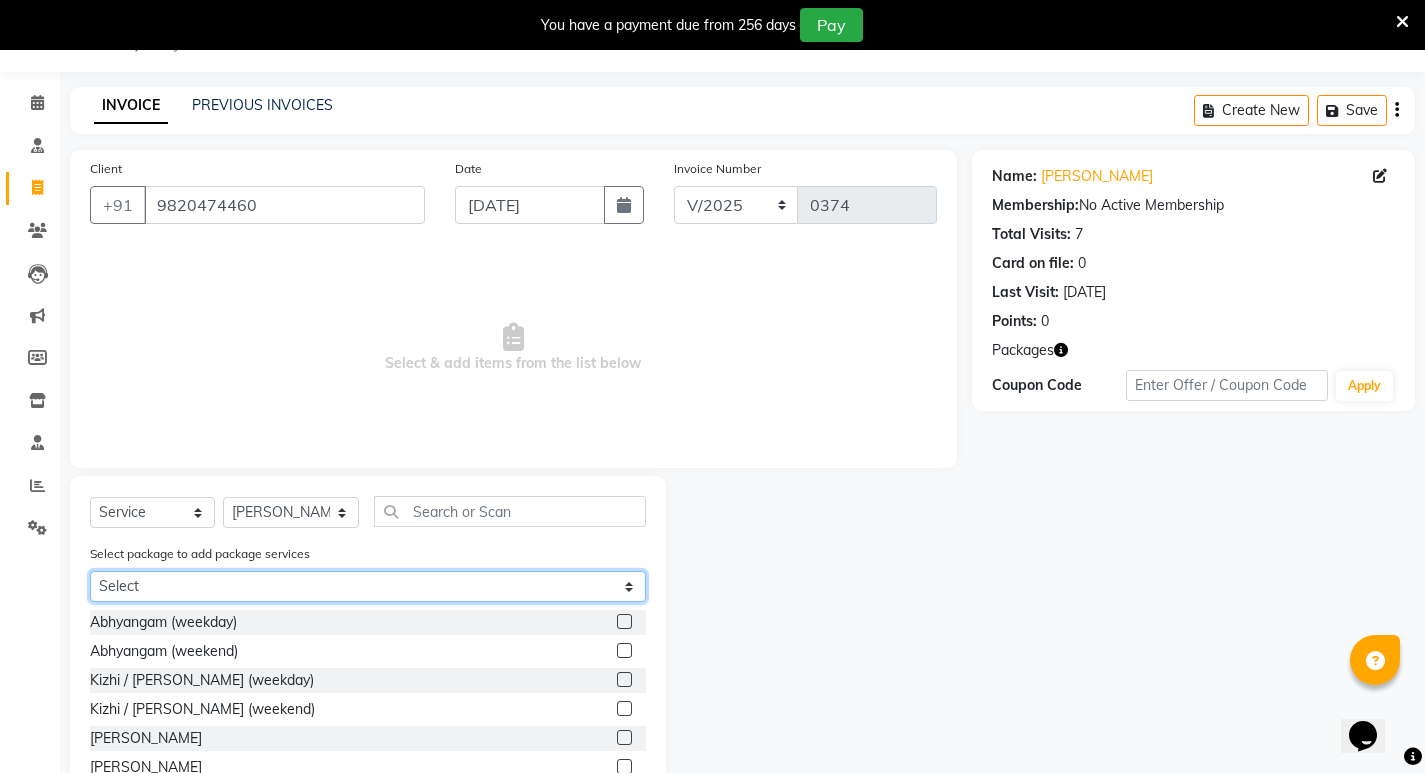 click on "Select Abhayagam 25 Silver Membership ( [GEOGRAPHIC_DATA] ) 12" 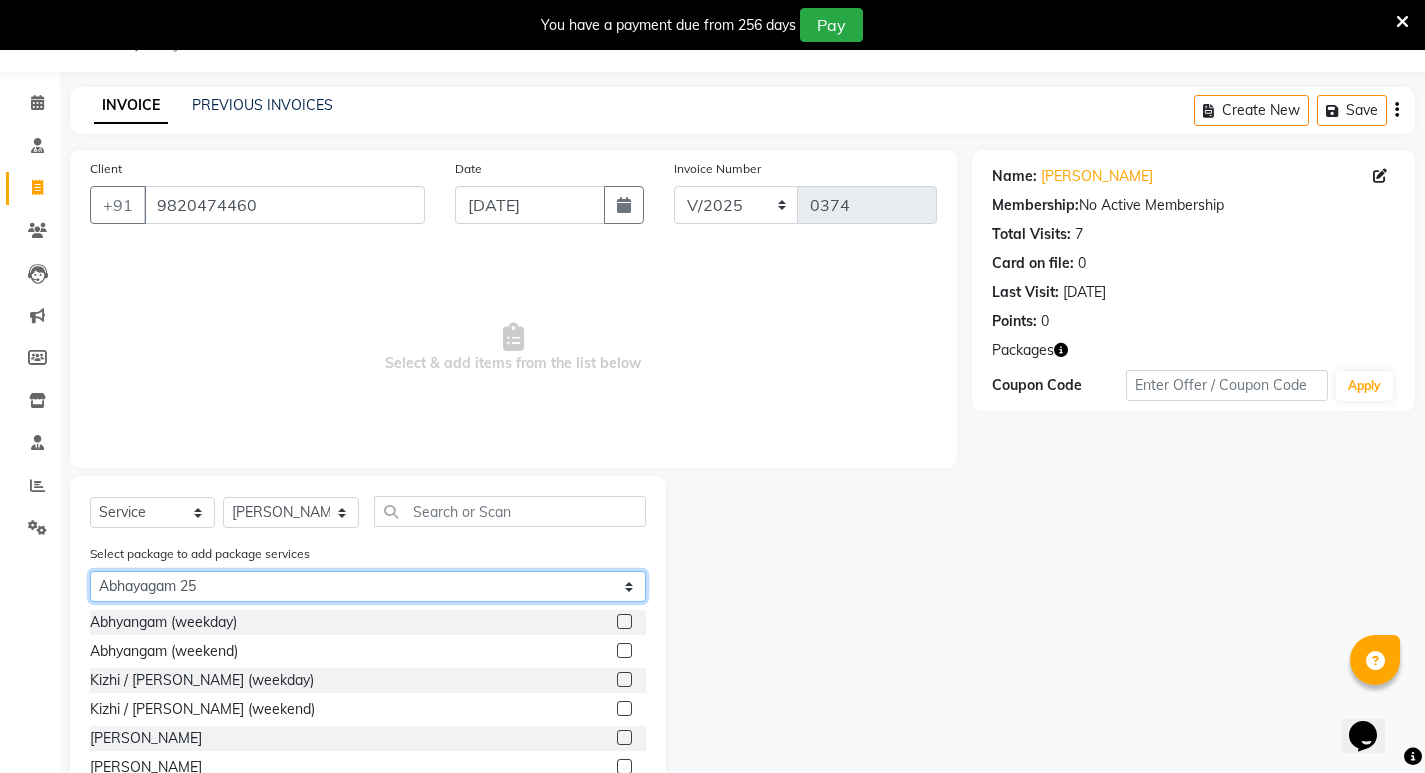 click on "Select Abhayagam 25 Silver Membership ( [GEOGRAPHIC_DATA] ) 12" 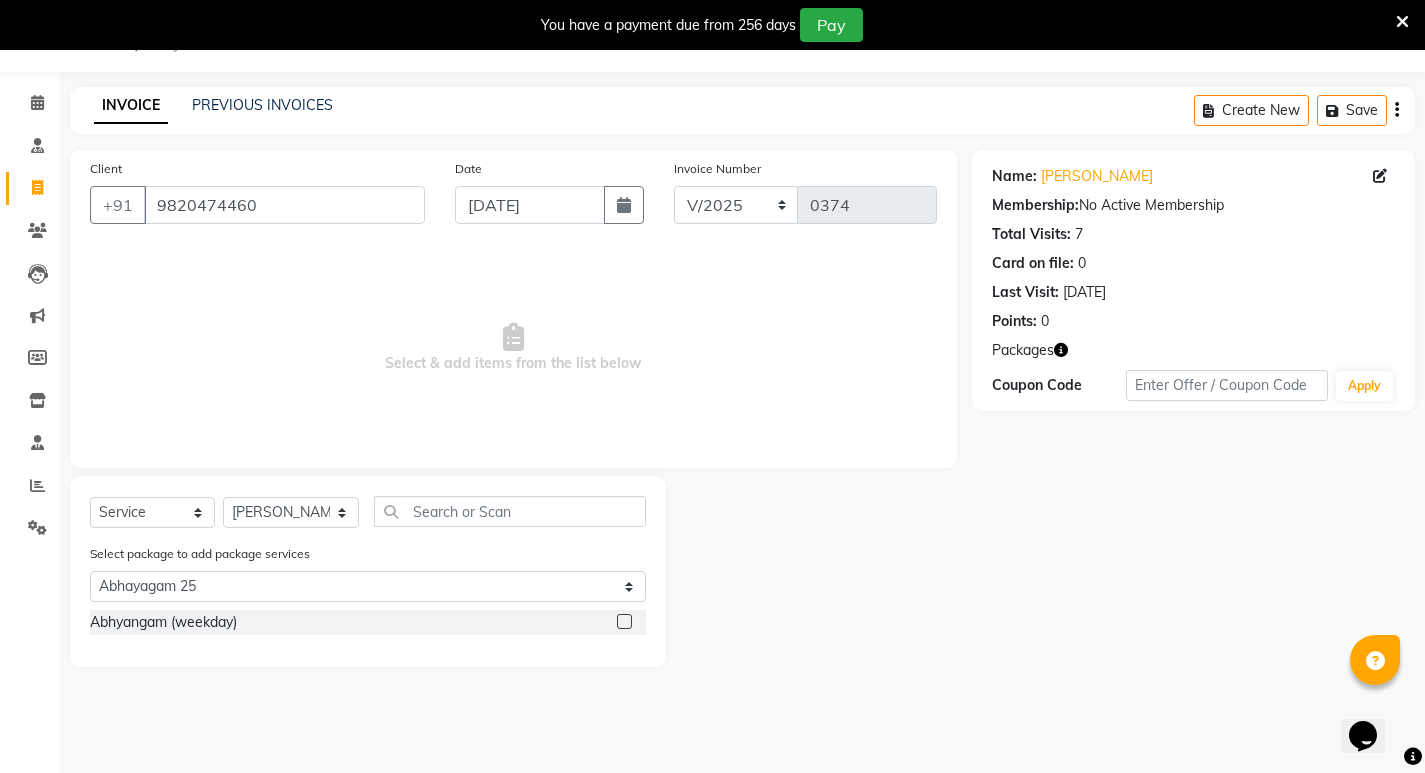 click 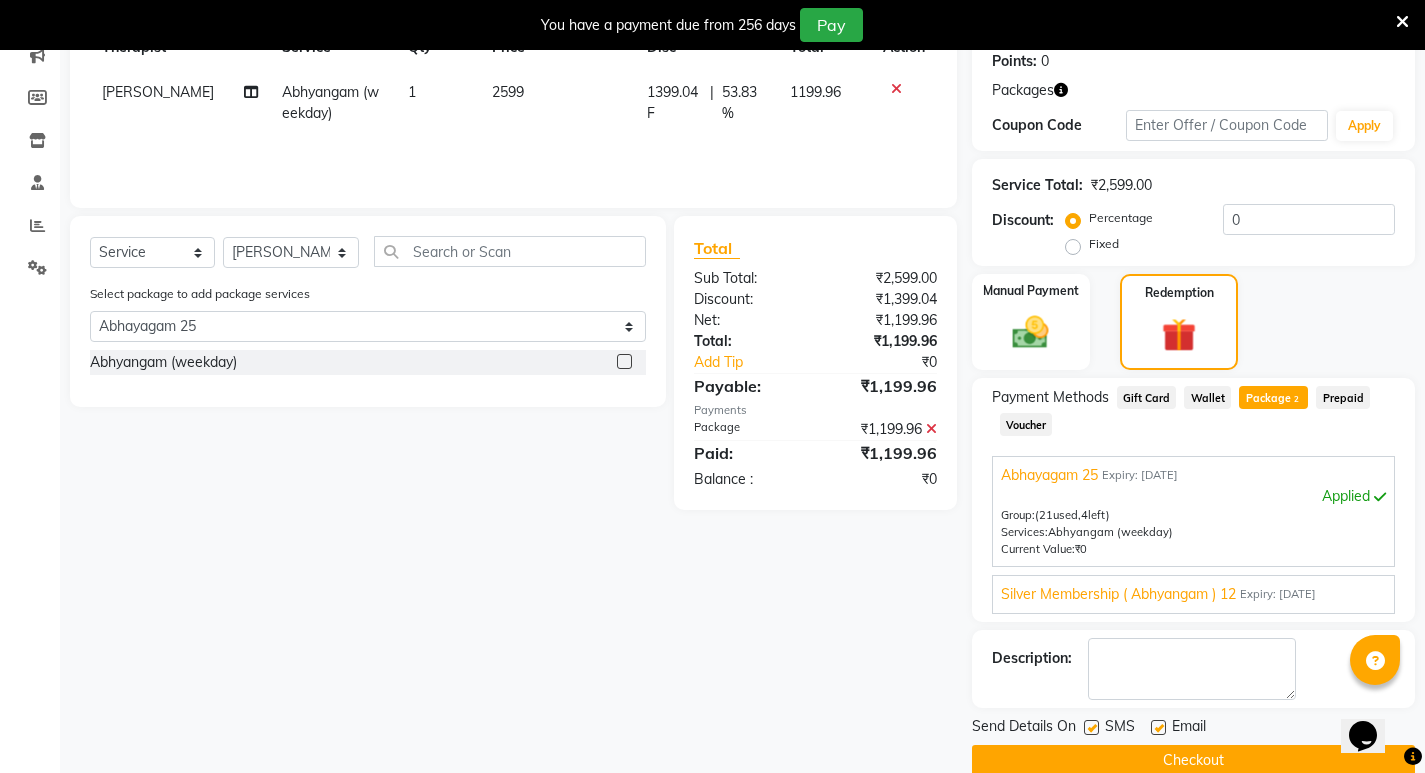 scroll, scrollTop: 343, scrollLeft: 0, axis: vertical 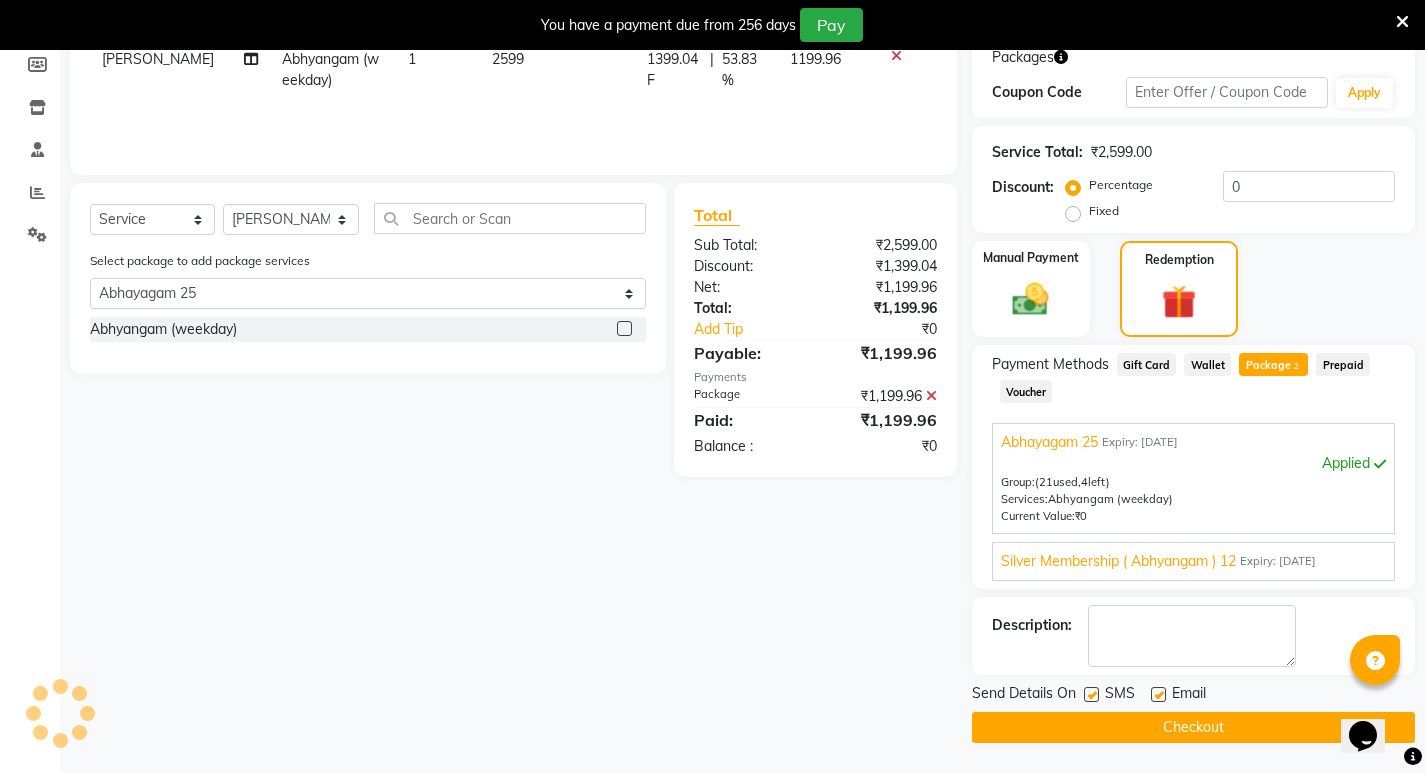 click on "Checkout" 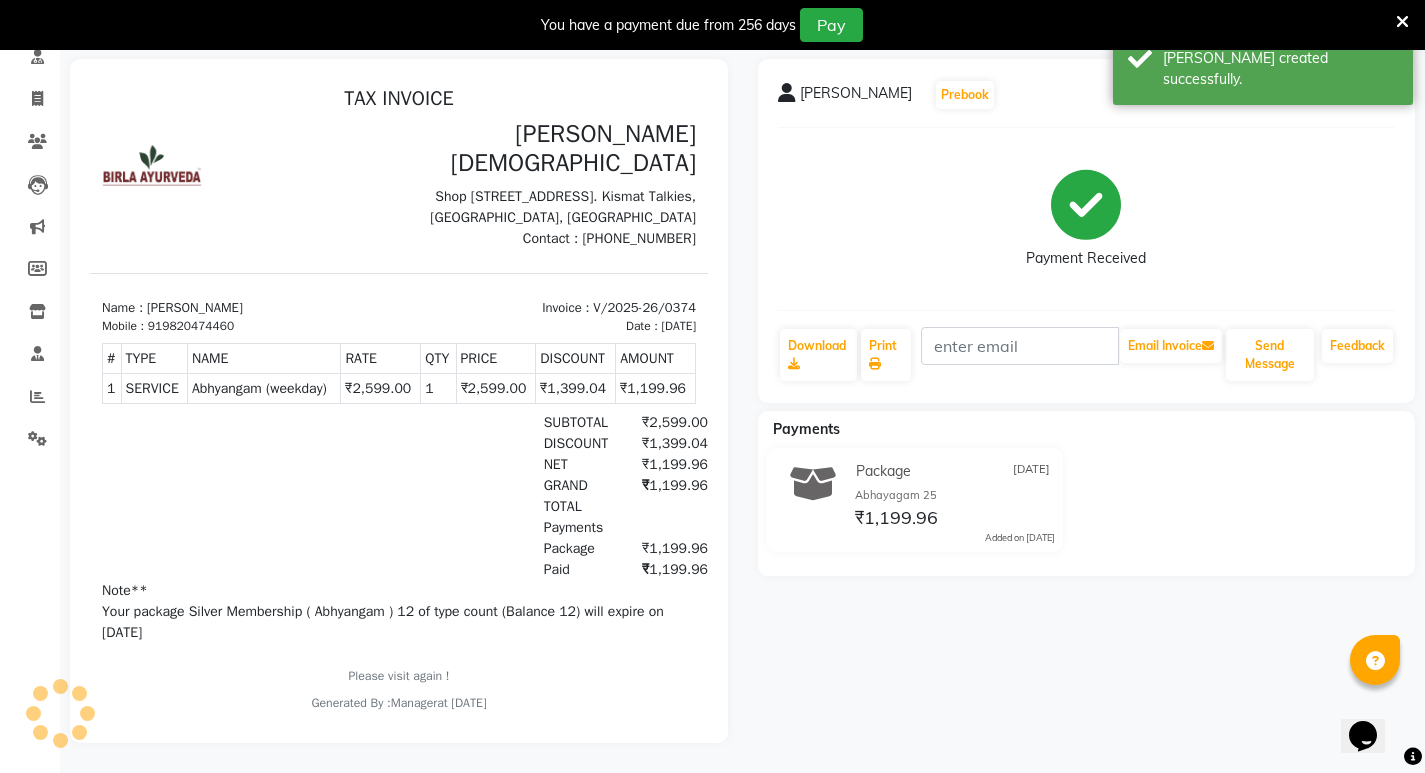 scroll, scrollTop: 0, scrollLeft: 0, axis: both 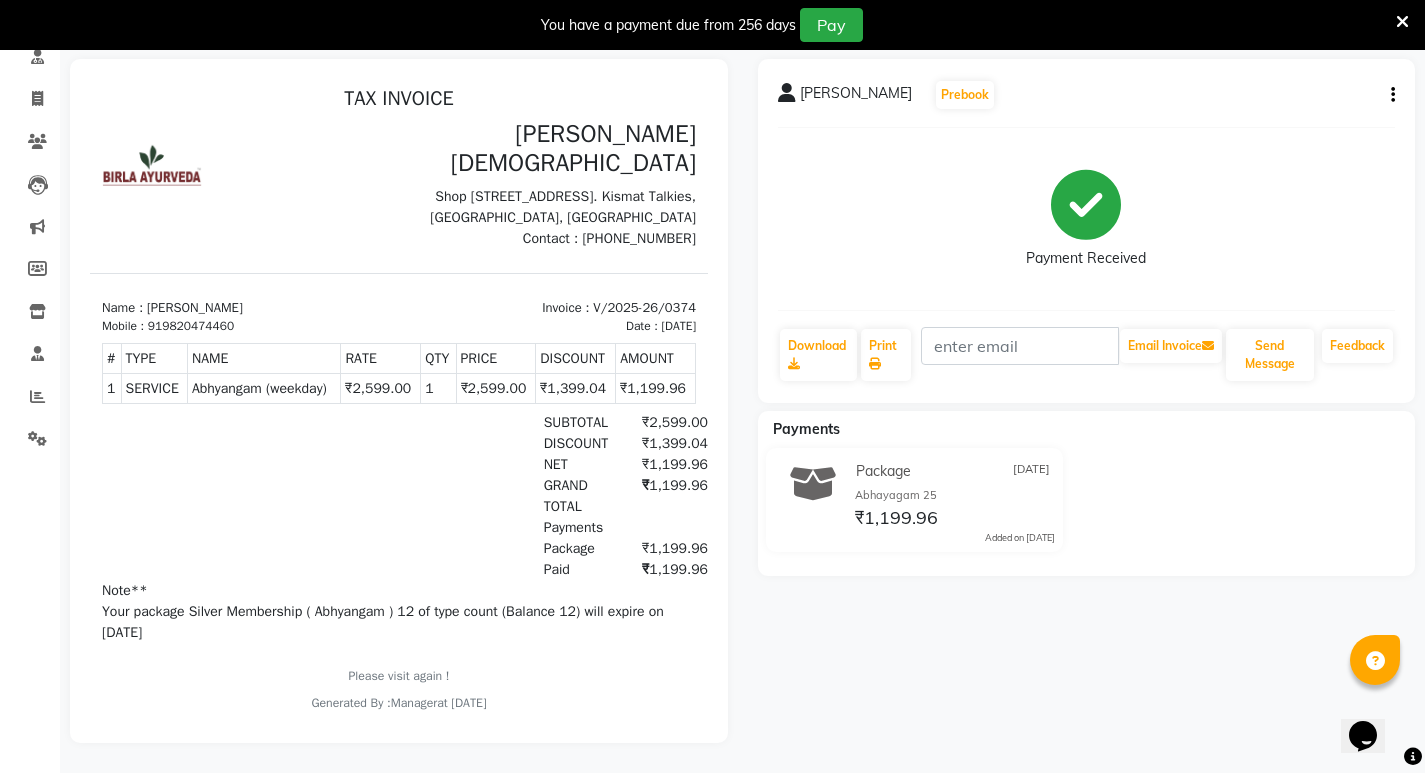 click on "GRAND TOTAL
₹1,199.96" at bounding box center [498, 496] 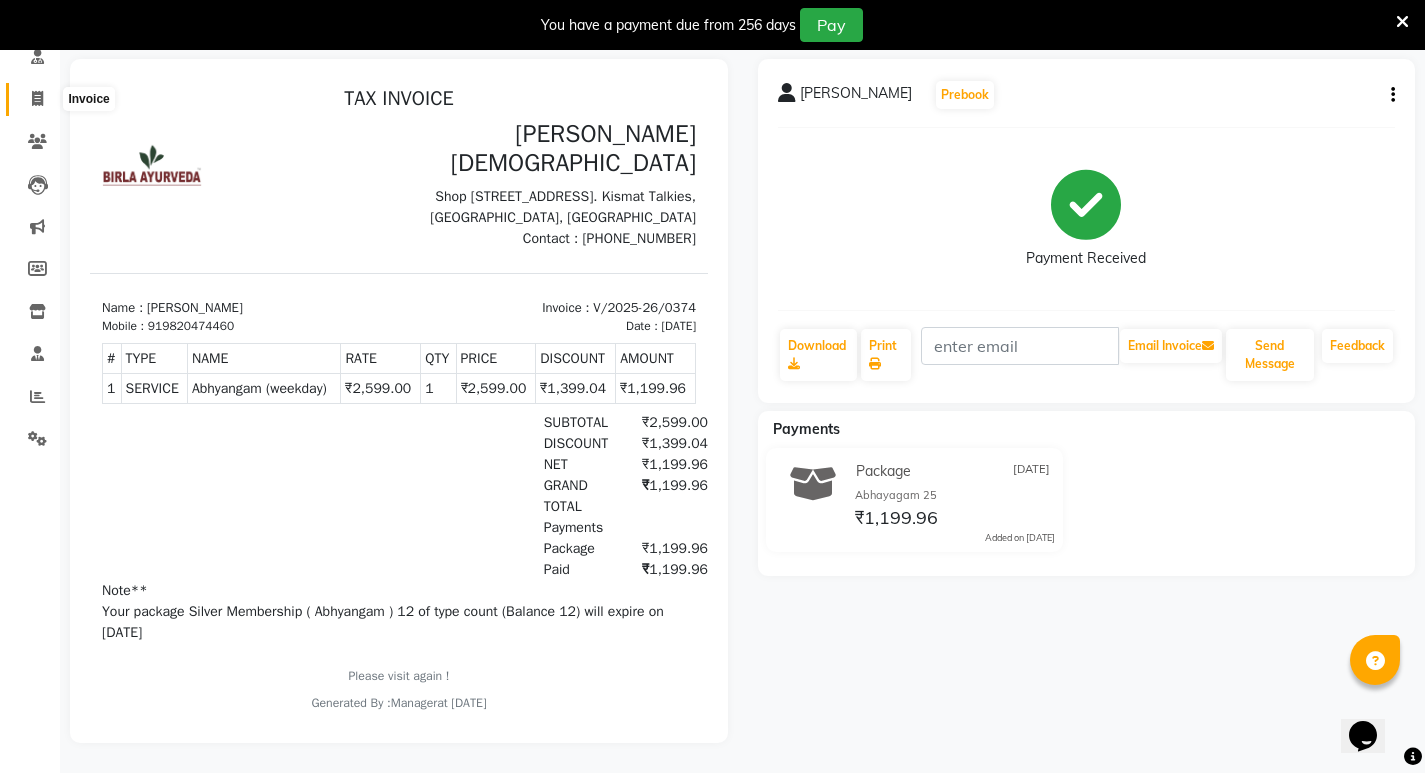 click 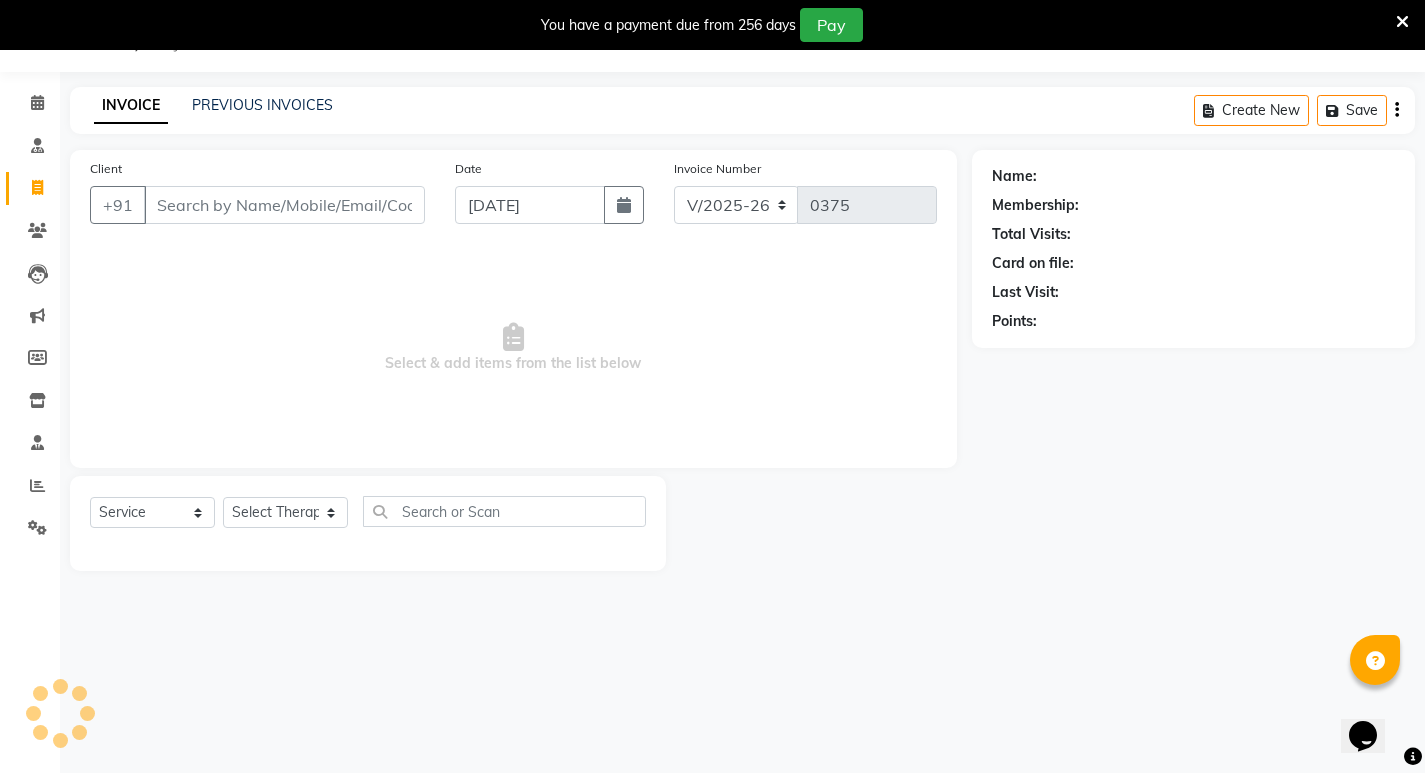 scroll, scrollTop: 50, scrollLeft: 0, axis: vertical 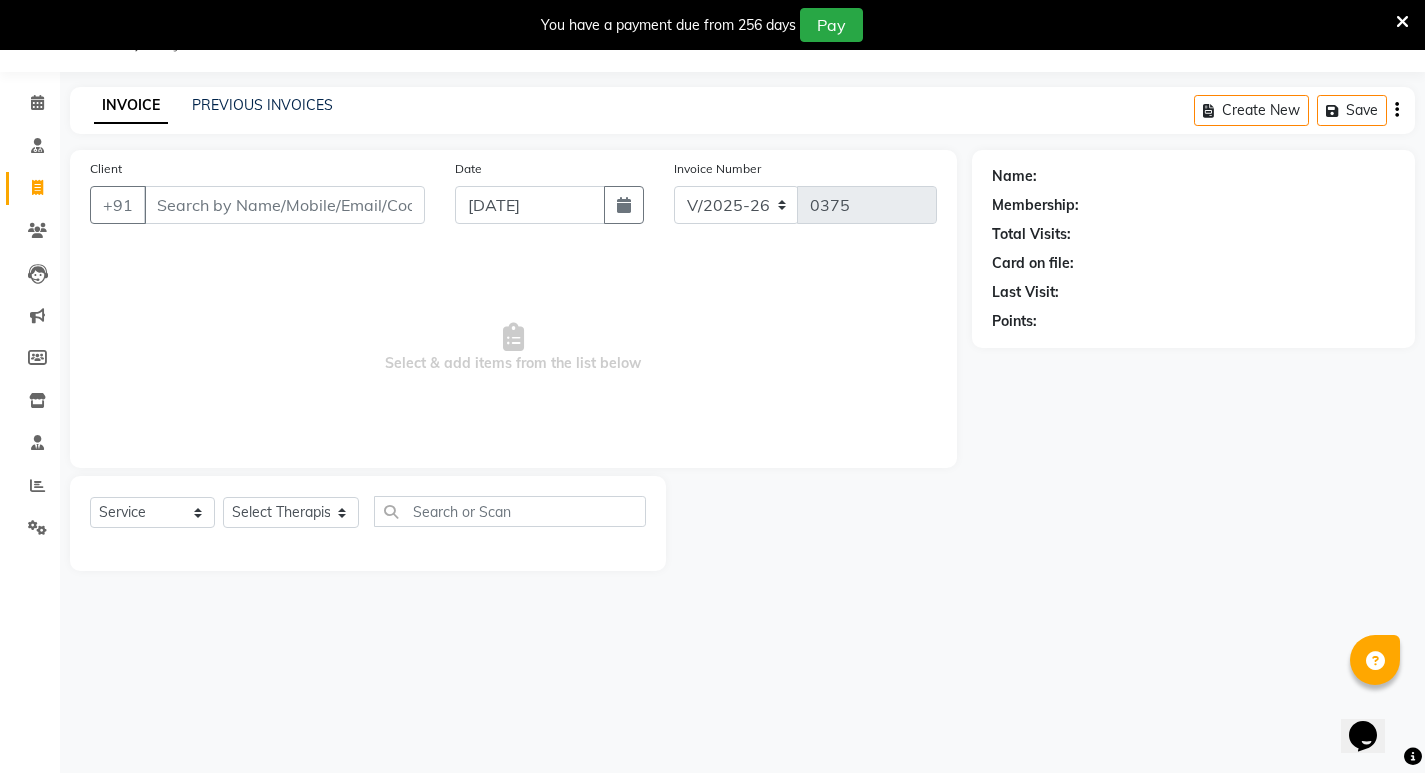 click at bounding box center (1402, 22) 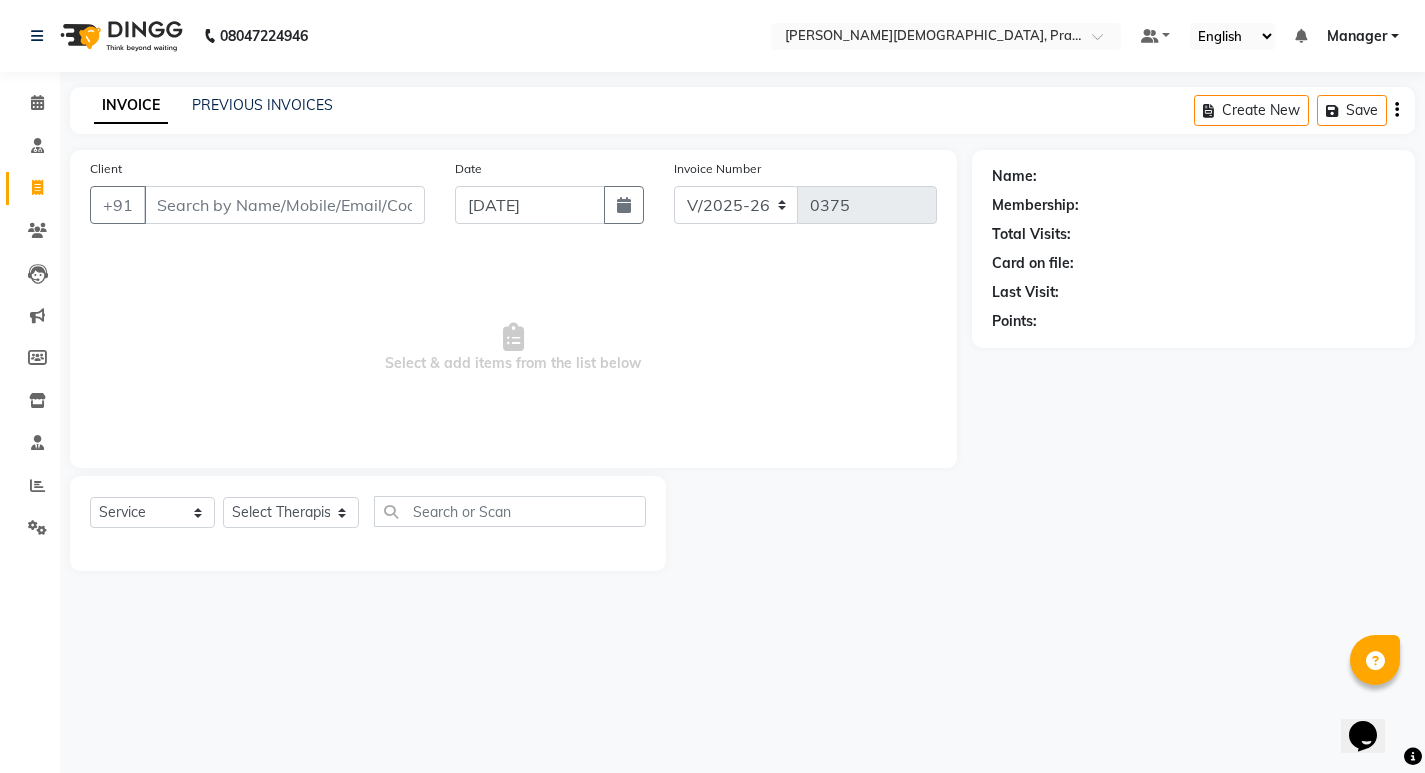 scroll, scrollTop: 0, scrollLeft: 0, axis: both 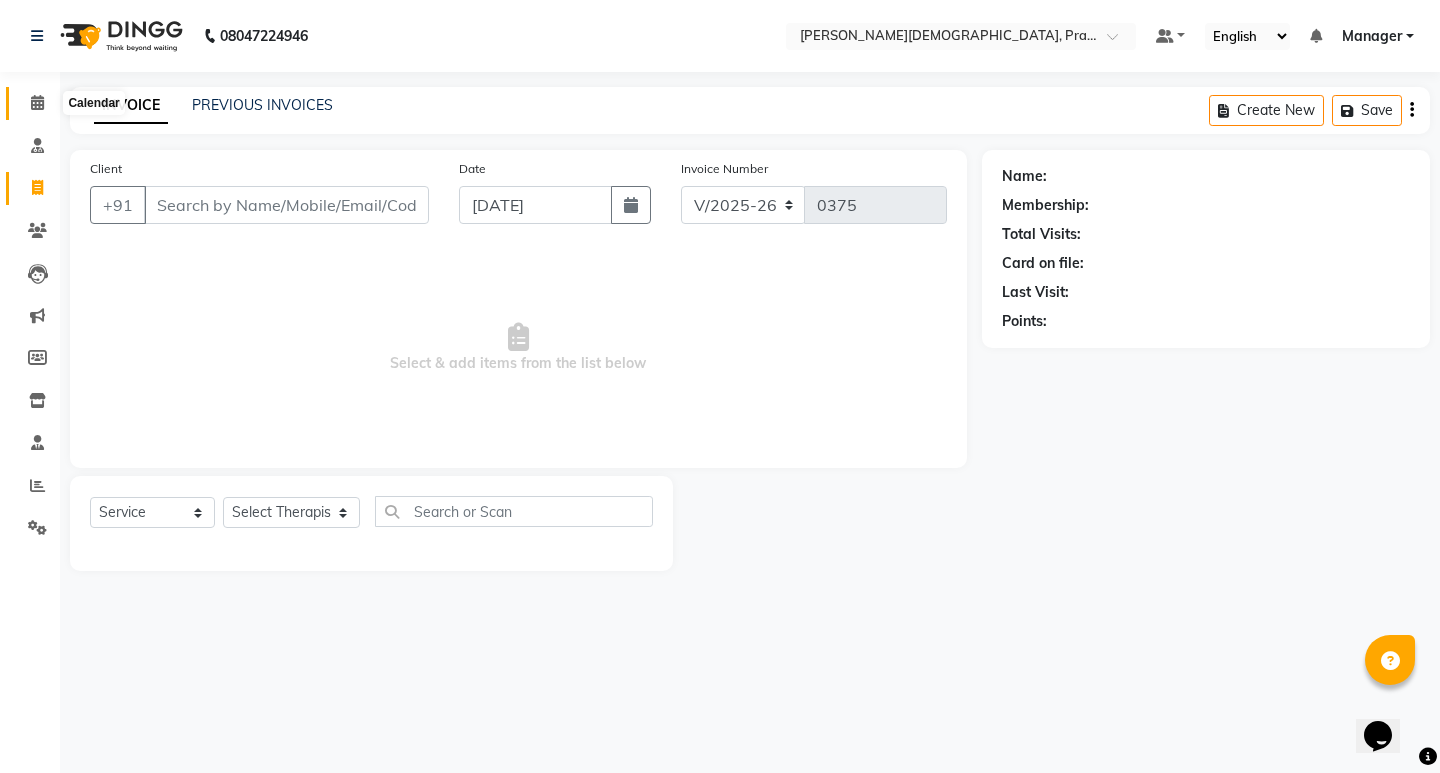 click 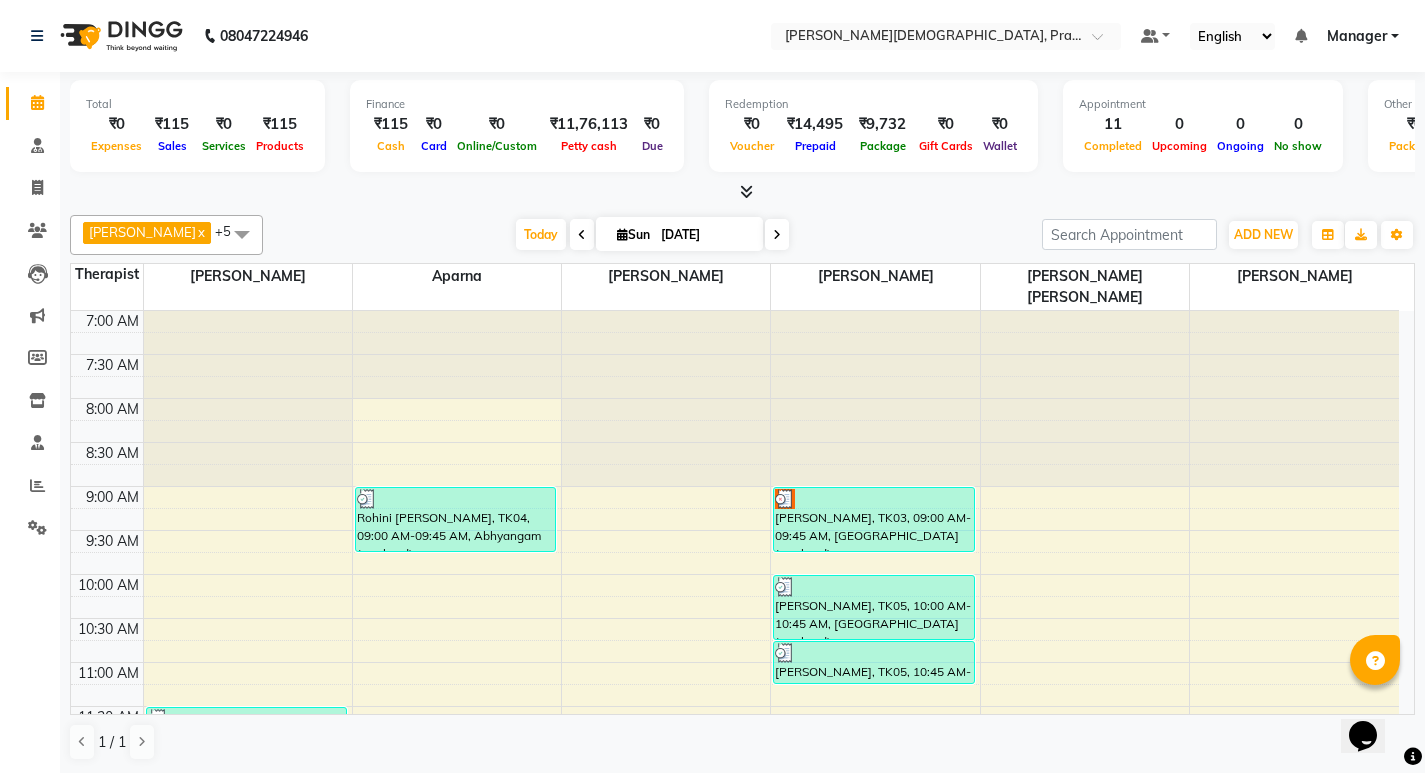 click at bounding box center [777, 235] 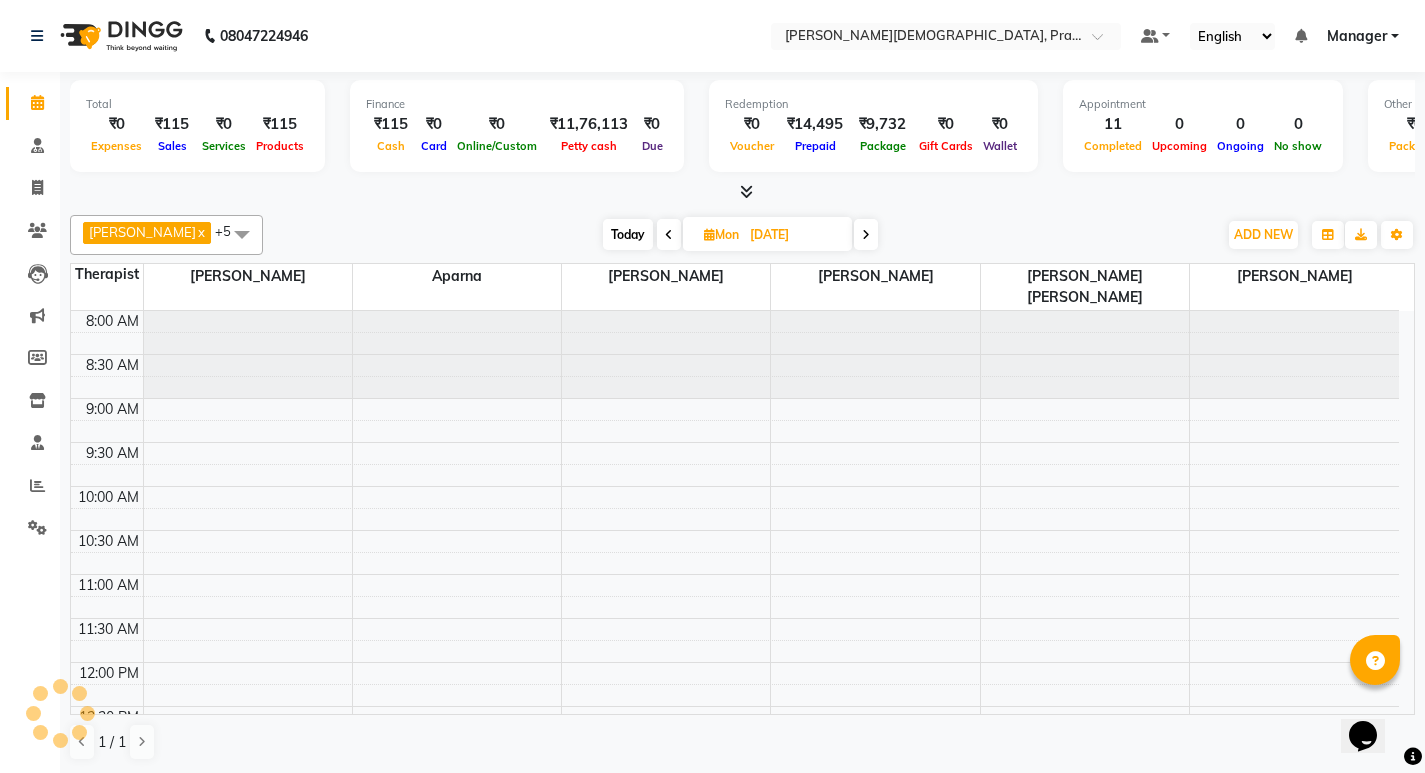 scroll, scrollTop: 631, scrollLeft: 0, axis: vertical 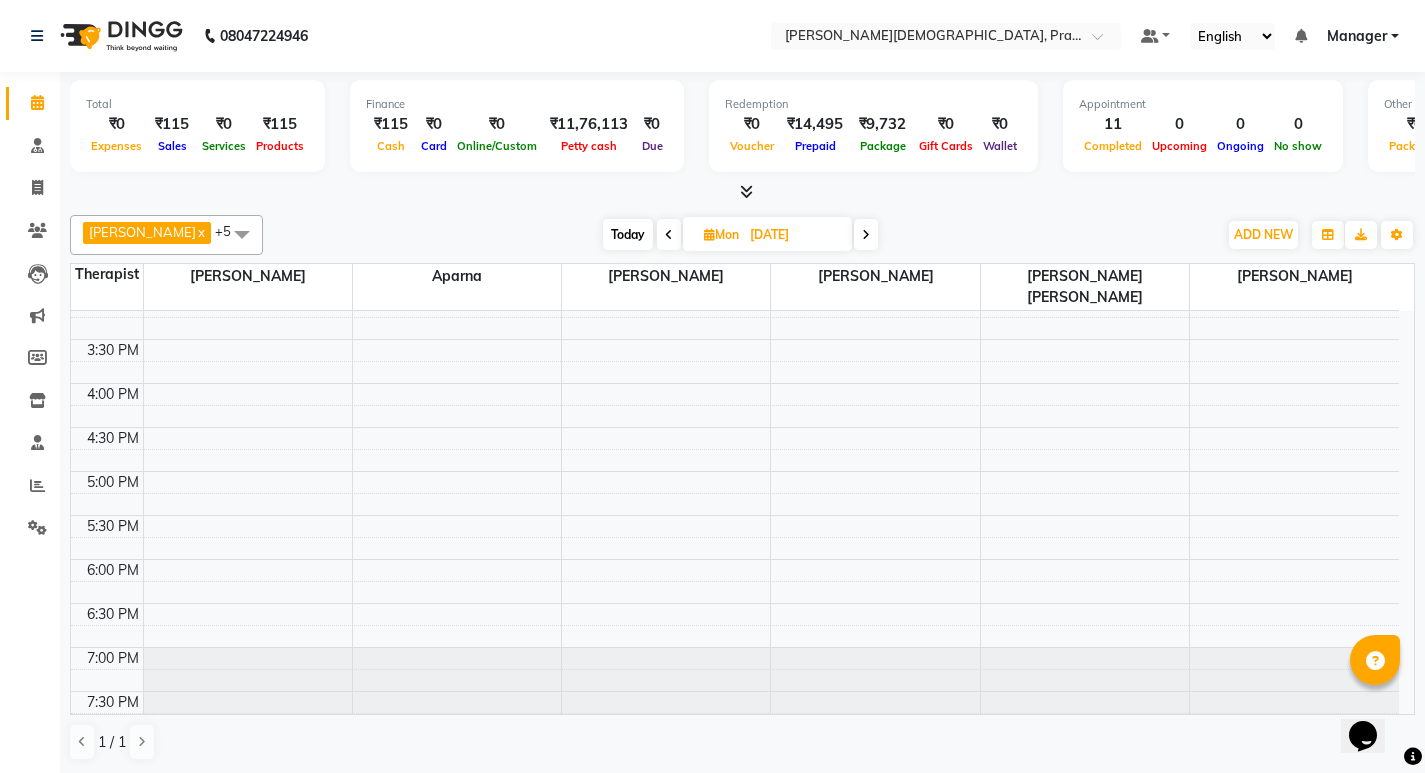 click at bounding box center [866, 234] 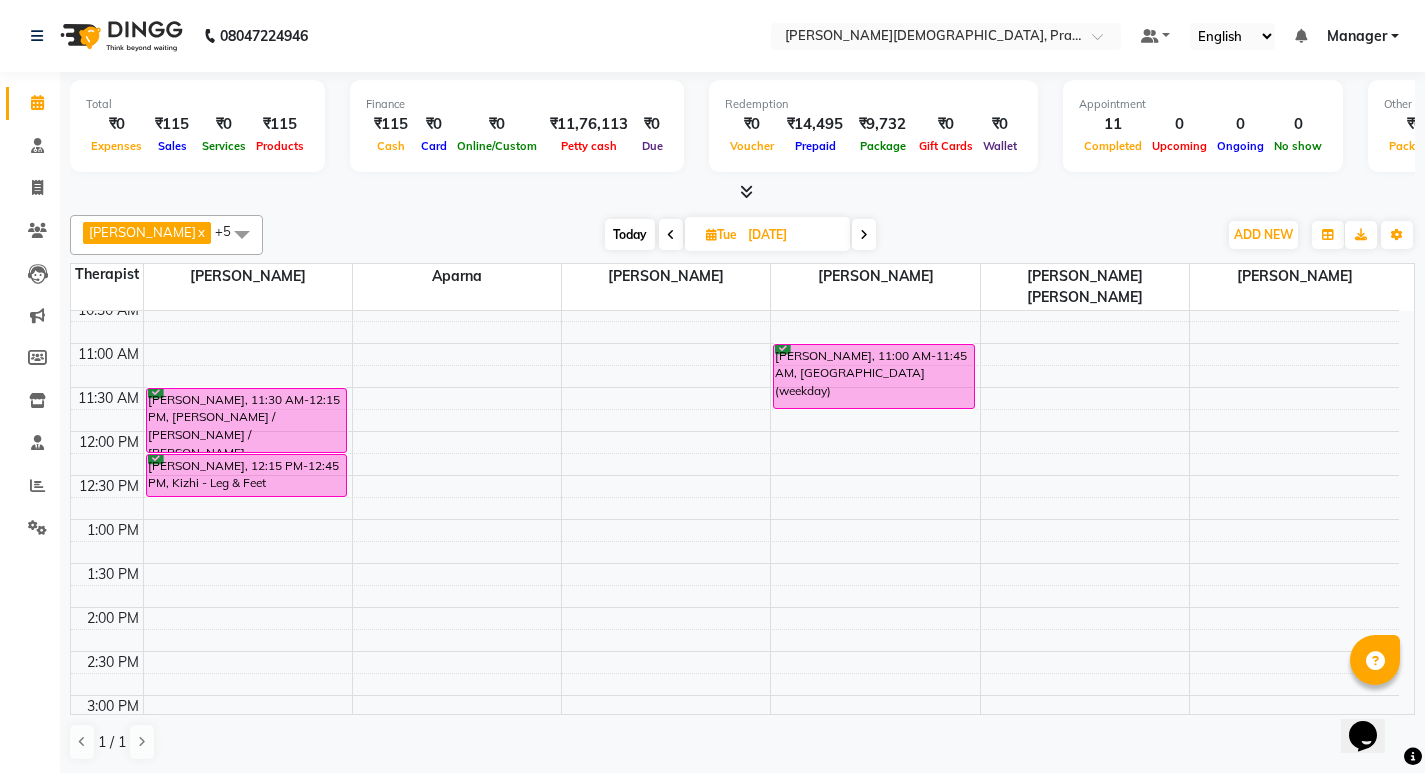 scroll, scrollTop: 0, scrollLeft: 0, axis: both 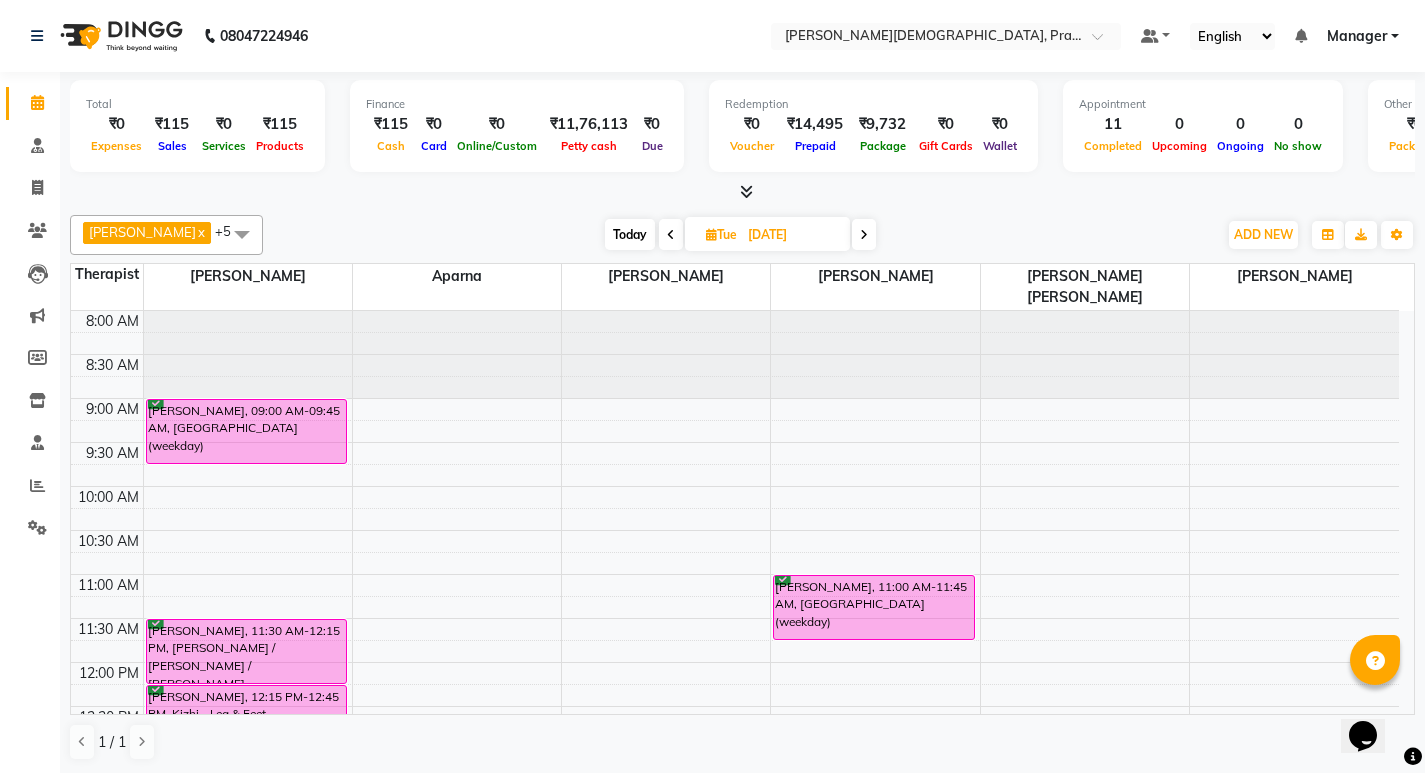 click on "8:00 AM 8:30 AM 9:00 AM 9:30 AM 10:00 AM 10:30 AM 11:00 AM 11:30 AM 12:00 PM 12:30 PM 1:00 PM 1:30 PM 2:00 PM 2:30 PM 3:00 PM 3:30 PM 4:00 PM 4:30 PM 5:00 PM 5:30 PM 6:00 PM 6:30 PM 7:00 PM 7:30 PM     [PERSON_NAME], 09:00 AM-09:45 AM, [GEOGRAPHIC_DATA]  (weekday)     [PERSON_NAME], 11:30 AM-12:15 PM, [PERSON_NAME] / [PERSON_NAME] / [PERSON_NAME]     [PERSON_NAME], 12:15 PM-12:45 PM, Kizhi - Leg & Feet     [PERSON_NAME], 11:00 AM-11:45 AM, [GEOGRAPHIC_DATA]  (weekday)" at bounding box center (735, 838) 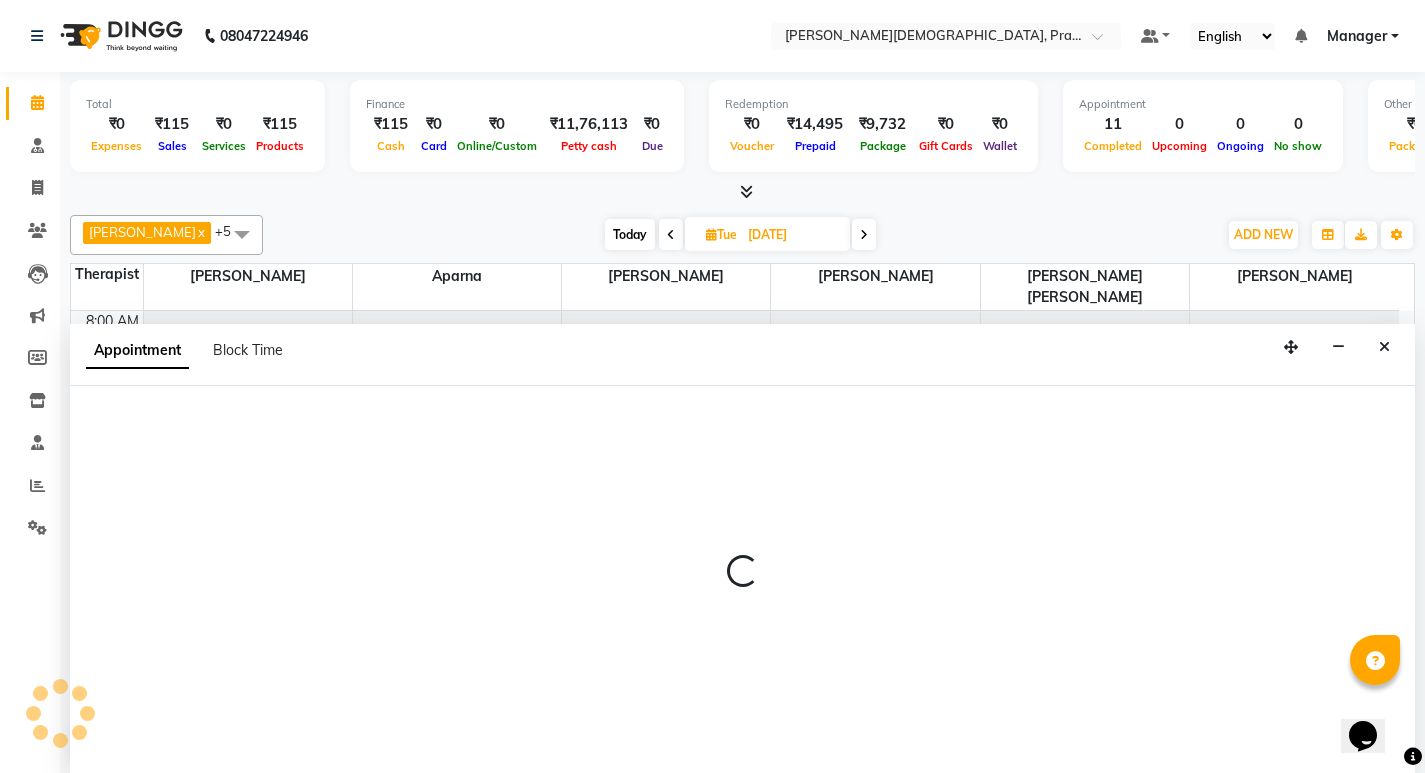 scroll, scrollTop: 1, scrollLeft: 0, axis: vertical 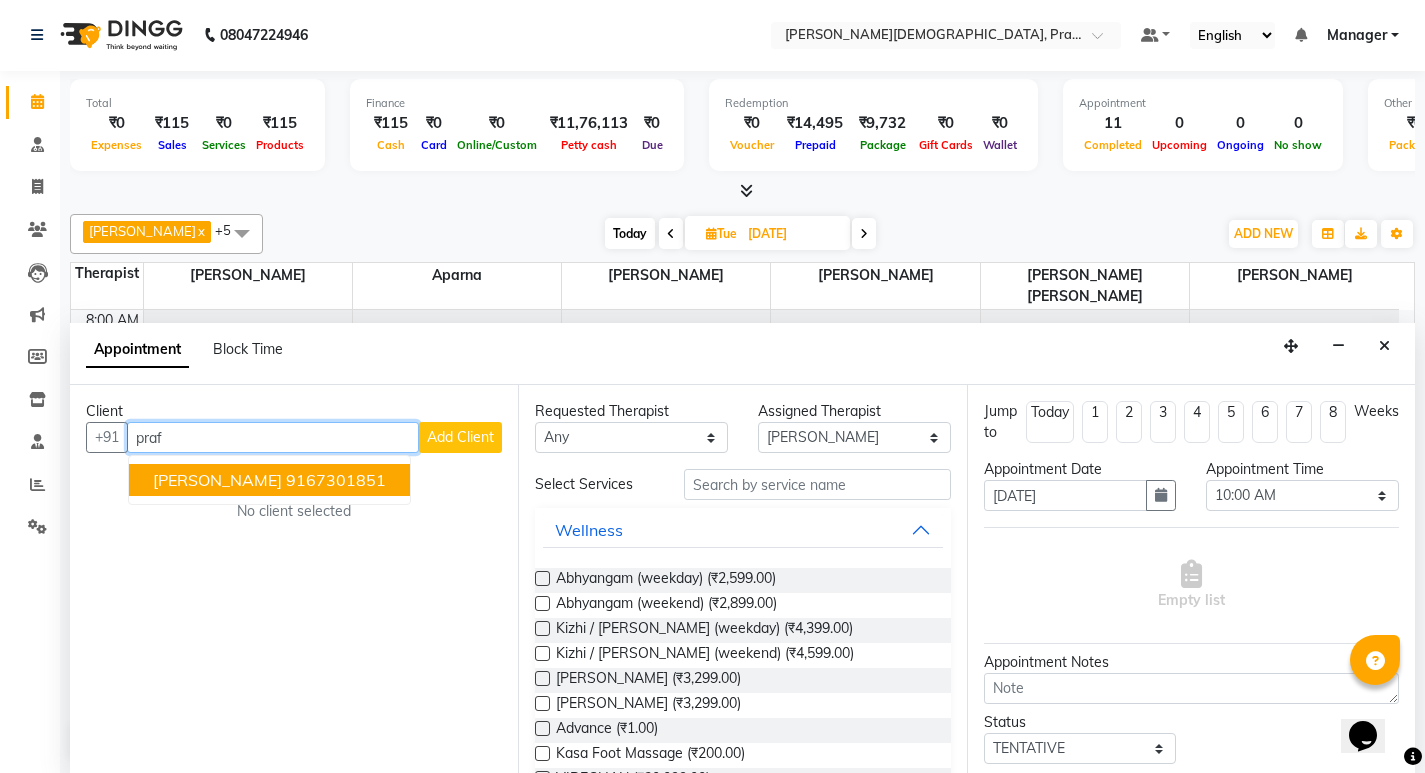 click on "9167301851" at bounding box center (336, 480) 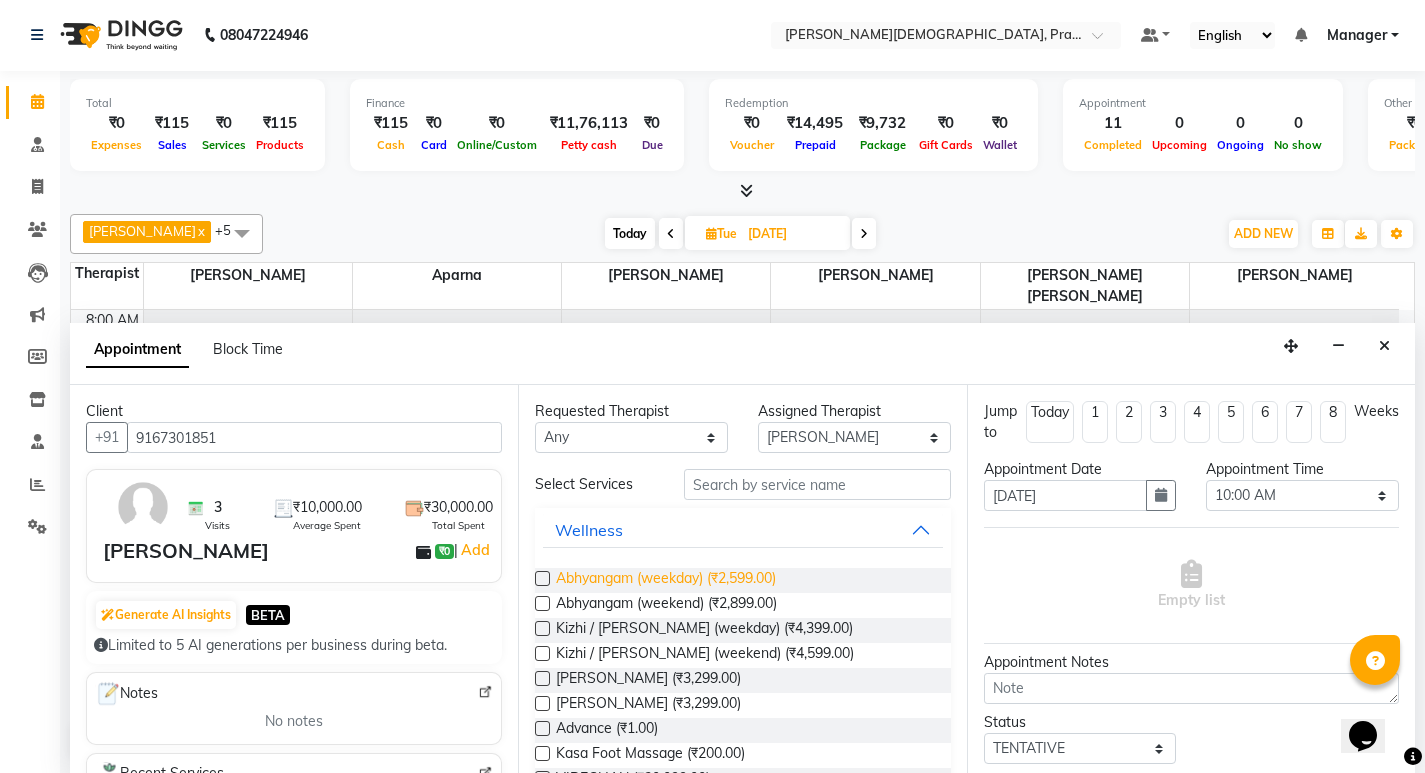 click on "Abhyangam  (weekday) (₹2,599.00)" at bounding box center [666, 580] 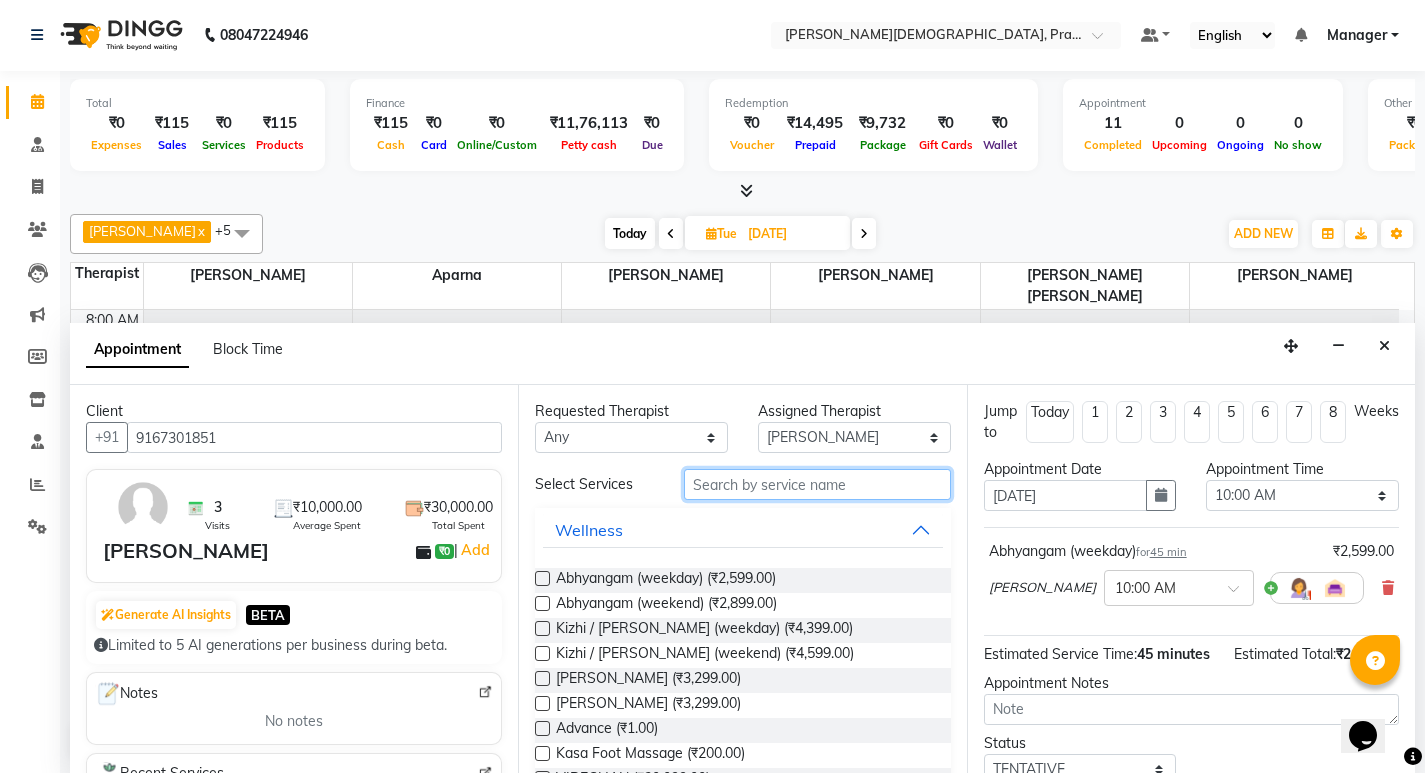 click at bounding box center [817, 484] 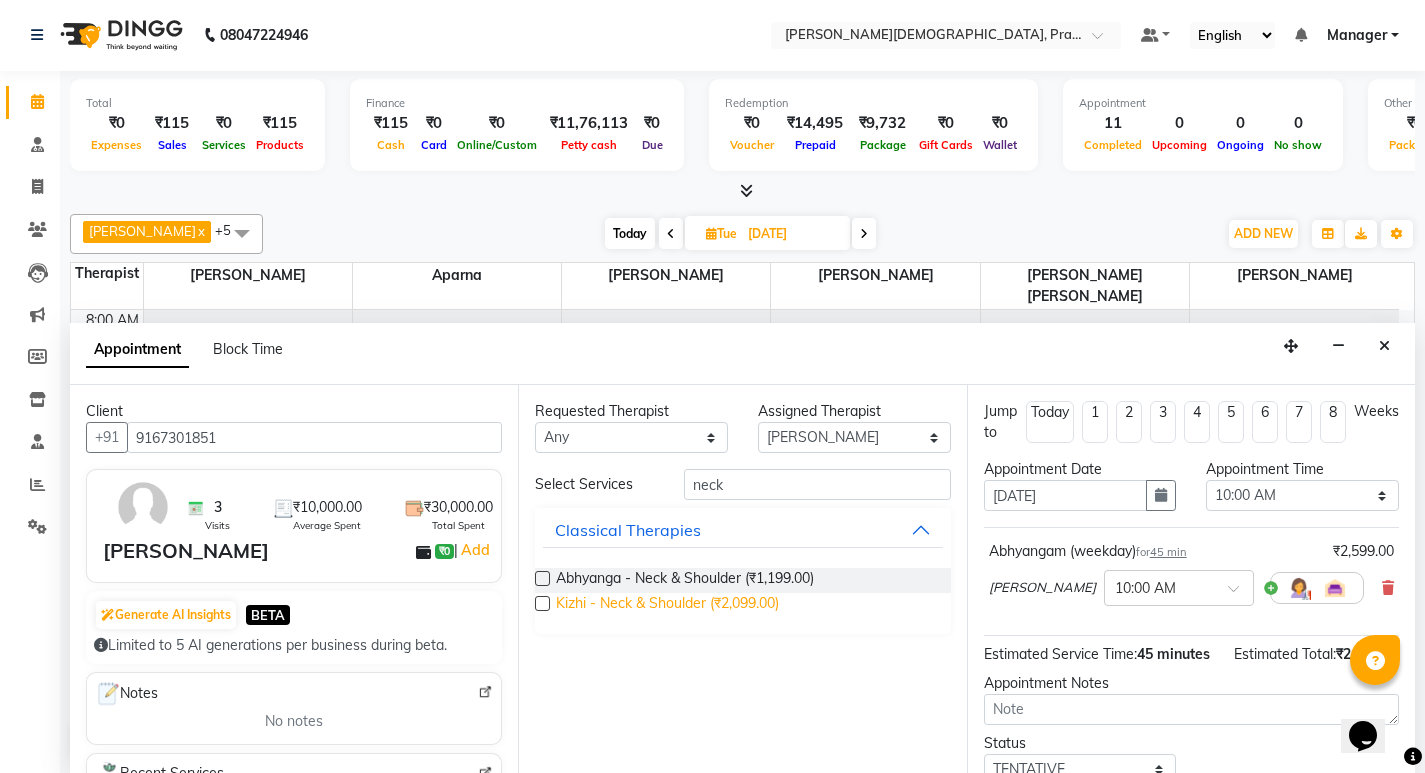 click on "Kizhi - Neck & Shoulder (₹2,099.00)" at bounding box center [667, 605] 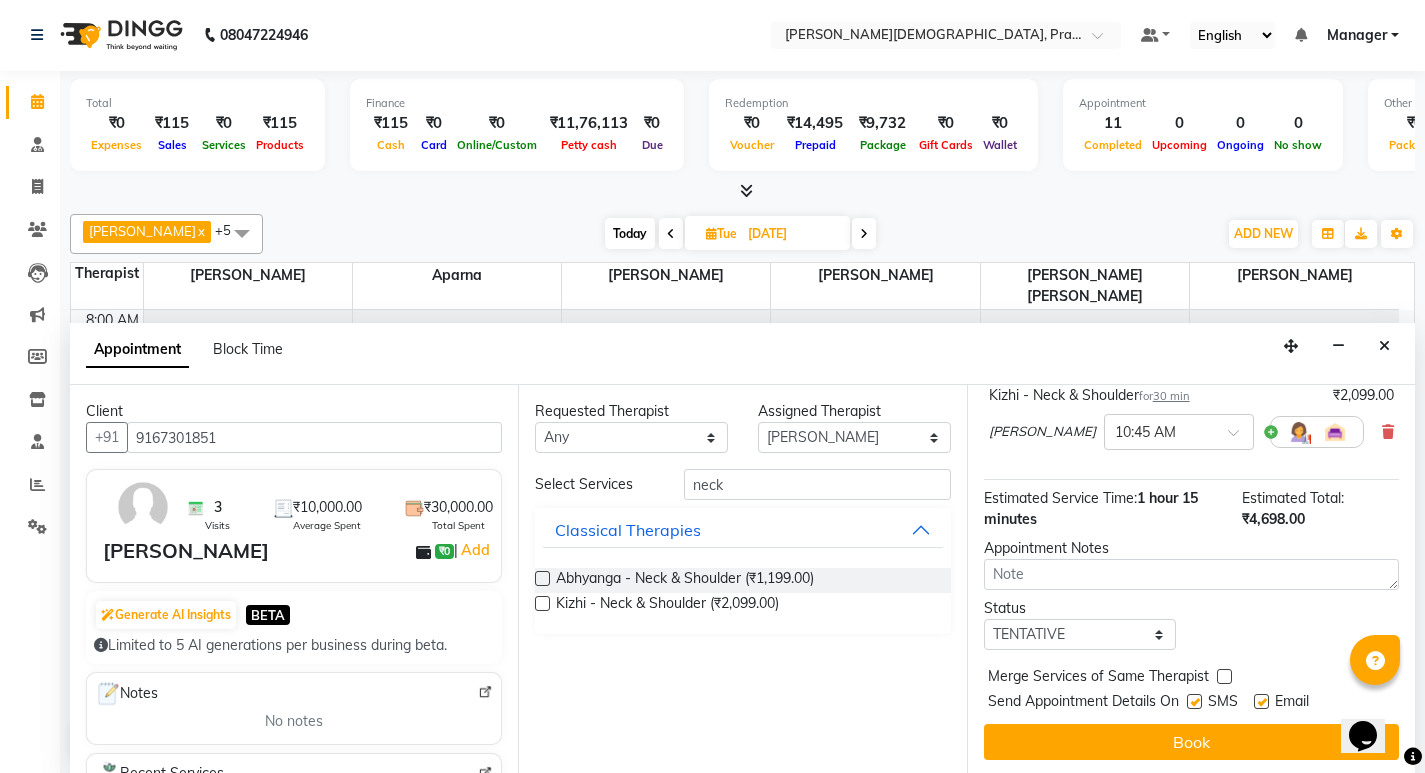 scroll, scrollTop: 250, scrollLeft: 0, axis: vertical 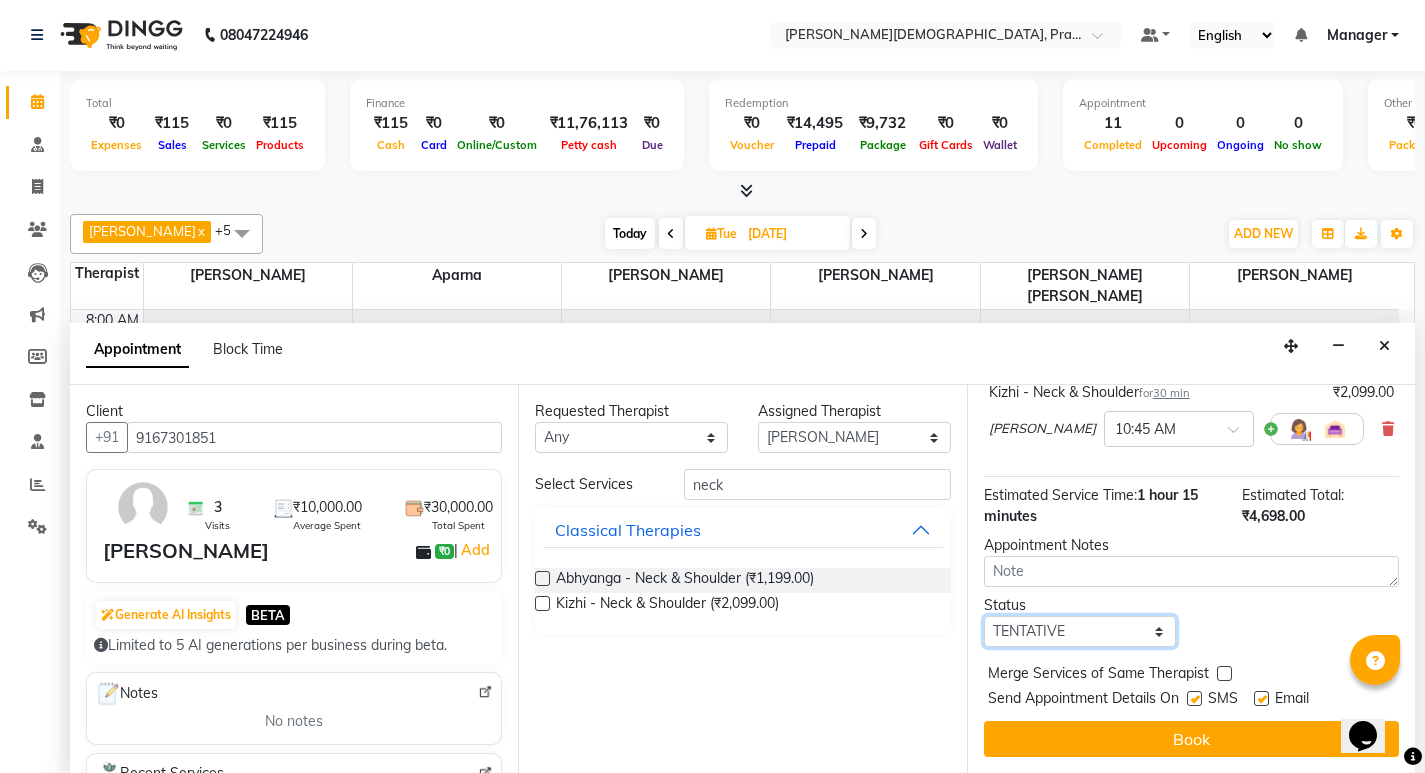 click on "Select TENTATIVE CONFIRM UPCOMING" at bounding box center [1080, 631] 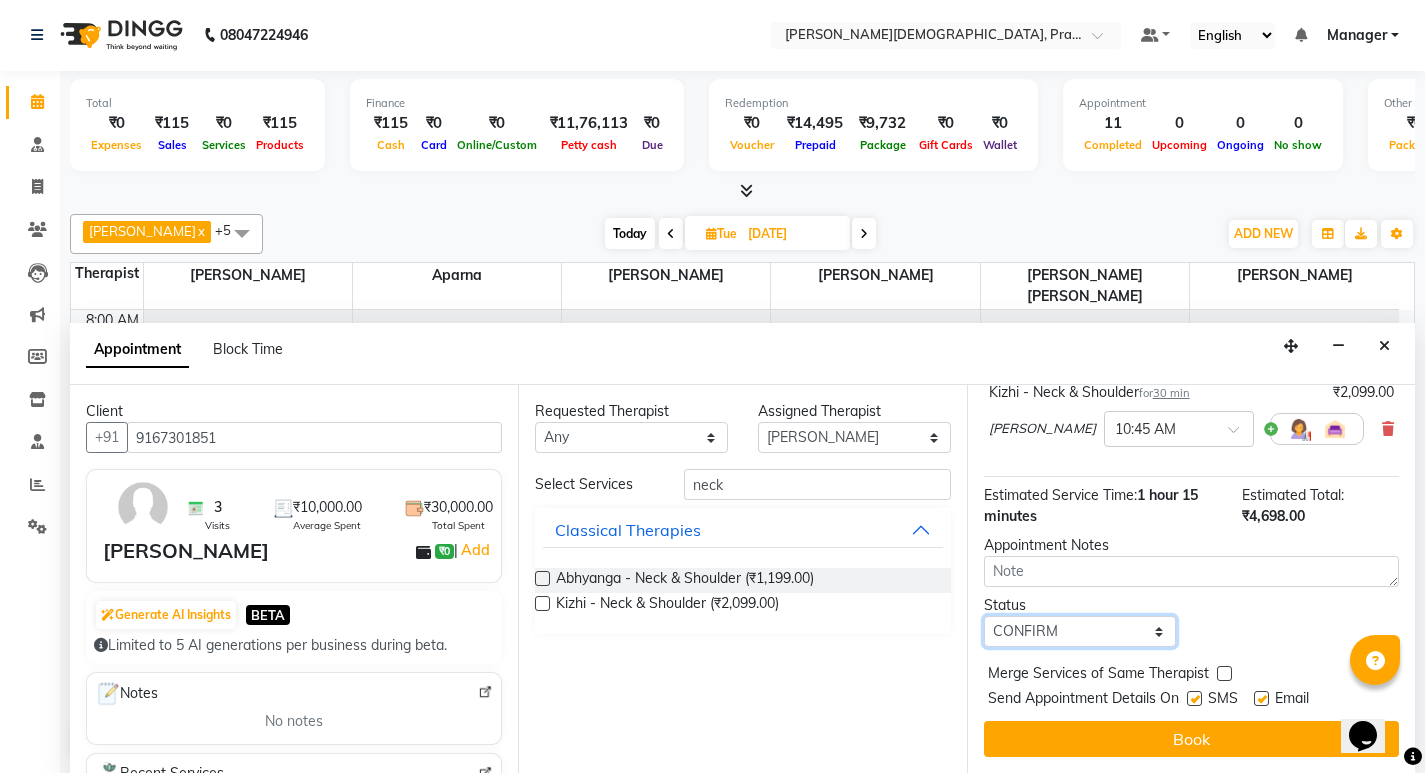 click on "Select TENTATIVE CONFIRM UPCOMING" at bounding box center (1080, 631) 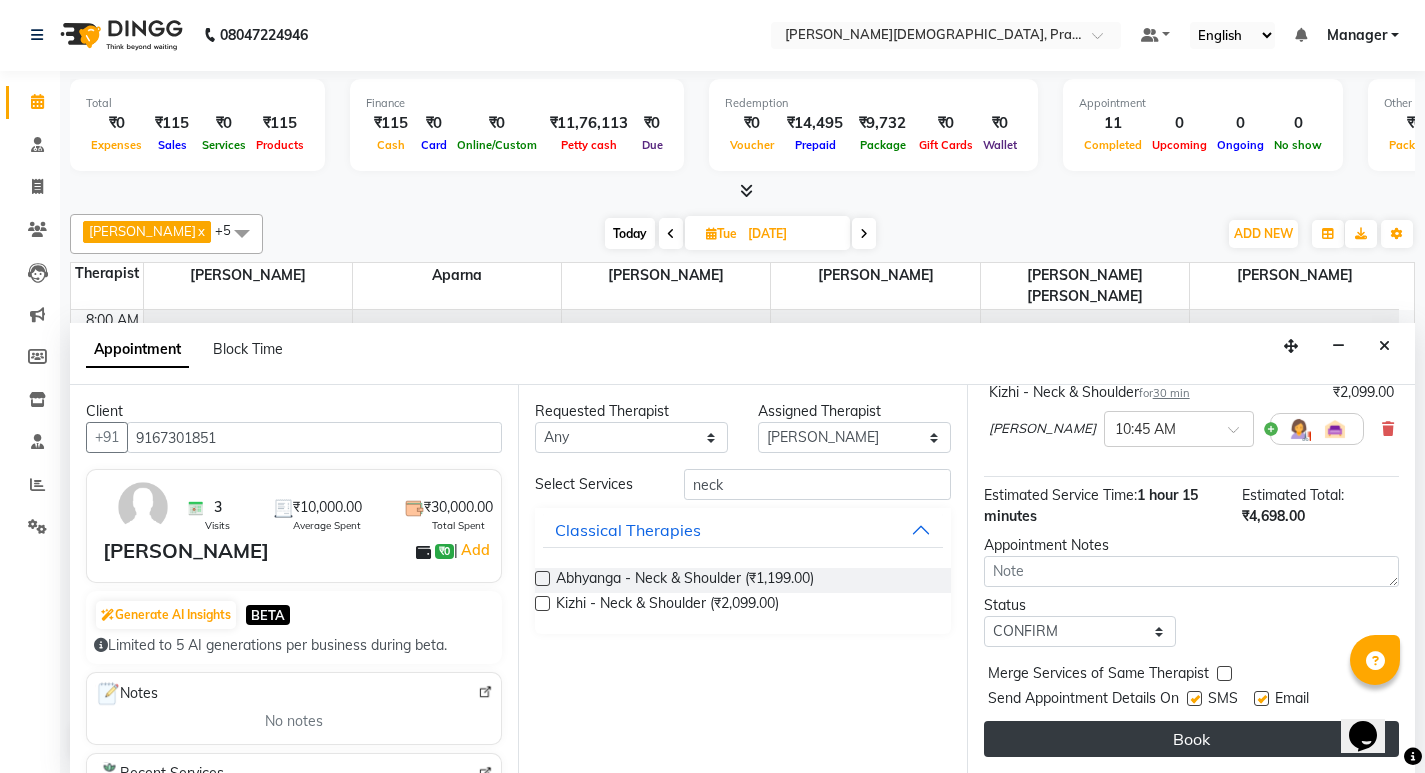 click on "Book" at bounding box center (1191, 739) 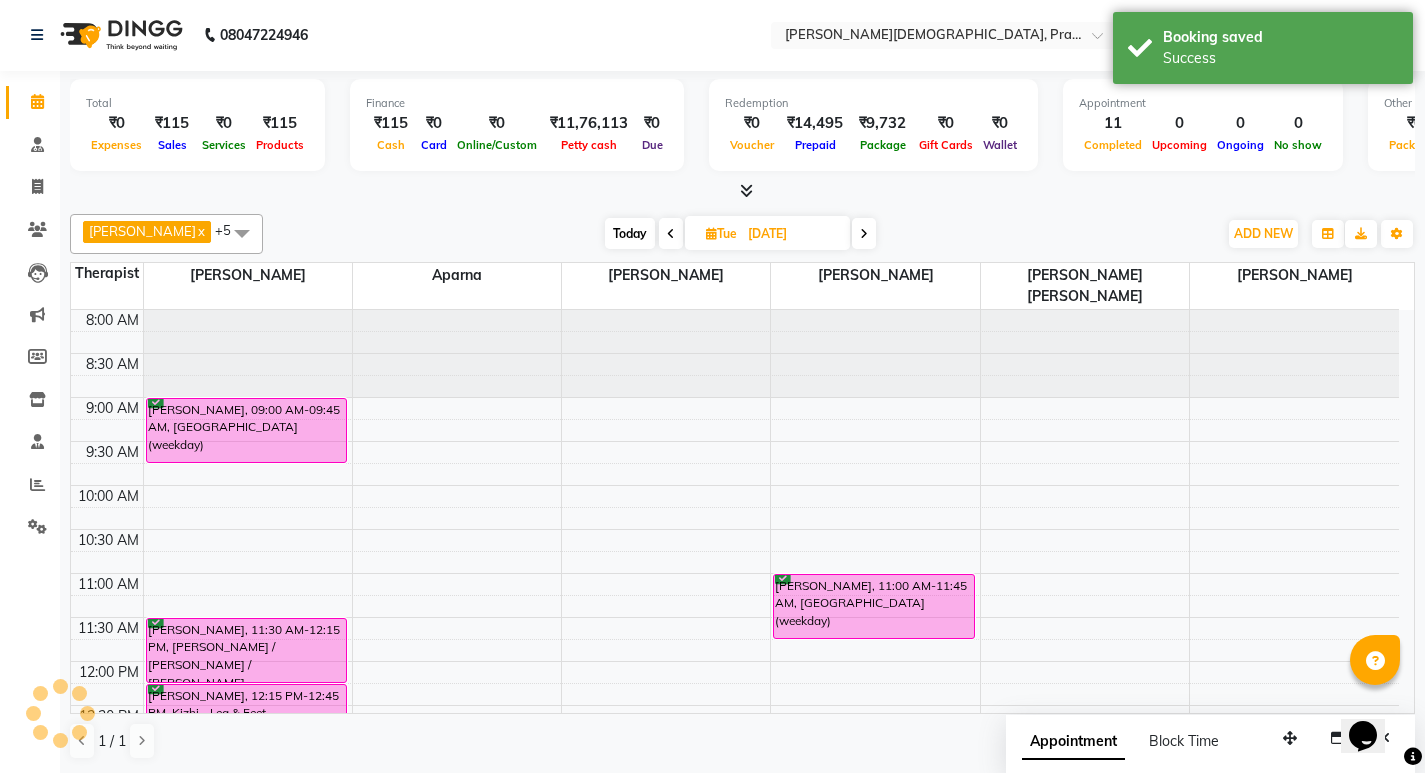 scroll, scrollTop: 0, scrollLeft: 0, axis: both 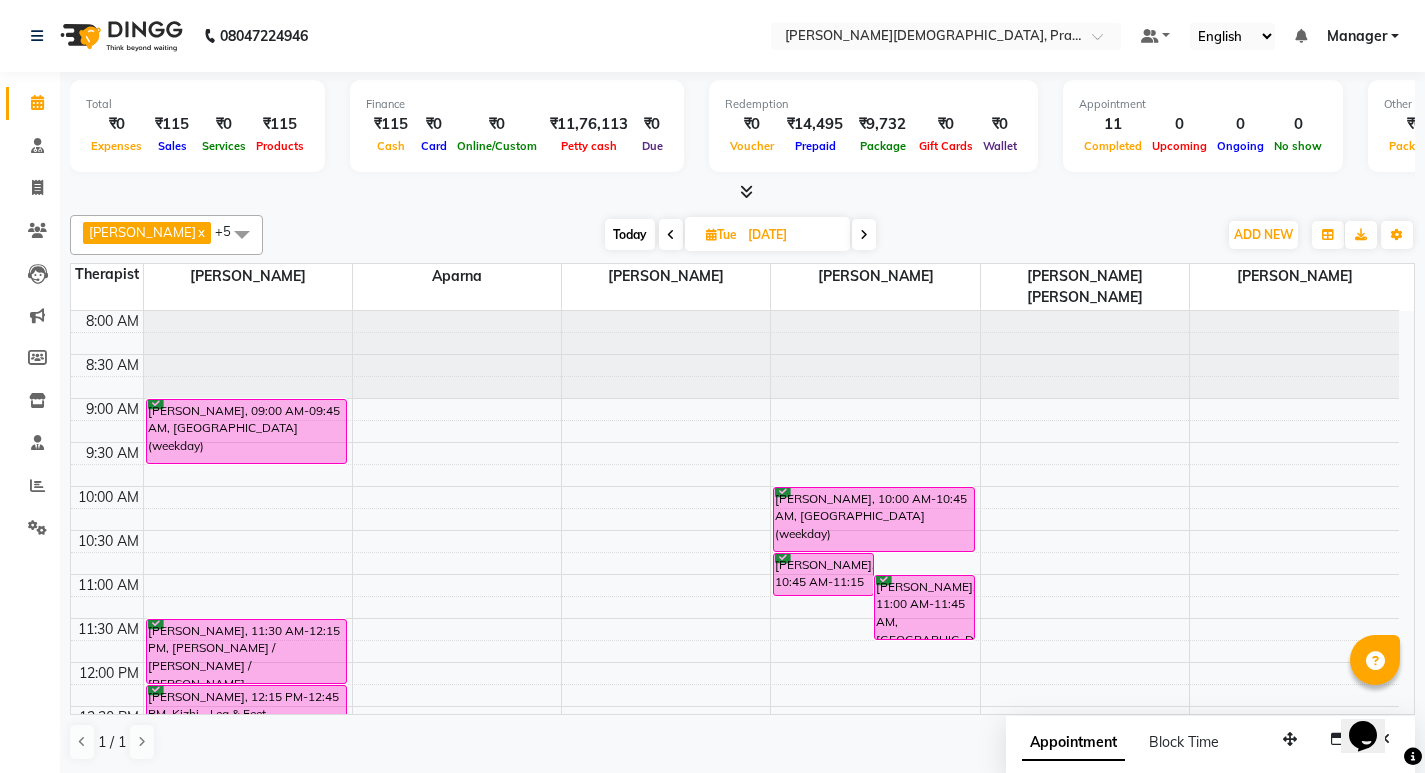 click on "8:00 AM 8:30 AM 9:00 AM 9:30 AM 10:00 AM 10:30 AM 11:00 AM 11:30 AM 12:00 PM 12:30 PM 1:00 PM 1:30 PM 2:00 PM 2:30 PM 3:00 PM 3:30 PM 4:00 PM 4:30 PM 5:00 PM 5:30 PM 6:00 PM 6:30 PM 7:00 PM 7:30 PM     [PERSON_NAME], 09:00 AM-09:45 AM, [GEOGRAPHIC_DATA]  (weekday)     [PERSON_NAME], 11:30 AM-12:15 PM, [PERSON_NAME] / [PERSON_NAME] / [PERSON_NAME]     [PERSON_NAME], 12:15 PM-12:45 PM, Kizhi - Leg & Feet     [PERSON_NAME], 10:45 AM-11:15 AM, Kizhi - Neck & Shoulder     [PERSON_NAME], 11:00 AM-11:45 AM, Abhyangam  (weekday)     [PERSON_NAME], 10:00 AM-10:45 AM, Abhyangam  (weekday)" at bounding box center (735, 838) 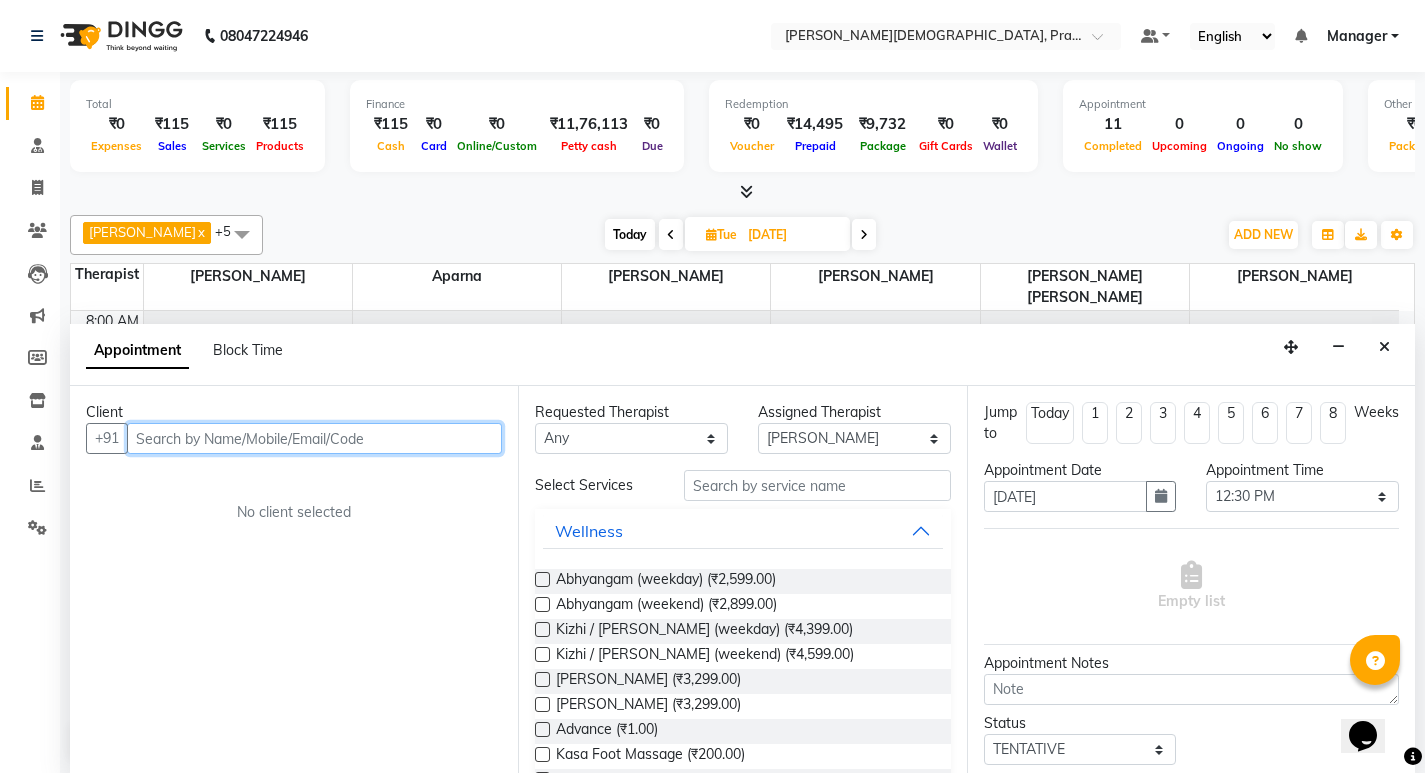 scroll, scrollTop: 1, scrollLeft: 0, axis: vertical 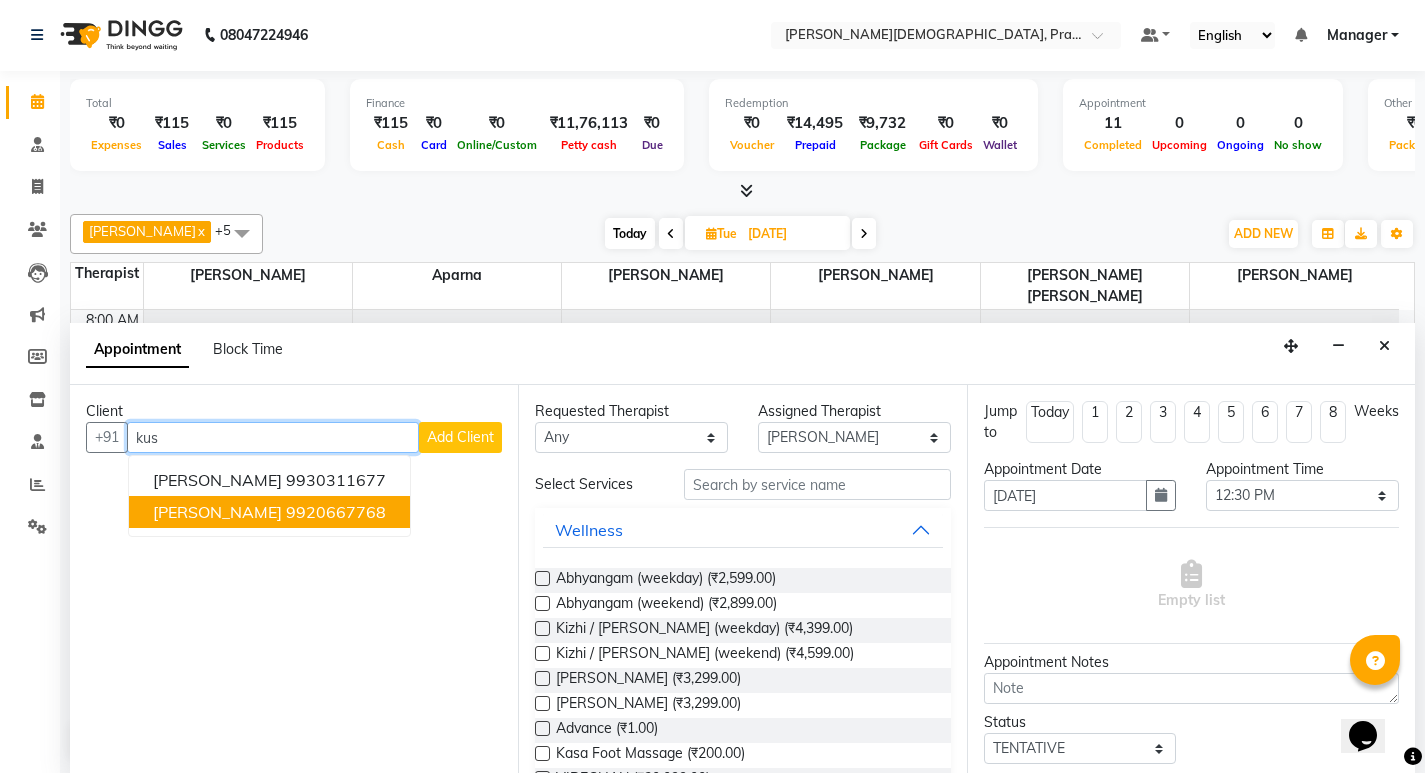 click on "[PERSON_NAME]  9920667768" at bounding box center [269, 512] 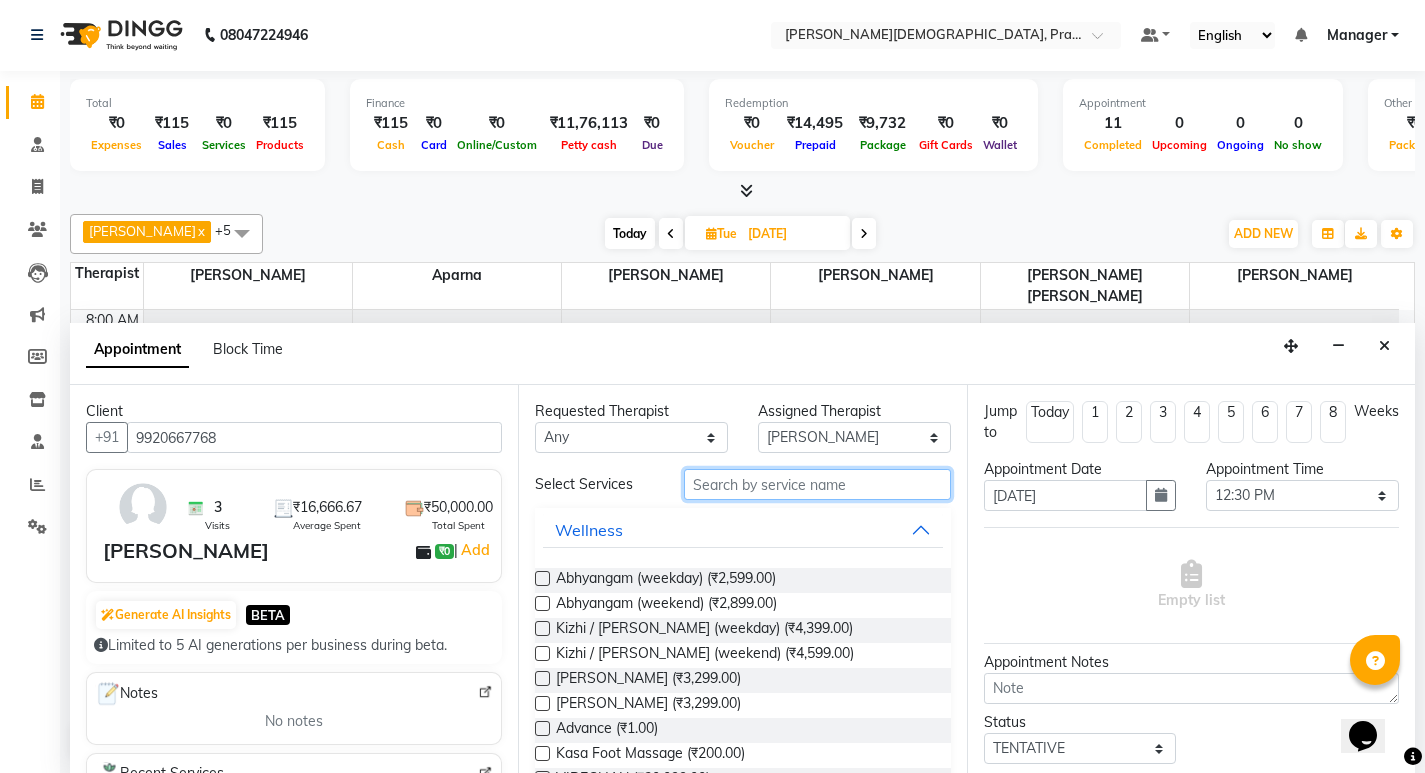 click at bounding box center (817, 484) 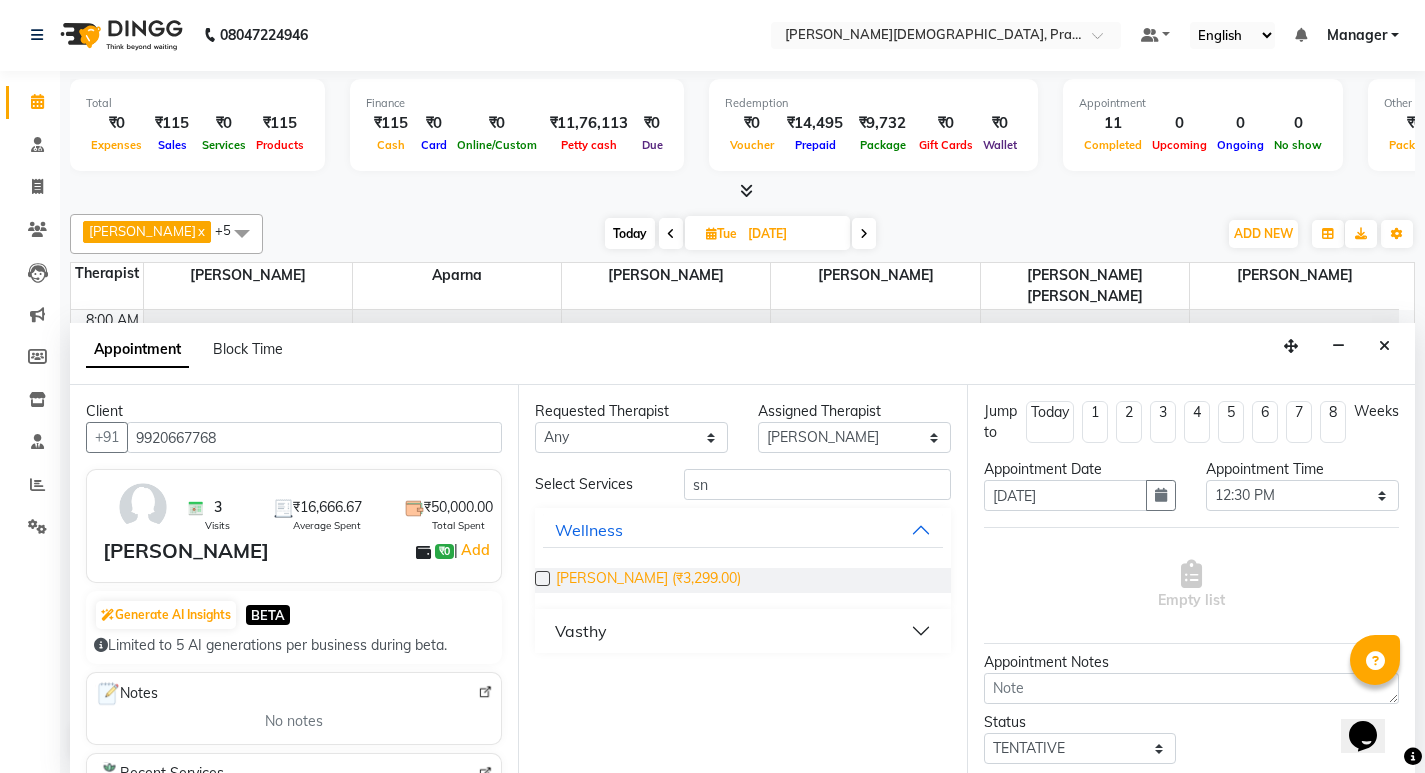click on "[PERSON_NAME] (₹3,299.00)" at bounding box center [648, 580] 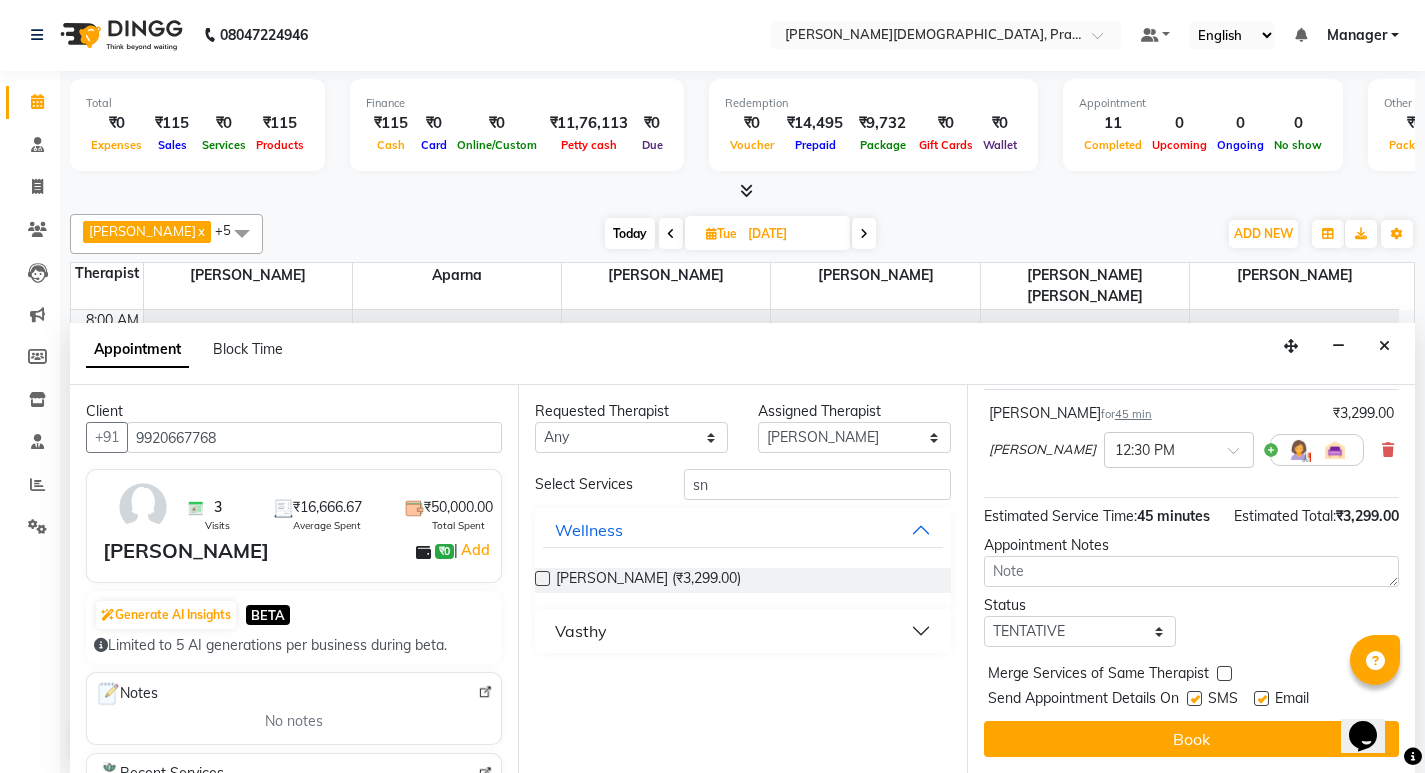 scroll, scrollTop: 162, scrollLeft: 0, axis: vertical 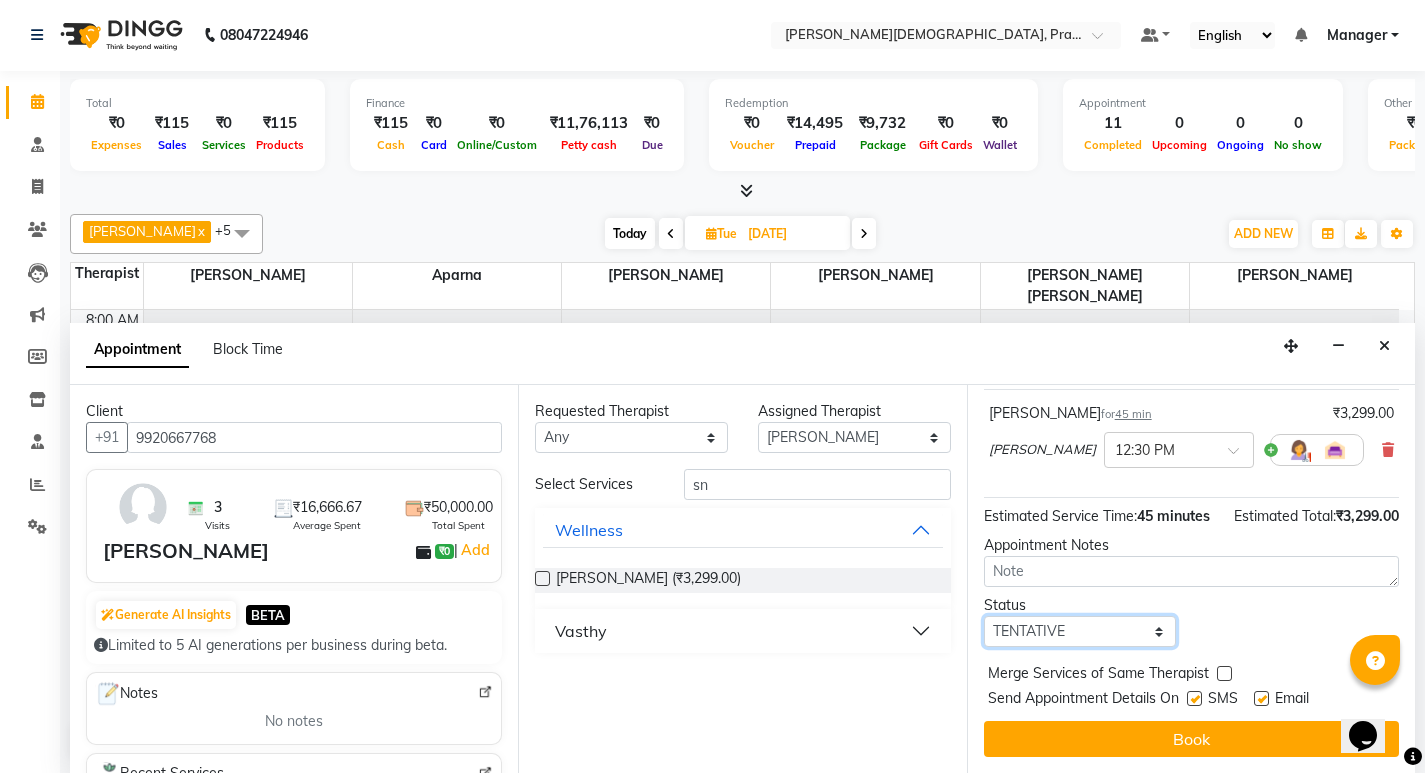 click on "Select TENTATIVE CONFIRM UPCOMING" at bounding box center (1080, 631) 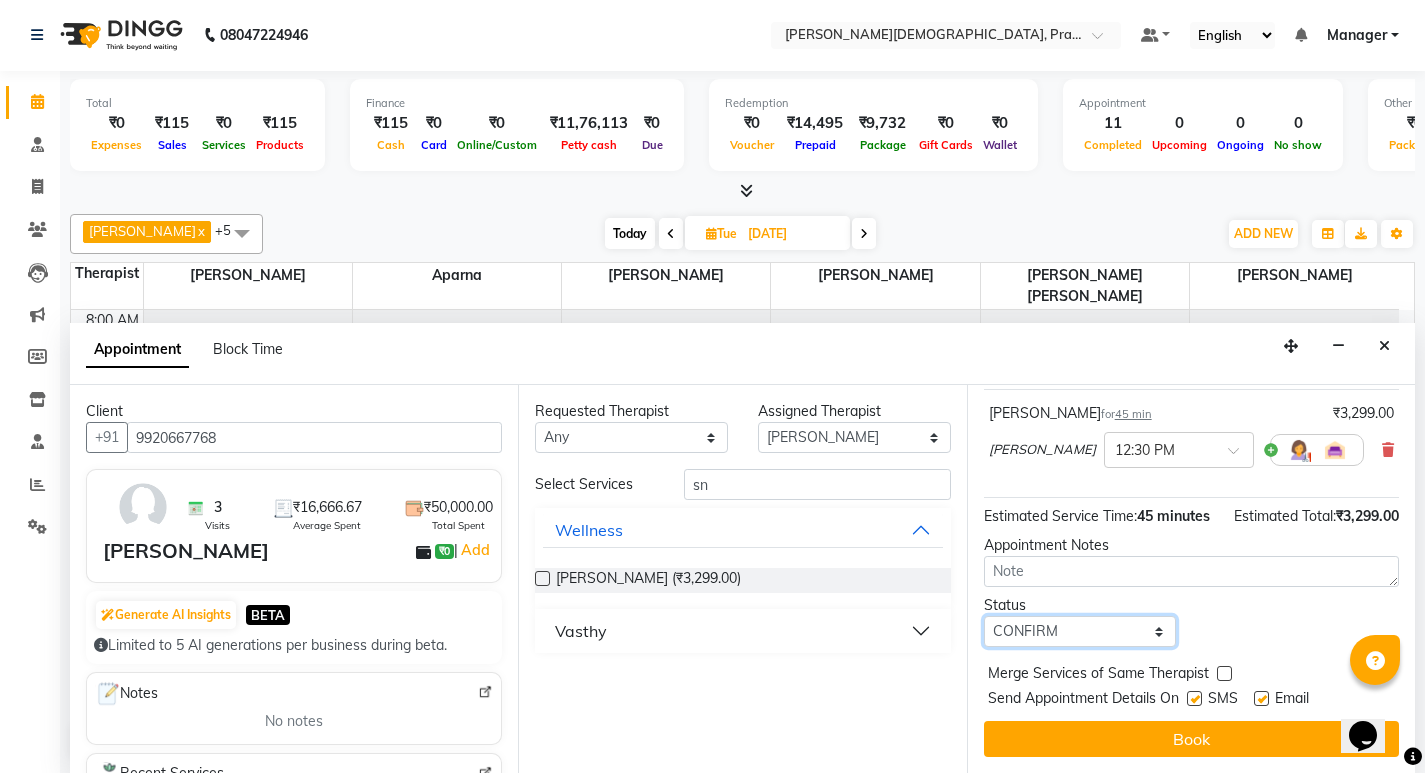 click on "Select TENTATIVE CONFIRM UPCOMING" at bounding box center [1080, 631] 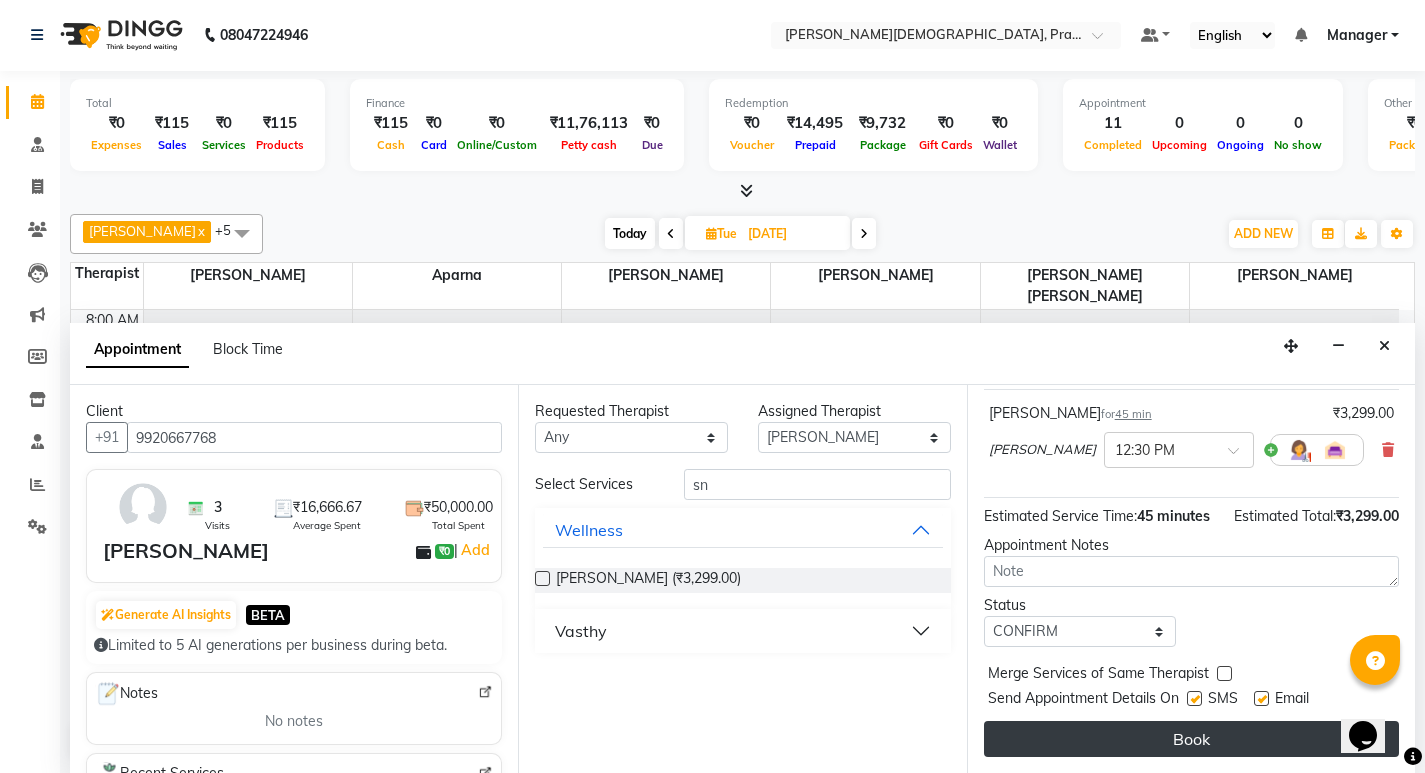 click on "Book" at bounding box center [1191, 739] 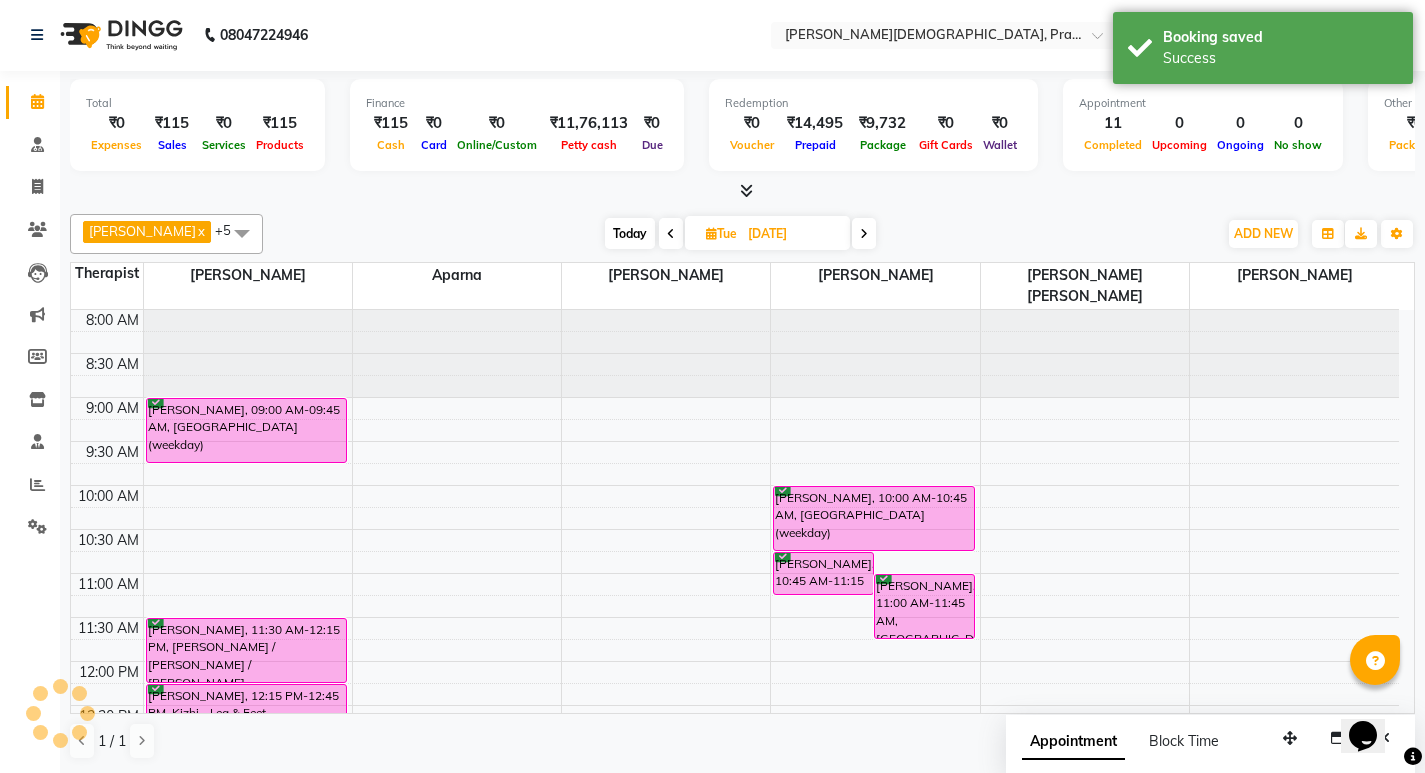 scroll, scrollTop: 0, scrollLeft: 0, axis: both 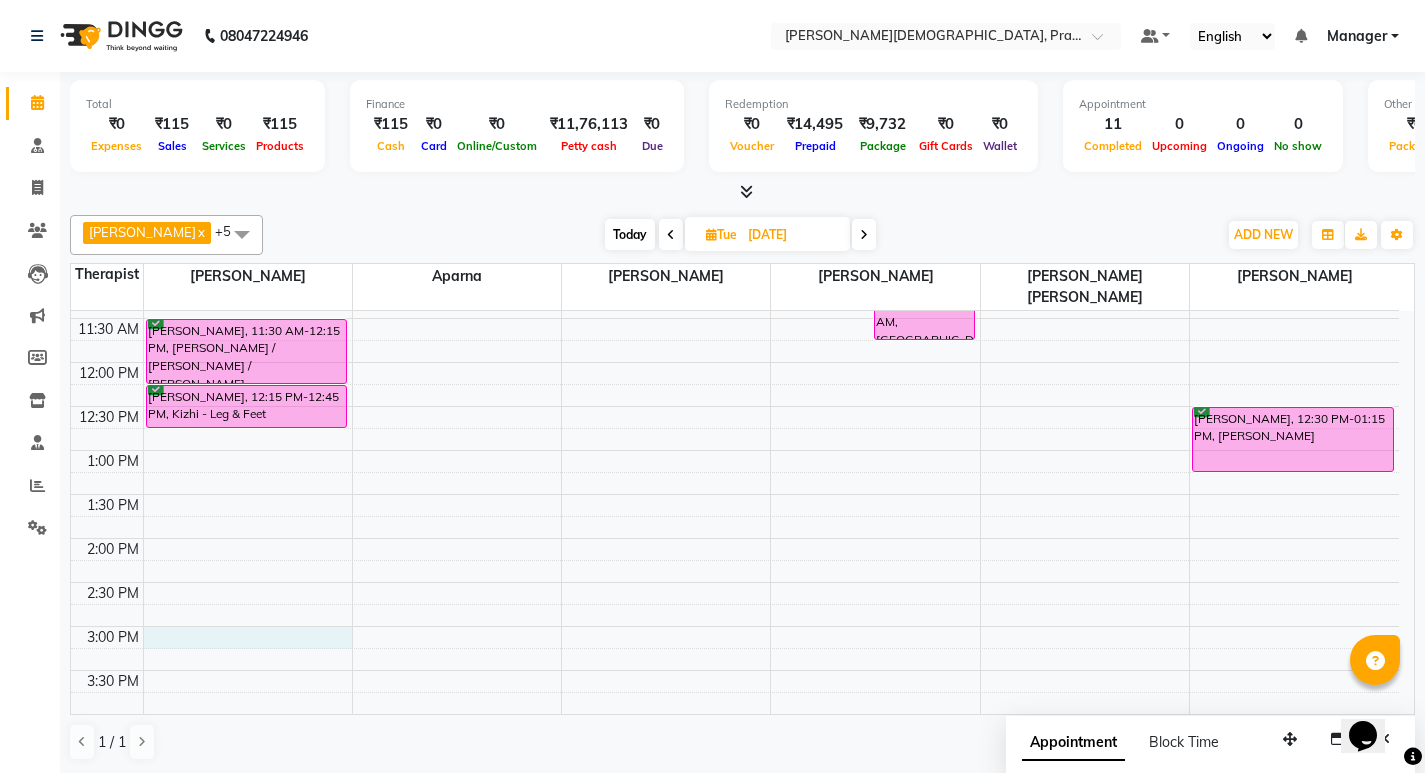 click on "8:00 AM 8:30 AM 9:00 AM 9:30 AM 10:00 AM 10:30 AM 11:00 AM 11:30 AM 12:00 PM 12:30 PM 1:00 PM 1:30 PM 2:00 PM 2:30 PM 3:00 PM 3:30 PM 4:00 PM 4:30 PM 5:00 PM 5:30 PM 6:00 PM 6:30 PM 7:00 PM 7:30 PM     [PERSON_NAME], 09:00 AM-09:45 AM, [GEOGRAPHIC_DATA]  (weekday)     [PERSON_NAME], 11:30 AM-12:15 PM, [PERSON_NAME] / [PERSON_NAME] / [PERSON_NAME]     [PERSON_NAME], 12:15 PM-12:45 PM, Kizhi - Leg & Feet     [PERSON_NAME], 10:45 AM-11:15 AM, Kizhi - Neck & Shoulder     [PERSON_NAME], 11:00 AM-11:45 AM, Abhyangam  (weekday)     [PERSON_NAME], 10:00 AM-10:45 AM, [GEOGRAPHIC_DATA]  (weekday)     [PERSON_NAME], 12:30 PM-01:15 PM, [PERSON_NAME]" at bounding box center (735, 538) 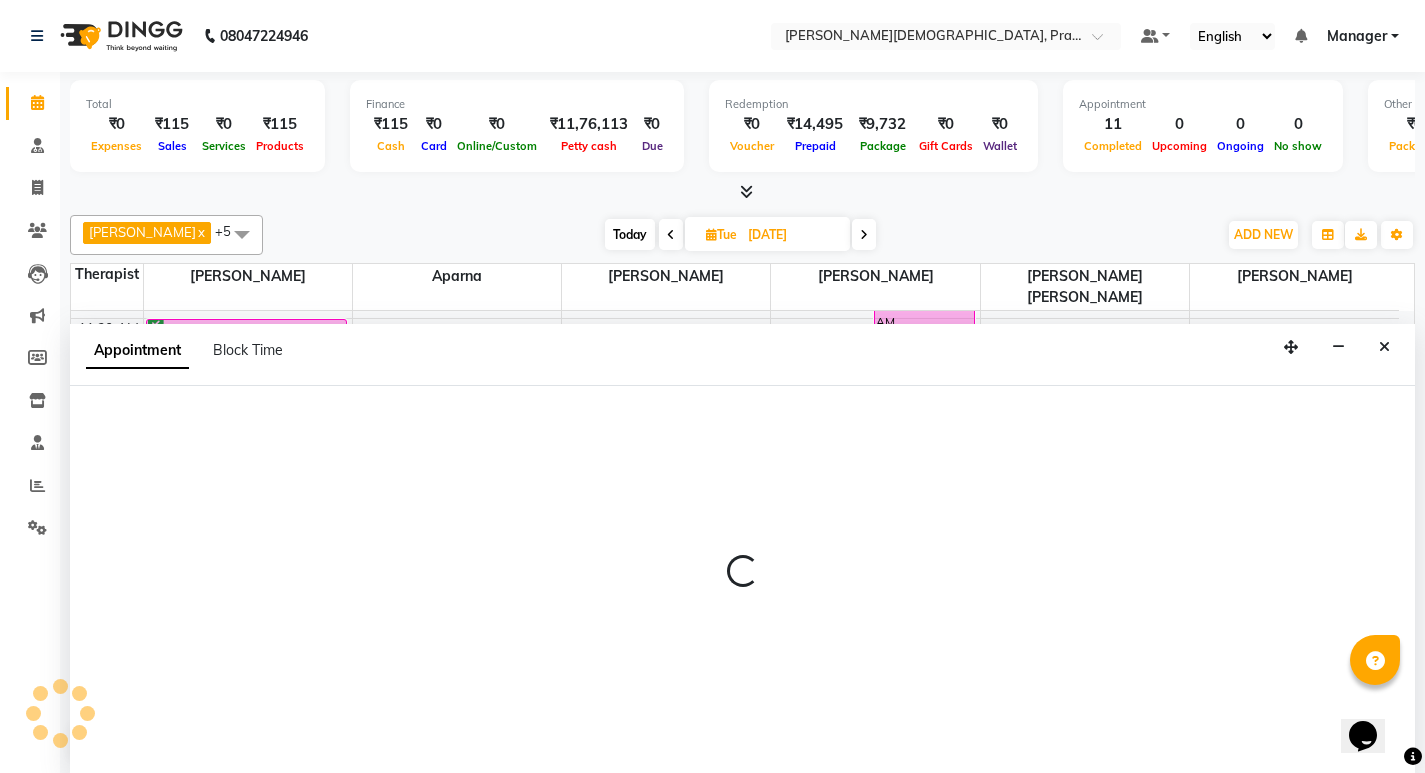 scroll, scrollTop: 1, scrollLeft: 0, axis: vertical 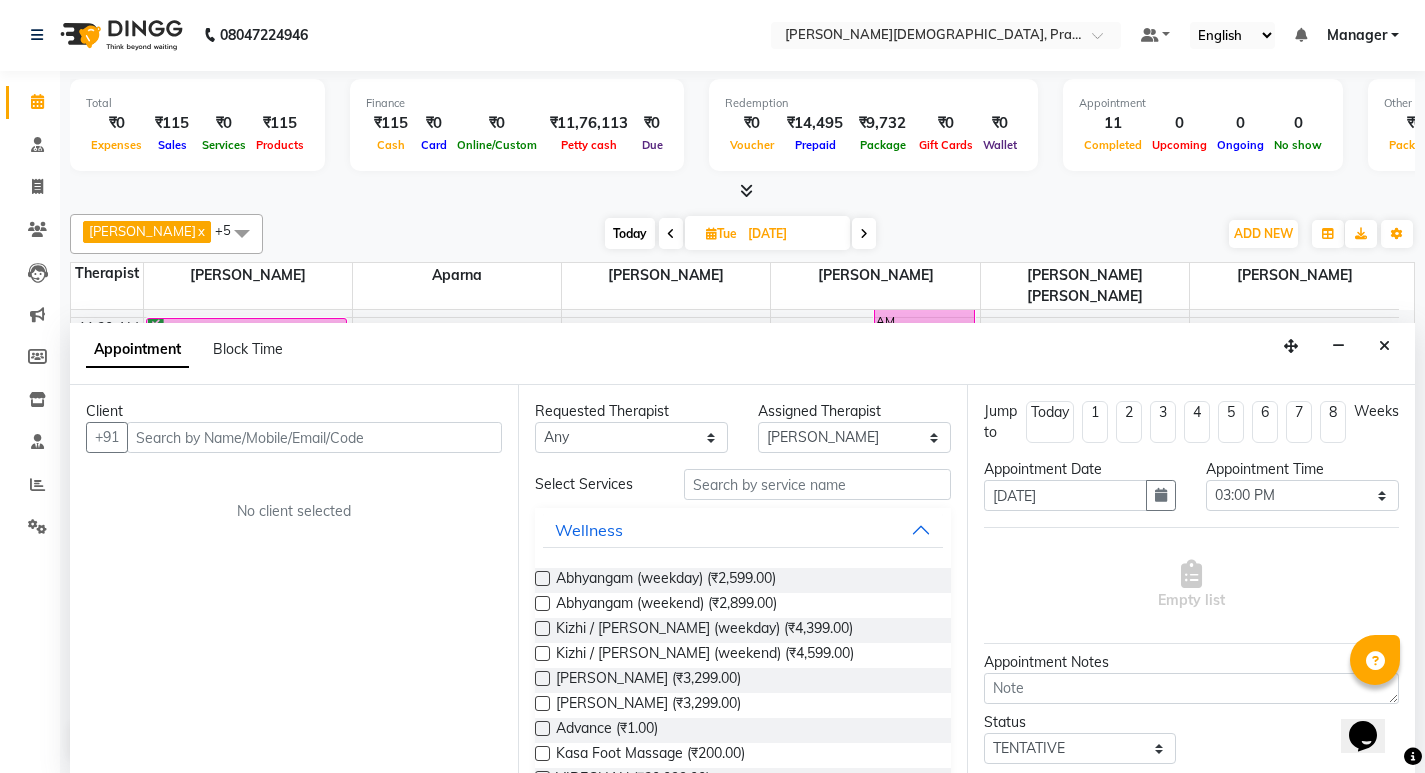 click at bounding box center (314, 437) 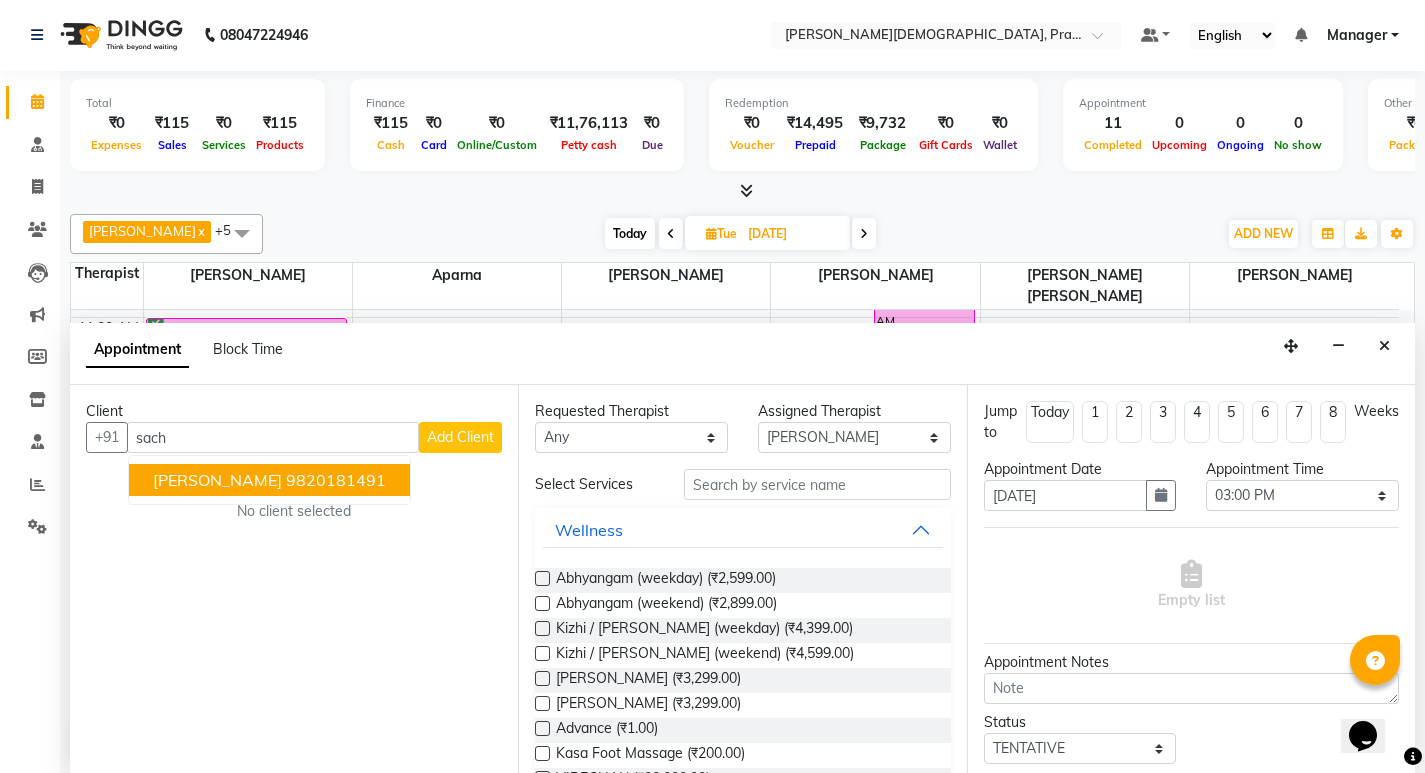 click on "[PERSON_NAME]" at bounding box center [217, 480] 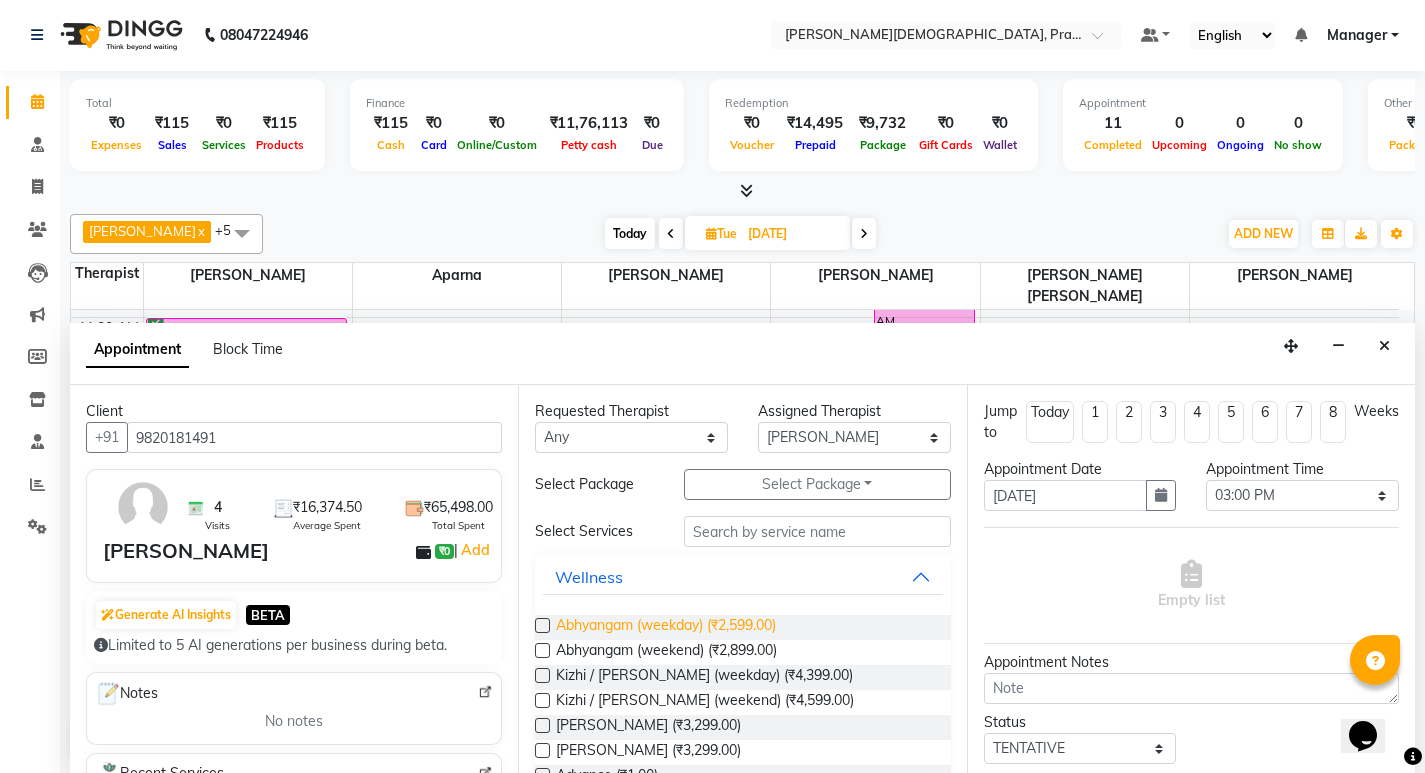 click on "Abhyangam  (weekday) (₹2,599.00)" at bounding box center (666, 627) 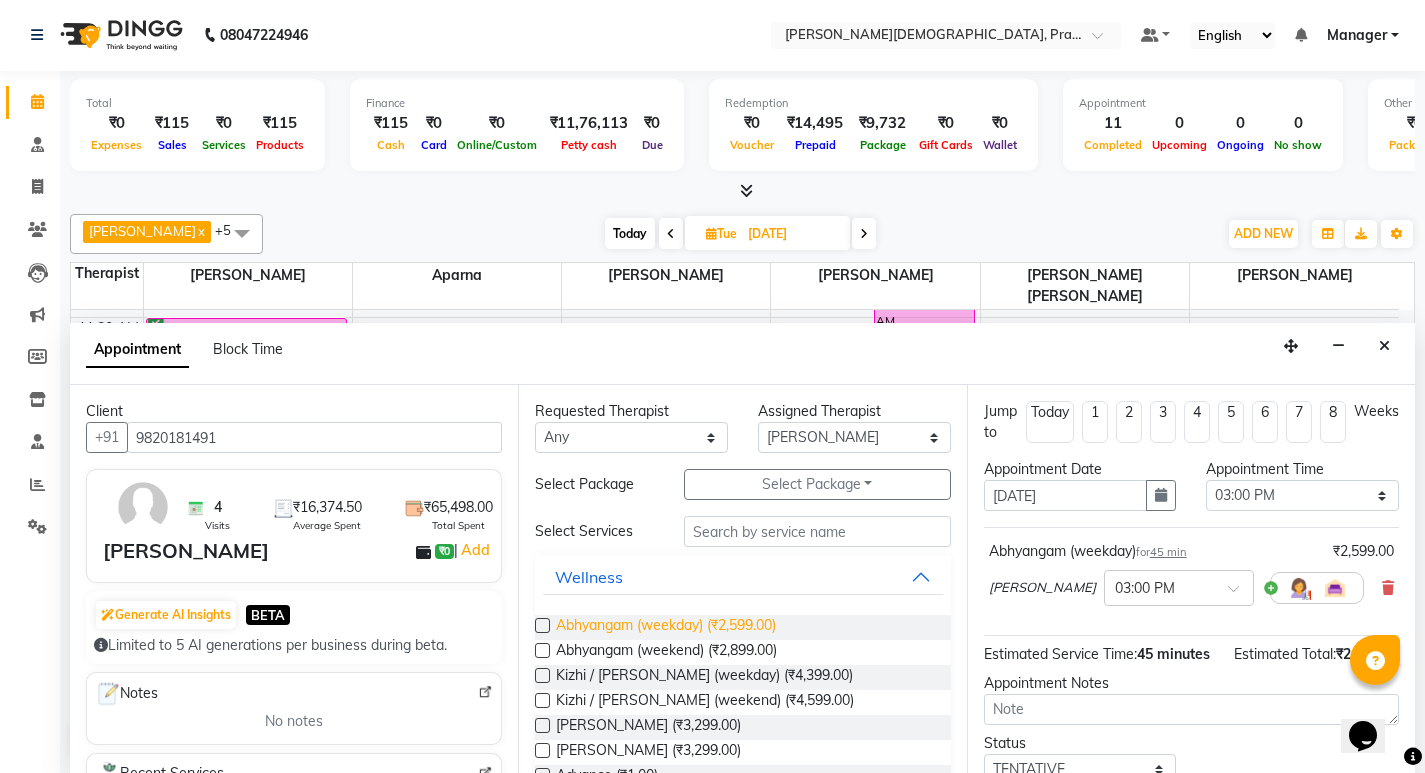 click on "Abhyangam  (weekday) (₹2,599.00)" at bounding box center (666, 627) 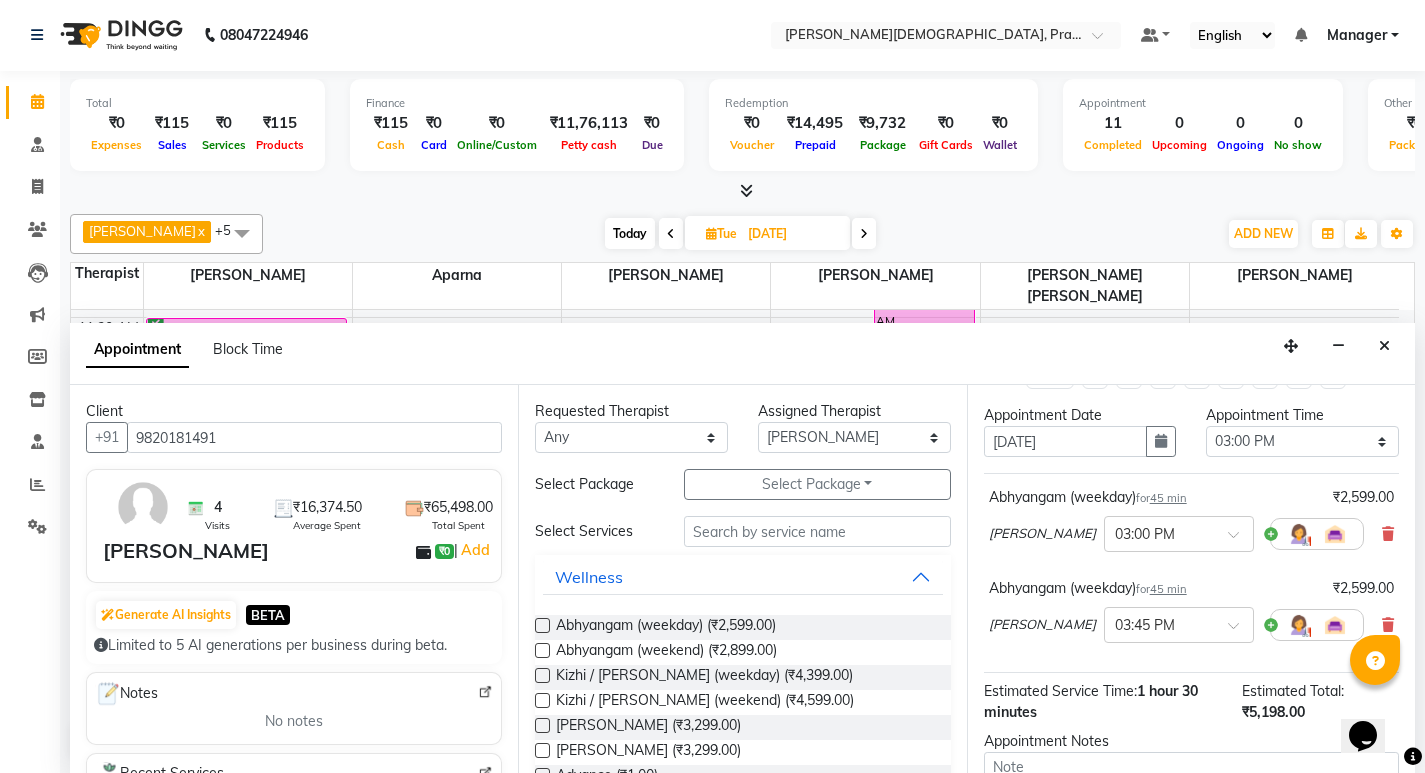 scroll, scrollTop: 100, scrollLeft: 0, axis: vertical 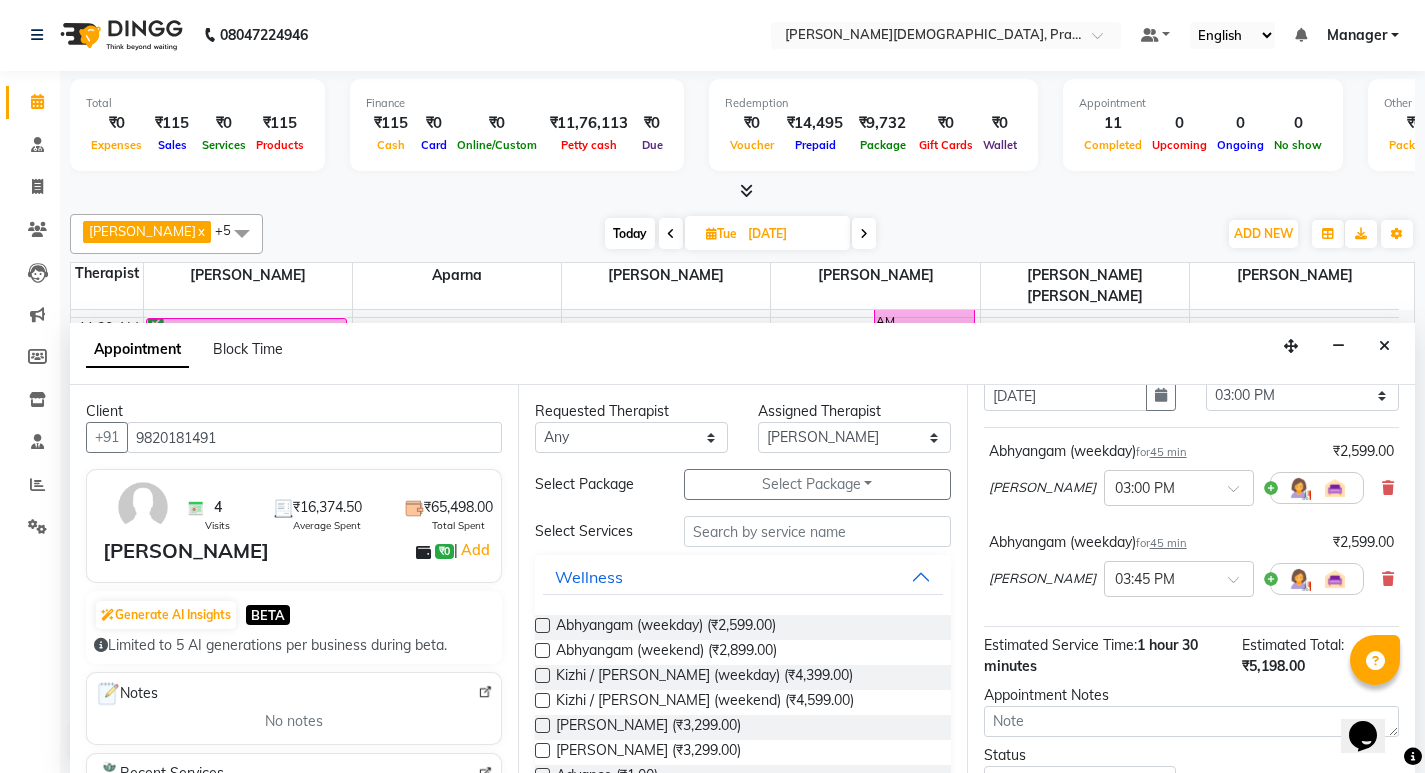 click at bounding box center (1388, 579) 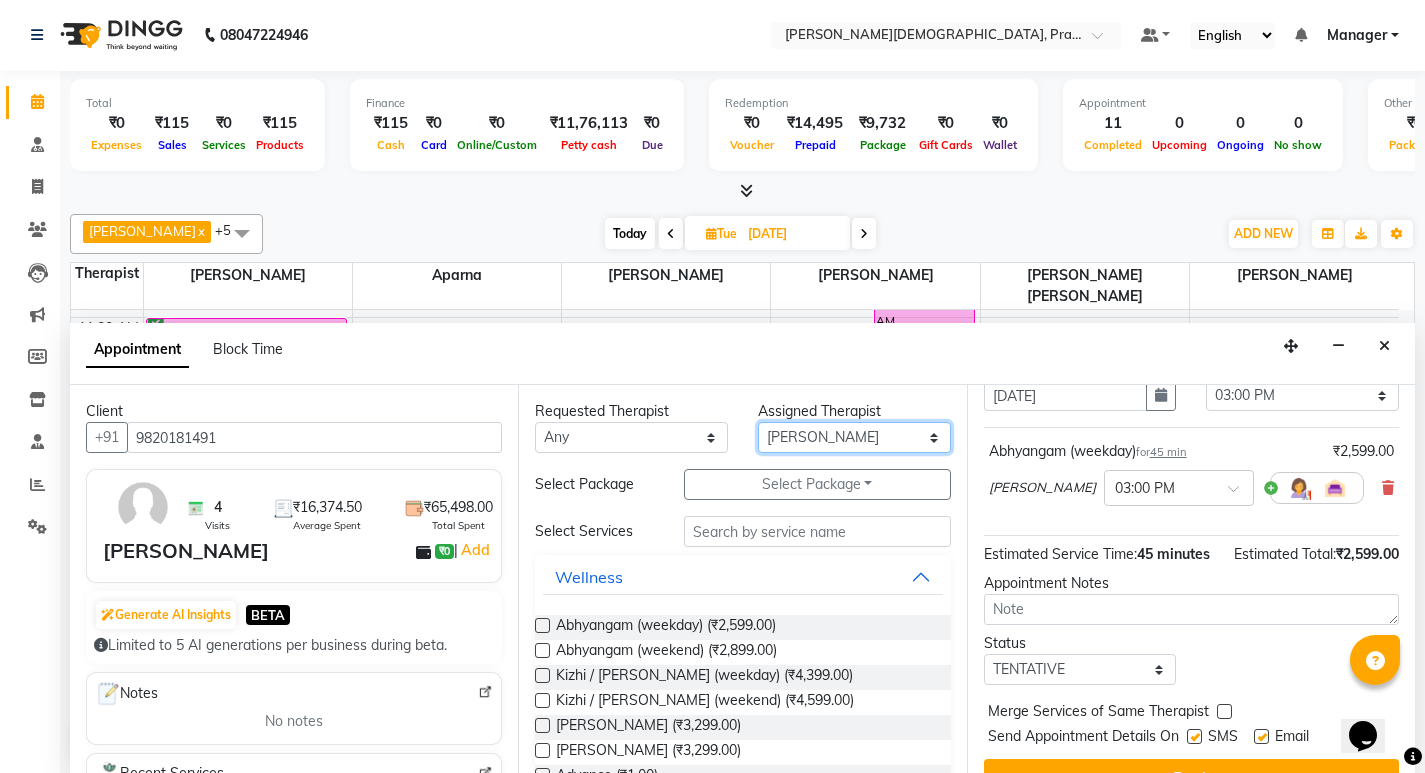 click on "Select [PERSON_NAME] [PERSON_NAME]  [PERSON_NAME] [PERSON_NAME] Aparna [PERSON_NAME] [PERSON_NAME] [PERSON_NAME] [PERSON_NAME] Dr. [PERSON_NAME] Dr. [PERSON_NAME] [PERSON_NAME] Dr. [PERSON_NAME] [PERSON_NAME] [PERSON_NAME] Y Gloriya [PERSON_NAME] [PERSON_NAME] [PERSON_NAME] [PERSON_NAME] [PERSON_NAME] Mishra [PERSON_NAME] [PERSON_NAME] G [PERSON_NAME] [PERSON_NAME] K M [PERSON_NAME] K [PERSON_NAME] K K [PERSON_NAME] [PERSON_NAME] Suraj [PERSON_NAME] Swati [PERSON_NAME] [PERSON_NAME] [PERSON_NAME] [PERSON_NAME] [PERSON_NAME]" at bounding box center [854, 437] 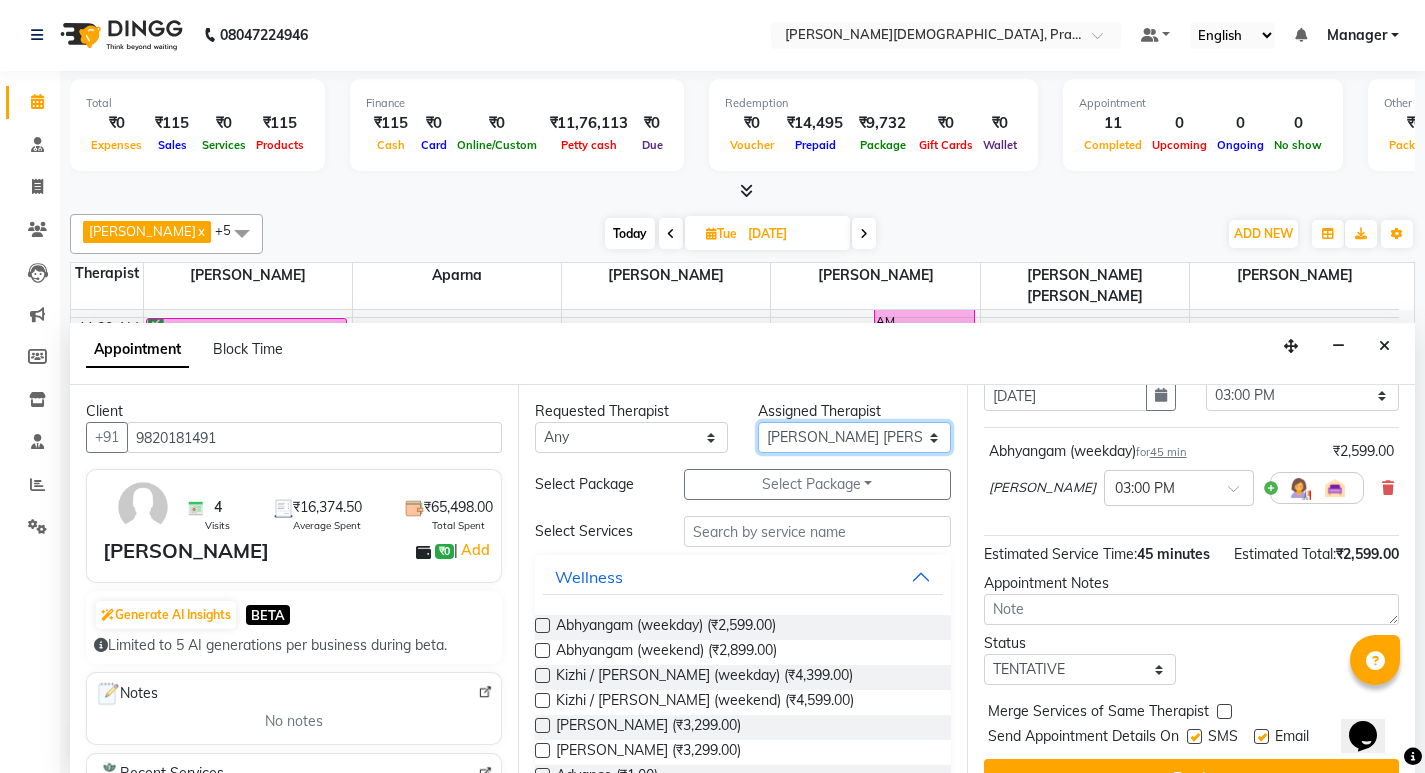 click on "Select [PERSON_NAME] [PERSON_NAME]  [PERSON_NAME] [PERSON_NAME] Aparna [PERSON_NAME] [PERSON_NAME] [PERSON_NAME] [PERSON_NAME] Dr. [PERSON_NAME] Dr. [PERSON_NAME] [PERSON_NAME] Dr. [PERSON_NAME] [PERSON_NAME] [PERSON_NAME] Y Gloriya [PERSON_NAME] [PERSON_NAME] [PERSON_NAME] [PERSON_NAME] [PERSON_NAME] Mishra [PERSON_NAME] [PERSON_NAME] G [PERSON_NAME] [PERSON_NAME] K M [PERSON_NAME] K [PERSON_NAME] K K [PERSON_NAME] [PERSON_NAME] Suraj [PERSON_NAME] Swati [PERSON_NAME] [PERSON_NAME] [PERSON_NAME] [PERSON_NAME] [PERSON_NAME]" at bounding box center (854, 437) 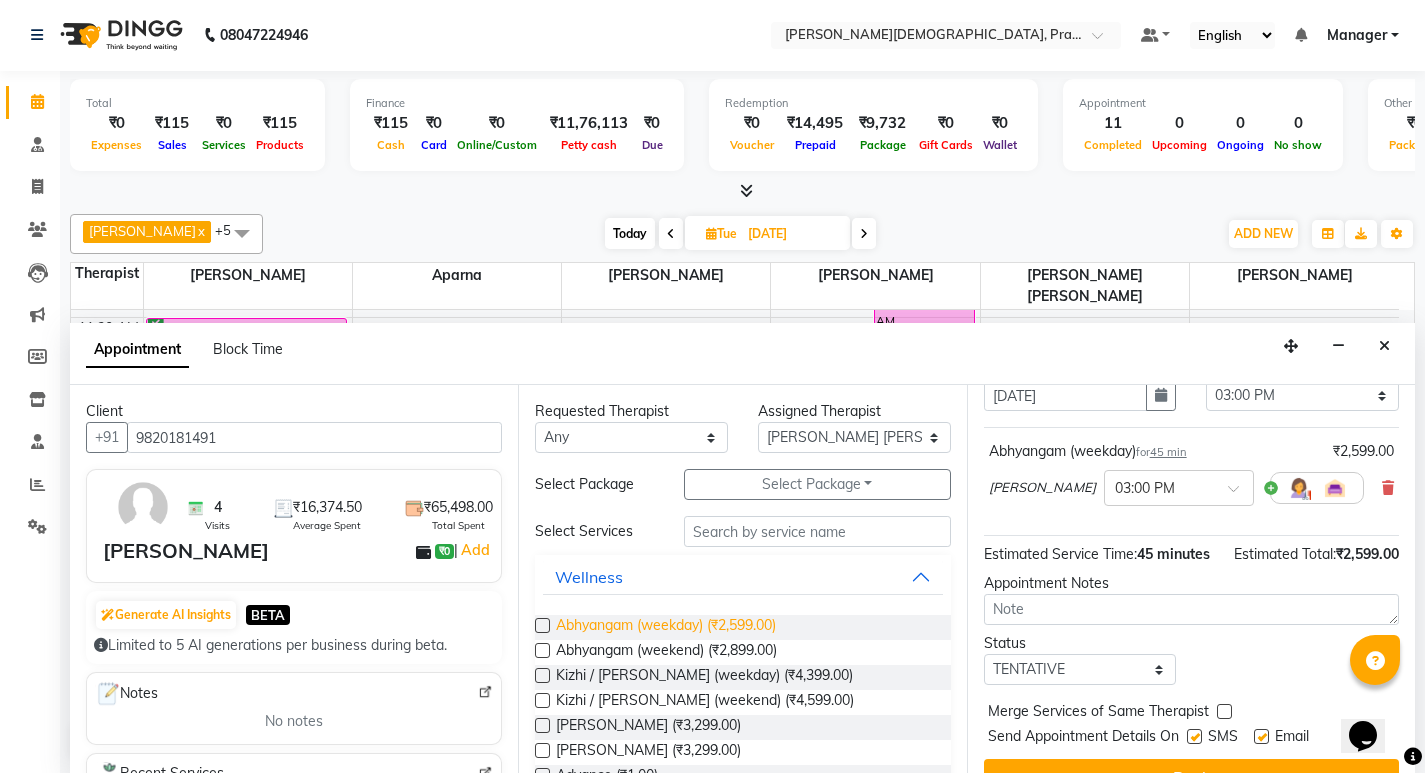 click on "Abhyangam  (weekday) (₹2,599.00)" at bounding box center (666, 627) 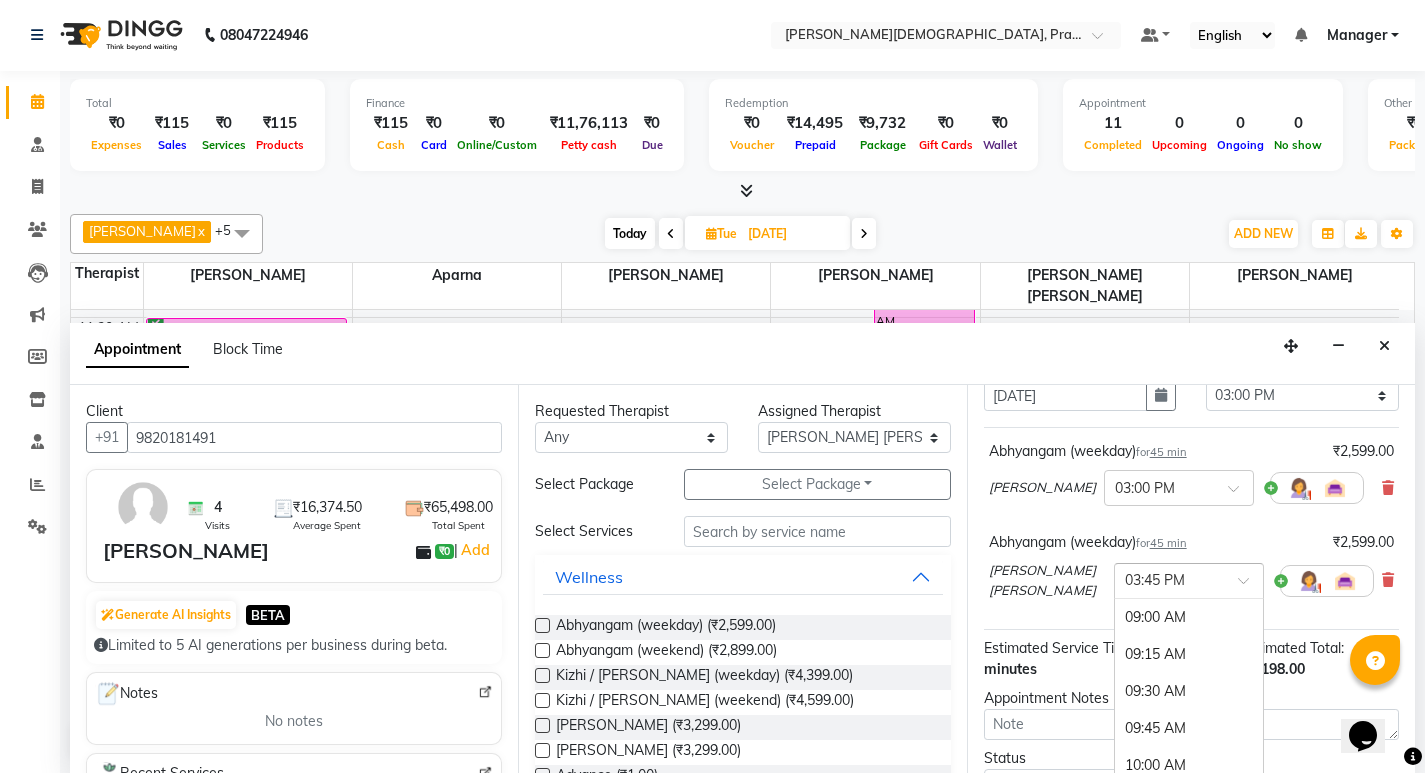 click at bounding box center (1250, 586) 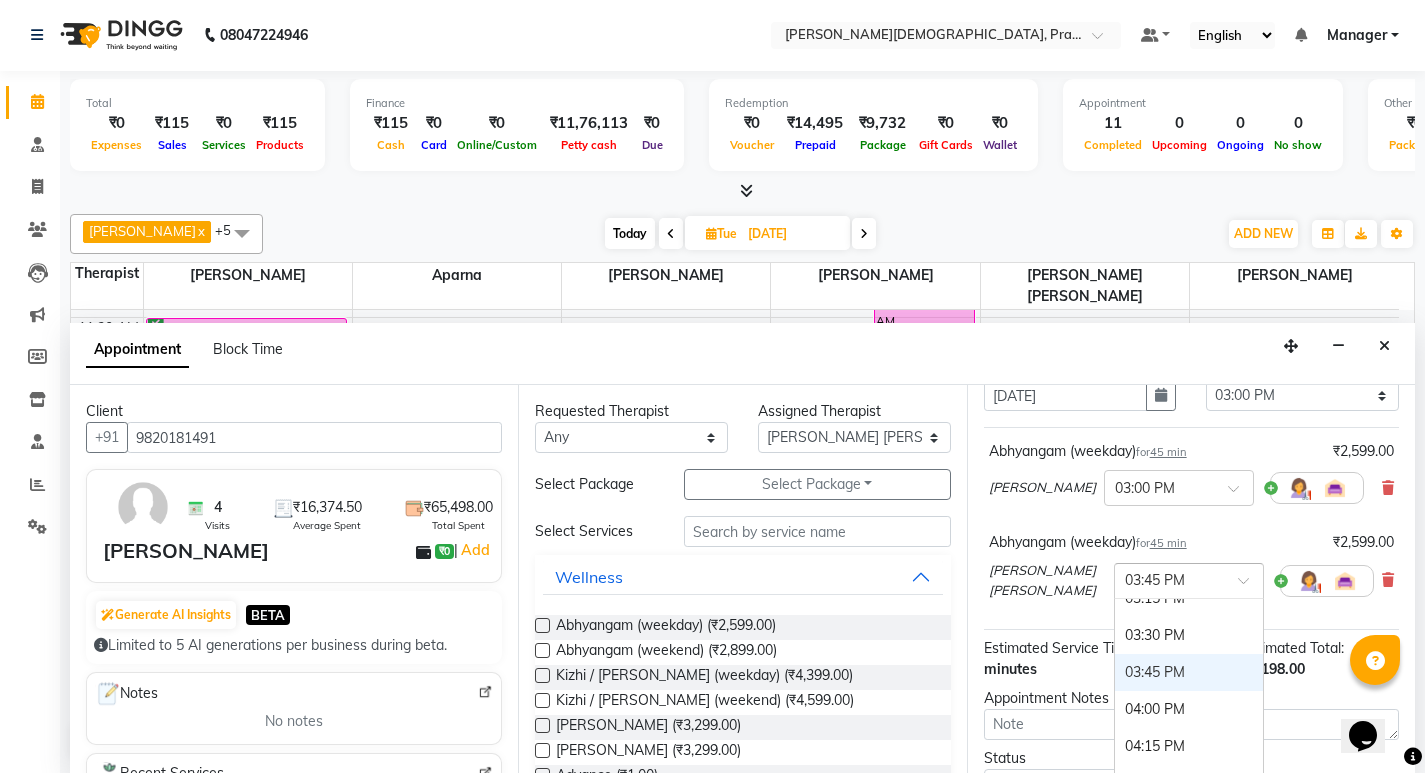 scroll, scrollTop: 899, scrollLeft: 0, axis: vertical 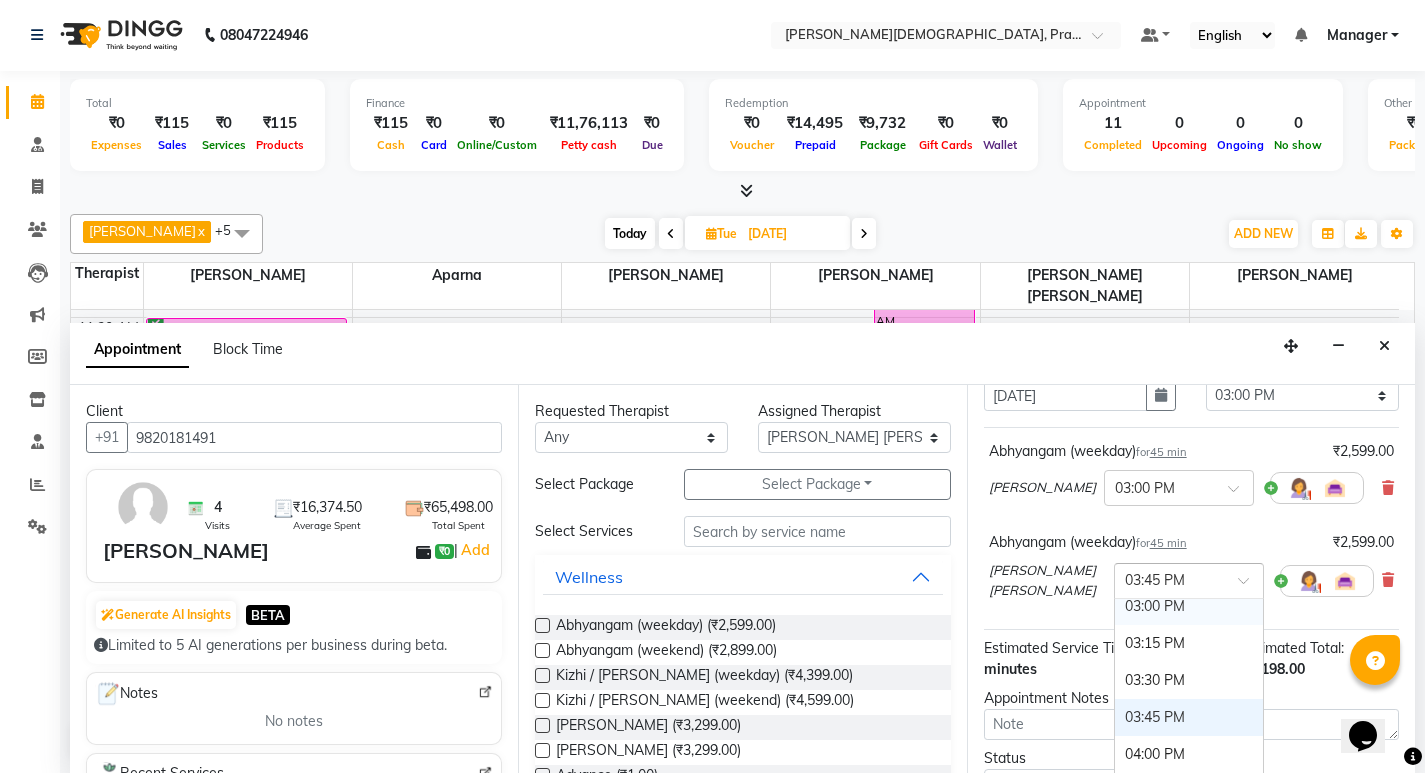 click on "03:00 PM" at bounding box center (1189, 606) 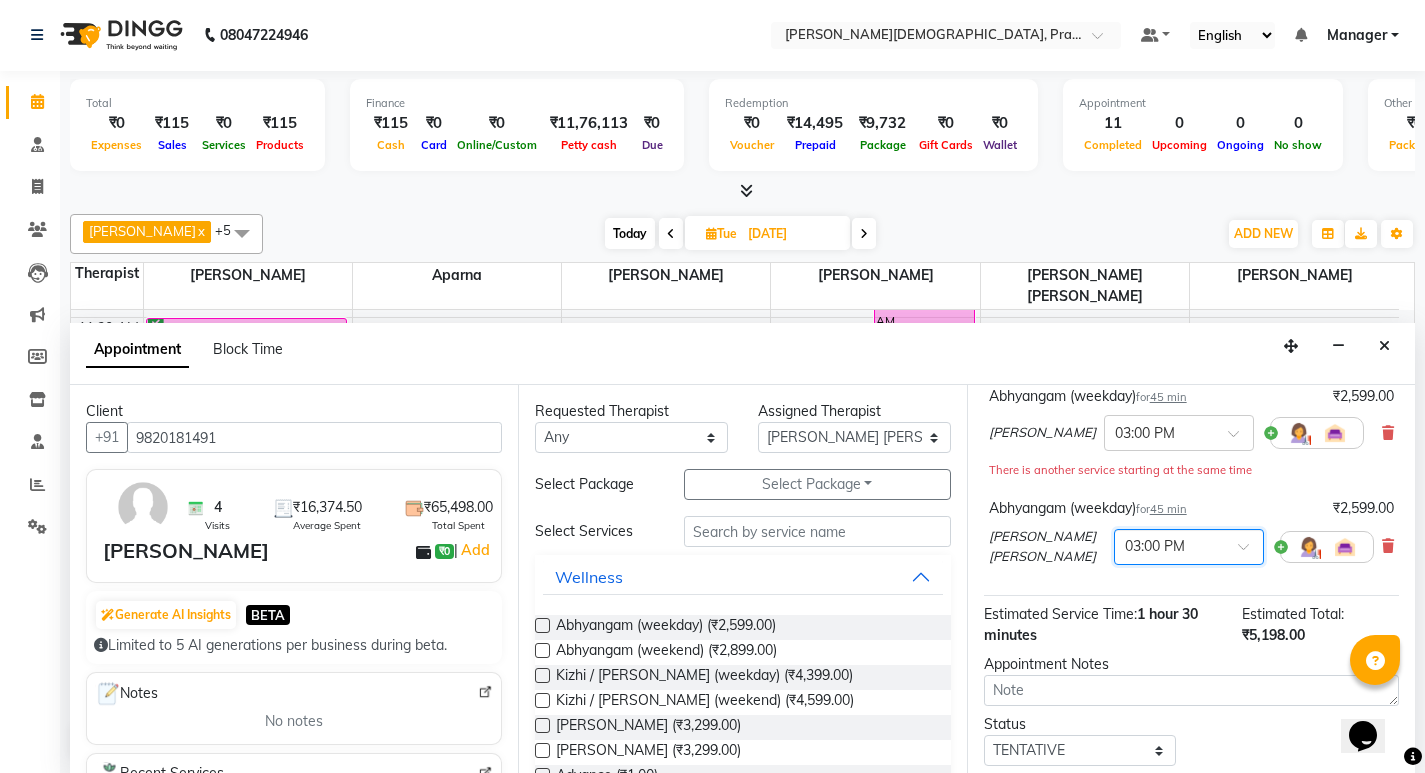 scroll, scrollTop: 200, scrollLeft: 0, axis: vertical 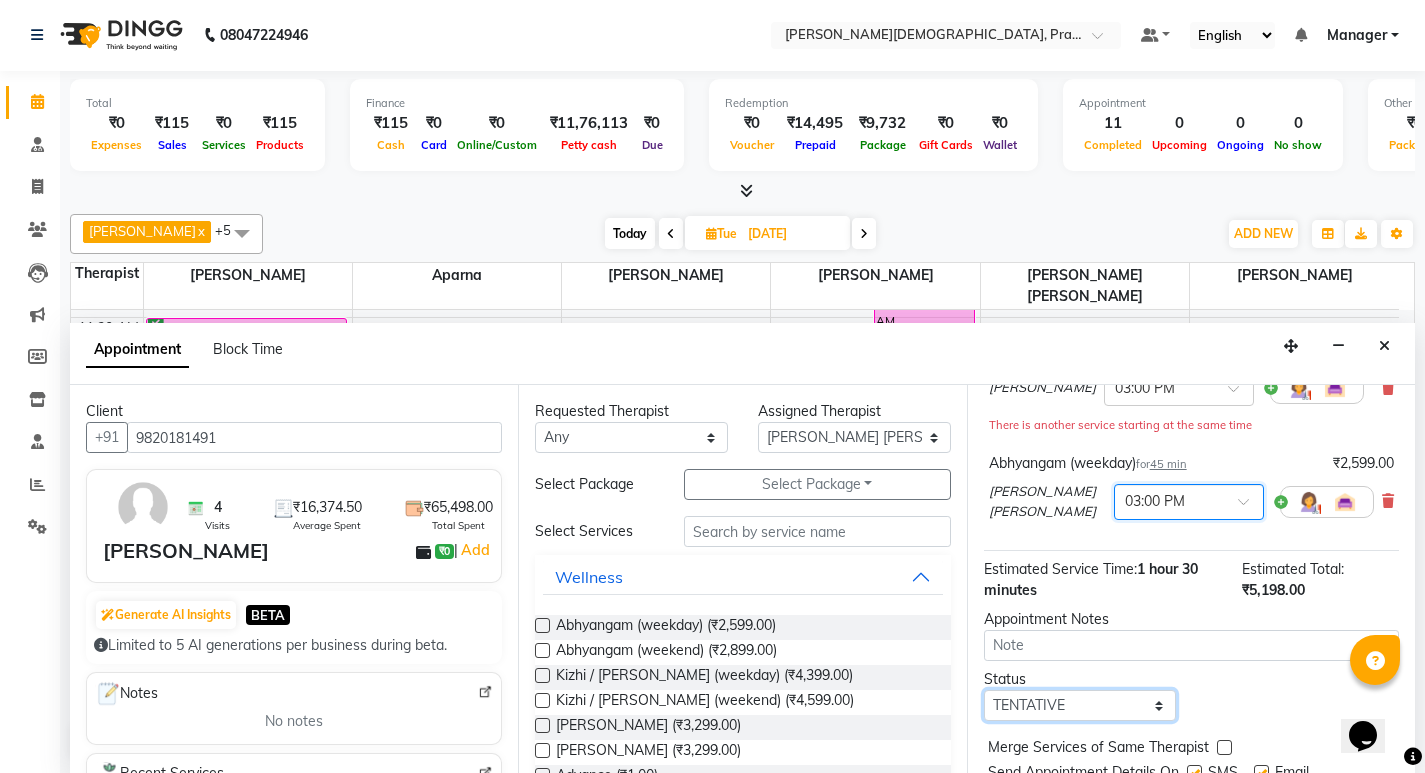 click on "Select TENTATIVE CONFIRM UPCOMING" at bounding box center (1080, 705) 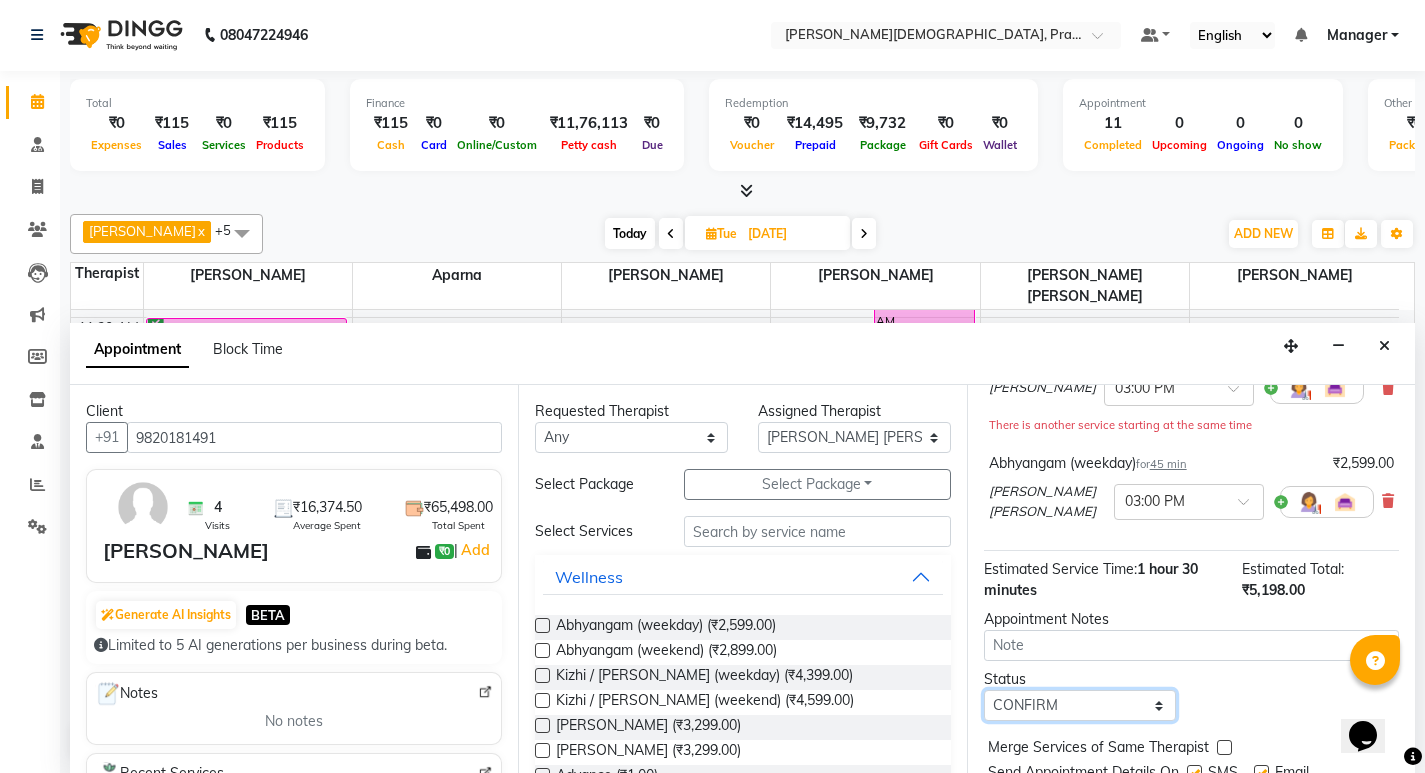 click on "Select TENTATIVE CONFIRM UPCOMING" at bounding box center [1080, 705] 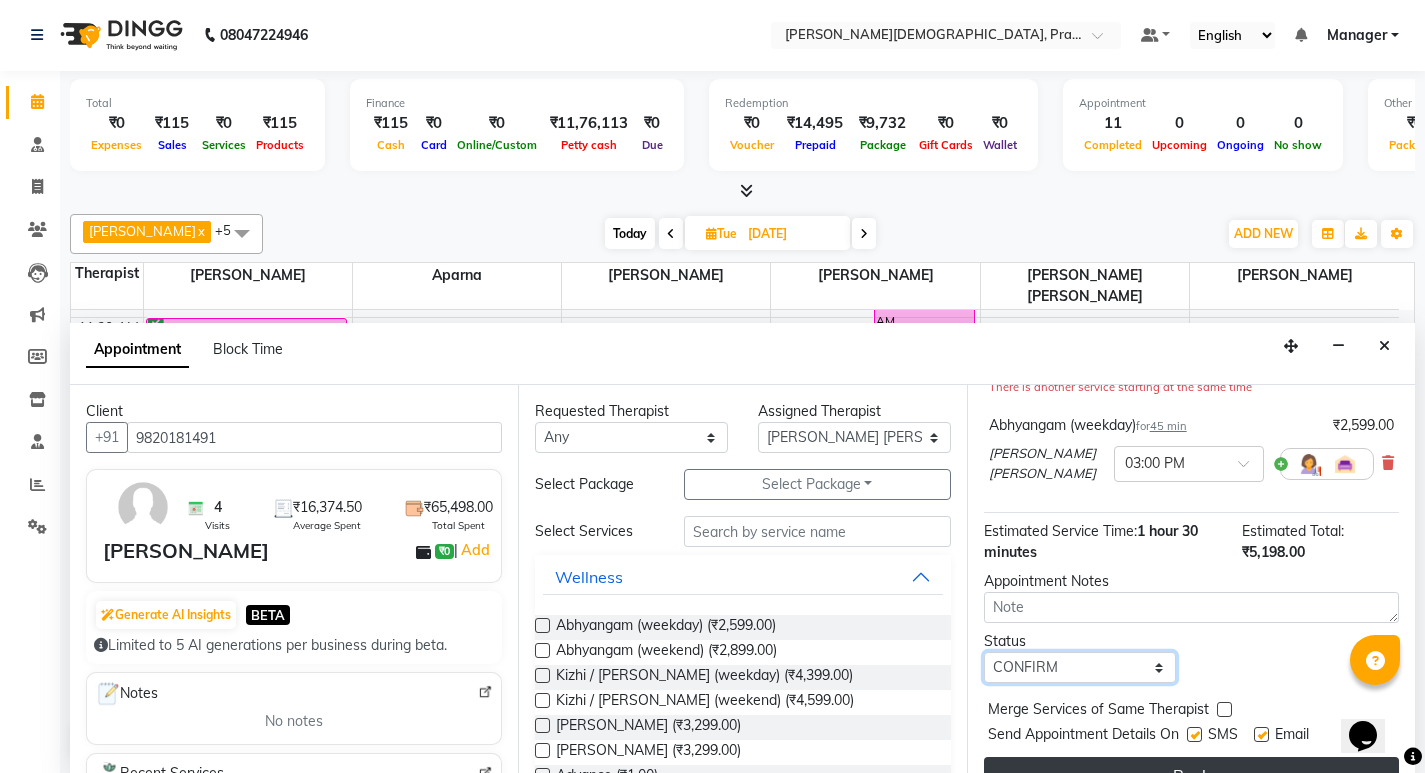 scroll, scrollTop: 271, scrollLeft: 0, axis: vertical 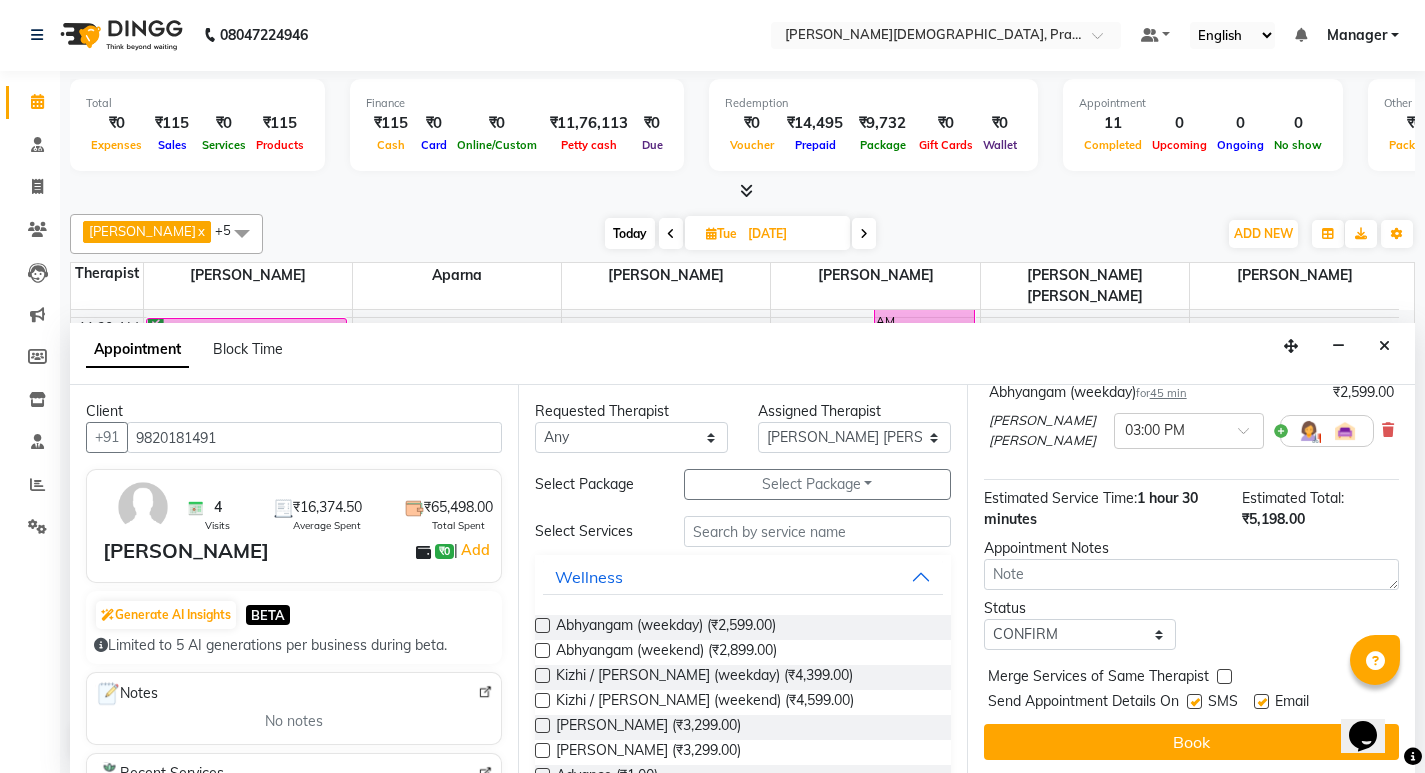 click at bounding box center (1194, 701) 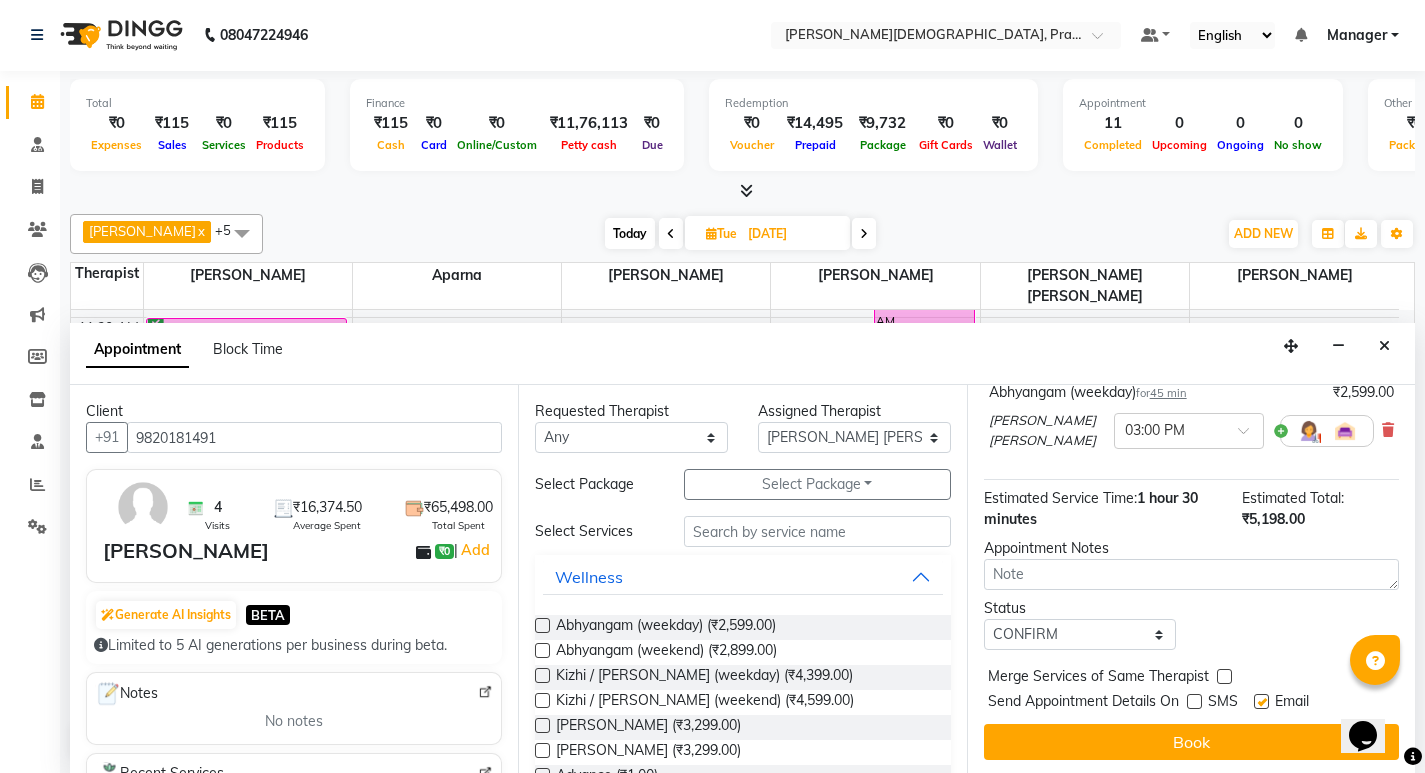 click at bounding box center [1261, 701] 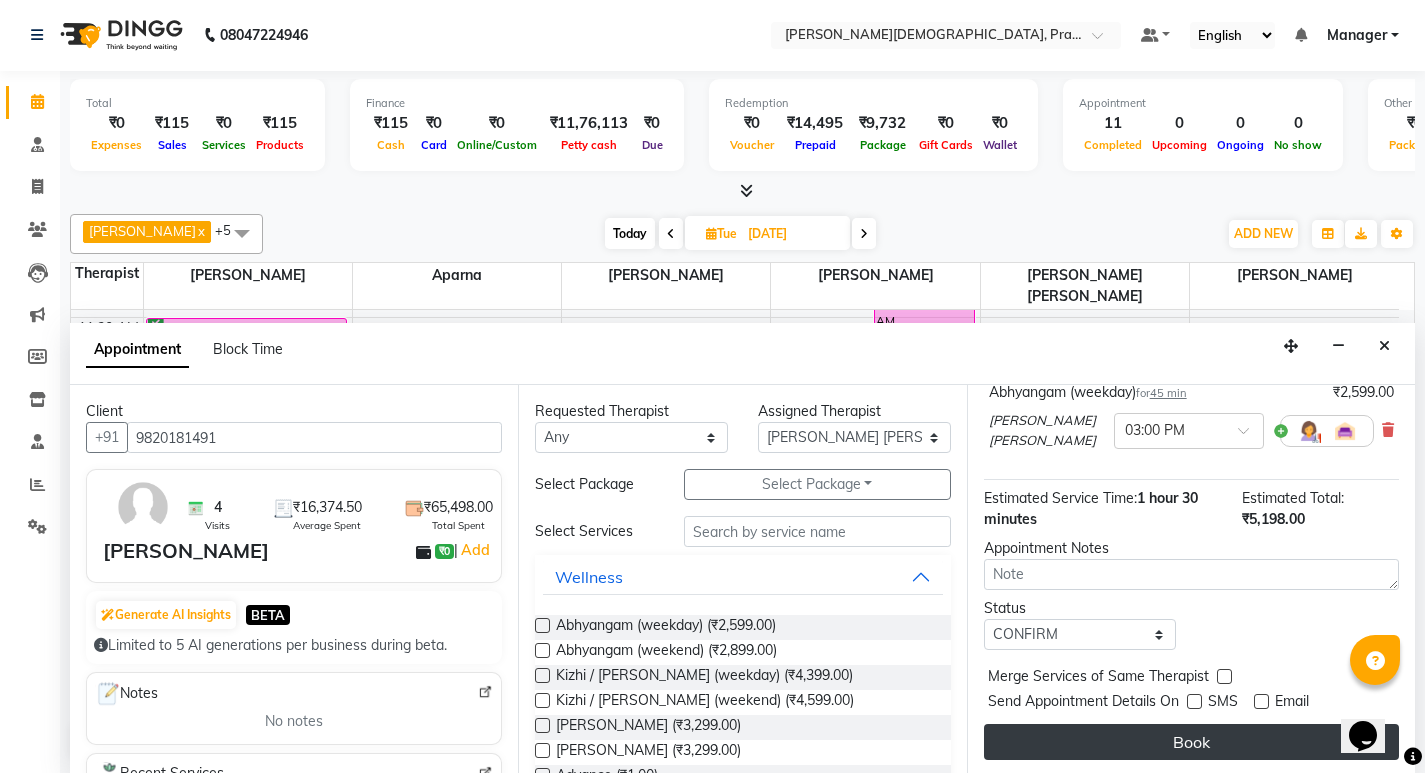 click on "Book" at bounding box center [1191, 742] 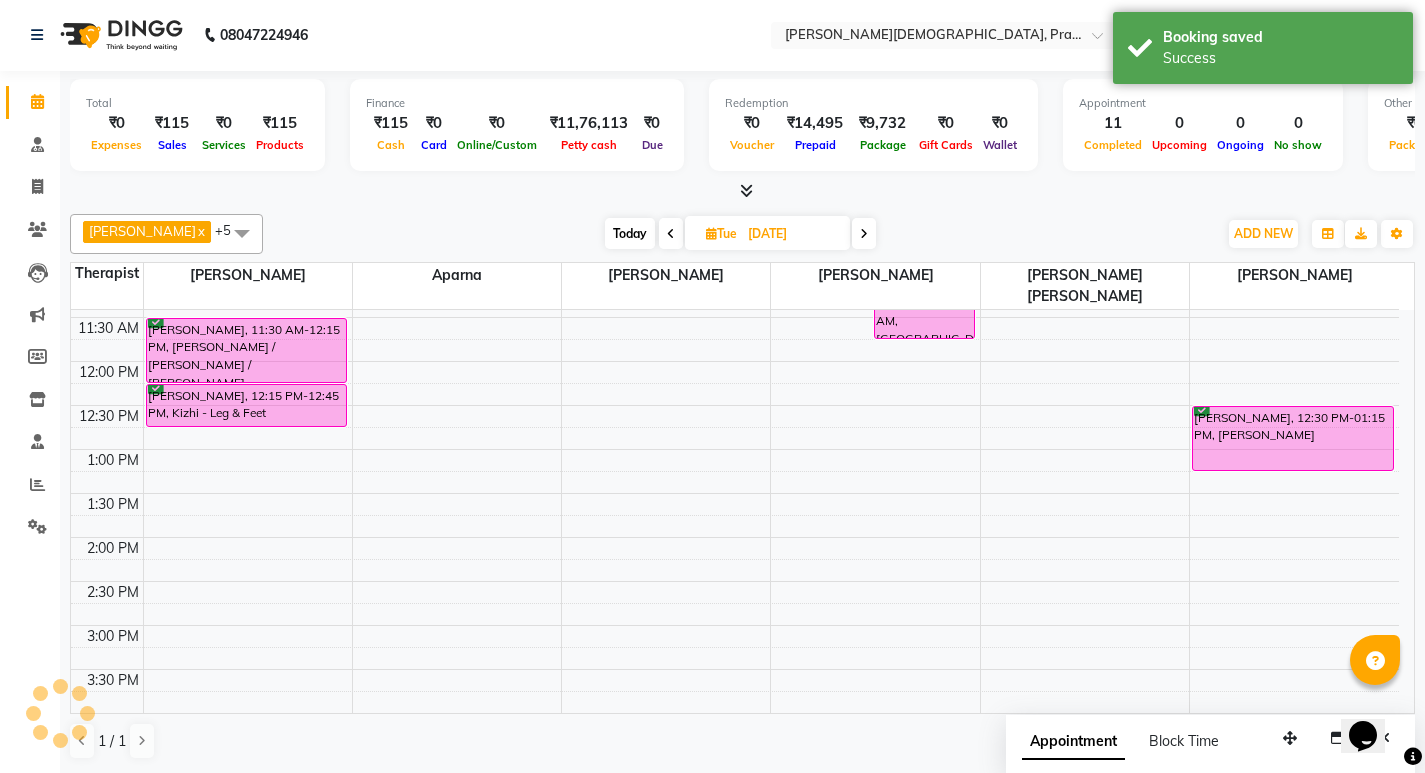 scroll, scrollTop: 0, scrollLeft: 0, axis: both 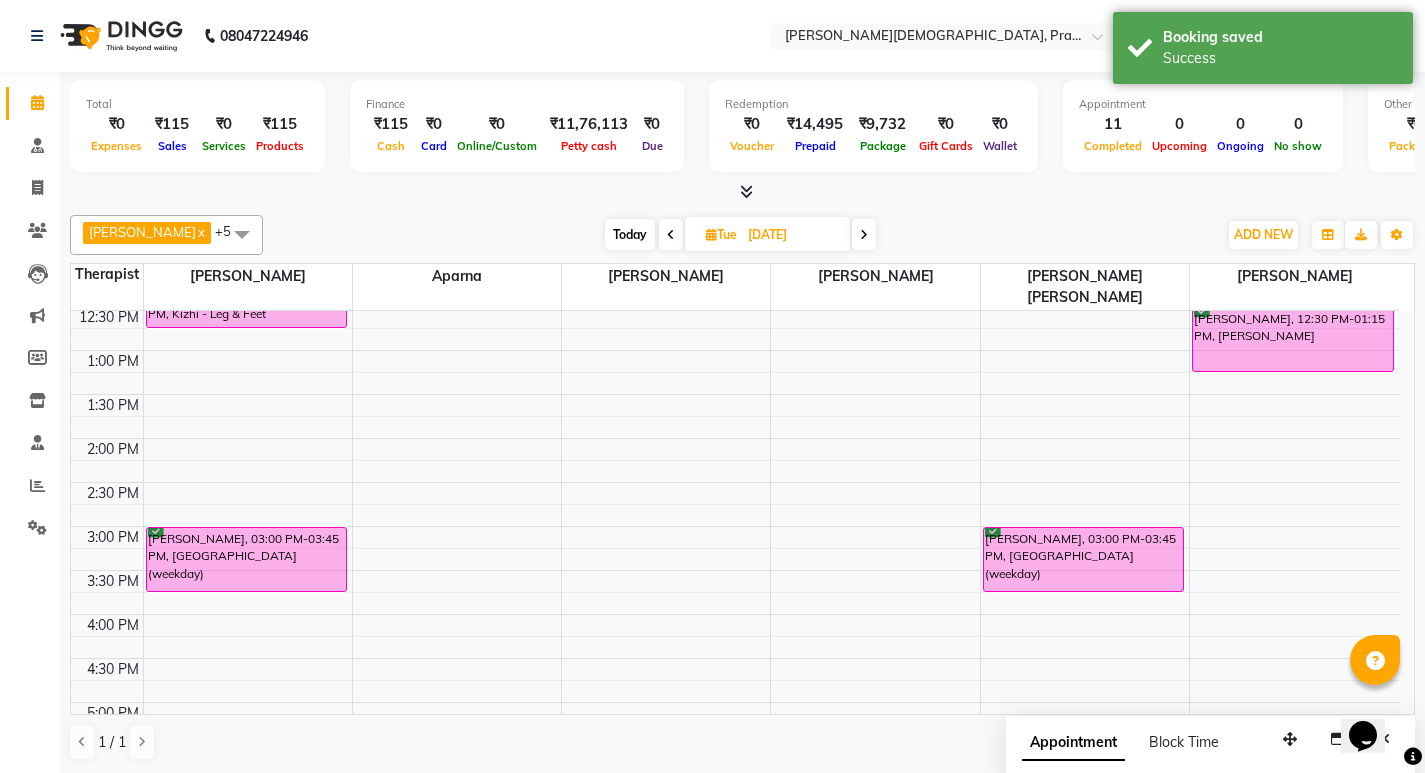 click on "8:00 AM 8:30 AM 9:00 AM 9:30 AM 10:00 AM 10:30 AM 11:00 AM 11:30 AM 12:00 PM 12:30 PM 1:00 PM 1:30 PM 2:00 PM 2:30 PM 3:00 PM 3:30 PM 4:00 PM 4:30 PM 5:00 PM 5:30 PM 6:00 PM 6:30 PM 7:00 PM 7:30 PM     [PERSON_NAME], 09:00 AM-09:45 AM, [GEOGRAPHIC_DATA]  (weekday)     [PERSON_NAME], 11:30 AM-12:15 PM, [PERSON_NAME] / [PERSON_NAME] / [PERSON_NAME]     [PERSON_NAME], 12:15 PM-12:45 PM, Kizhi - Leg & Feet     [PERSON_NAME], 03:00 PM-03:45 PM, [GEOGRAPHIC_DATA]  (weekday)     [PERSON_NAME], 10:45 AM-11:15 AM, Kizhi - Neck & Shoulder     [PERSON_NAME], 11:00 AM-11:45 AM, Abhyangam  (weekday)     [PERSON_NAME], 10:00 AM-10:45 AM, [GEOGRAPHIC_DATA]  (weekday)     [PERSON_NAME], 03:00 PM-03:45 PM, [GEOGRAPHIC_DATA]  (weekday)     [PERSON_NAME], 12:30 PM-01:15 PM, [PERSON_NAME]" at bounding box center (735, 438) 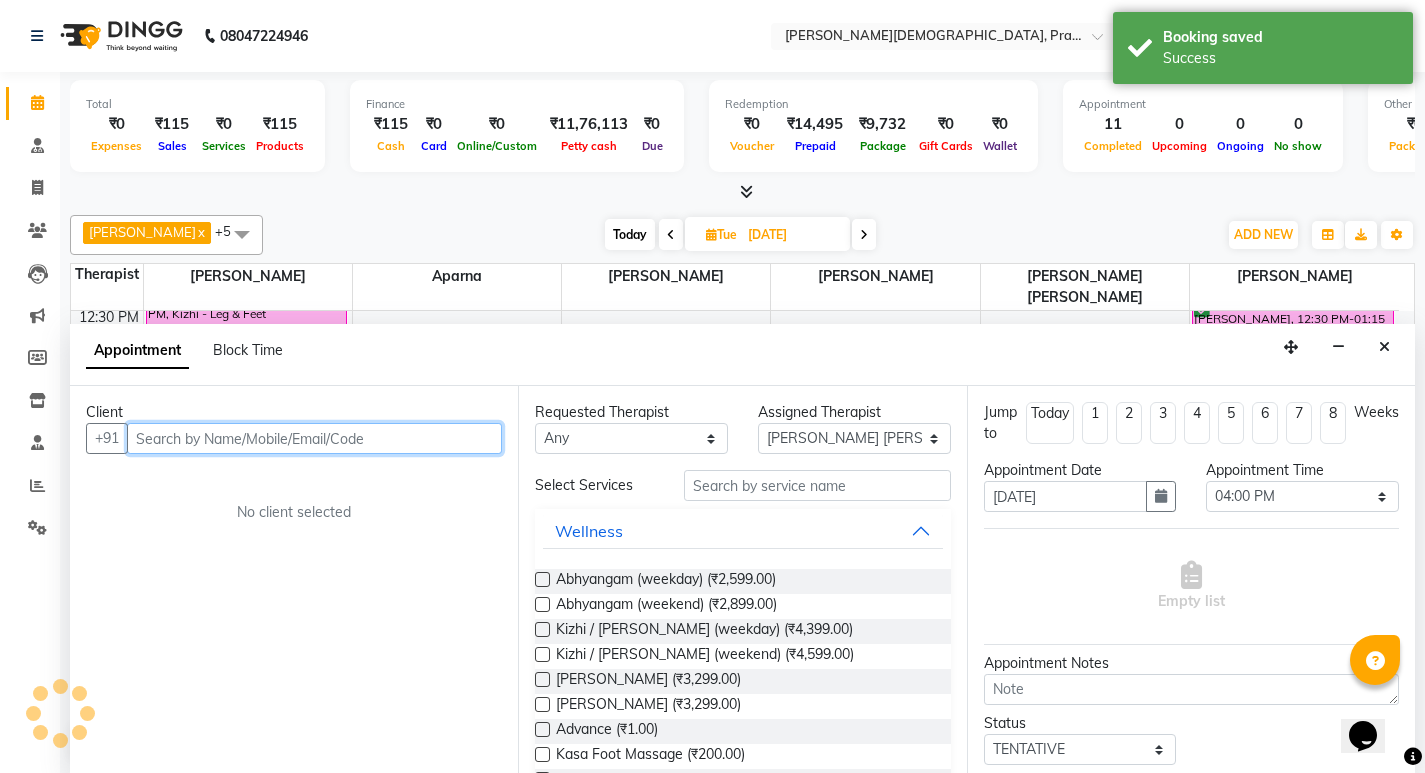 scroll, scrollTop: 1, scrollLeft: 0, axis: vertical 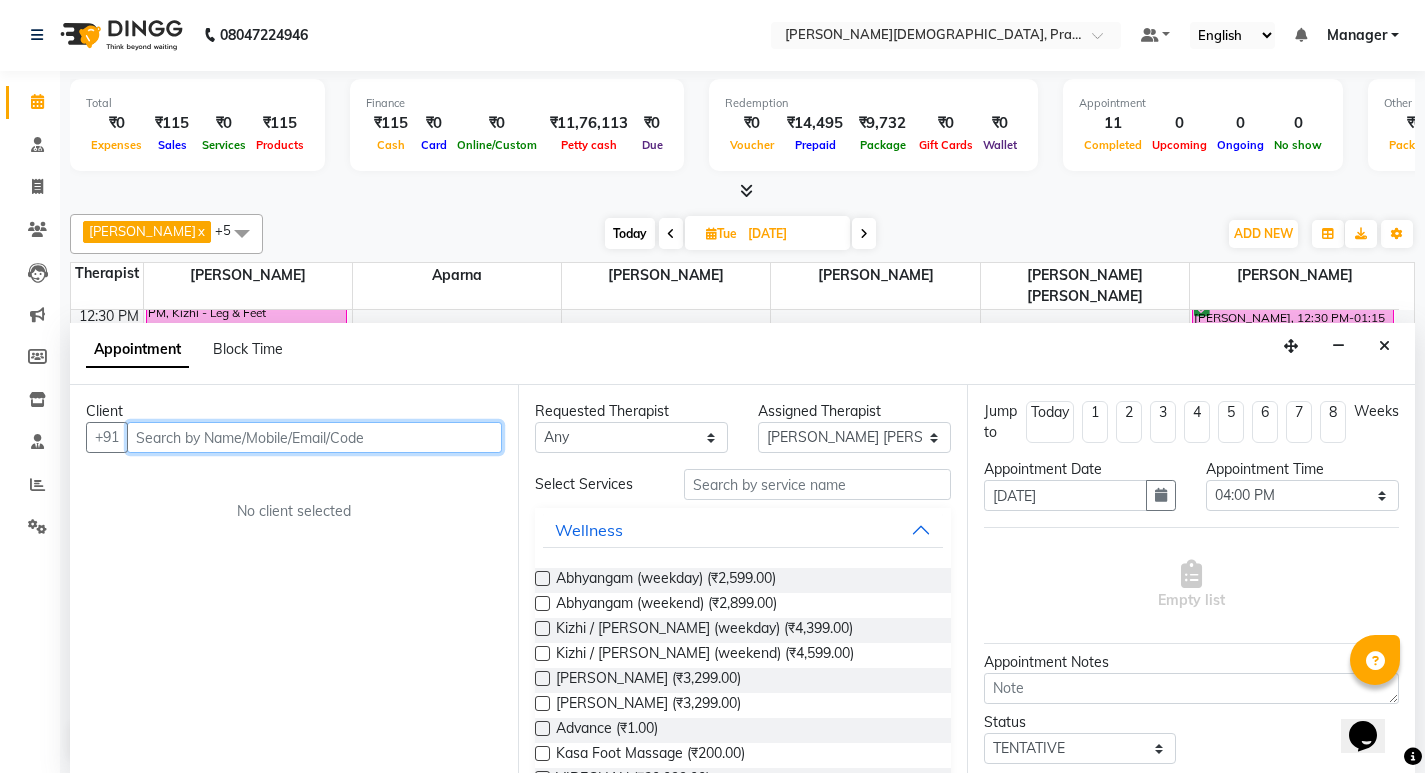 click at bounding box center [314, 437] 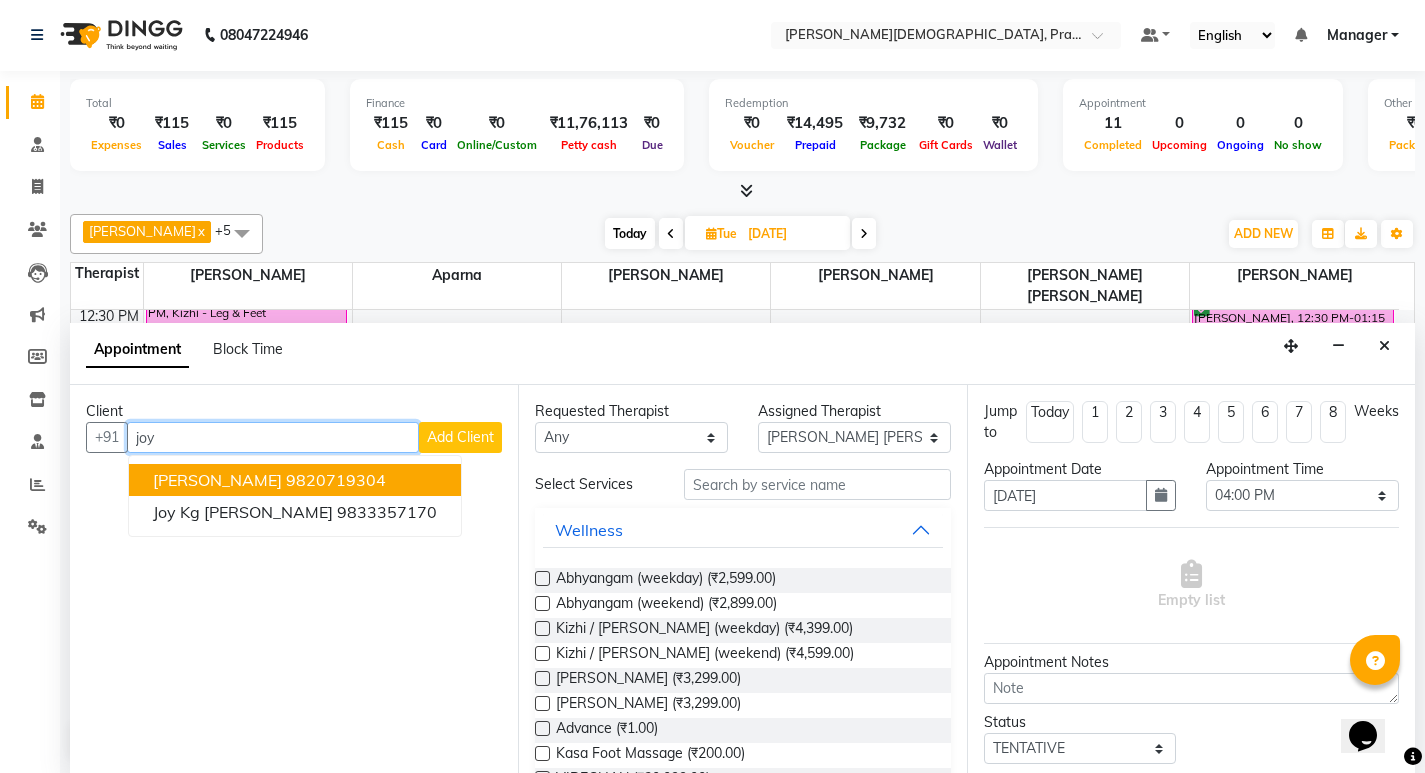 click on "9820719304" at bounding box center (336, 480) 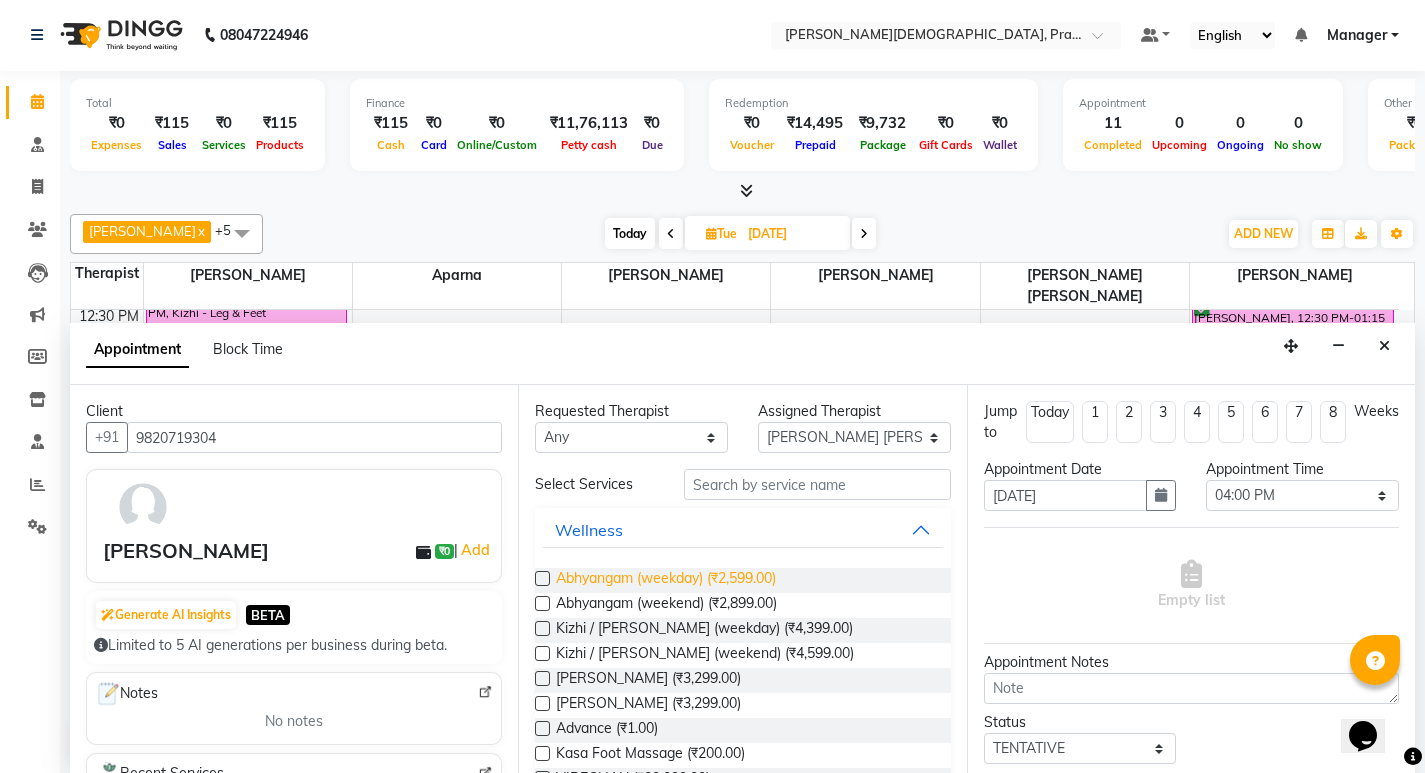 click on "Abhyangam  (weekday) (₹2,599.00)" at bounding box center [666, 580] 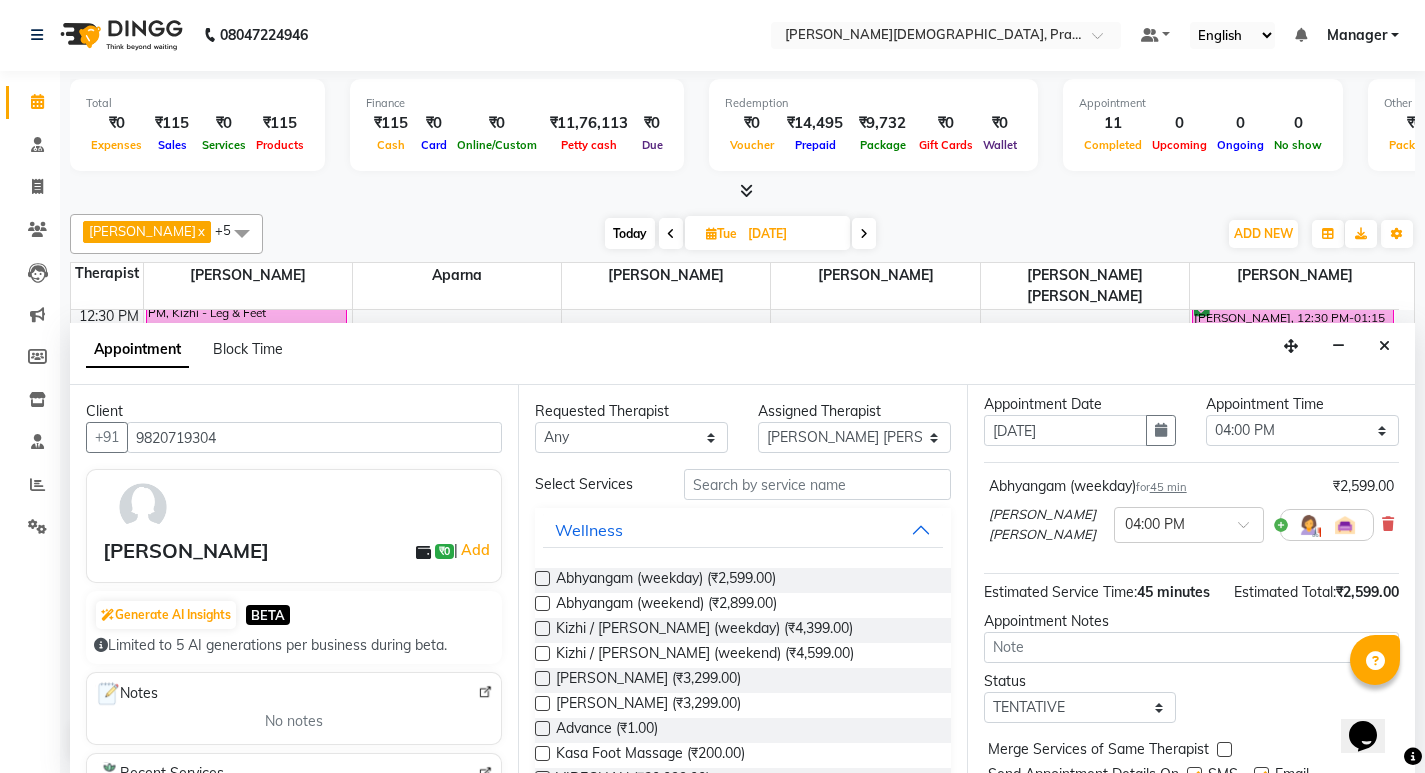 scroll, scrollTop: 100, scrollLeft: 0, axis: vertical 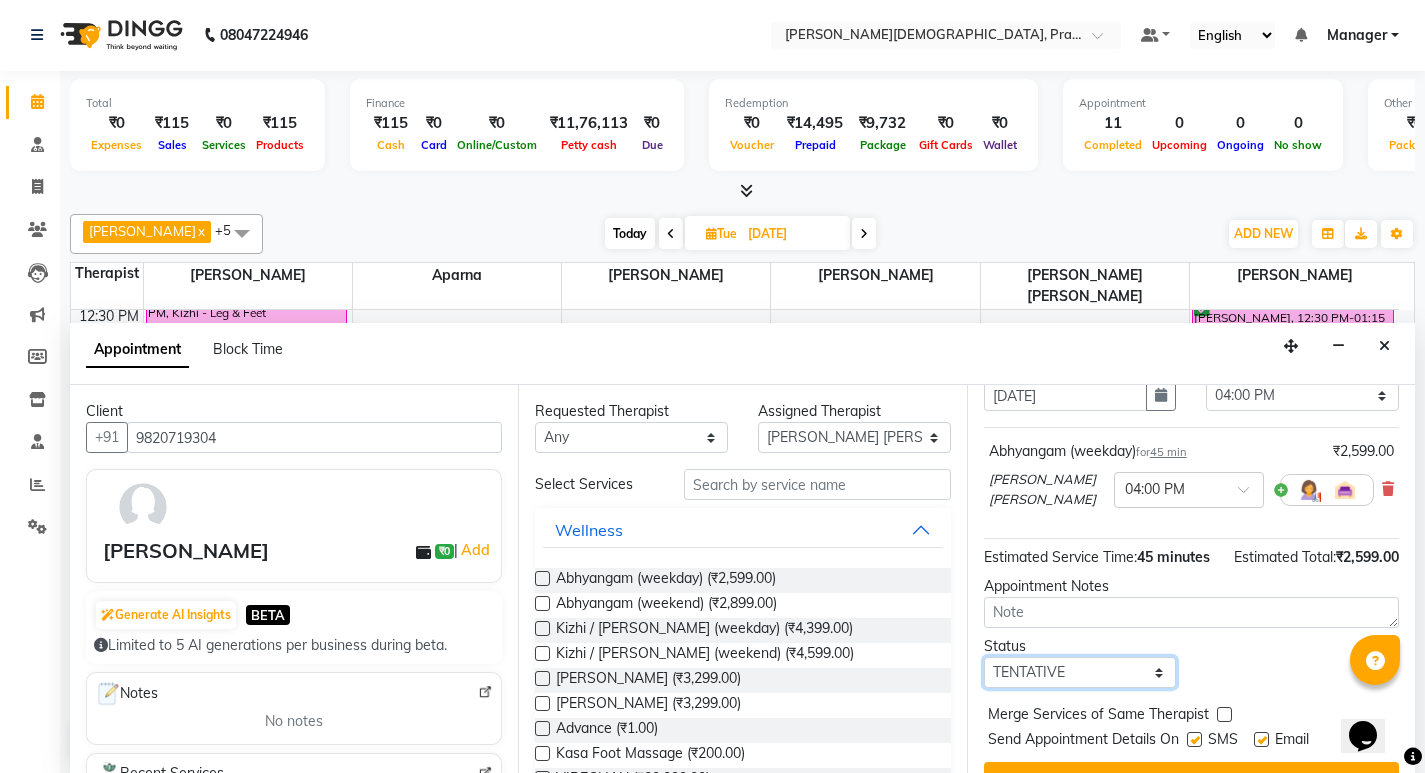 click on "Select TENTATIVE CONFIRM UPCOMING" at bounding box center [1080, 672] 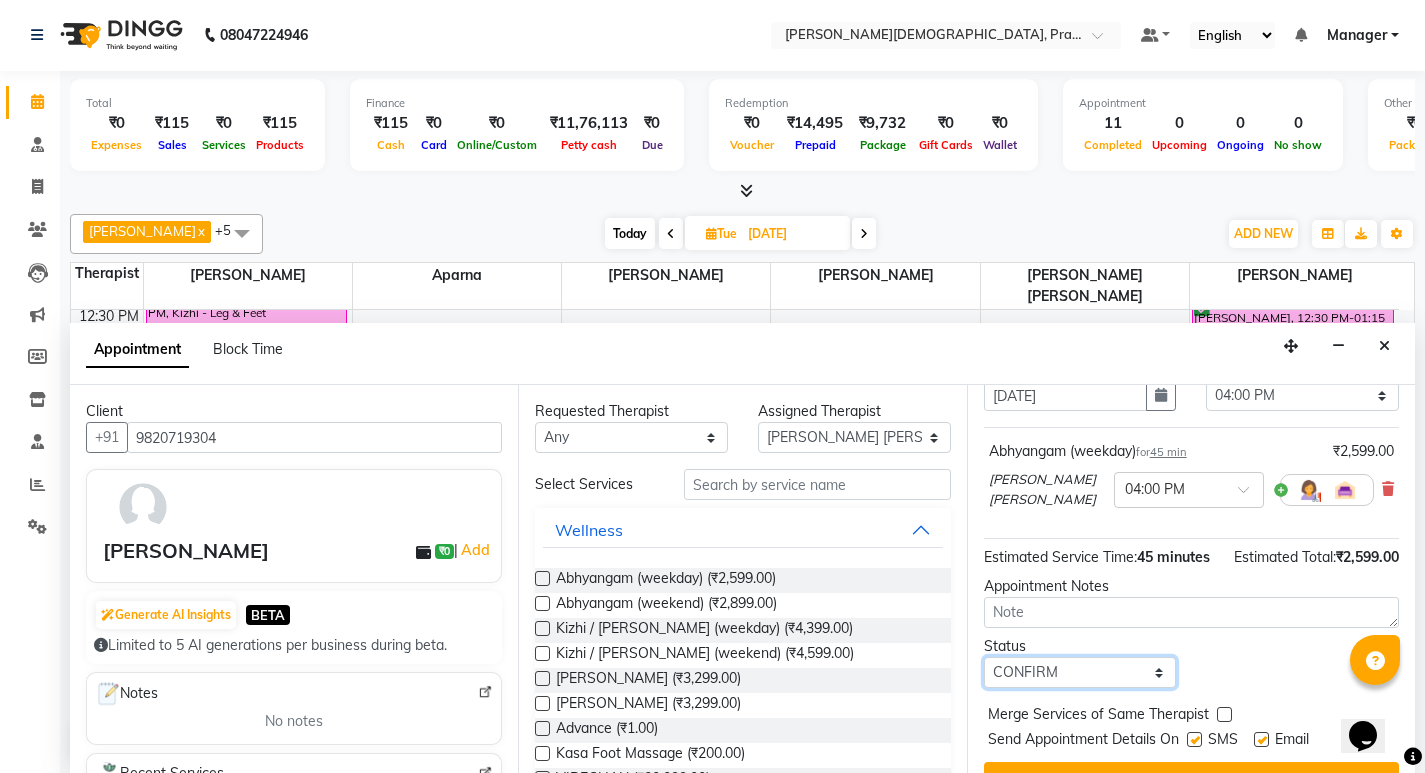 click on "Select TENTATIVE CONFIRM UPCOMING" at bounding box center [1080, 672] 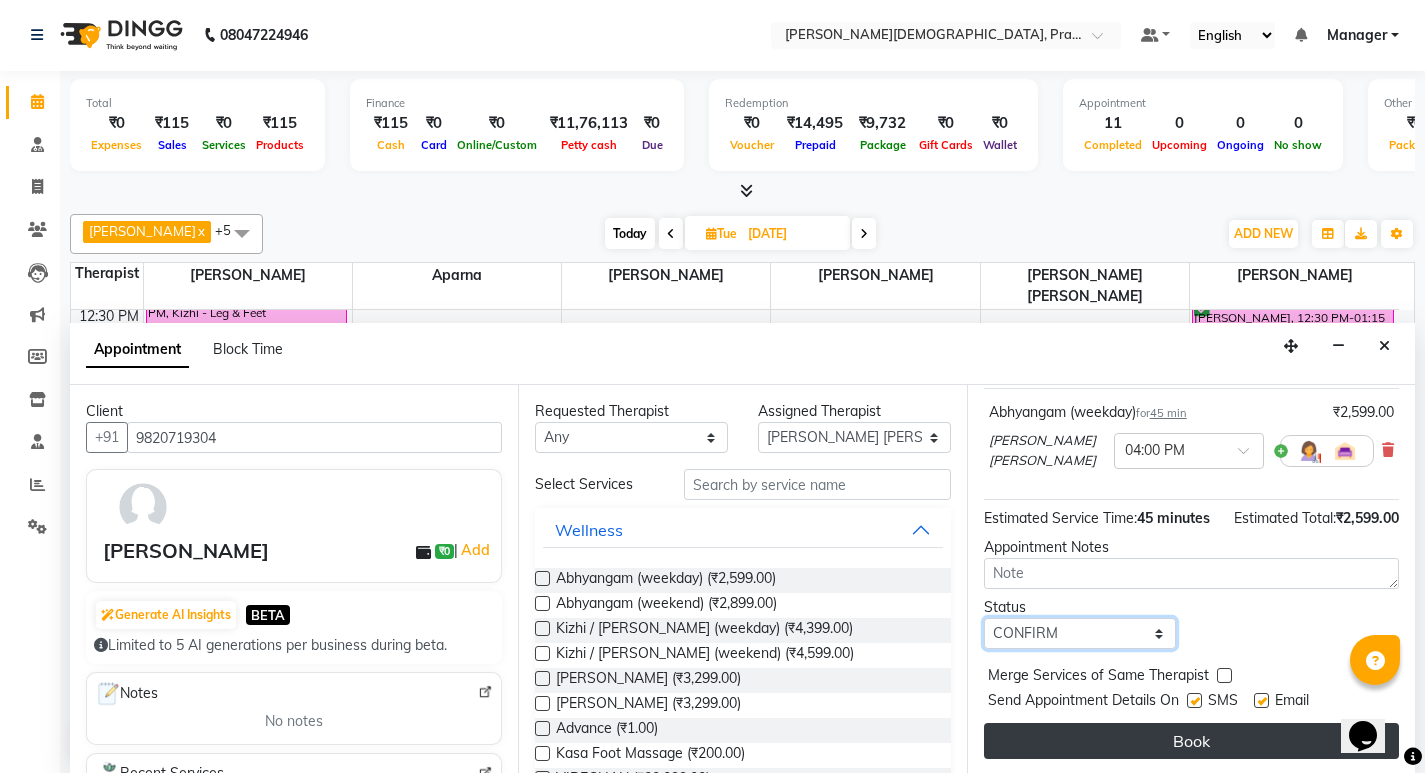scroll, scrollTop: 159, scrollLeft: 0, axis: vertical 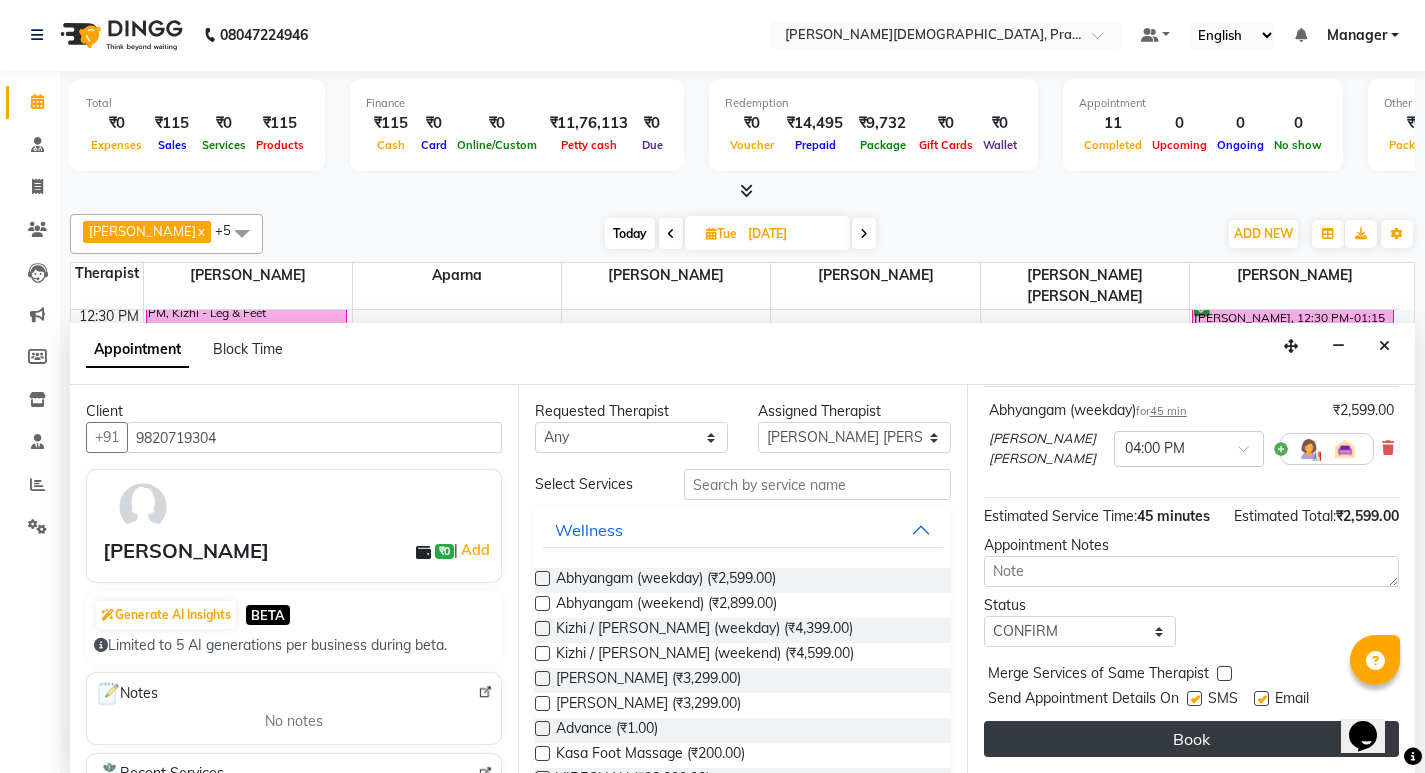 click on "Book" at bounding box center [1191, 739] 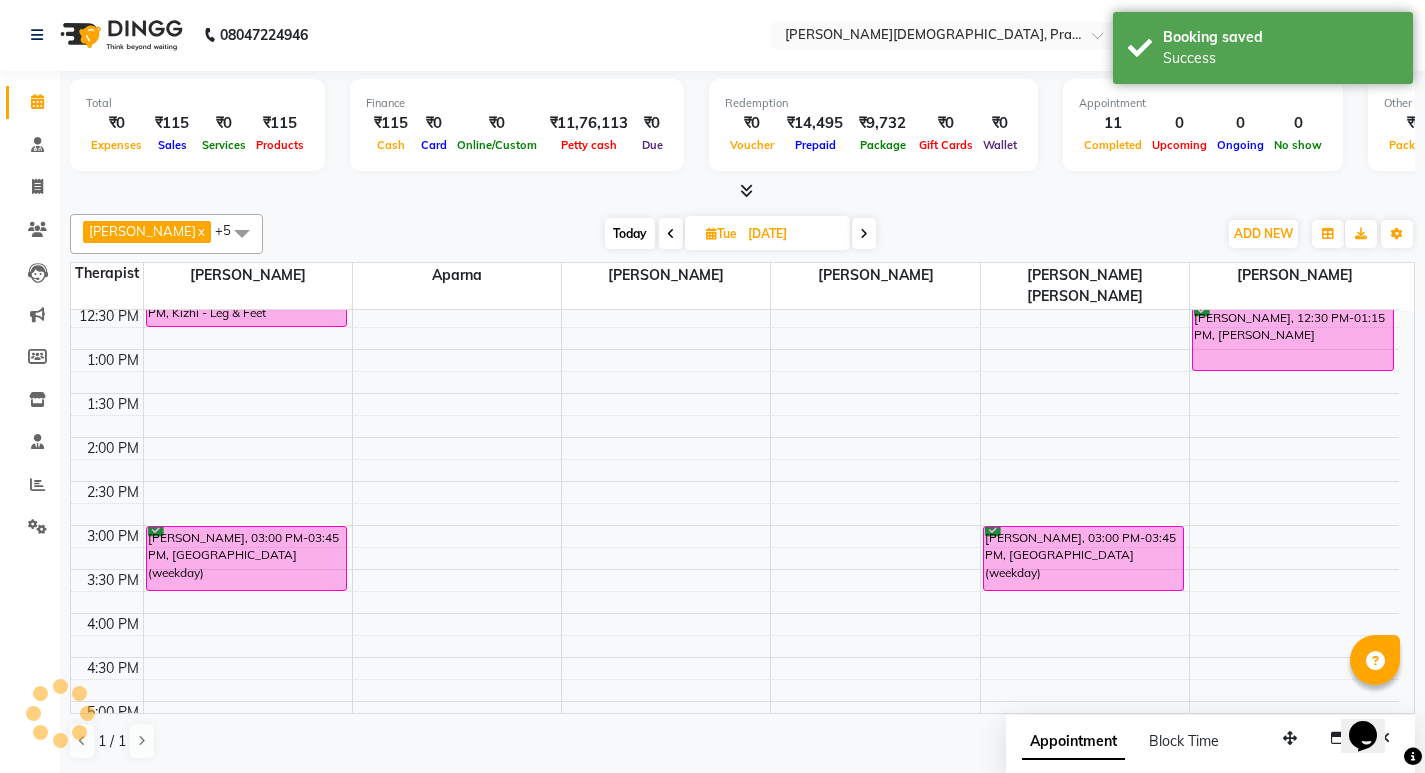 scroll, scrollTop: 0, scrollLeft: 0, axis: both 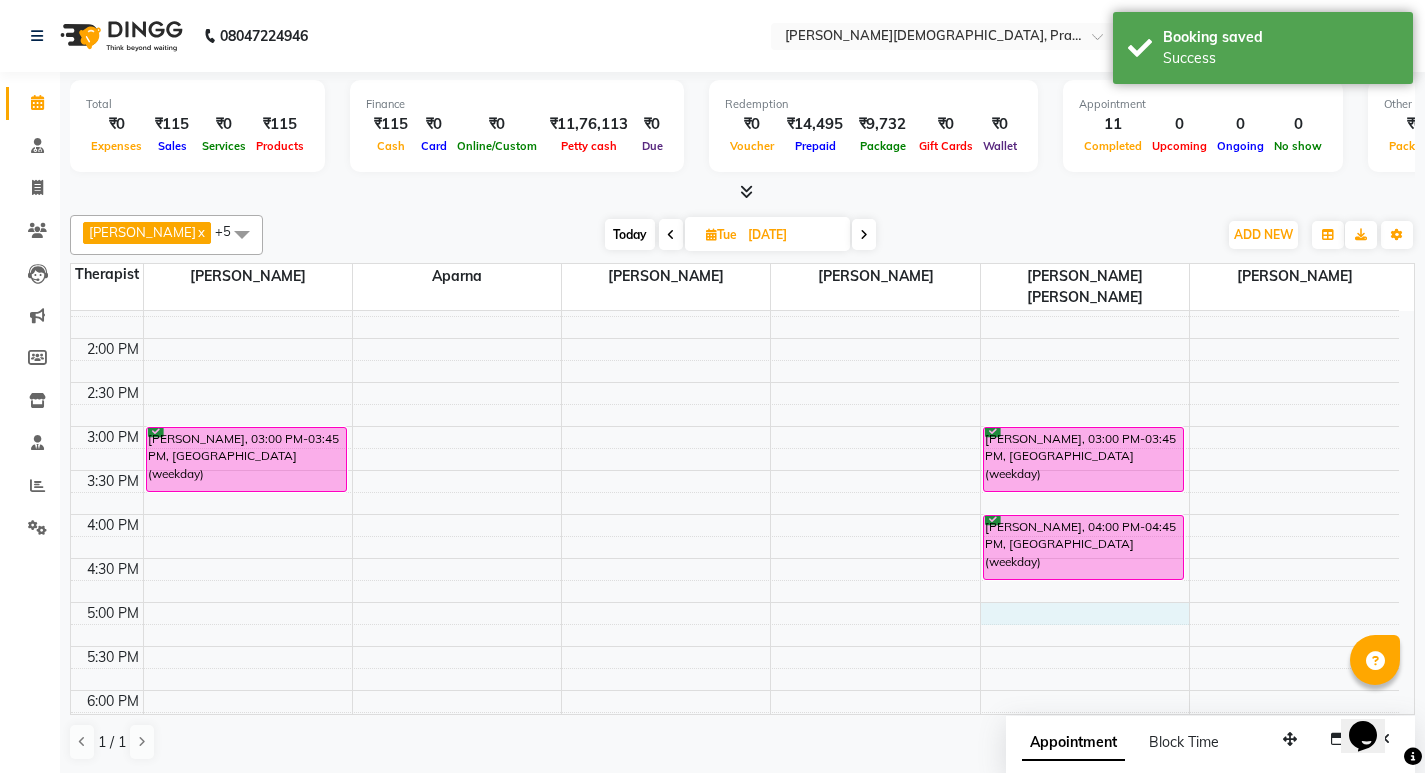 click on "8:00 AM 8:30 AM 9:00 AM 9:30 AM 10:00 AM 10:30 AM 11:00 AM 11:30 AM 12:00 PM 12:30 PM 1:00 PM 1:30 PM 2:00 PM 2:30 PM 3:00 PM 3:30 PM 4:00 PM 4:30 PM 5:00 PM 5:30 PM 6:00 PM 6:30 PM 7:00 PM 7:30 PM     [PERSON_NAME], 09:00 AM-09:45 AM, [GEOGRAPHIC_DATA]  (weekday)     [PERSON_NAME], 11:30 AM-12:15 PM, [PERSON_NAME] / [PERSON_NAME] / [PERSON_NAME]     [PERSON_NAME], 12:15 PM-12:45 PM, Kizhi - Leg & Feet     [PERSON_NAME], 03:00 PM-03:45 PM, [GEOGRAPHIC_DATA]  (weekday)     [PERSON_NAME], 10:45 AM-11:15 AM, Kizhi - Neck & Shoulder     [PERSON_NAME], 11:00 AM-11:45 AM, [GEOGRAPHIC_DATA]  (weekday)     [PERSON_NAME], 10:00 AM-10:45 AM, [GEOGRAPHIC_DATA]  (weekday)     [PERSON_NAME], 03:00 PM-03:45 PM, [GEOGRAPHIC_DATA]  (weekday)     [PERSON_NAME], 04:00 PM-04:45 PM, [GEOGRAPHIC_DATA]  (weekday)     [PERSON_NAME], 12:30 PM-01:15 PM, [PERSON_NAME]" at bounding box center (735, 338) 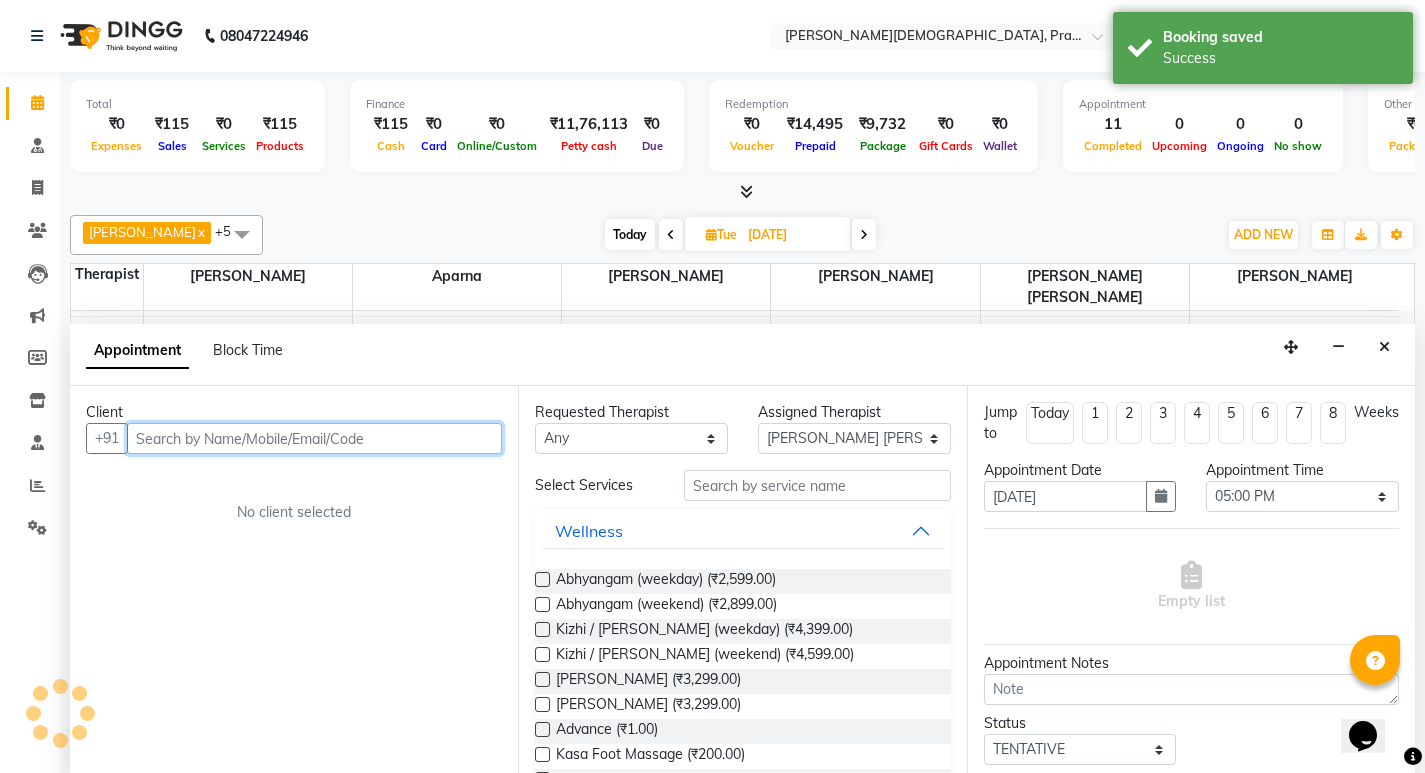 scroll, scrollTop: 1, scrollLeft: 0, axis: vertical 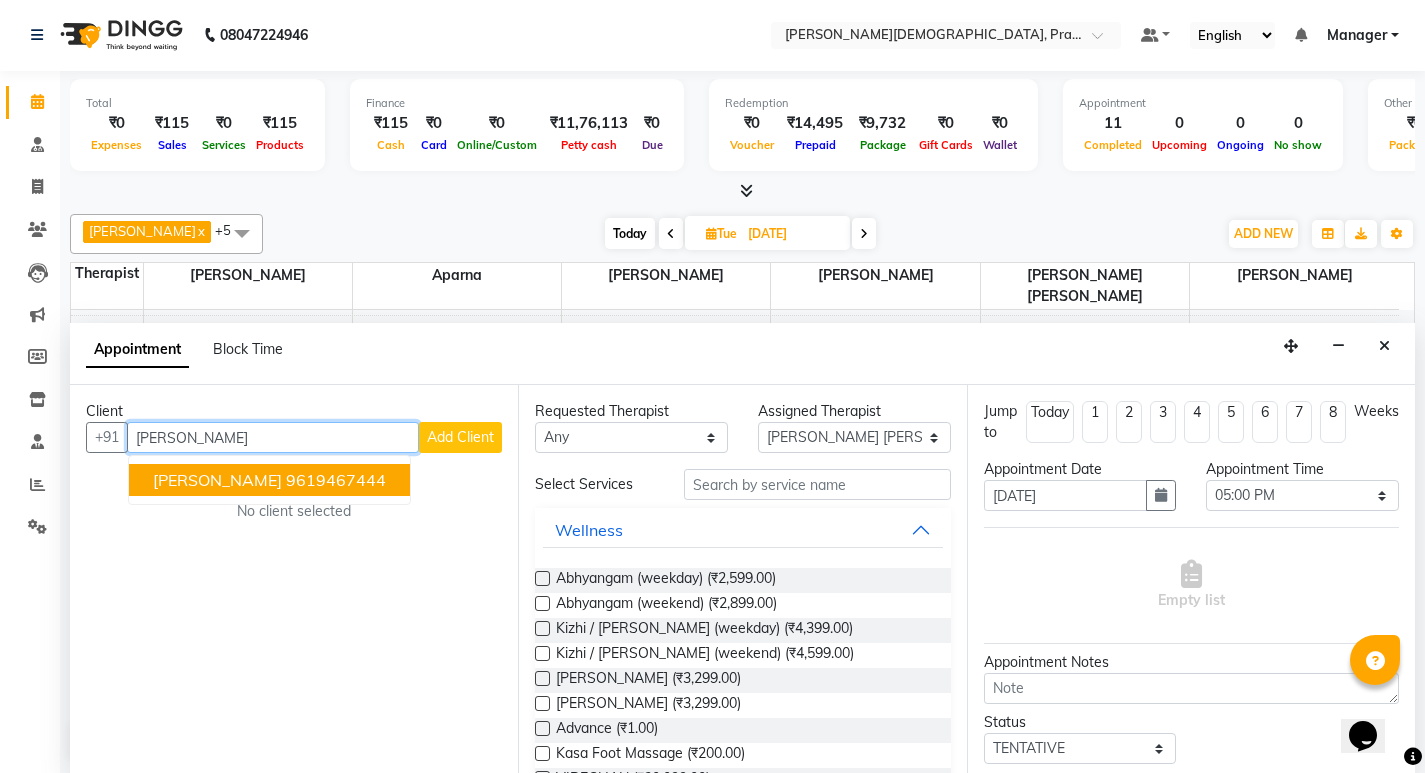 click on "[PERSON_NAME]  9619467444" at bounding box center (269, 480) 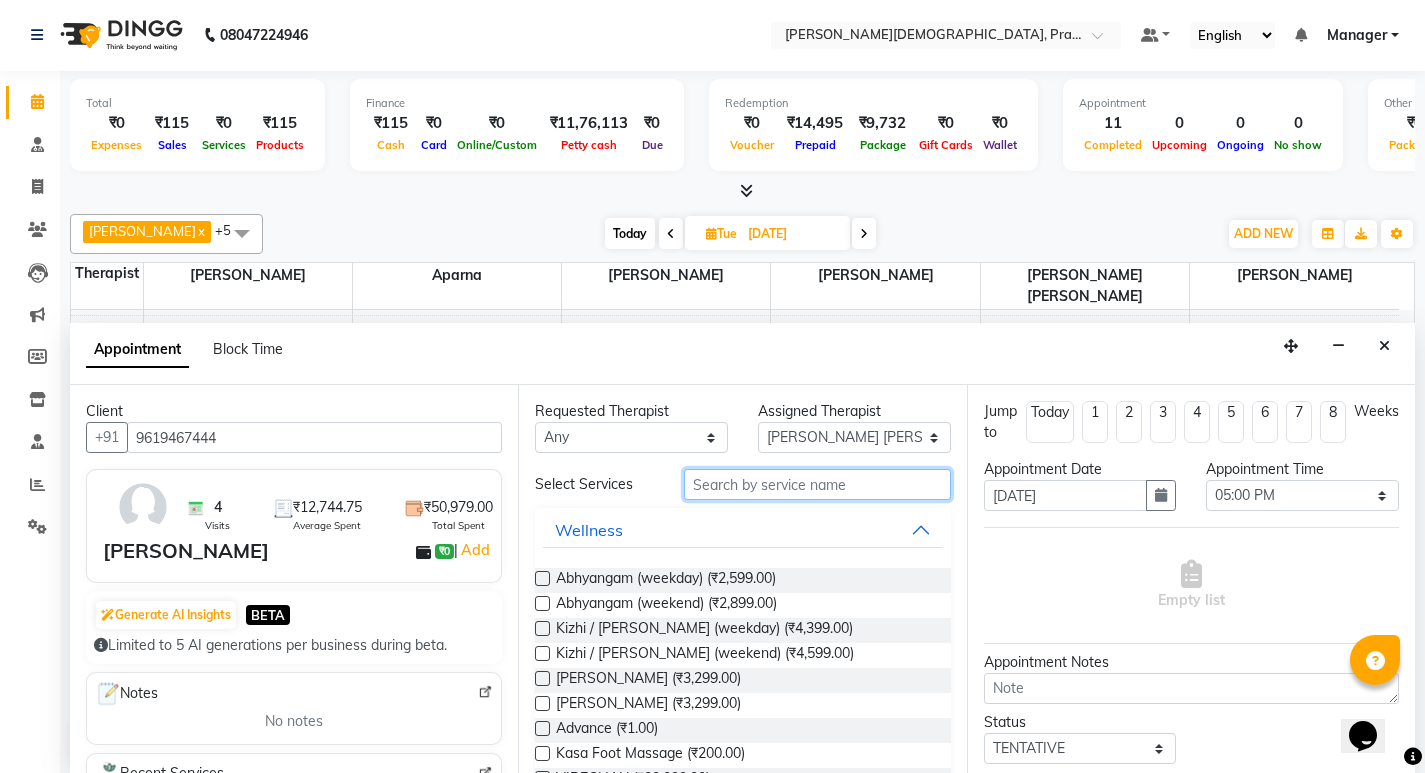 click at bounding box center [817, 484] 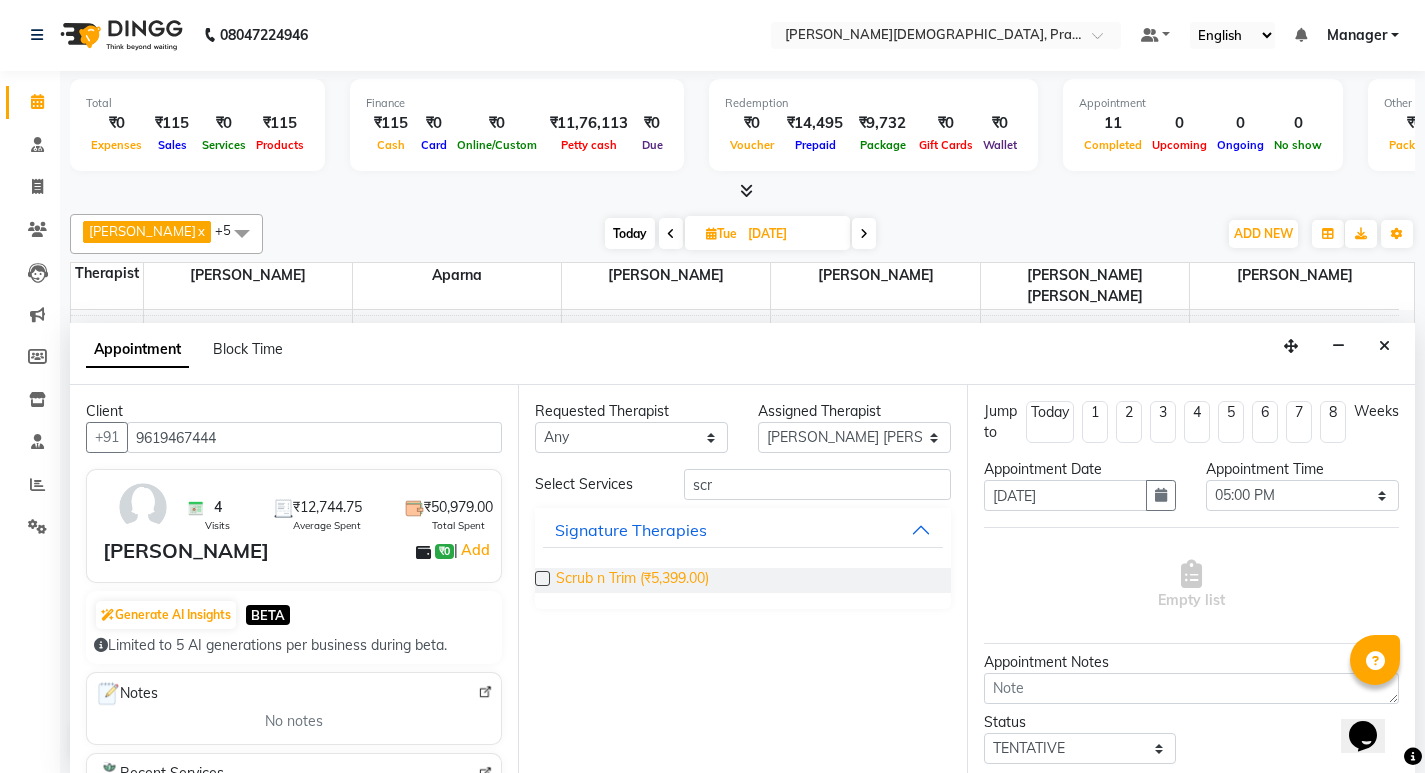 click on "Scrub n Trim (₹5,399.00)" at bounding box center [632, 580] 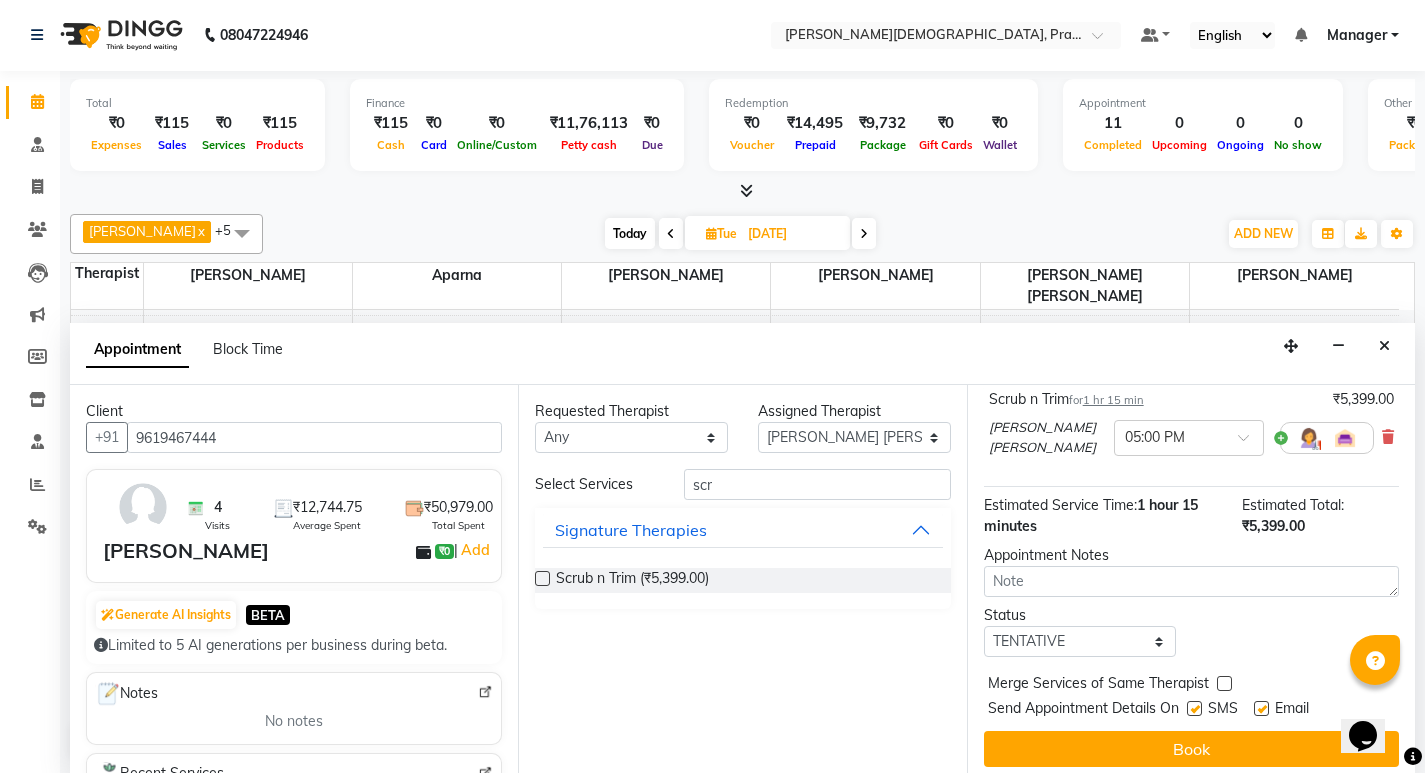 scroll, scrollTop: 159, scrollLeft: 0, axis: vertical 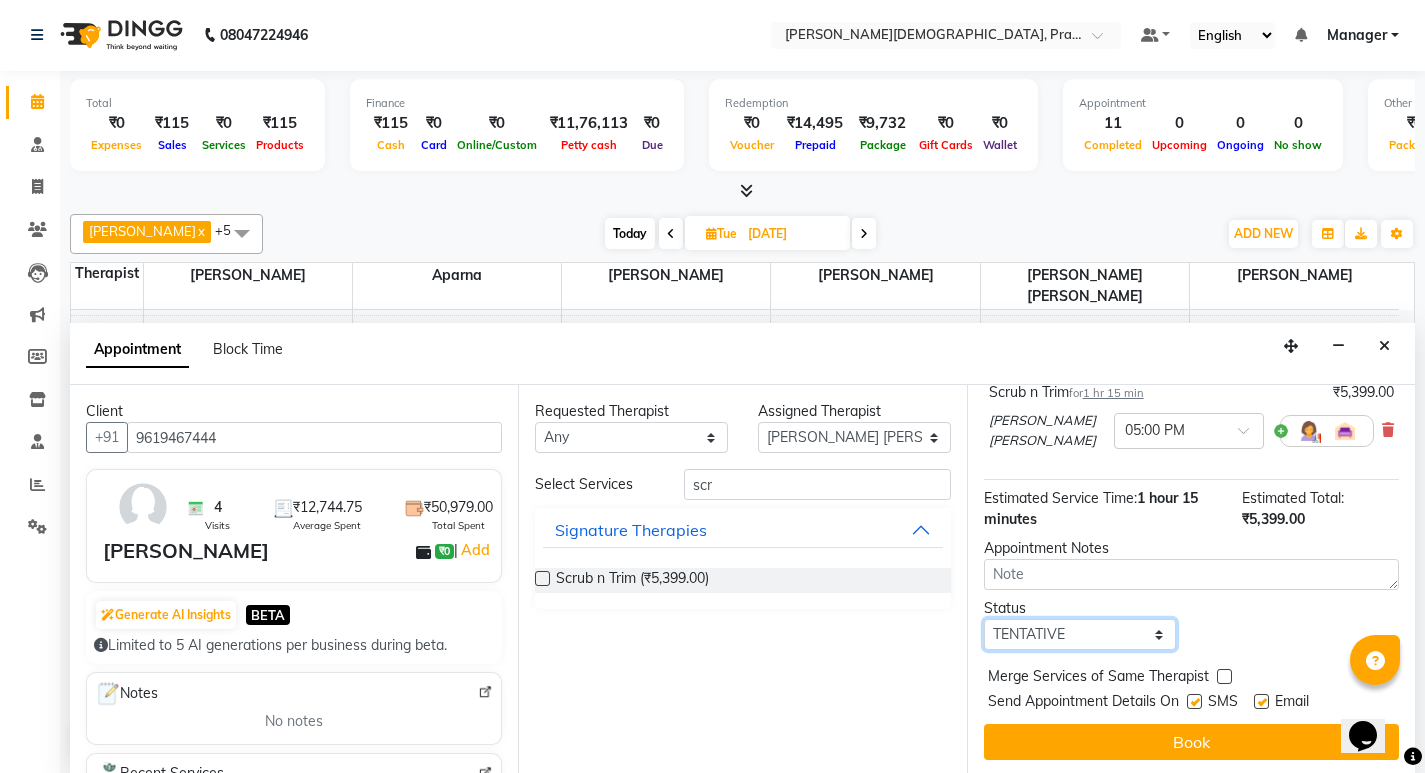 click on "Select TENTATIVE CONFIRM UPCOMING" at bounding box center (1080, 634) 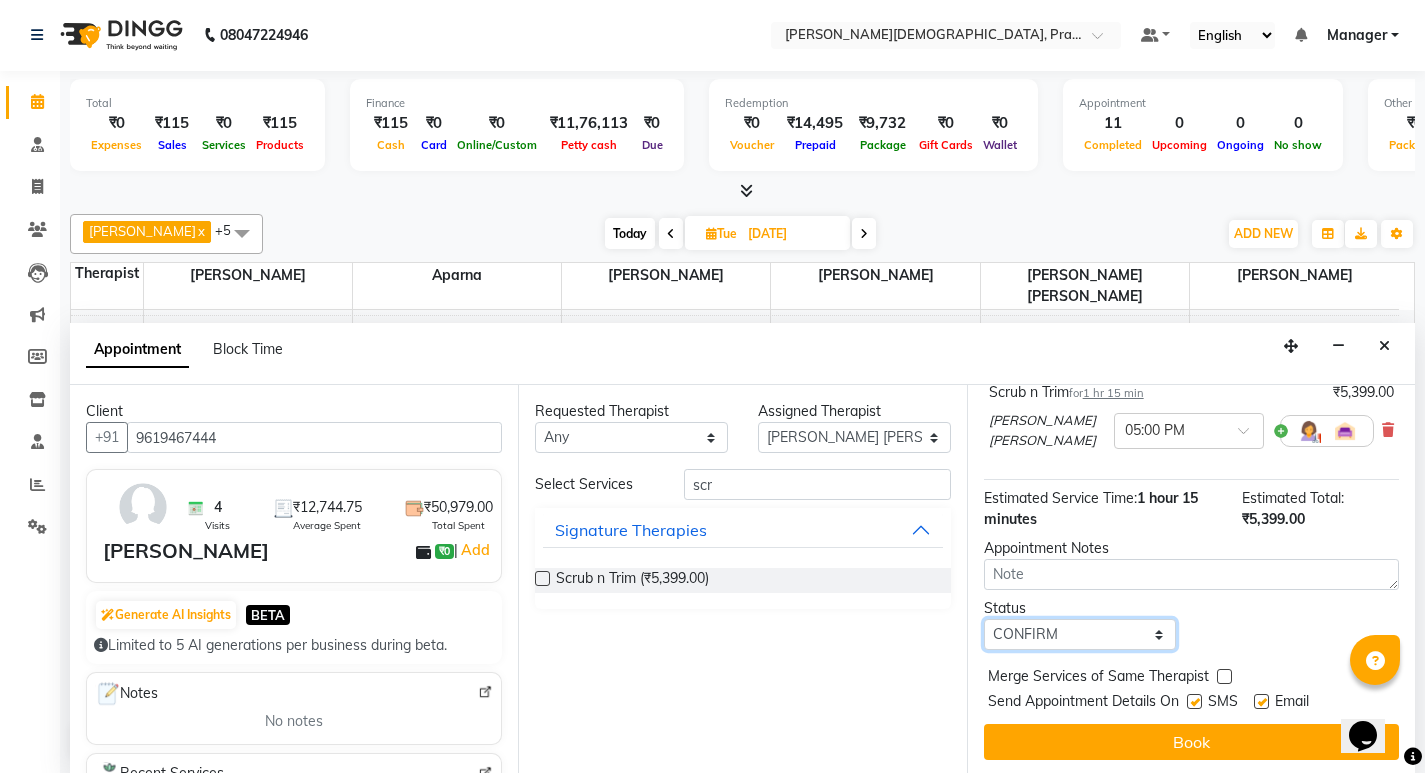 click on "Select TENTATIVE CONFIRM UPCOMING" at bounding box center [1080, 634] 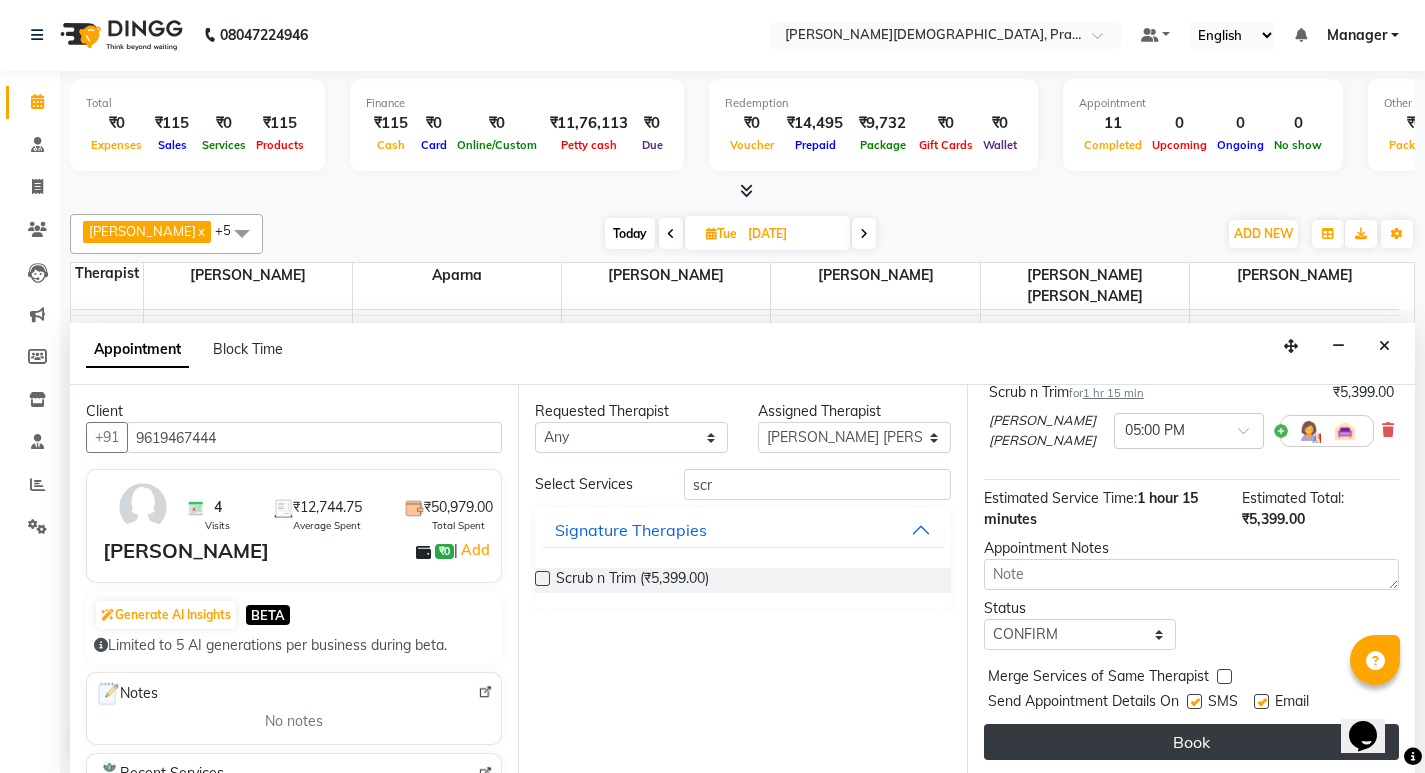 click on "Book" at bounding box center [1191, 742] 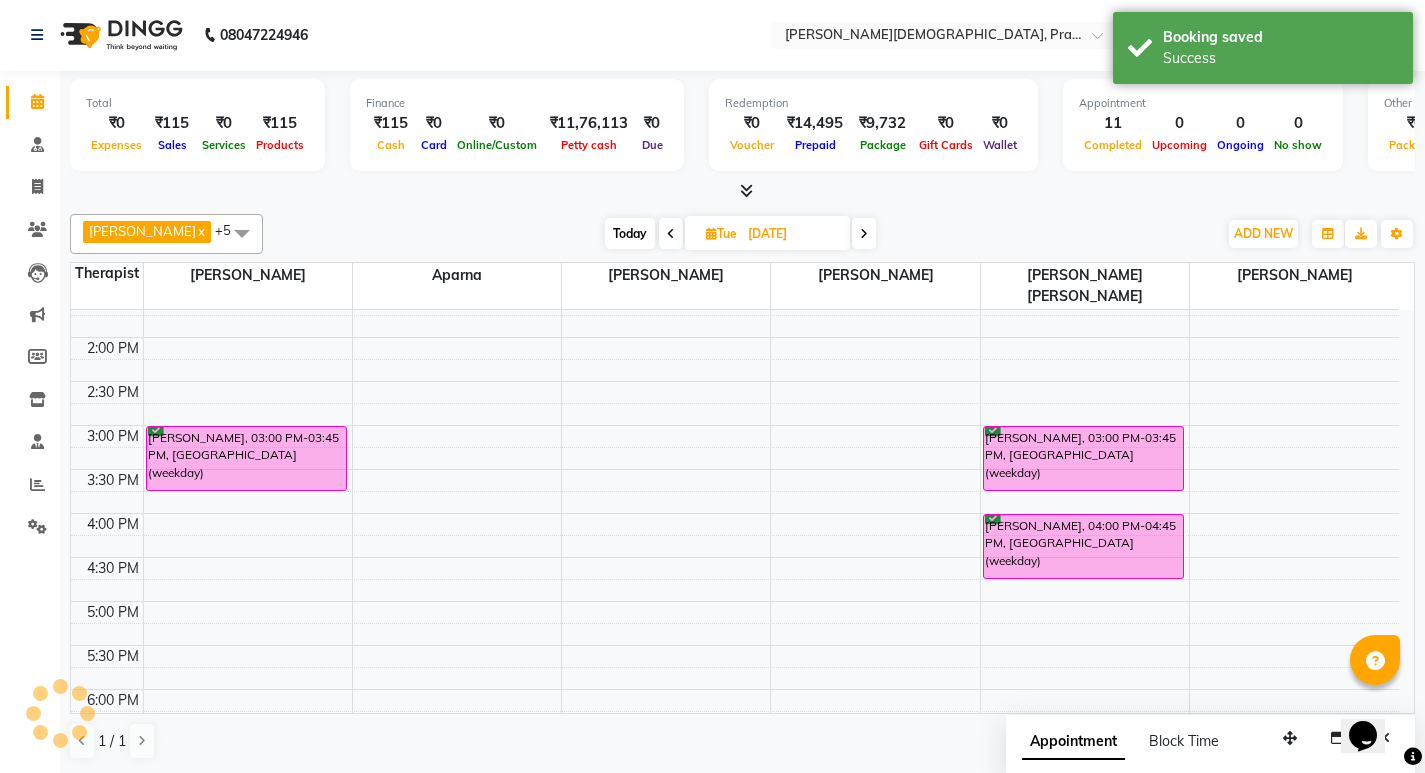 scroll, scrollTop: 0, scrollLeft: 0, axis: both 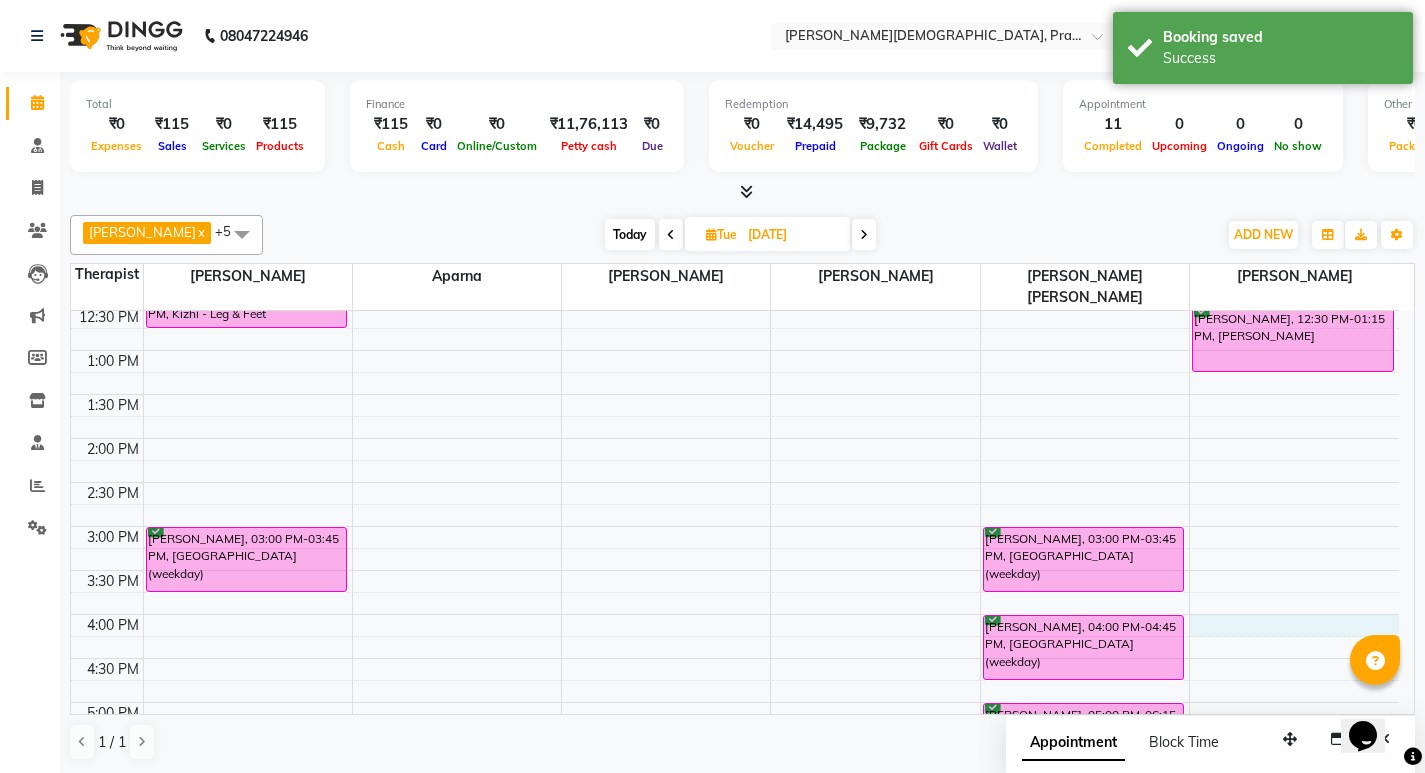 click on "8:00 AM 8:30 AM 9:00 AM 9:30 AM 10:00 AM 10:30 AM 11:00 AM 11:30 AM 12:00 PM 12:30 PM 1:00 PM 1:30 PM 2:00 PM 2:30 PM 3:00 PM 3:30 PM 4:00 PM 4:30 PM 5:00 PM 5:30 PM 6:00 PM 6:30 PM 7:00 PM 7:30 PM     [PERSON_NAME], 09:00 AM-09:45 AM, [GEOGRAPHIC_DATA]  (weekday)     [PERSON_NAME], 11:30 AM-12:15 PM, [PERSON_NAME] / [PERSON_NAME] / [PERSON_NAME]     [PERSON_NAME], 12:15 PM-12:45 PM, Kizhi - Leg & Feet     [PERSON_NAME], 03:00 PM-03:45 PM, [GEOGRAPHIC_DATA]  (weekday)     [PERSON_NAME], 10:45 AM-11:15 AM, Kizhi - Neck & Shoulder     [PERSON_NAME], 11:00 AM-11:45 AM, [GEOGRAPHIC_DATA]  (weekday)     [PERSON_NAME], 10:00 AM-10:45 AM, [GEOGRAPHIC_DATA]  (weekday)     [PERSON_NAME], 03:00 PM-03:45 PM, [GEOGRAPHIC_DATA]  (weekday)     [PERSON_NAME], 04:00 PM-04:45 PM, [GEOGRAPHIC_DATA]  (weekday)     [PERSON_NAME], 05:00 PM-06:15 PM, Scrub n Trim     [PERSON_NAME] Shahnull, 12:30 PM-01:15 PM, [PERSON_NAME]" at bounding box center [735, 438] 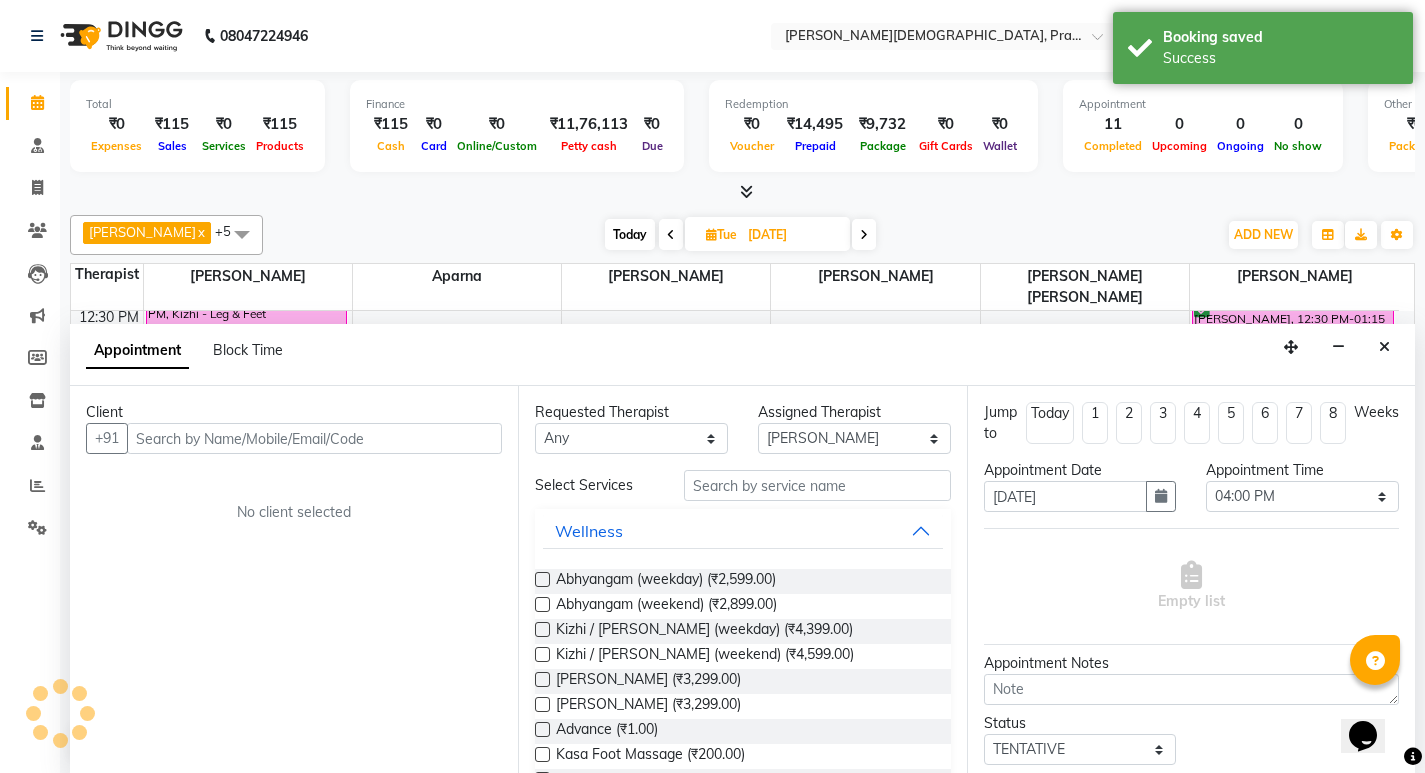scroll, scrollTop: 1, scrollLeft: 0, axis: vertical 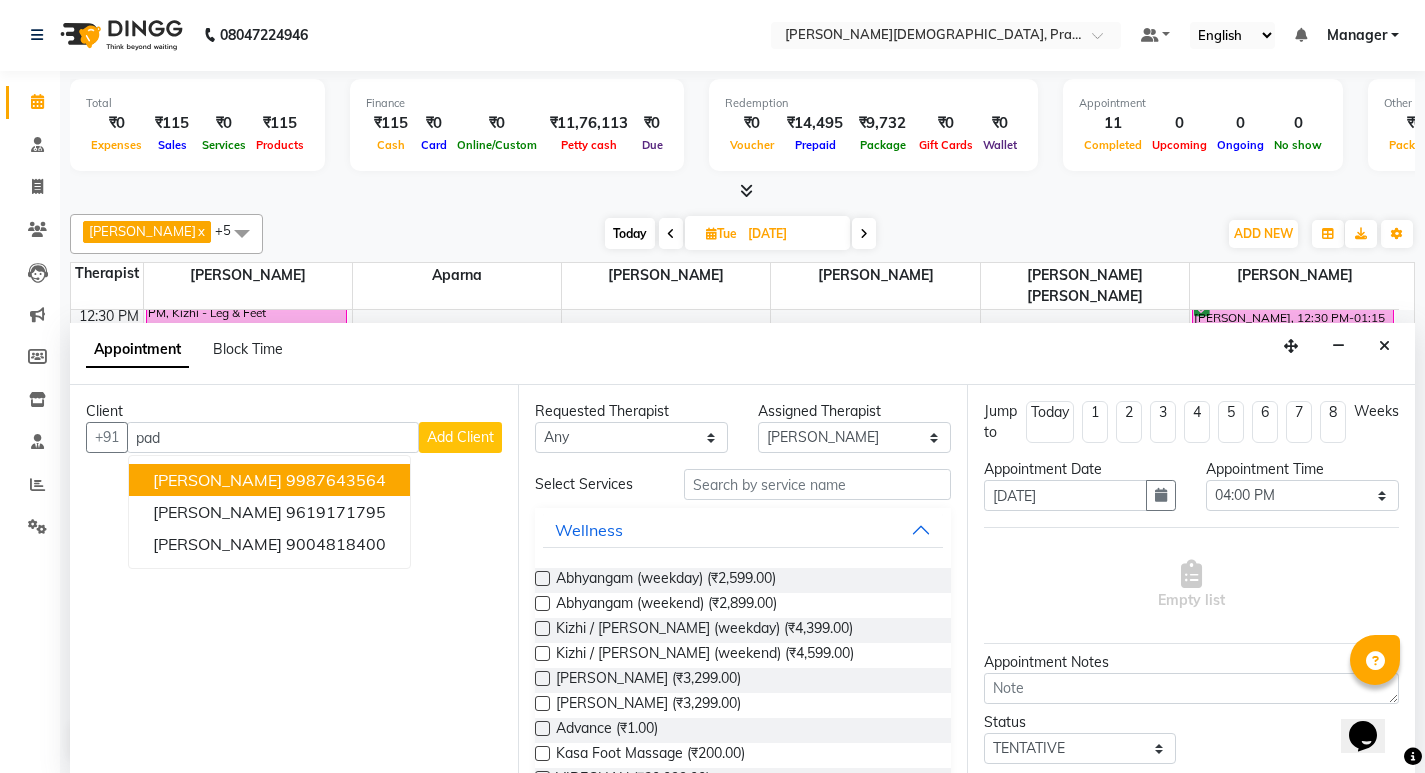 click on "9987643564" at bounding box center (336, 480) 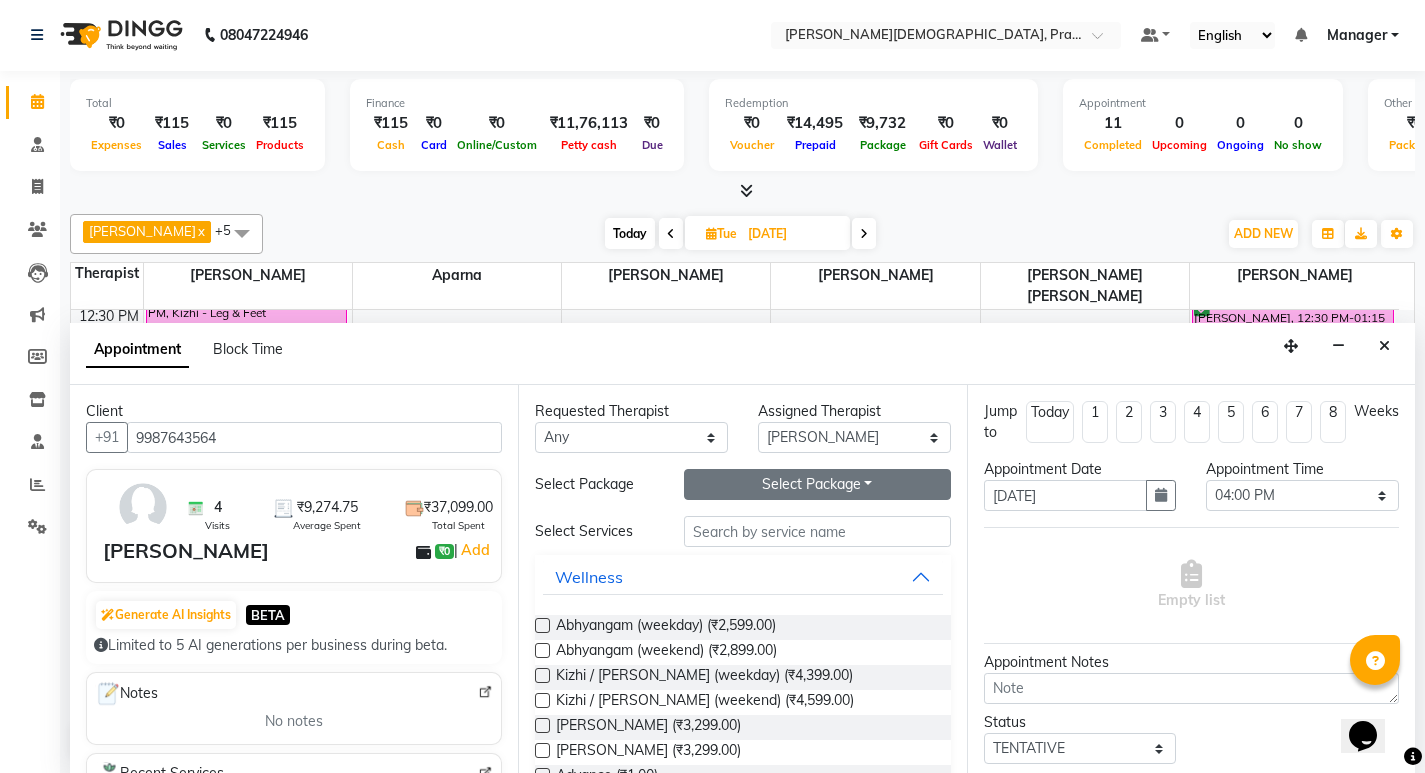 click on "Select Package  Toggle Dropdown" at bounding box center [817, 484] 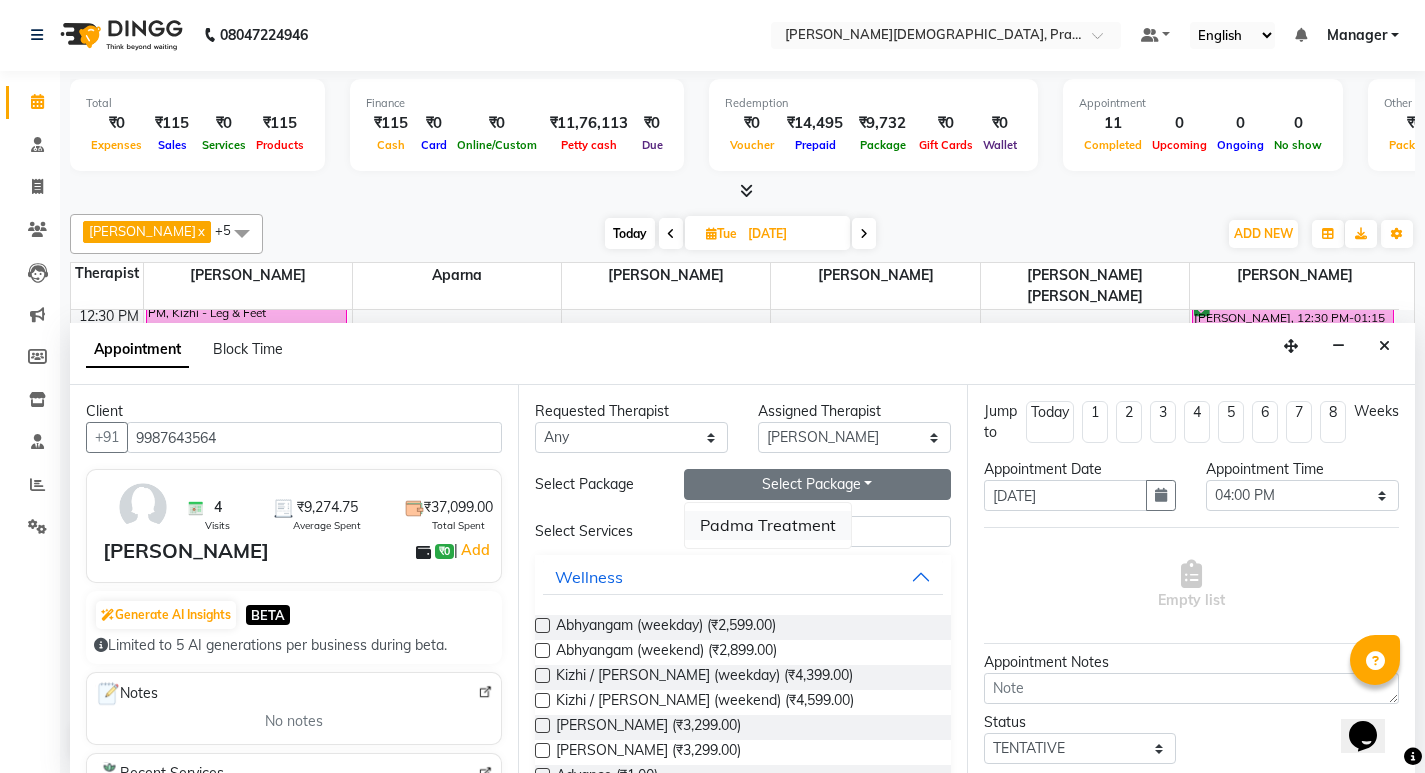 click on "Padma Treatment" at bounding box center (768, 525) 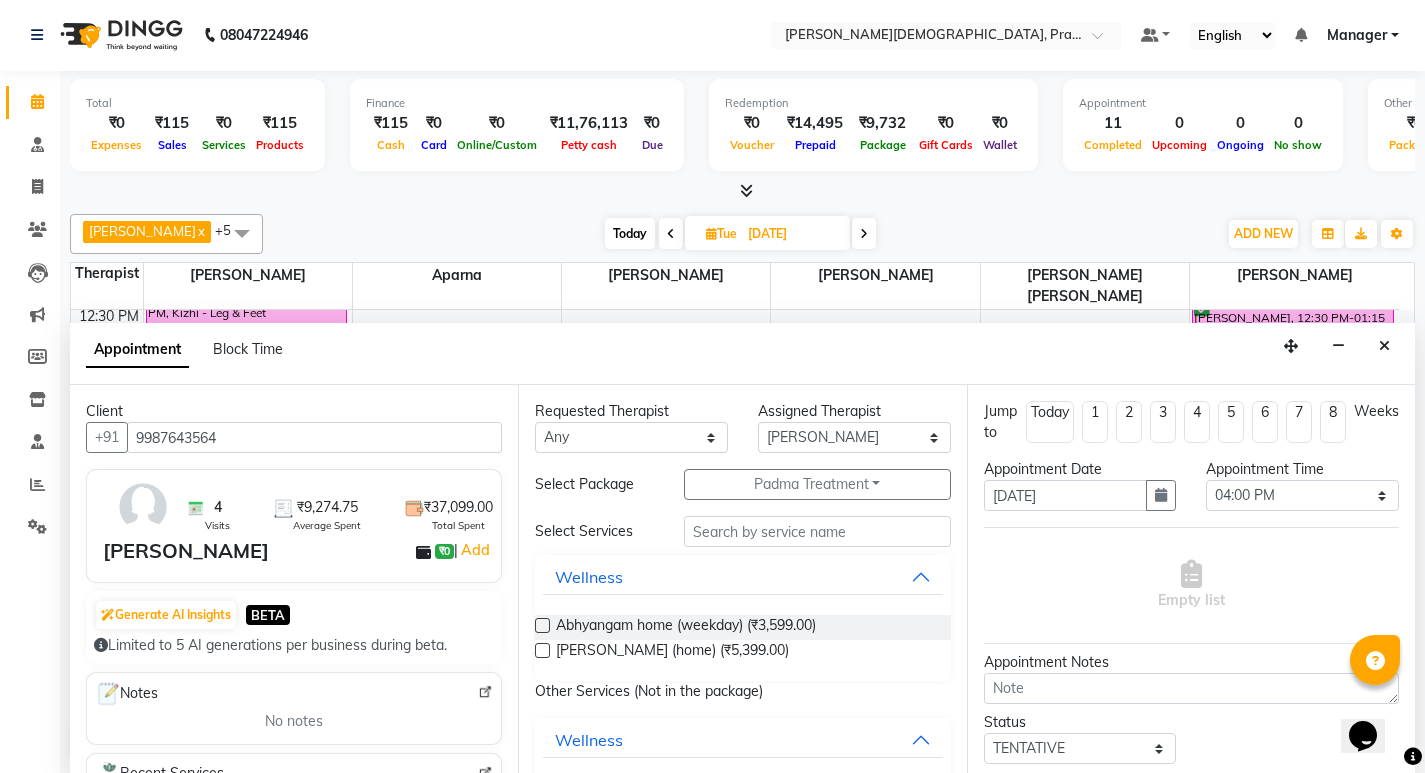 click at bounding box center [542, 625] 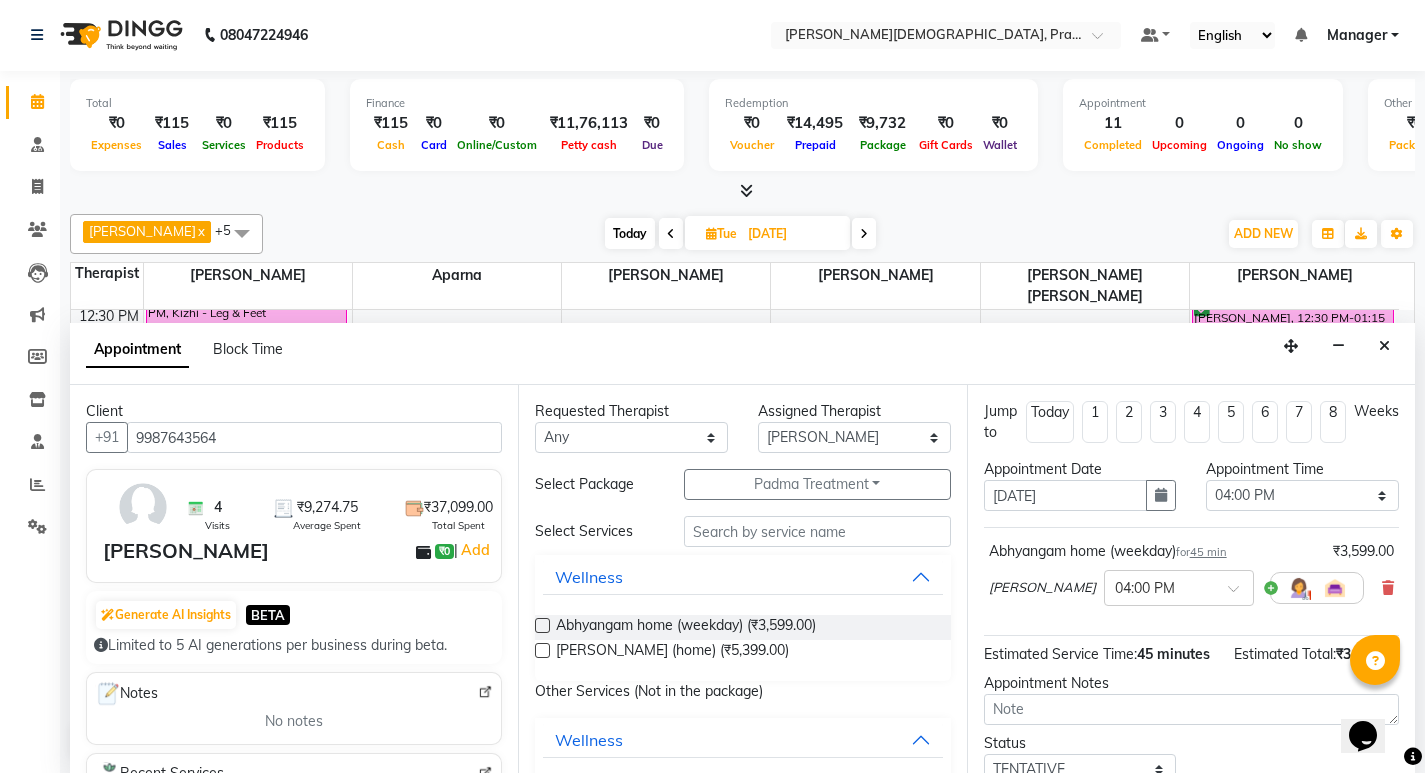 click at bounding box center [542, 650] 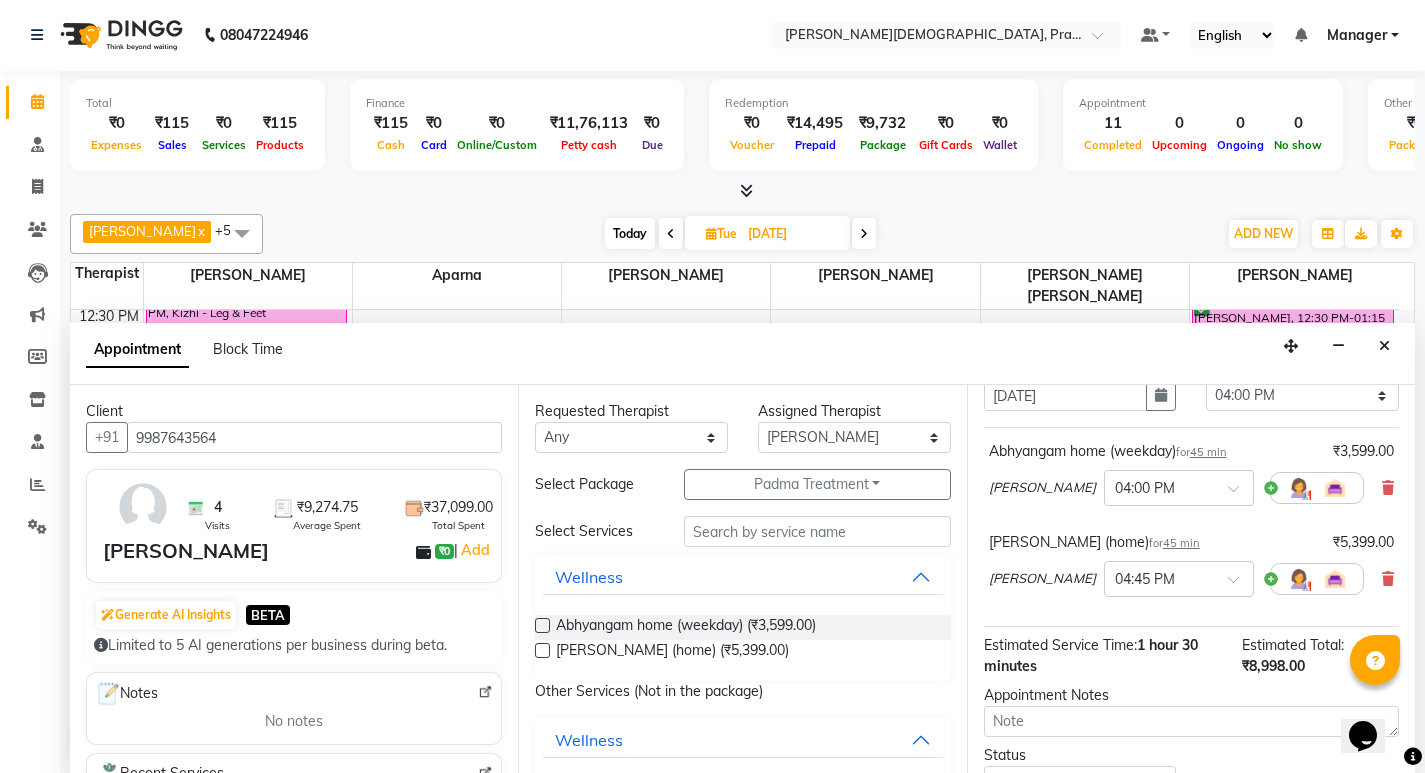 scroll, scrollTop: 200, scrollLeft: 0, axis: vertical 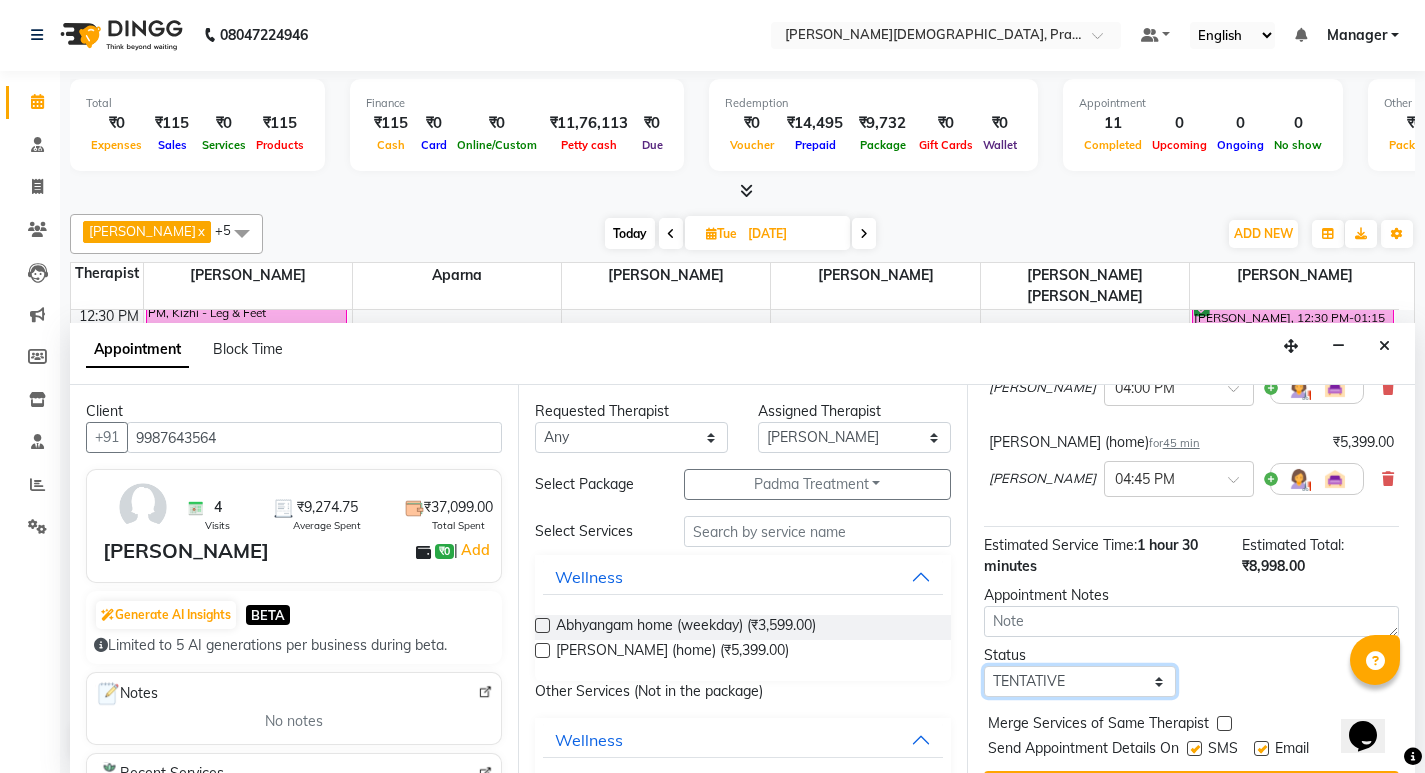 click on "Select TENTATIVE CONFIRM UPCOMING" at bounding box center [1080, 681] 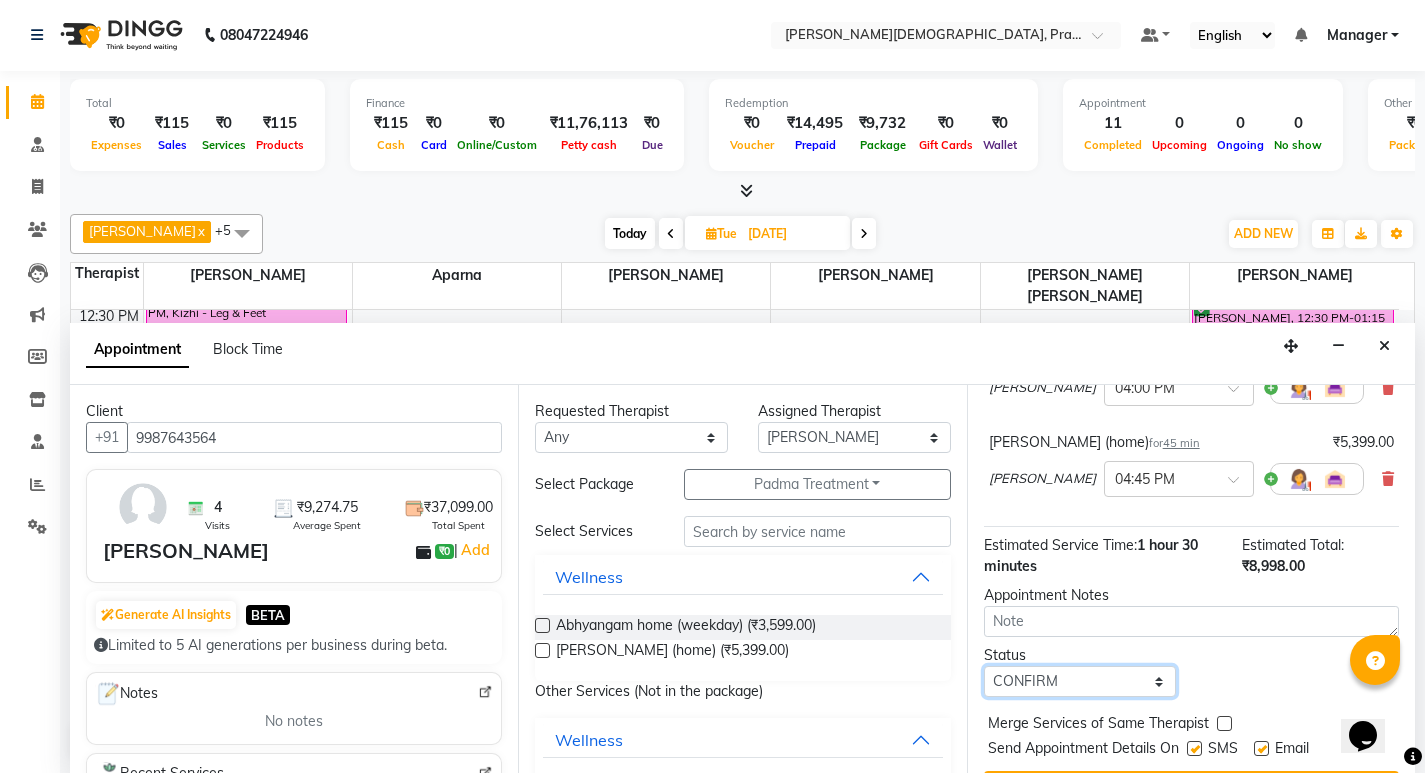 click on "Select TENTATIVE CONFIRM UPCOMING" at bounding box center [1080, 681] 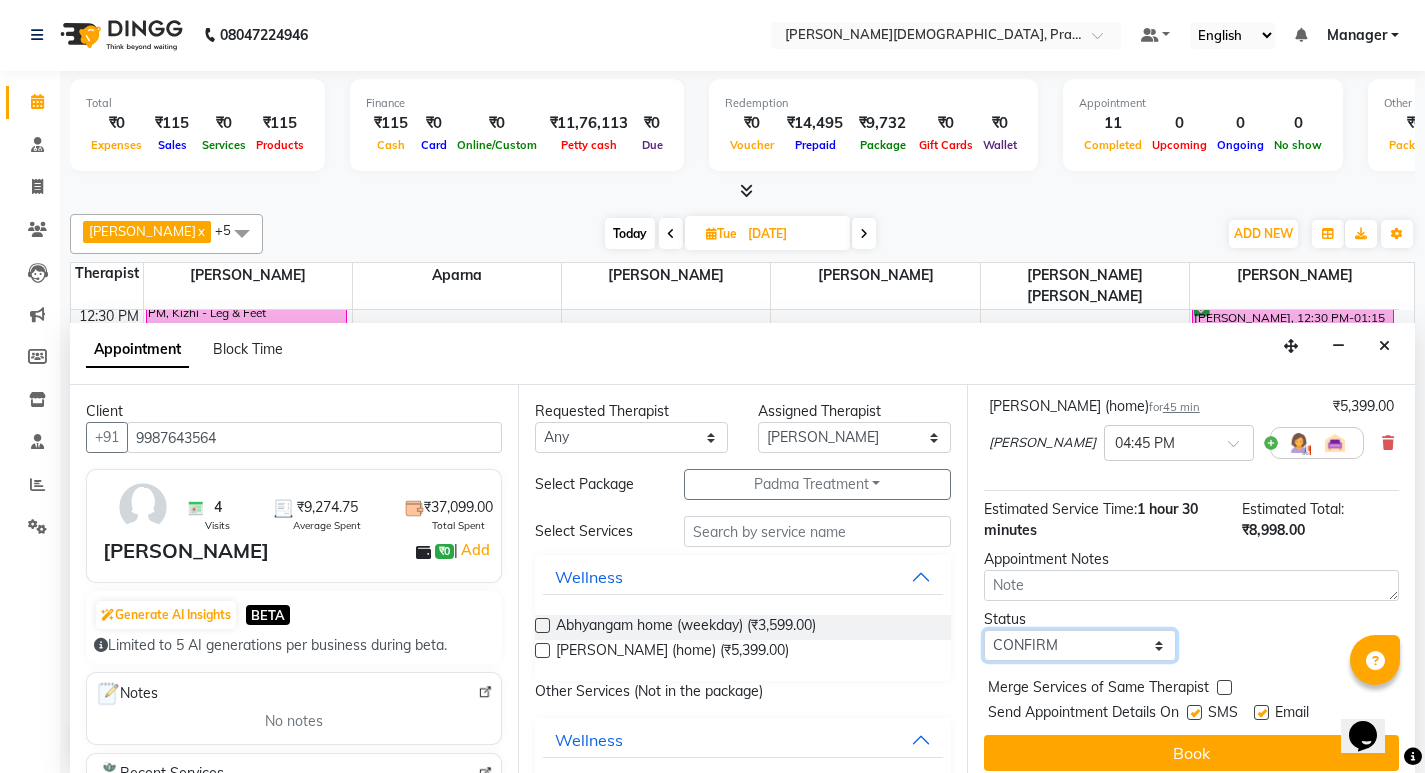 scroll, scrollTop: 256, scrollLeft: 0, axis: vertical 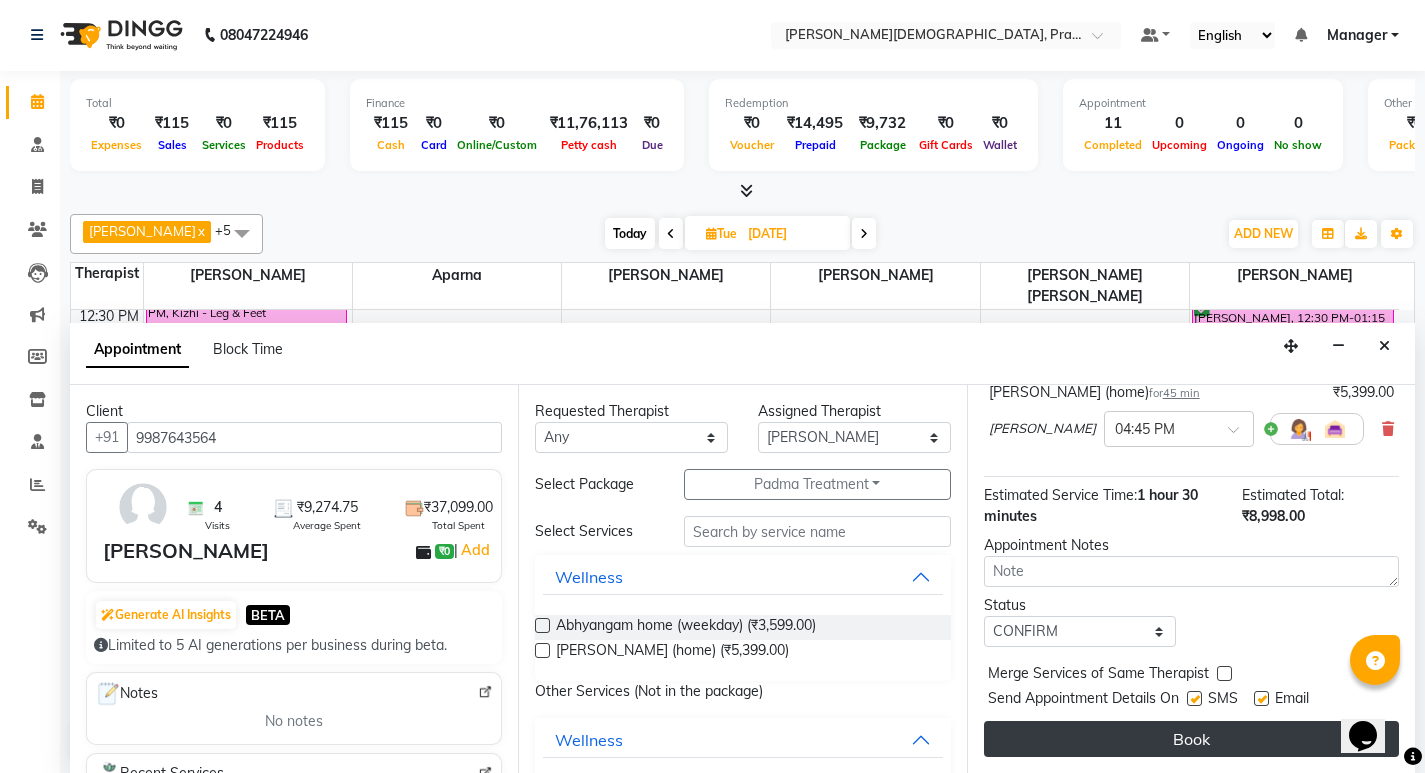 click on "Book" at bounding box center [1191, 739] 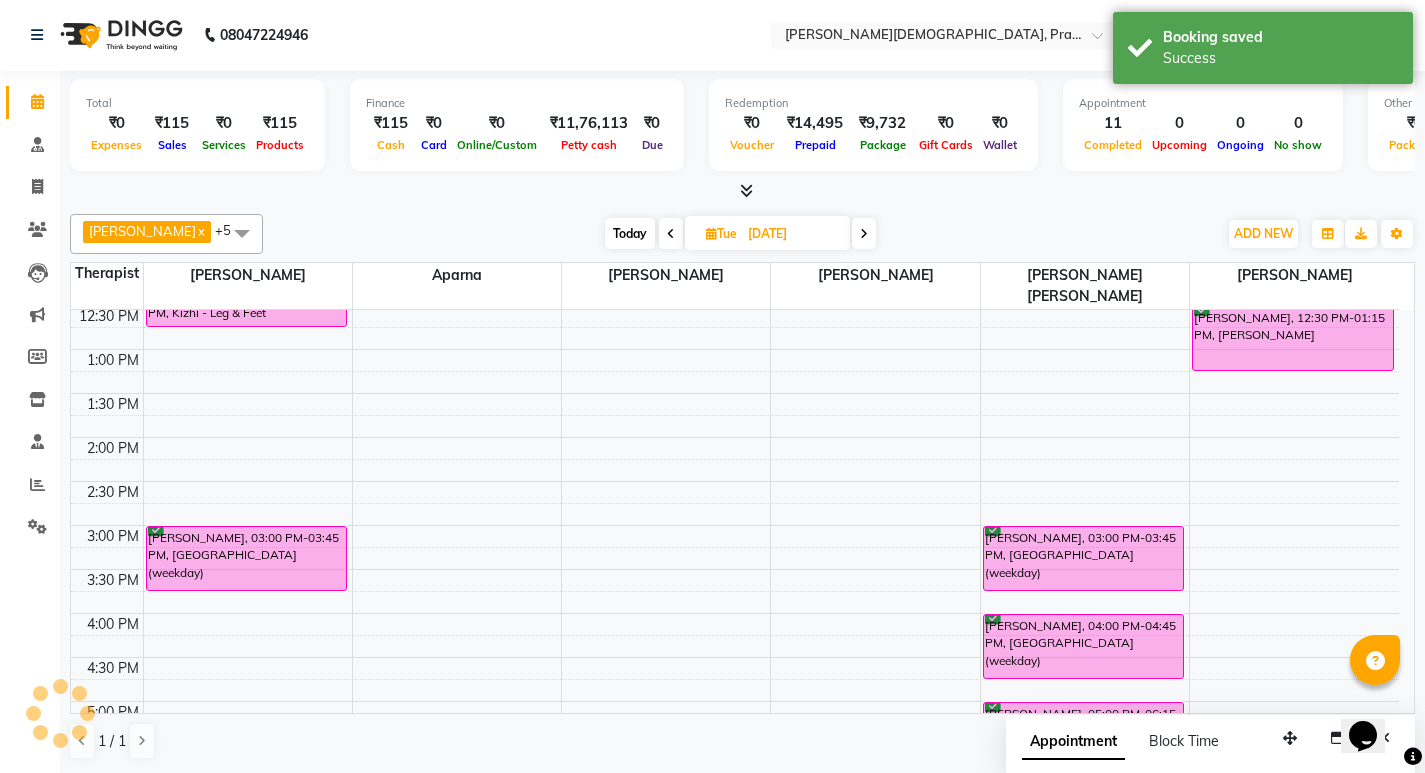scroll, scrollTop: 0, scrollLeft: 0, axis: both 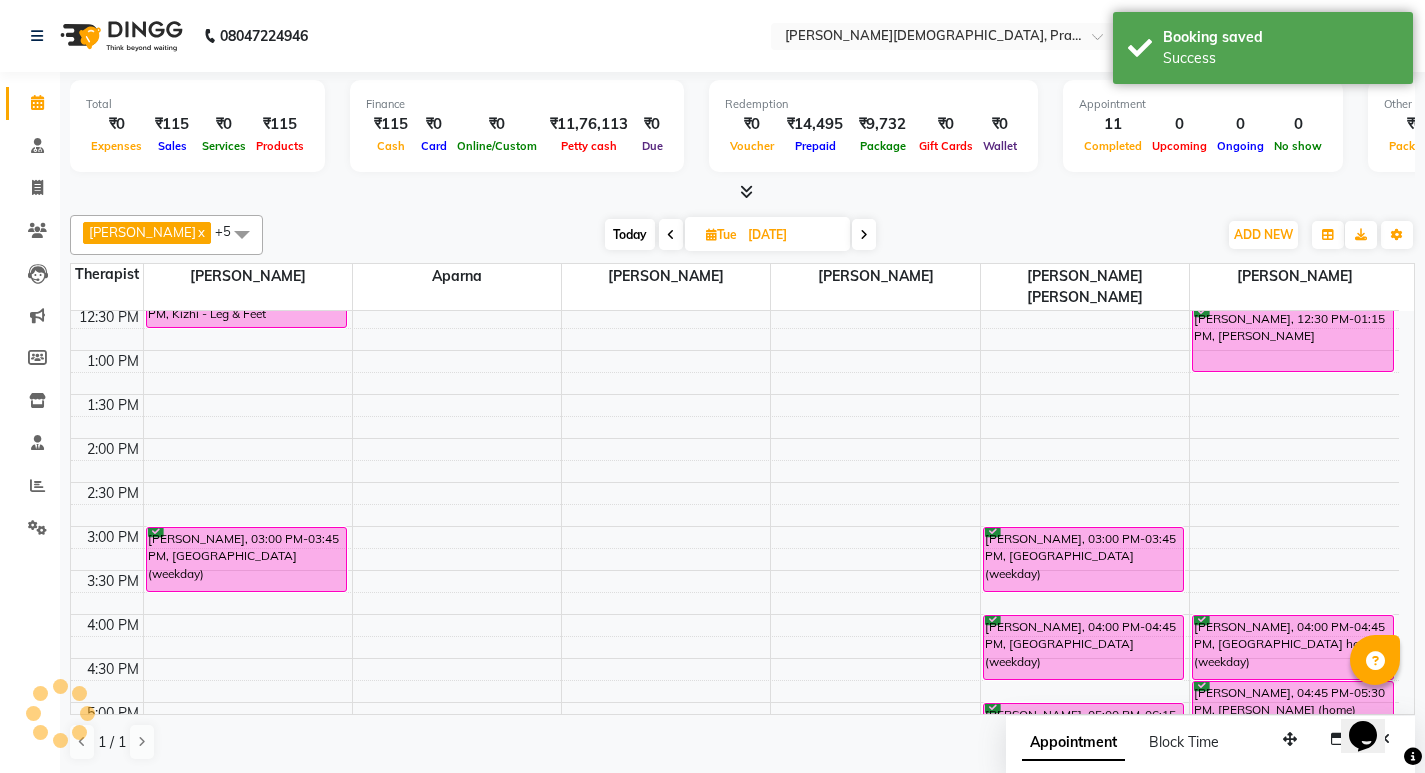 click at bounding box center [671, 235] 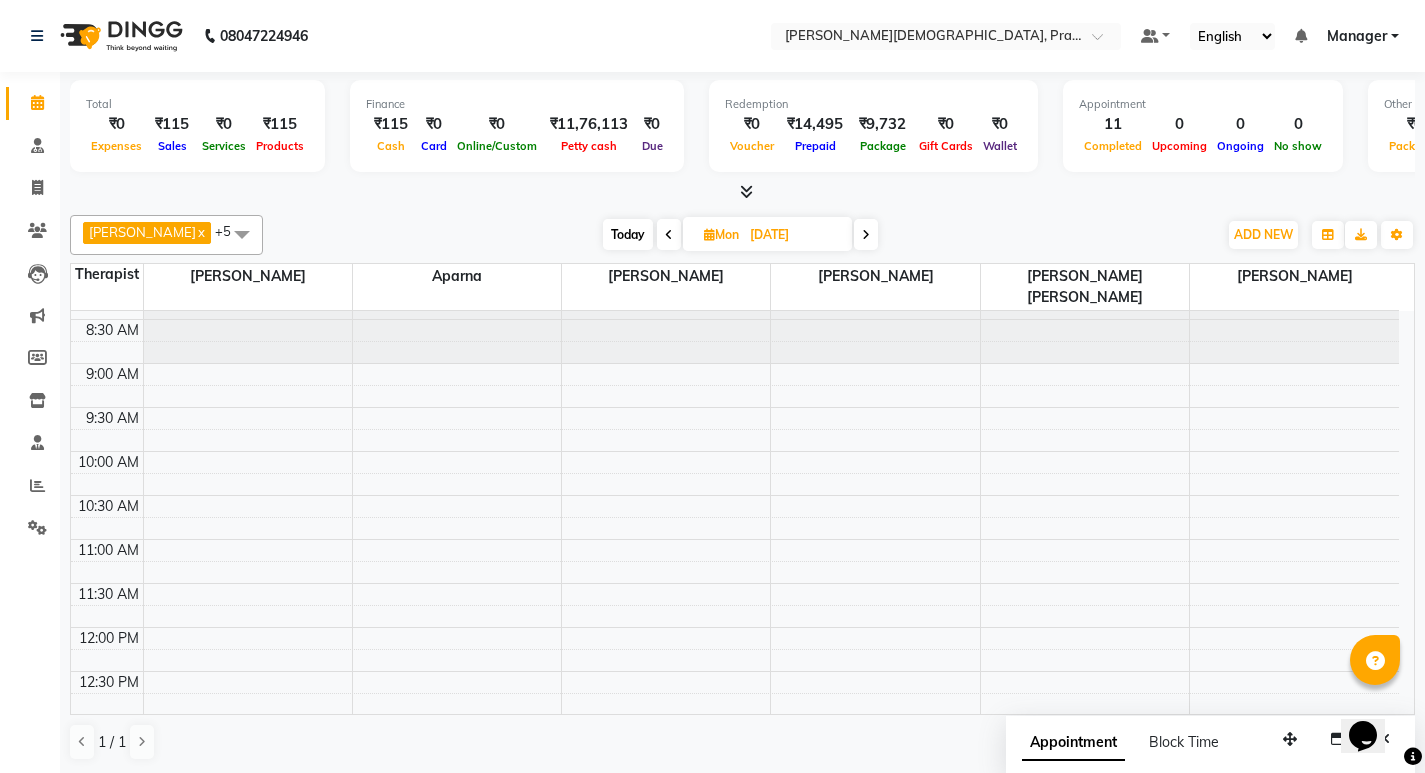 scroll, scrollTop: 31, scrollLeft: 0, axis: vertical 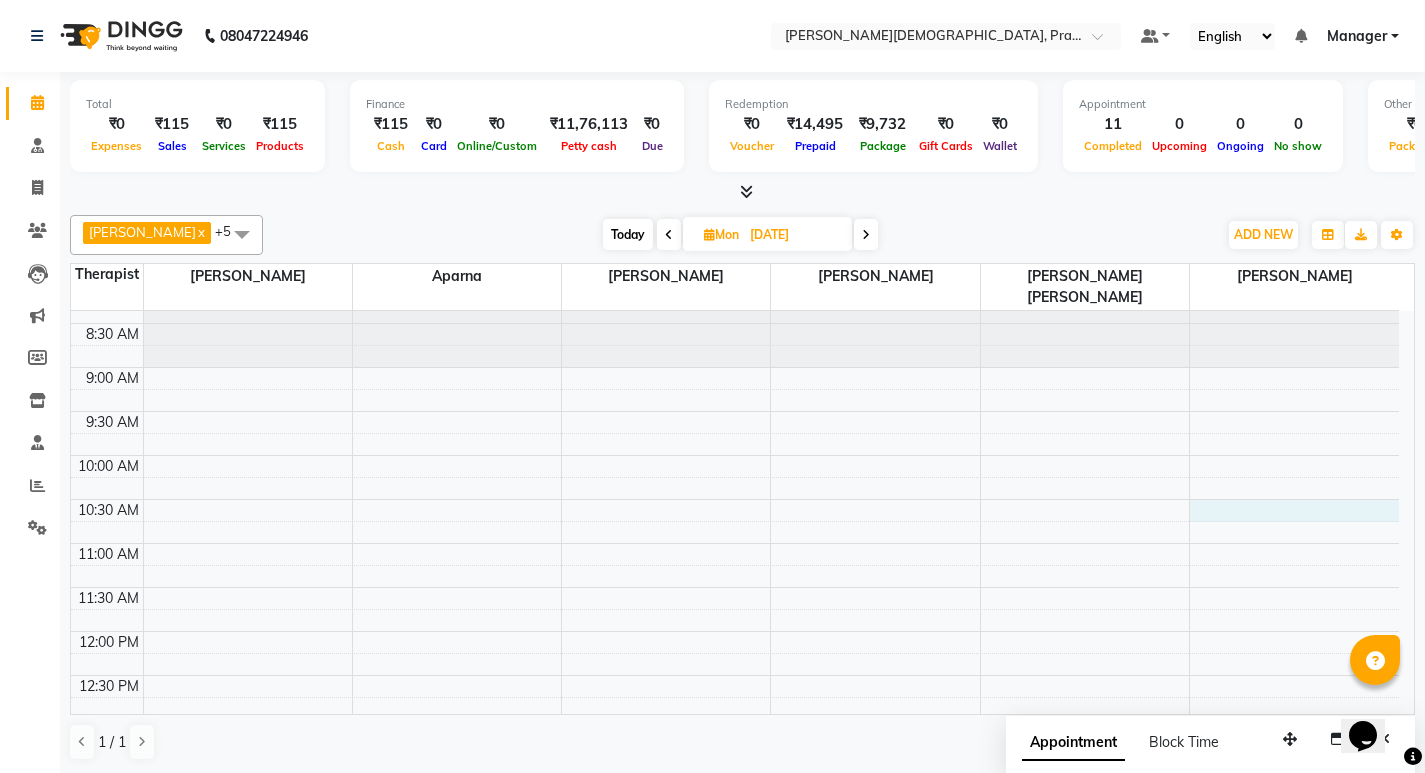 click on "8:00 AM 8:30 AM 9:00 AM 9:30 AM 10:00 AM 10:30 AM 11:00 AM 11:30 AM 12:00 PM 12:30 PM 1:00 PM 1:30 PM 2:00 PM 2:30 PM 3:00 PM 3:30 PM 4:00 PM 4:30 PM 5:00 PM 5:30 PM 6:00 PM 6:30 PM 7:00 PM 7:30 PM" at bounding box center (735, 807) 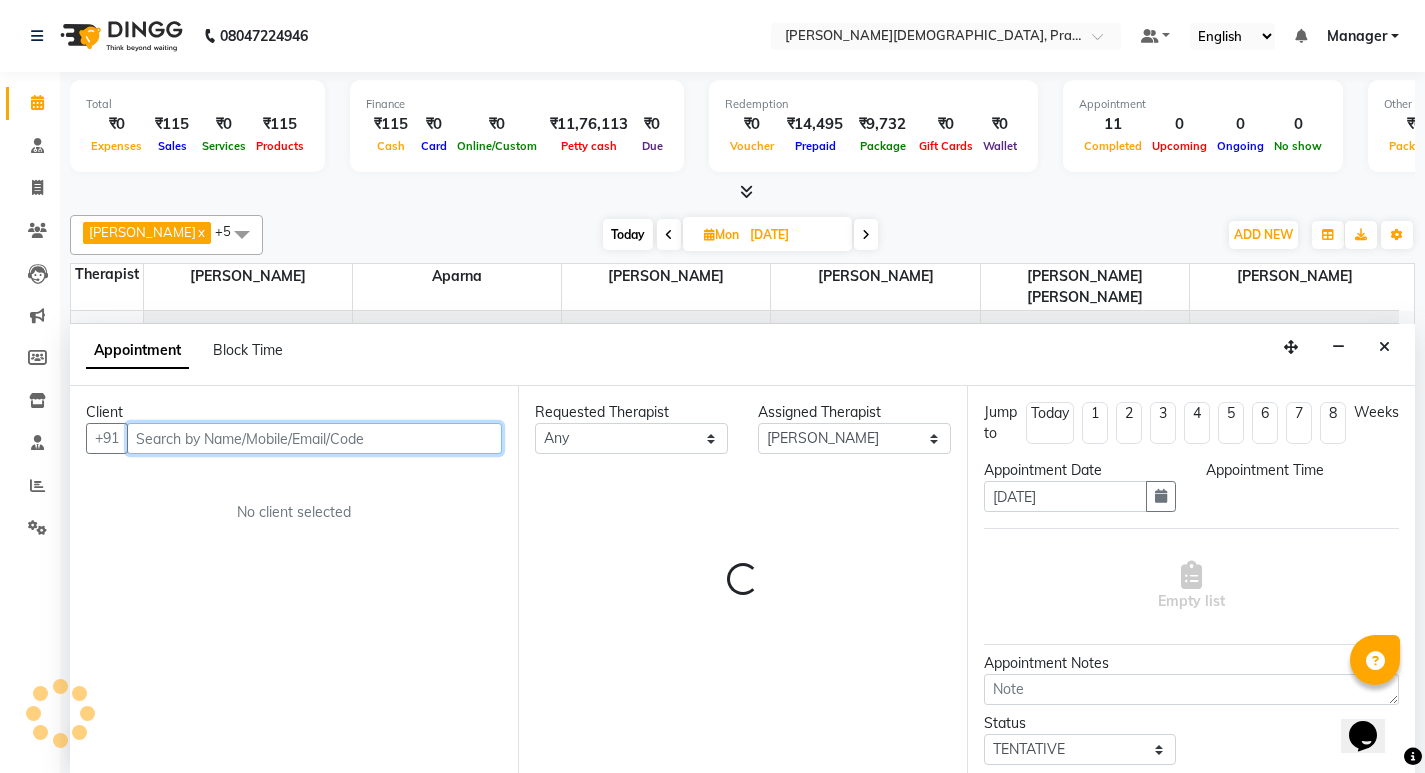 scroll, scrollTop: 1, scrollLeft: 0, axis: vertical 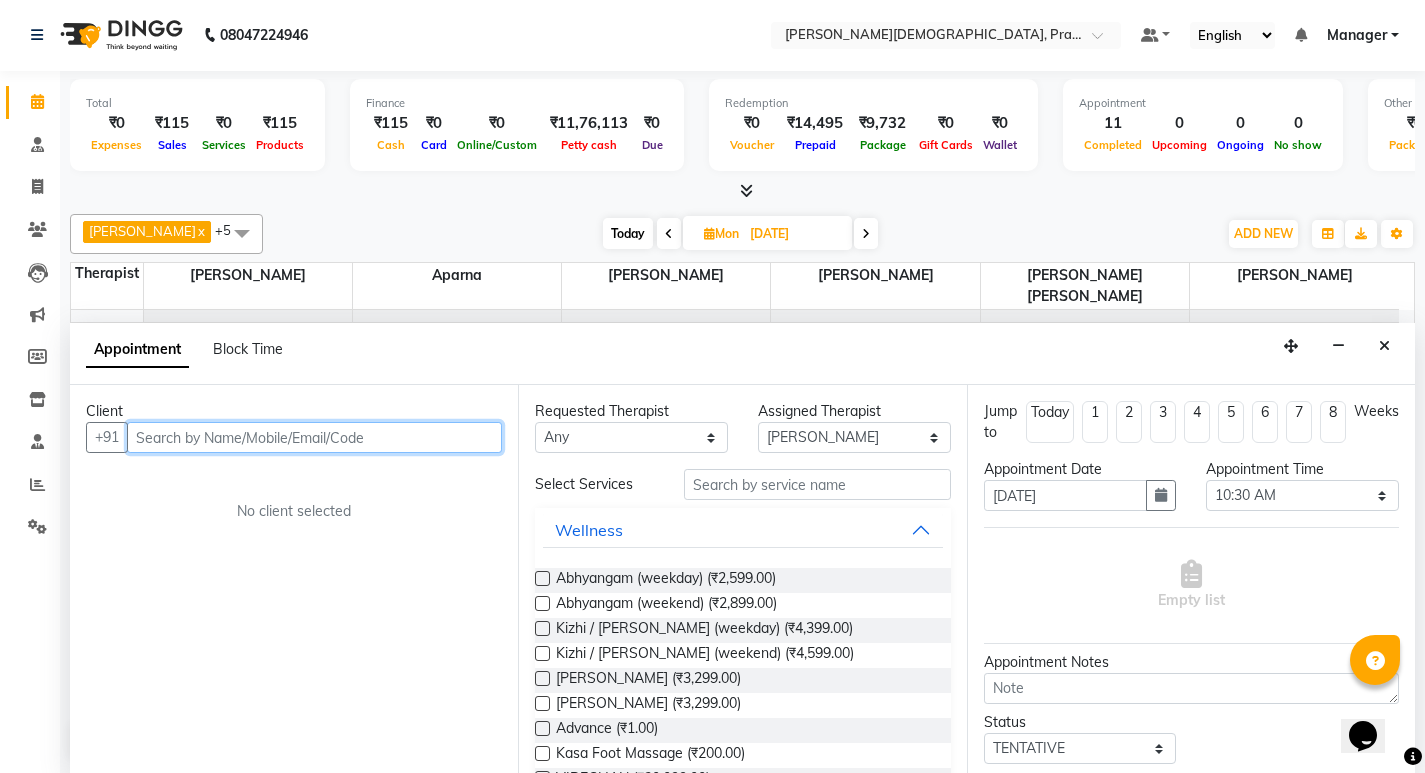 click at bounding box center [314, 437] 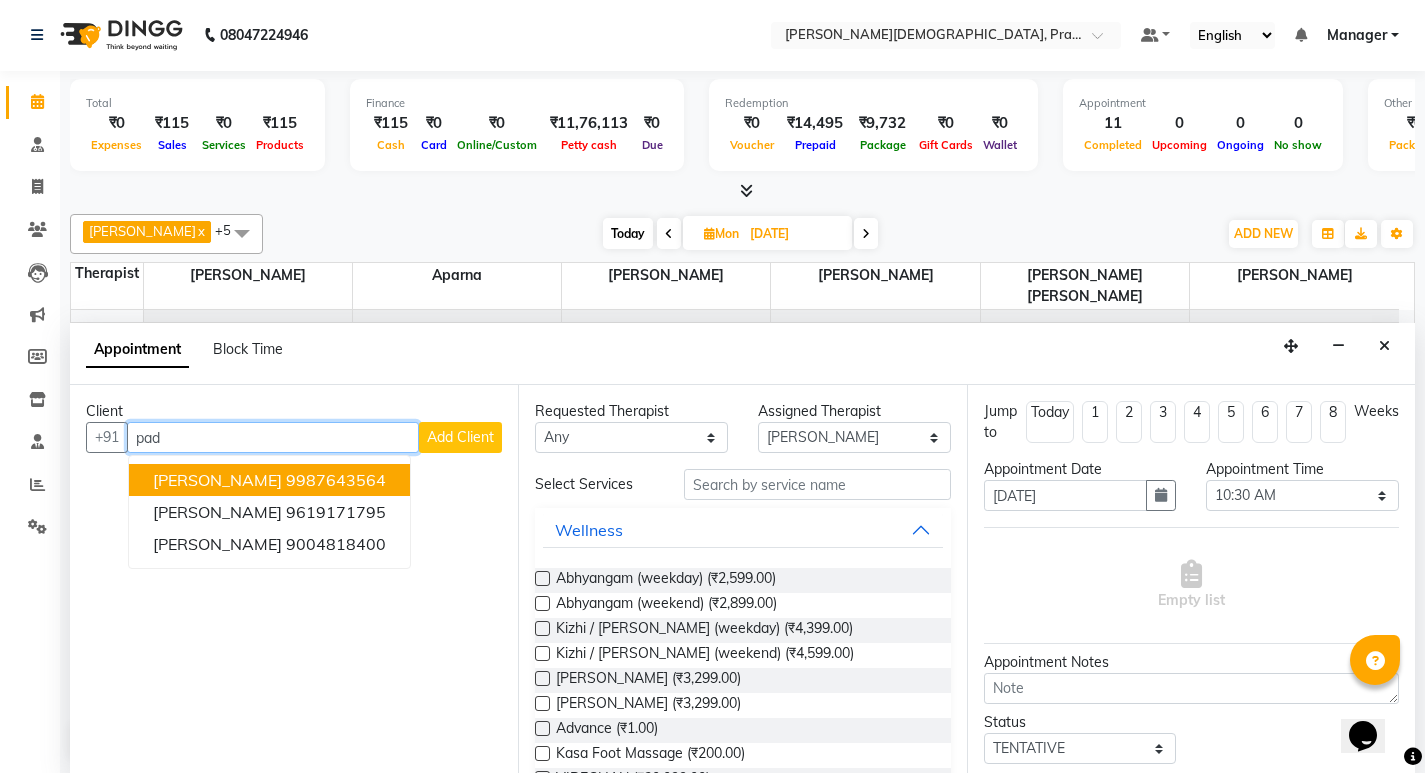 click on "9987643564" at bounding box center [336, 480] 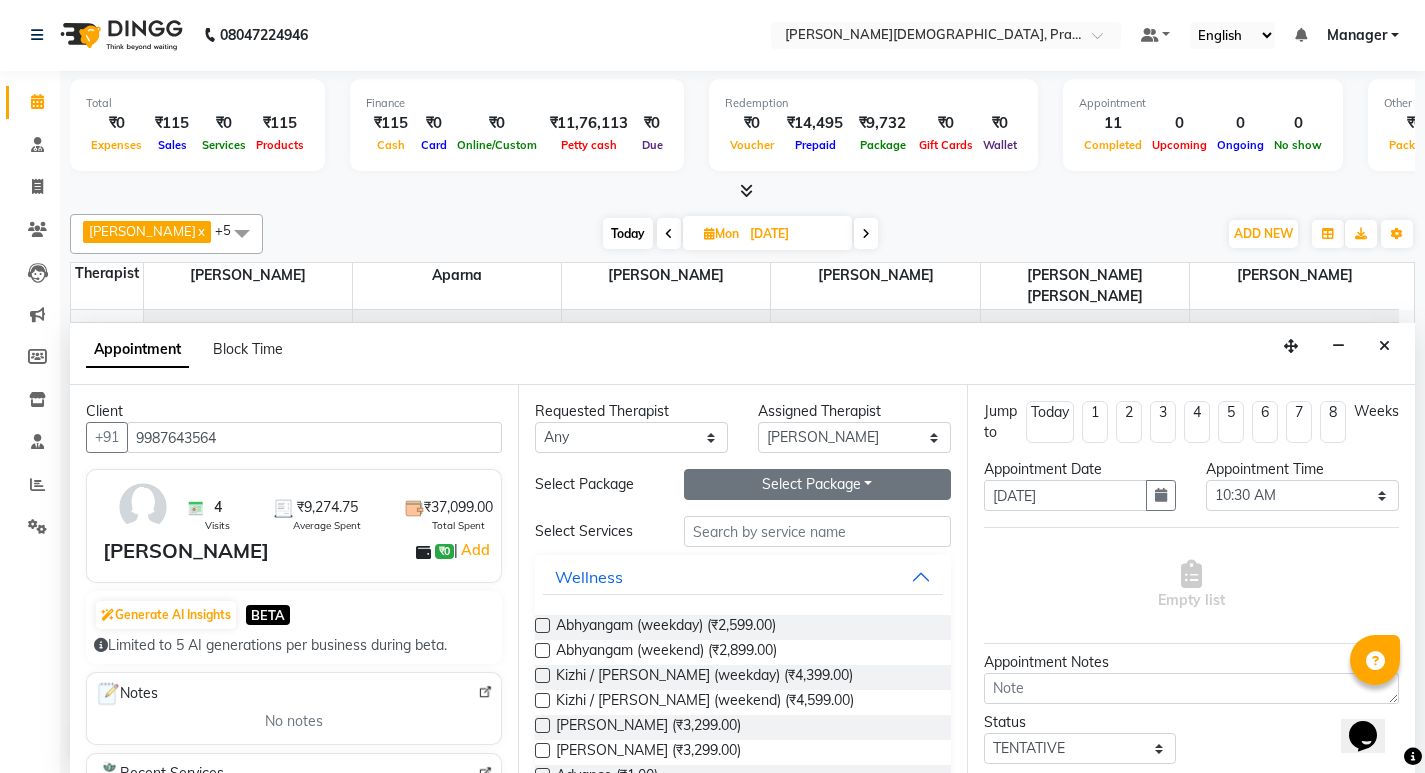 click on "Select Package  Toggle Dropdown" at bounding box center [817, 484] 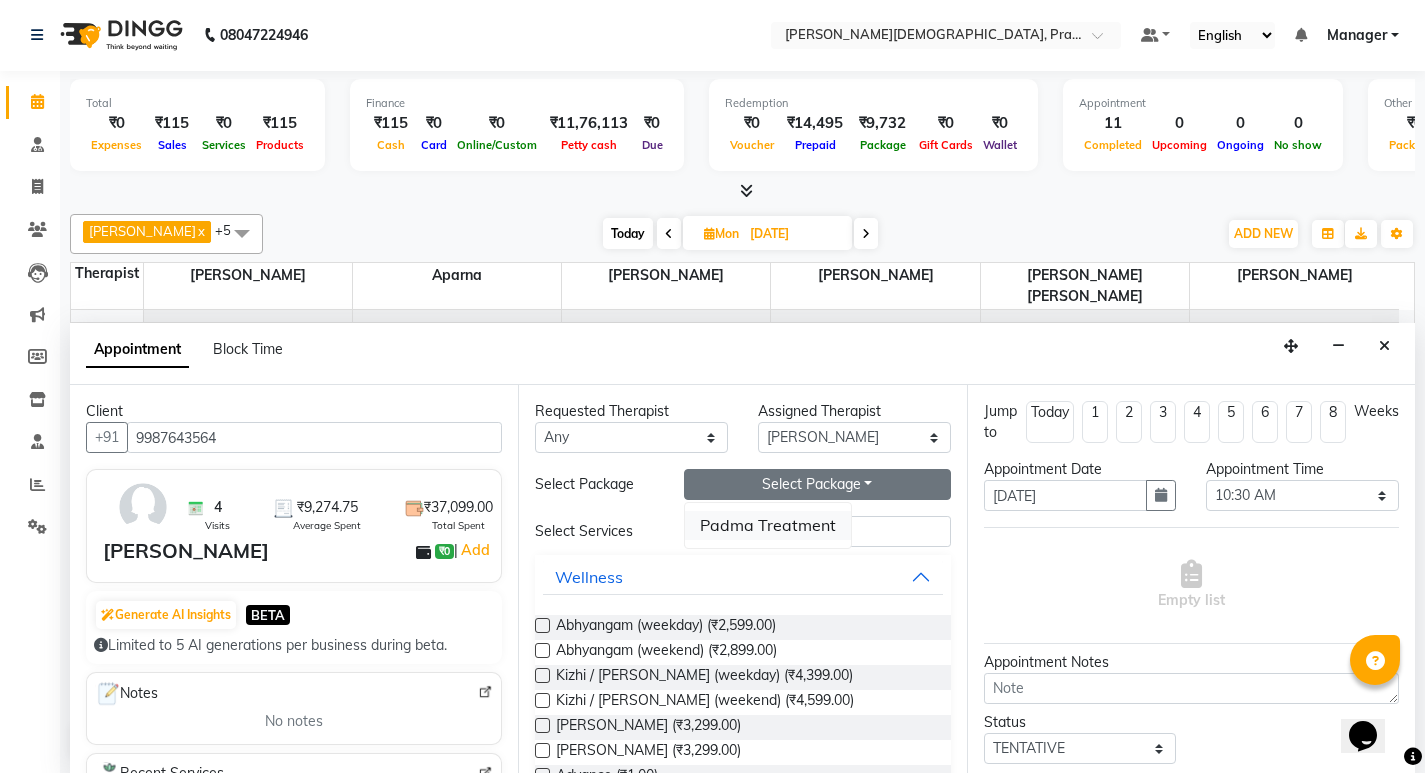 click on "Padma Treatment" at bounding box center [768, 525] 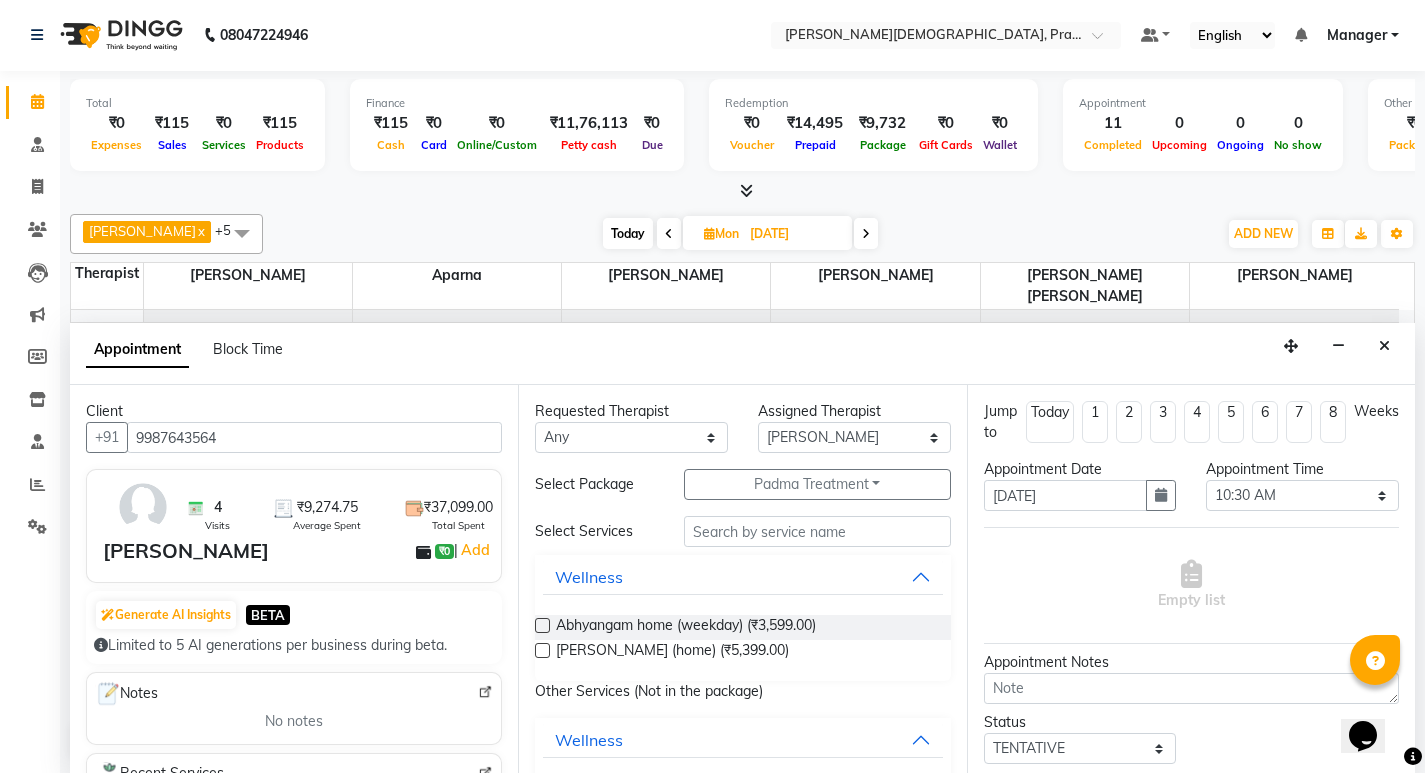 click at bounding box center (542, 625) 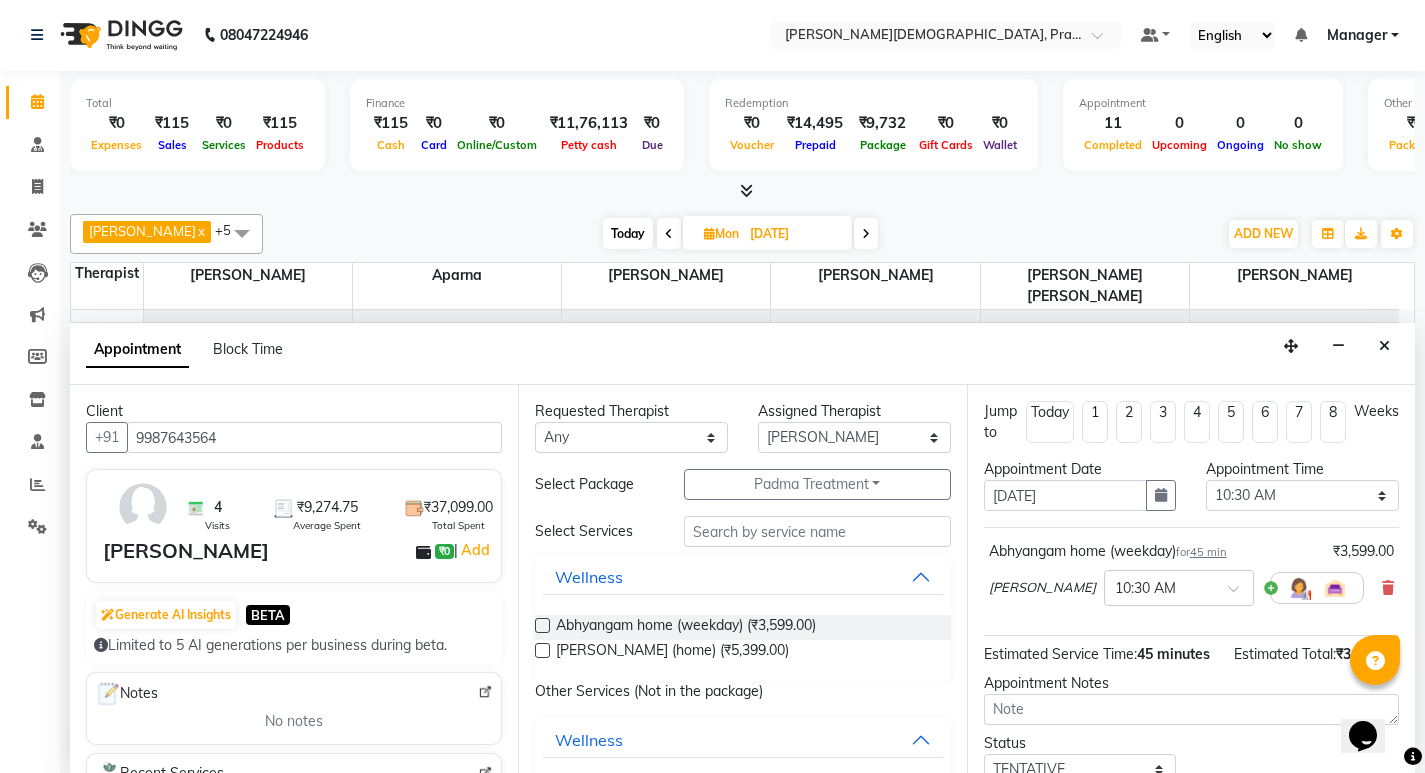 click at bounding box center [542, 650] 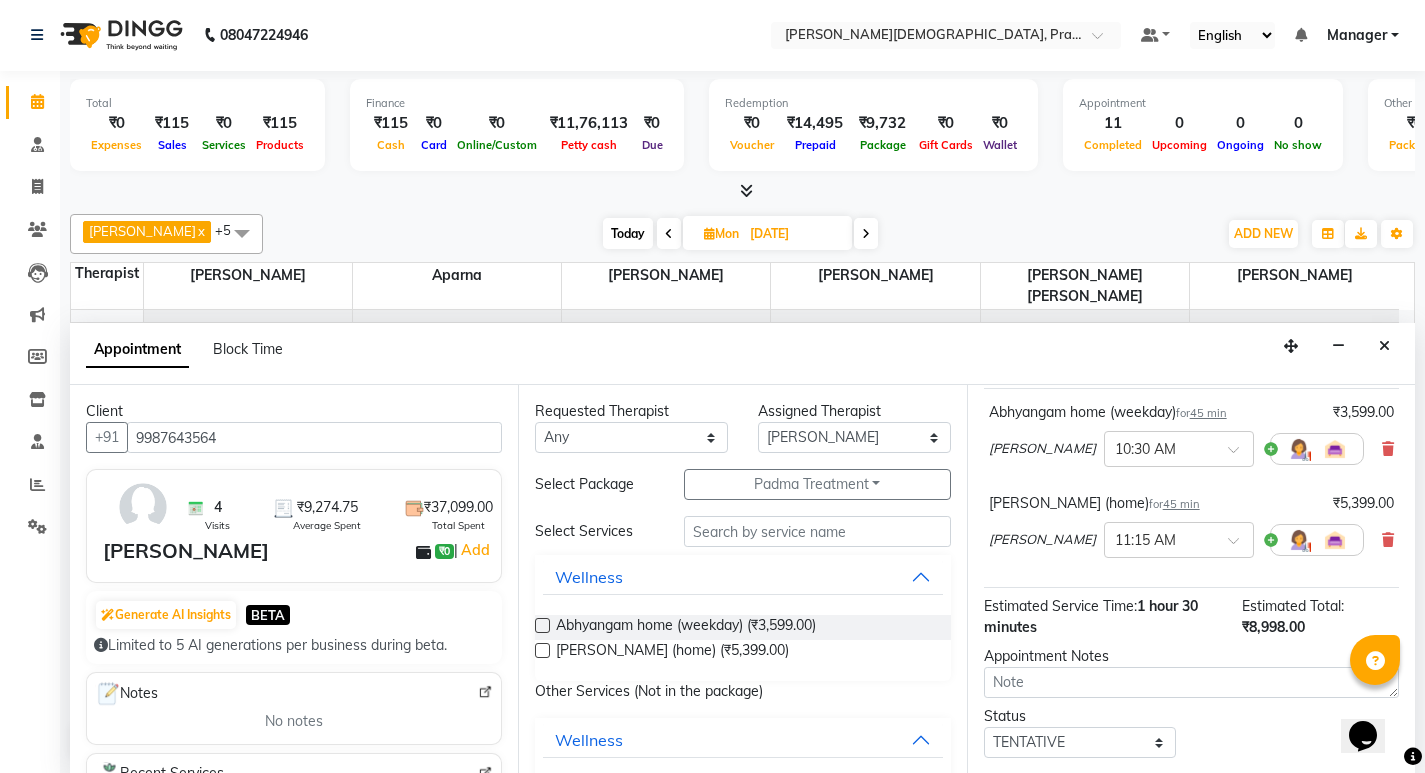 scroll, scrollTop: 200, scrollLeft: 0, axis: vertical 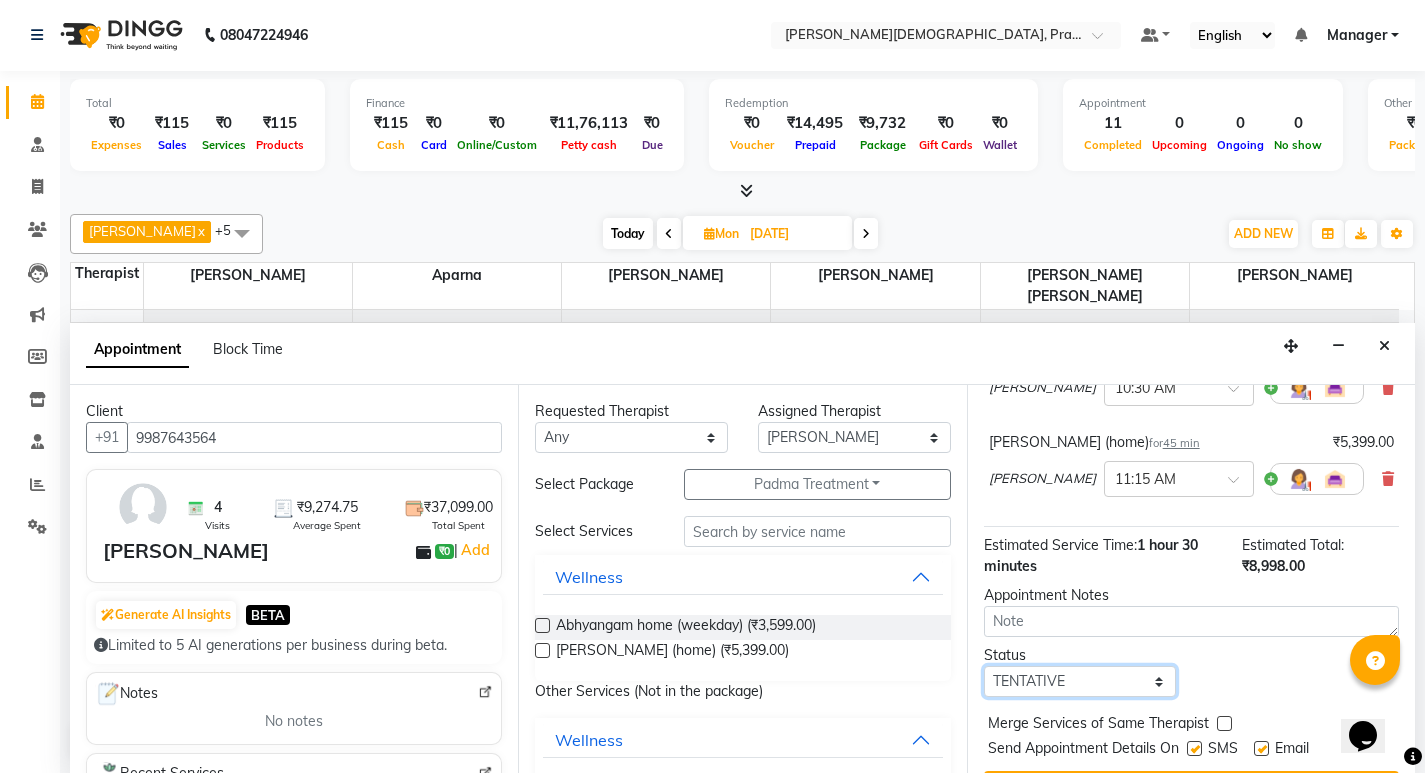 click on "Select TENTATIVE CONFIRM UPCOMING" at bounding box center (1080, 681) 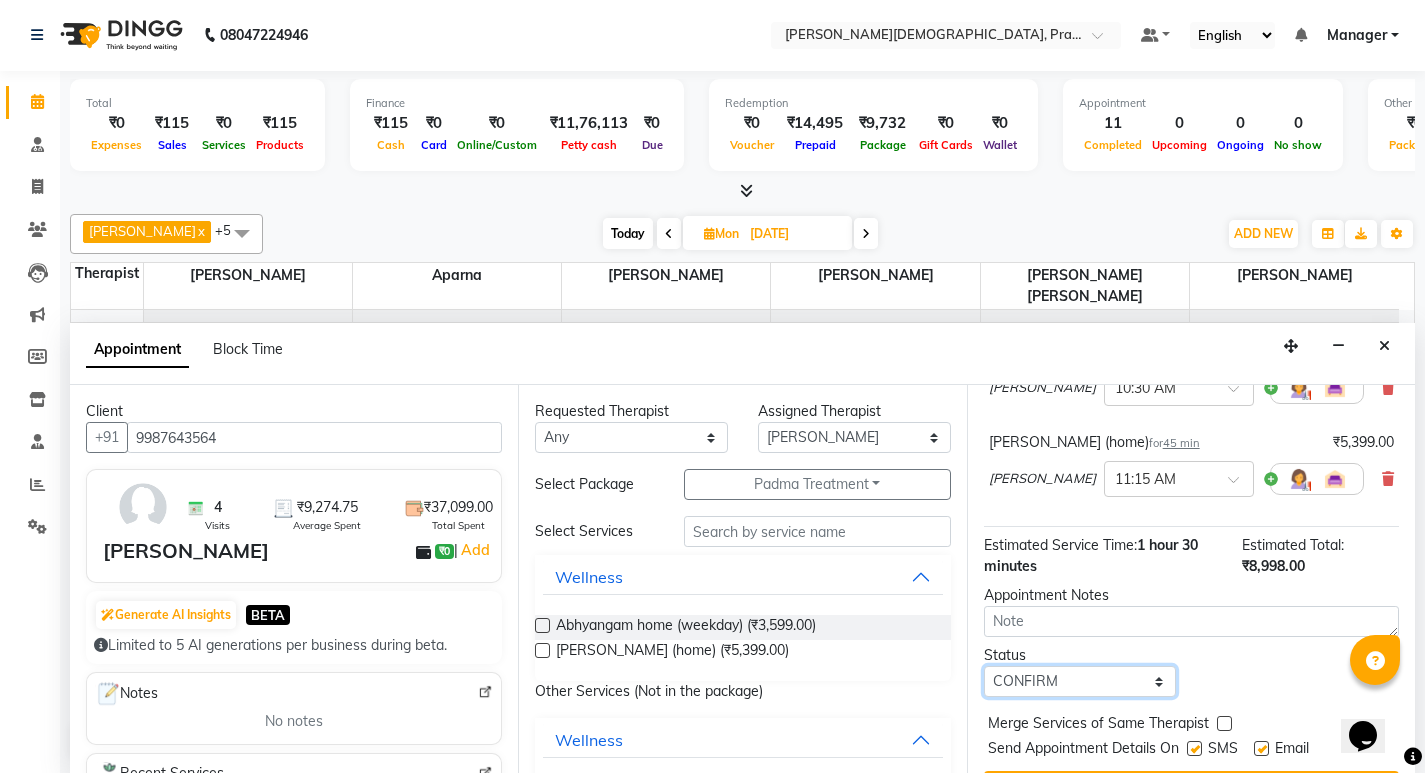 click on "Select TENTATIVE CONFIRM UPCOMING" at bounding box center [1080, 681] 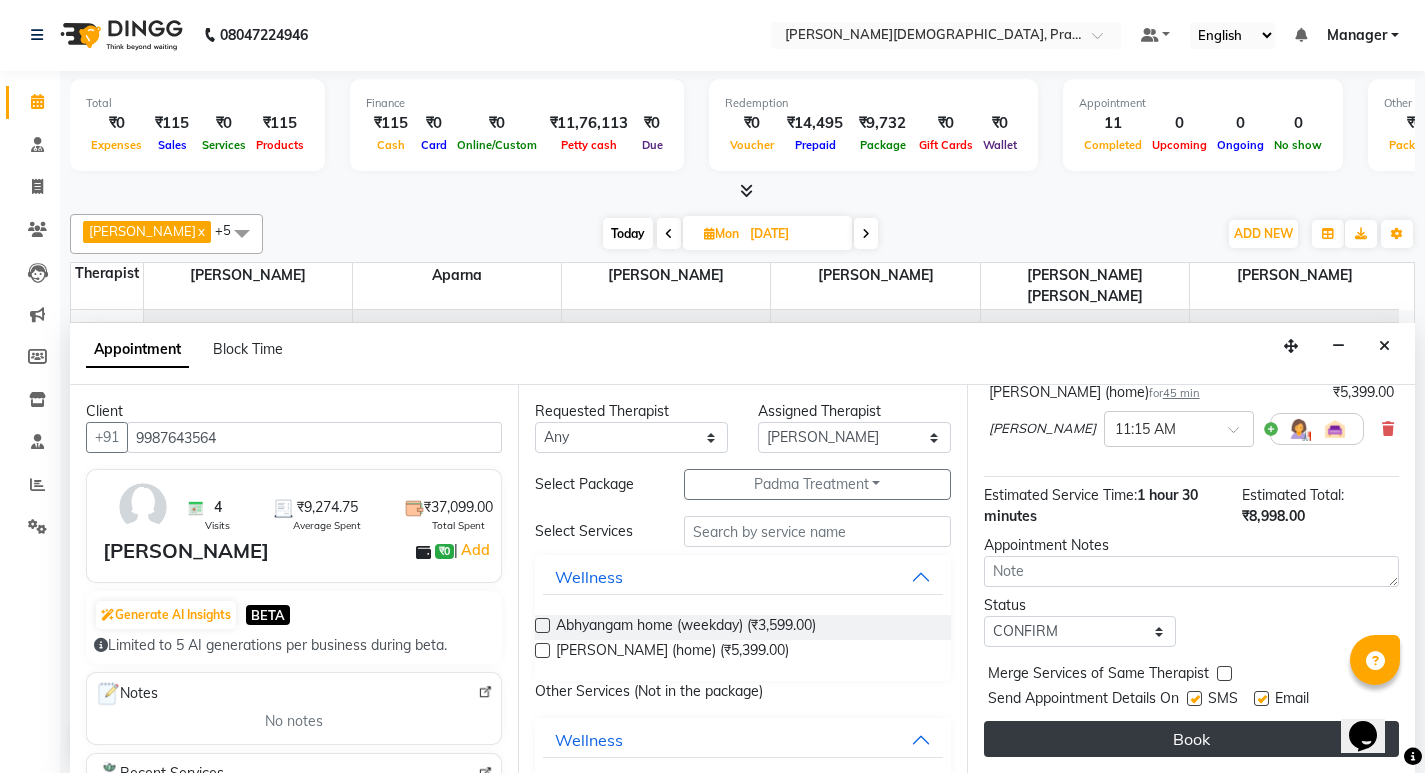 click on "Book" at bounding box center [1191, 739] 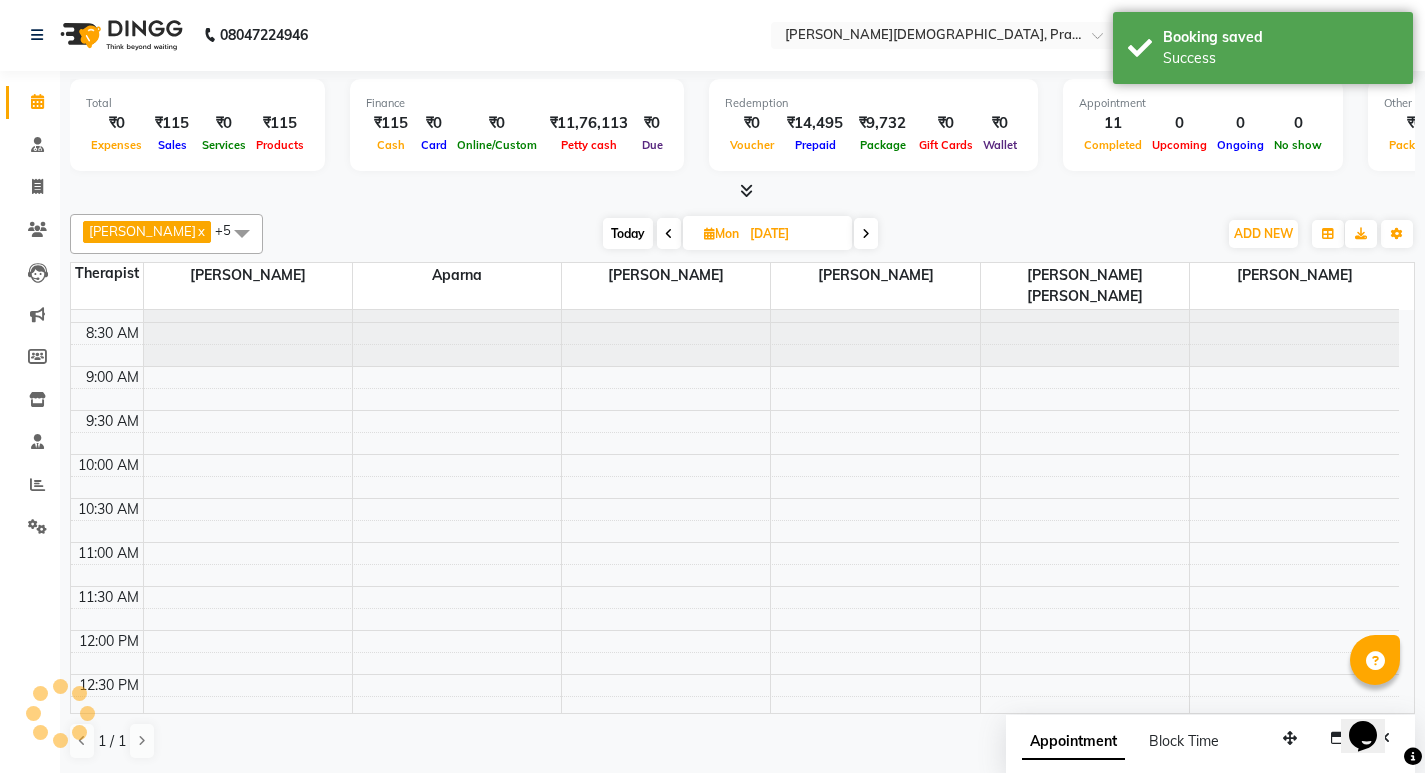 scroll, scrollTop: 0, scrollLeft: 0, axis: both 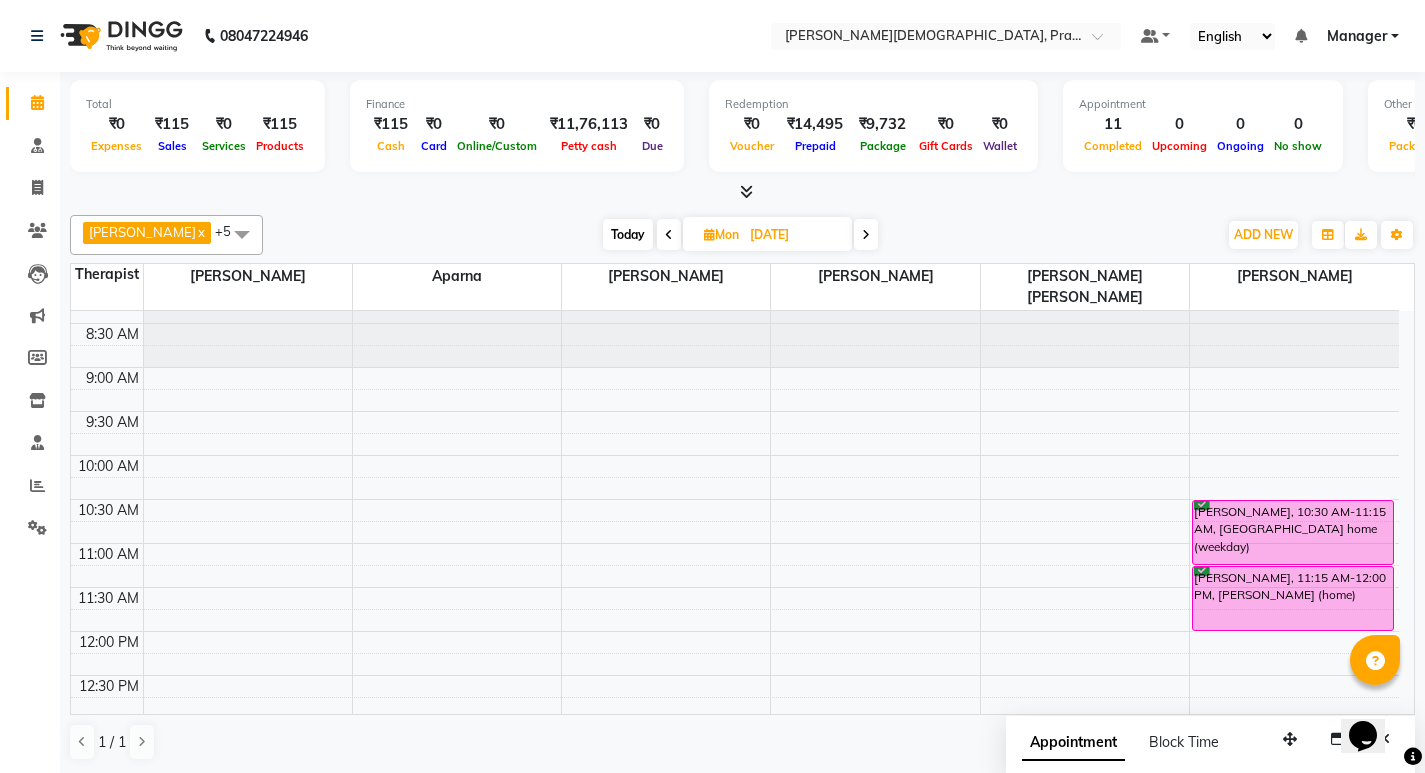 click on "8:00 AM 8:30 AM 9:00 AM 9:30 AM 10:00 AM 10:30 AM 11:00 AM 11:30 AM 12:00 PM 12:30 PM 1:00 PM 1:30 PM 2:00 PM 2:30 PM 3:00 PM 3:30 PM 4:00 PM 4:30 PM 5:00 PM 5:30 PM 6:00 PM 6:30 PM 7:00 PM 7:30 PM     [PERSON_NAME], 10:30 AM-11:15 AM, [GEOGRAPHIC_DATA] home (weekday)     [PERSON_NAME], 11:15 AM-12:00 PM, [PERSON_NAME] (home)" at bounding box center [735, 807] 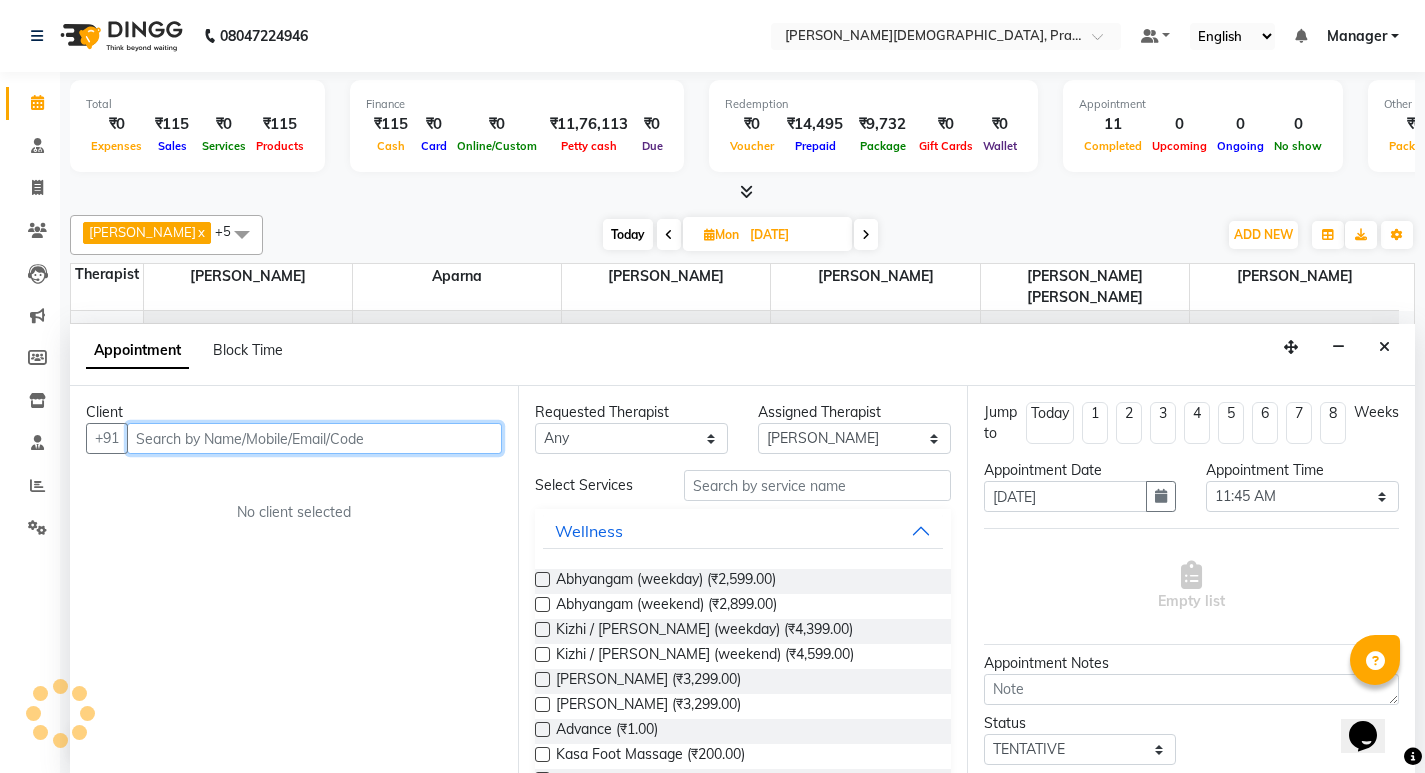 scroll, scrollTop: 1, scrollLeft: 0, axis: vertical 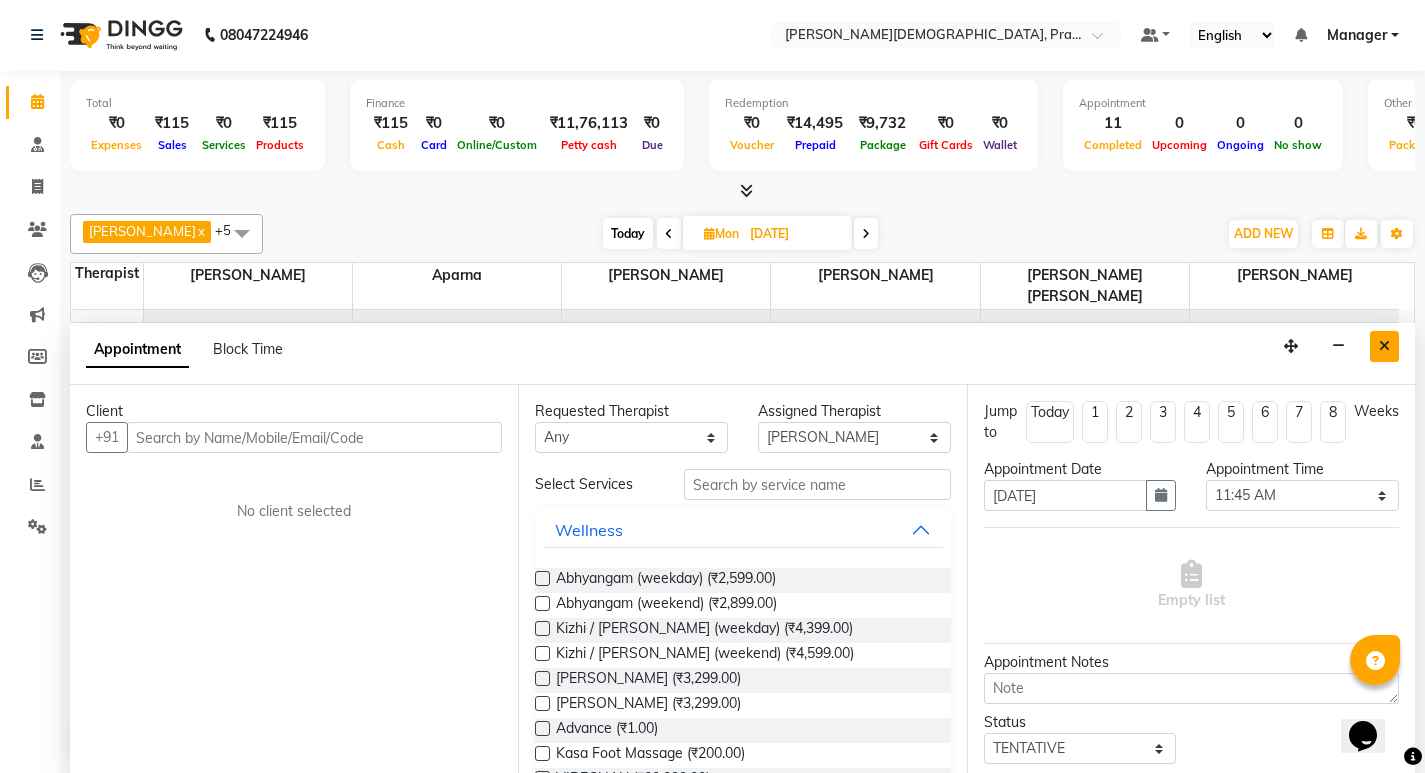 click at bounding box center [1384, 346] 